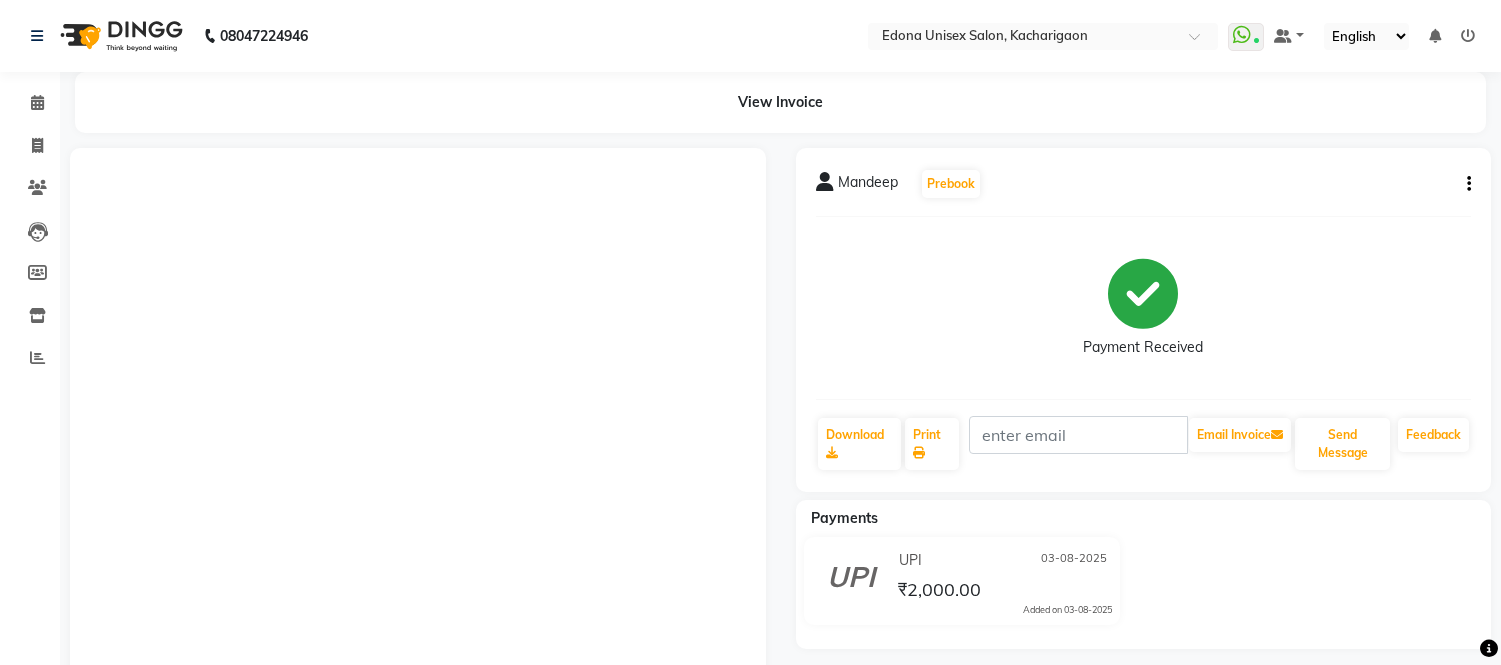 scroll, scrollTop: 0, scrollLeft: 0, axis: both 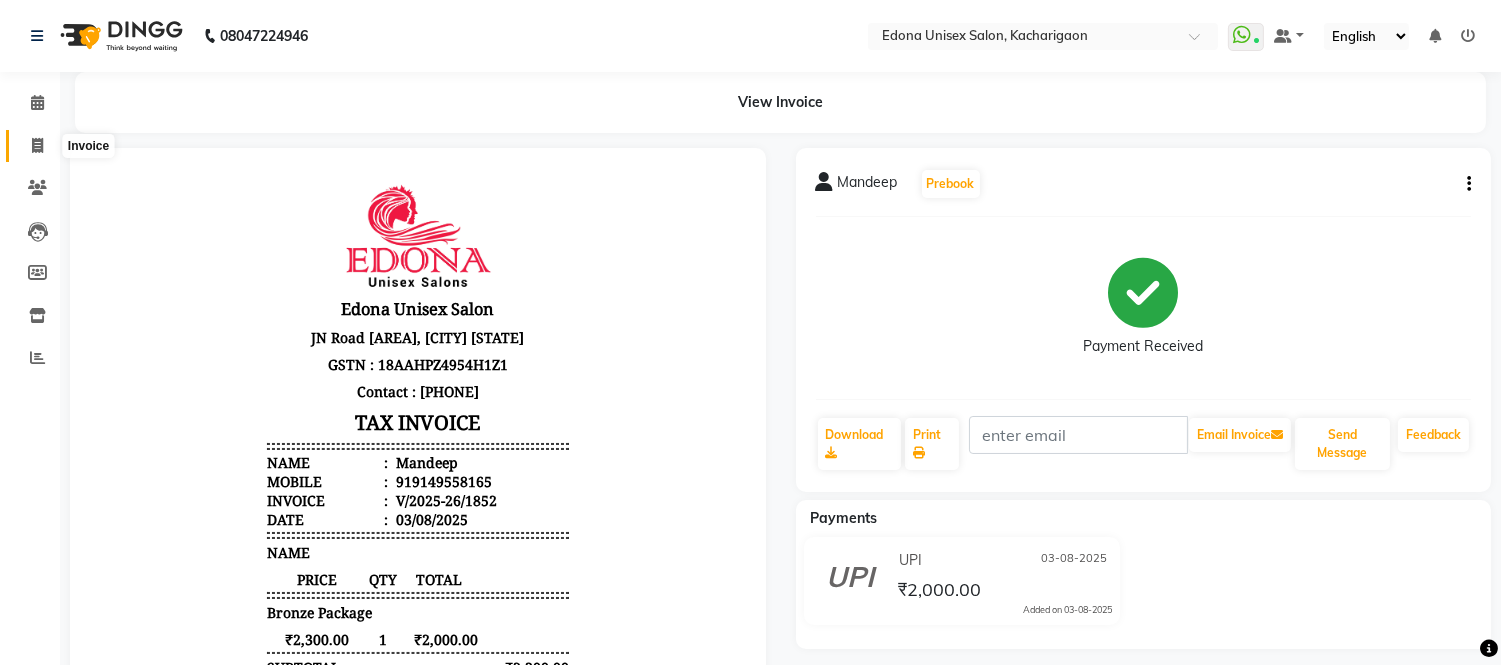 drag, startPoint x: 37, startPoint y: 137, endPoint x: 47, endPoint y: 128, distance: 13.453624 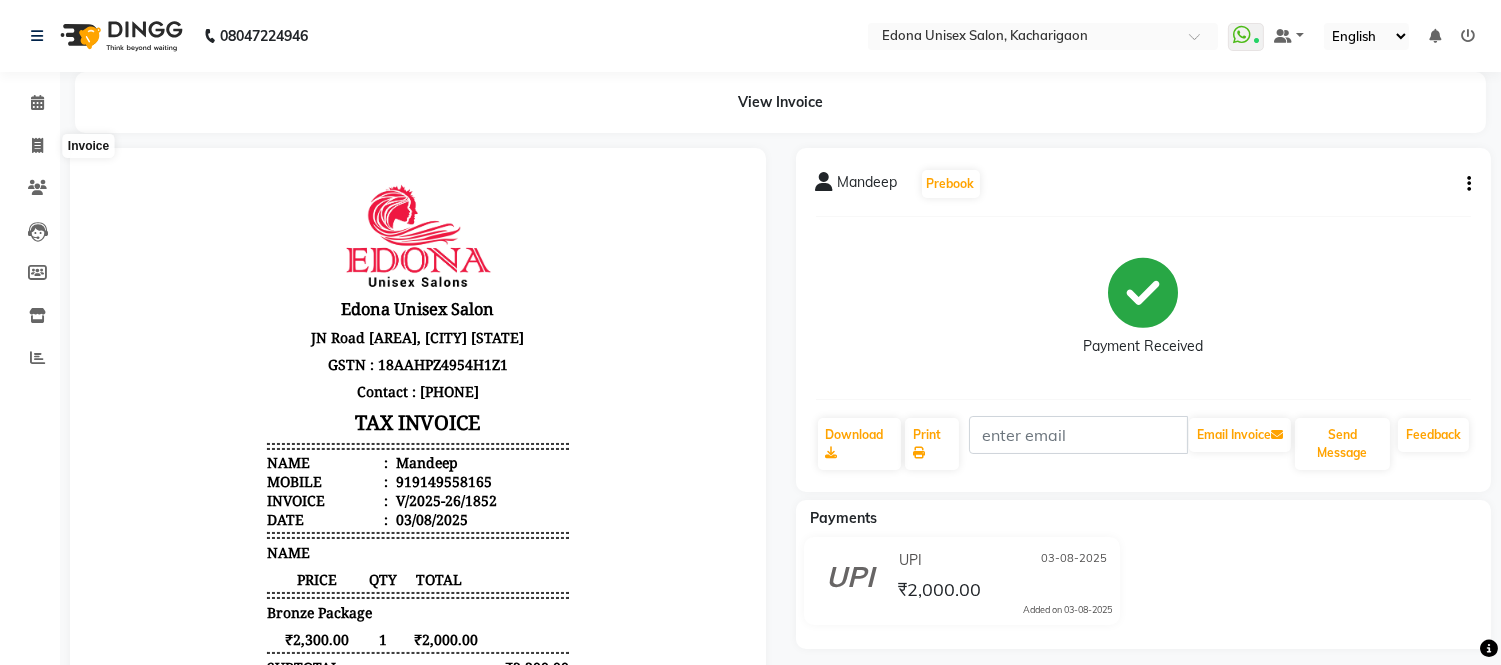 select on "service" 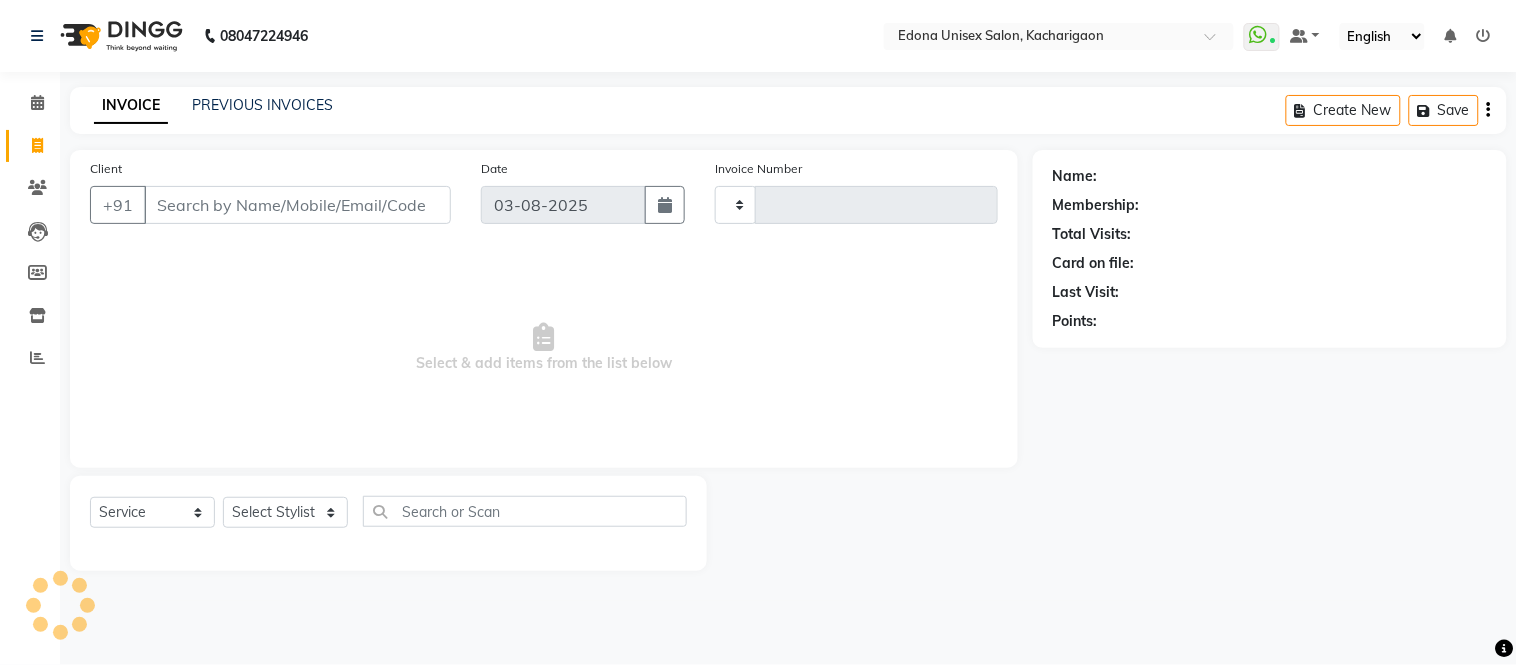 type on "1854" 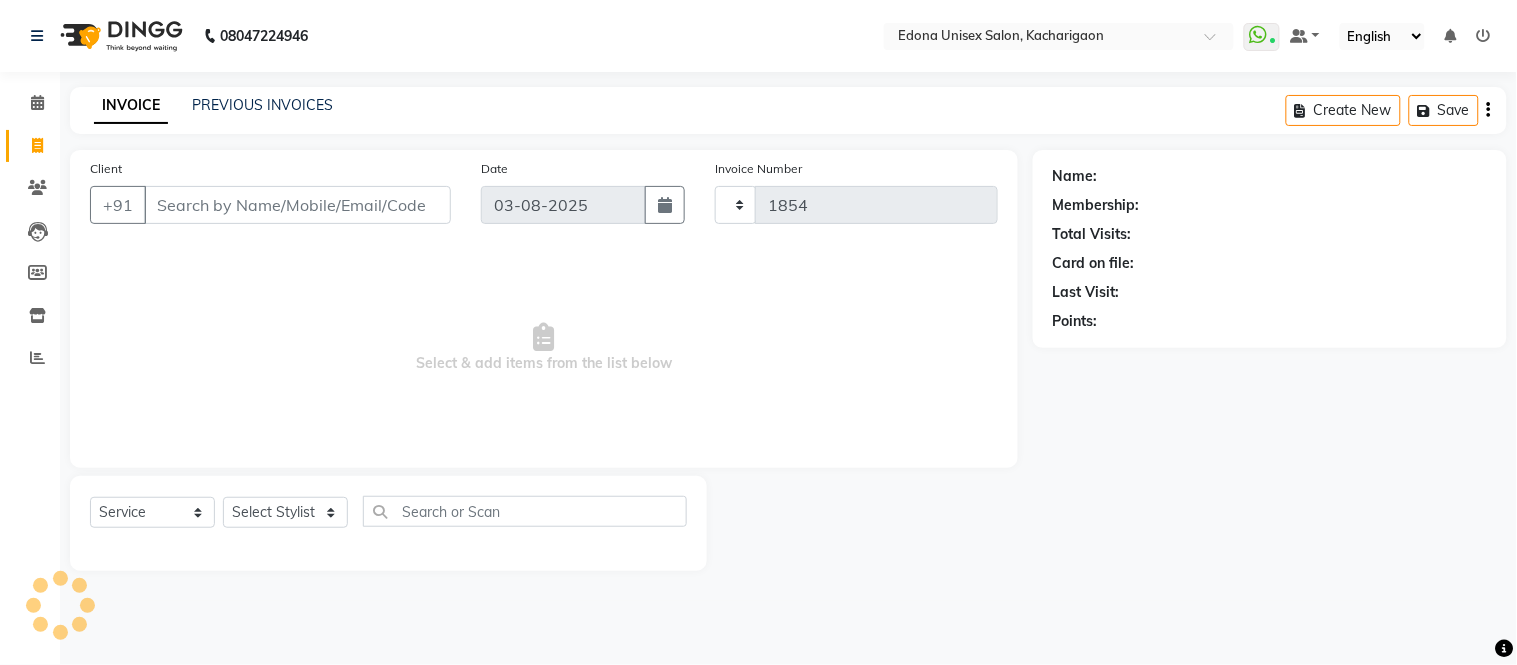 select on "5389" 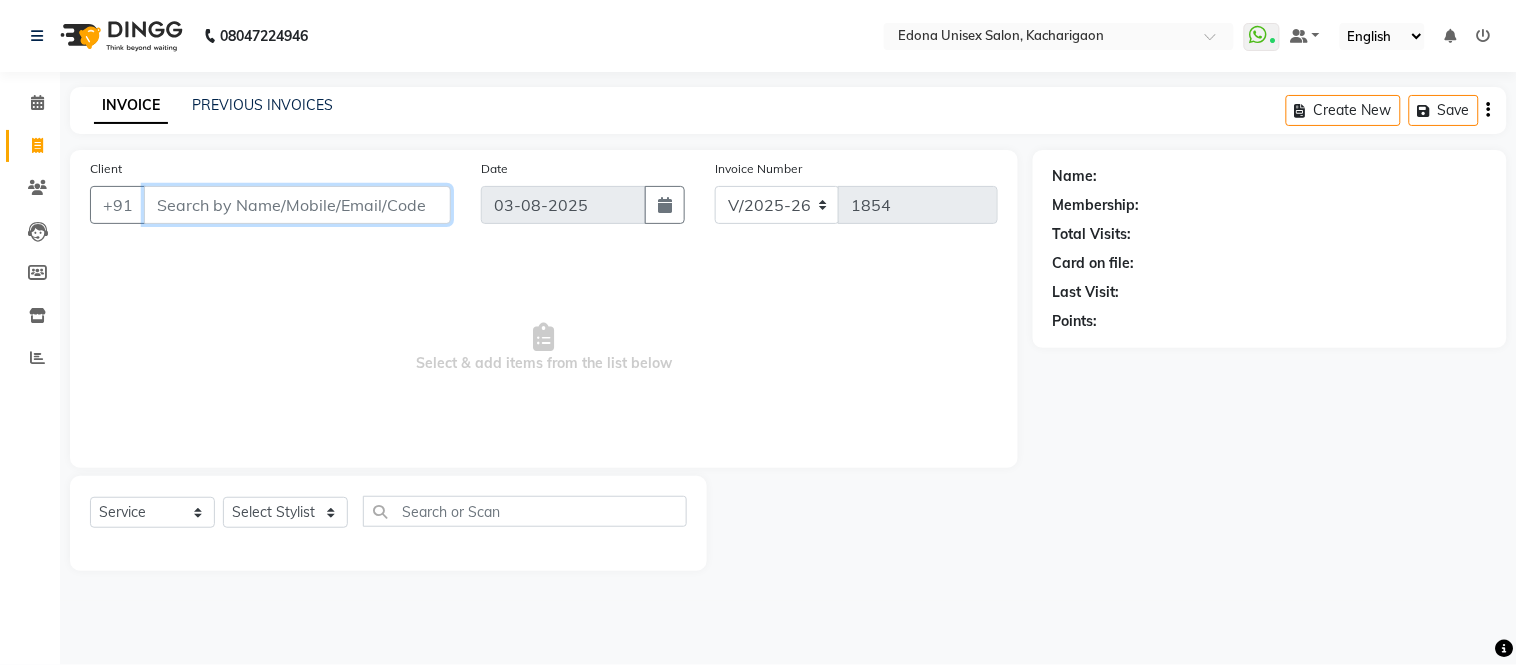 paste on "9748449796" 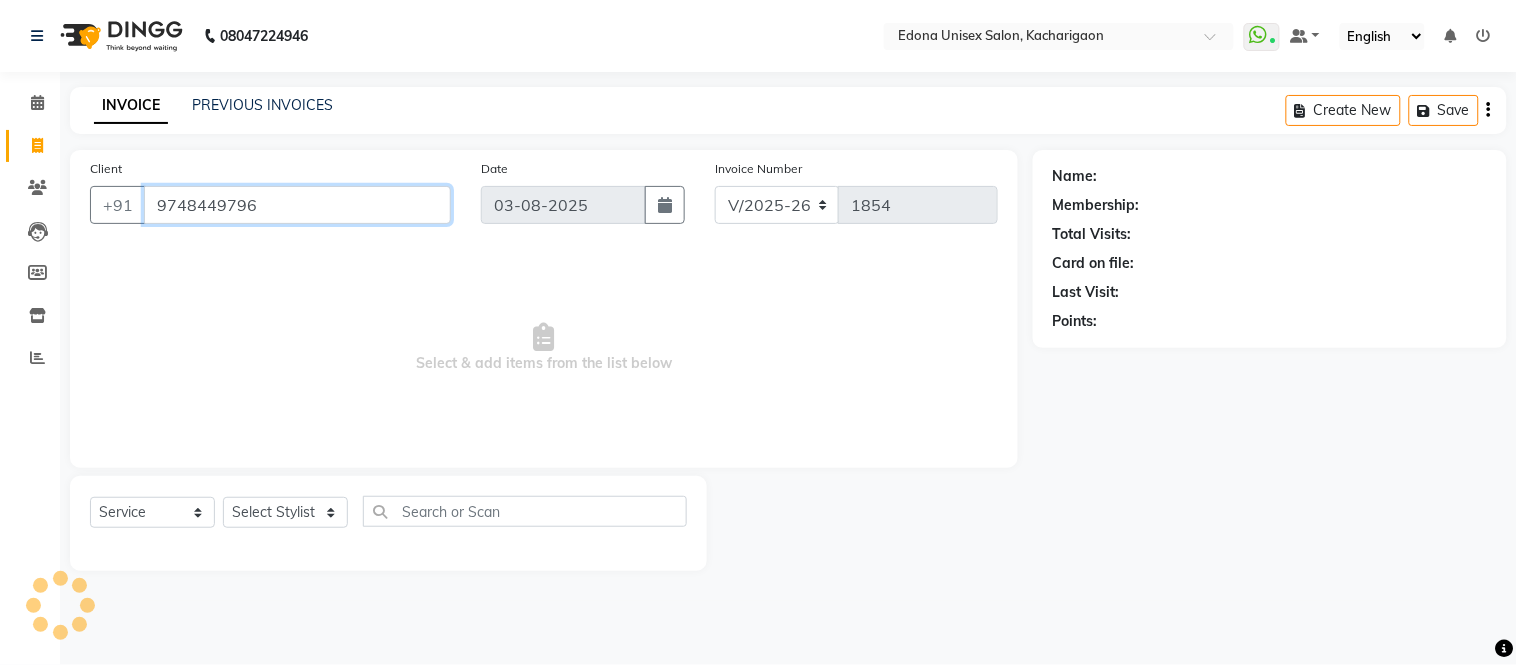 type on "9748449796" 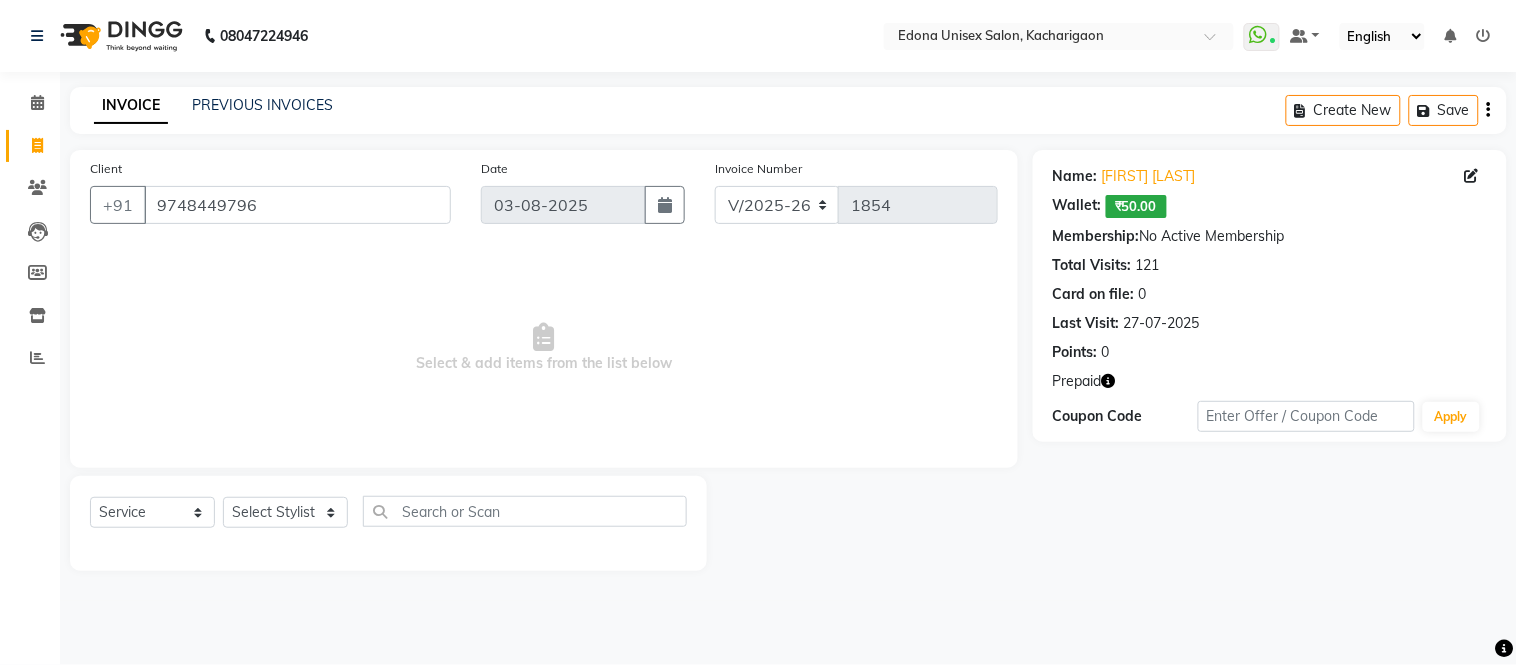 click on "₹50.00" 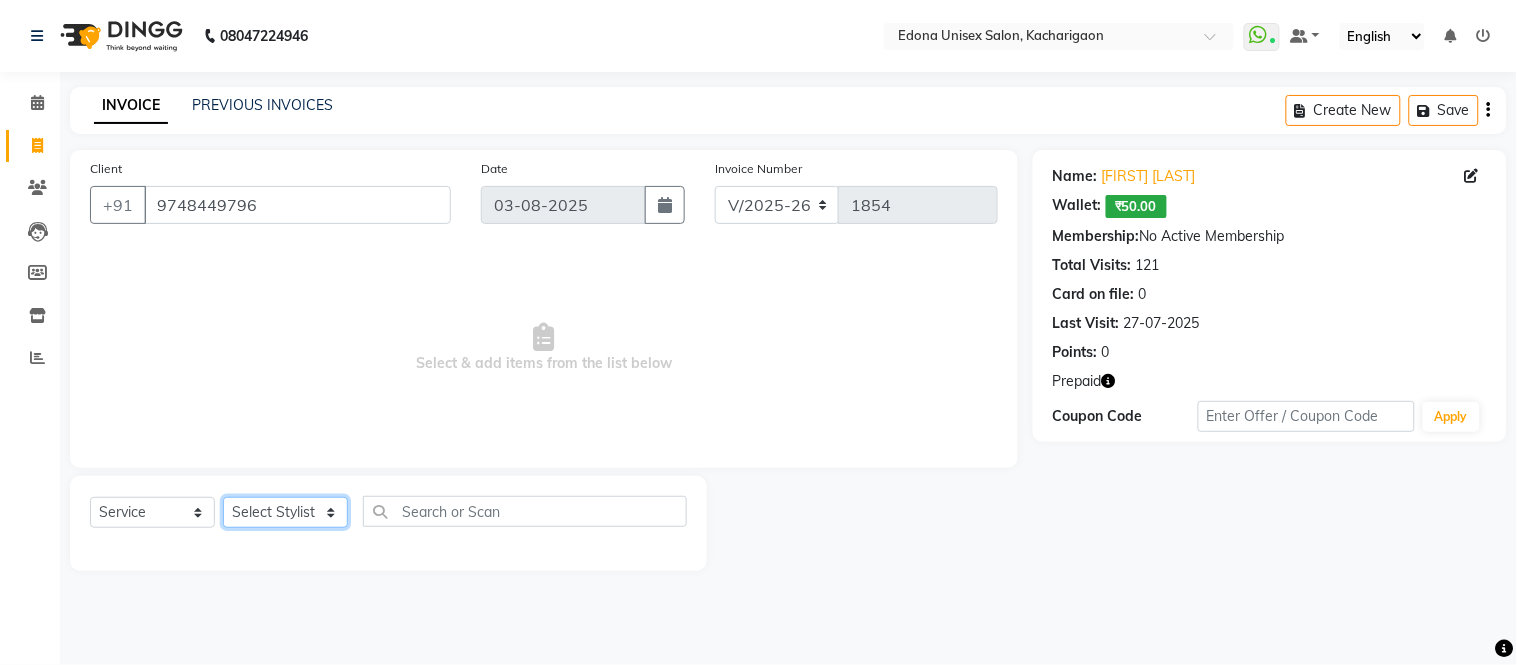 click on "Select Stylist Admin [FIRST] [LAST] [FIRST] [LAST] [FIRST] [LAST] [FIRST] [LAST] Hombr Jogi Jenny Kayina Kriti Lokesh Verma Mithiser Bodo Monisha Goyari Neha Sonar Pahi Prabir Das Rashmi Basumtary Reshma Sultana Roselin Basumtary Sumitra Subba" 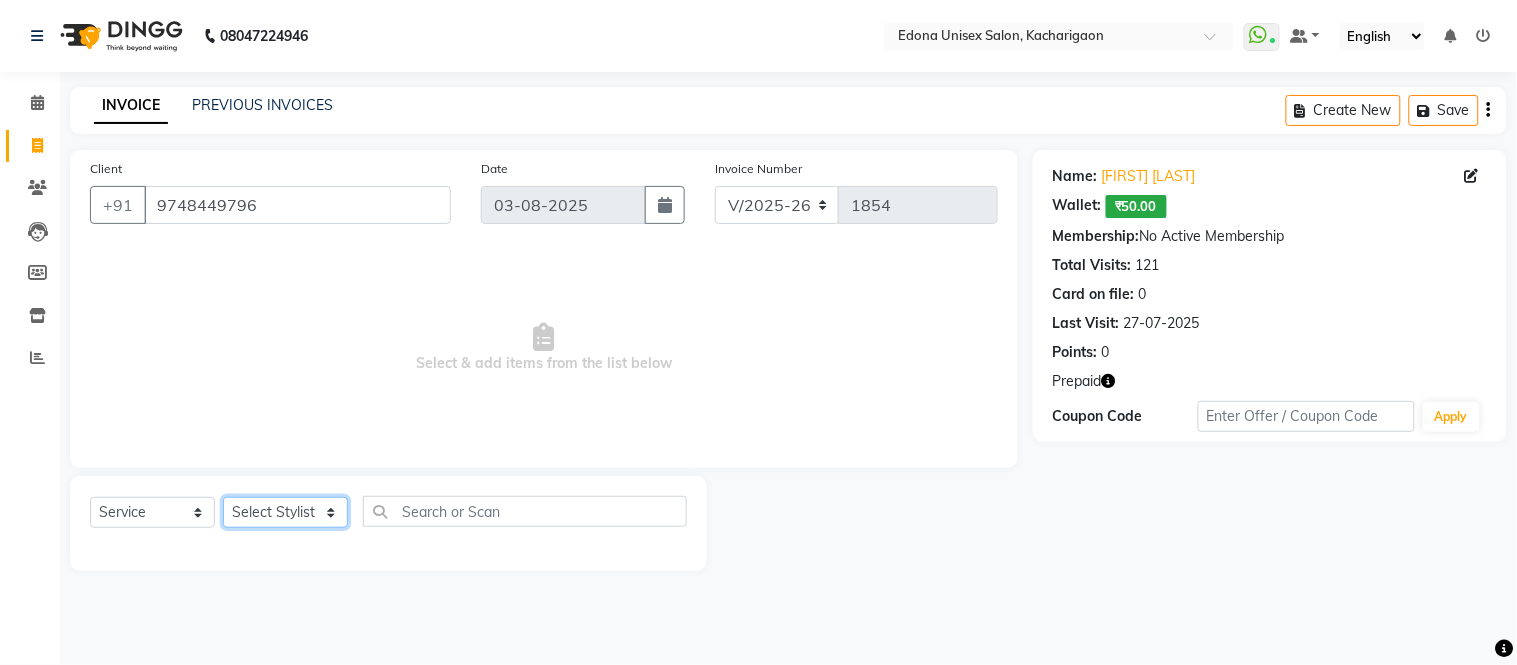 select on "35945" 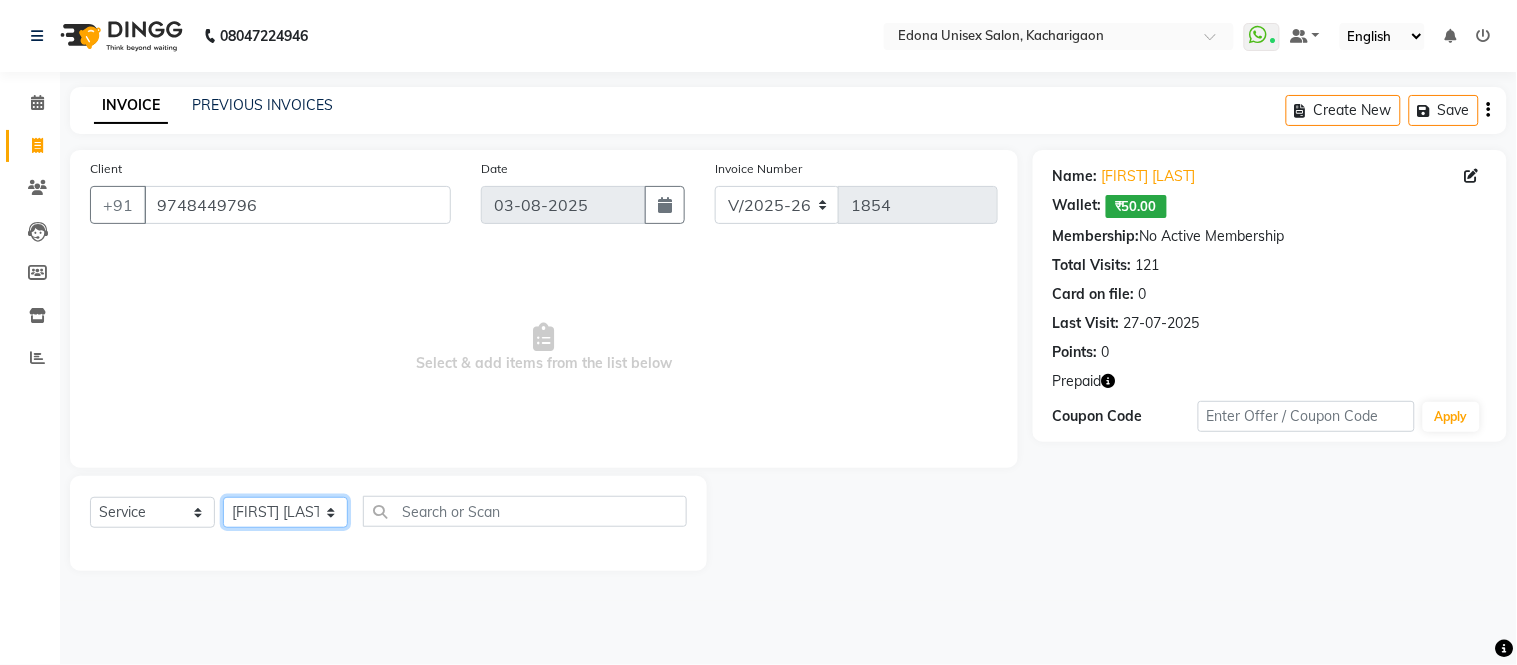 click on "Select Stylist Admin [FIRST] [LAST] [FIRST] [LAST] [FIRST] [LAST] [FIRST] [LAST] Hombr Jogi Jenny Kayina Kriti Lokesh Verma Mithiser Bodo Monisha Goyari Neha Sonar Pahi Prabir Das Rashmi Basumtary Reshma Sultana Roselin Basumtary Sumitra Subba" 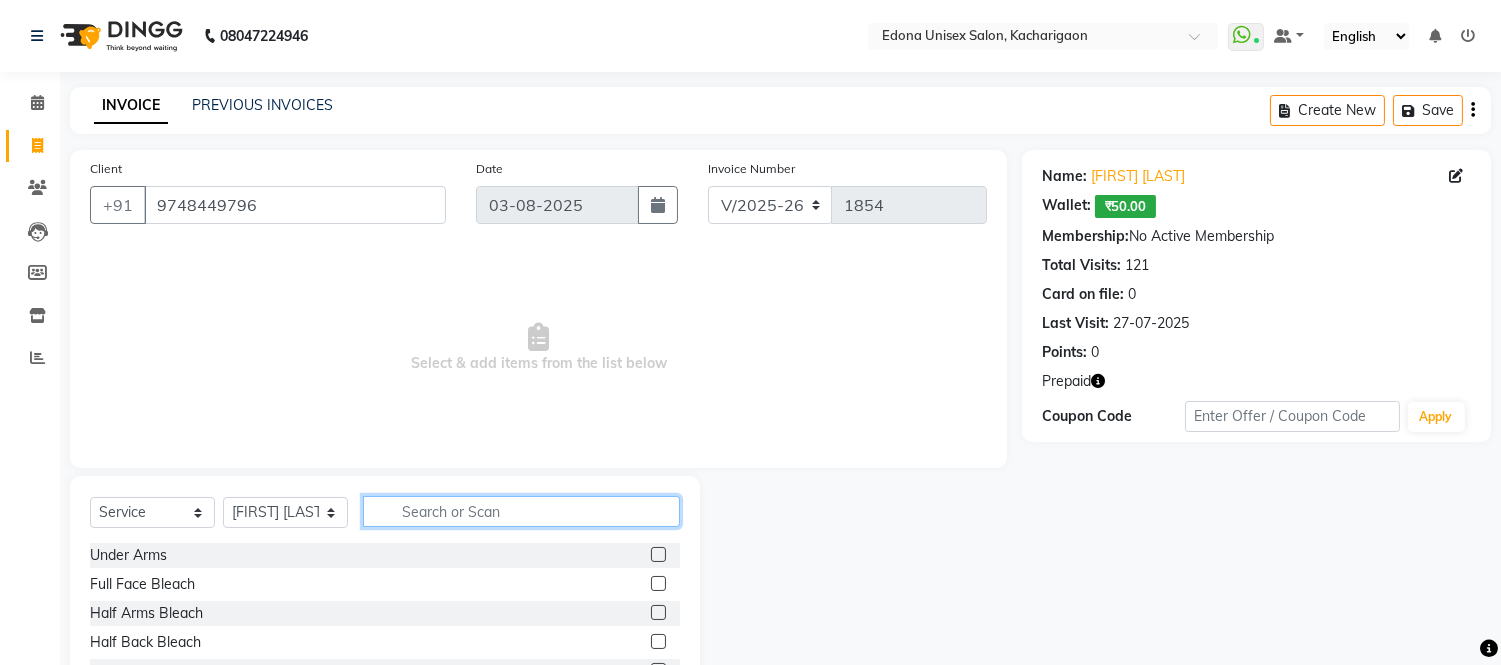 click 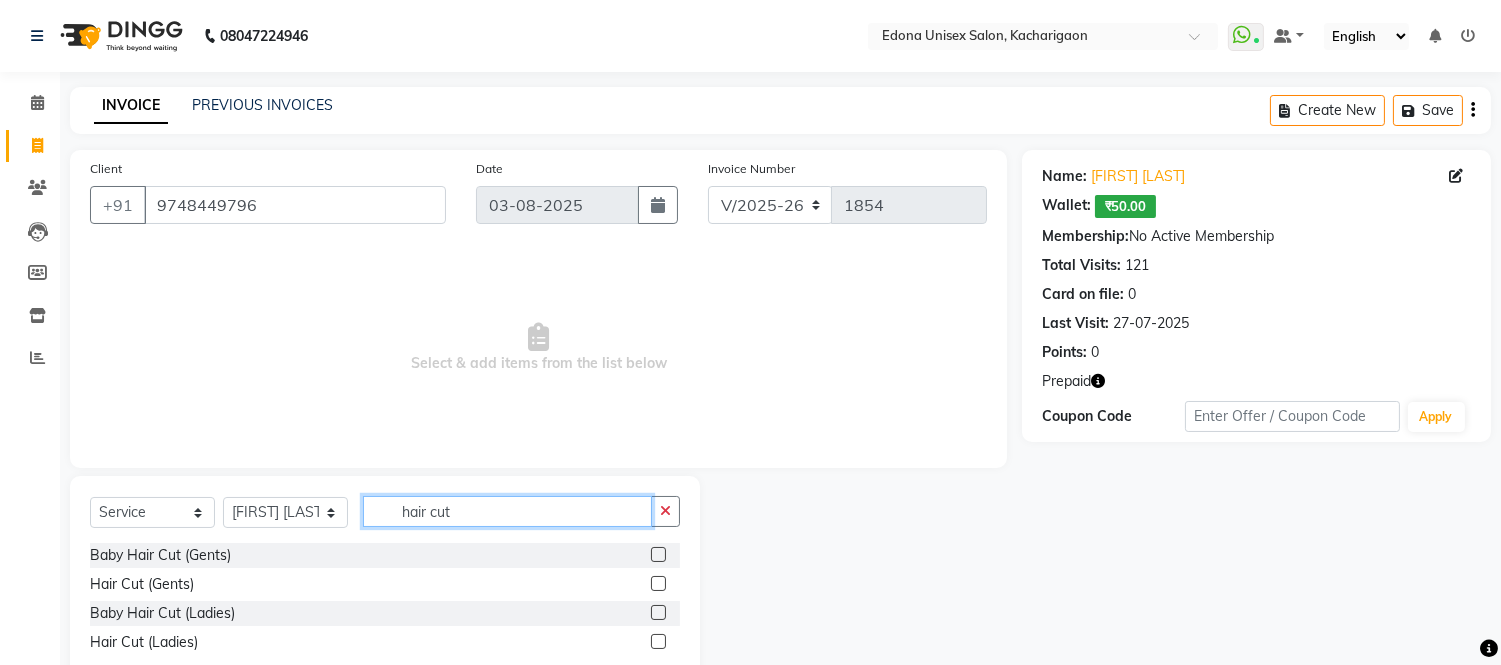 type on "hair cut" 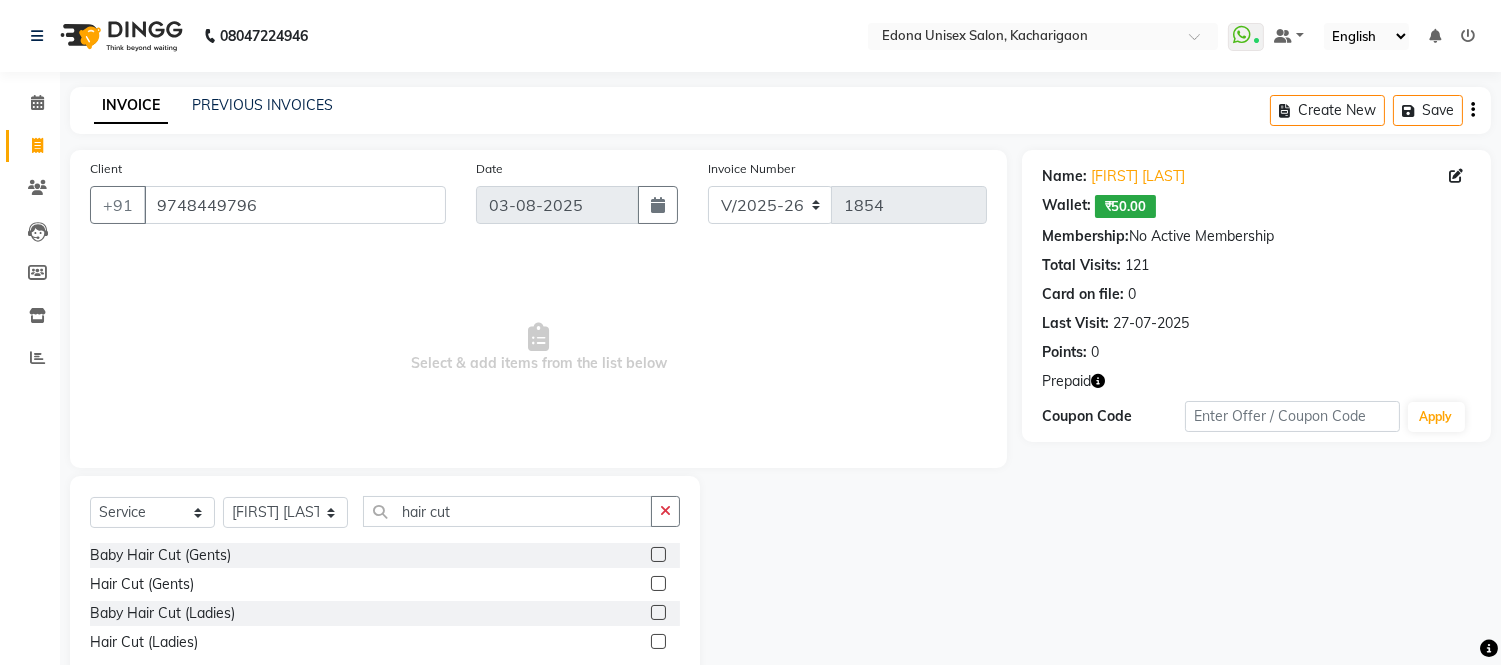 drag, startPoint x: 662, startPoint y: 581, endPoint x: 665, endPoint y: 571, distance: 10.440307 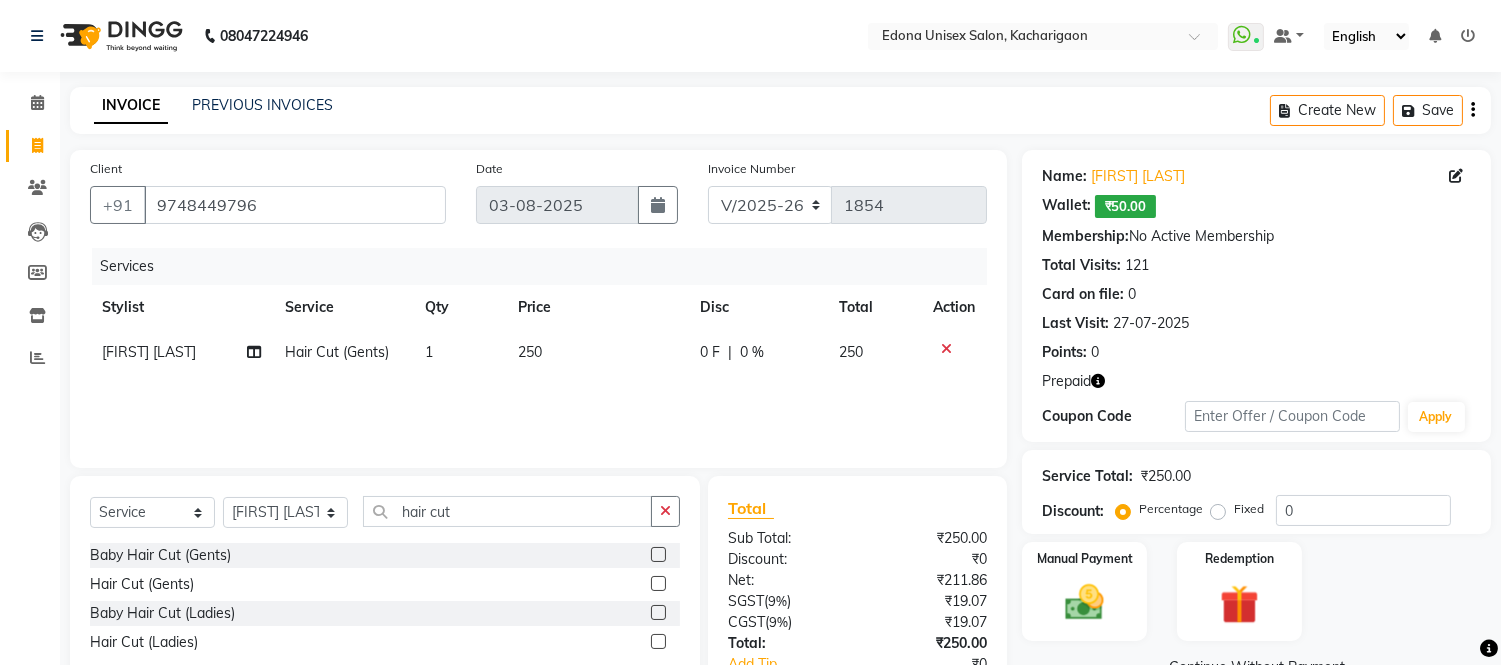 checkbox on "false" 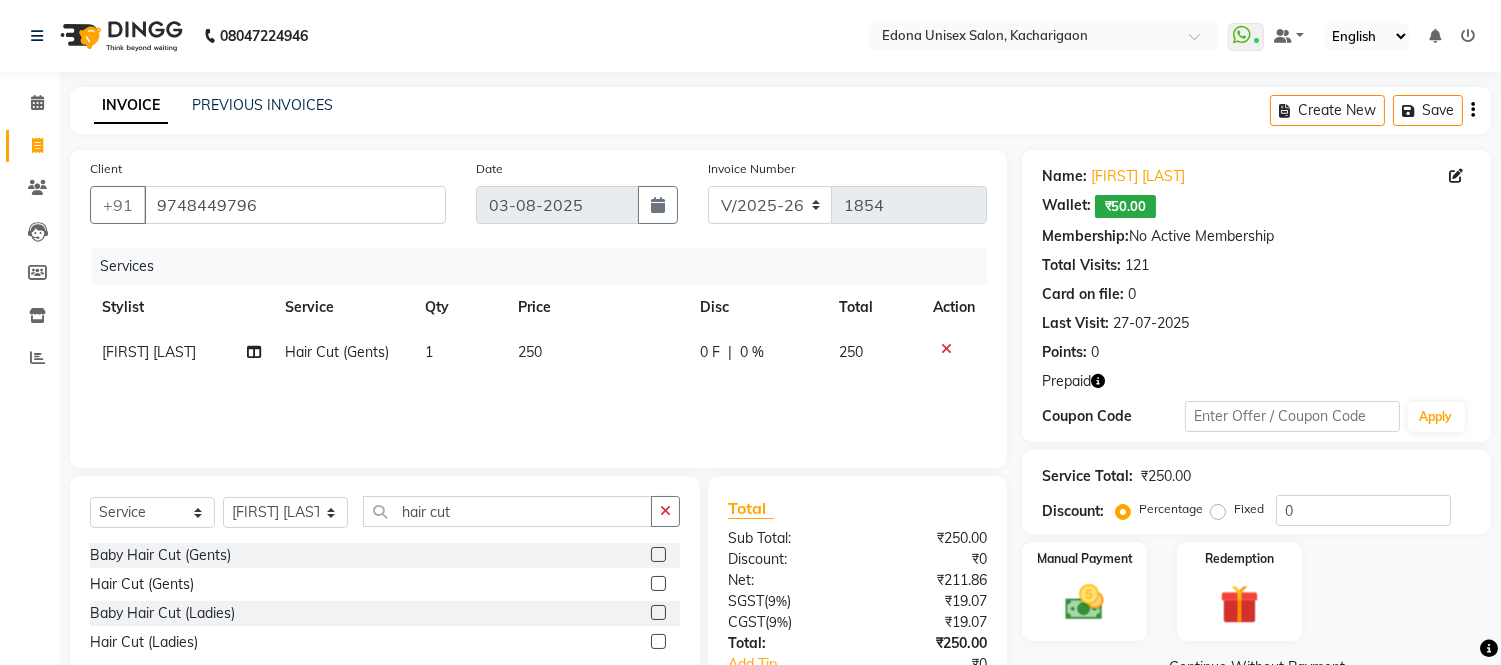 click on "Select  Service  Product  Membership  Package Voucher Prepaid Gift Card  Select Stylist Admin [FIRST] [LAST] [FIRST] [LAST] [FIRST] [LAST] [FIRST] [LAST] Hombr Jogi Jenny Kayina Kriti Lokesh Verma Mithiser Bodo Monisha Goyari Neha Sonar Pahi Prabir Das Rashmi Basumtary Reshma Sultana Roselin Basumtary Sumitra Subba hair cut Baby Hair Cut (Gents)  Hair Cut (Gents)  Baby Hair Cut (Ladies)  Hair Cut (Ladies)" 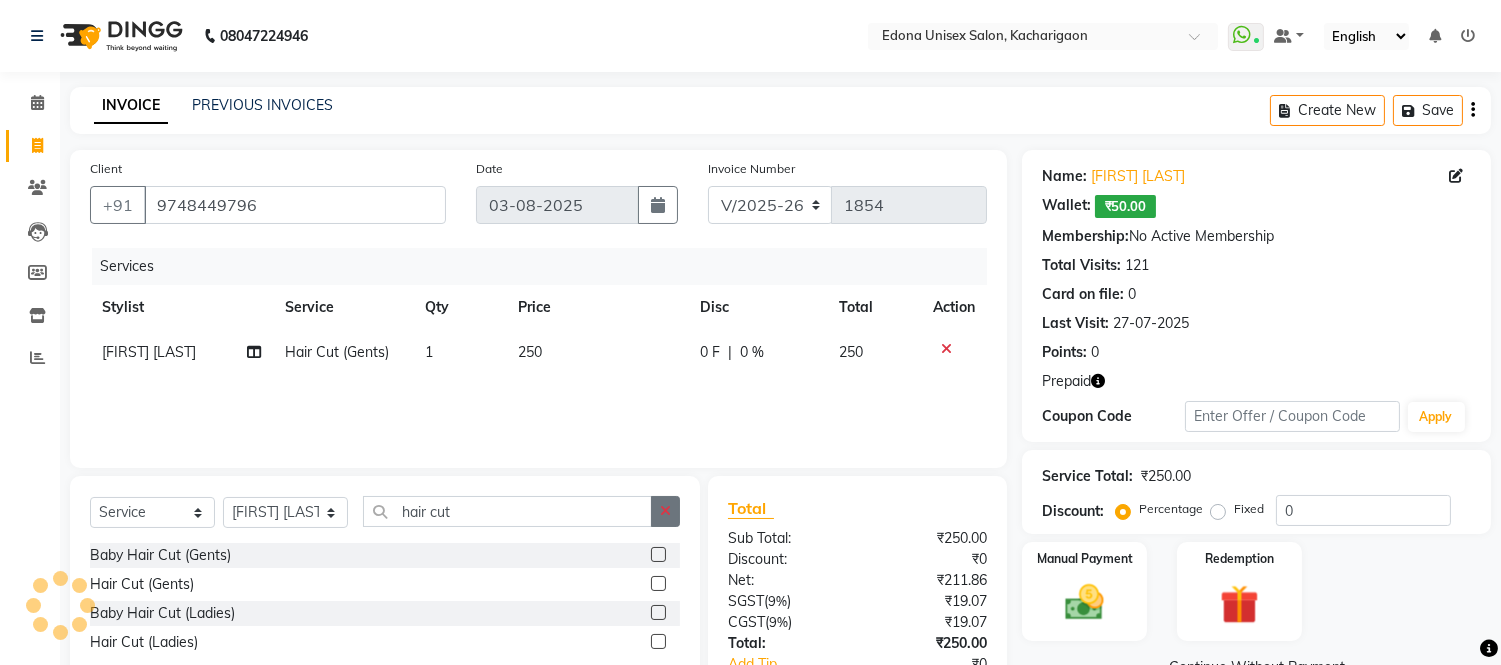 click 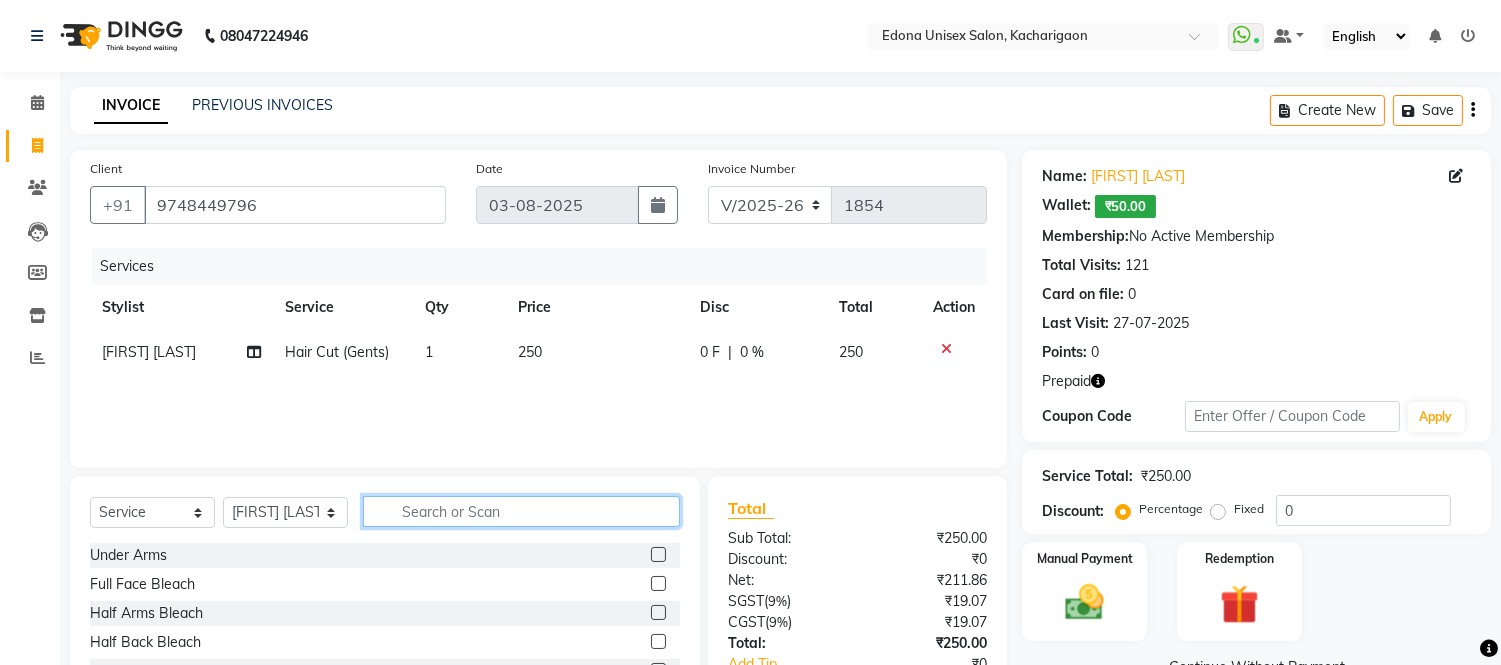 click 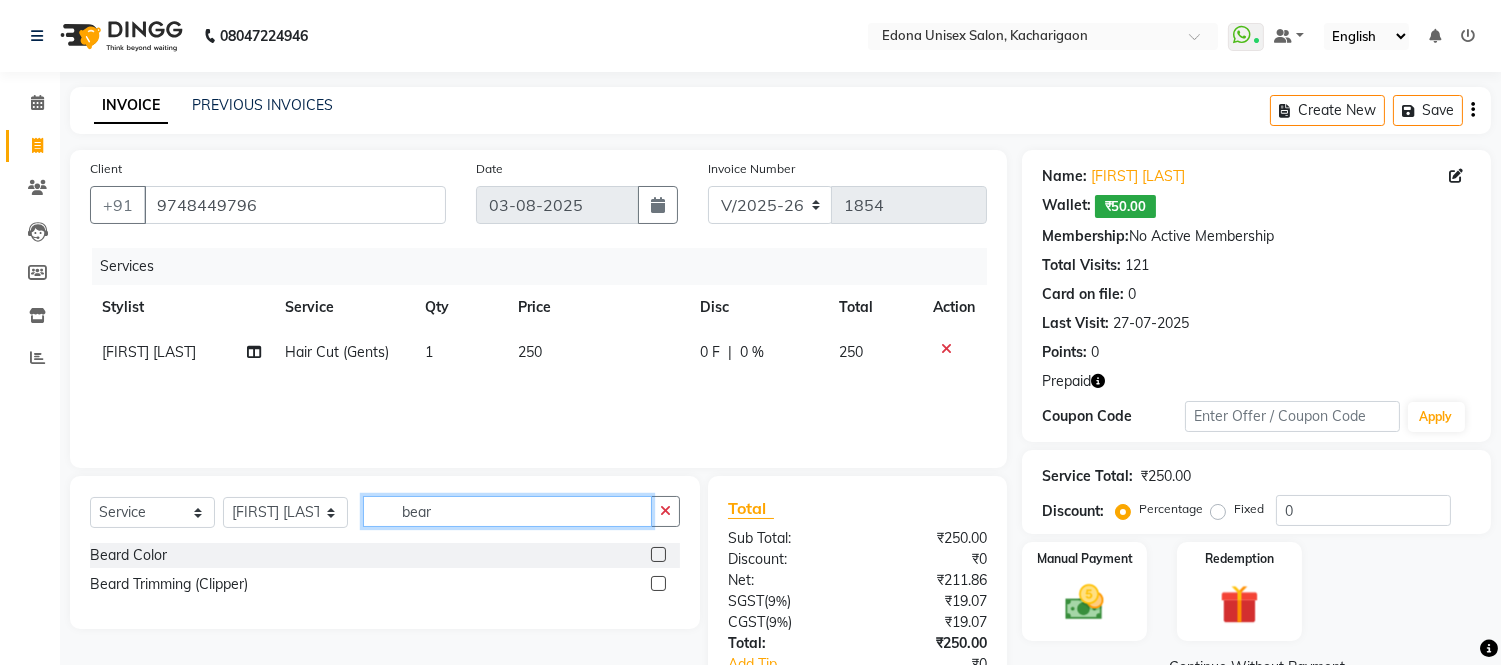 type on "bear" 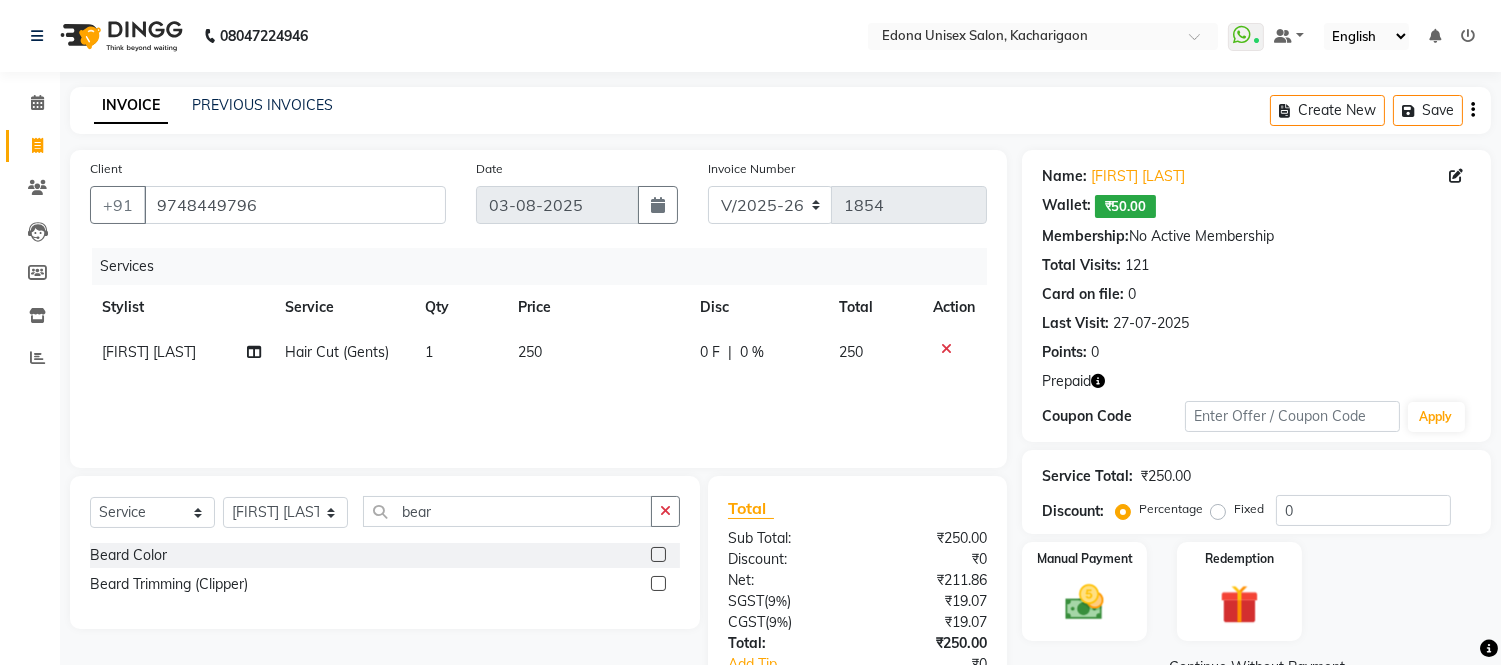 click 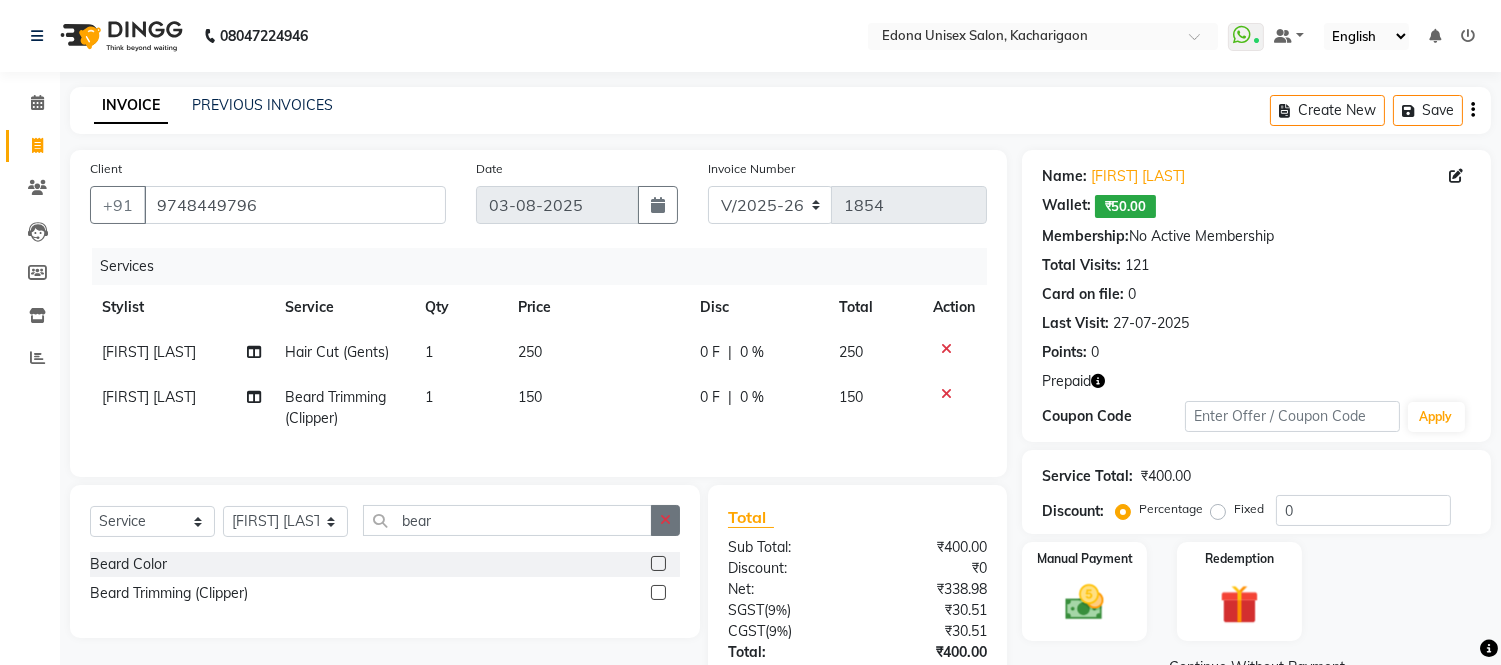 checkbox on "false" 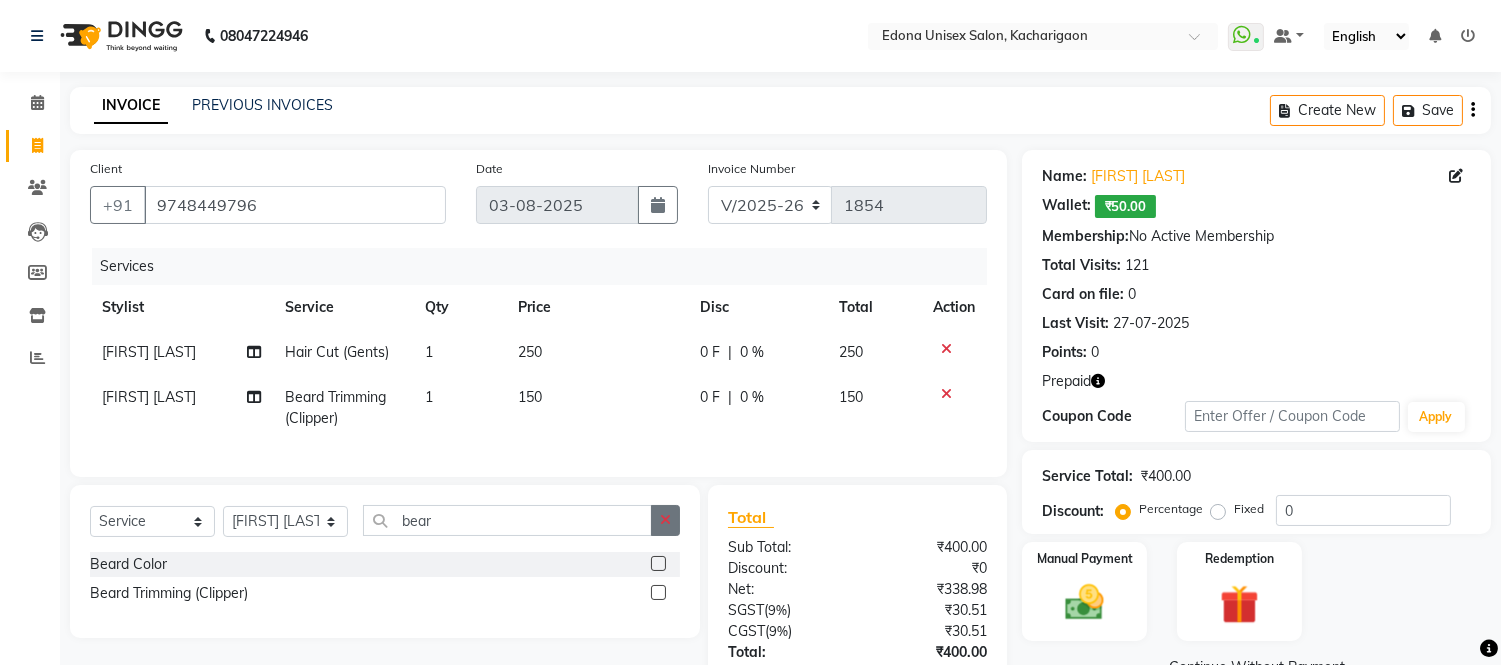 click 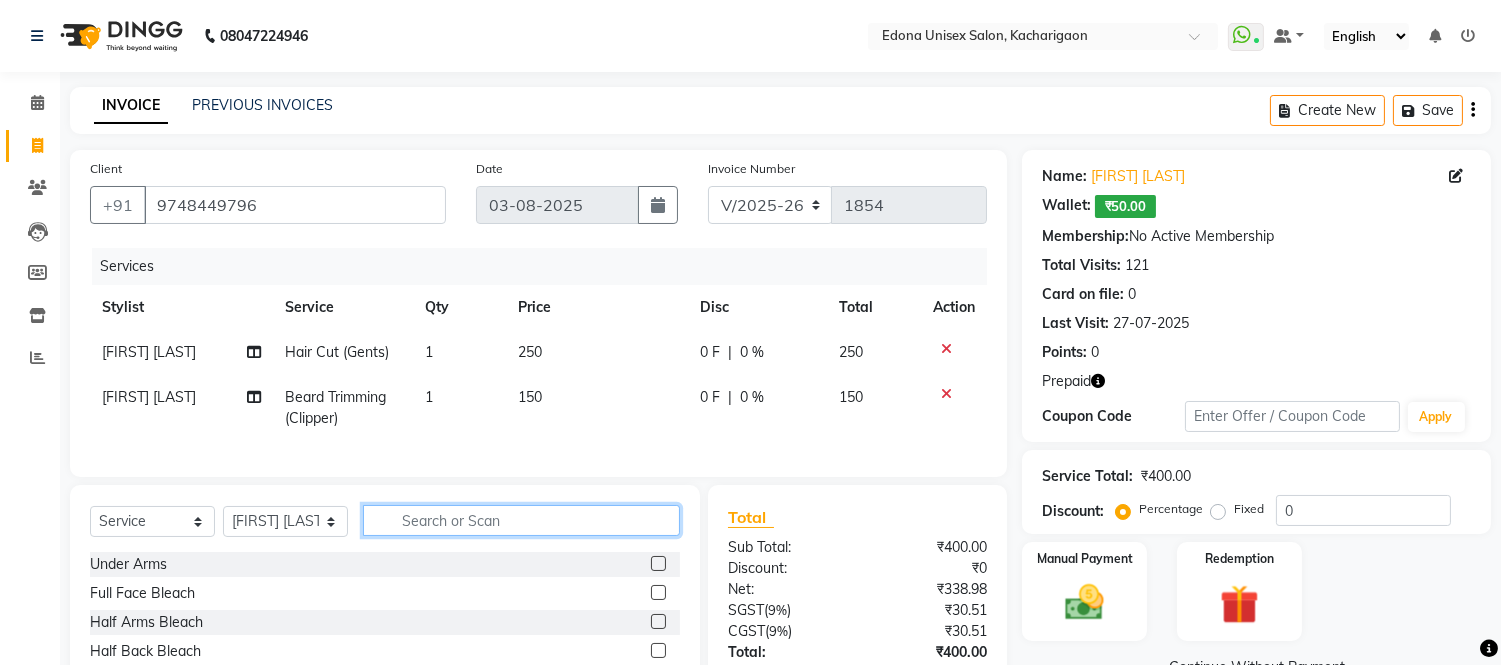 click 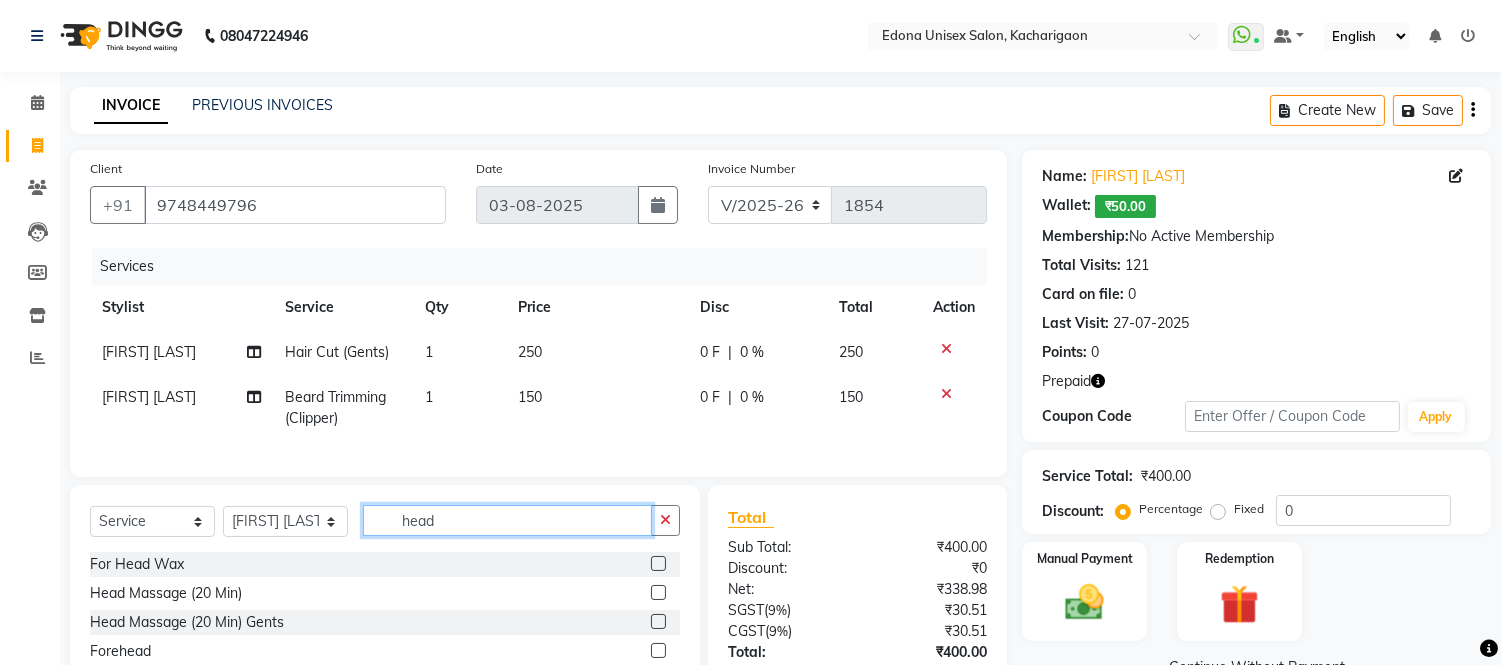 type on "head" 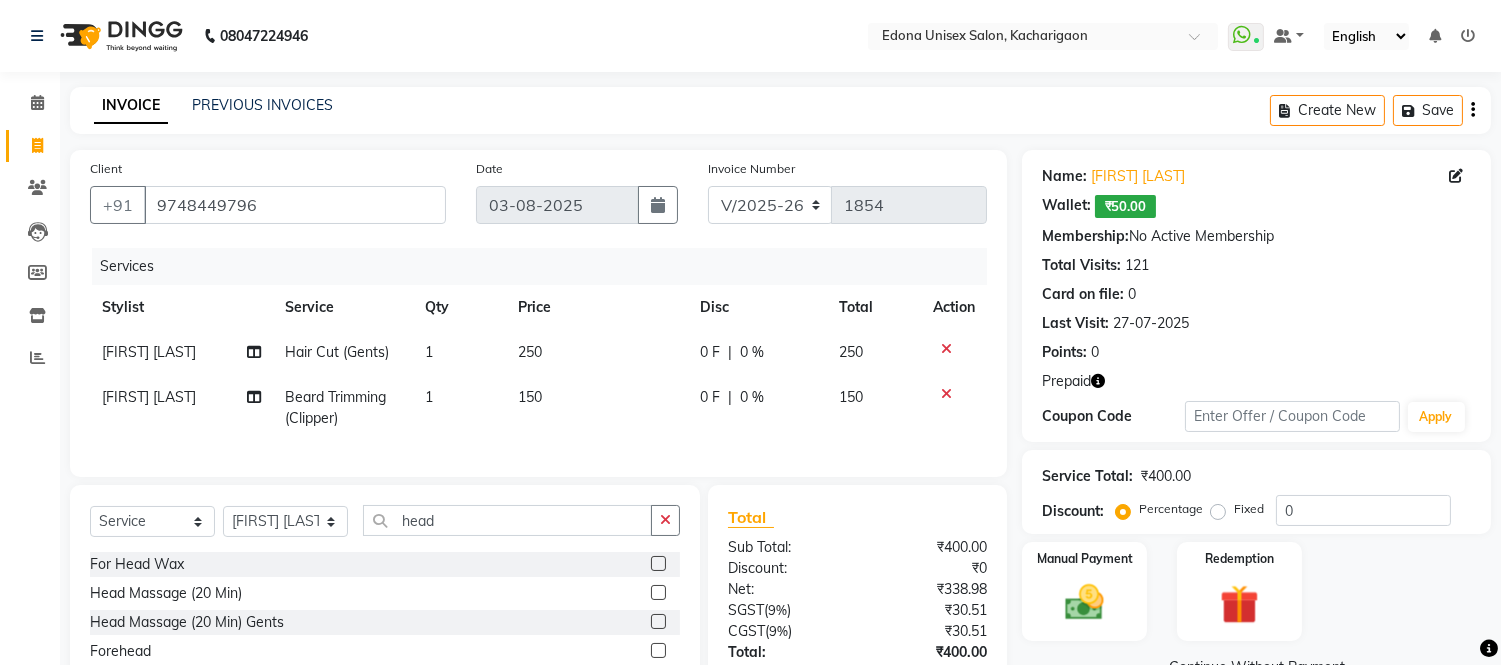 click 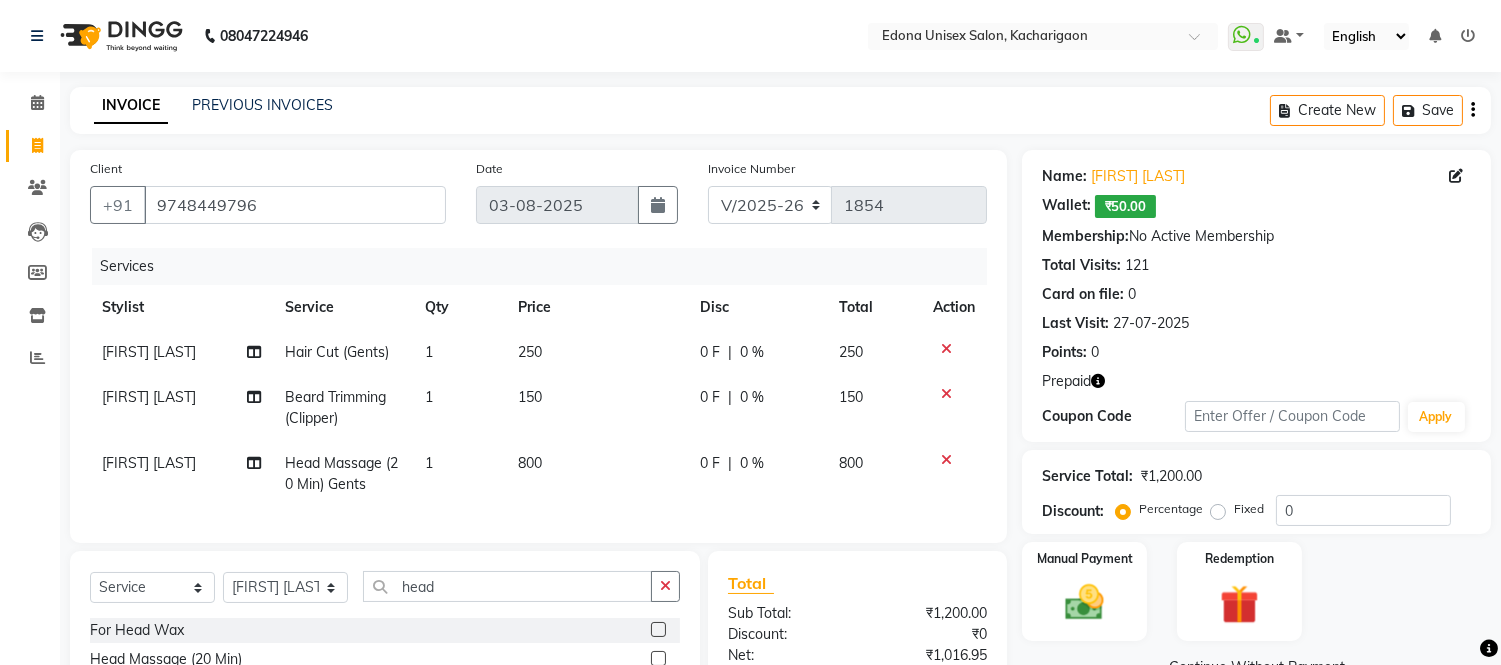 checkbox on "false" 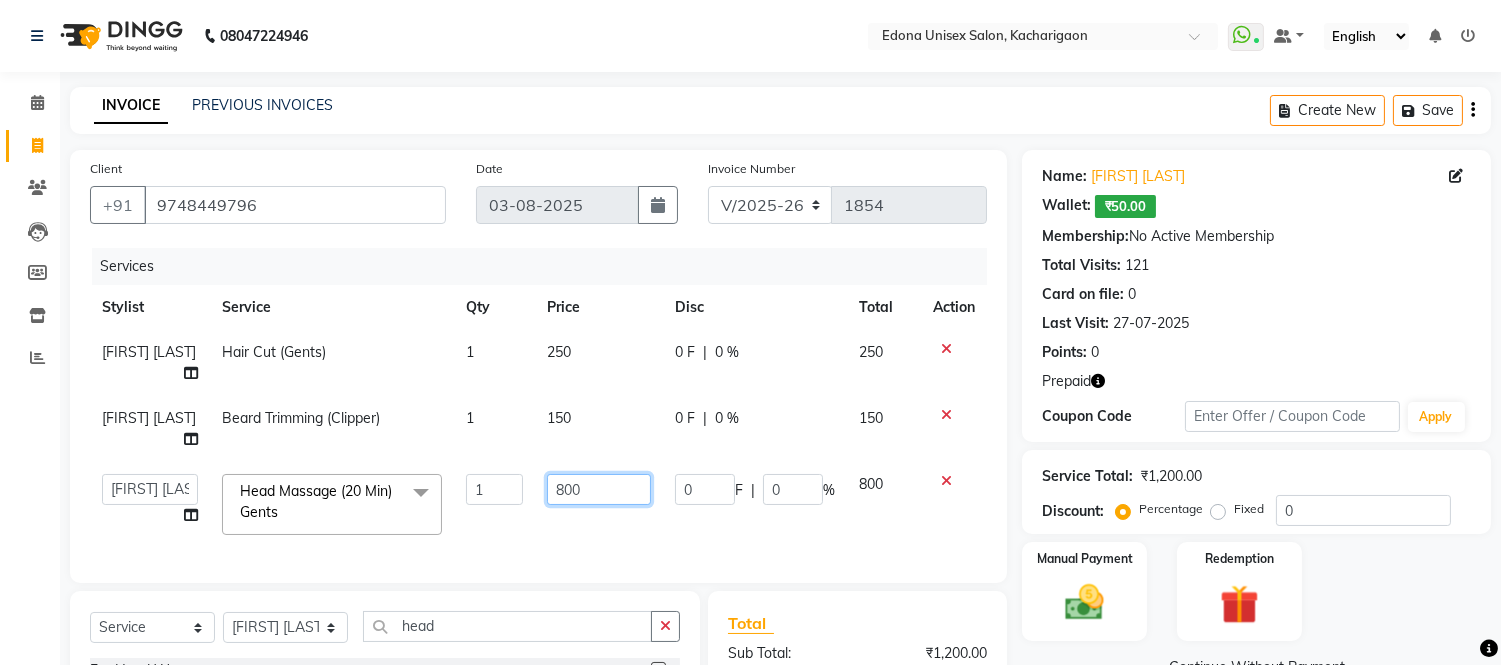 click on "800" 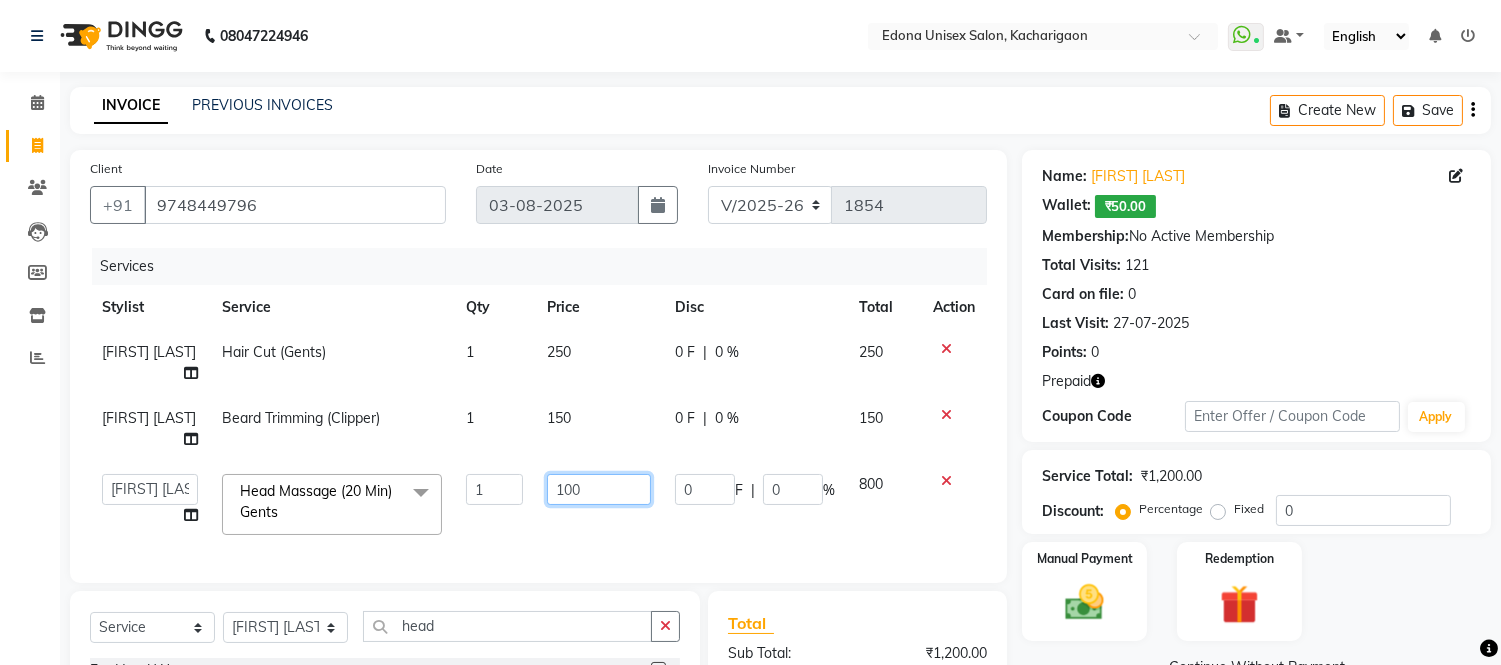 type on "1000" 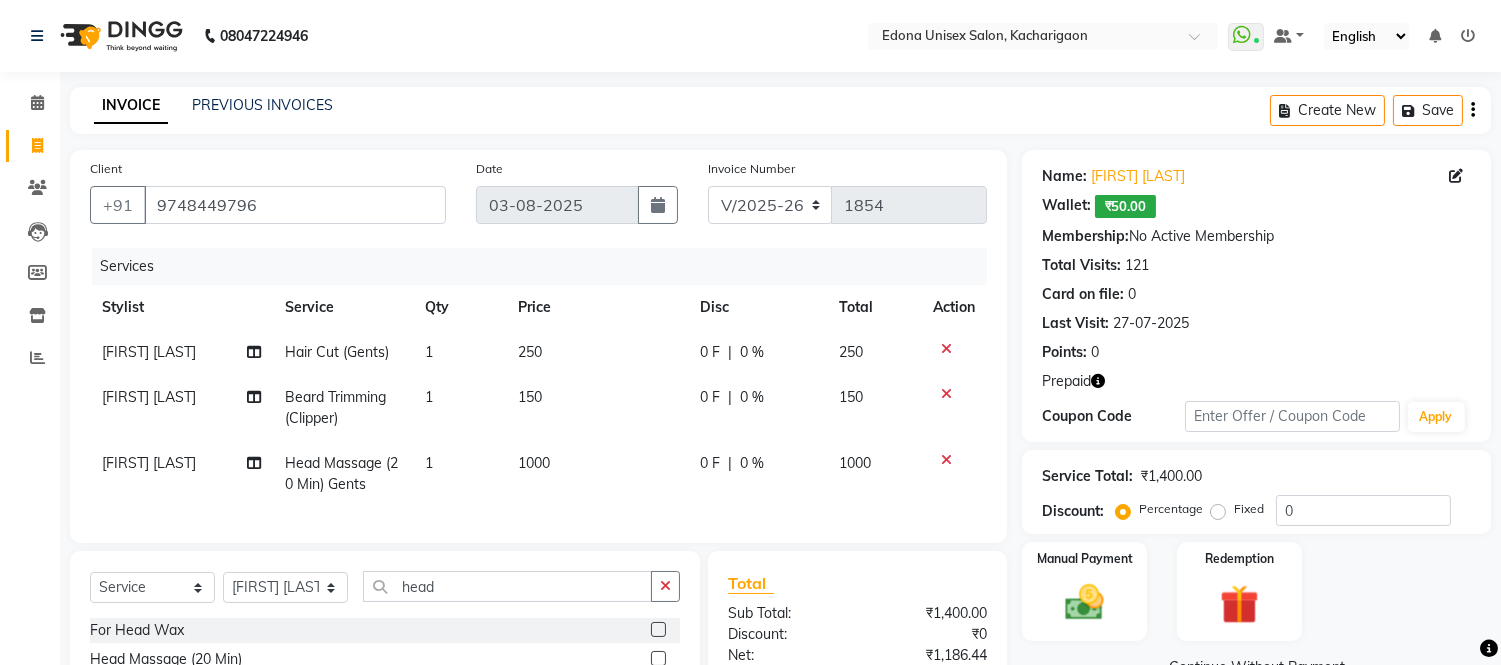 click on "250" 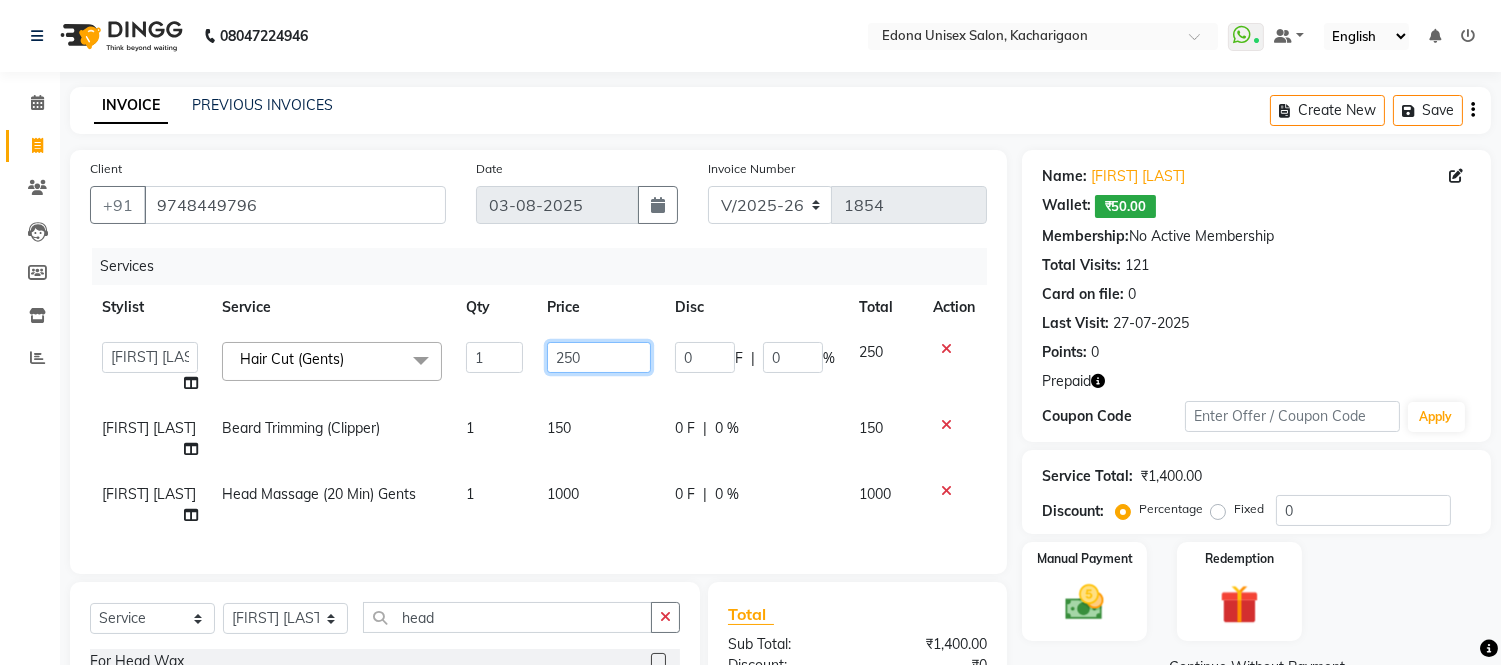 click on "250" 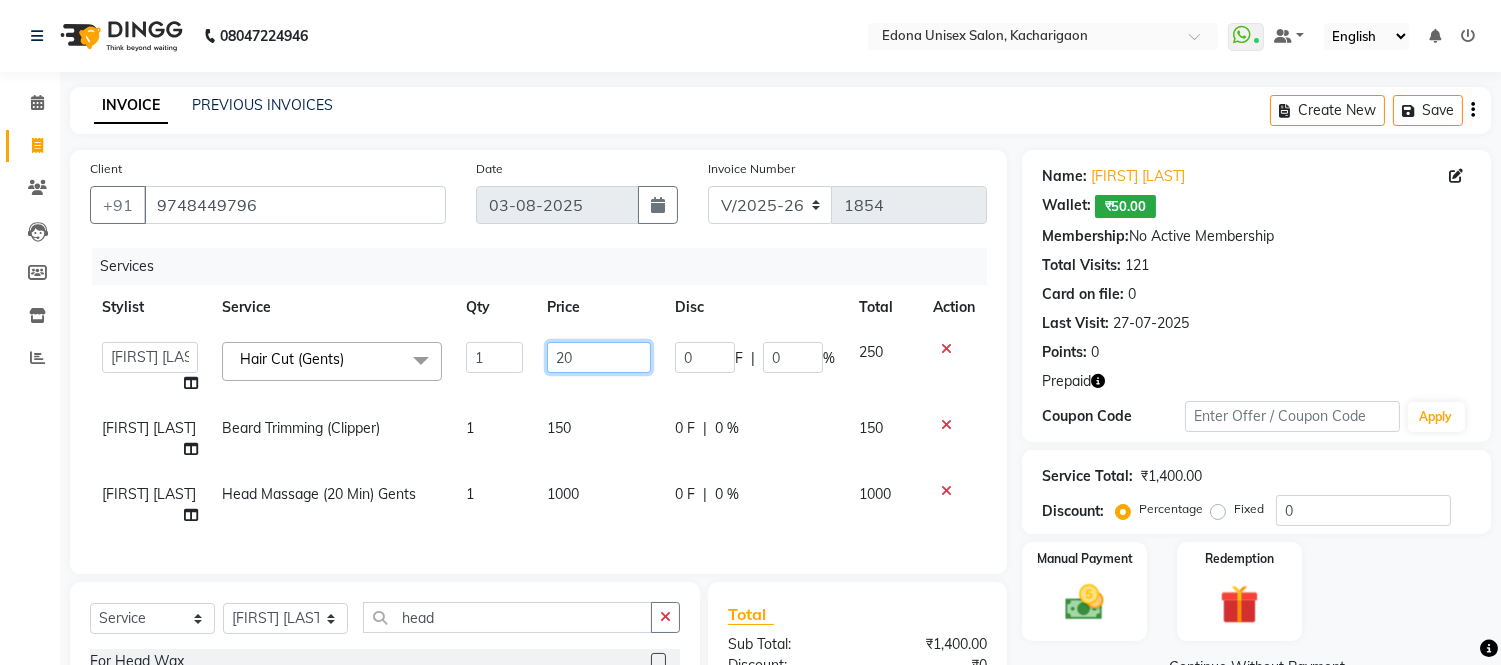 type on "200" 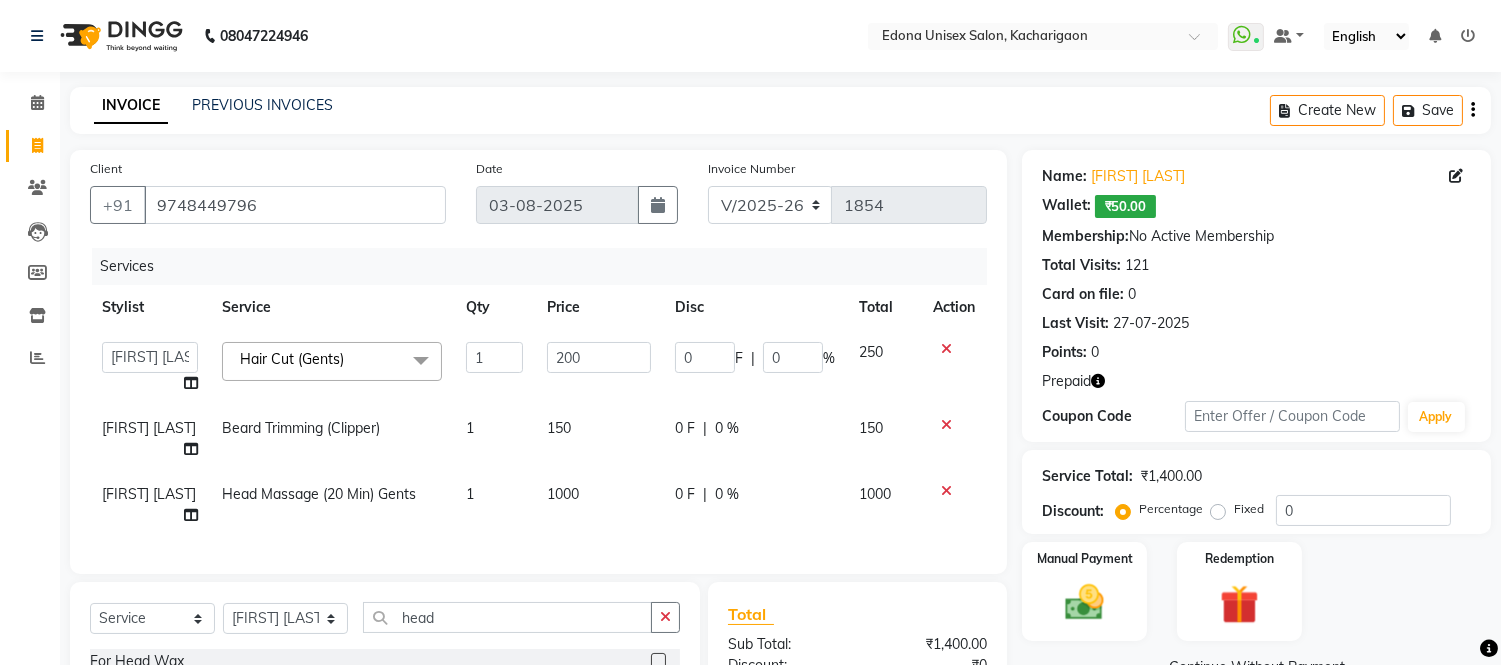 click on "Admin   Anju Sonar   Bir Basumtary   Bishal Bharma   Hemen Daimari   Hombr Jogi   Jenny Kayina   Kriti   Lokesh Verma   Mithiser Bodo   Monisha Goyari   Neha Sonar   Pahi   Prabir Das   Rashmi Basumtary   Reshma Sultana   Roselin Basumtary   Sumitra Subba  Hair Cut (Gents)  x Under Arms Full Face Bleach Half Arms Bleach Half Back Bleach Full Face & Neck Bleach Half Feet Bleach Full Arms Bleach Full Back Bleach Full Feet Bleach Full Body Bleach Nano Plastia Neck D-Tan Full/Face D-Tan Half Arms D-Tan Half Feet D-Tan Back D-Tan Full Arms D-Tan Full Feet D-Tan Other Pack Clean Up Lotus Clean Up Jeannot Clean Up Cheryl'S Clean Up O3 Clean Up Basic Facial O3 D-Tan Clean Up Advanced Facial Cheryl'S Facial Jeannot Facial O3+ Whitning & Brighting Facial Lotus (Preservita) Facial O3+ Shine & Glow Facial O3+ Anti Agening Facial O3+ Anti Pigmention Facial Treatment Facial Bridal Facial O3+ Diamond Facial Hydra facial Beard Color Global Hair Root Touch Up (Majirel) Global Hair Colour (Majirel) Gents Shaving Chin Wax 1 0" 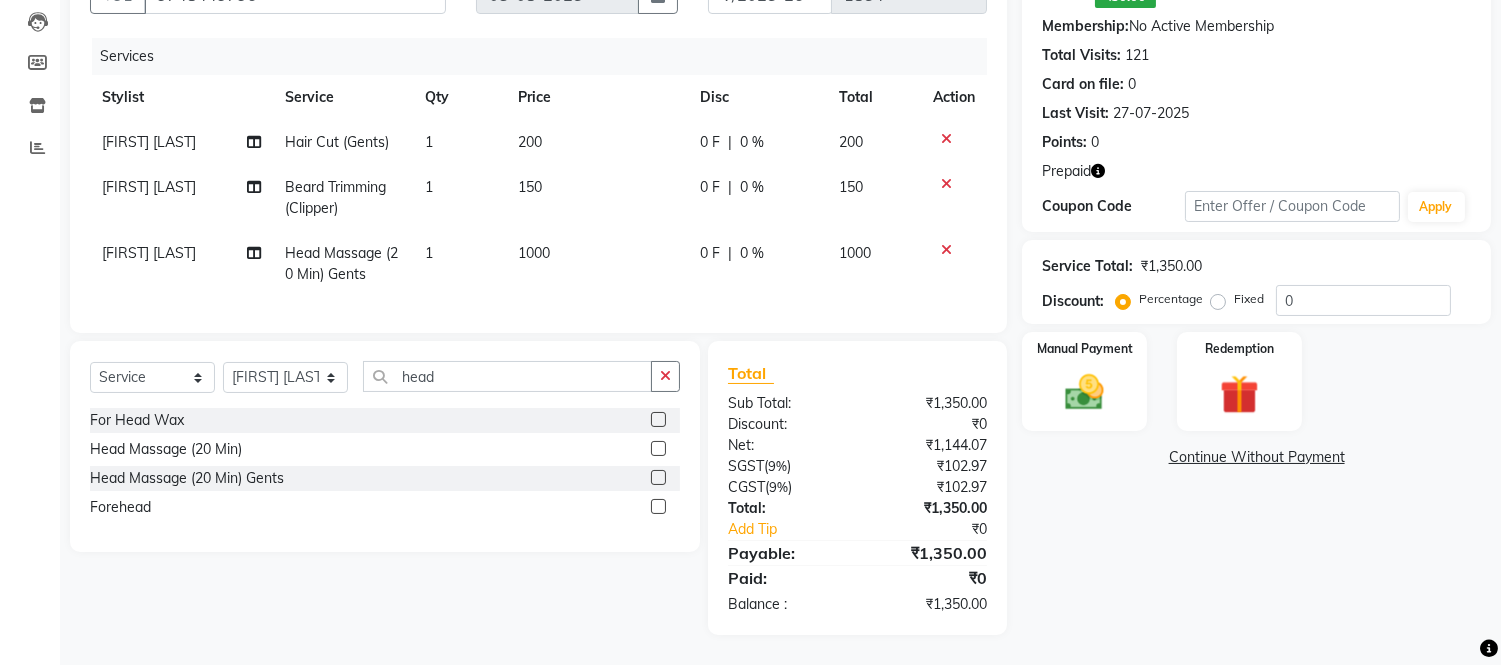 scroll, scrollTop: 226, scrollLeft: 0, axis: vertical 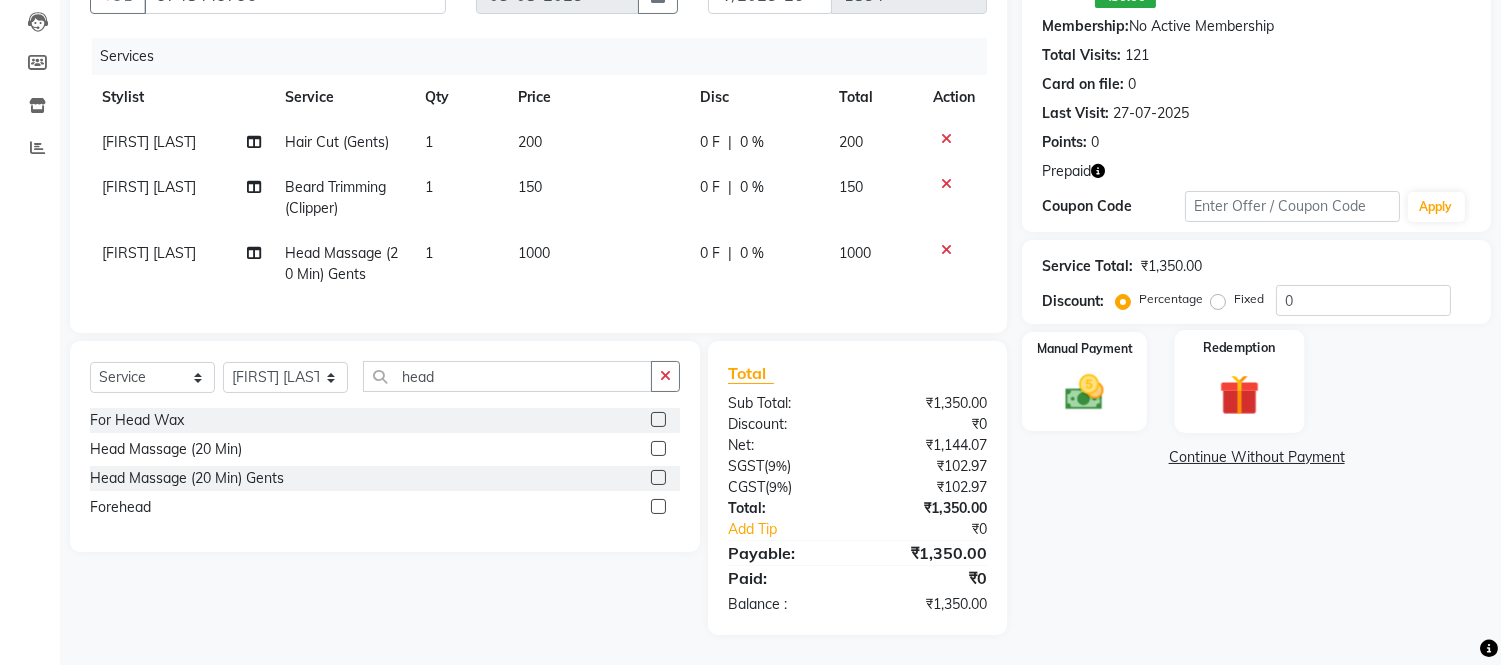 click 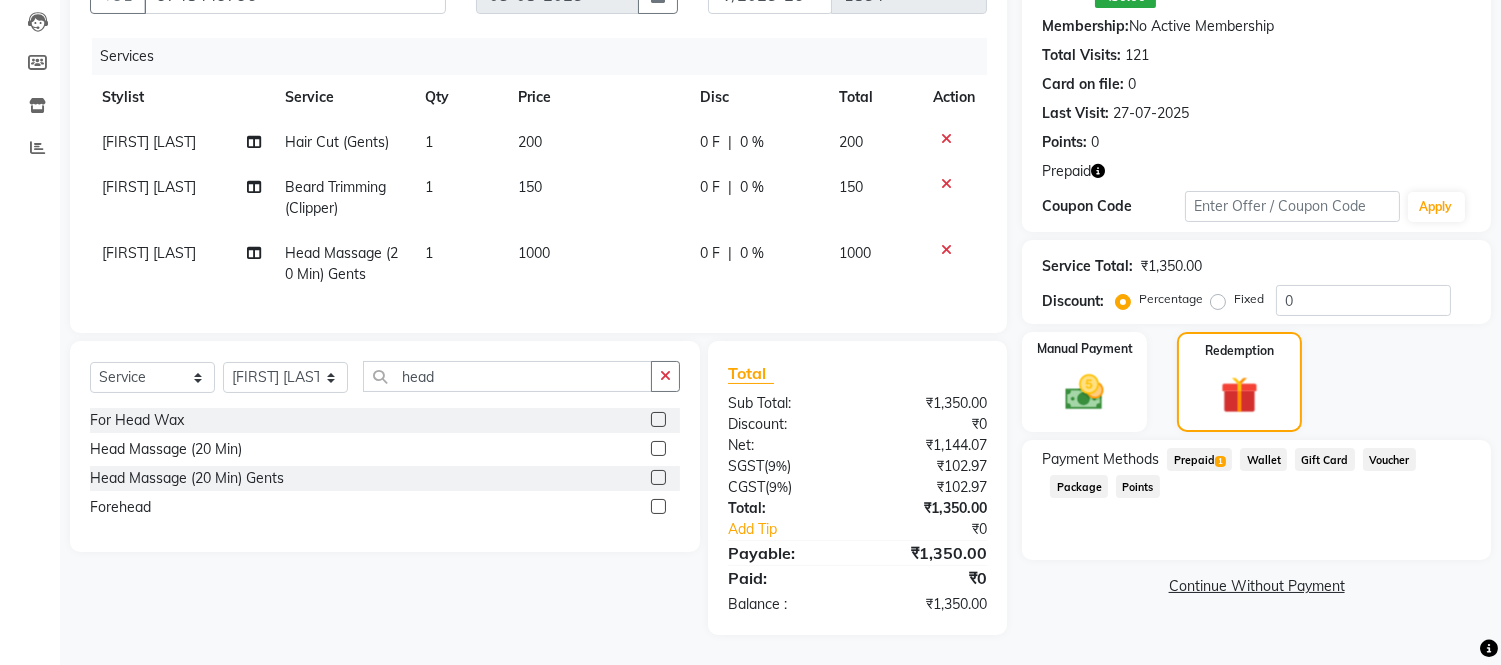 click on "Wallet" 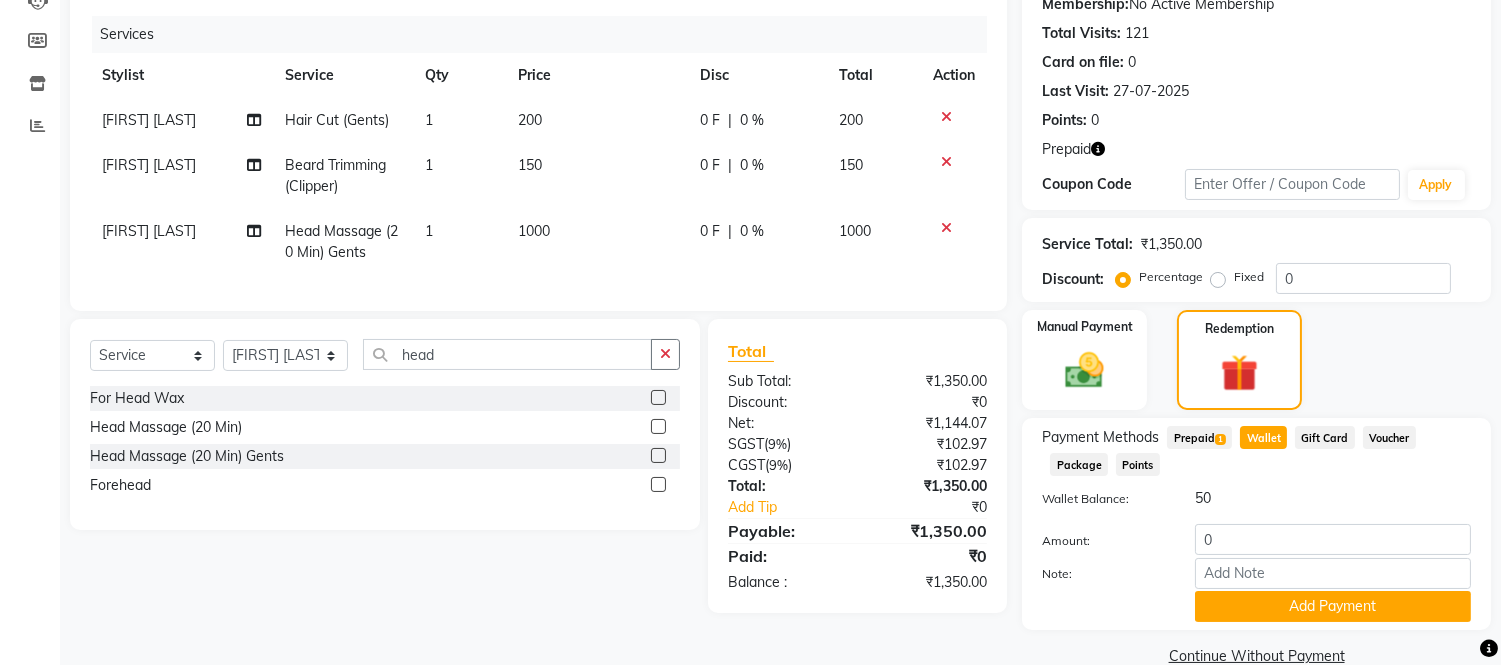 scroll, scrollTop: 267, scrollLeft: 0, axis: vertical 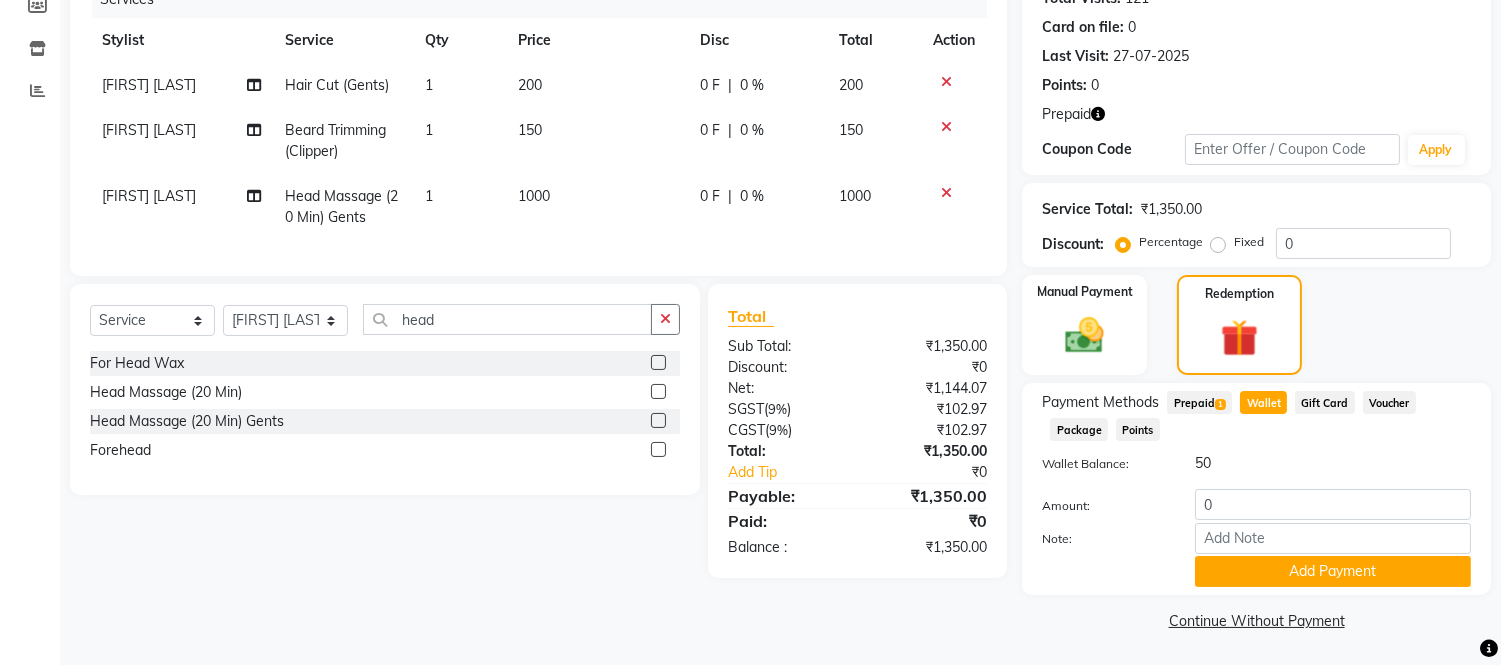 click on "50" 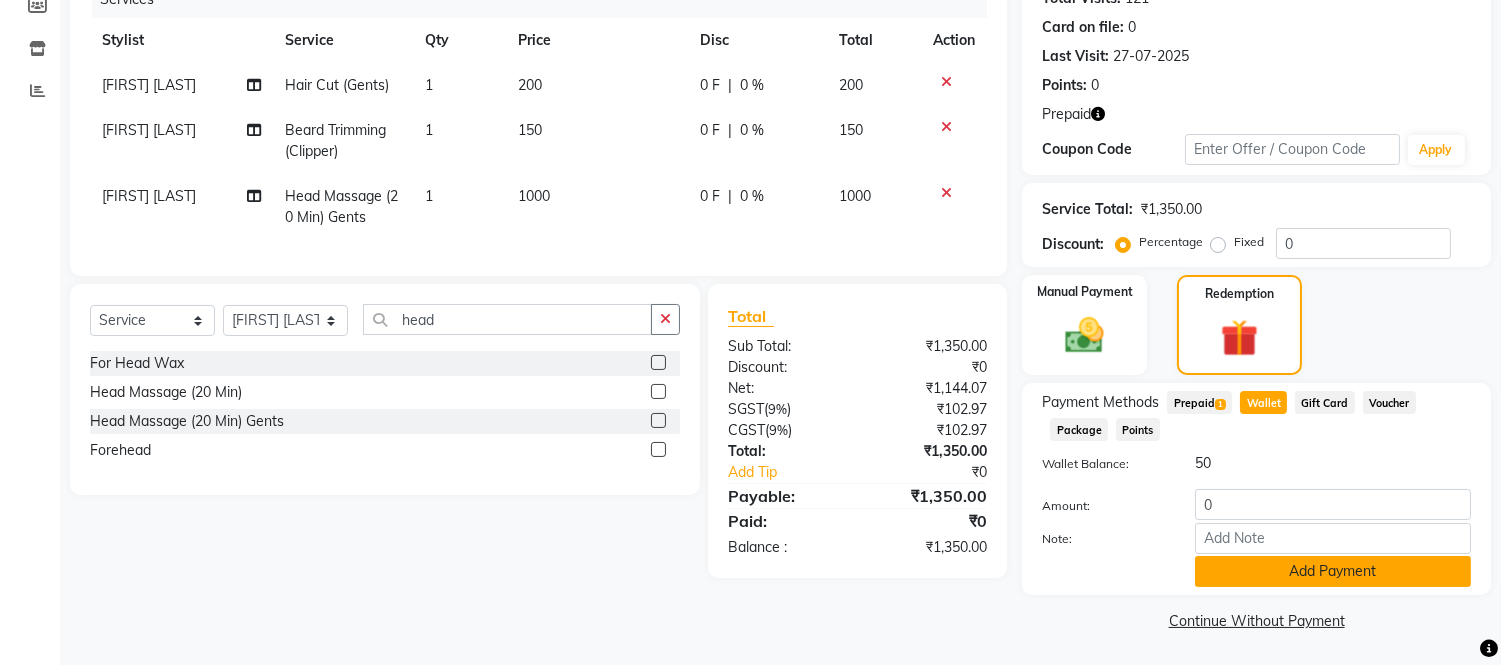 click on "Add Payment" 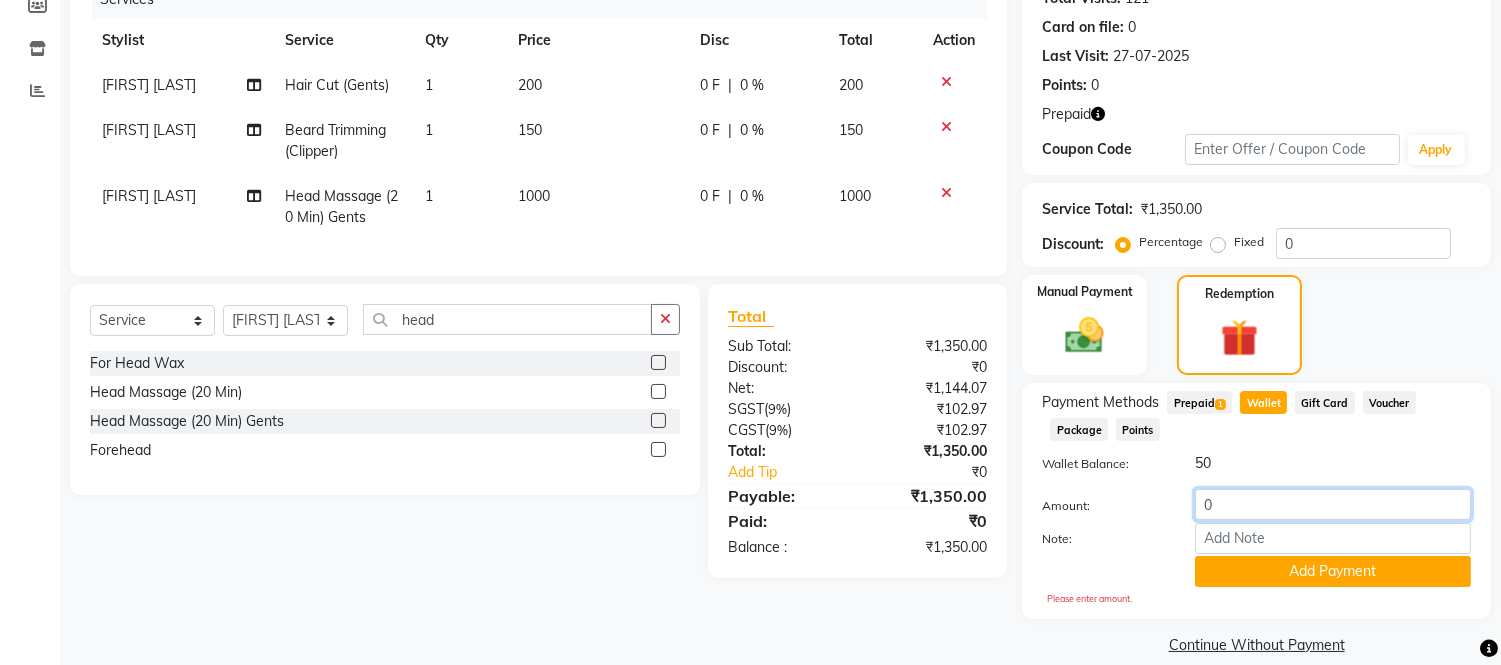 click on "0" 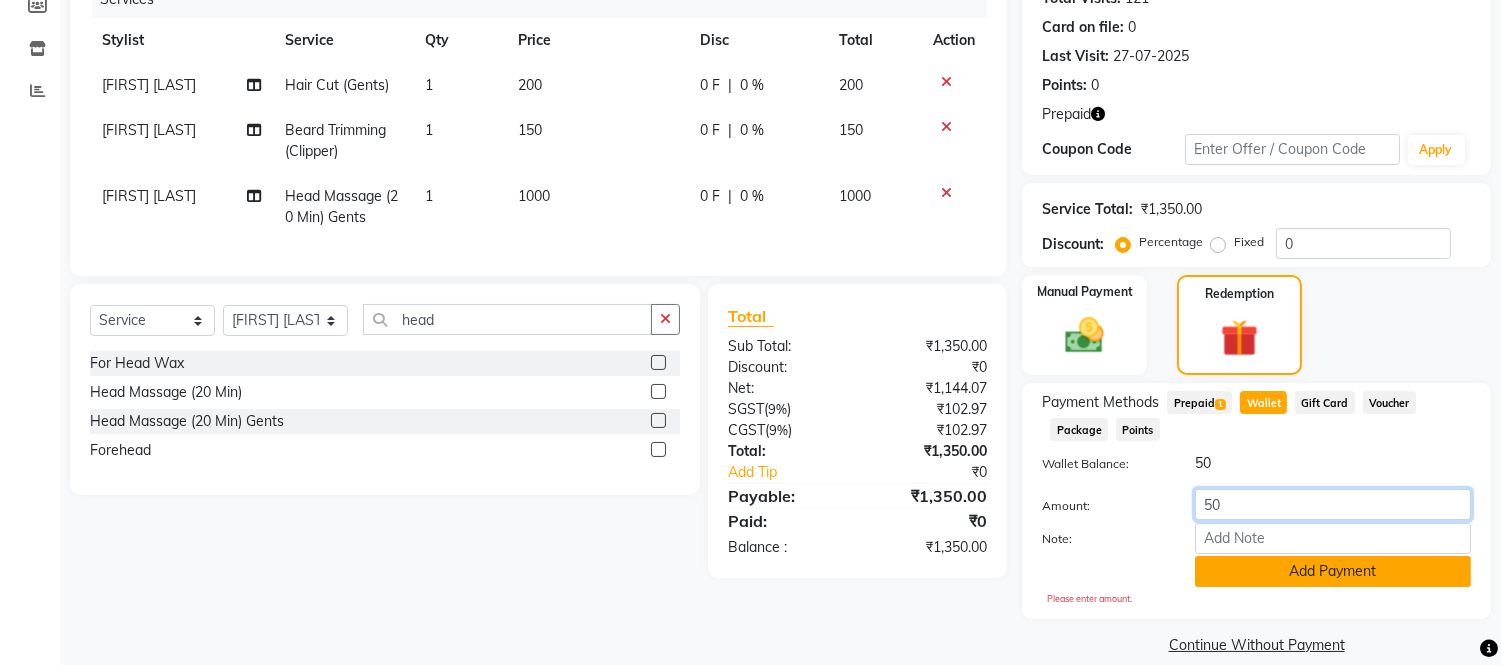 type on "50" 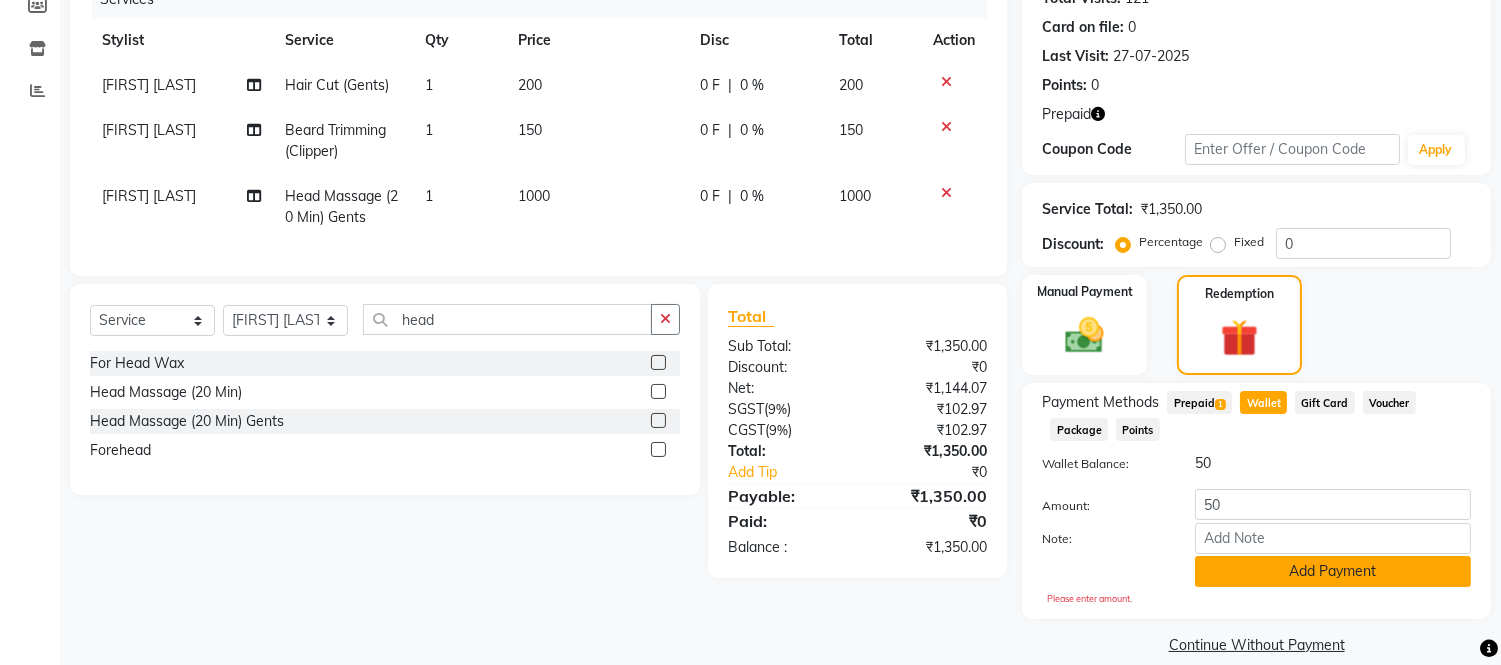 click on "Add Payment" 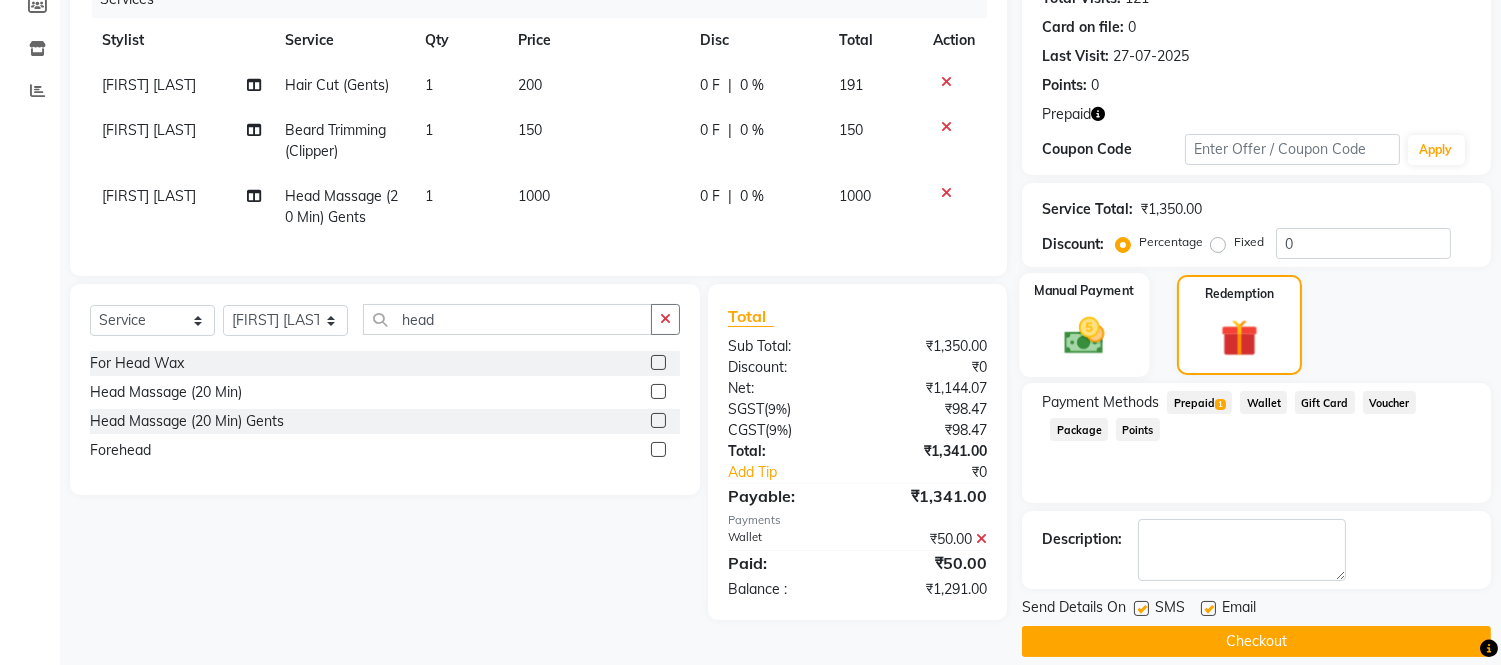 click 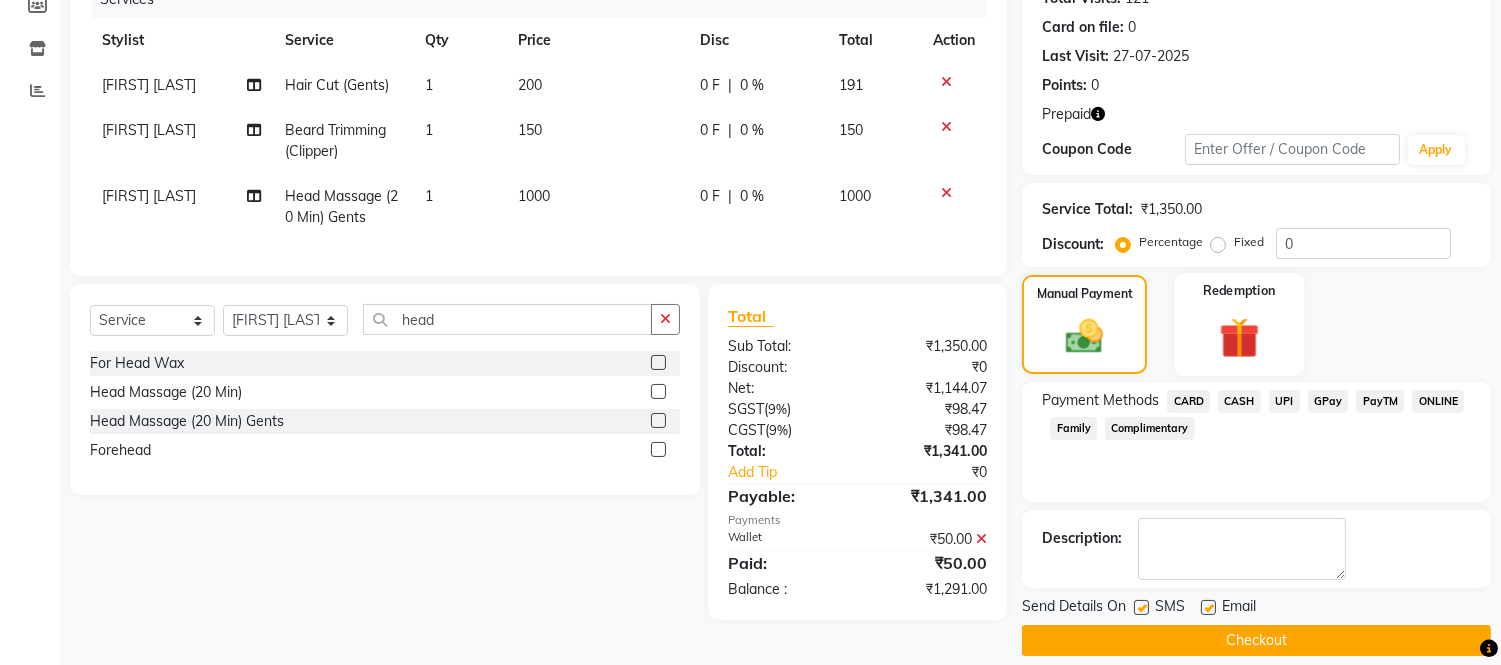 click 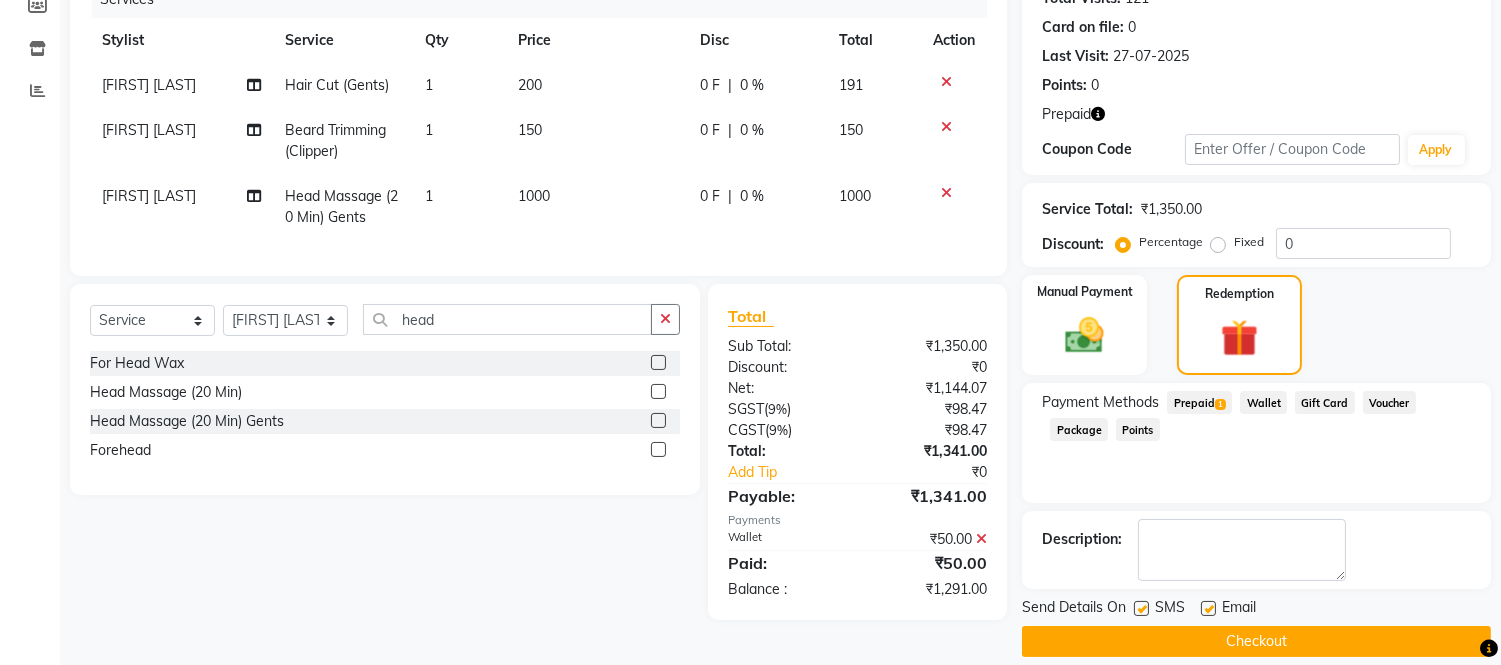 click on "Prepaid  1" 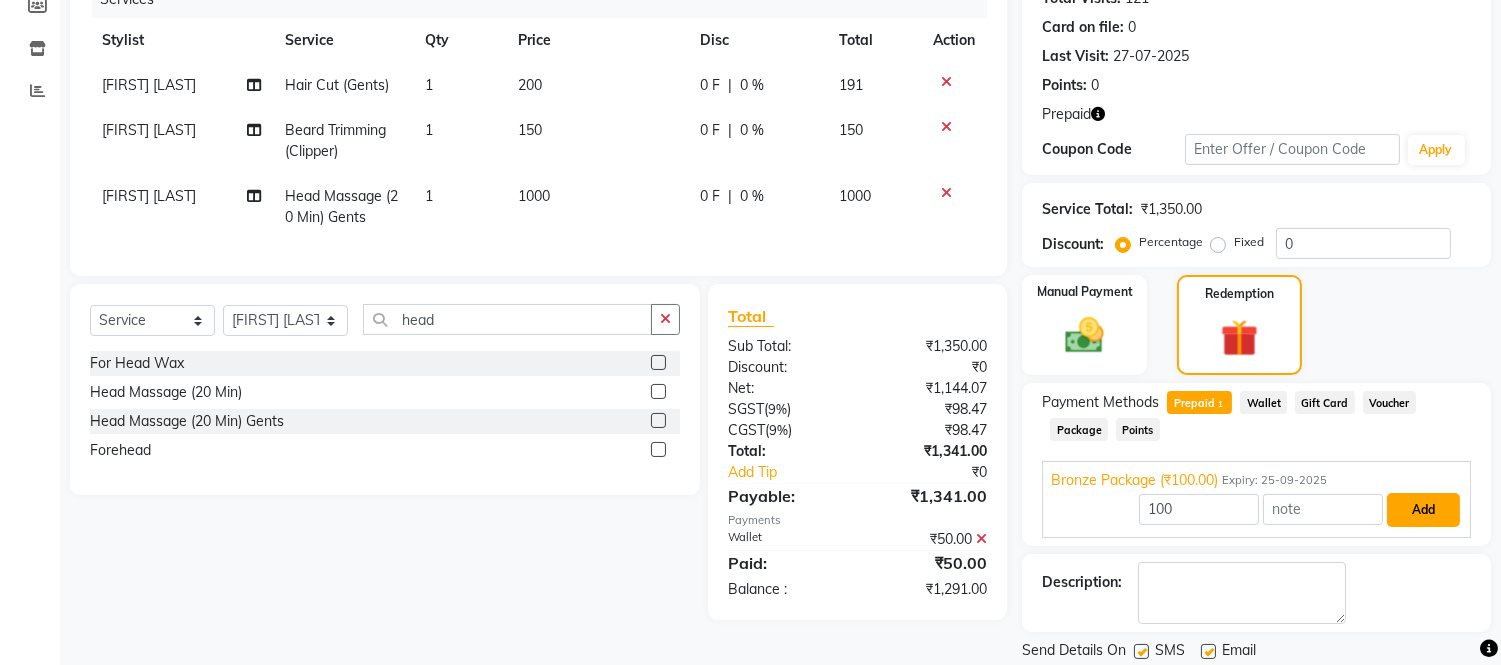 click on "Add" at bounding box center [1423, 510] 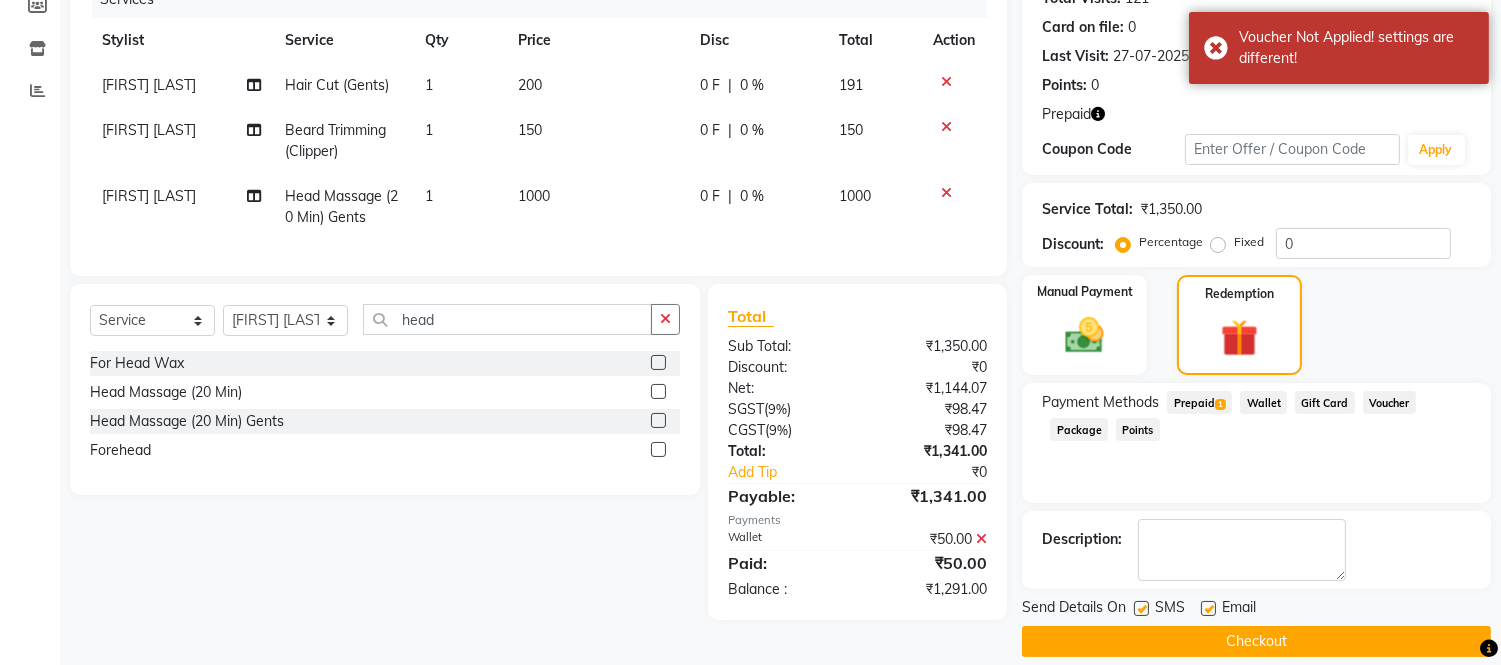 click on "Prepaid  1" 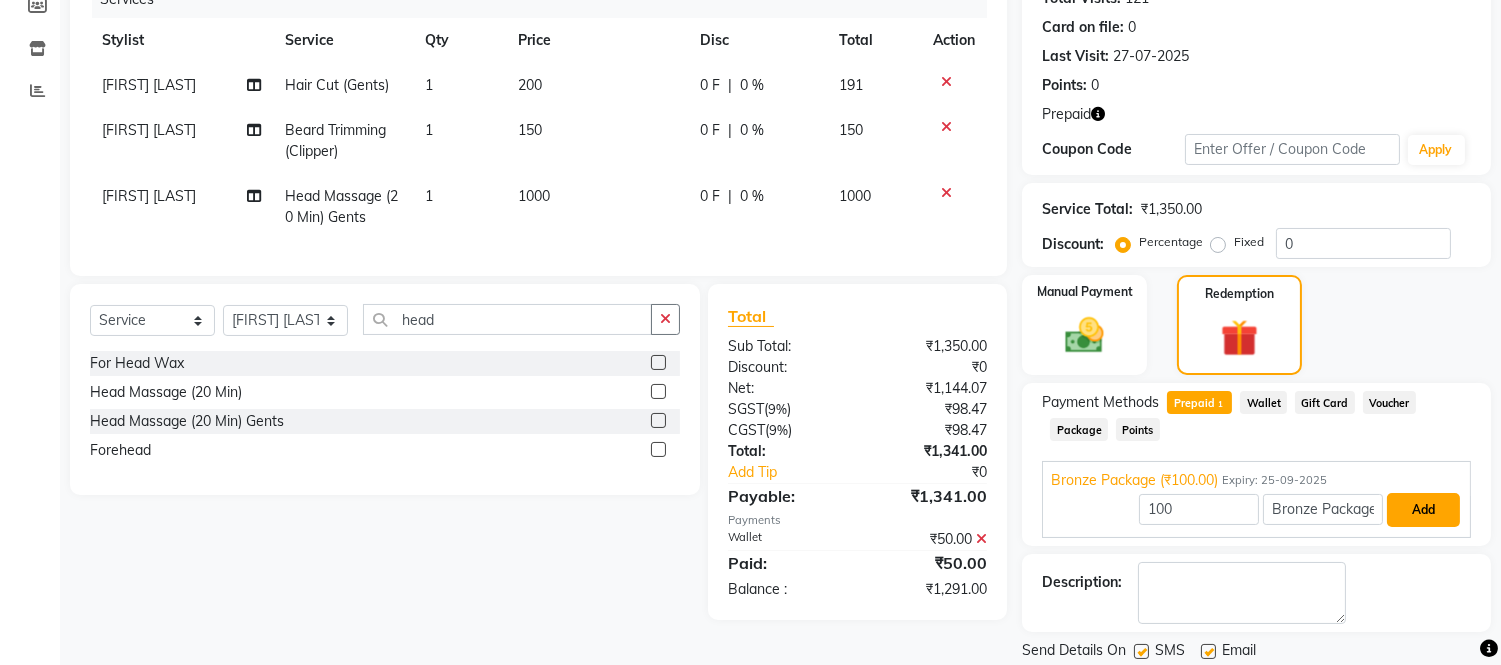 click on "Add" at bounding box center [1423, 510] 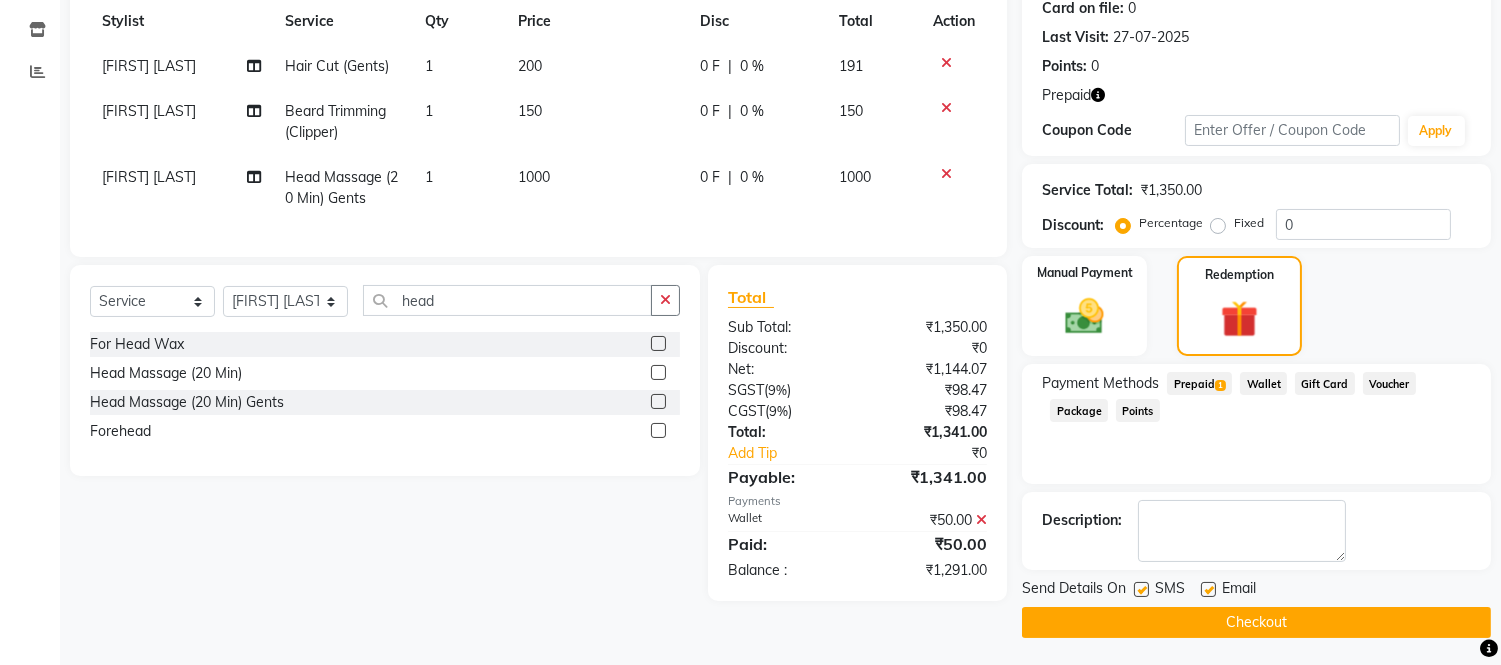 scroll, scrollTop: 287, scrollLeft: 0, axis: vertical 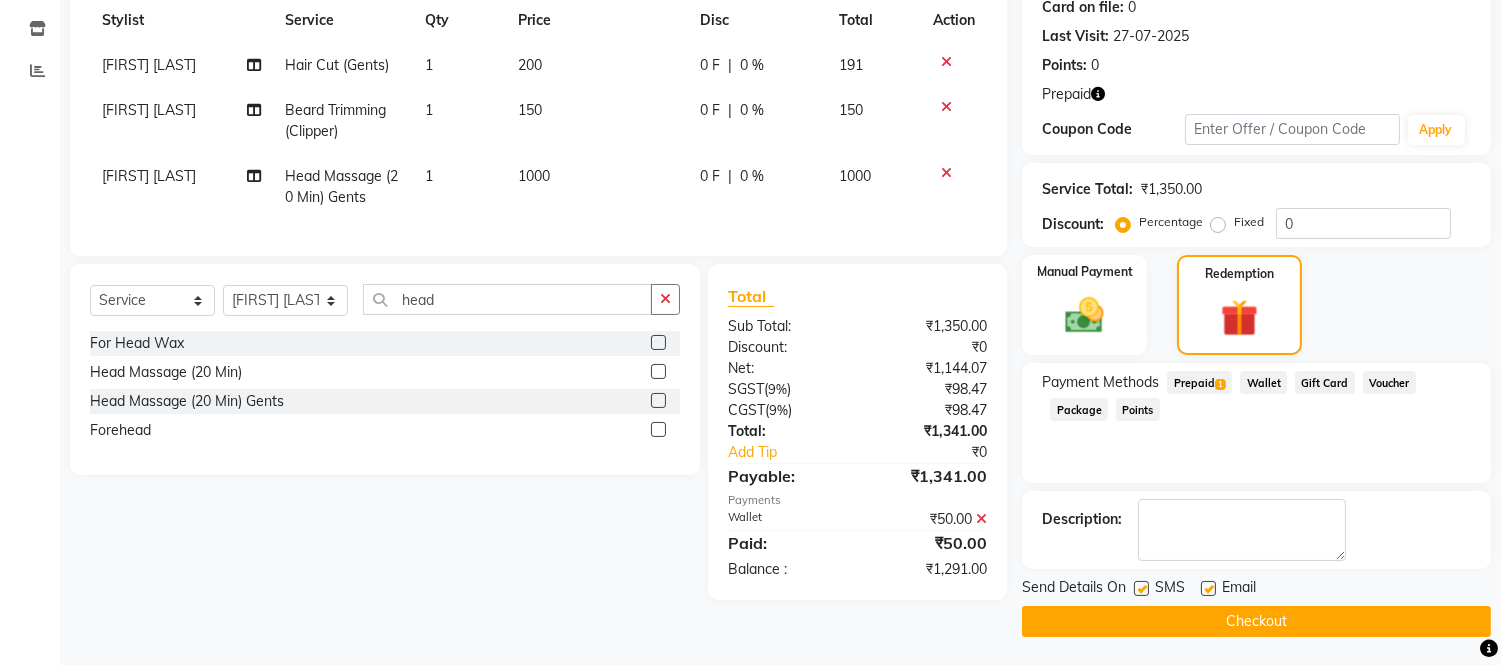 click on "Prepaid  1" 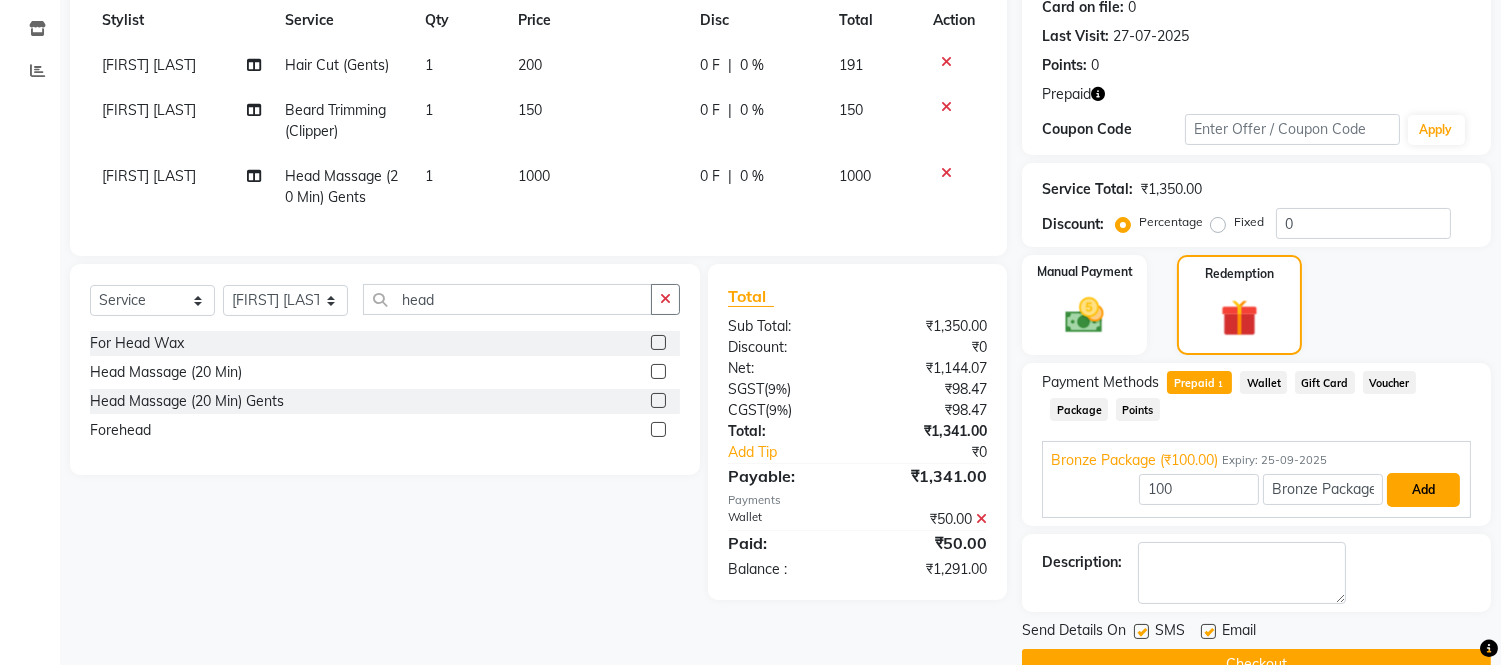 click on "Add" at bounding box center (1423, 490) 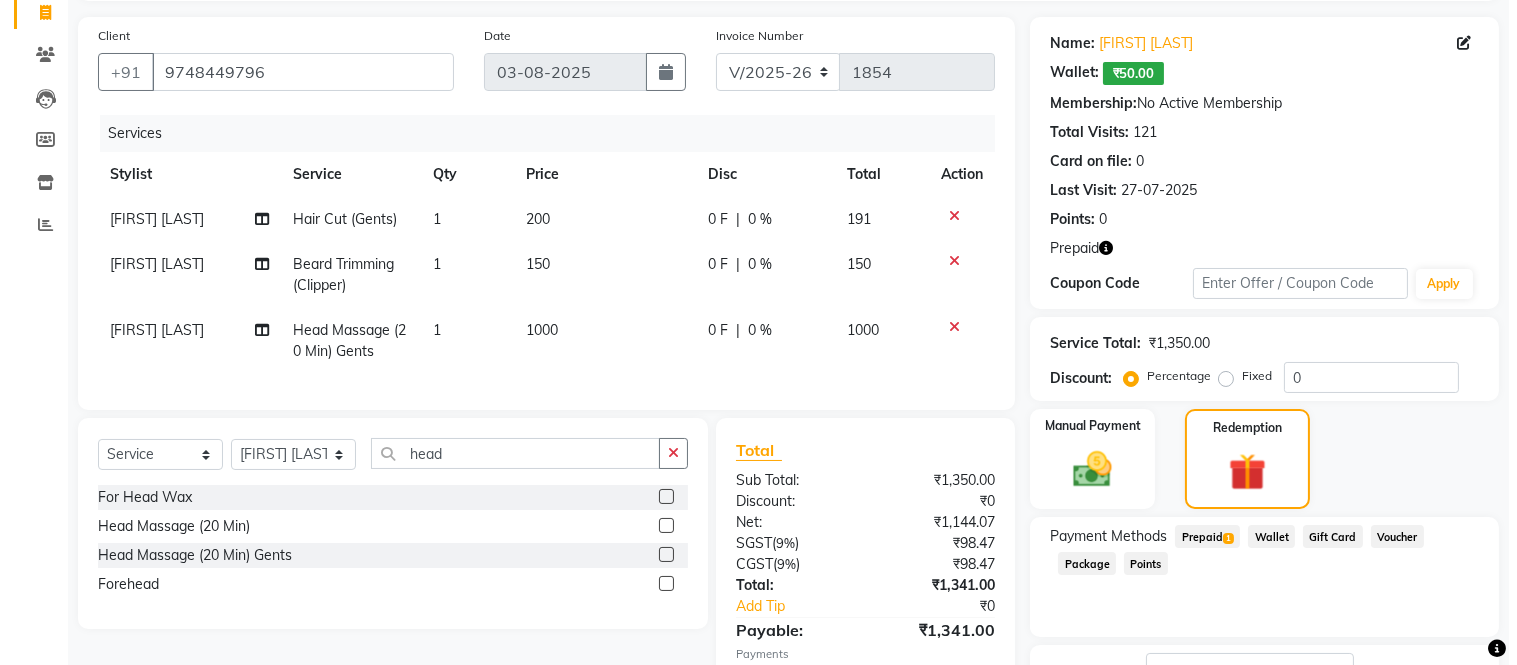 scroll, scrollTop: 0, scrollLeft: 0, axis: both 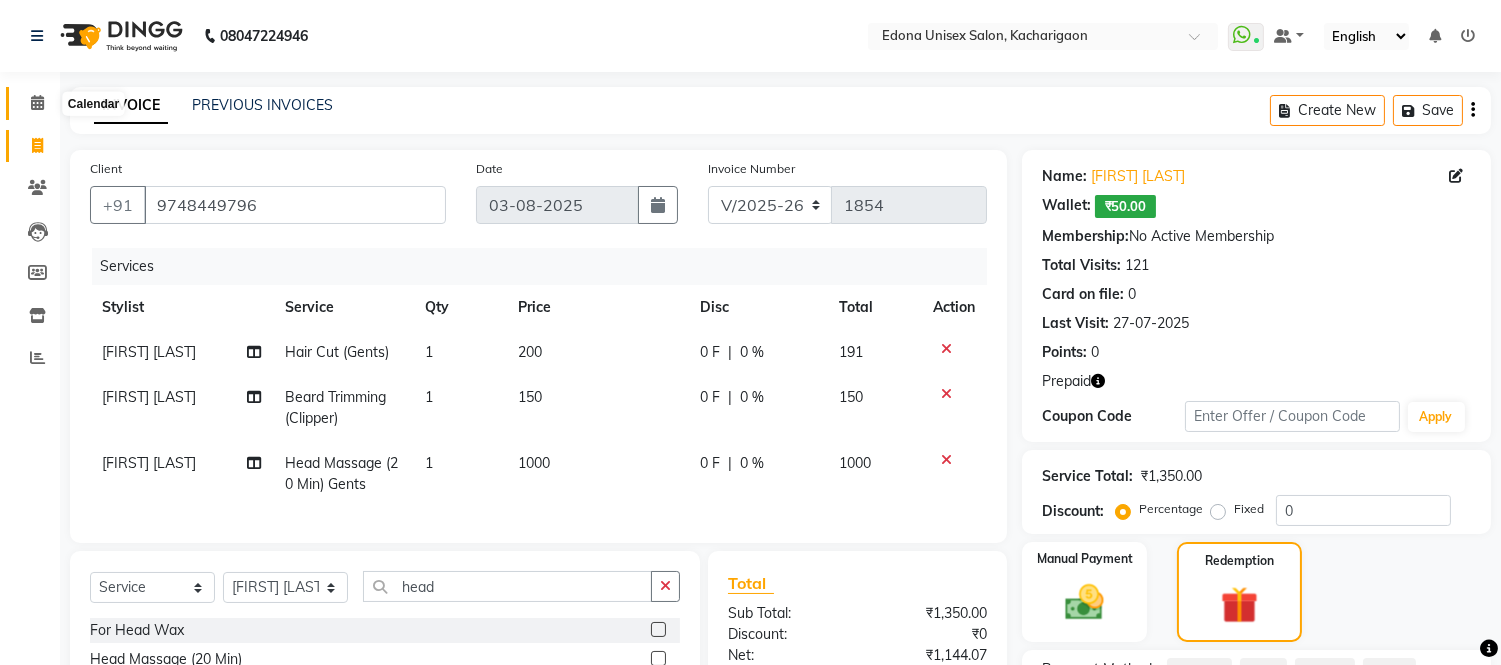 click 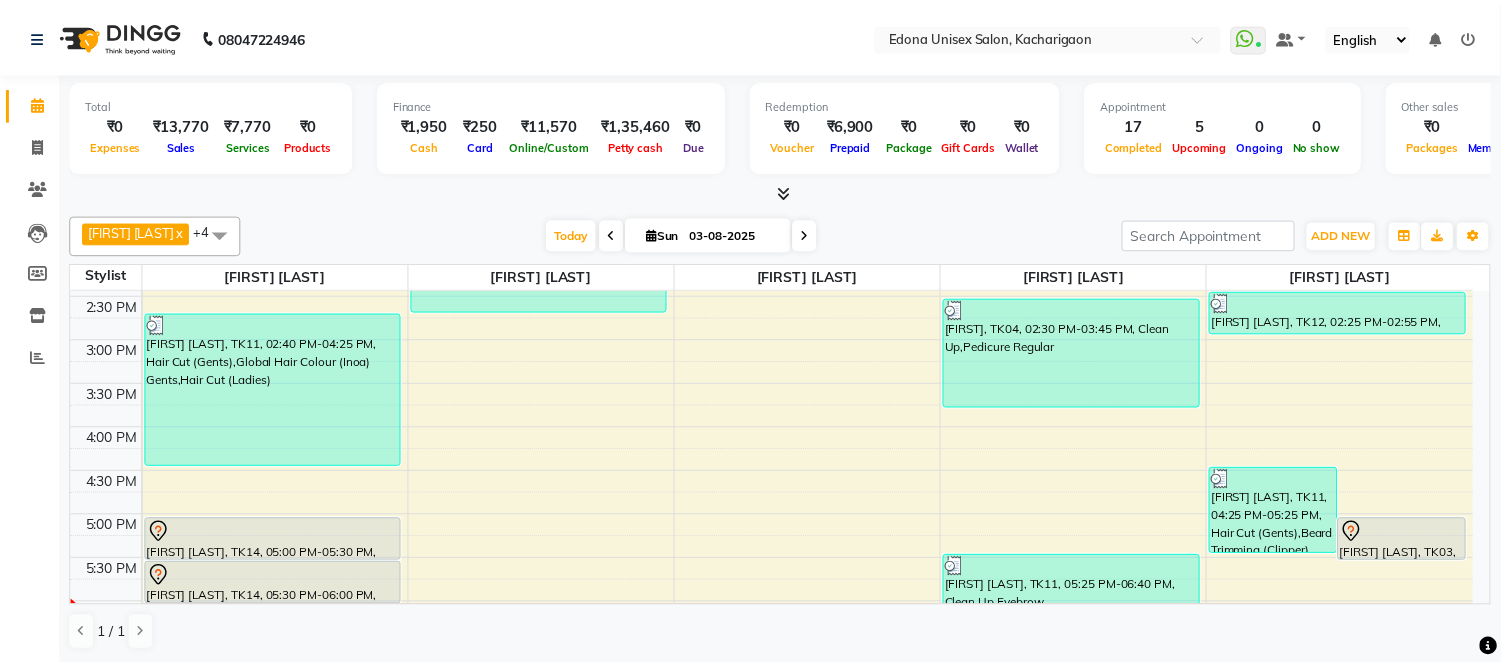 scroll, scrollTop: 677, scrollLeft: 0, axis: vertical 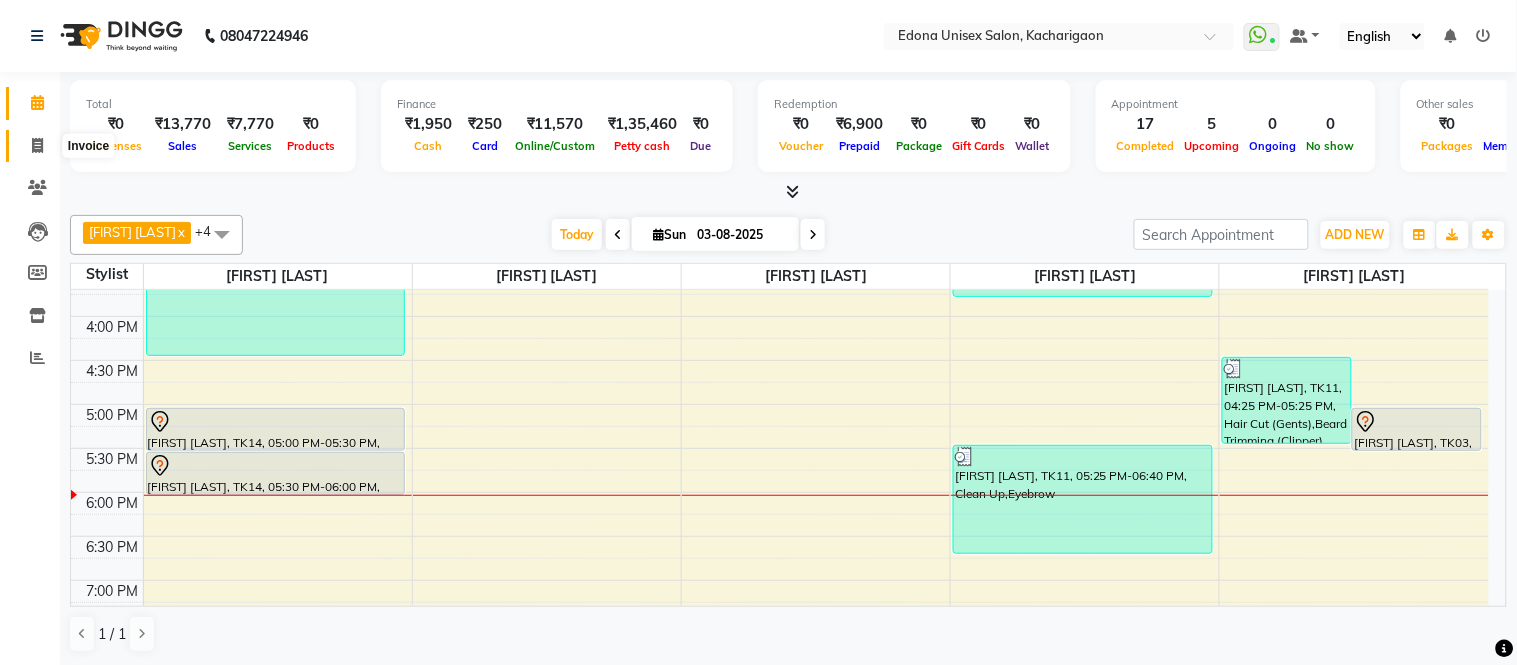 click 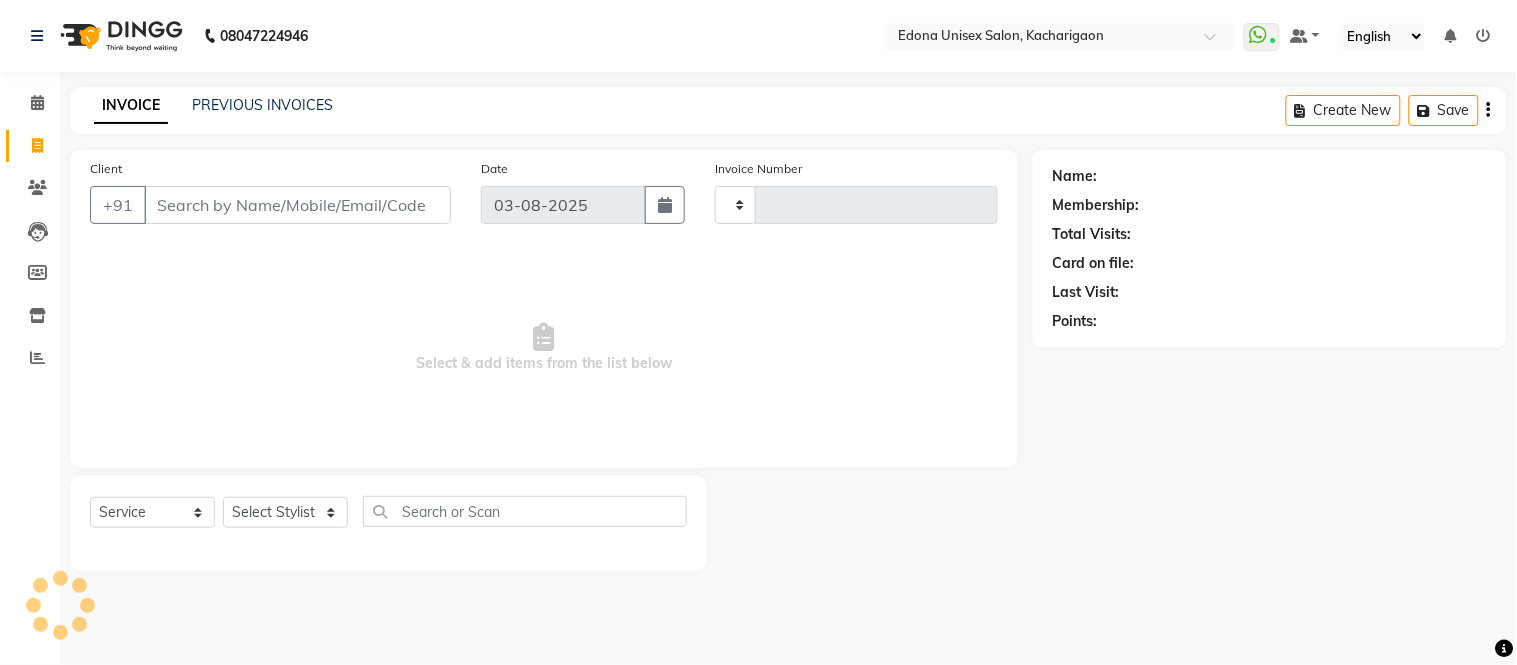 type on "1854" 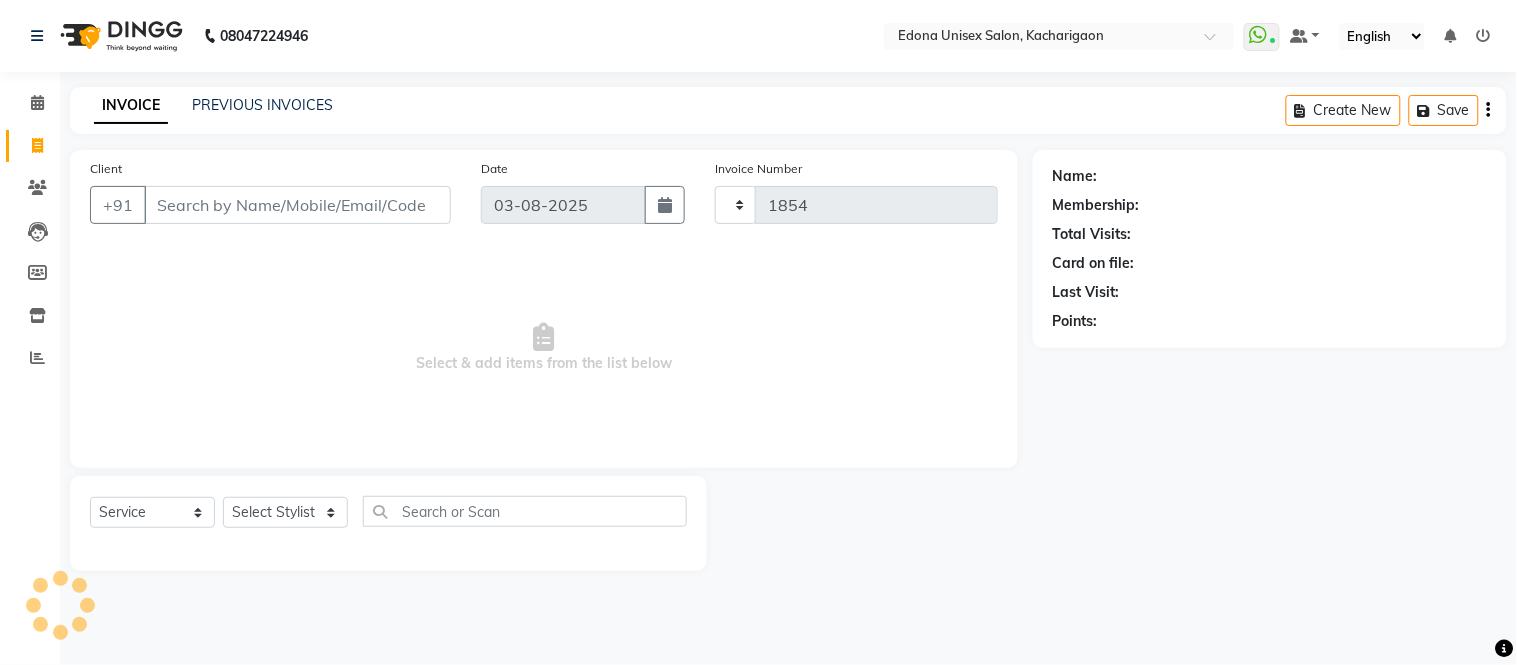 select on "5389" 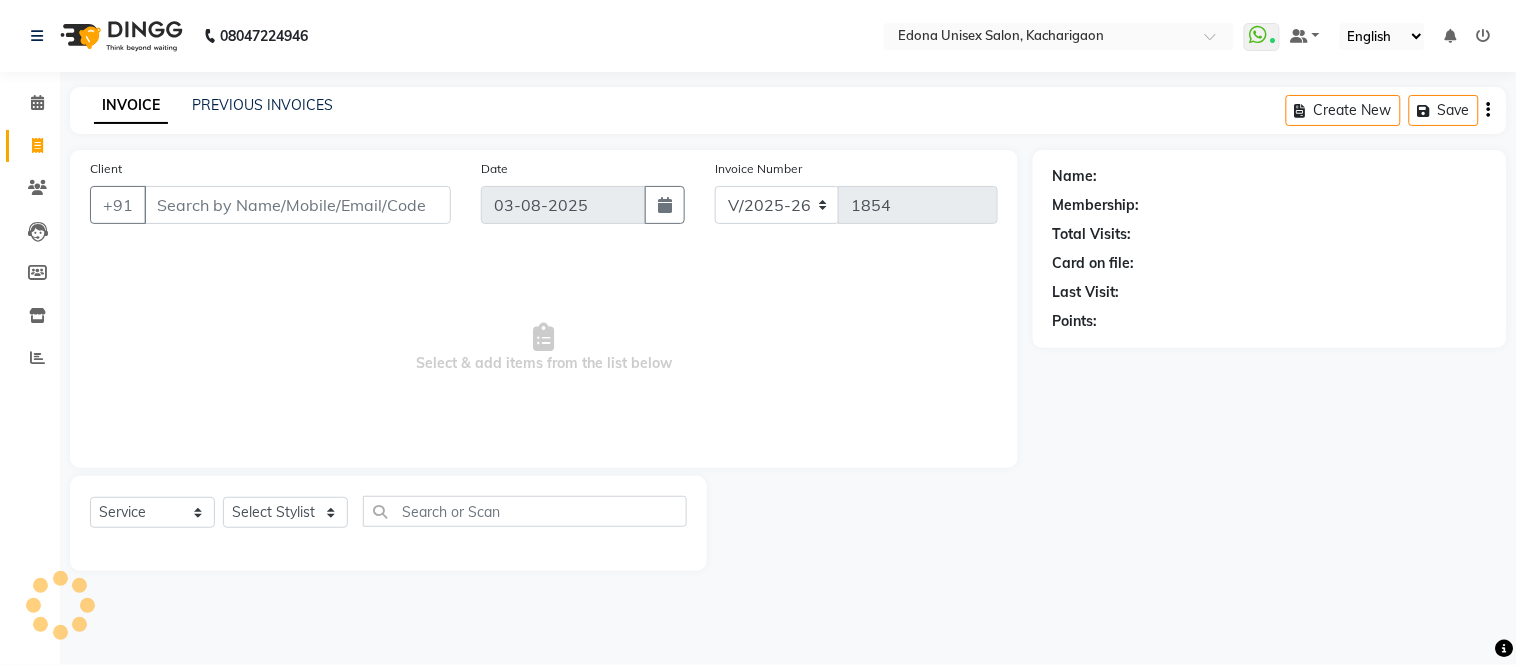 click on "Client" at bounding box center (297, 205) 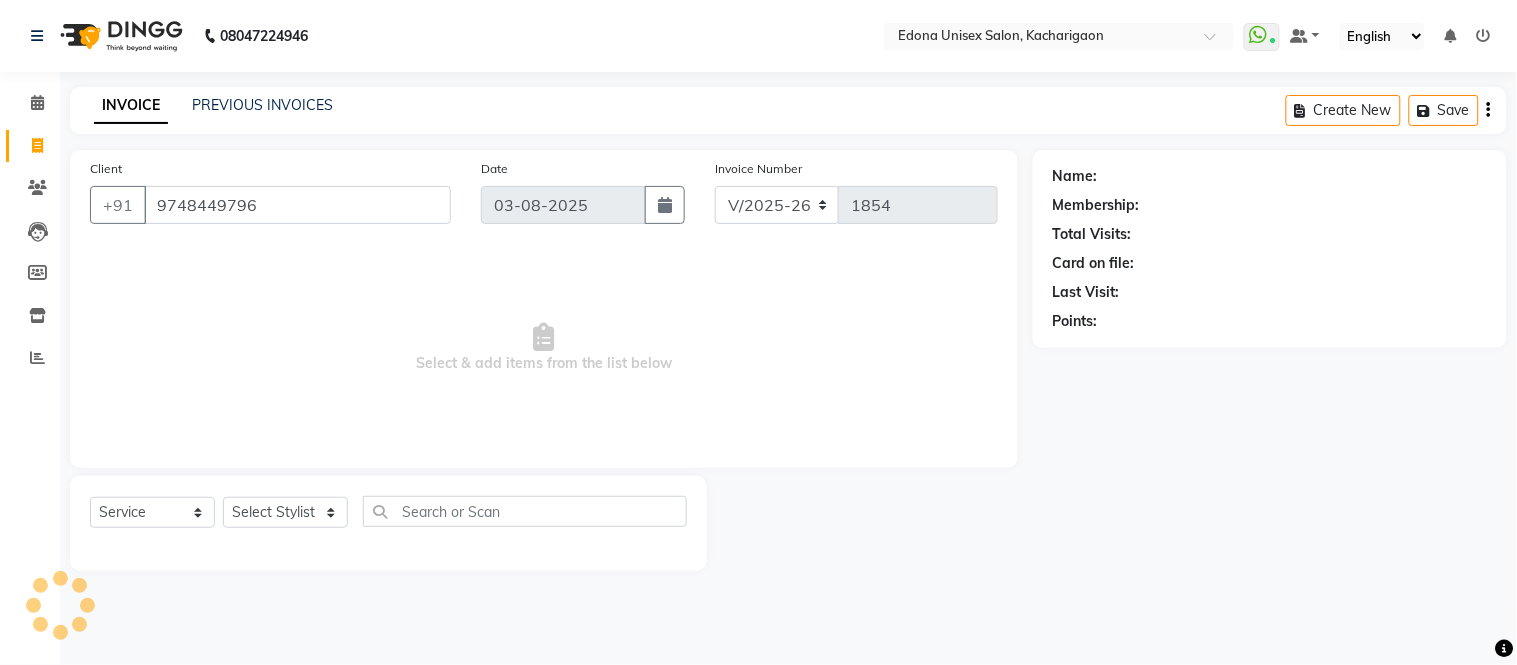 type on "9748449796" 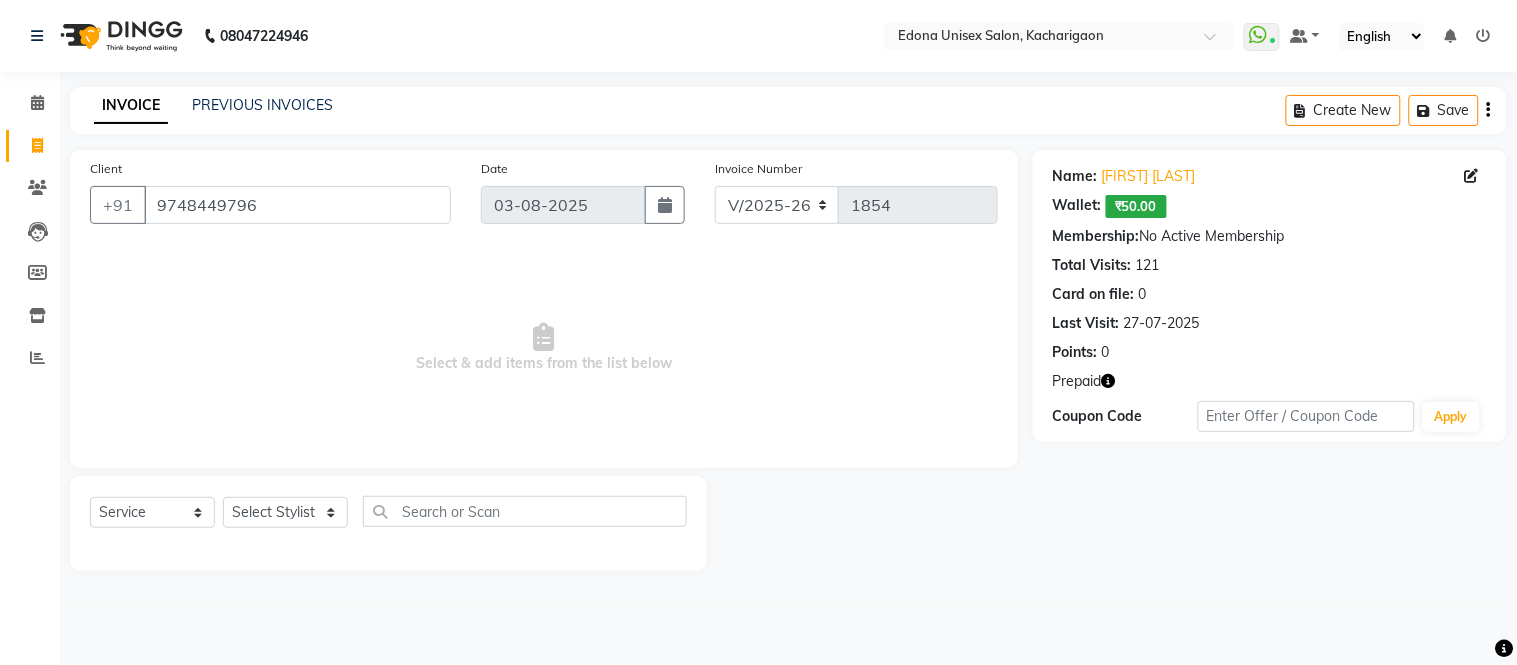 click on "₹50.00" 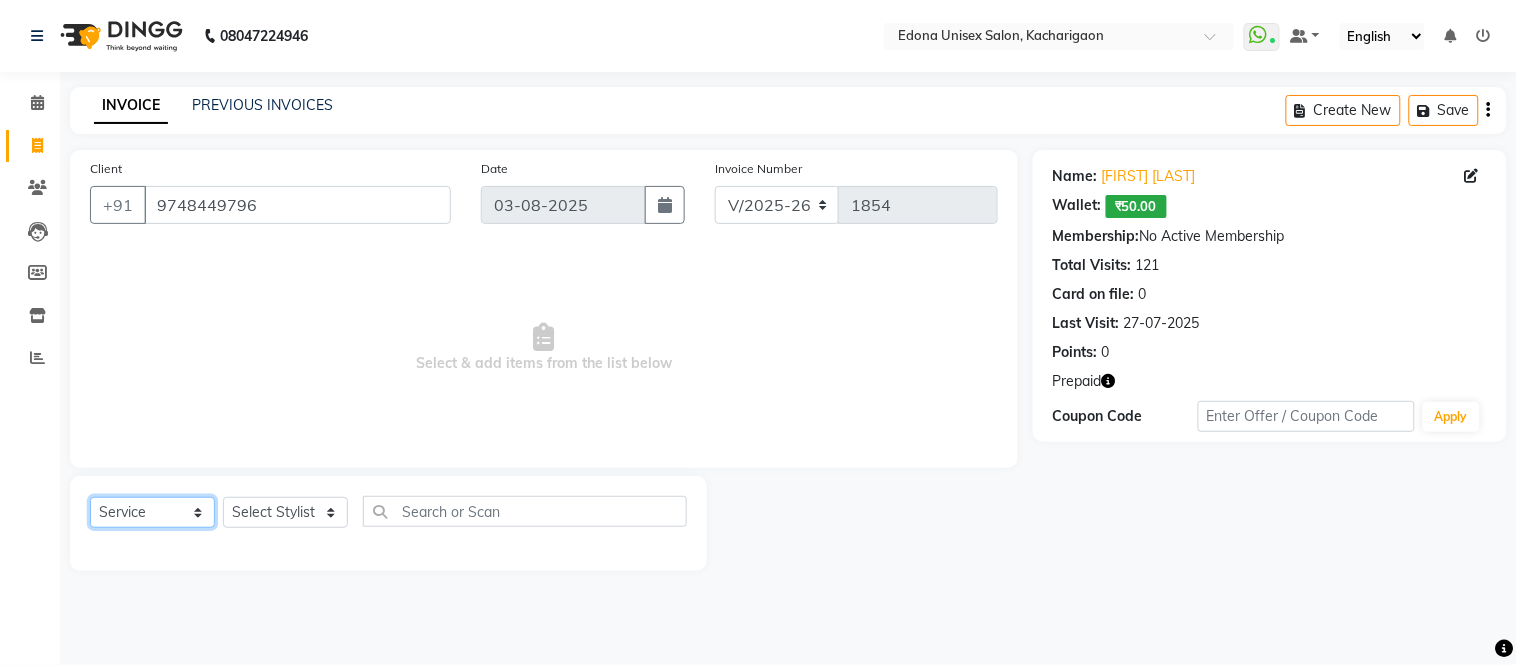 click on "Select  Service  Product  Membership  Package Voucher Prepaid Gift Card" 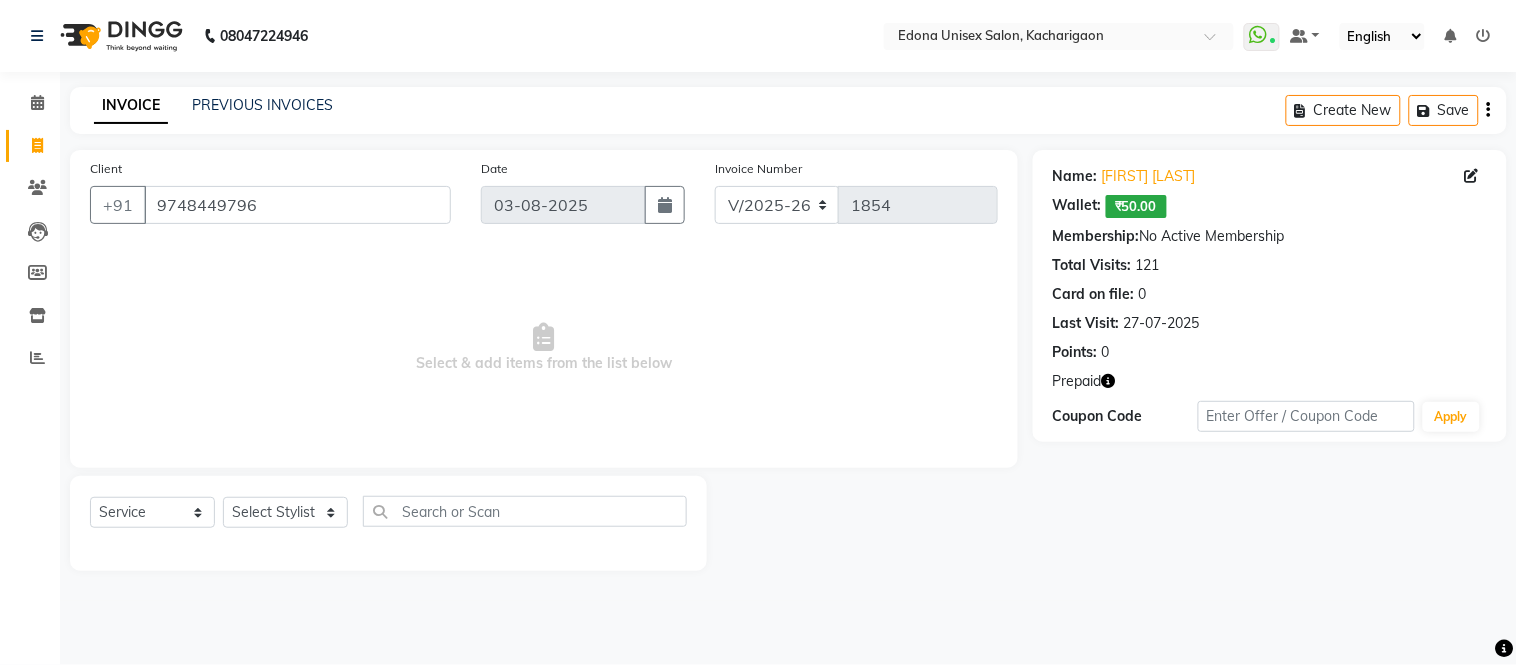 click on "Select  Service  Product  Membership  Package Voucher Prepaid Gift Card  Select Stylist Admin Anju Sonar Bir Basumtary Bishal Bharma Hemen Daimari Hombr Jogi Jenny Kayina Kriti Lokesh Verma Mithiser Bodo Monisha Goyari Neha Sonar Pahi Prabir Das Rashmi Basumtary Reshma Sultana Roselin Basumtary Sumitra Subba" 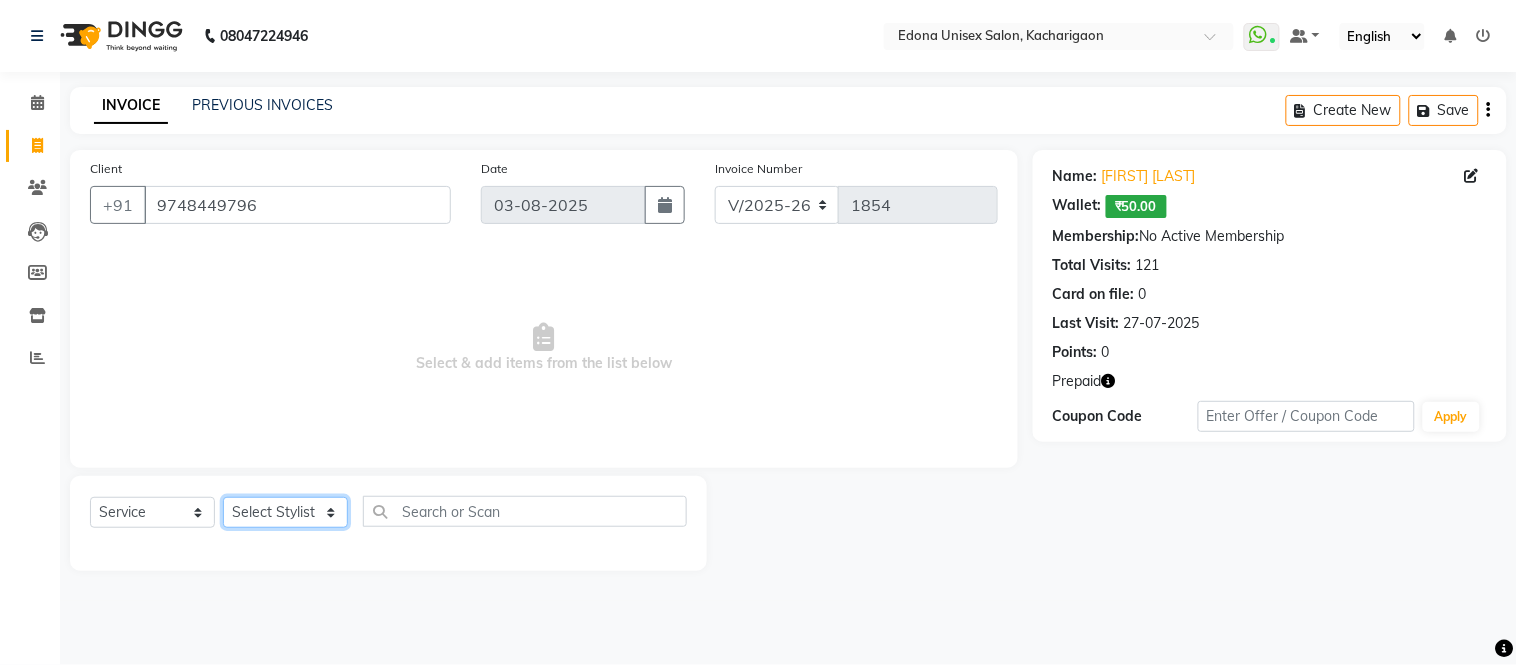 click on "Select Stylist Admin Anju Sonar Bir Basumtary Bishal Bharma Hemen Daimari Hombr Jogi Jenny Kayina Kriti Lokesh Verma Mithiser Bodo Monisha Goyari Neha Sonar Pahi Prabir Das Rashmi Basumtary Reshma Sultana Roselin Basumtary Sumitra Subba" 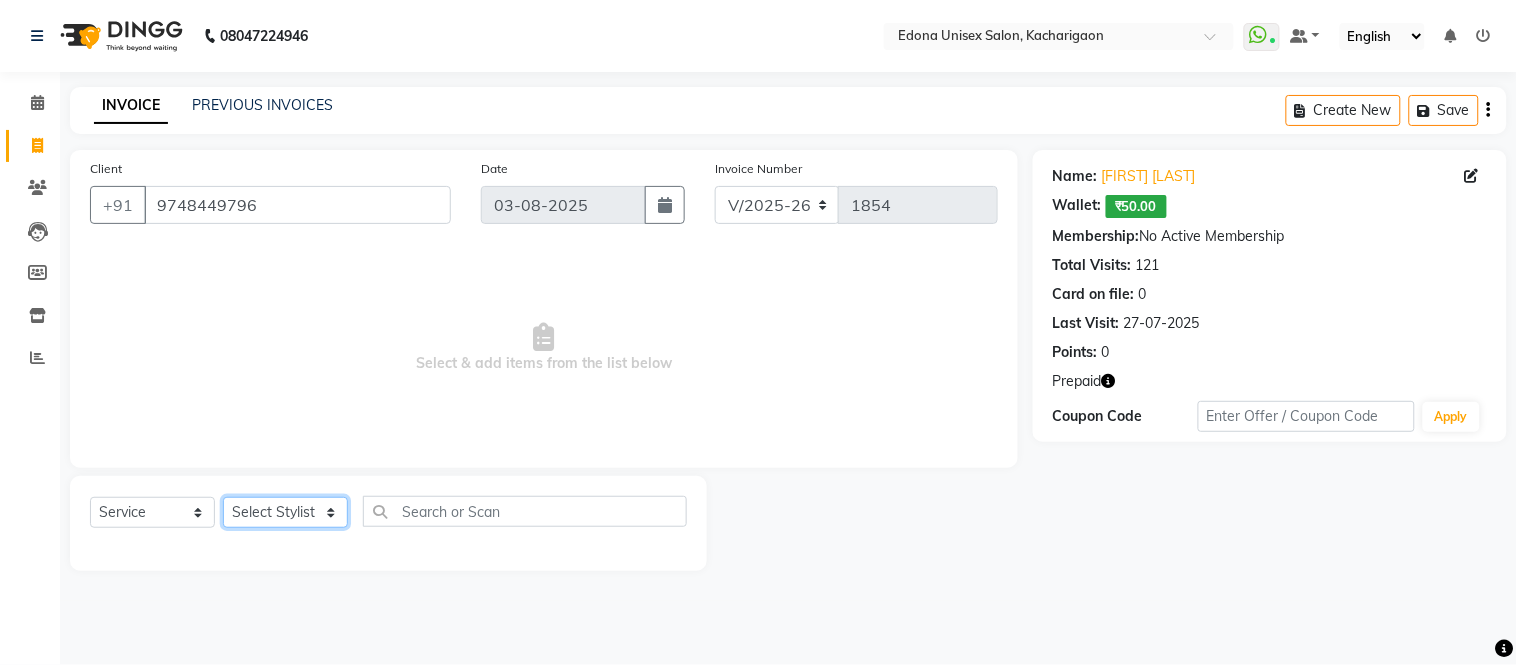 select on "35945" 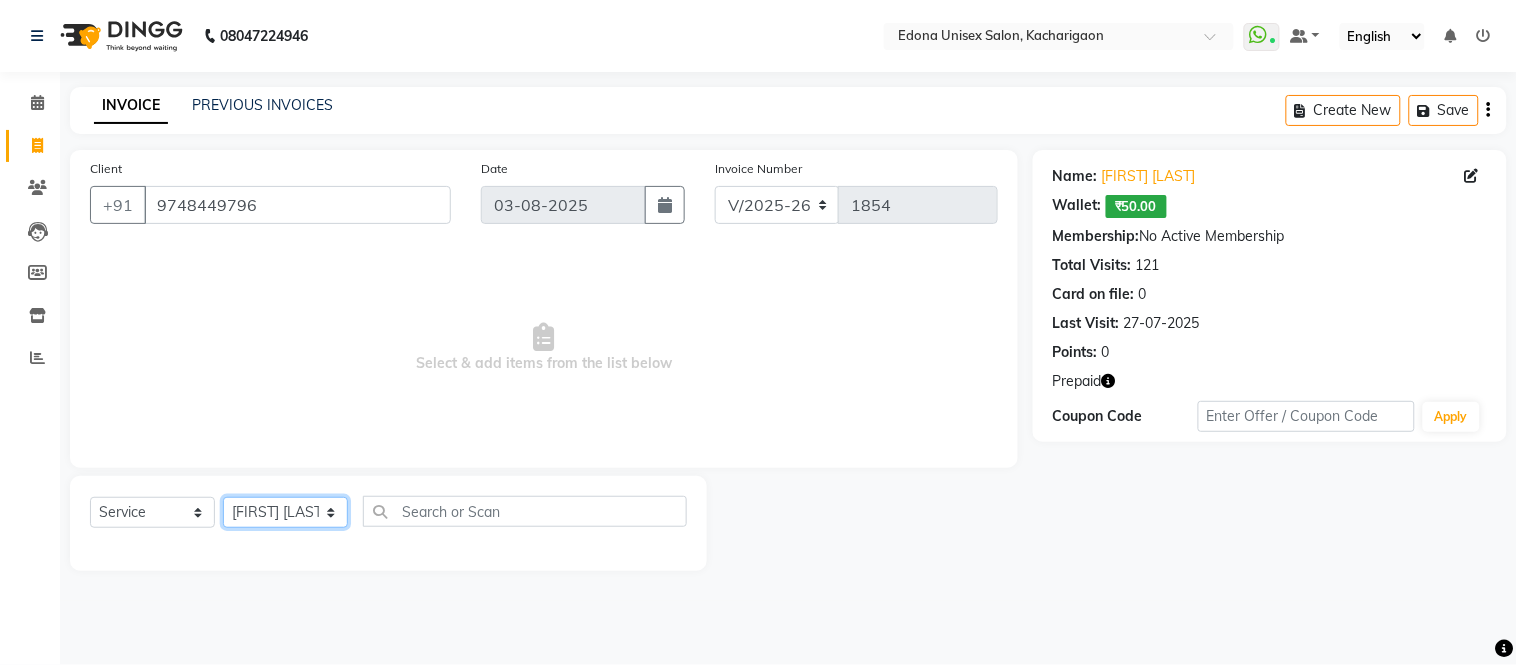 click on "Select Stylist Admin Anju Sonar Bir Basumtary Bishal Bharma Hemen Daimari Hombr Jogi Jenny Kayina Kriti Lokesh Verma Mithiser Bodo Monisha Goyari Neha Sonar Pahi Prabir Das Rashmi Basumtary Reshma Sultana Roselin Basumtary Sumitra Subba" 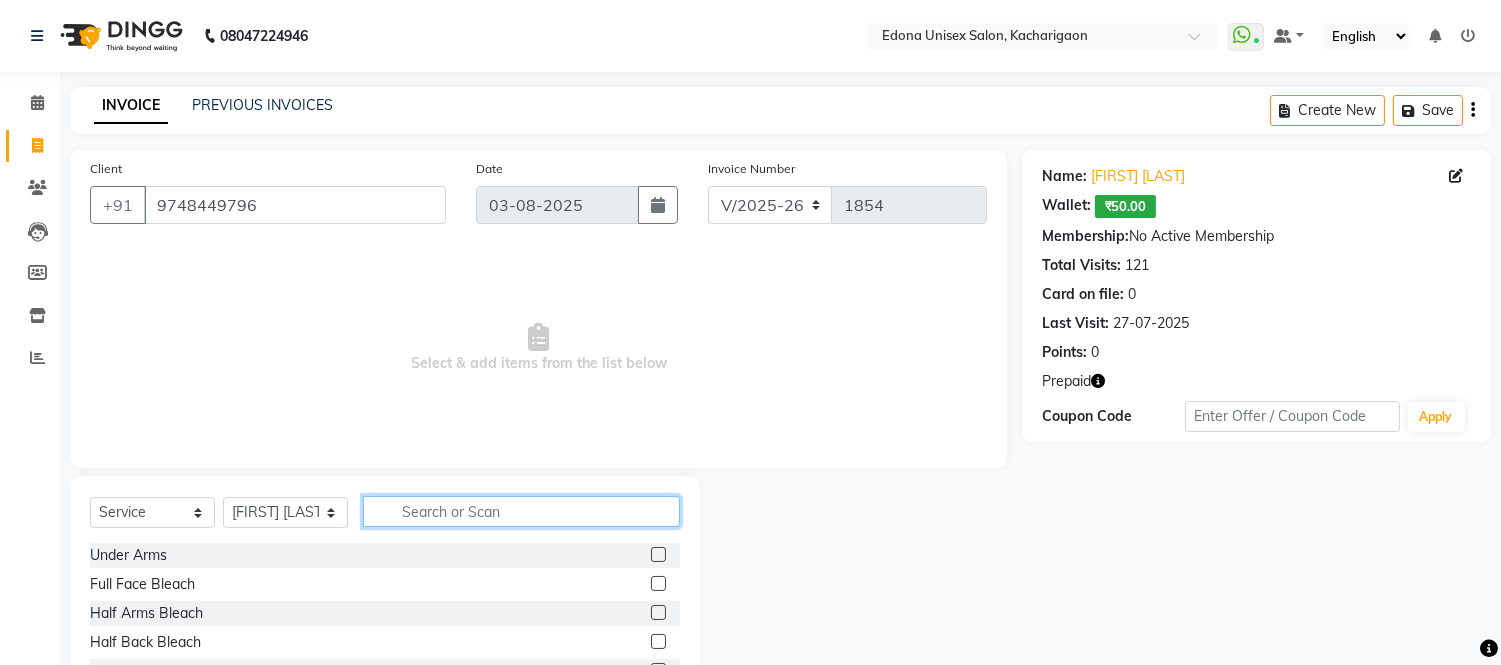 click 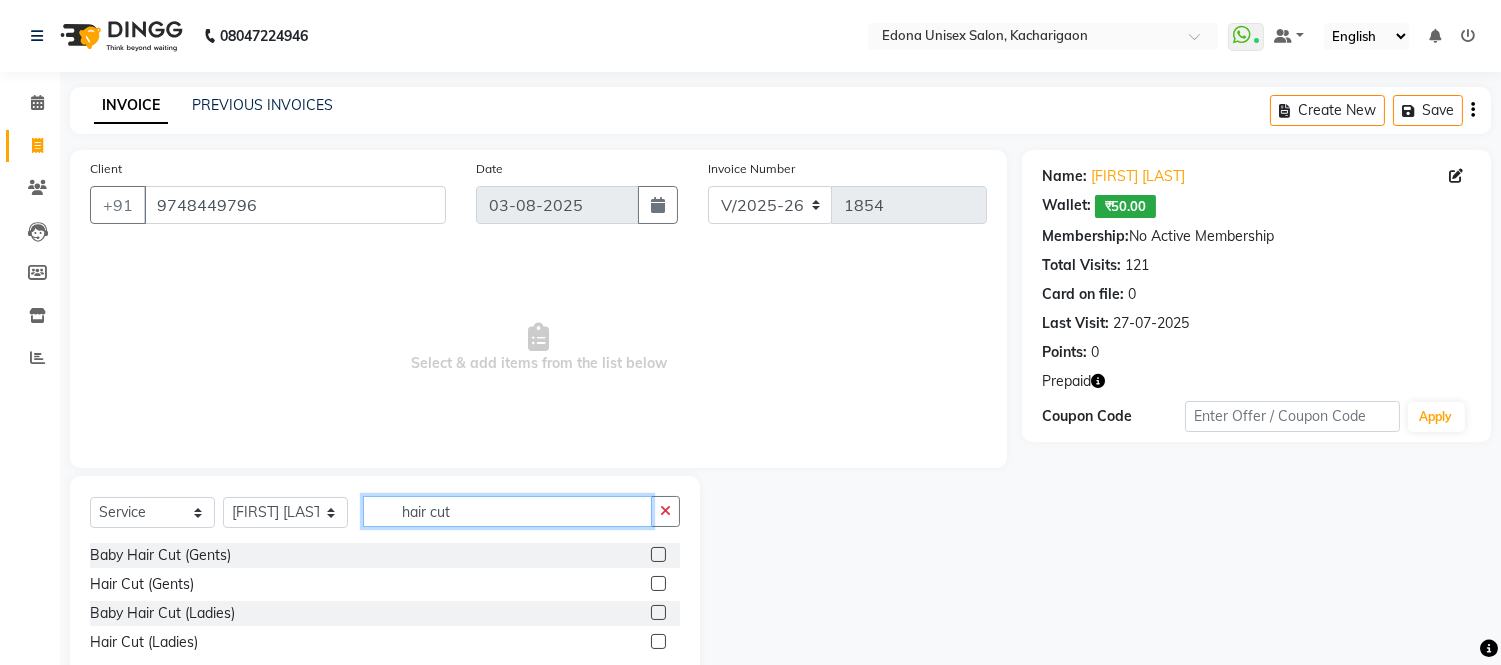 scroll, scrollTop: 52, scrollLeft: 0, axis: vertical 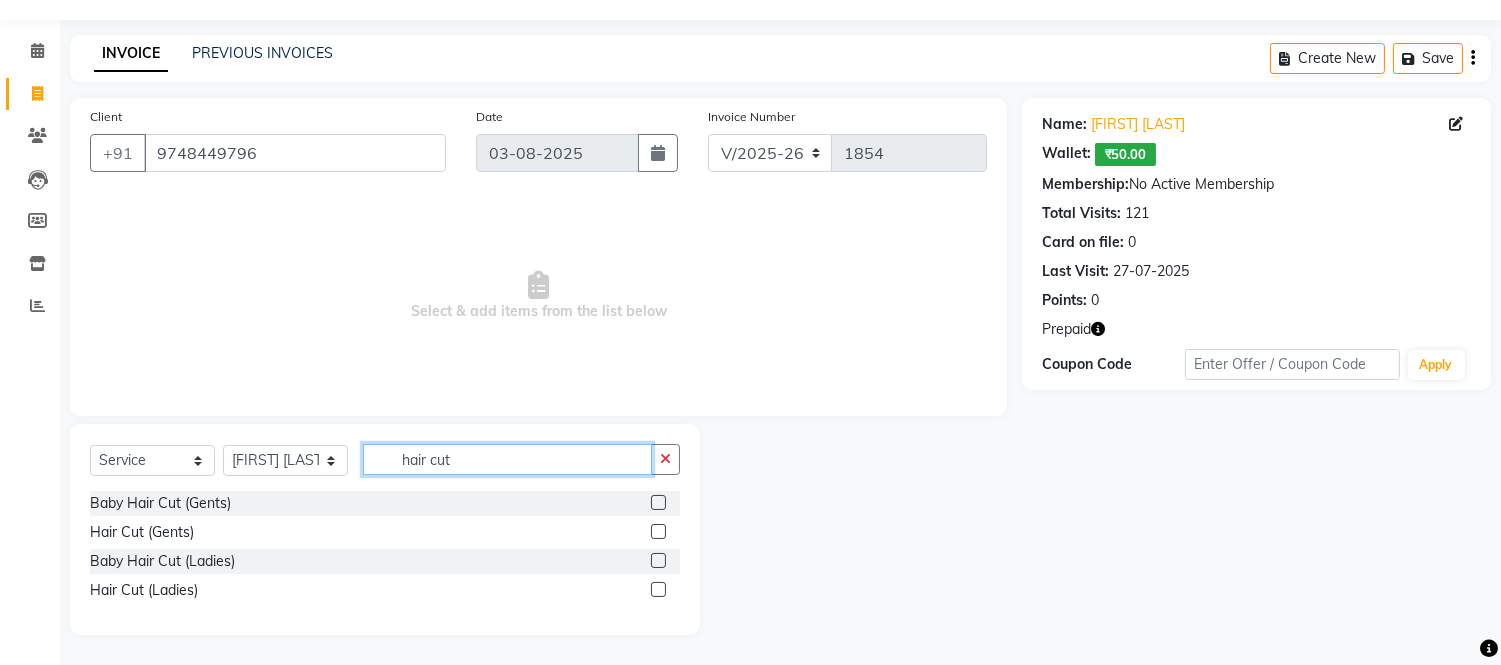 type on "hair cut" 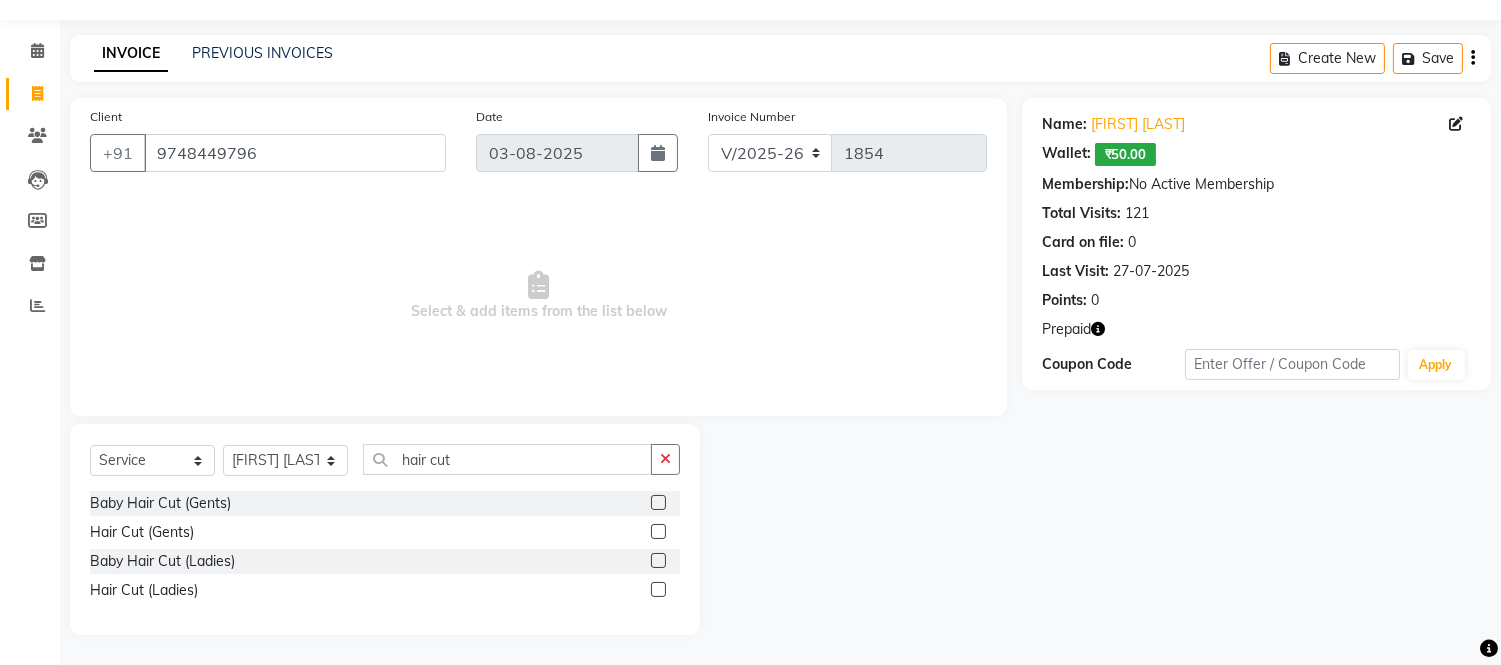 click 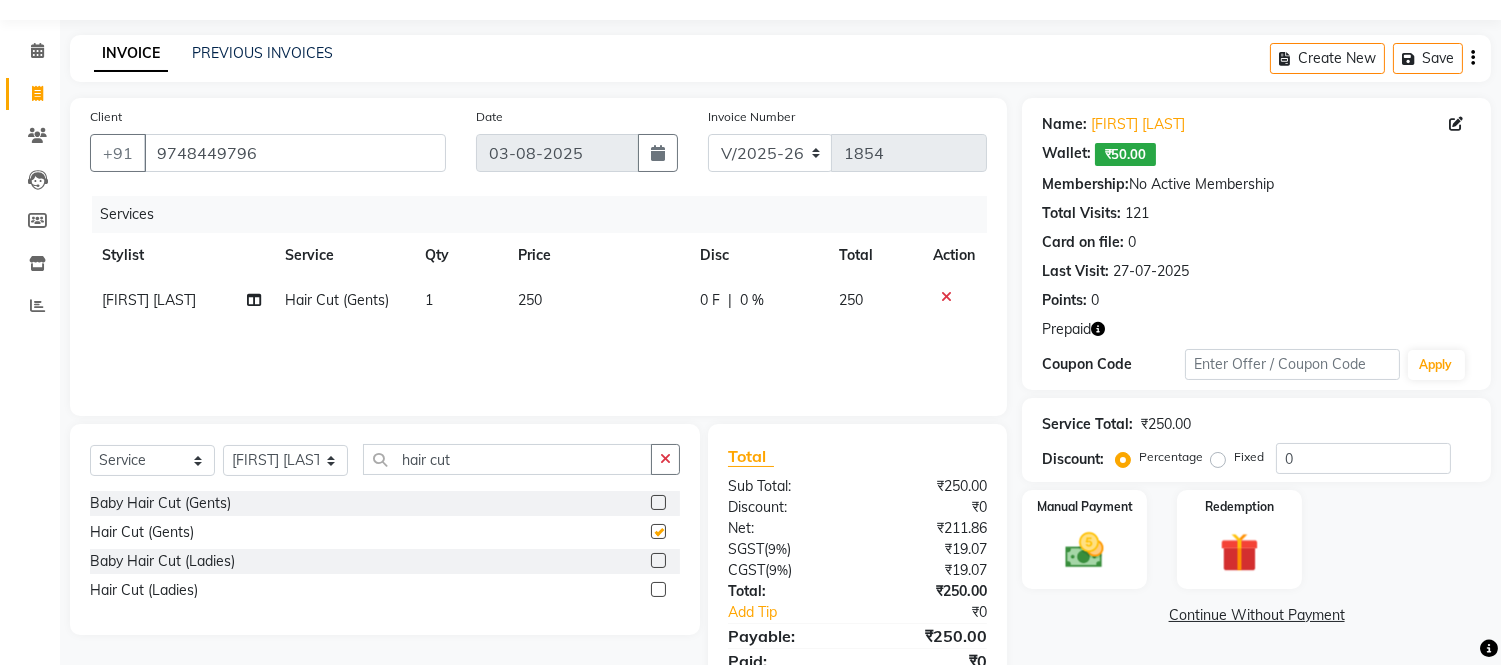 checkbox on "false" 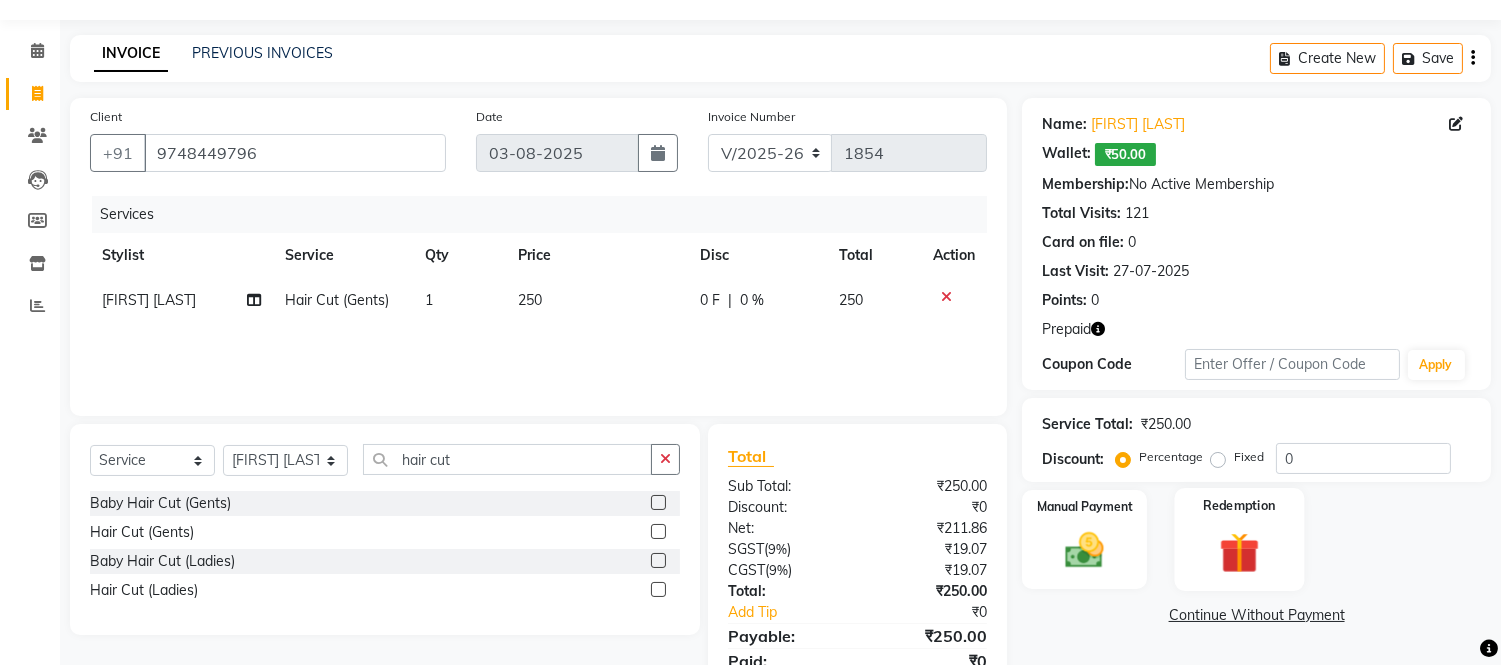 click 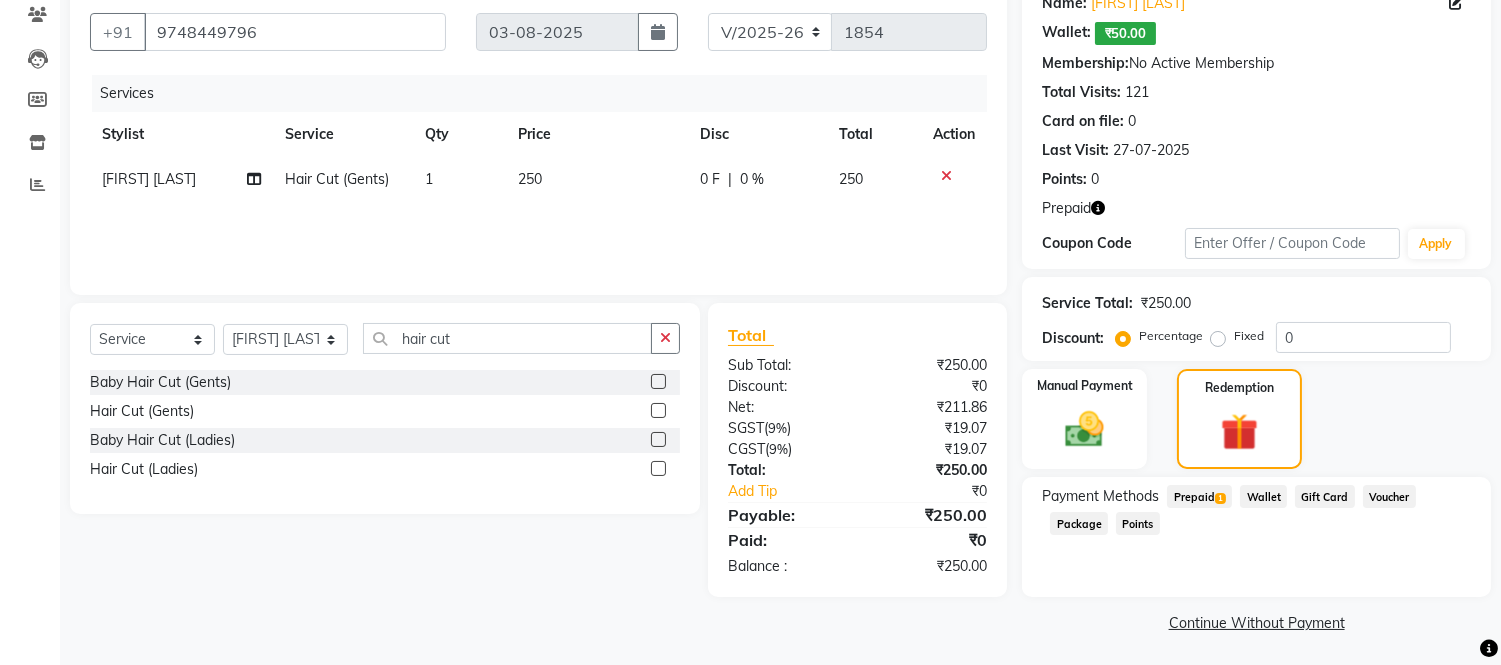 scroll, scrollTop: 174, scrollLeft: 0, axis: vertical 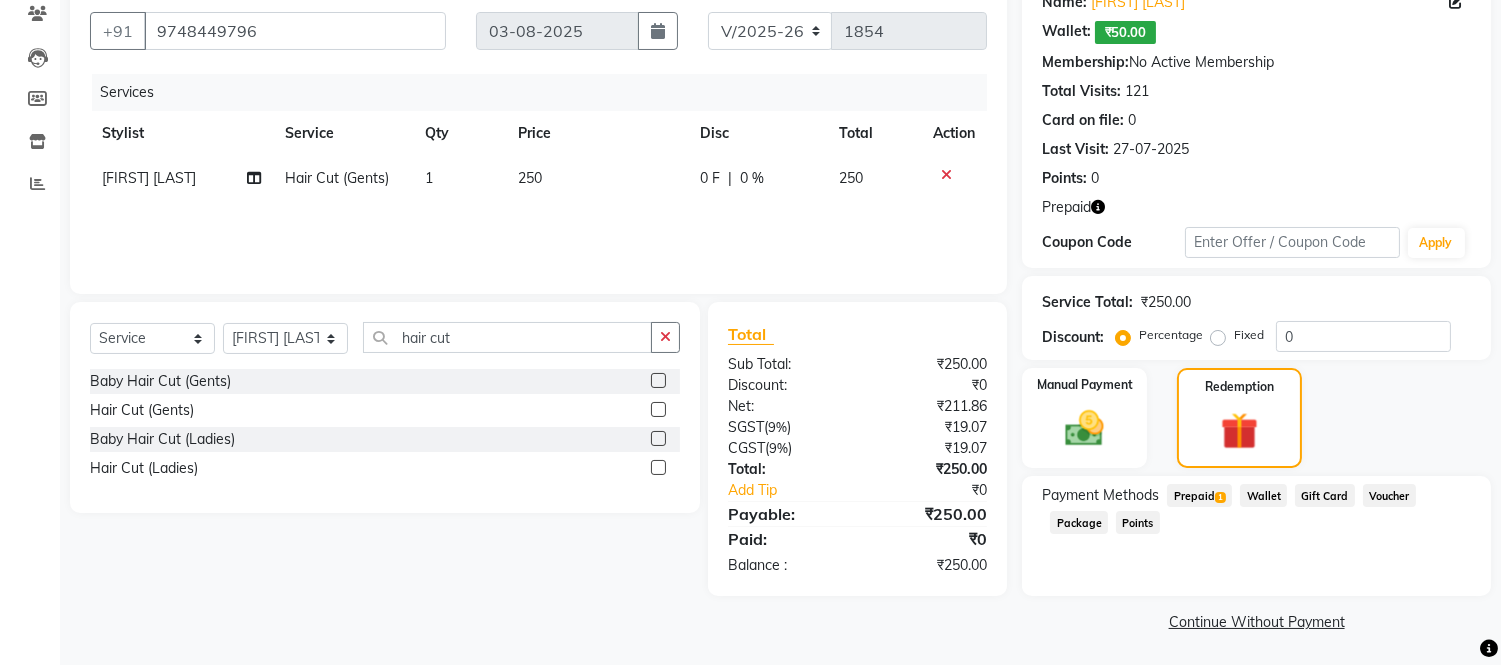 click on "Wallet" 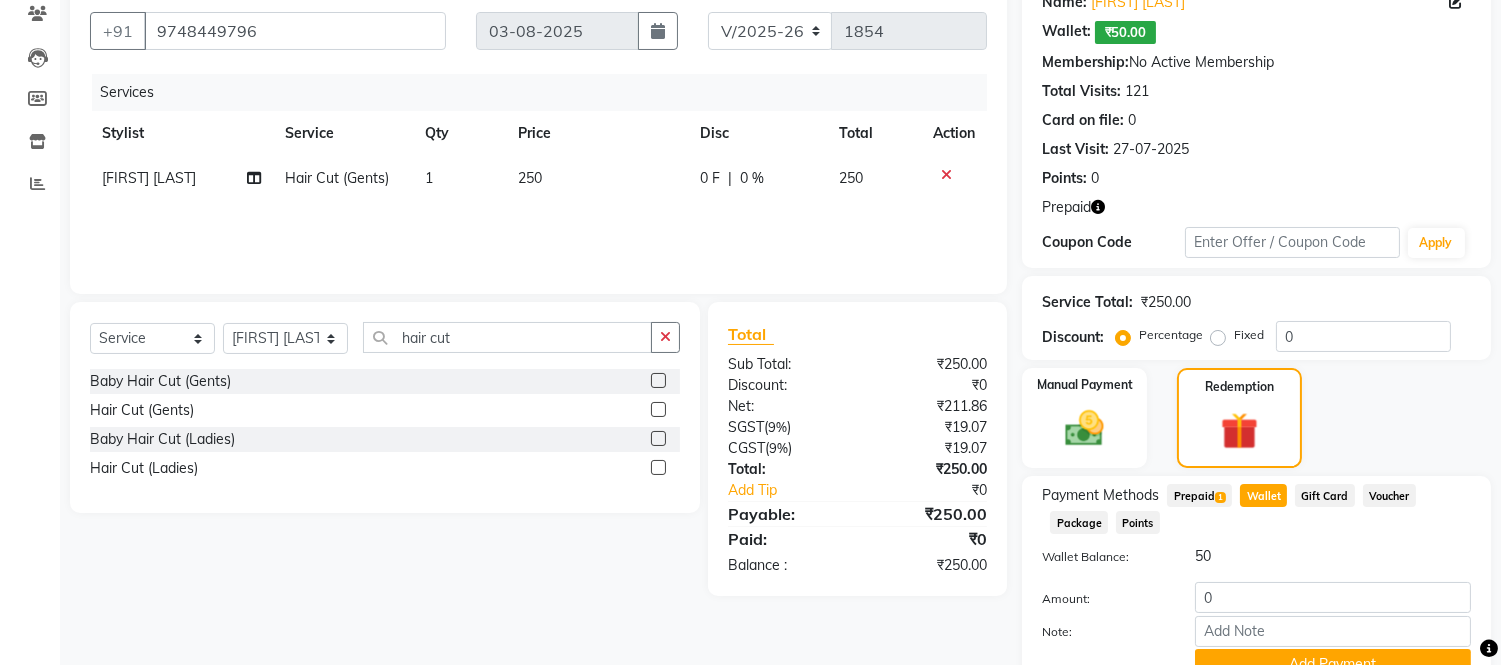 scroll, scrollTop: 267, scrollLeft: 0, axis: vertical 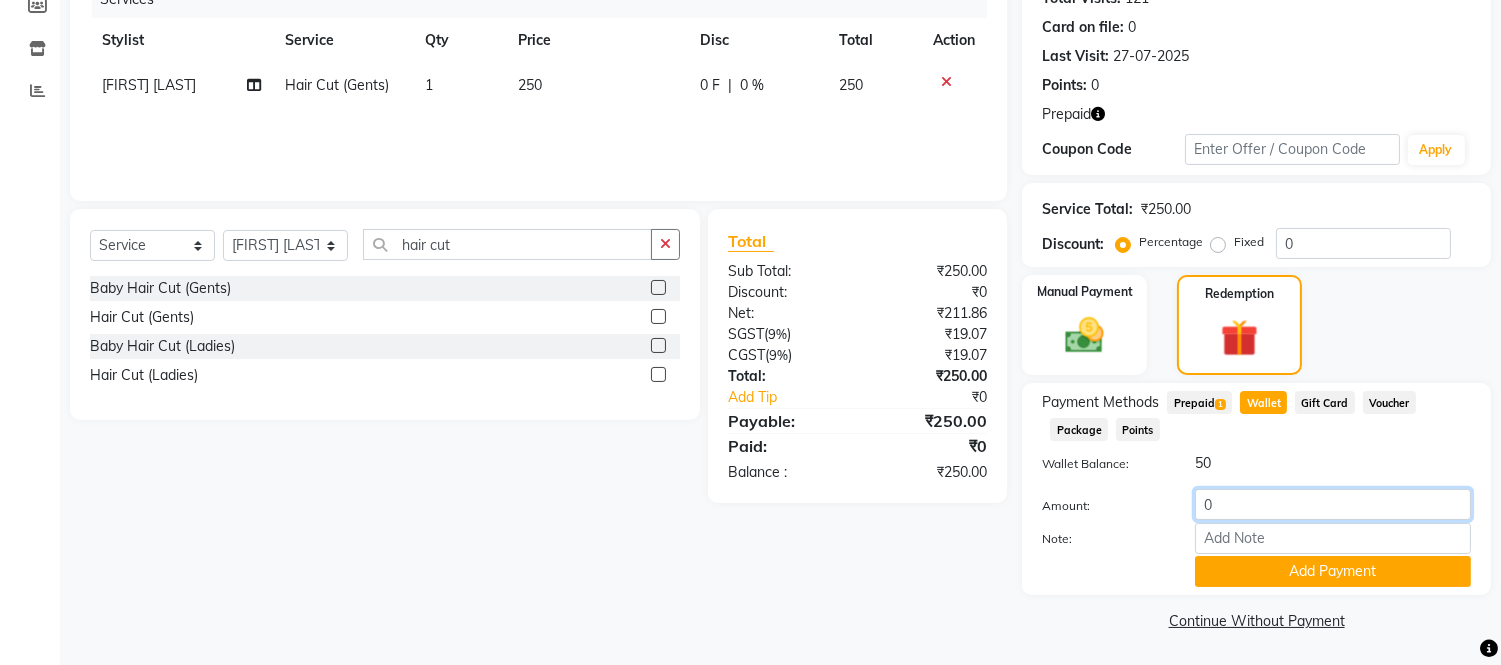 click on "0" 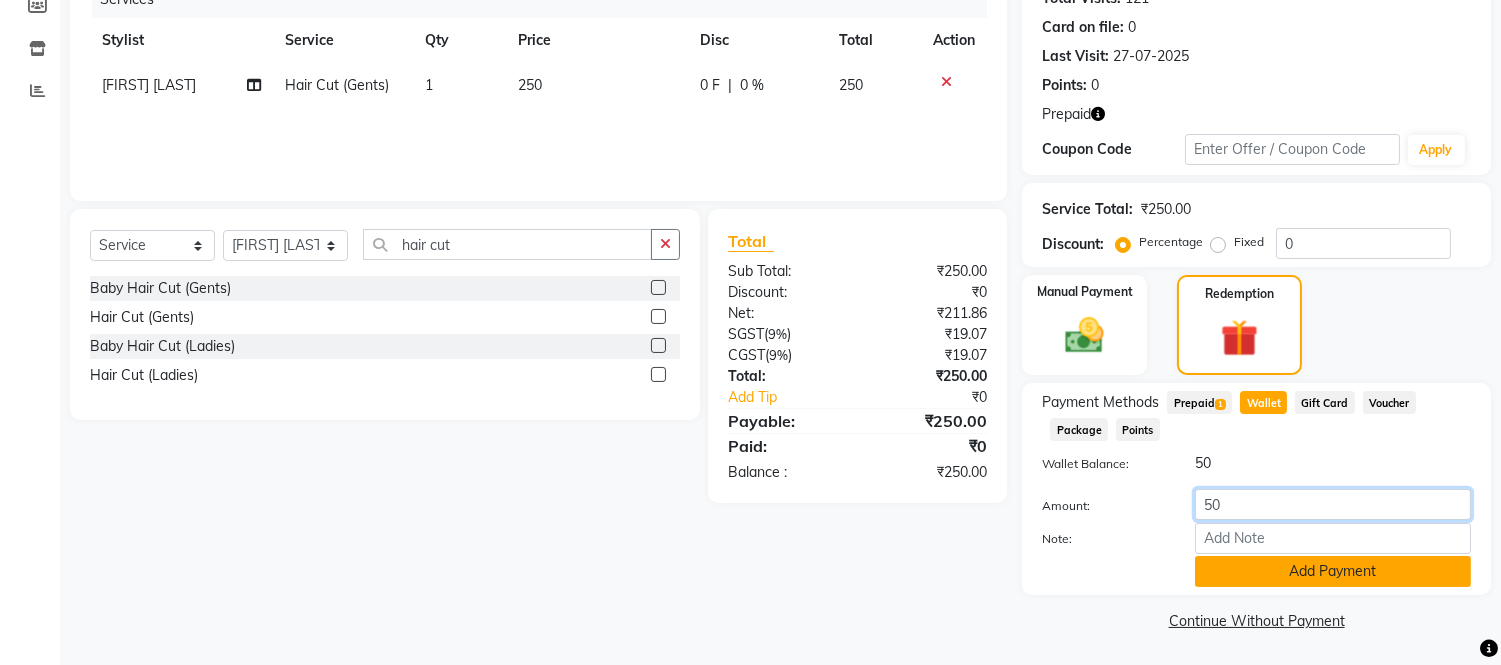 type on "50" 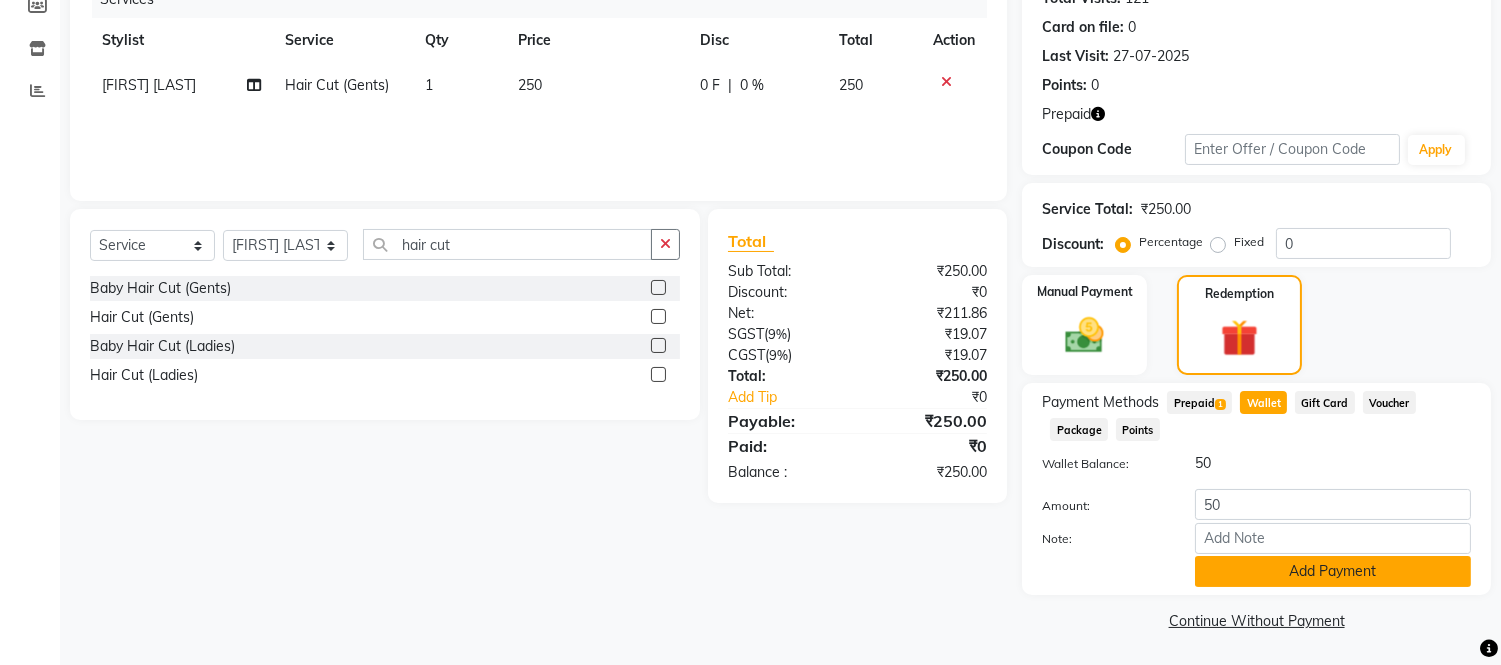 click on "Add Payment" 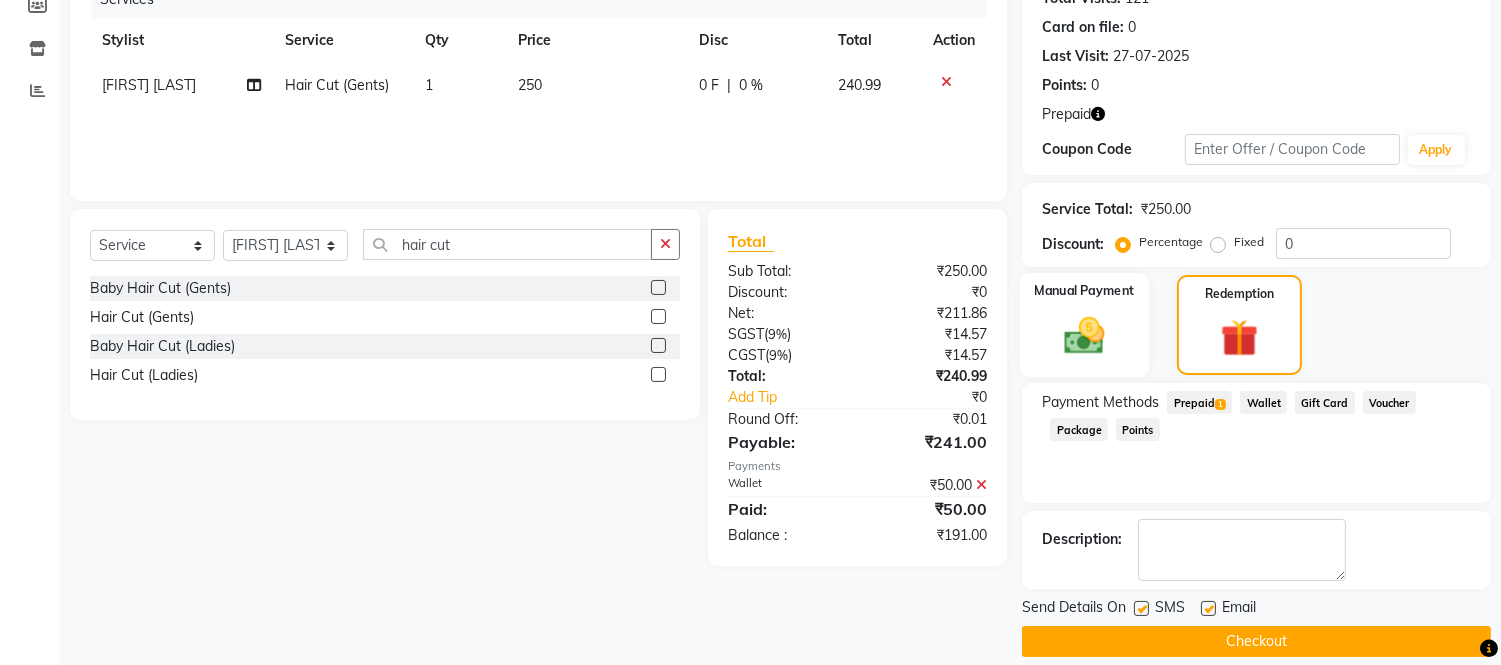 click 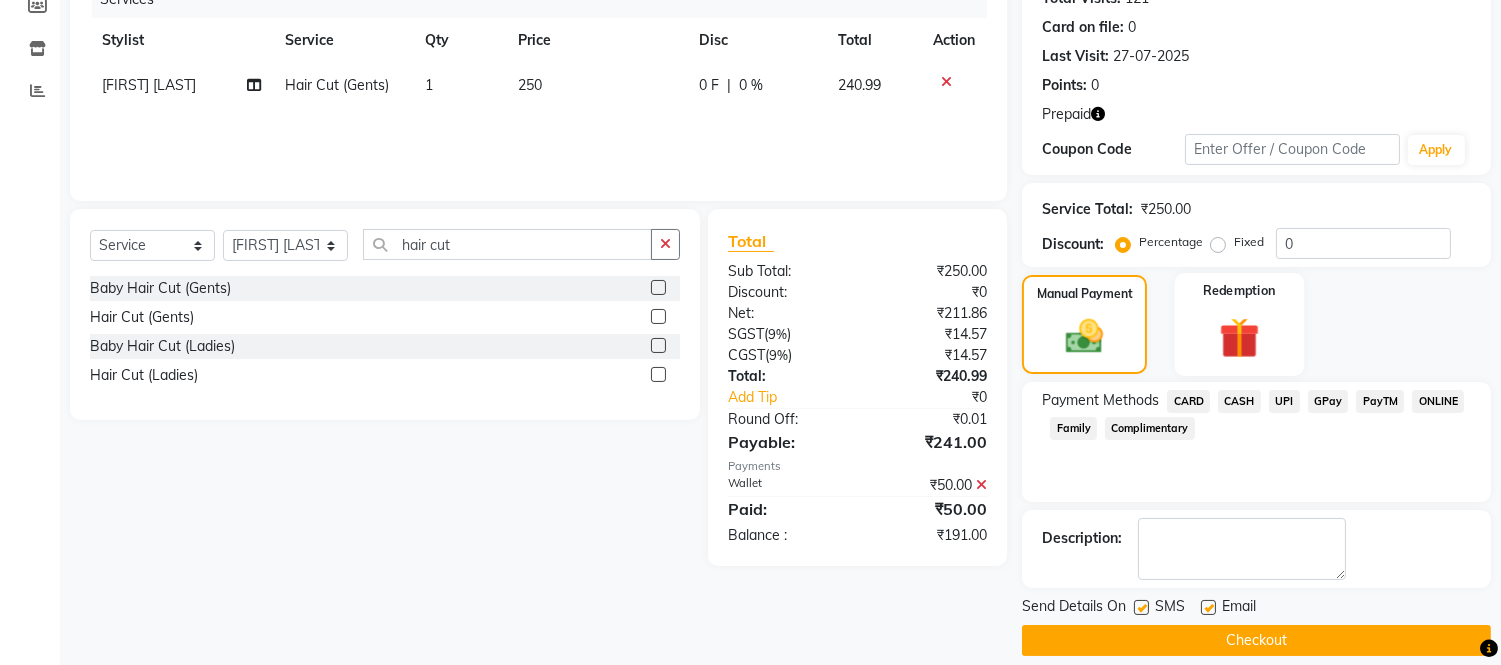 click 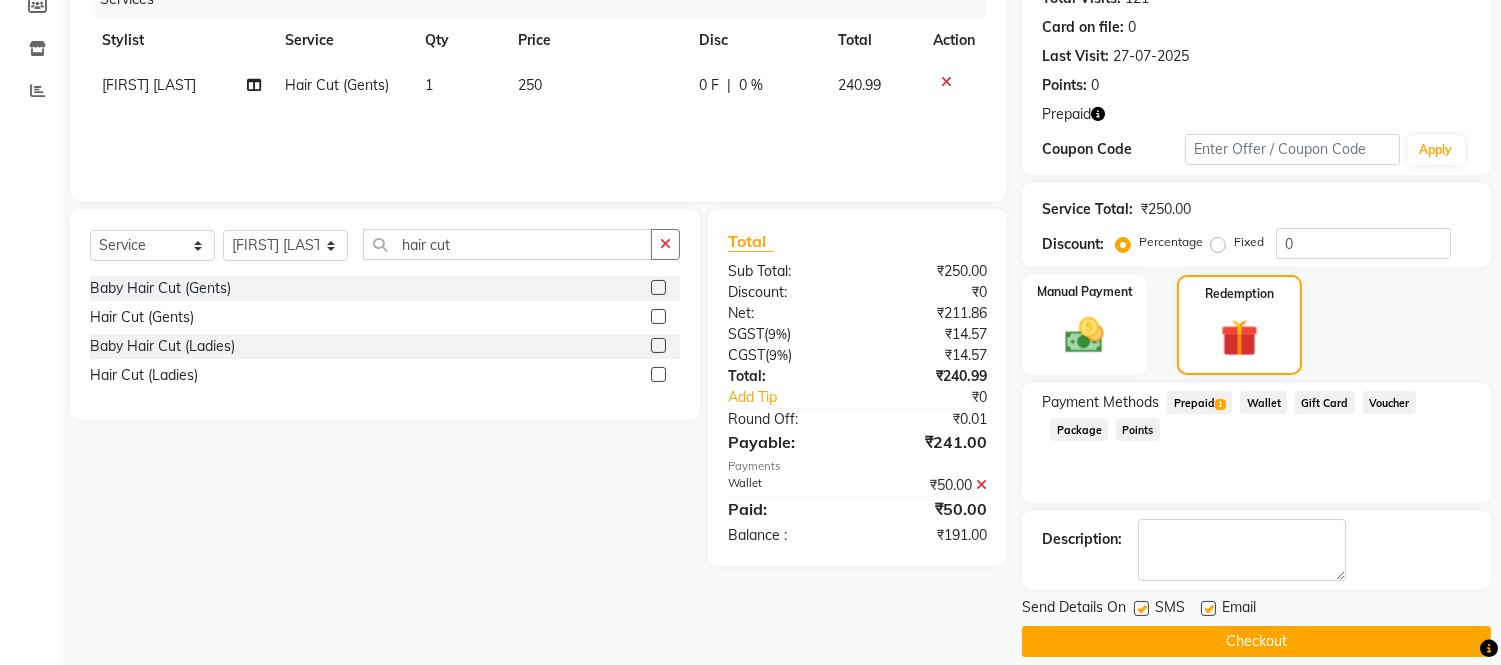 click on "Prepaid  1" 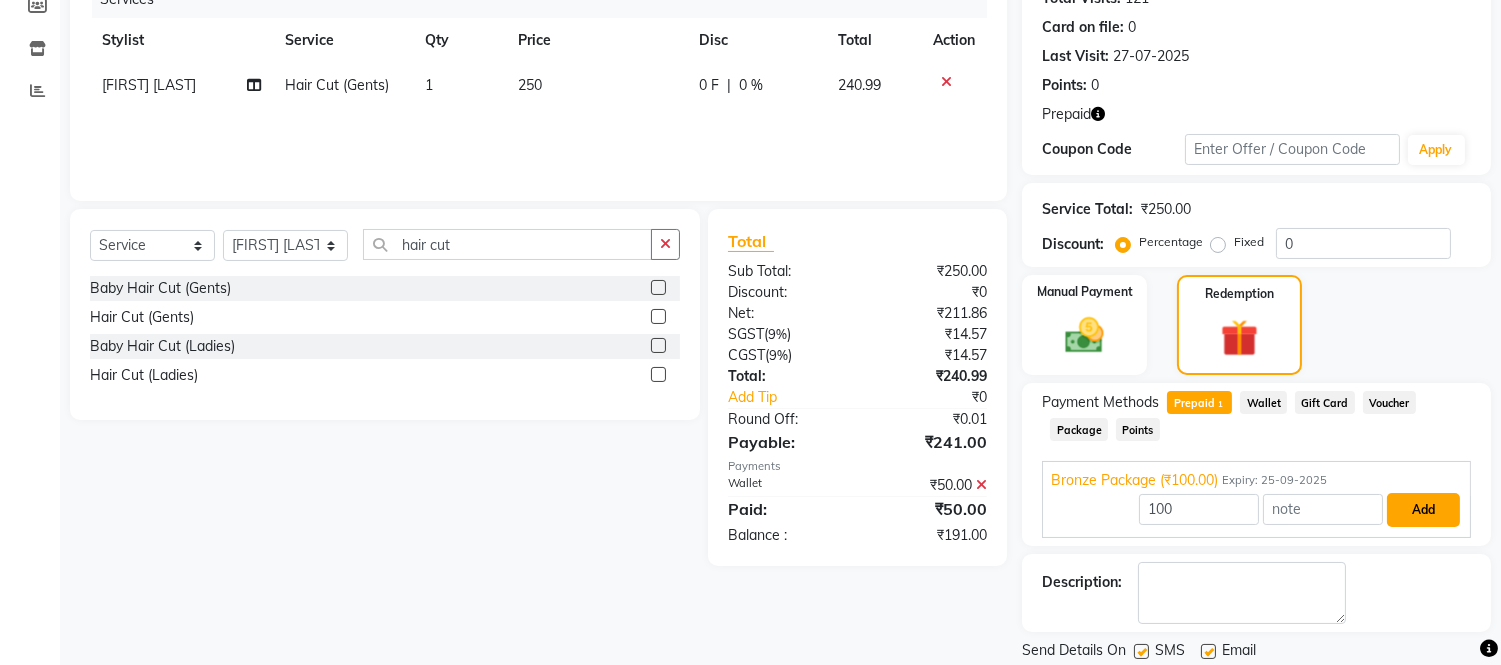 click on "Add" at bounding box center [1423, 510] 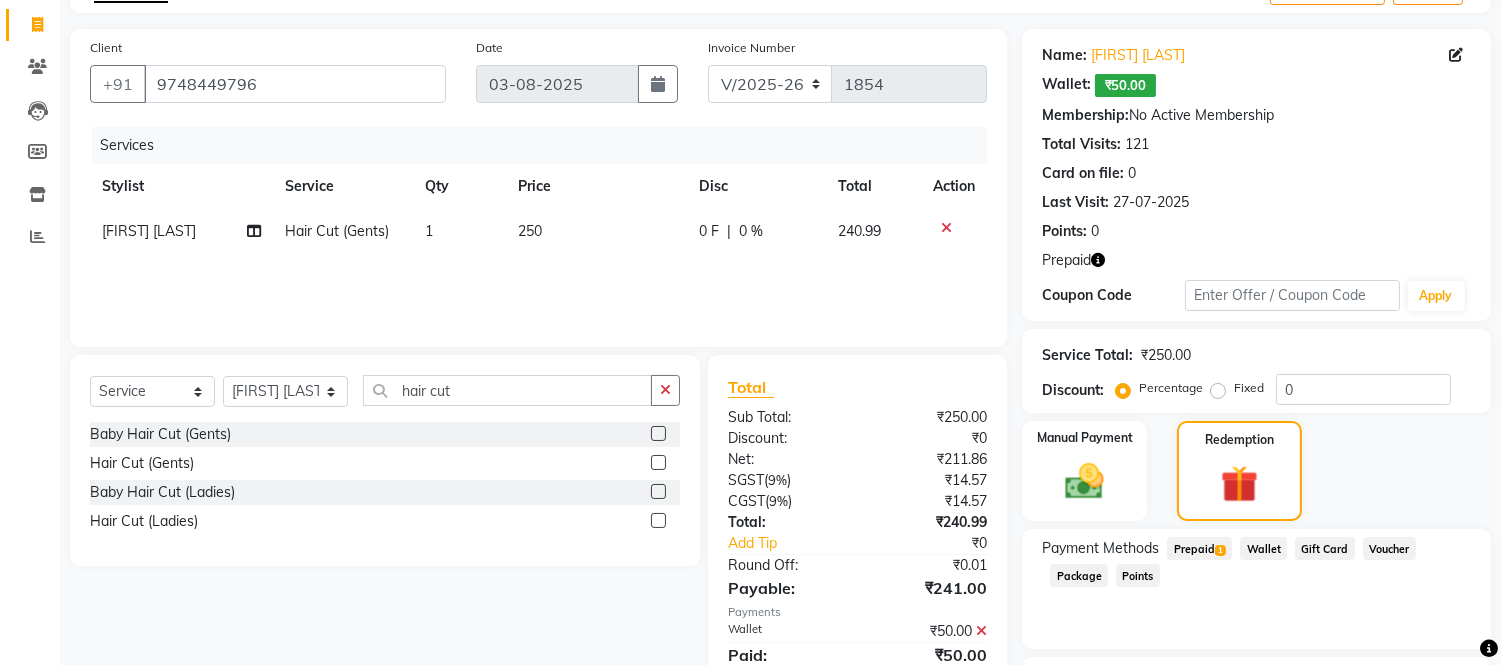 scroll, scrollTop: 0, scrollLeft: 0, axis: both 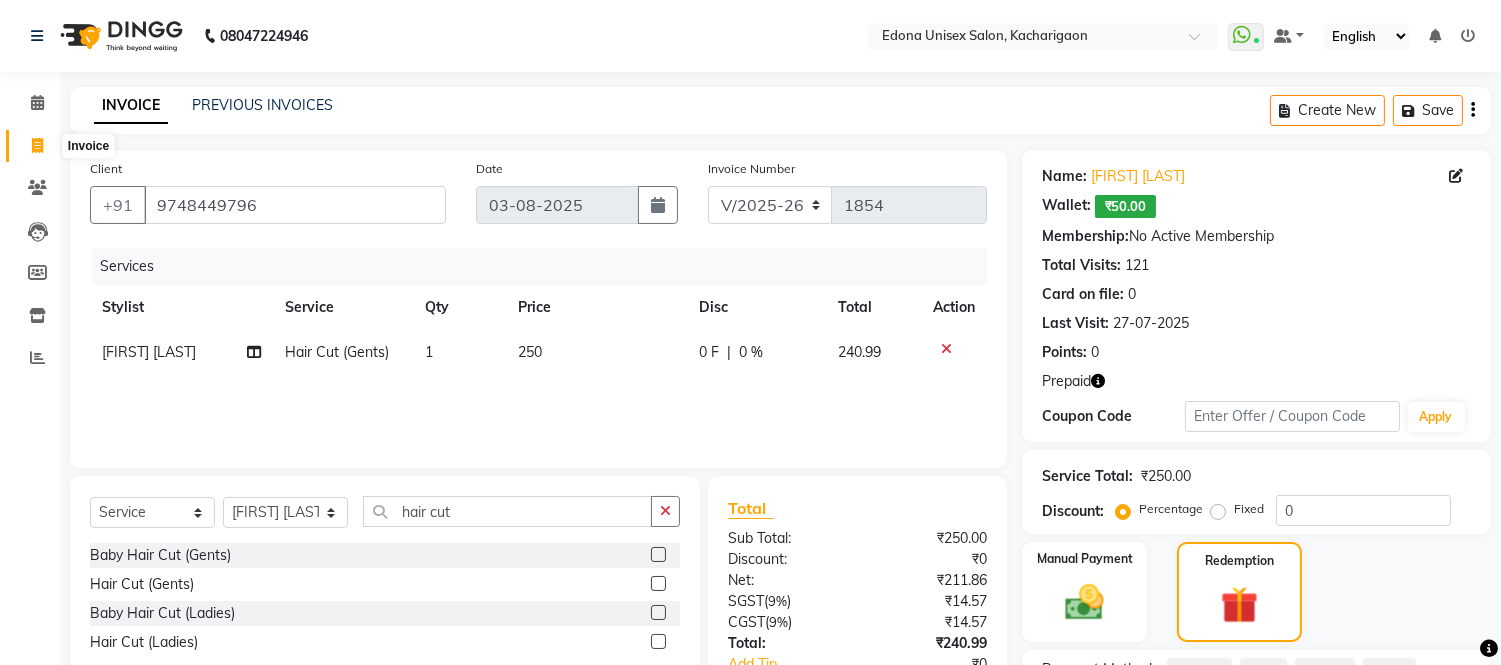 click 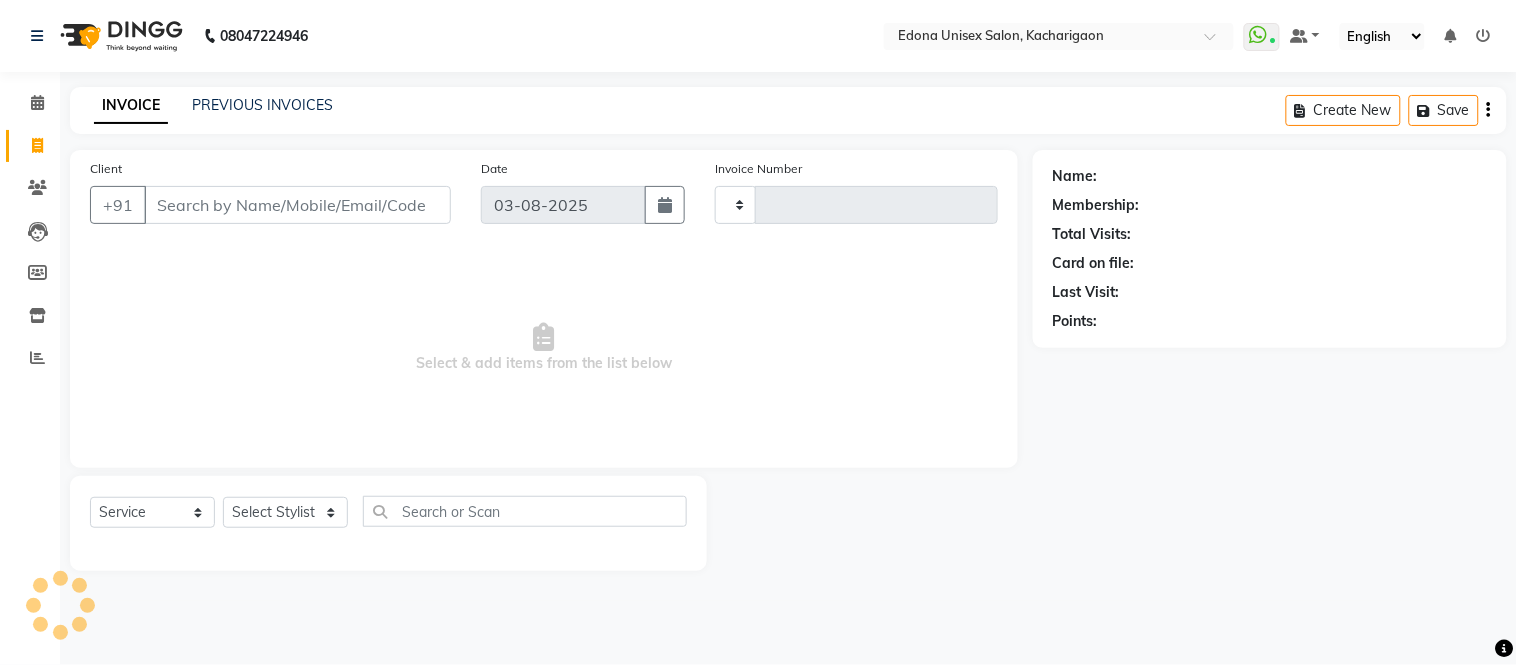 type on "1854" 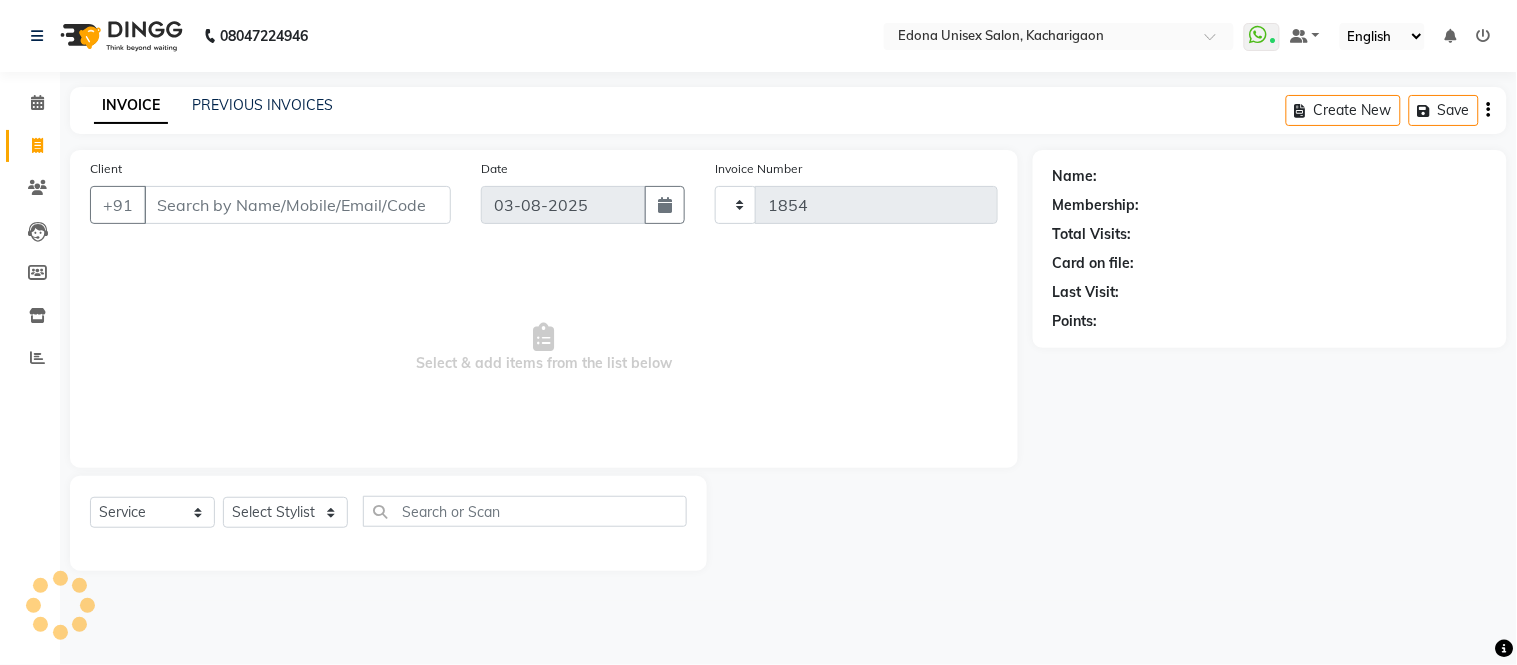 select on "5389" 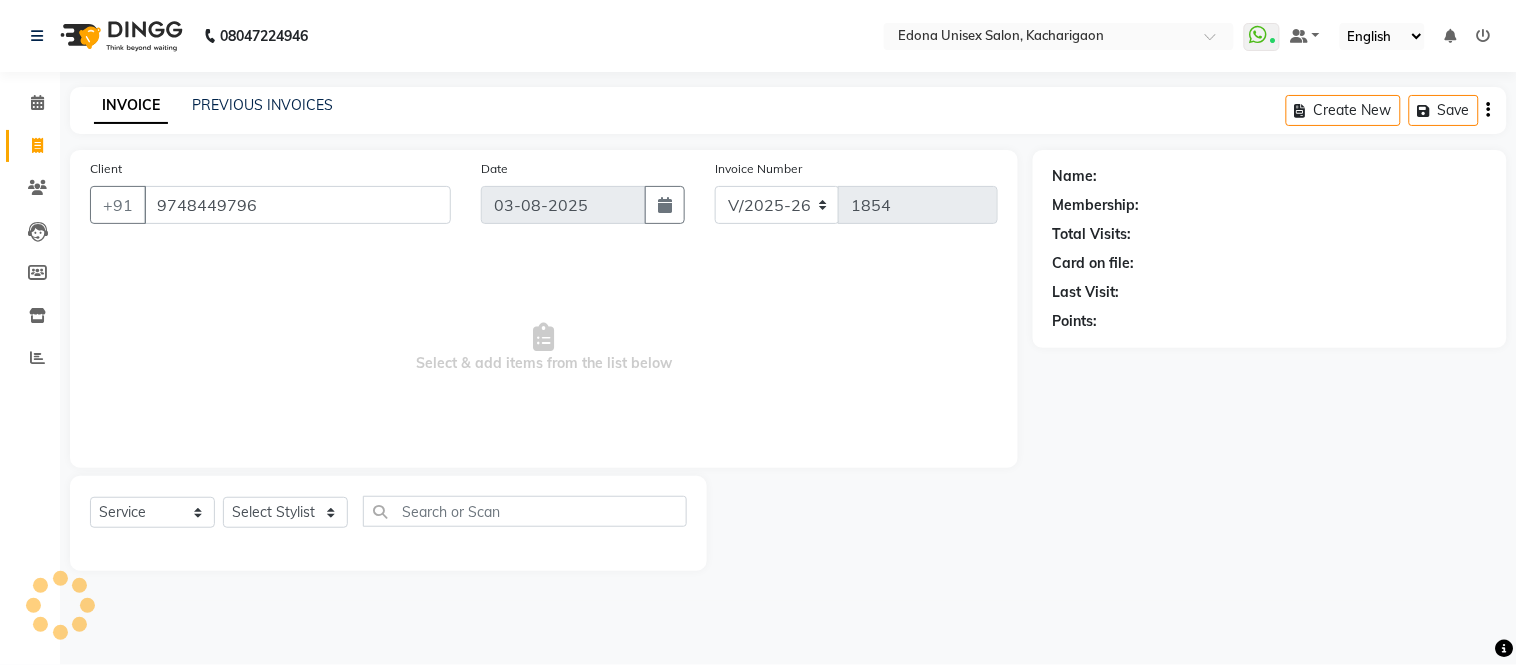 type on "9748449796" 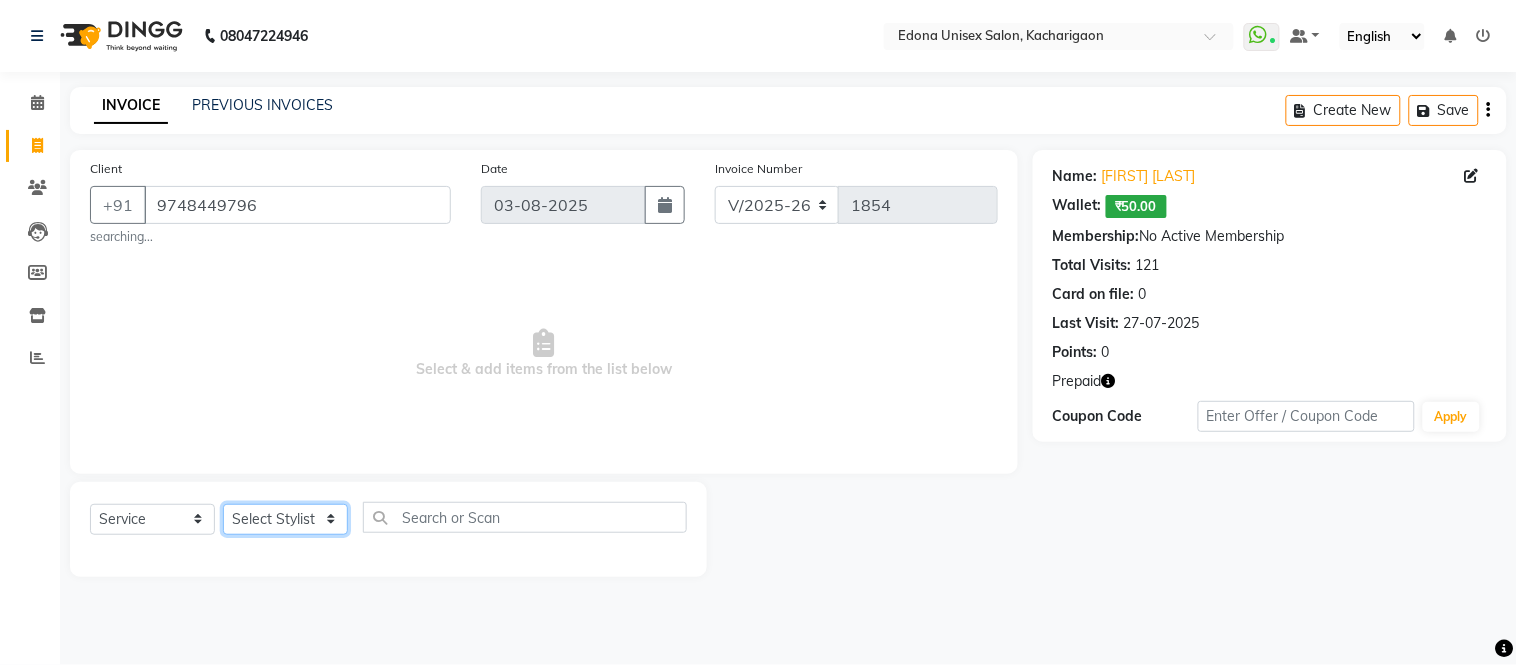 click on "Select Stylist Admin Anju Sonar Bir Basumtary Bishal Bharma Hemen Daimari Hombr Jogi Jenny Kayina Kriti Lokesh Verma Mithiser Bodo Monisha Goyari Neha Sonar Pahi Prabir Das Rashmi Basumtary Reshma Sultana Roselin Basumtary Sumitra Subba" 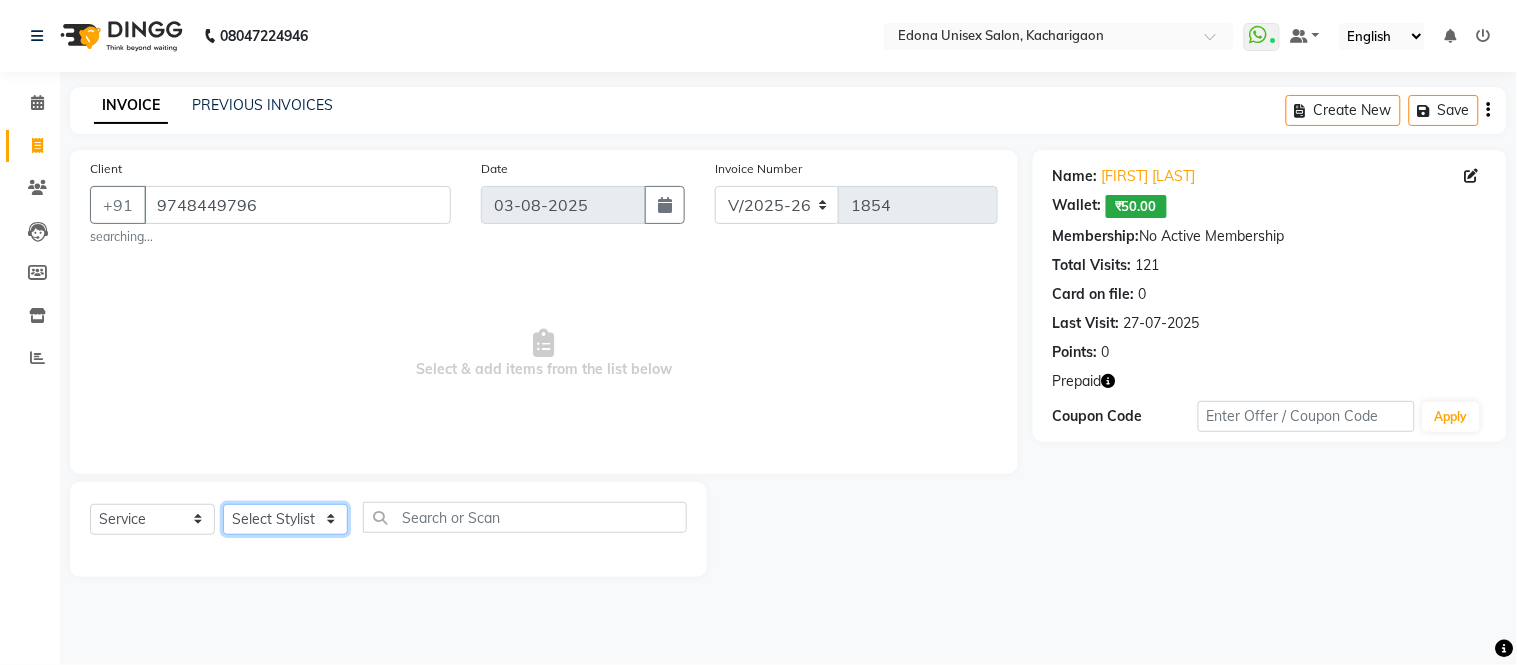 select on "35945" 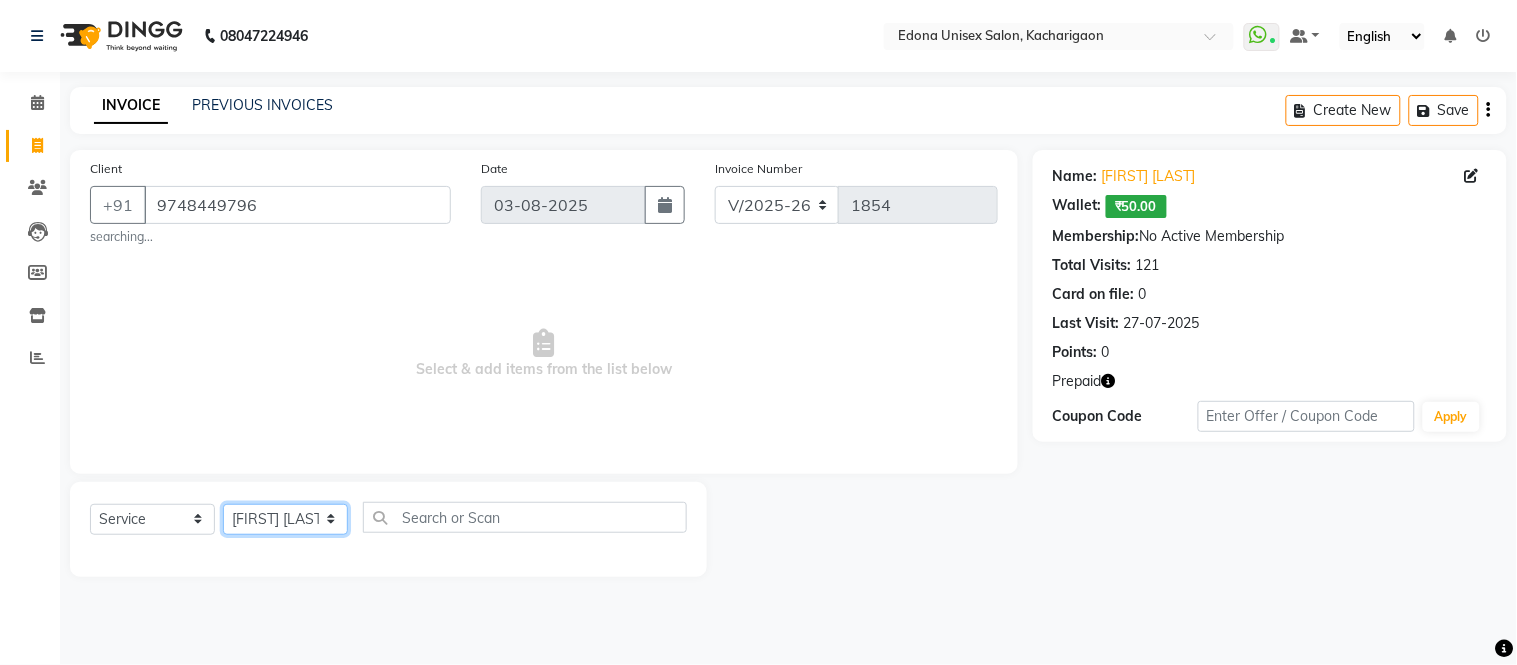 click on "Select Stylist Admin Anju Sonar Bir Basumtary Bishal Bharma Hemen Daimari Hombr Jogi Jenny Kayina Kriti Lokesh Verma Mithiser Bodo Monisha Goyari Neha Sonar Pahi Prabir Das Rashmi Basumtary Reshma Sultana Roselin Basumtary Sumitra Subba" 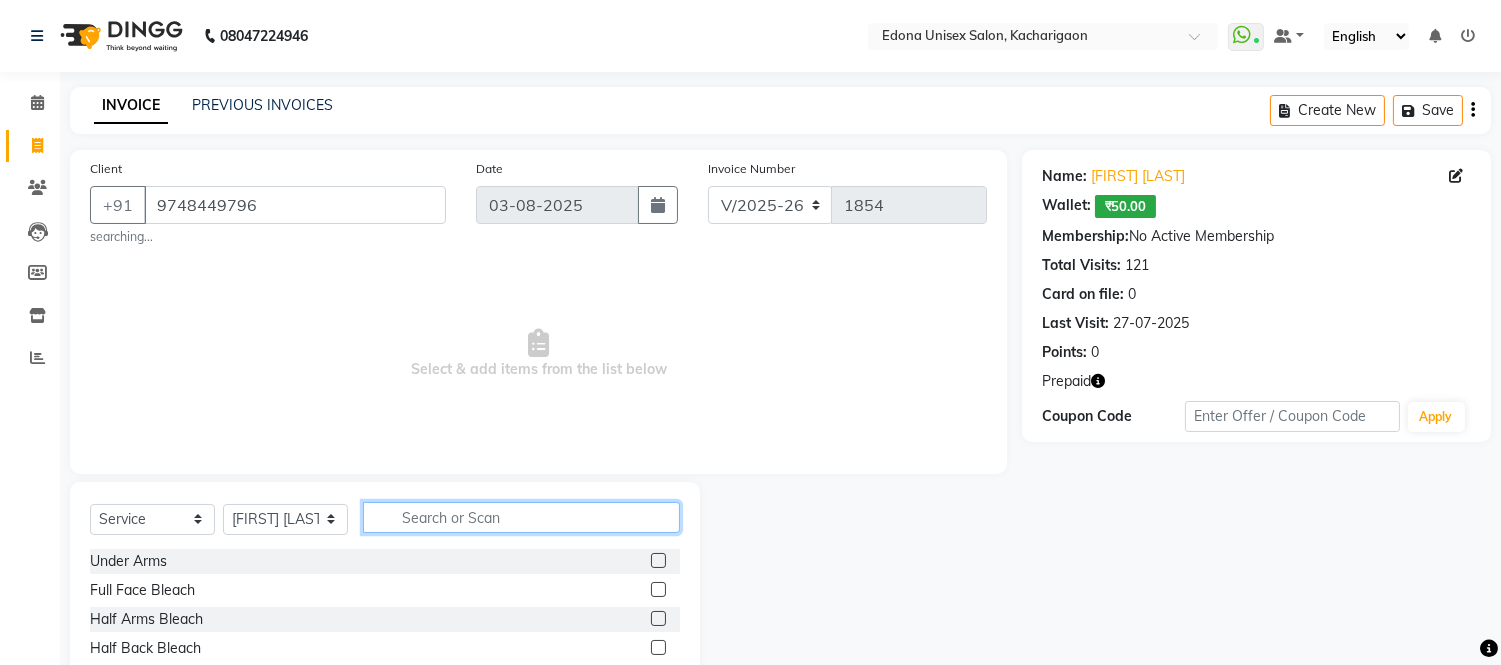 click 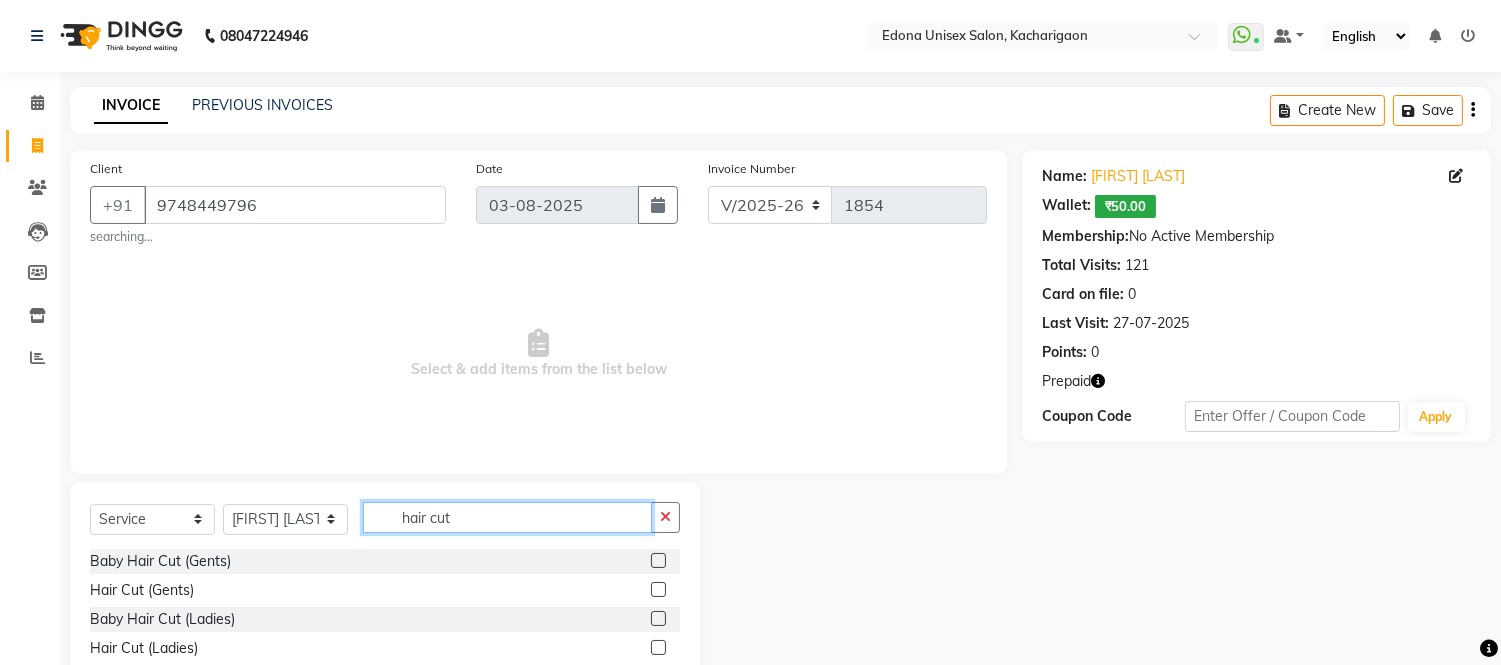 type on "hair cut" 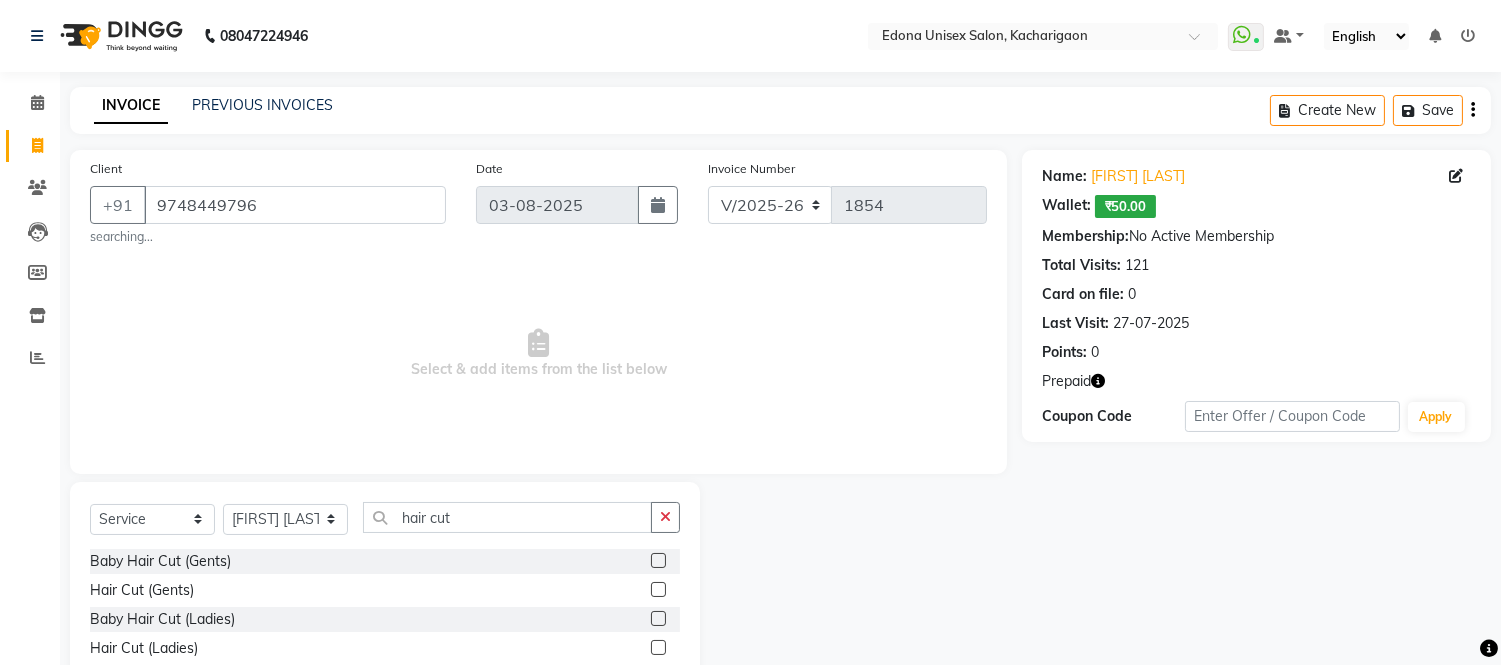 click 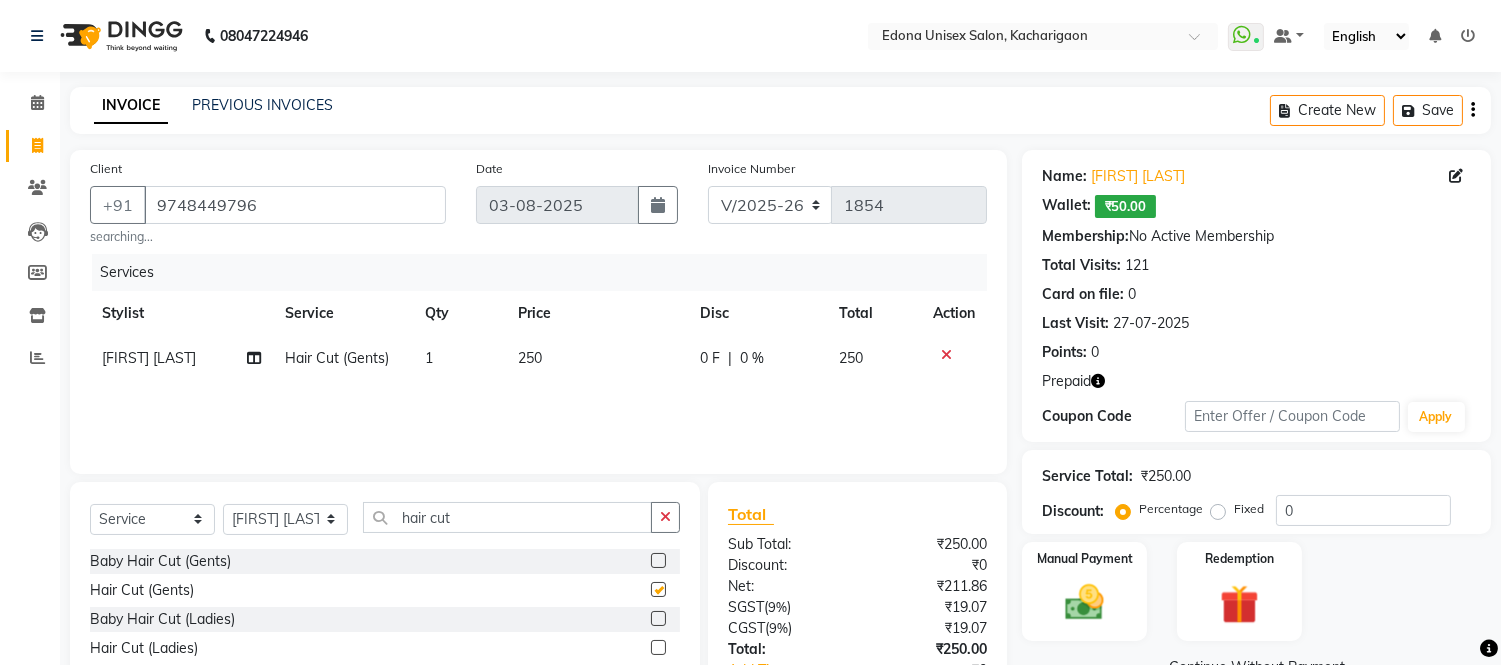 checkbox on "false" 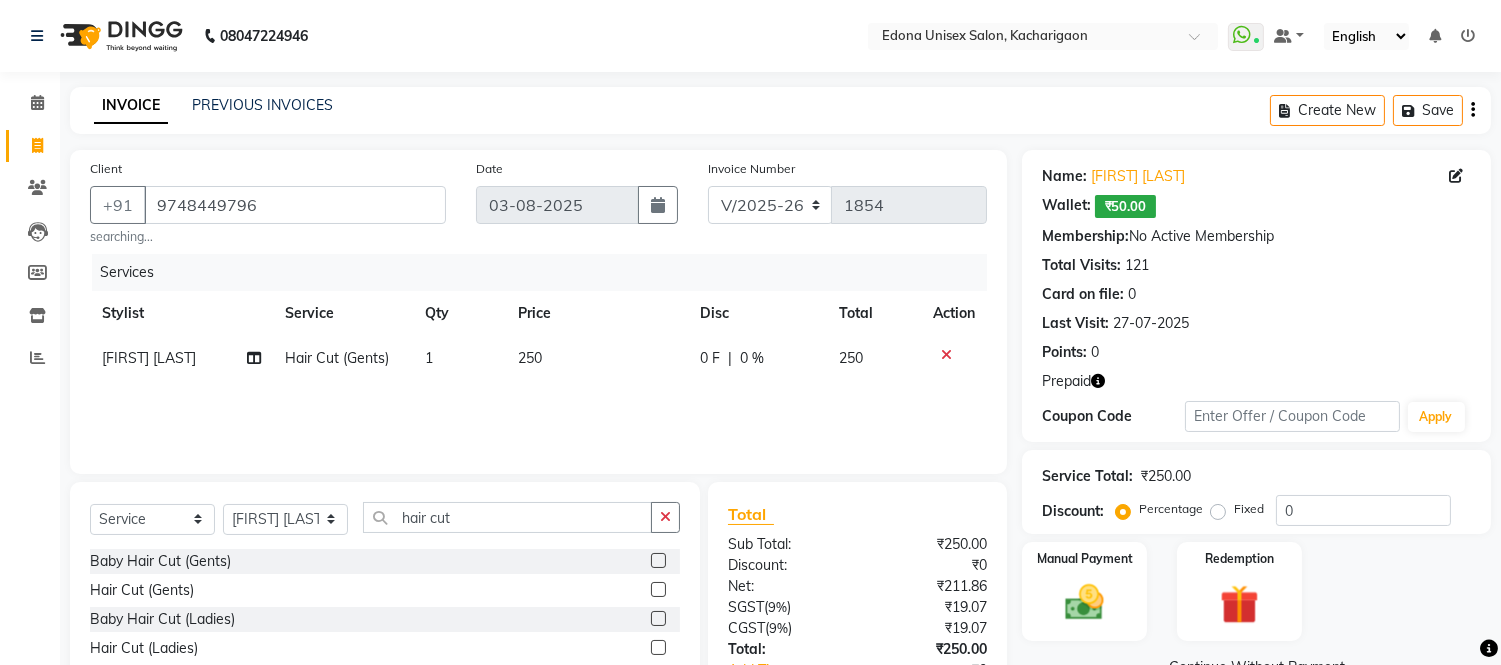 click on "250" 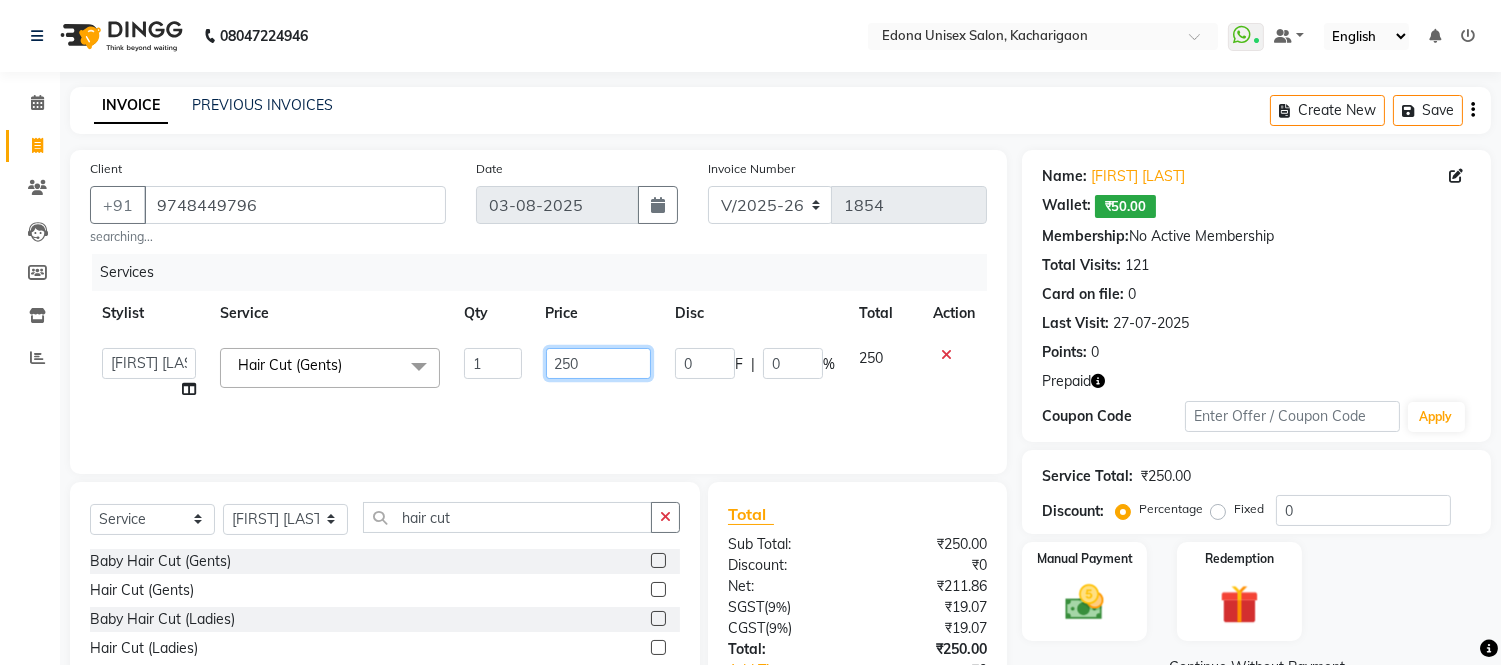 click on "250" 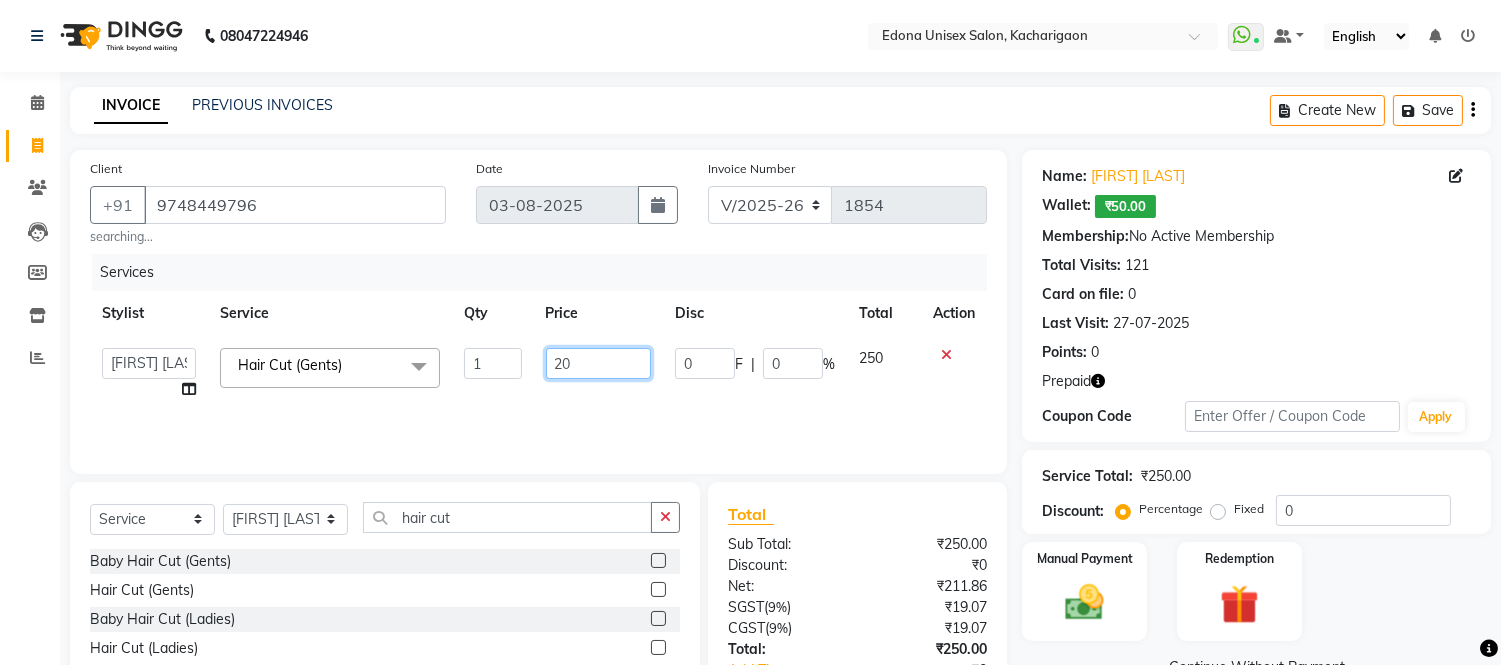type on "200" 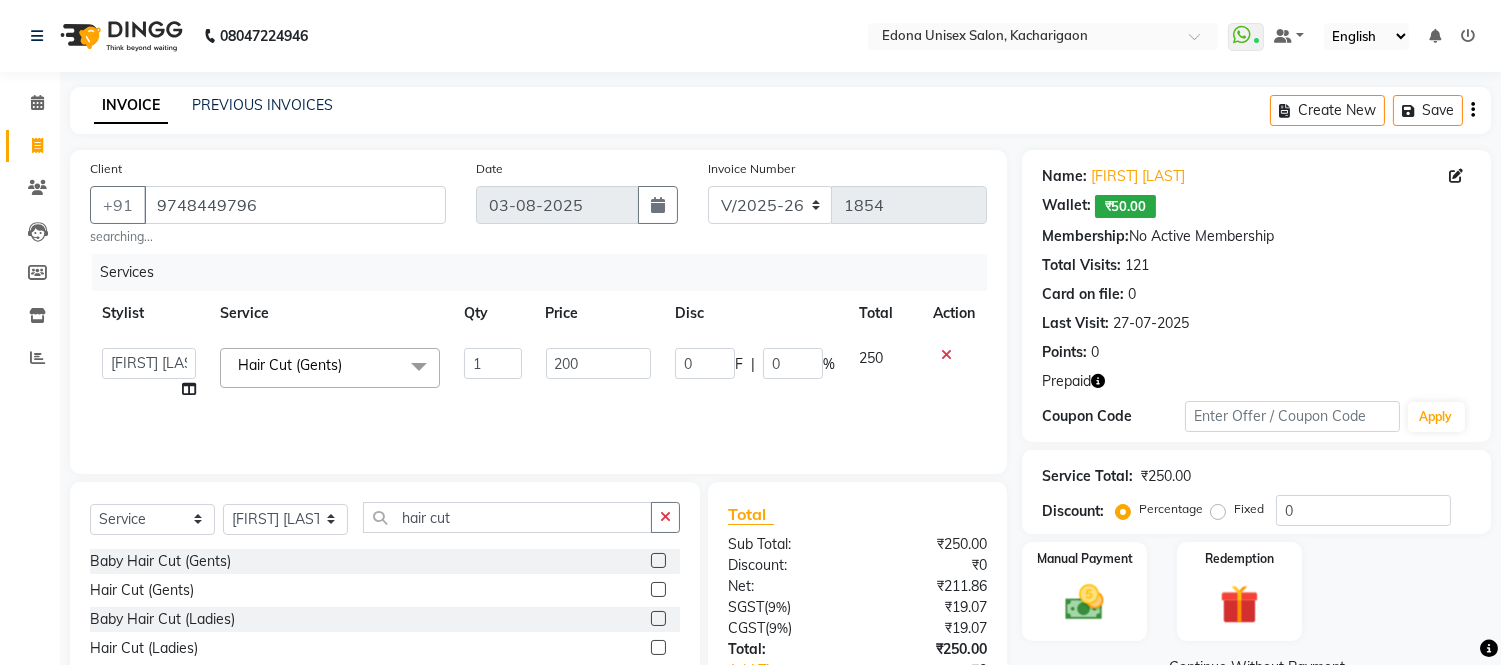 click on "Services Stylist Service Qty Price Disc Total Action  Admin   Anju Sonar   Bir Basumtary   Bishal Bharma   Hemen Daimari   Hombr Jogi   Jenny Kayina   Kriti   Lokesh Verma   Mithiser Bodo   Monisha Goyari   Neha Sonar   Pahi   Prabir Das   Rashmi Basumtary   Reshma Sultana   Roselin Basumtary   Sumitra Subba  Hair Cut (Gents)  x Under Arms Full Face Bleach Half Arms Bleach Half Back Bleach Full Face & Neck Bleach Half Feet Bleach Full Arms Bleach Full Back Bleach Full Feet Bleach Full Body Bleach Nano Plastia Neck D-Tan Full/Face D-Tan Half Arms D-Tan Half Feet D-Tan Back D-Tan Full Arms D-Tan Full Feet D-Tan Other Pack Clean Up Lotus Clean Up Jeannot Clean Up Cheryl'S Clean Up O3 Clean Up Basic Facial O3 D-Tan Clean Up Advanced Facial Cheryl'S Facial Jeannot Facial O3+ Whitning & Brighting Facial Lotus (Preservita) Facial O3+ Shine & Glow Facial O3+ Anti Agening Facial O3+ Anti Pigmention Facial Treatment Facial Bridal Facial O3+ Diamond Facial Hydra facial Beard Color Global Hair Root Touch Up (Majirel) 1" 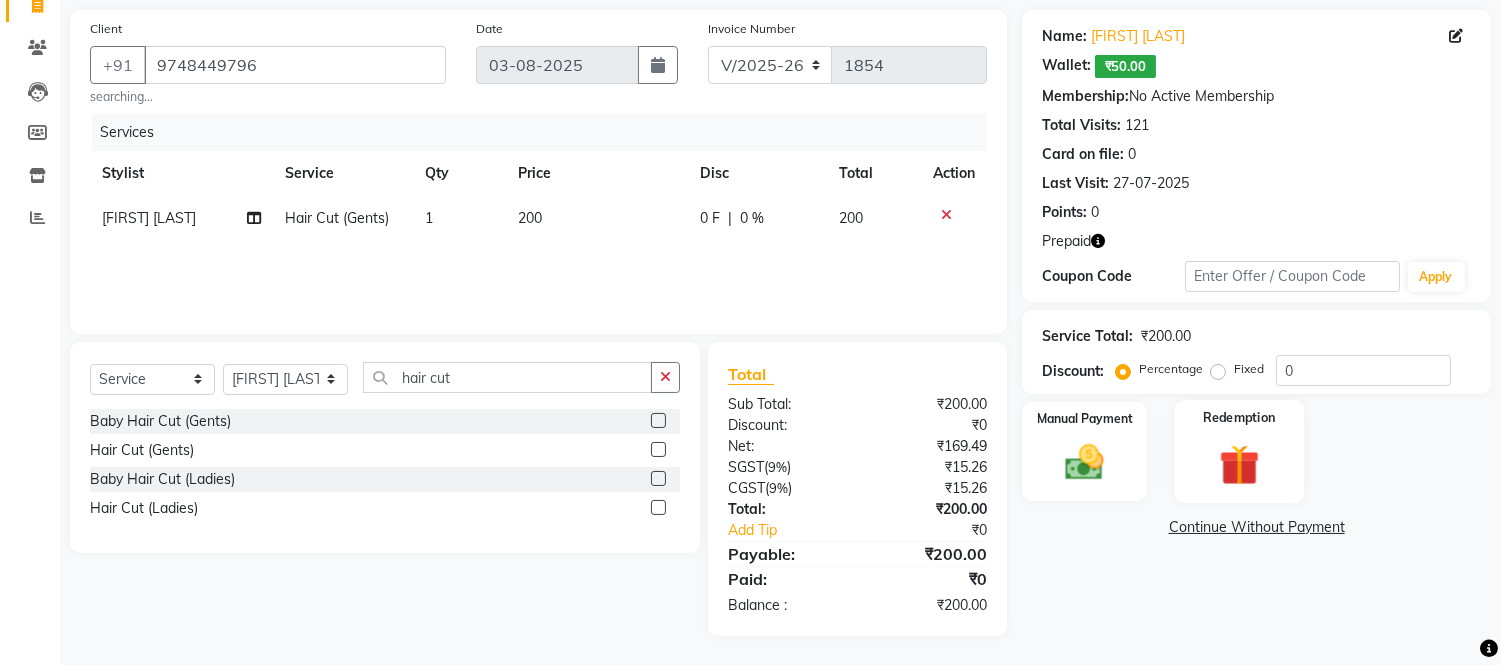scroll, scrollTop: 141, scrollLeft: 0, axis: vertical 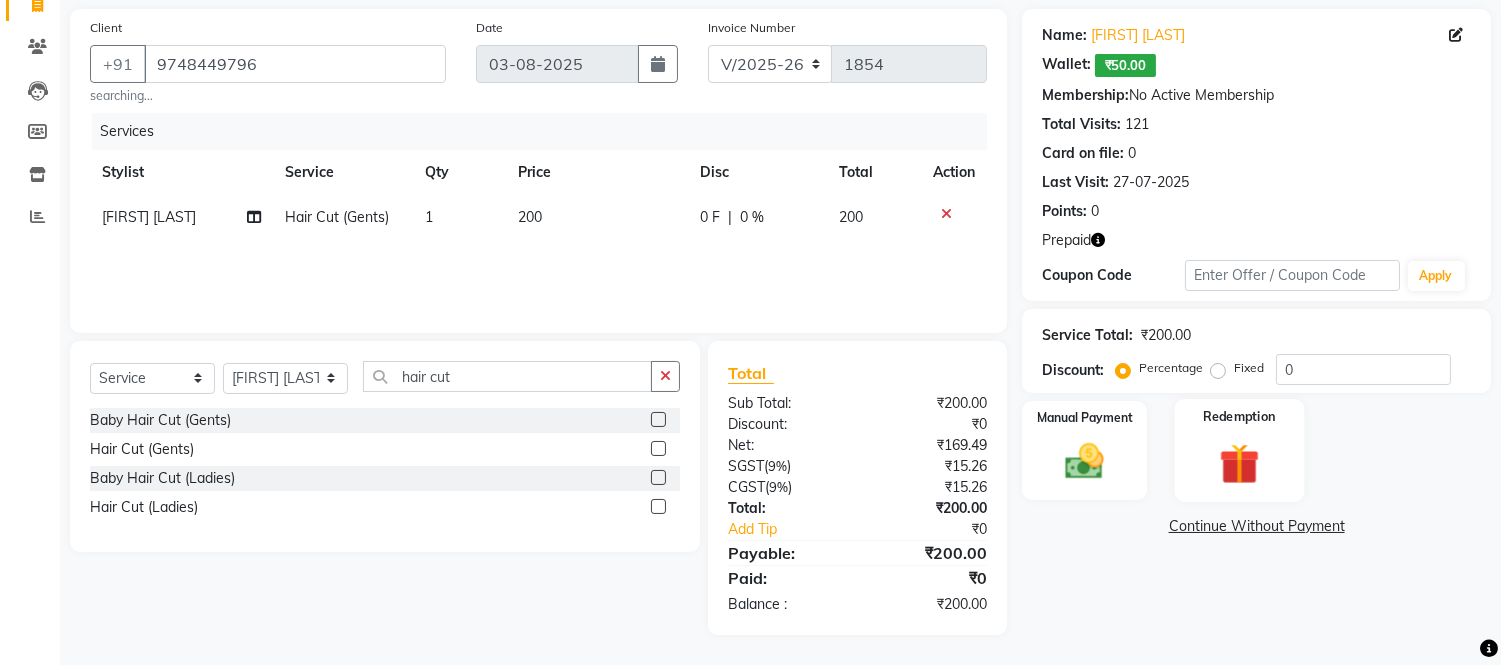 click 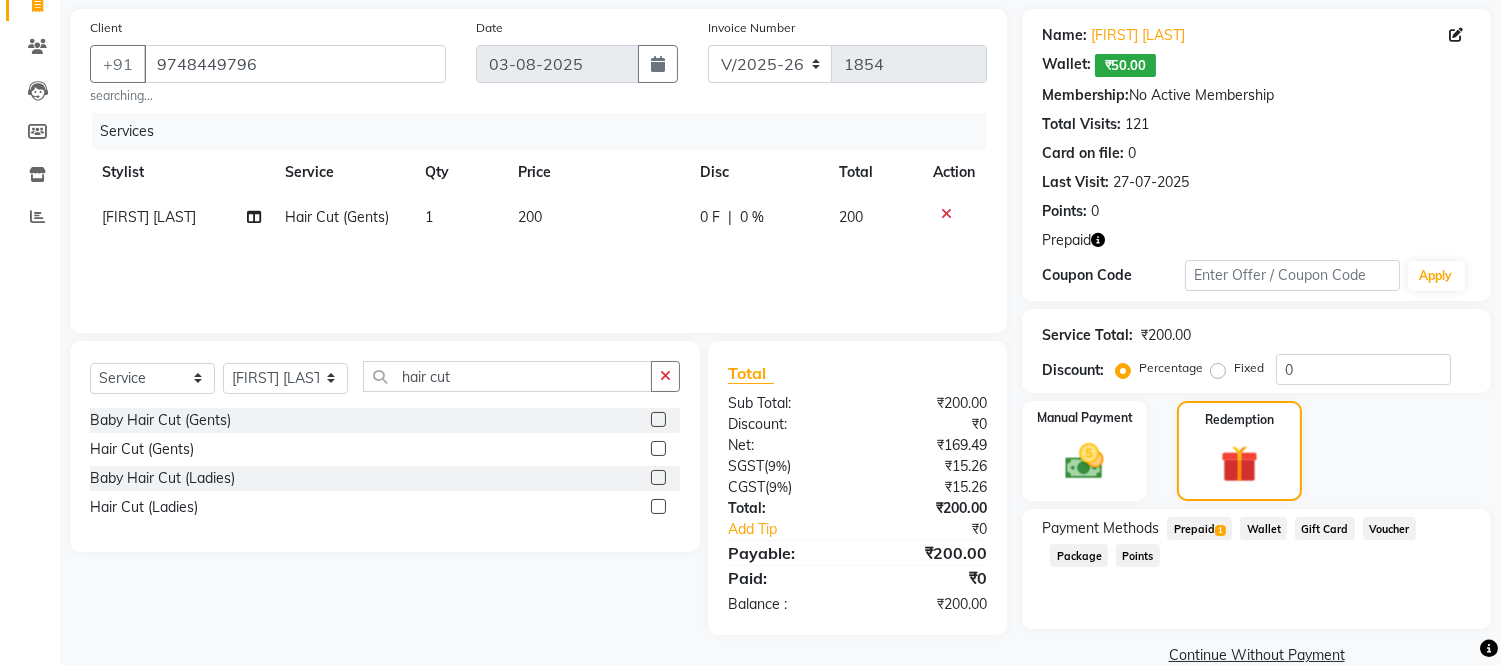 click on "Wallet" 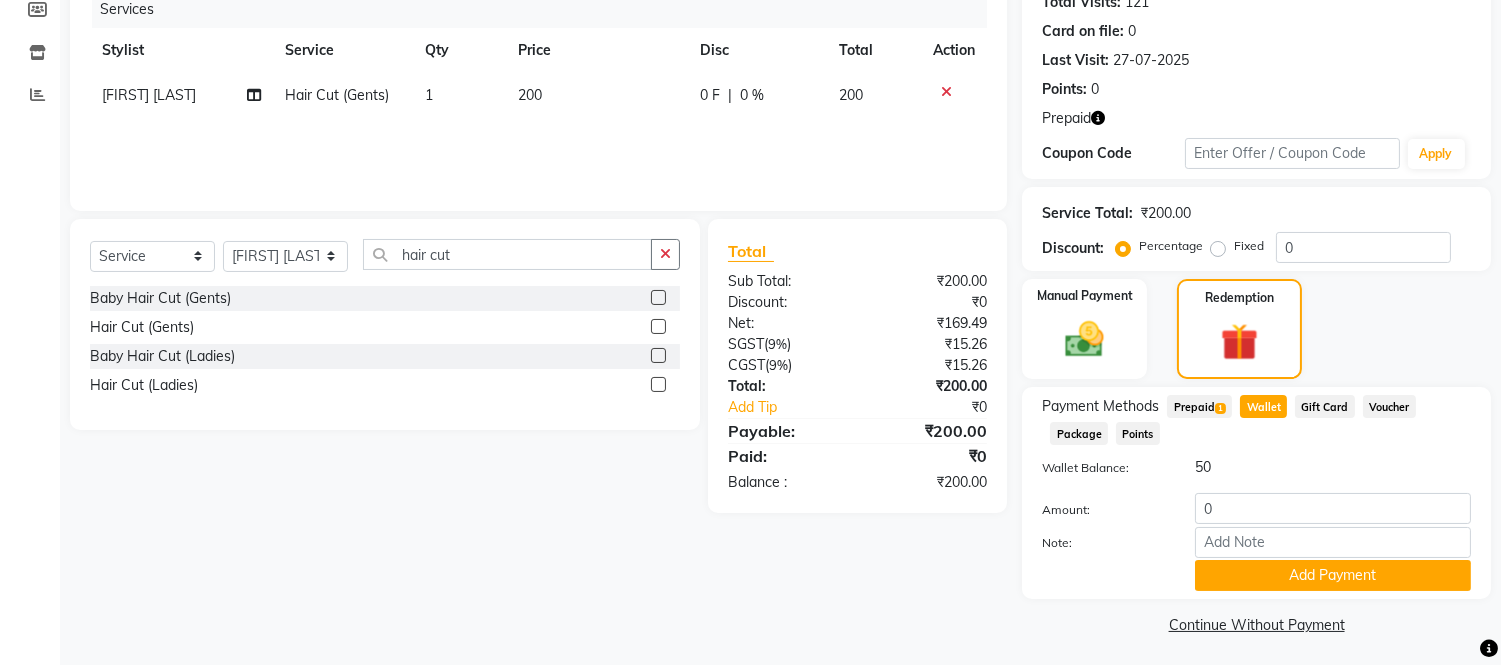 scroll, scrollTop: 267, scrollLeft: 0, axis: vertical 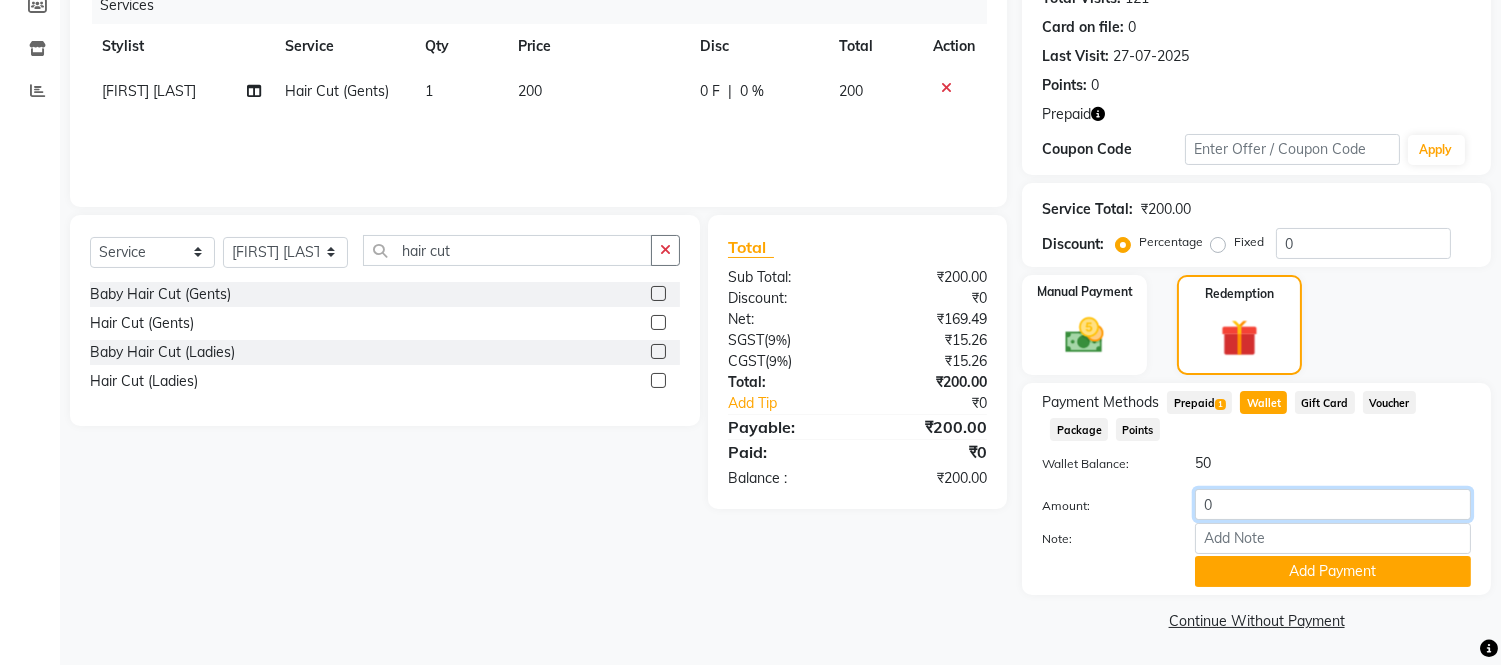 click on "0" 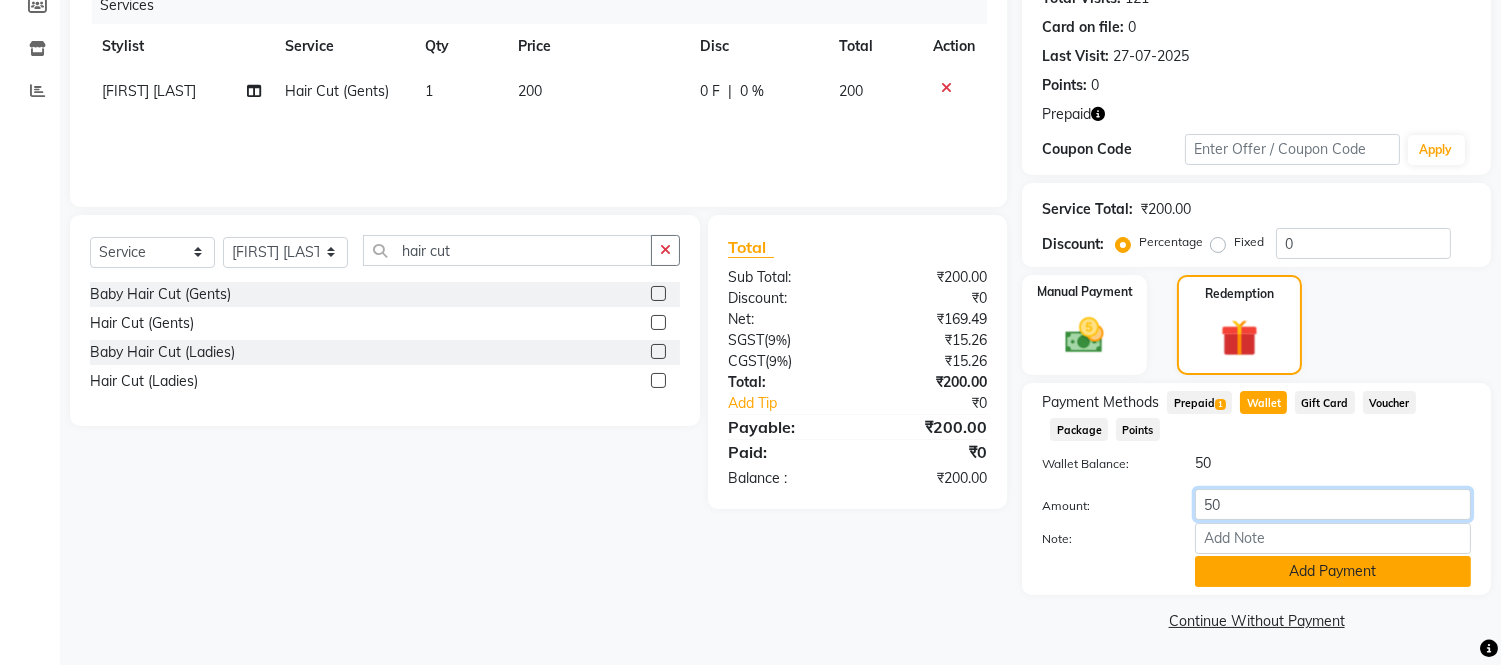 type on "50" 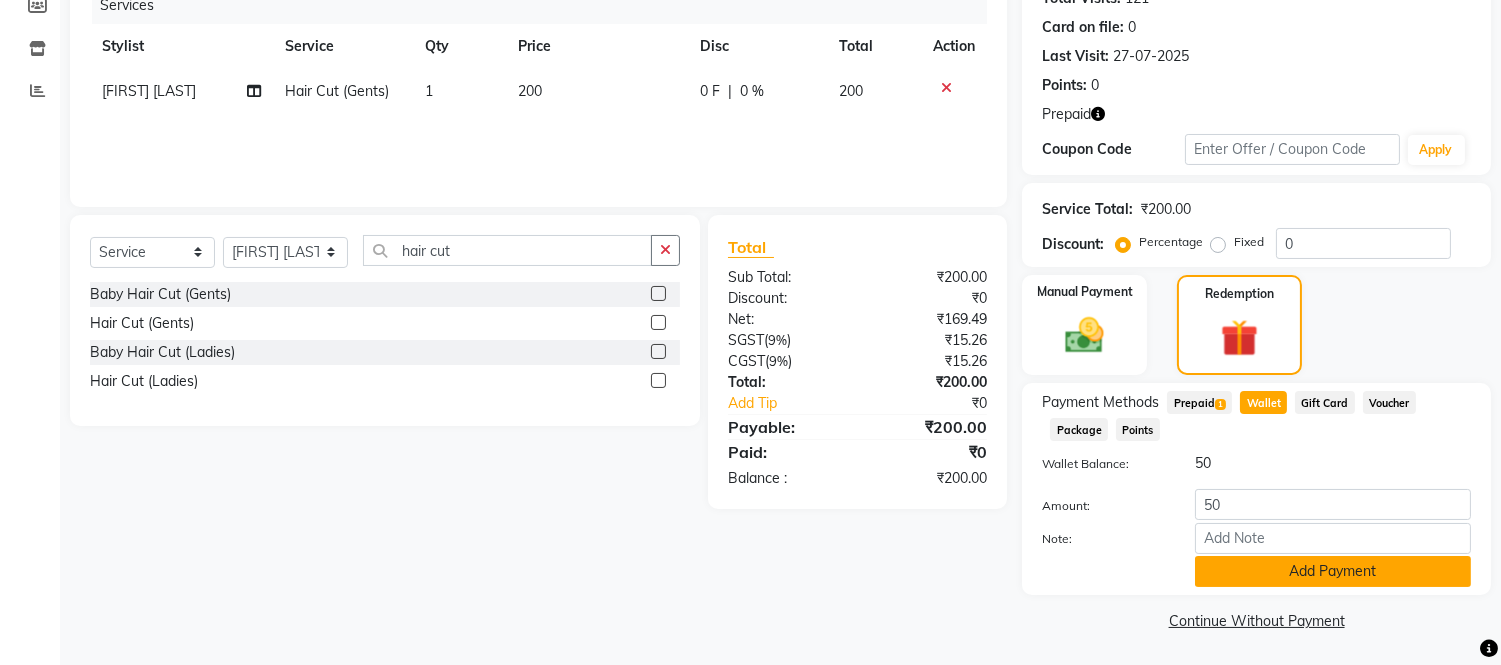 click on "Add Payment" 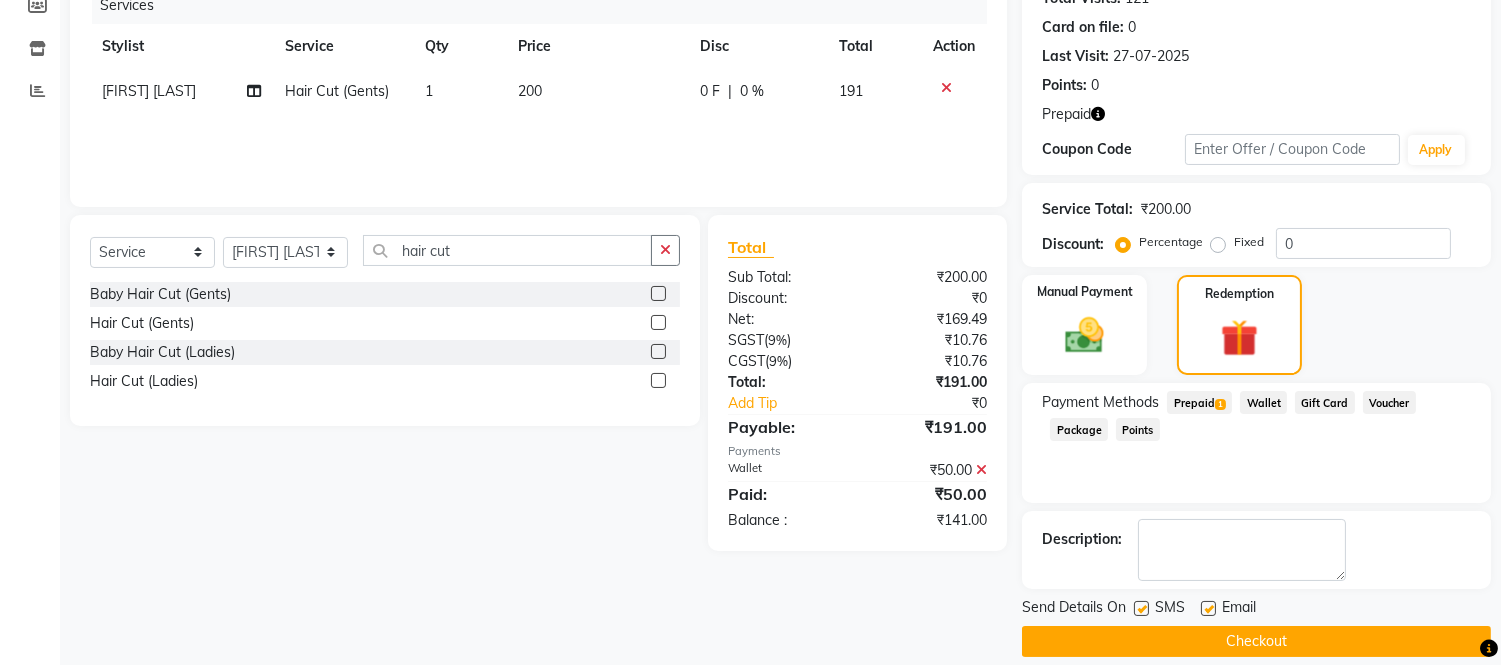 scroll, scrollTop: 287, scrollLeft: 0, axis: vertical 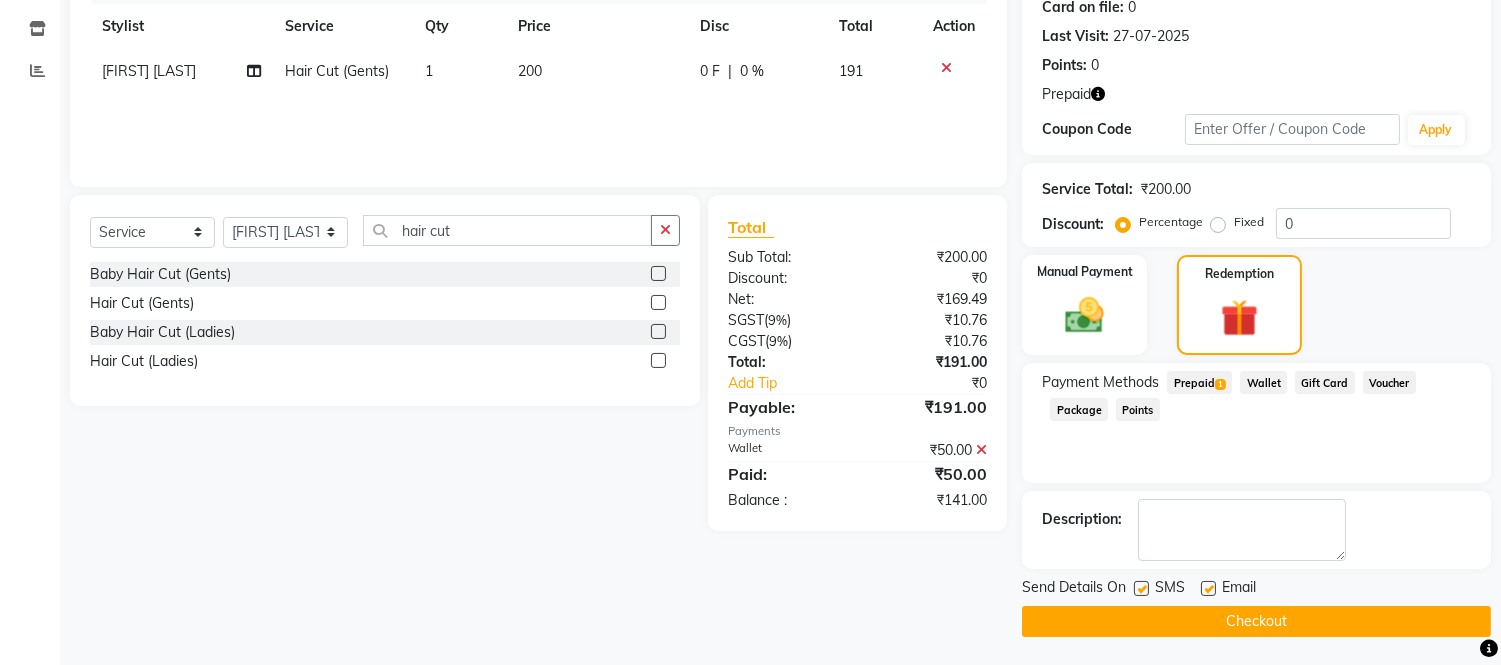 click 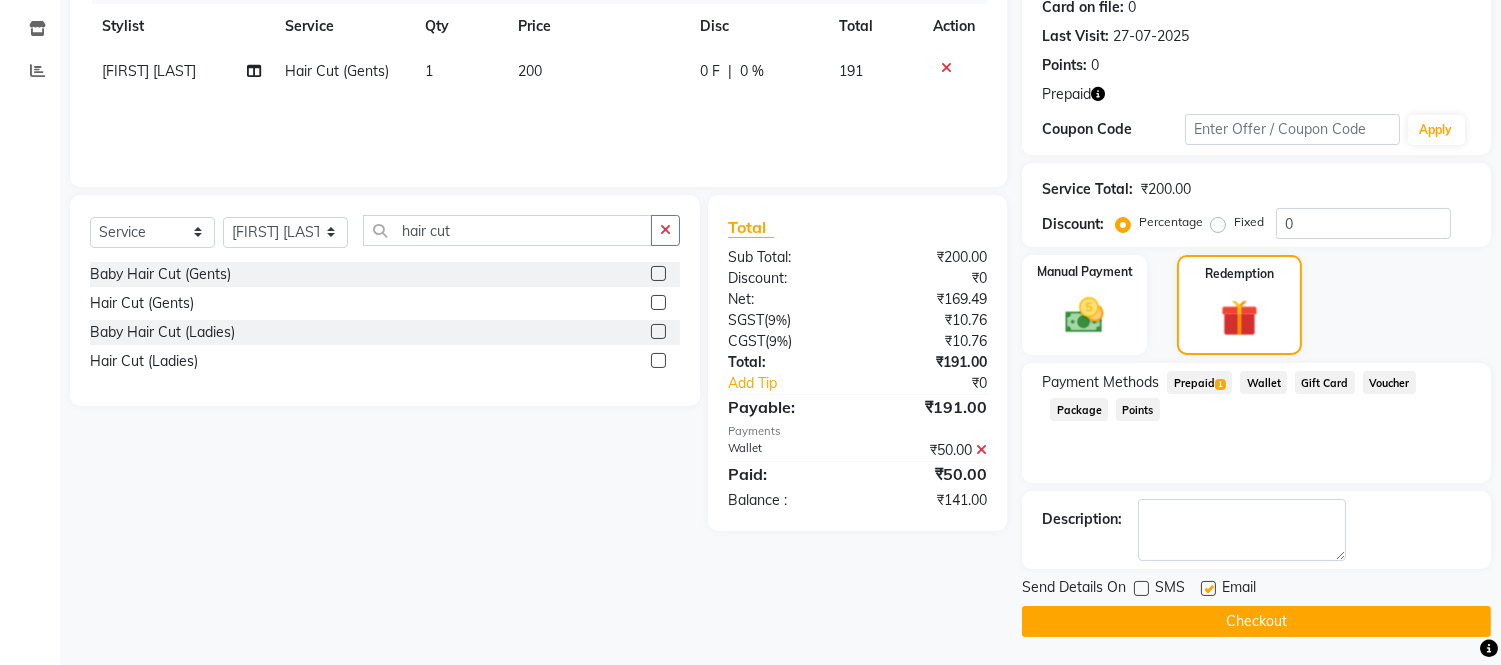 click 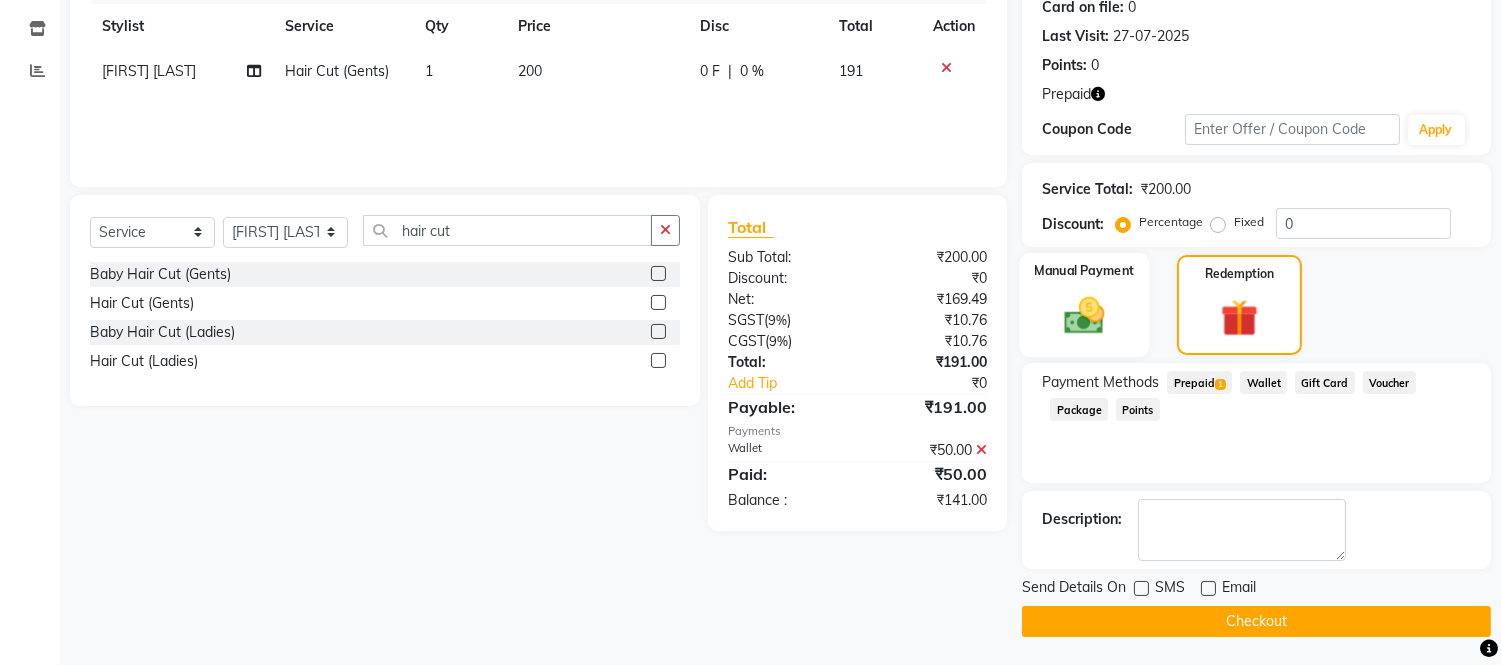 click 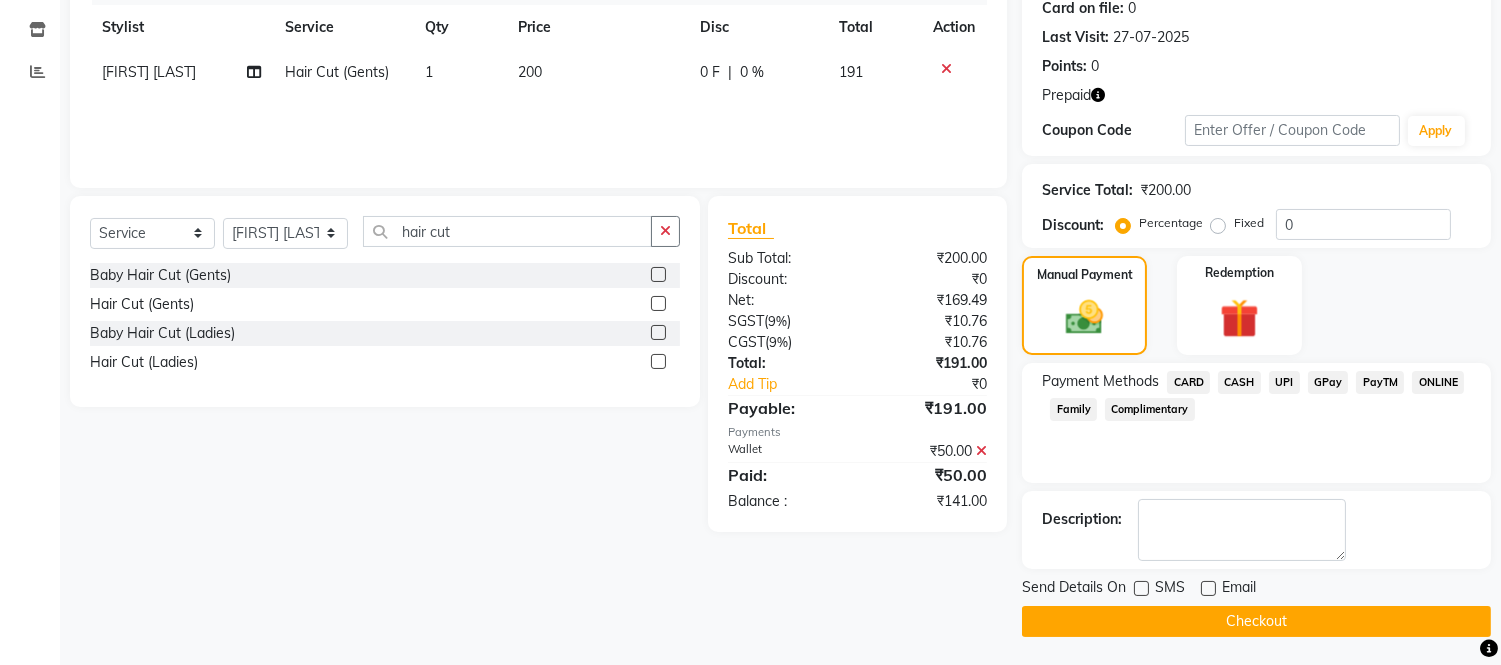 click on "CASH" 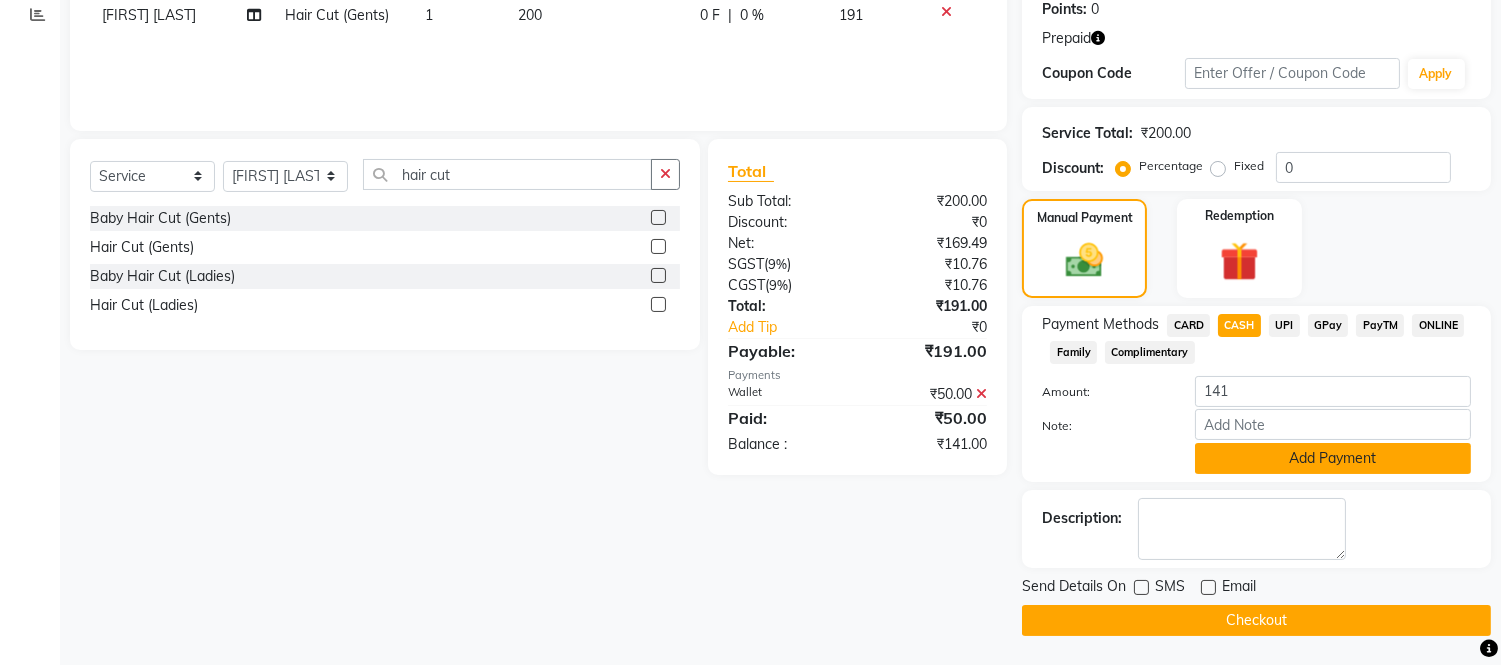 scroll, scrollTop: 344, scrollLeft: 0, axis: vertical 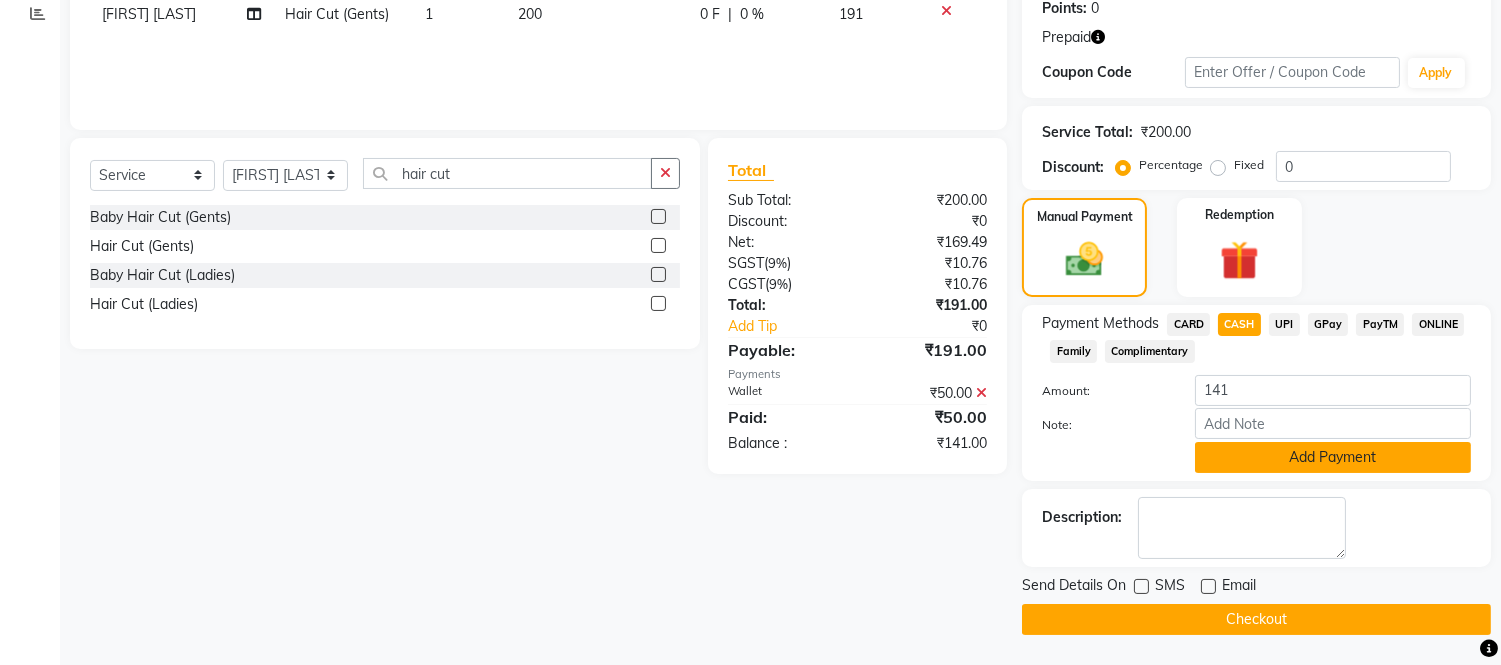 click on "Add Payment" 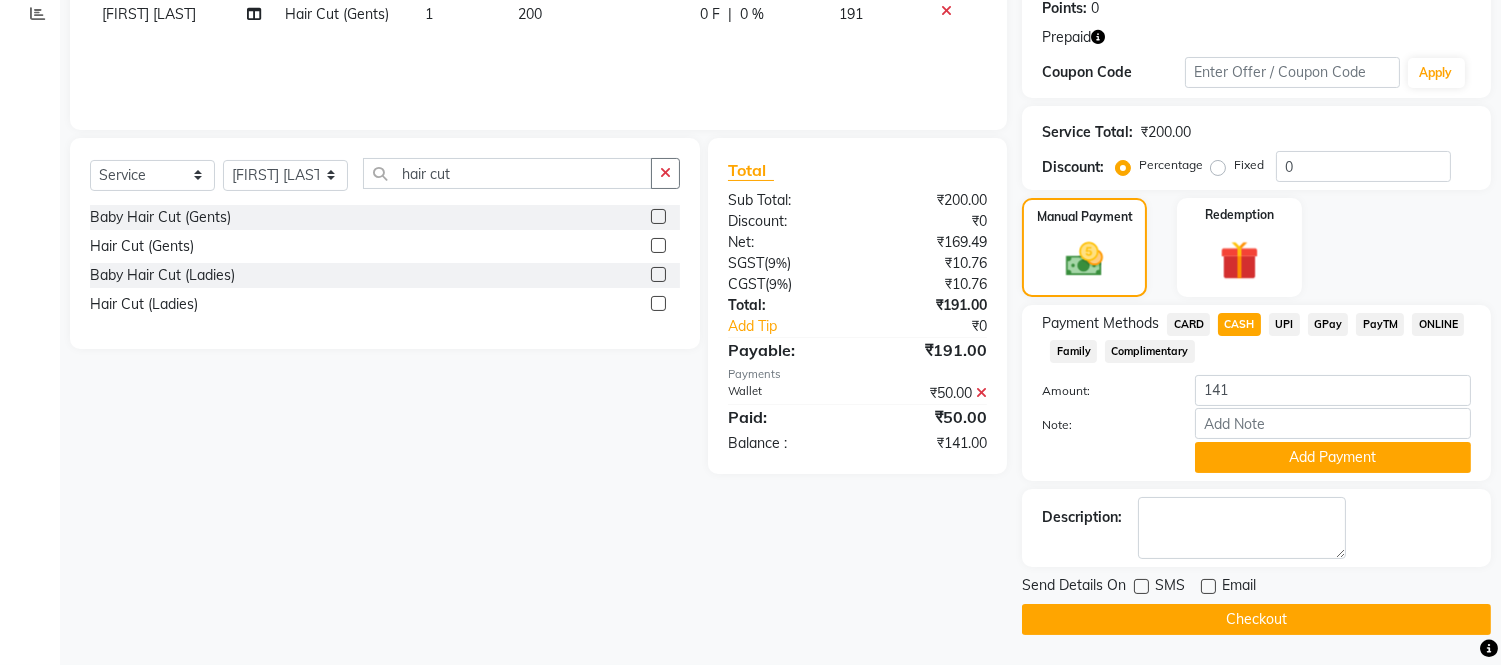 scroll, scrollTop: 286, scrollLeft: 0, axis: vertical 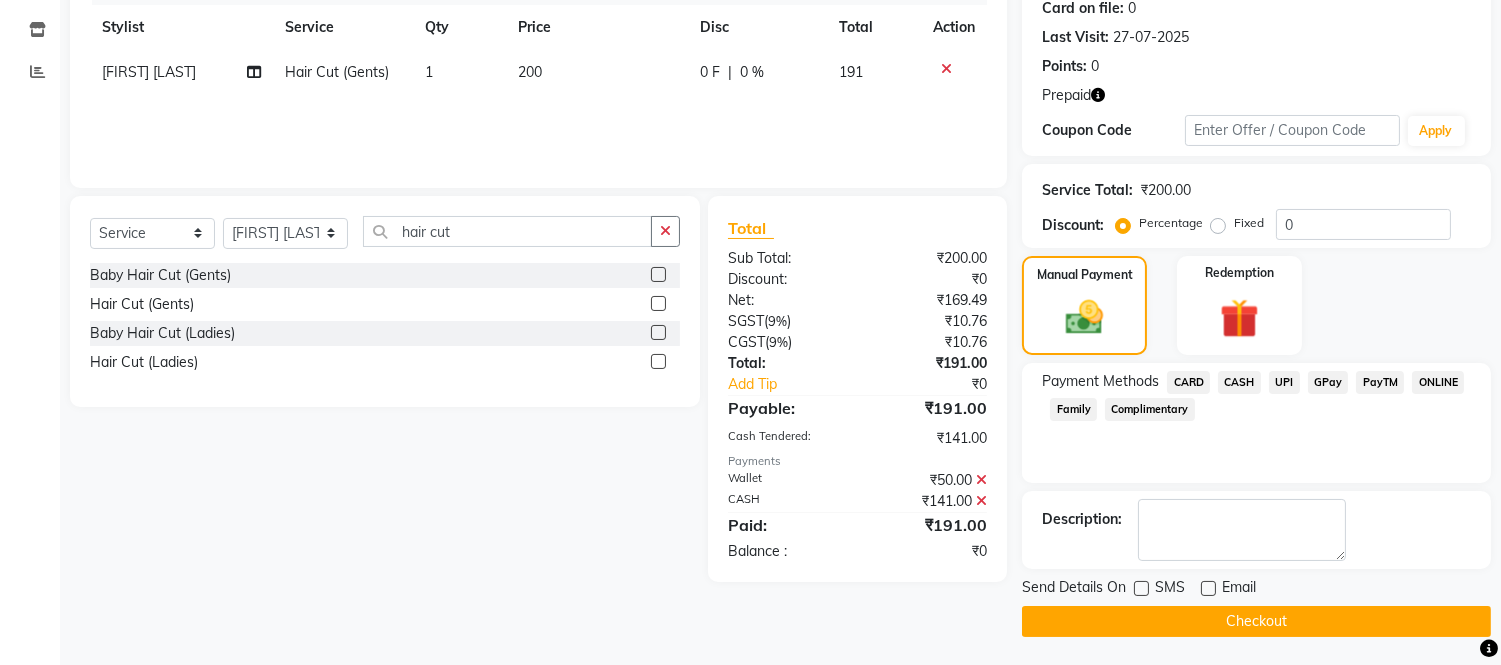 click on "Checkout" 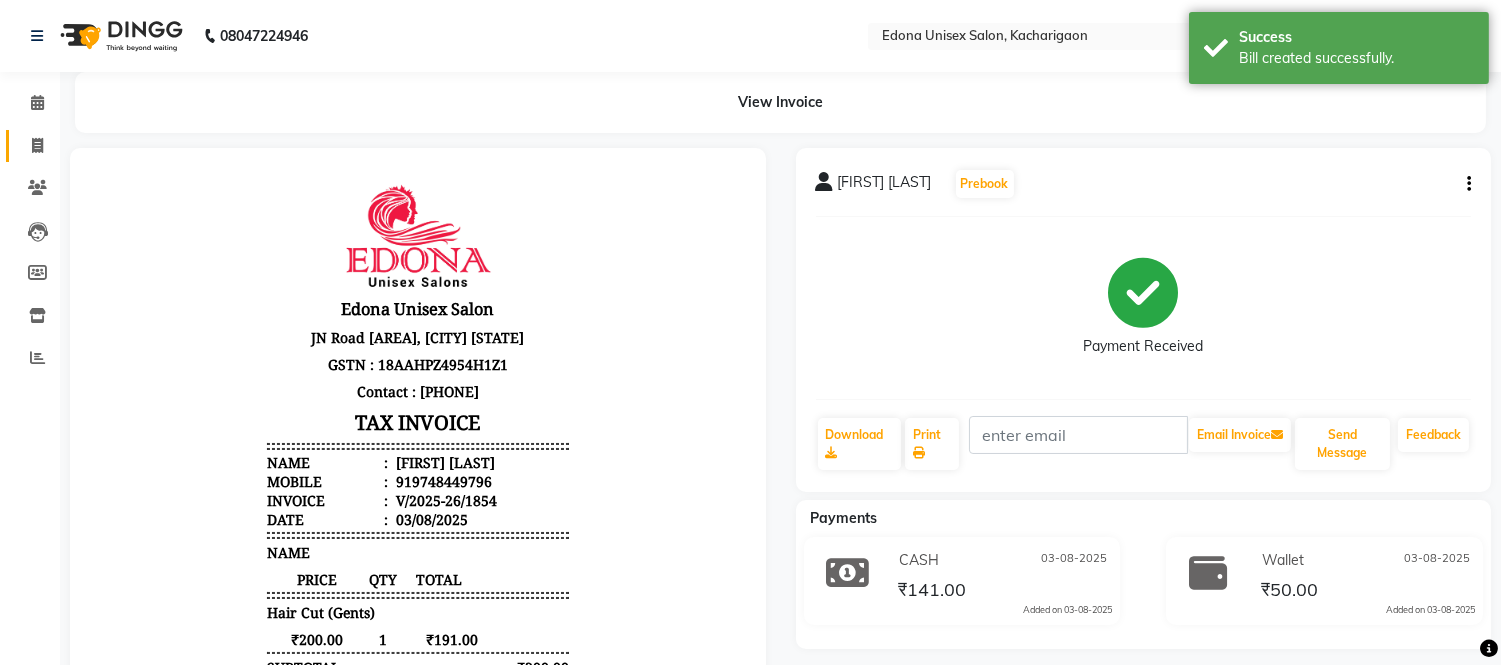 scroll, scrollTop: 0, scrollLeft: 0, axis: both 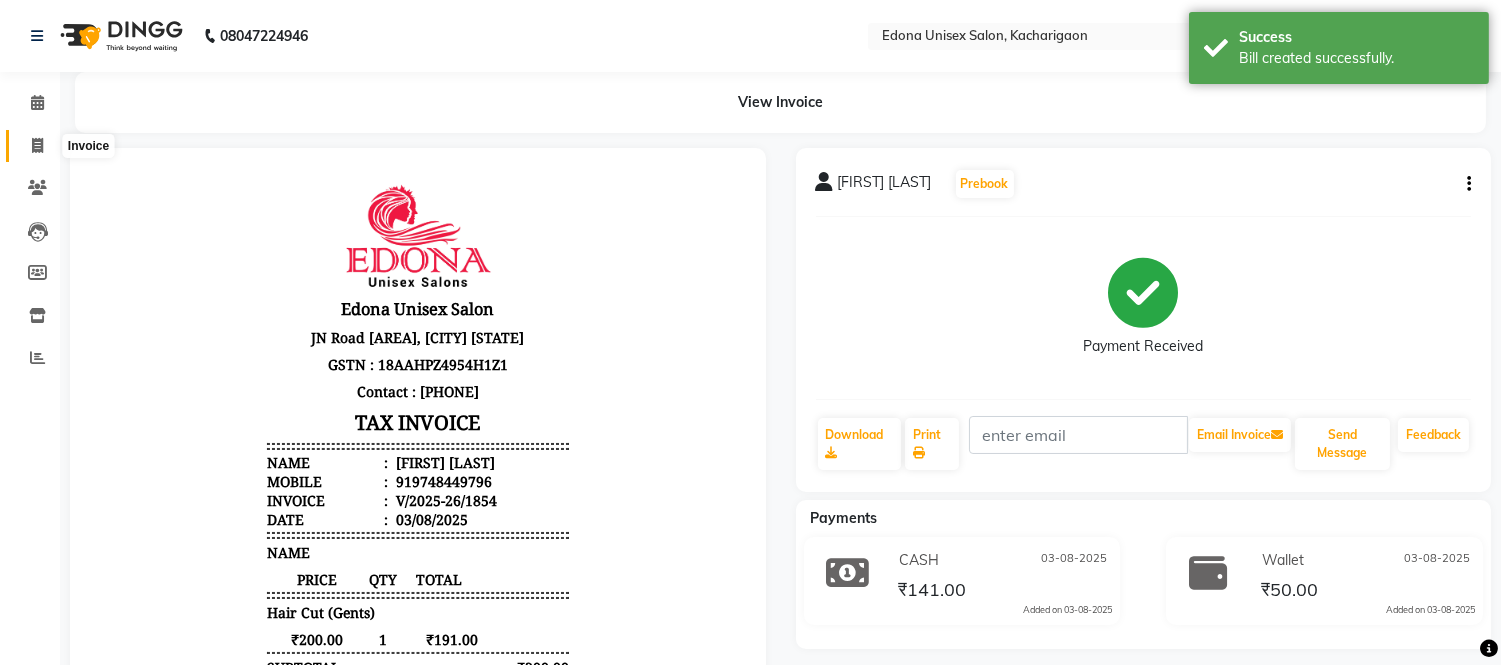 click 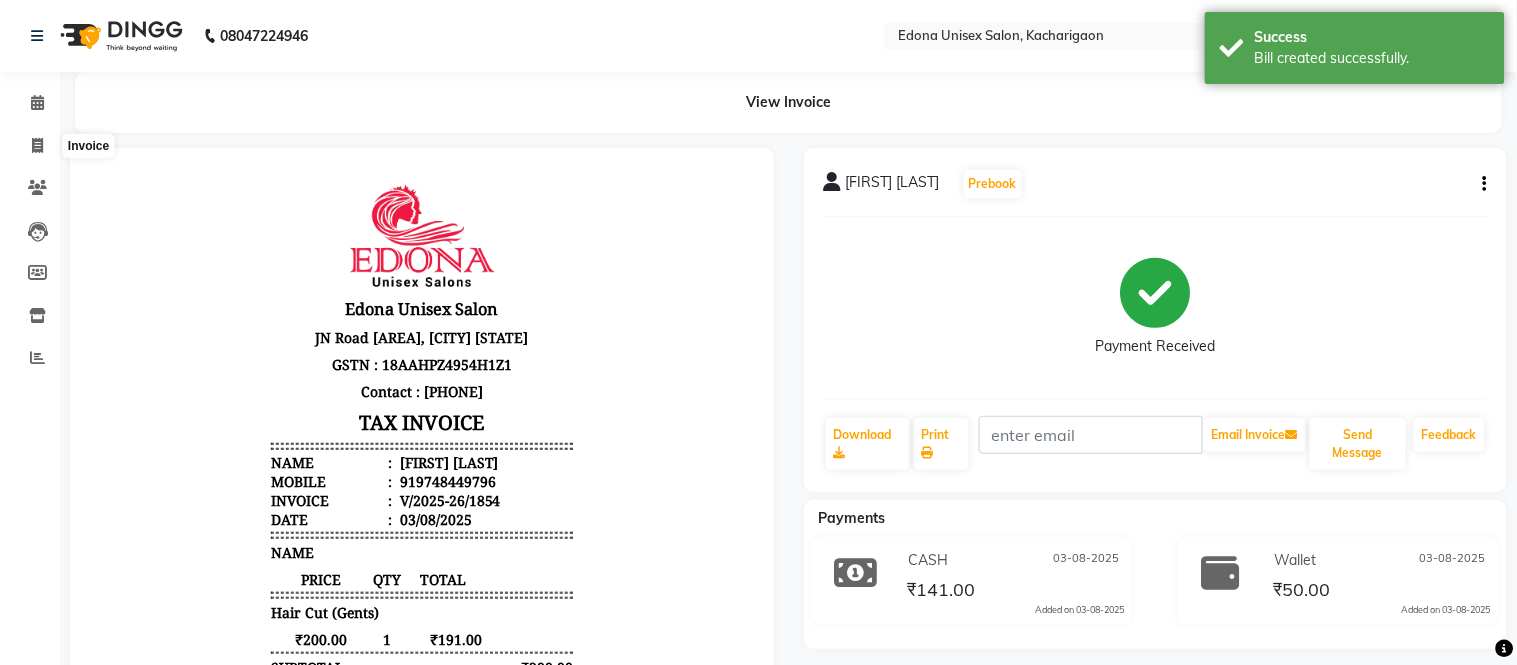 select on "service" 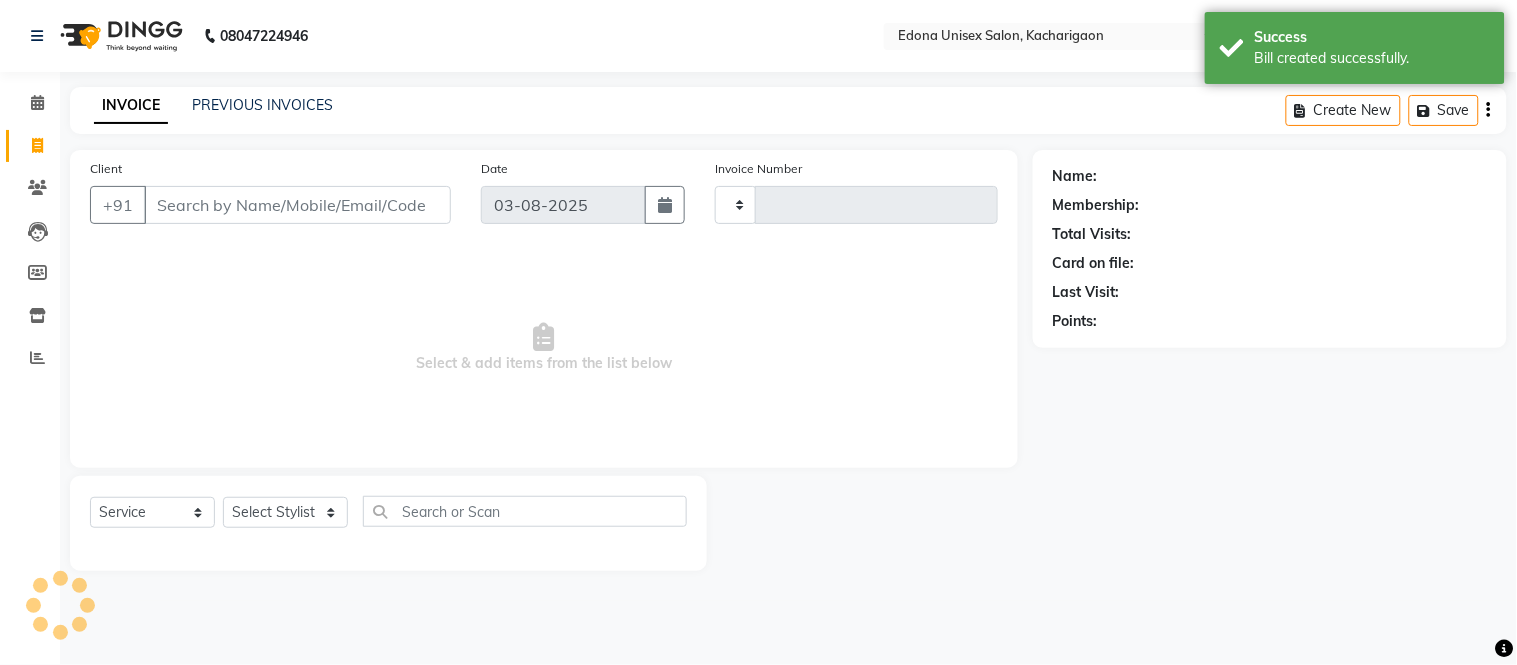 type on "1855" 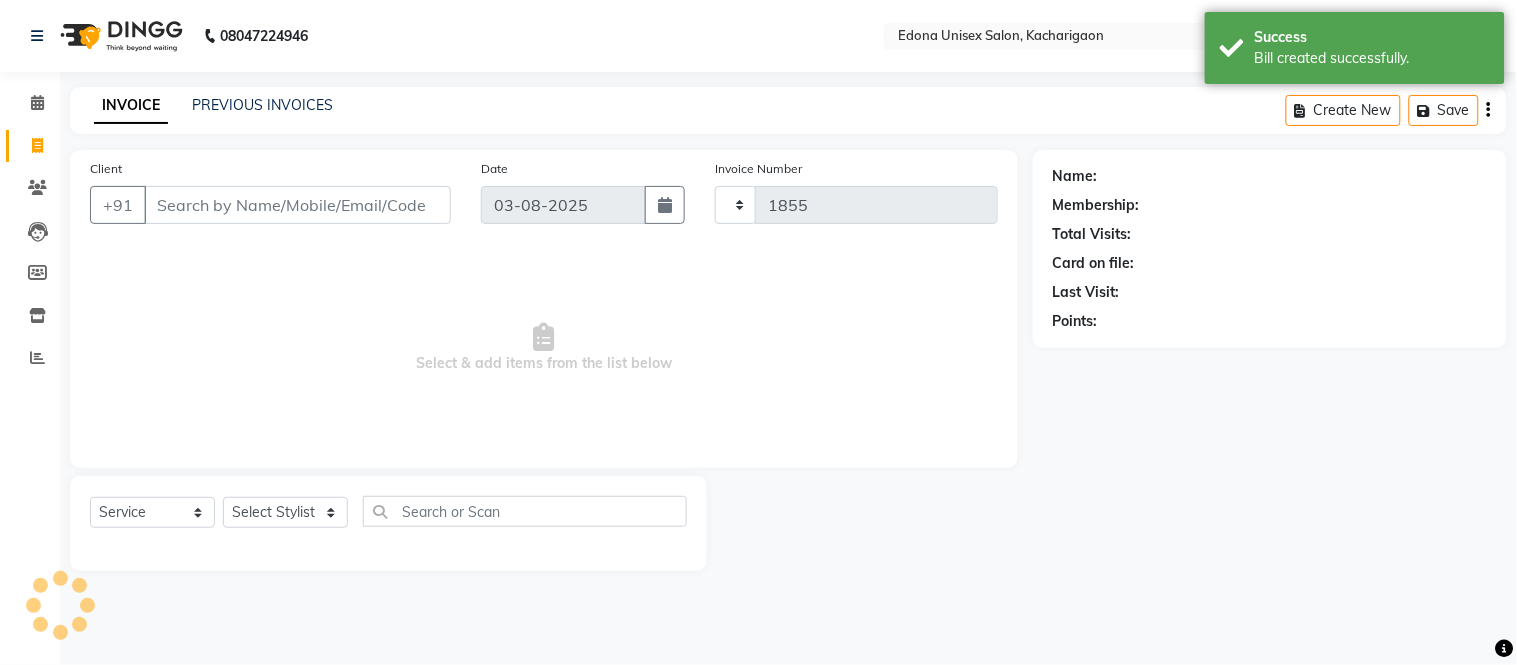 select on "5389" 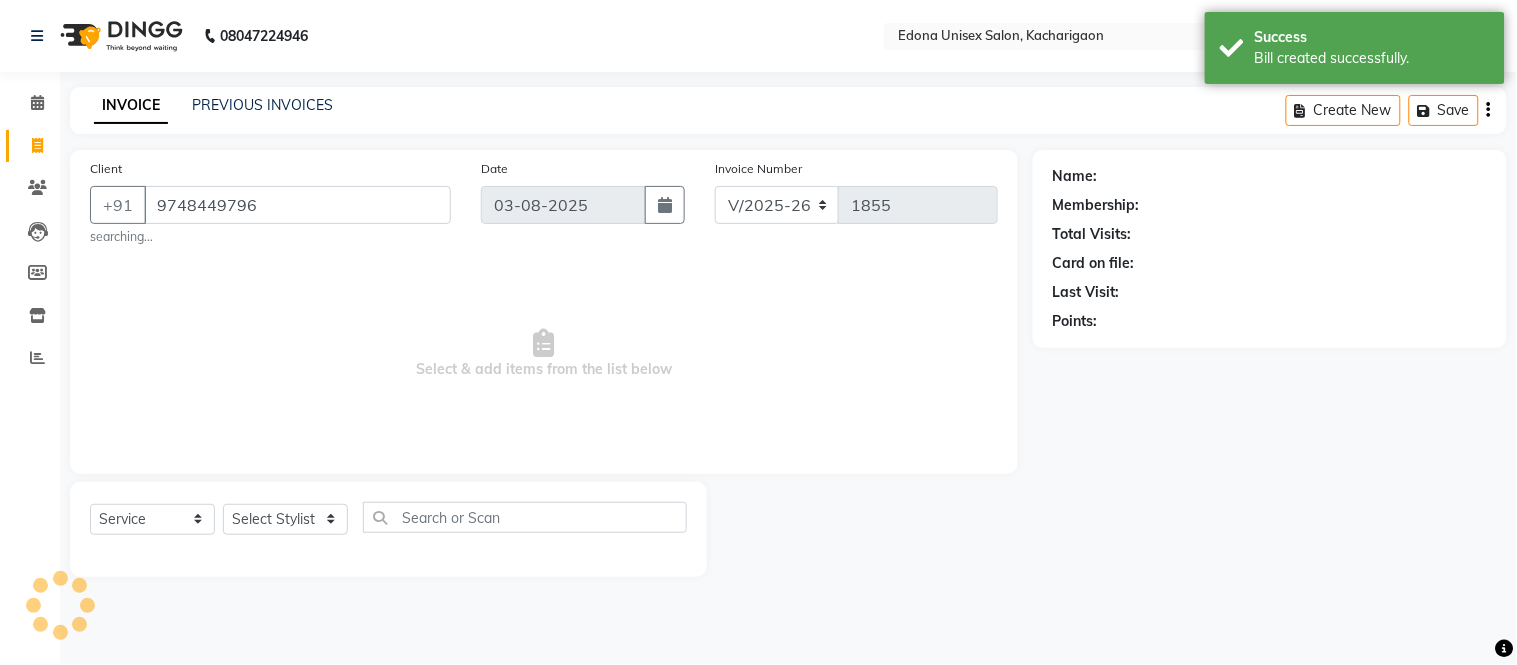 type on "9748449796" 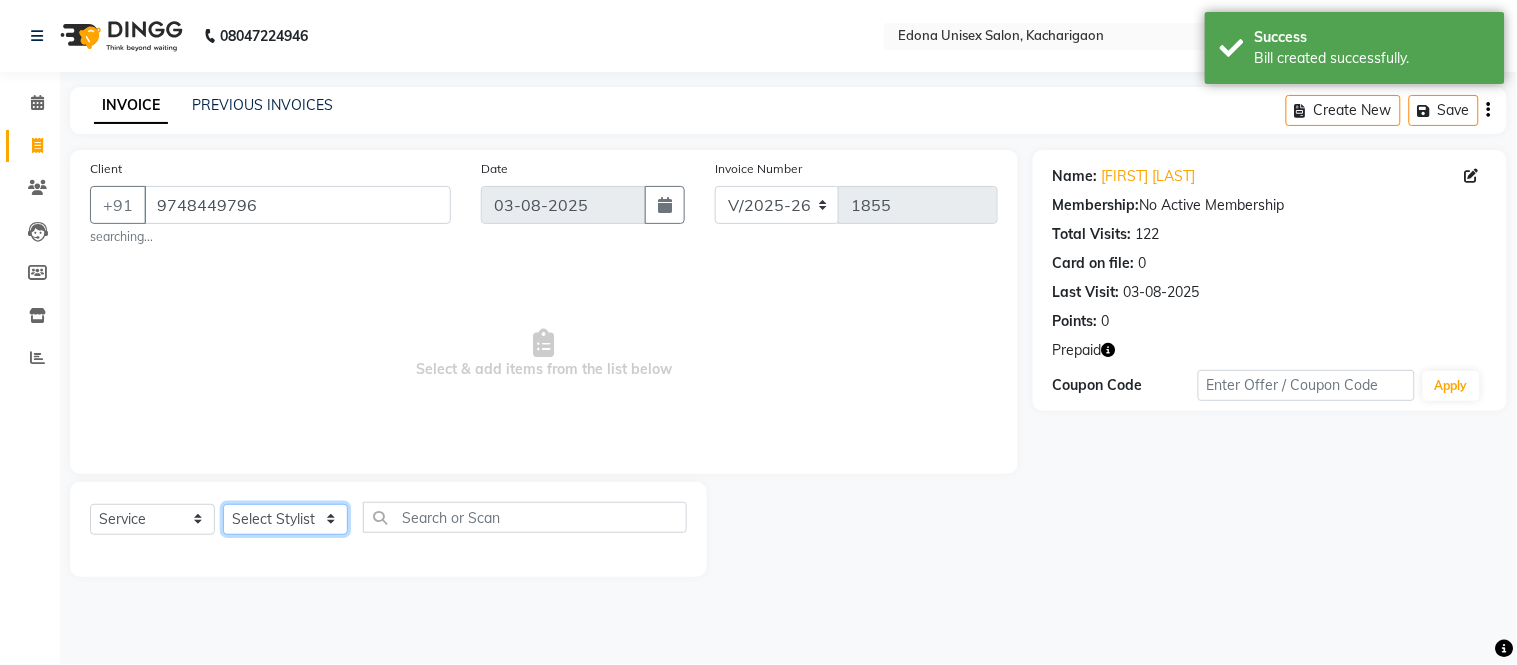 click on "Select Stylist Admin Anju Sonar Bir Basumtary Bishal Bharma Hemen Daimari Hombr Jogi Jenny Kayina Kriti Lokesh Verma Mithiser Bodo Monisha Goyari Neha Sonar Pahi Prabir Das Rashmi Basumtary Reshma Sultana Roselin Basumtary Sumitra Subba" 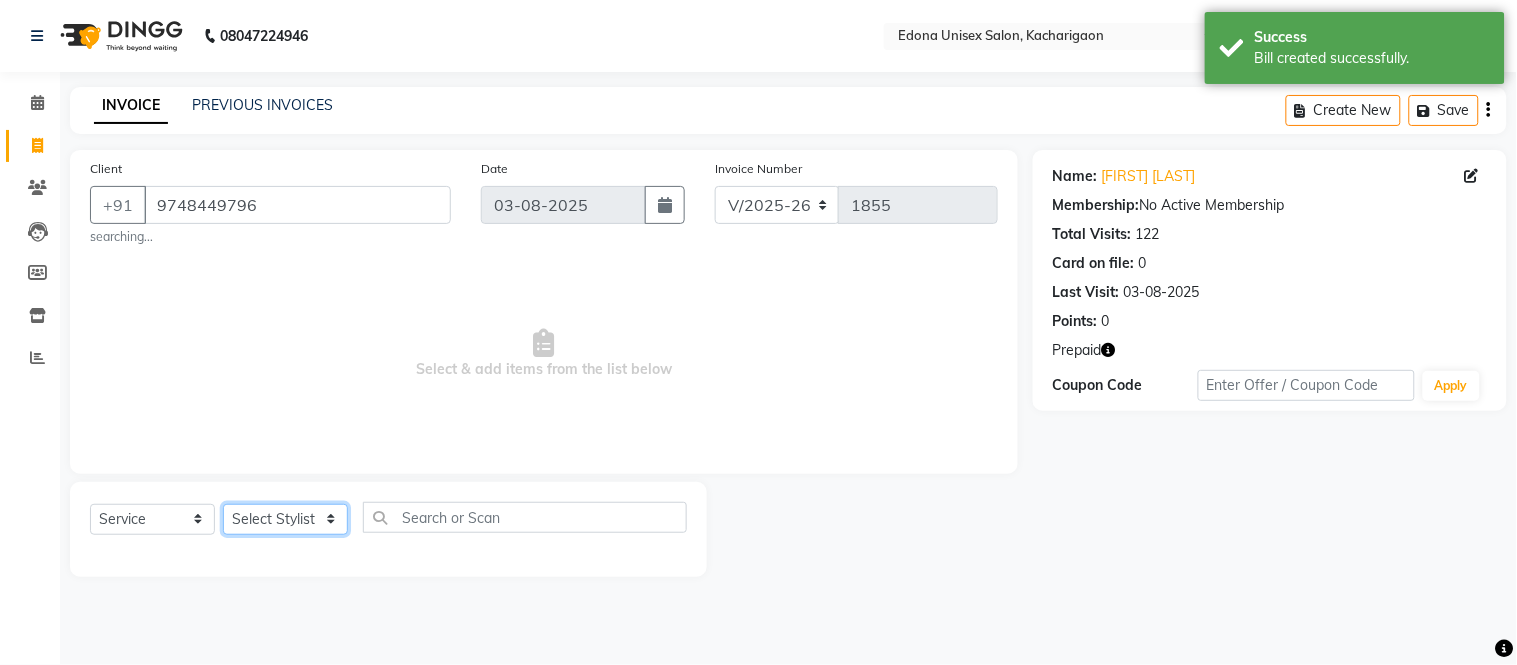 select on "35945" 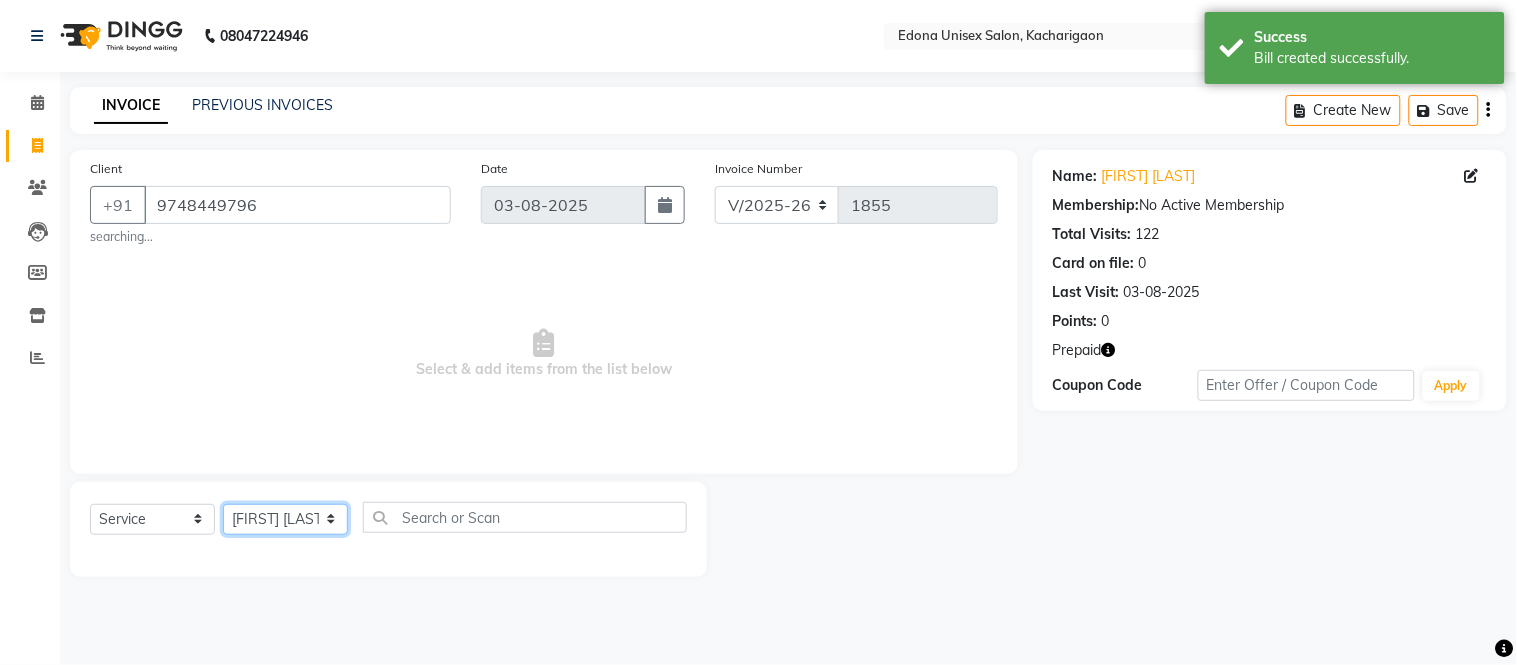 click on "Select Stylist Admin Anju Sonar Bir Basumtary Bishal Bharma Hemen Daimari Hombr Jogi Jenny Kayina Kriti Lokesh Verma Mithiser Bodo Monisha Goyari Neha Sonar Pahi Prabir Das Rashmi Basumtary Reshma Sultana Roselin Basumtary Sumitra Subba" 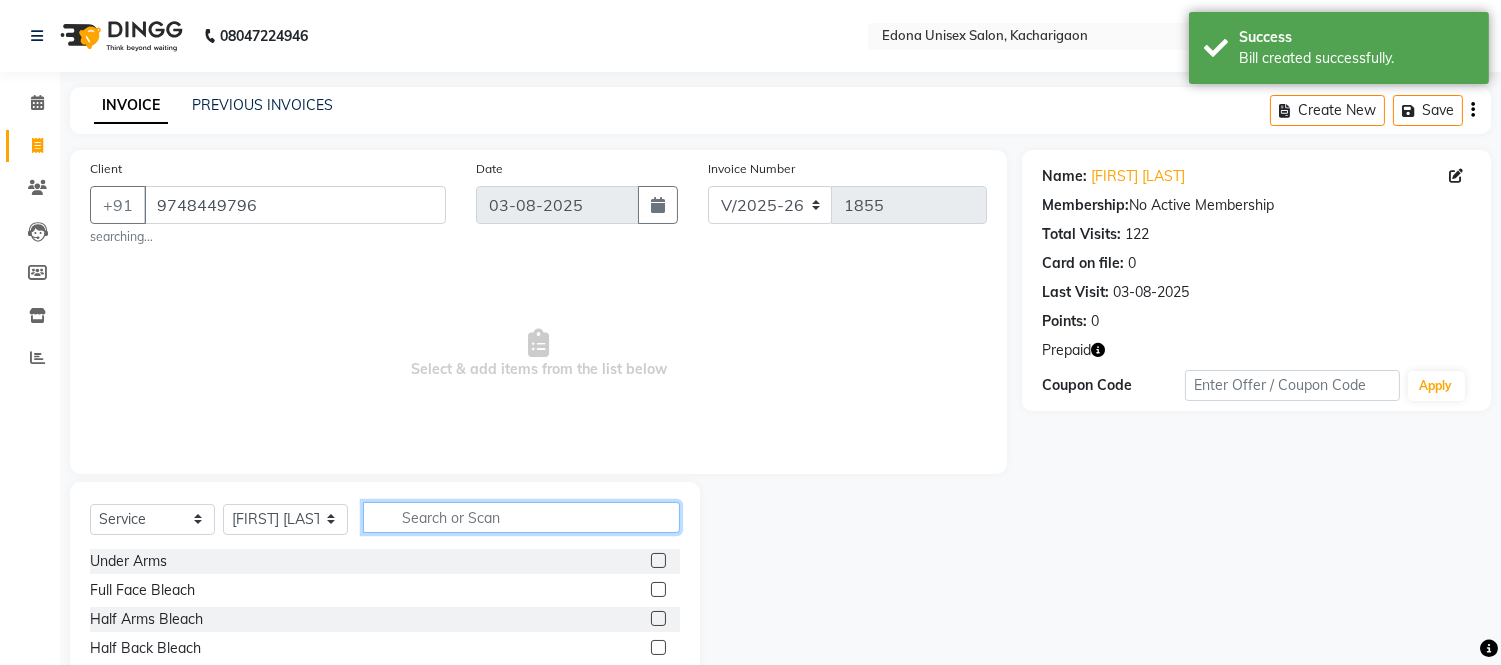 click 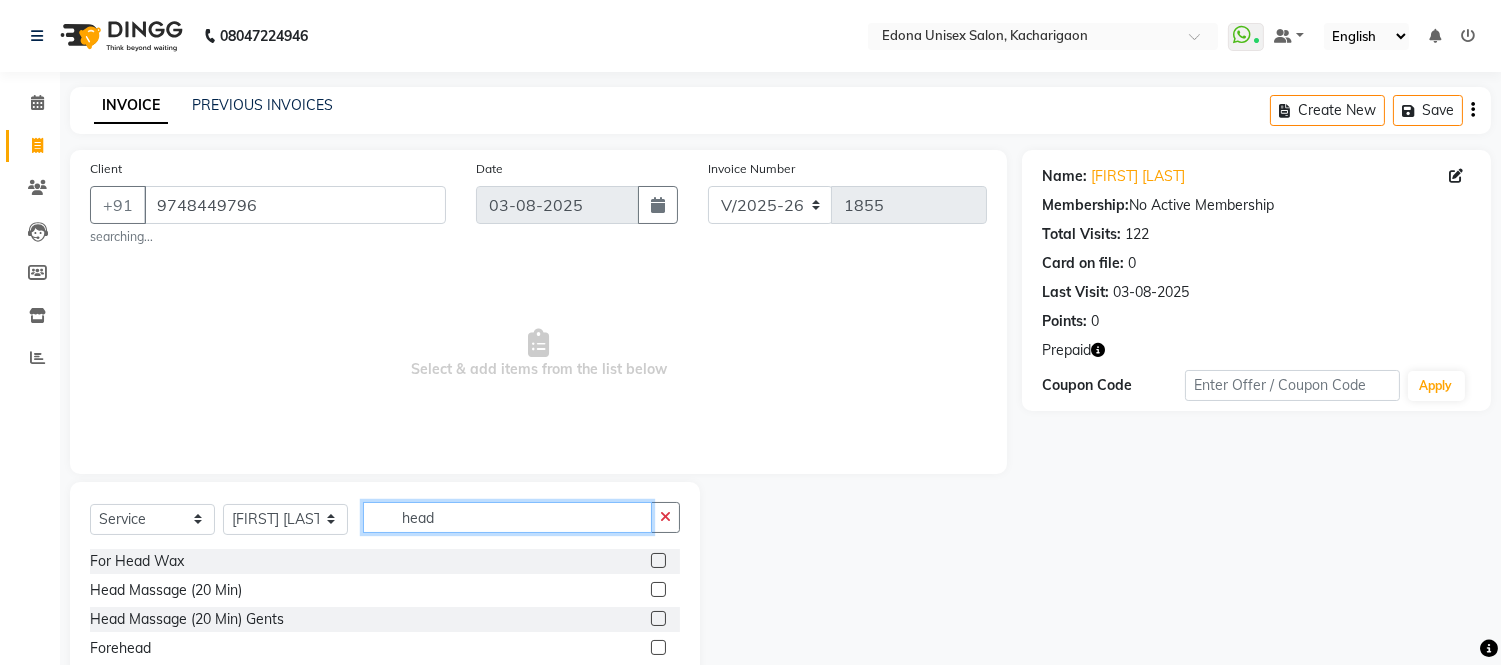 type on "head" 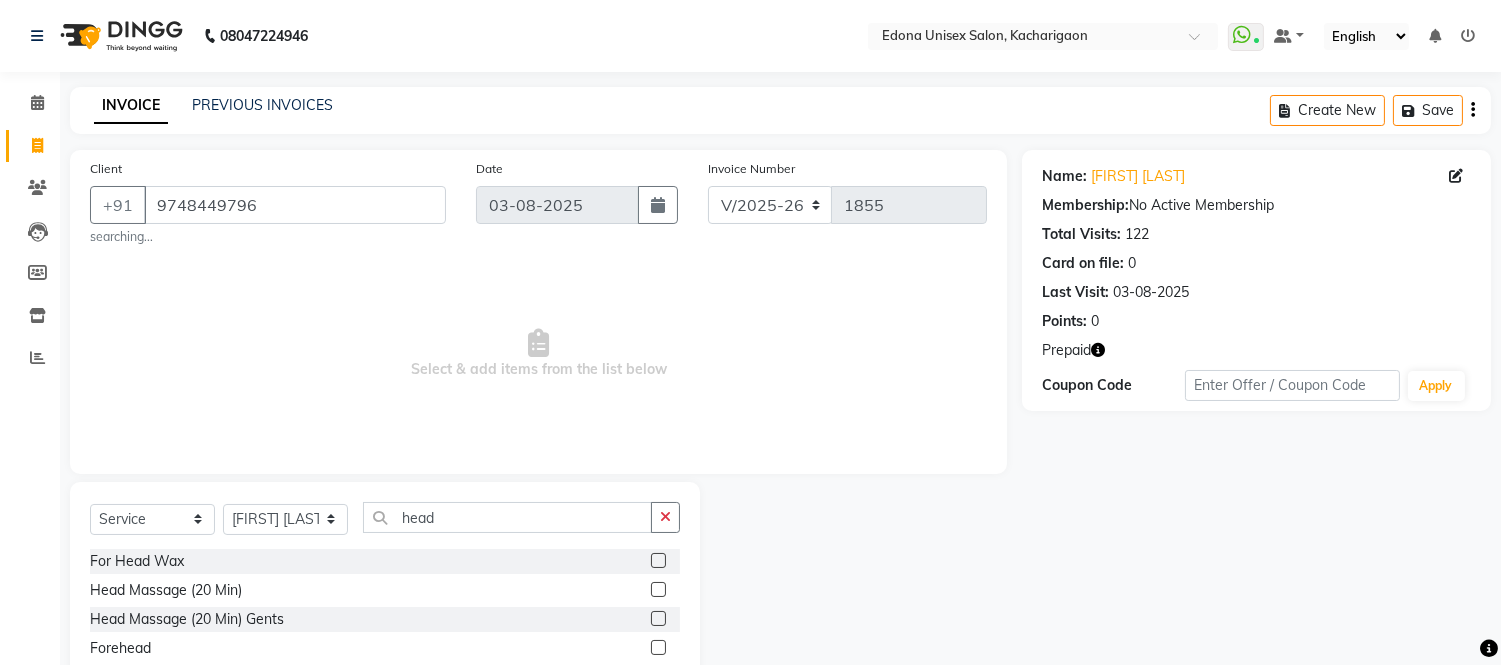 click 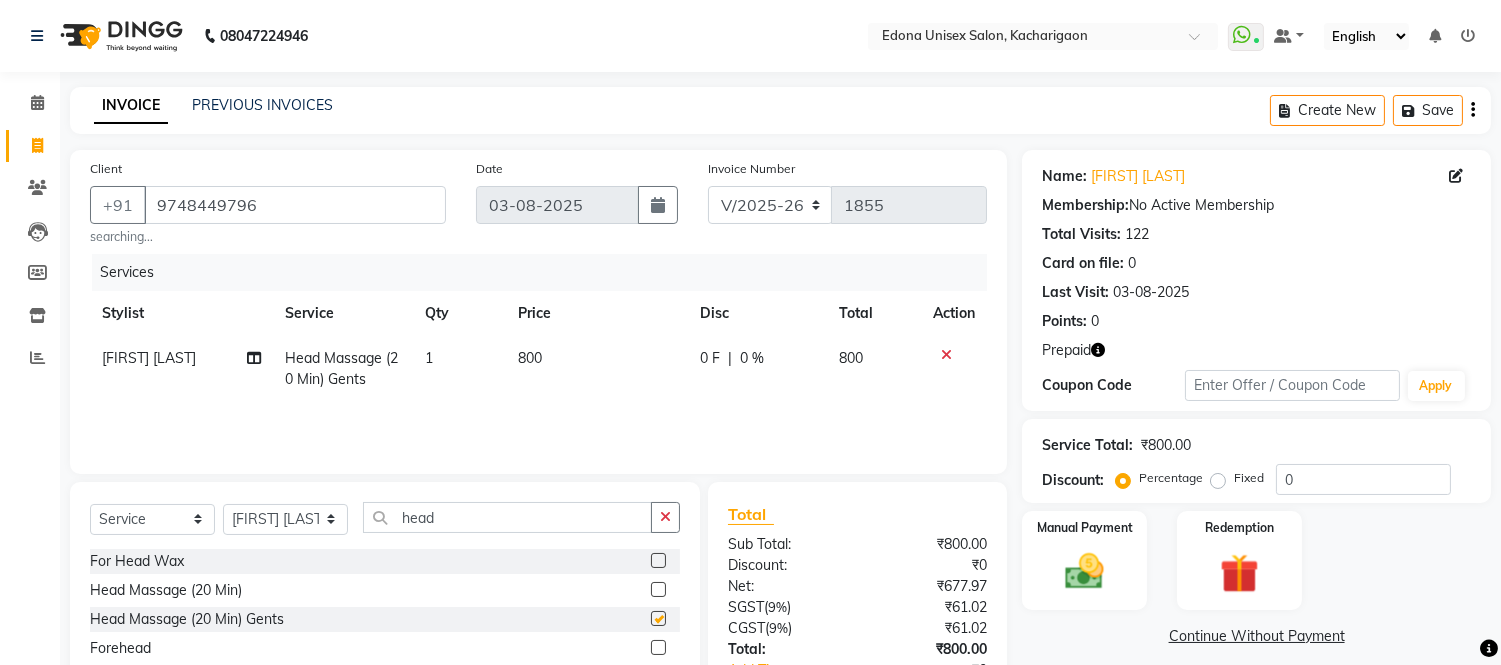 checkbox on "false" 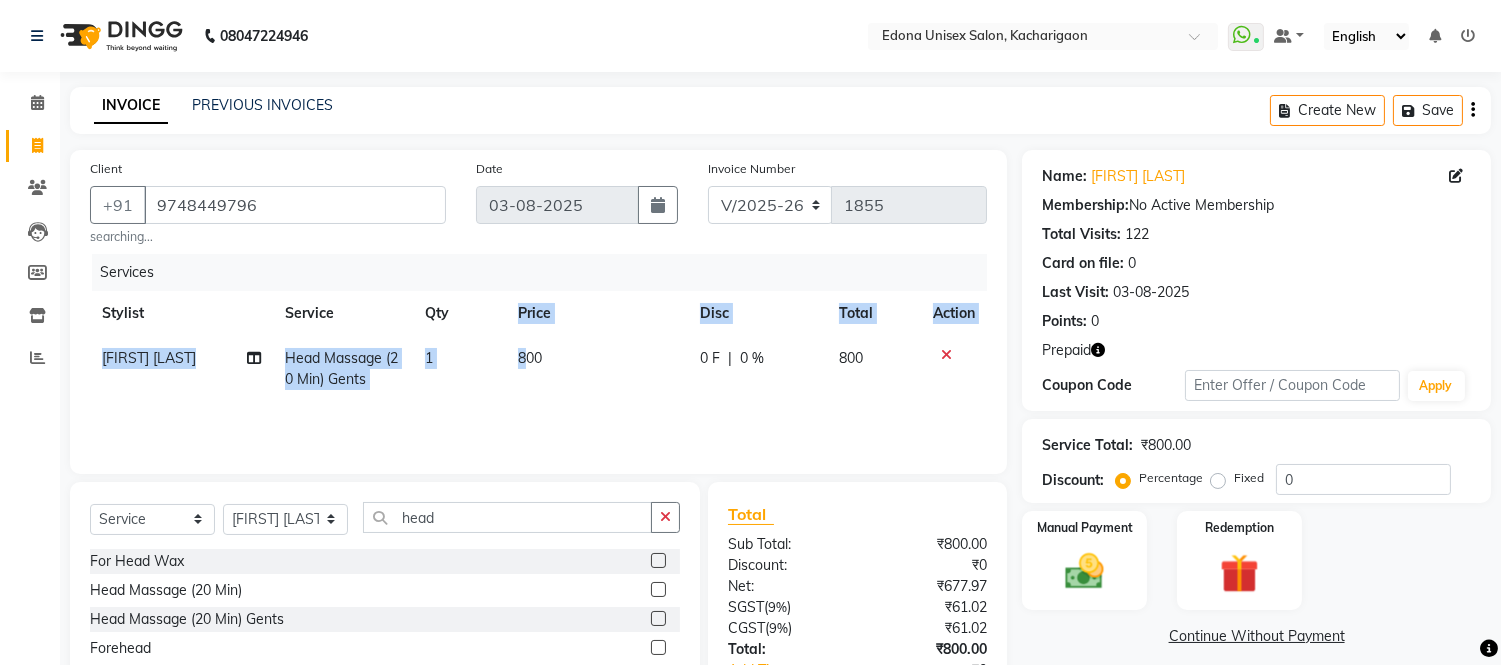 drag, startPoint x: 516, startPoint y: 334, endPoint x: 528, endPoint y: 353, distance: 22.472204 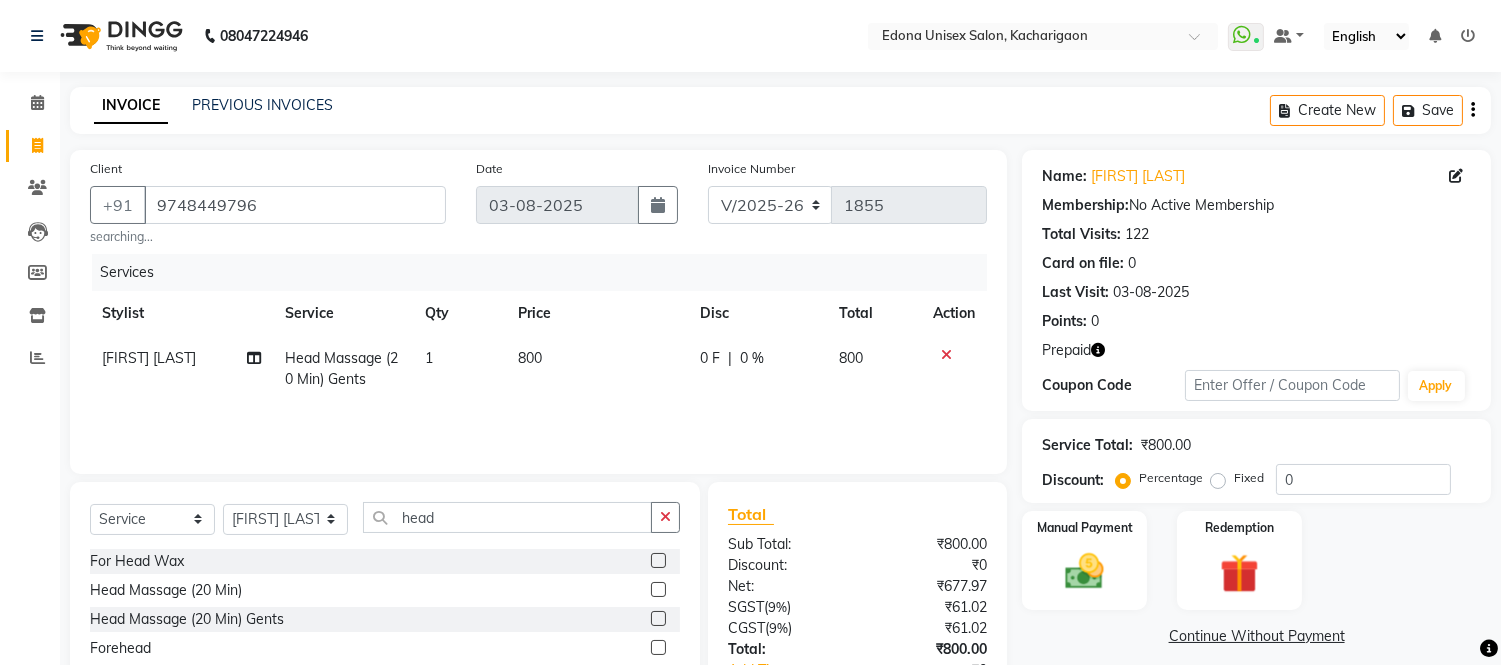 click on "800" 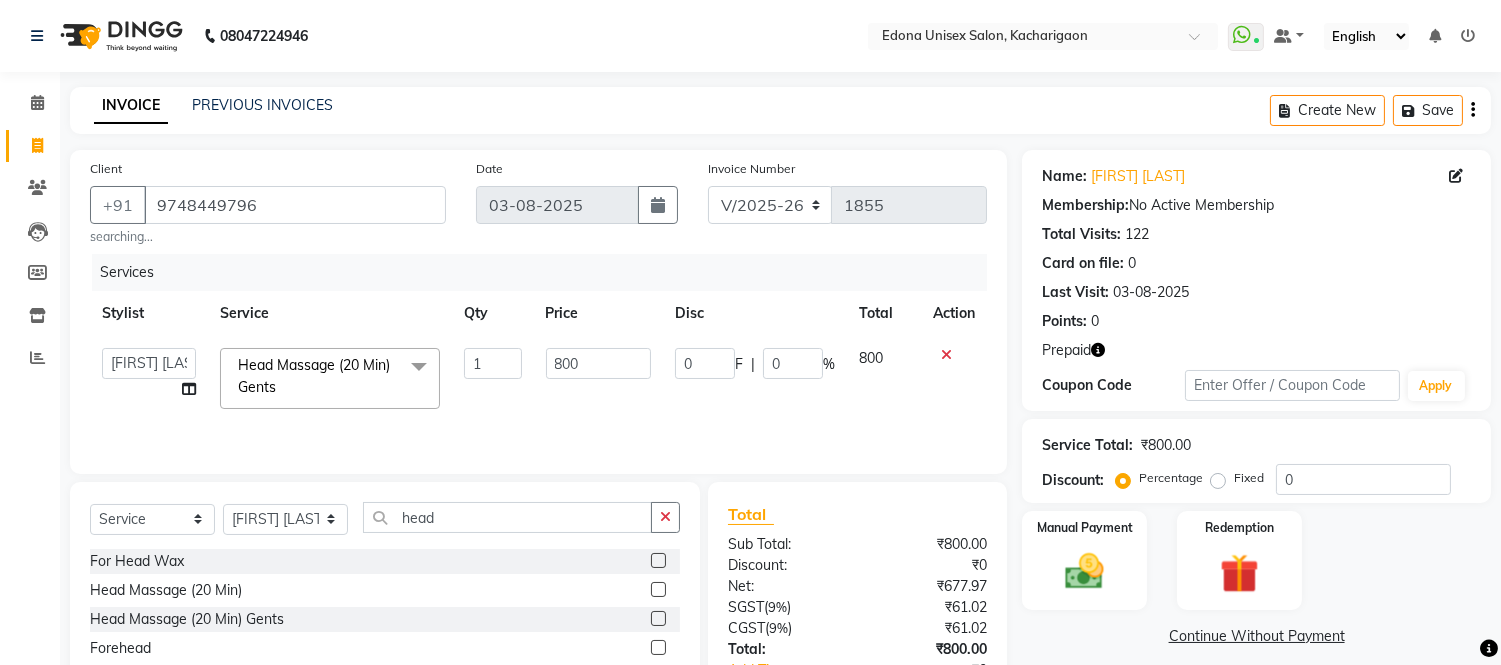 click on "800" 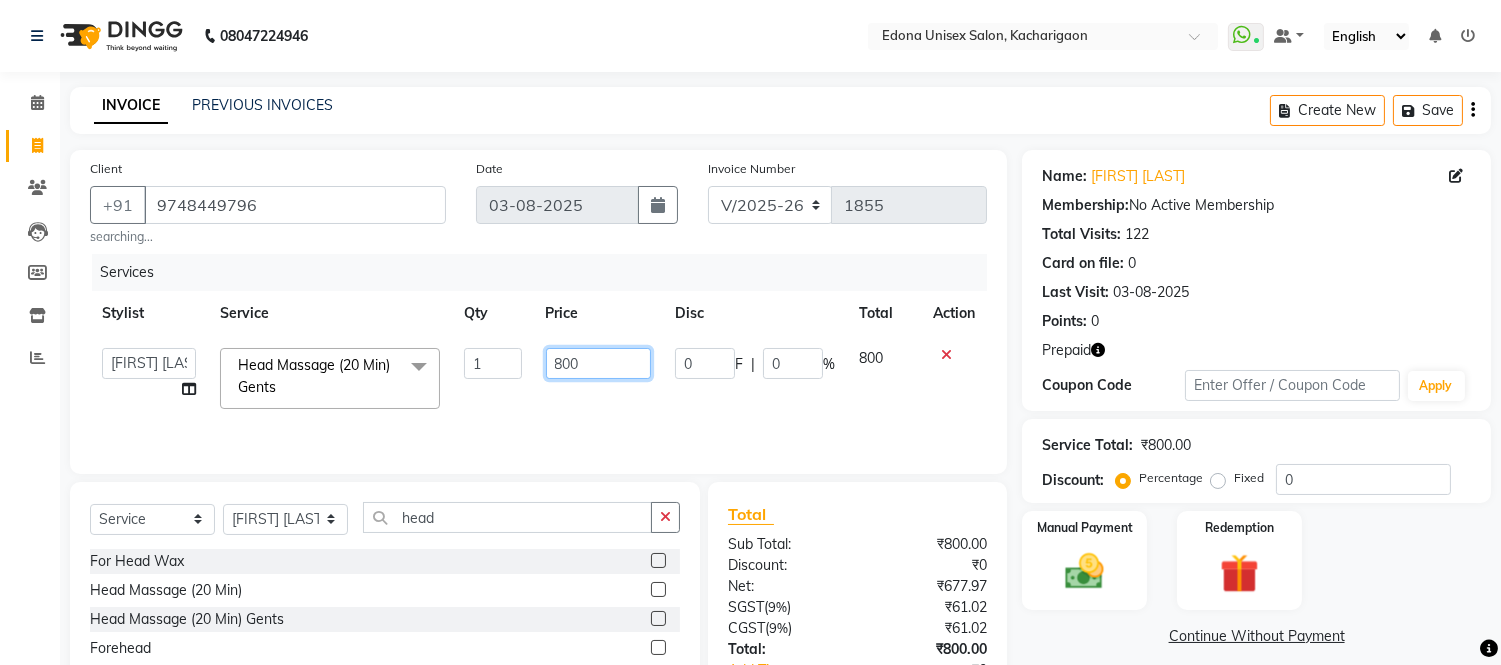 click on "800" 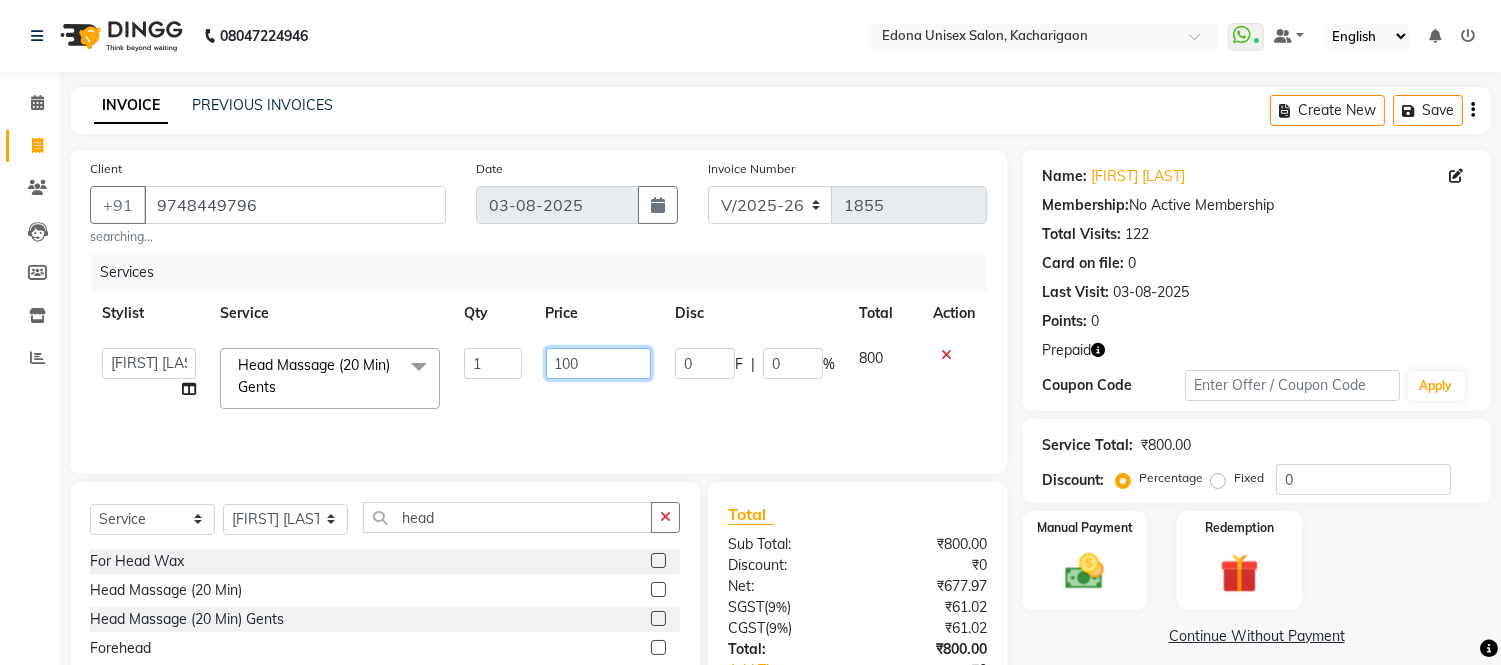 type on "1000" 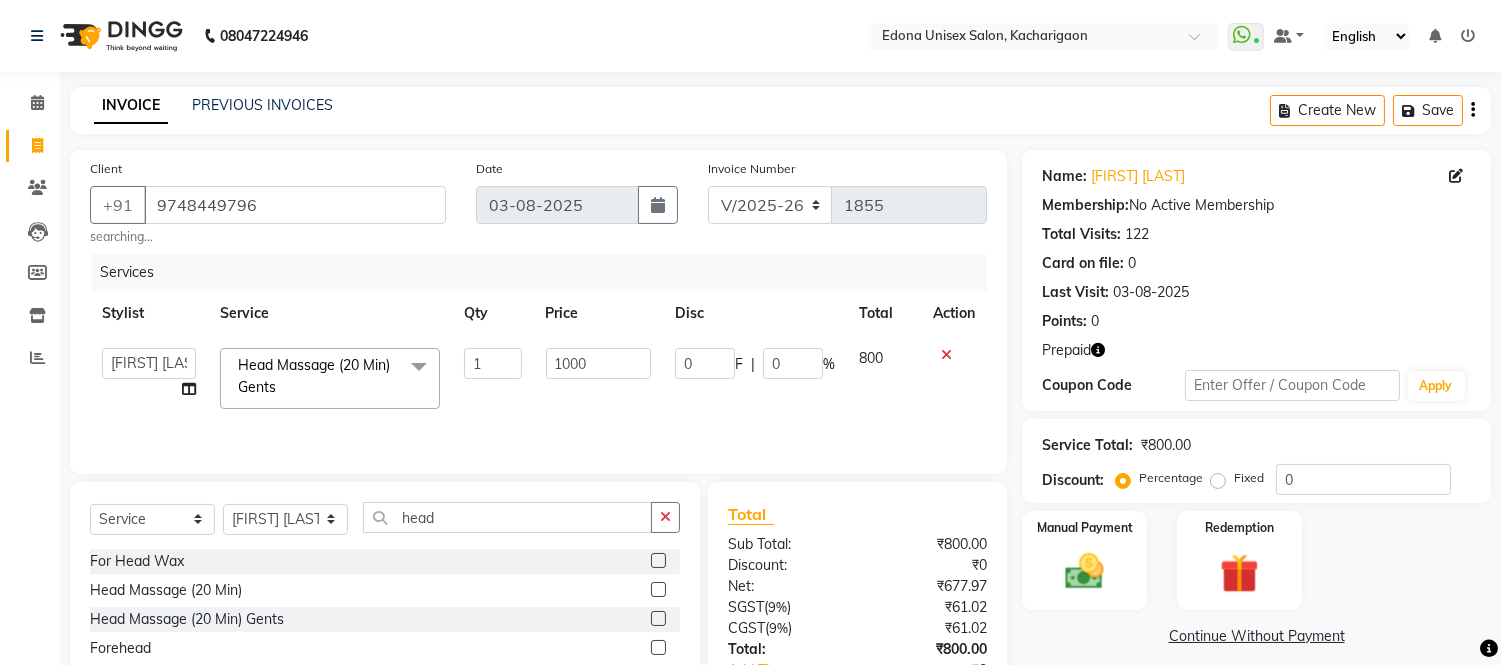 click on "Services Stylist Service Qty Price Disc Total Action  Admin   Anju Sonar   Bir Basumtary   Bishal Bharma   Hemen Daimari   Hombr Jogi   Jenny Kayina   Kriti   Lokesh Verma   Mithiser Bodo   Monisha Goyari   Neha Sonar   Pahi   Prabir Das   Rashmi Basumtary   Reshma Sultana   Roselin Basumtary   Sumitra Subba  Head Massage (20 Min) Gents  x Under Arms Full Face Bleach Half Arms Bleach Half Back Bleach Full Face & Neck Bleach Half Feet Bleach Full Arms Bleach Full Back Bleach Full Feet Bleach Full Body Bleach Nano Plastia Neck D-Tan Full/Face D-Tan Half Arms D-Tan Half Feet D-Tan Back D-Tan Full Arms D-Tan Full Feet D-Tan Other Pack Clean Up Lotus Clean Up Jeannot Clean Up Cheryl'S Clean Up O3 Clean Up Basic Facial O3 D-Tan Clean Up Advanced Facial Cheryl'S Facial Jeannot Facial O3+ Whitning & Brighting Facial Lotus (Preservita) Facial O3+ Shine & Glow Facial O3+ Anti Agening Facial O3+ Anti Pigmention Facial Treatment Facial Bridal Facial O3+ Diamond Facial Hydra facial Beard Color Global Hair Colour (Inoa) 1" 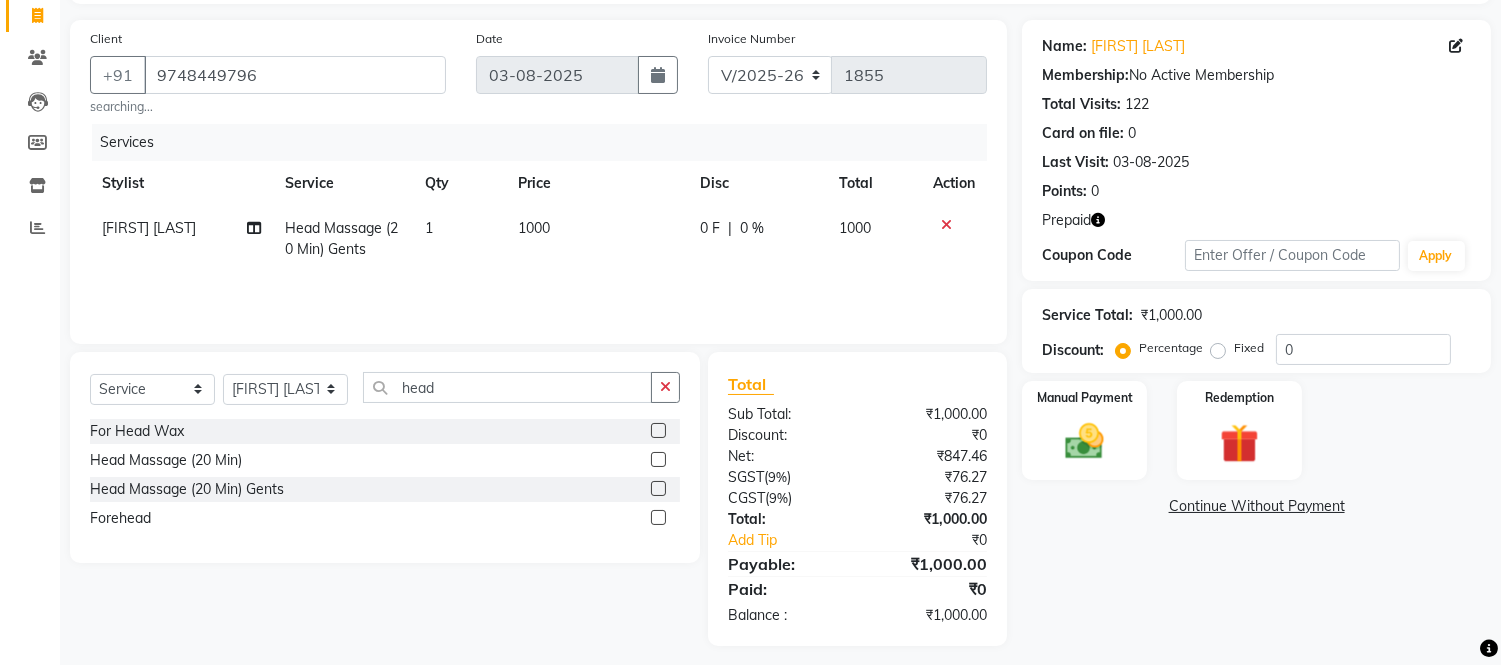 scroll, scrollTop: 141, scrollLeft: 0, axis: vertical 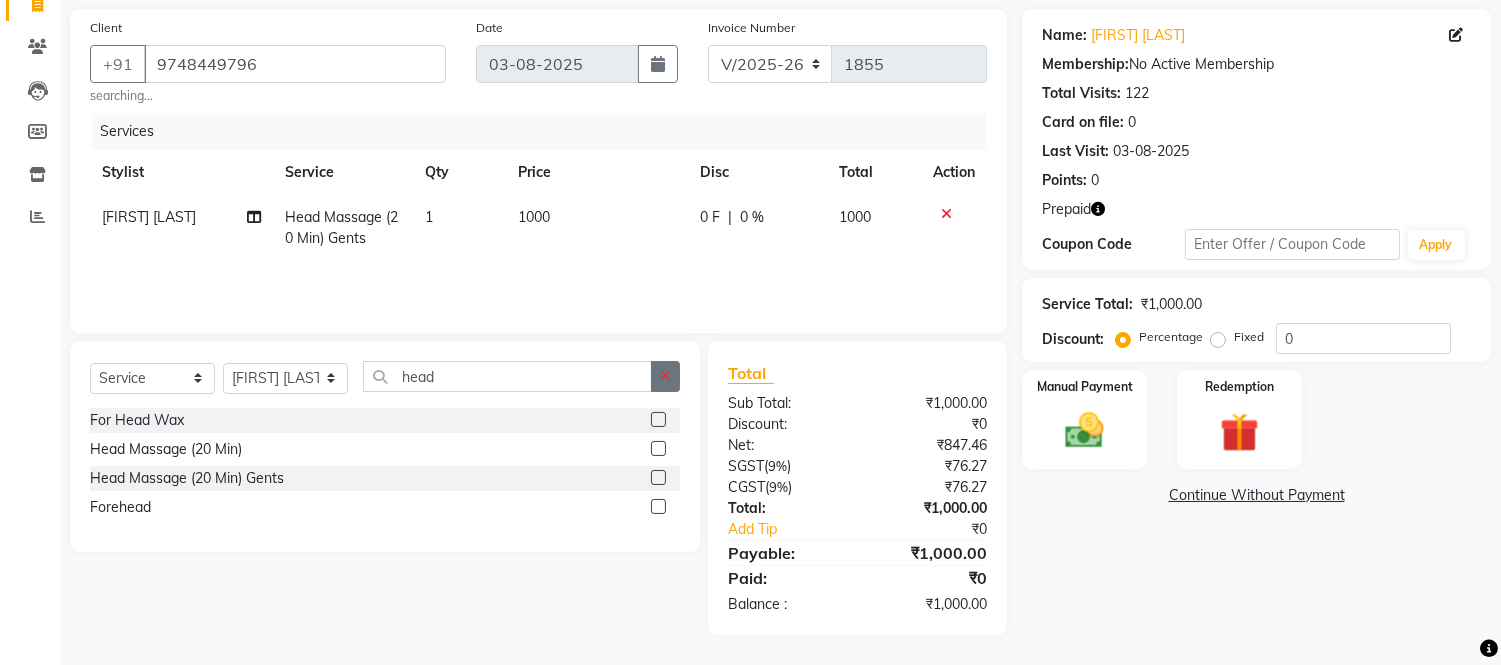 click 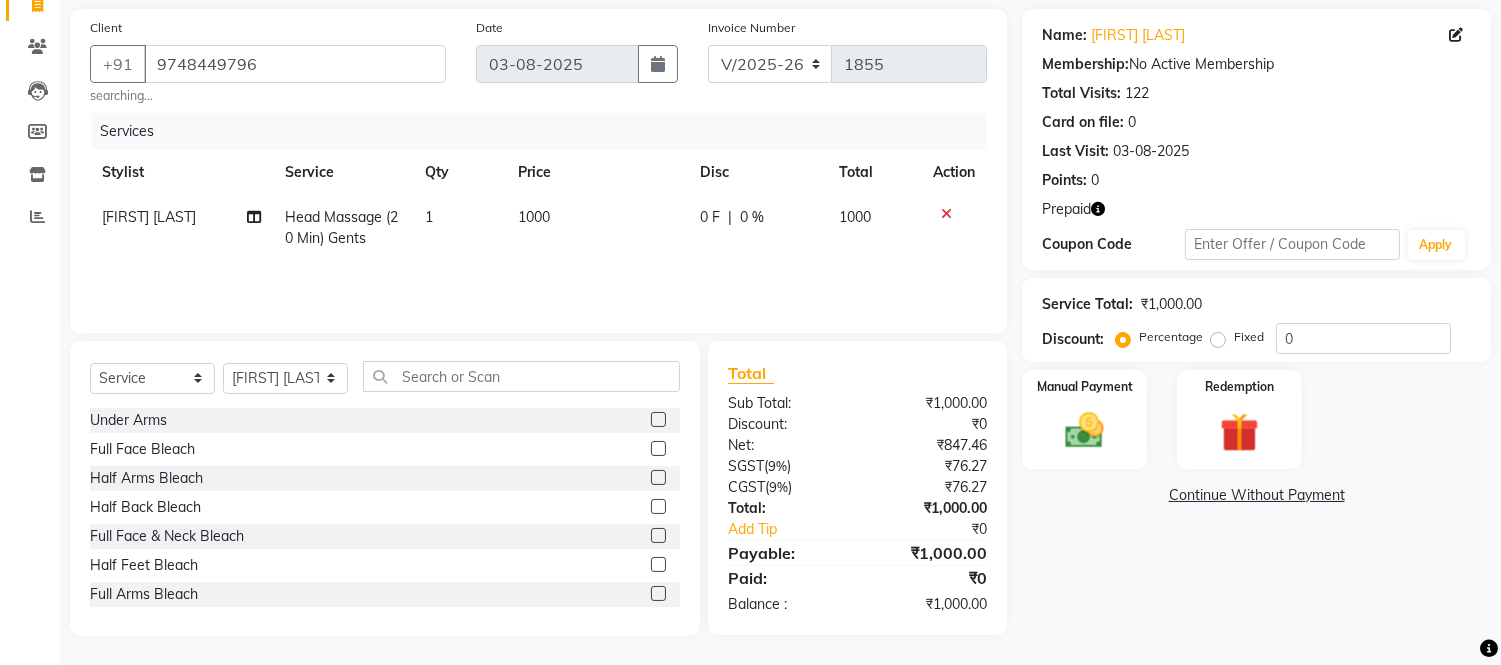 click on "Select  Service  Product  Membership  Package Voucher Prepaid Gift Card  Select Stylist Admin Anju Sonar Bir Basumtary Bishal Bharma Hemen Daimari Hombr Jogi Jenny Kayina Kriti Lokesh Verma Mithiser Bodo Monisha Goyari Neha Sonar Pahi Prabir Das Rashmi Basumtary Reshma Sultana Roselin Basumtary Sumitra Subba Under Arms  Full Face Bleach  Half Arms Bleach  Half Back Bleach  Full Face & Neck Bleach  Half Feet Bleach  Full Arms Bleach  Full Back Bleach  Full Feet Bleach  Full Body Bleach  Nano Plastia  Neck D-Tan  Full/Face D-Tan  Half Arms D-Tan  Half Feet D-Tan  Back D-Tan  Full Arms D-Tan  Full Feet D-Tan  Other Pack  Clean Up  Lotus Clean Up  Jeannot Clean Up  Cheryl'S Clean Up  O3 Clean Up  Basic Facial  O3 D-Tan Clean Up  Advanced Facial  Cheryl'S Facial  Jeannot Facial  O3+ Whitning & Brighting Facial  Lotus (Preservita) Facial  O3+ Shine & Glow Facial  O3+ Anti Agening Facial  O3+ Anti Pigmention Facial  Treatment Facial  Bridal Facial  O3+ Diamond Facial  Hydra facial  Beard Color  Shaving" 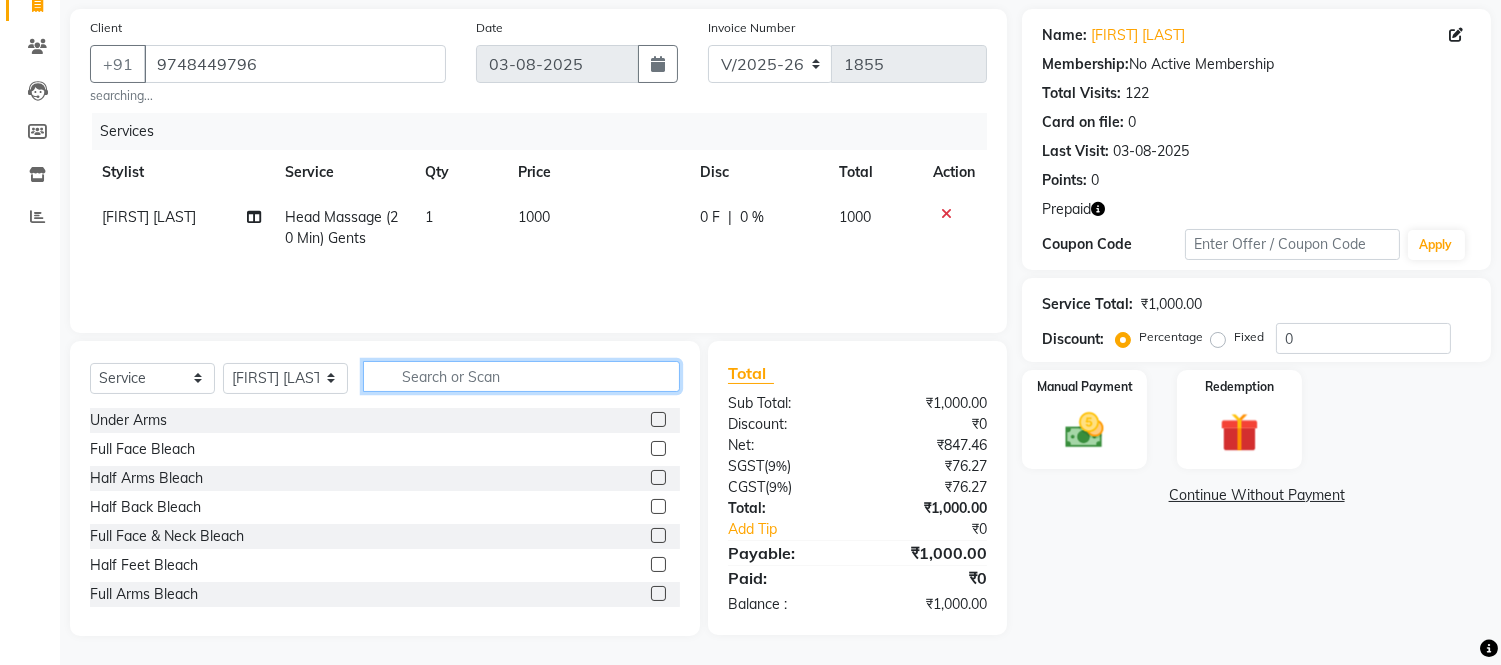 drag, startPoint x: 547, startPoint y: 384, endPoint x: 557, endPoint y: 378, distance: 11.661903 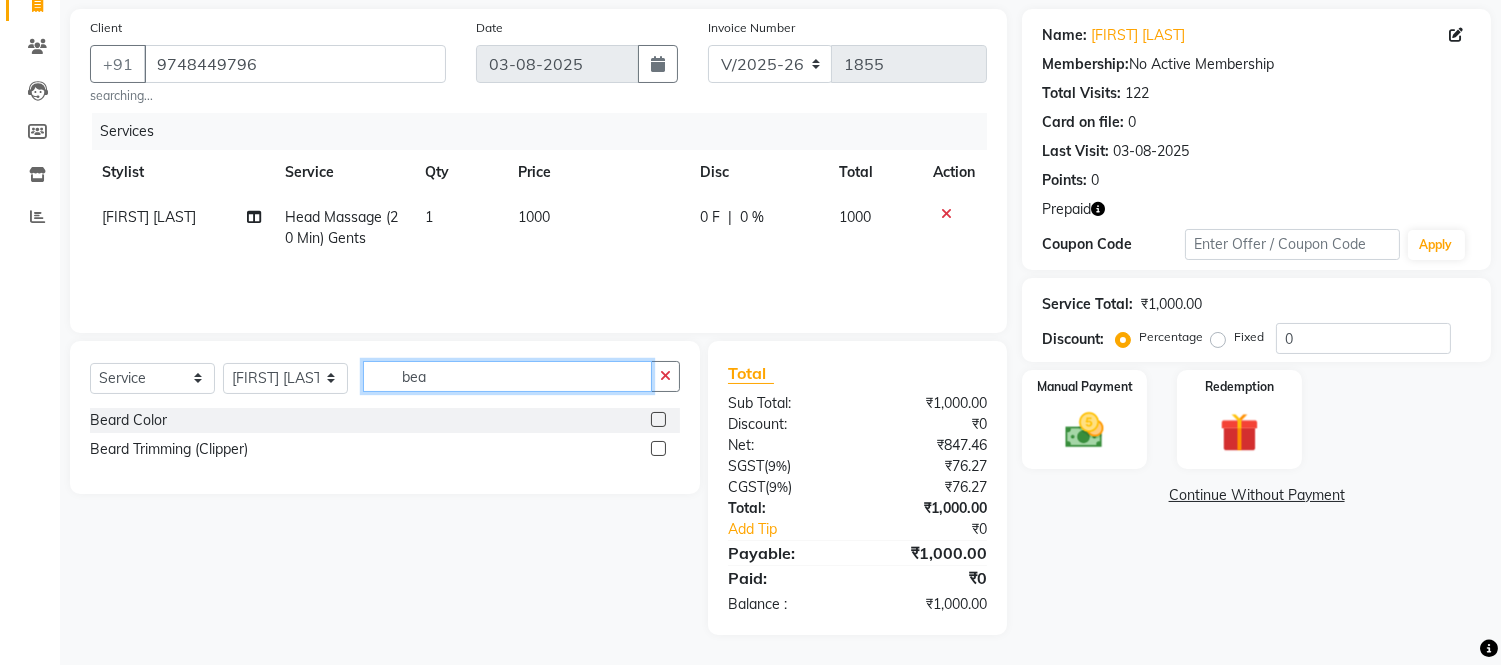 type on "bea" 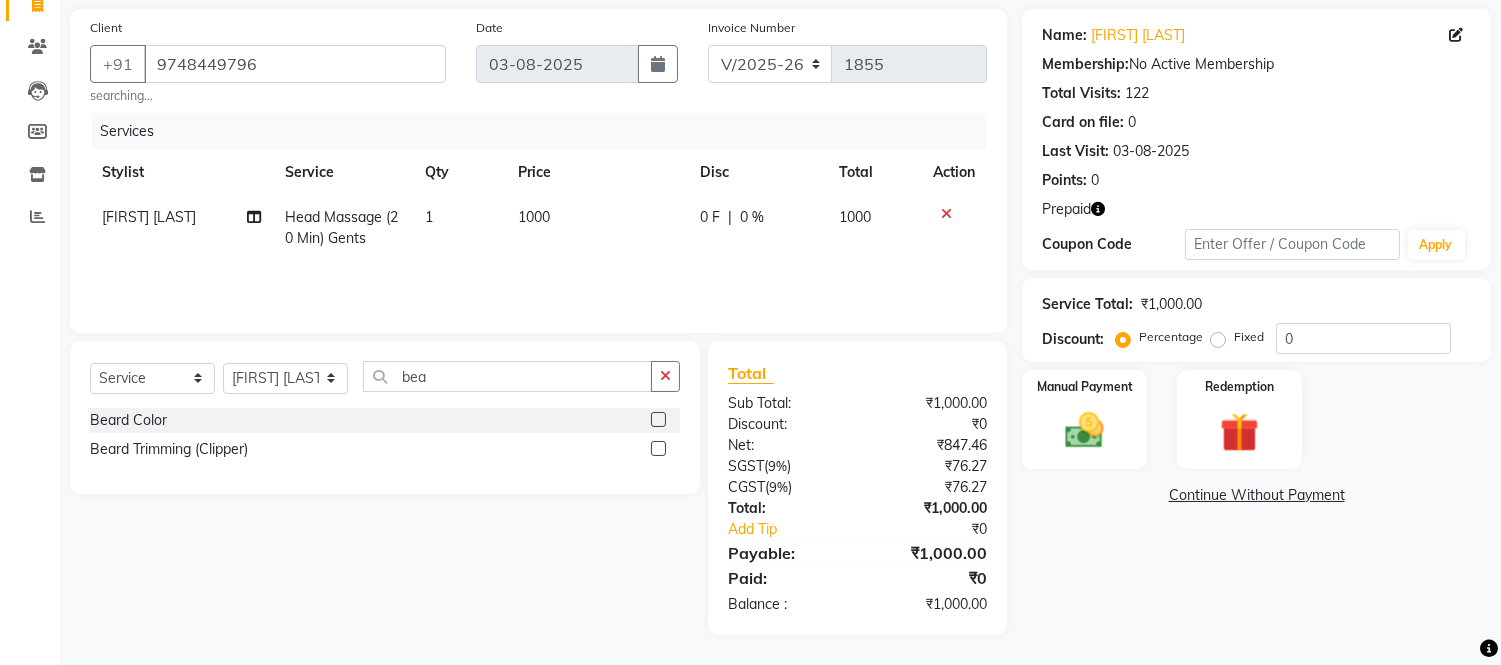 click 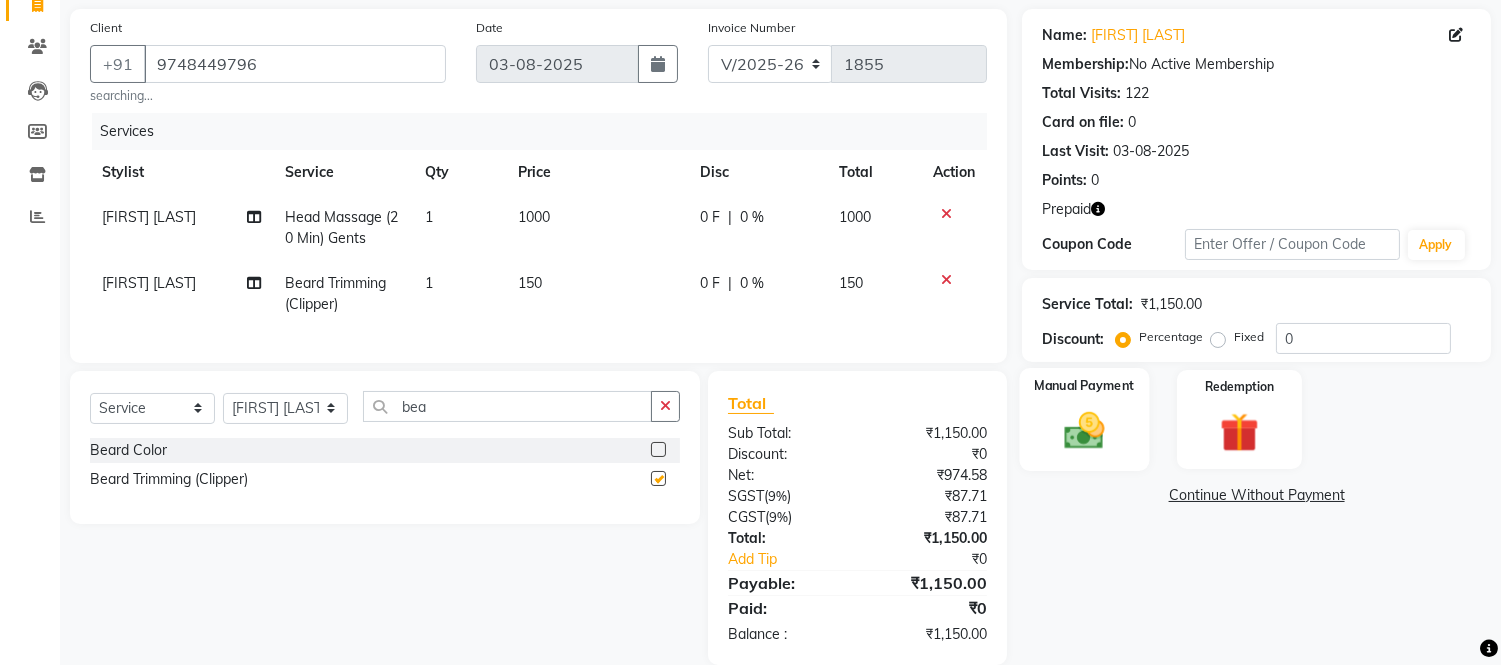 checkbox on "false" 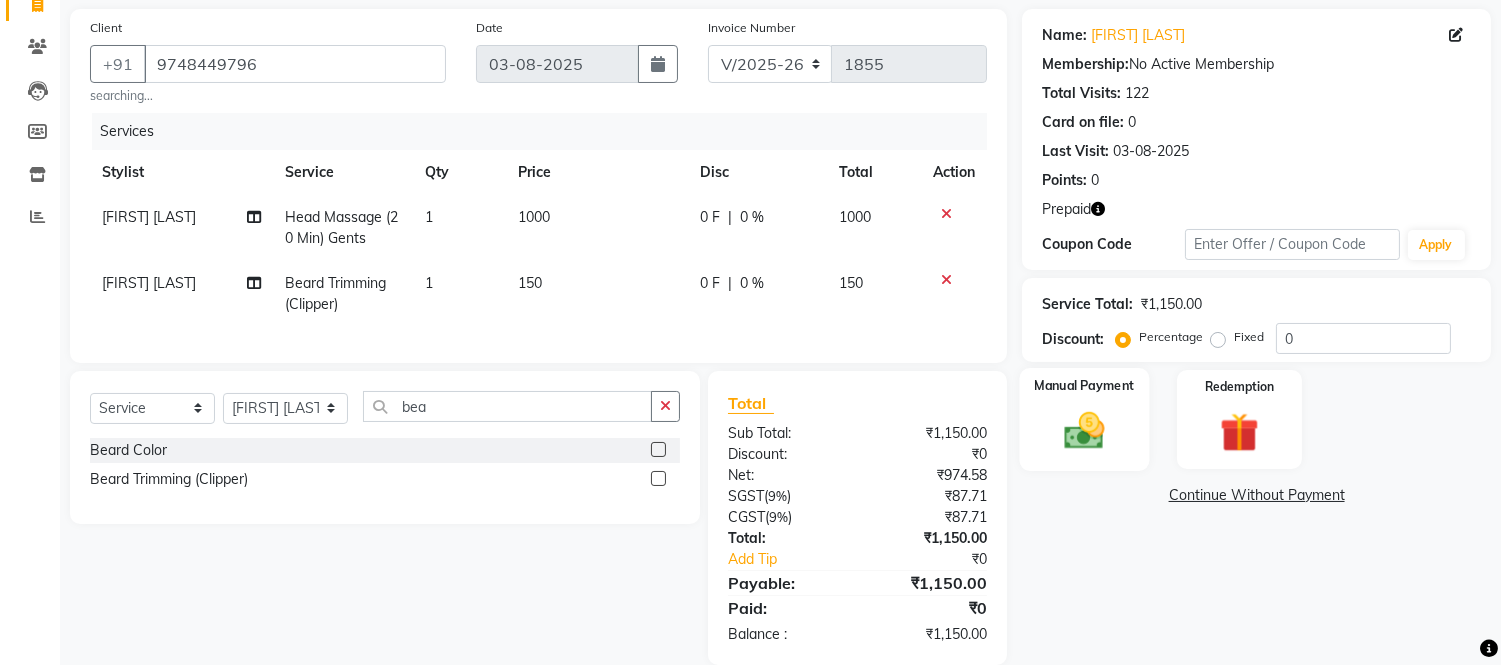 scroll, scrollTop: 187, scrollLeft: 0, axis: vertical 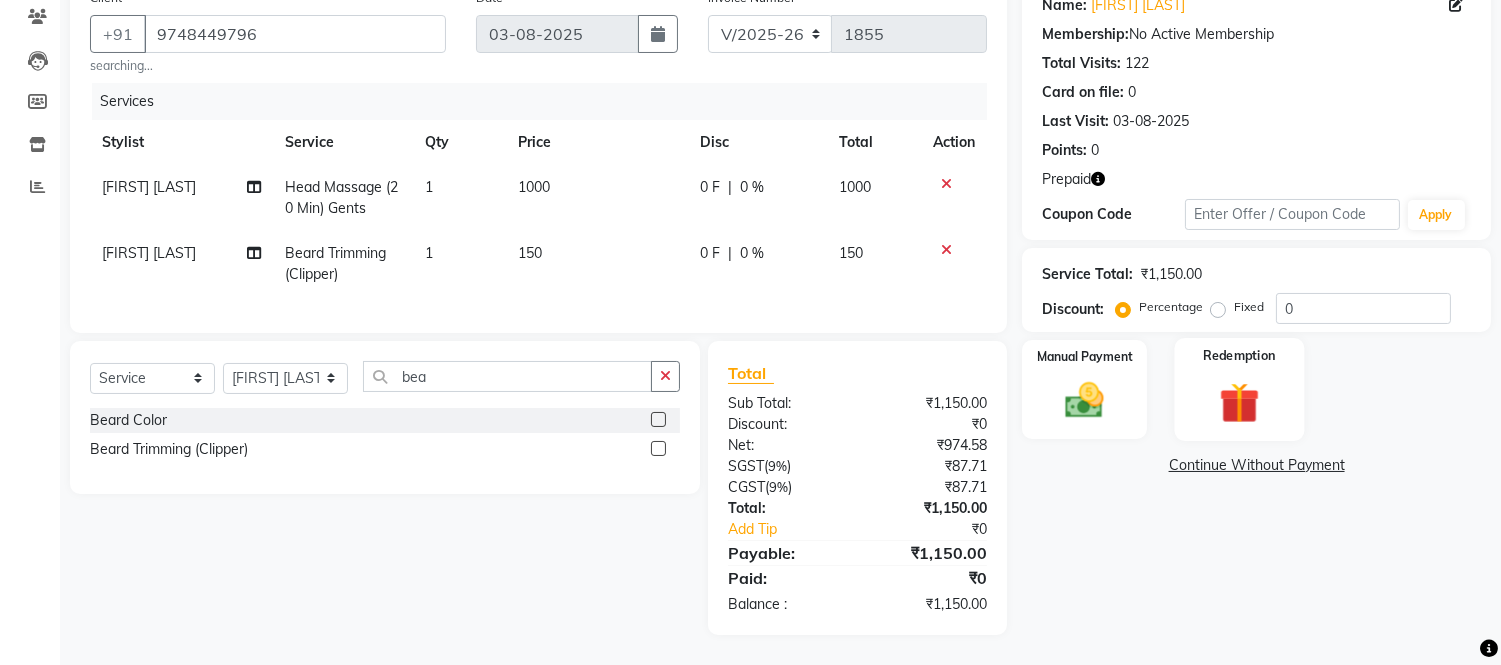 click 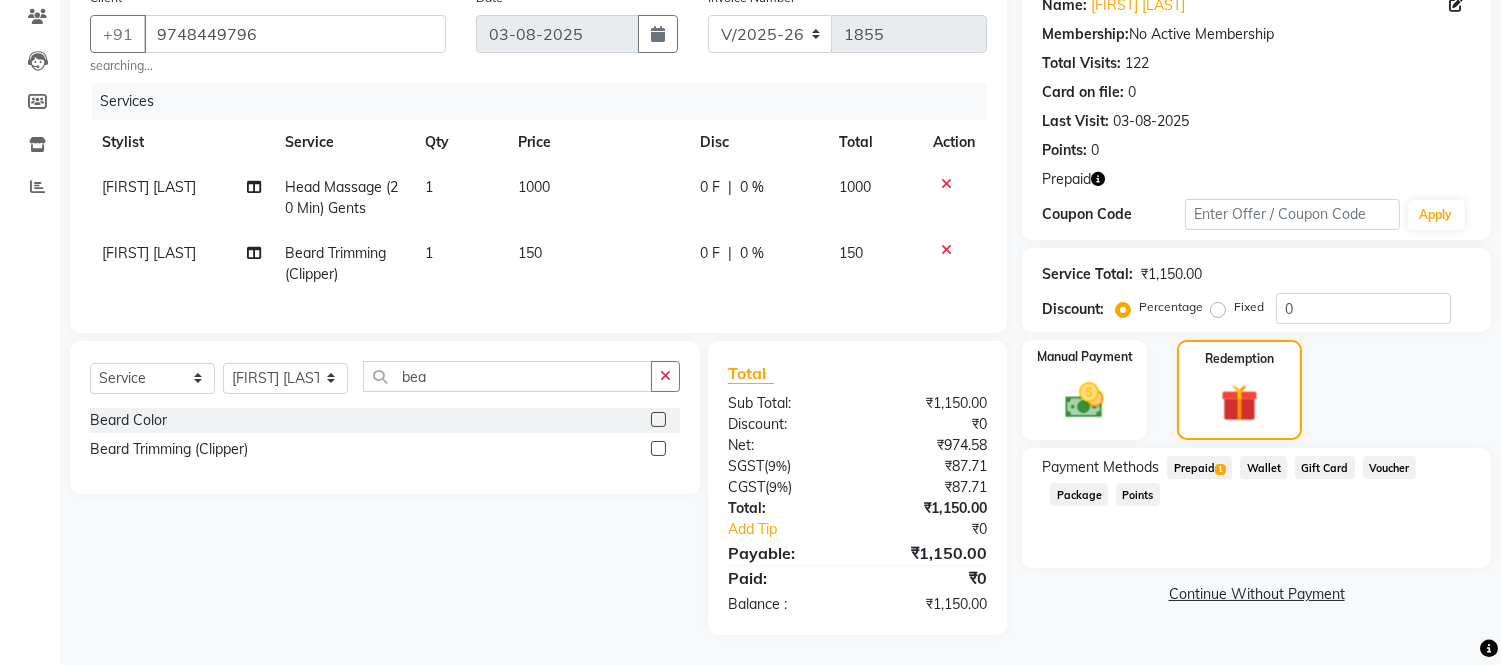 click on "Prepaid  1" 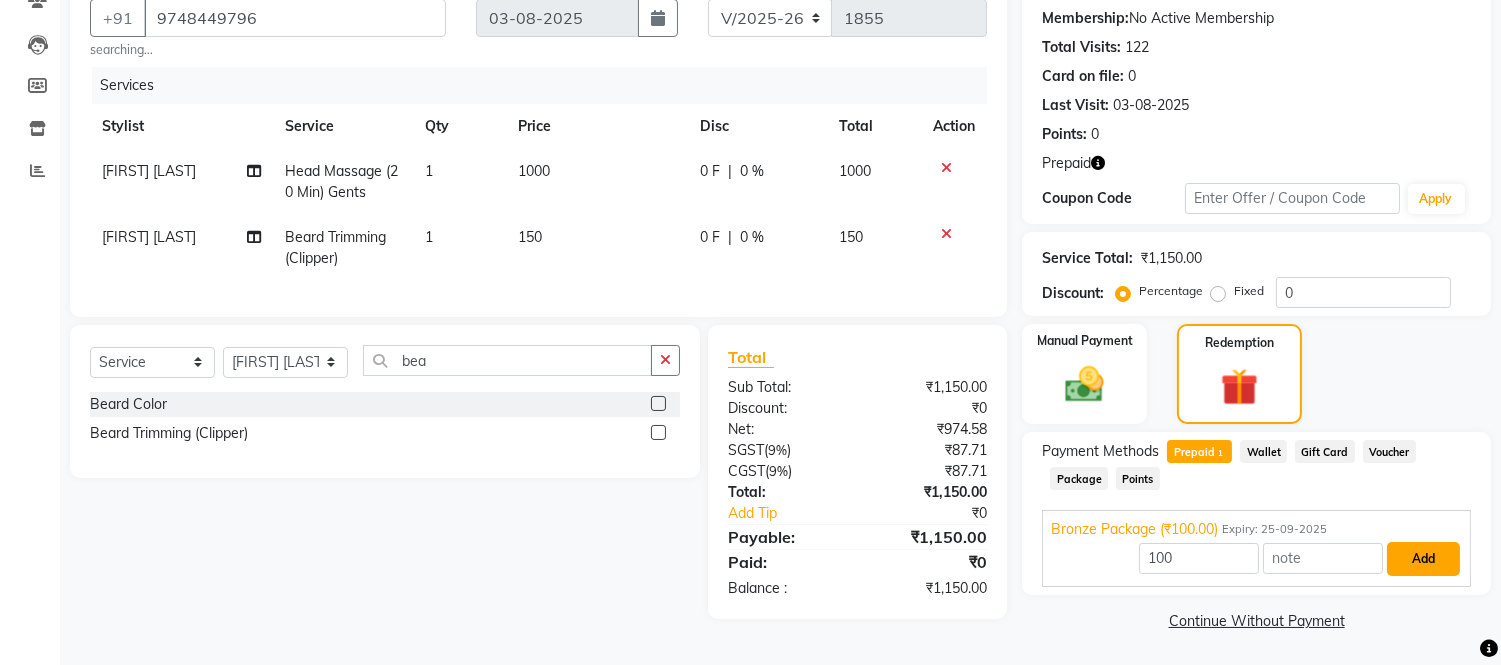 click on "Add" at bounding box center [1423, 559] 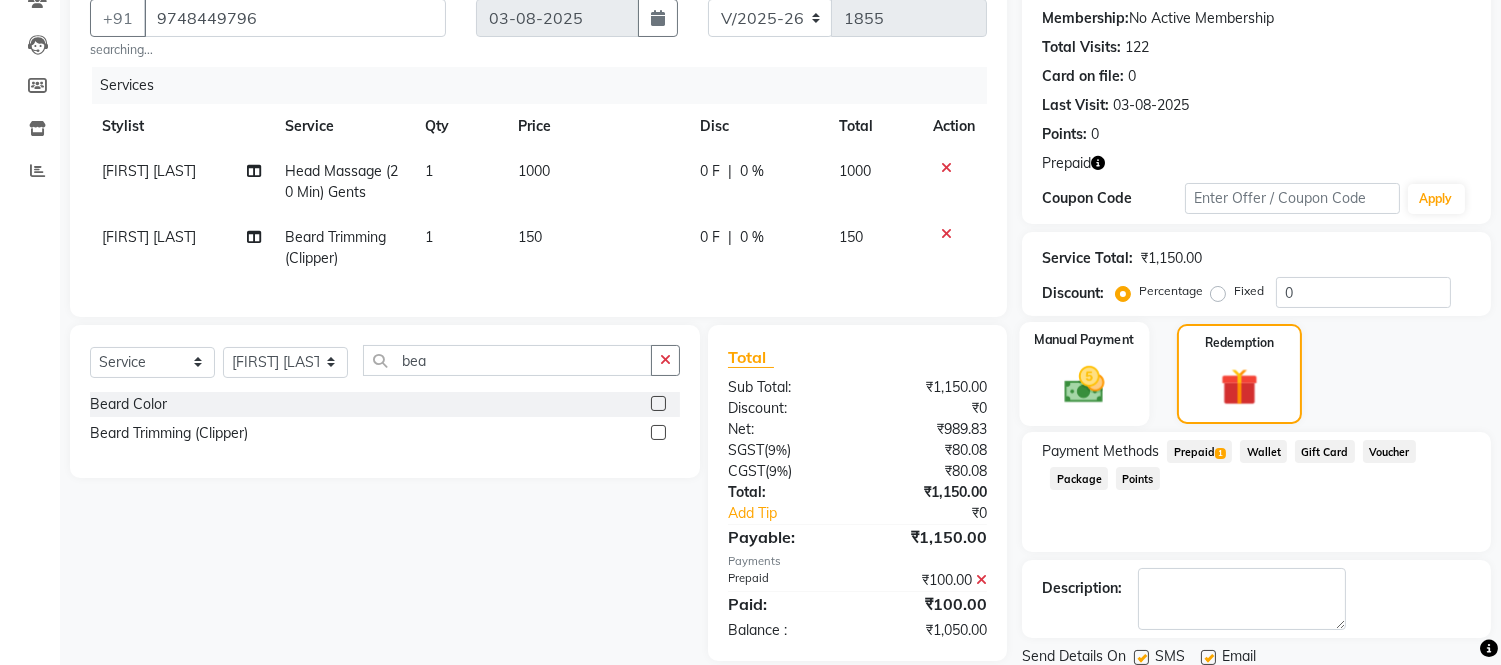 click 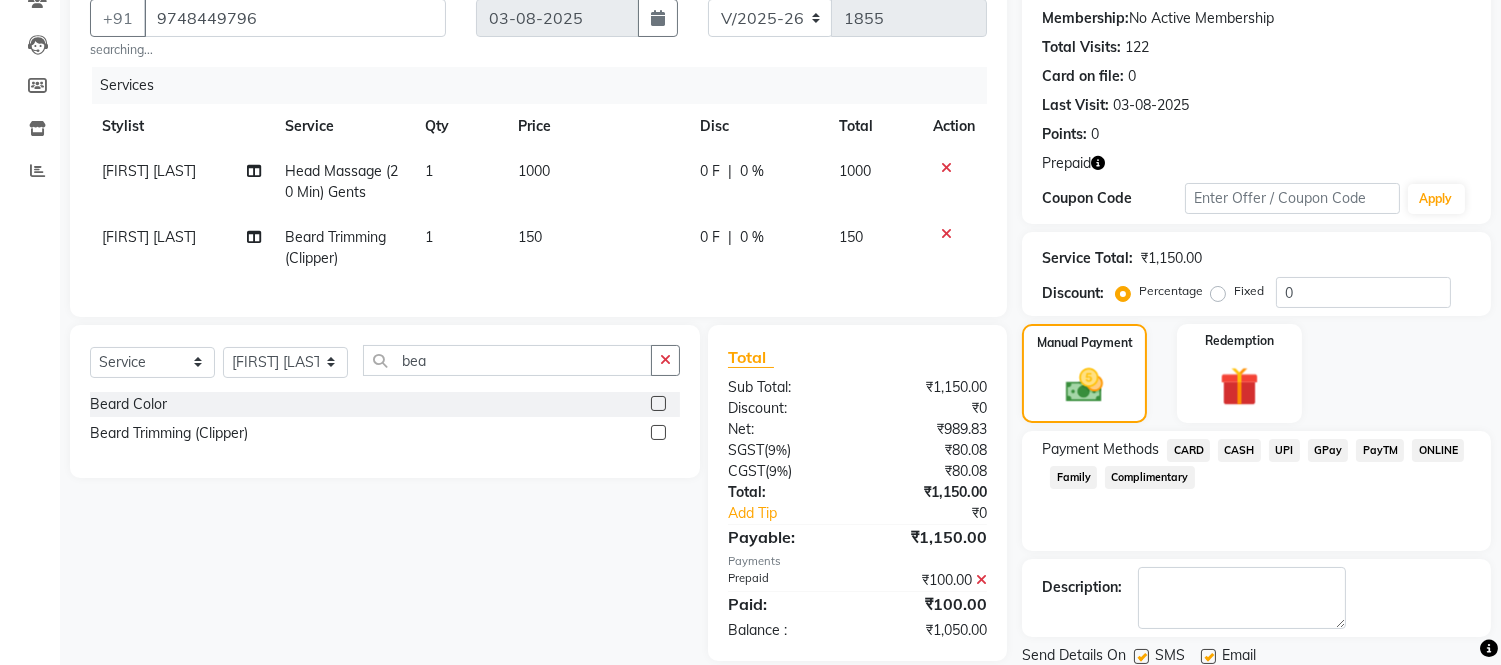 click on "CASH" 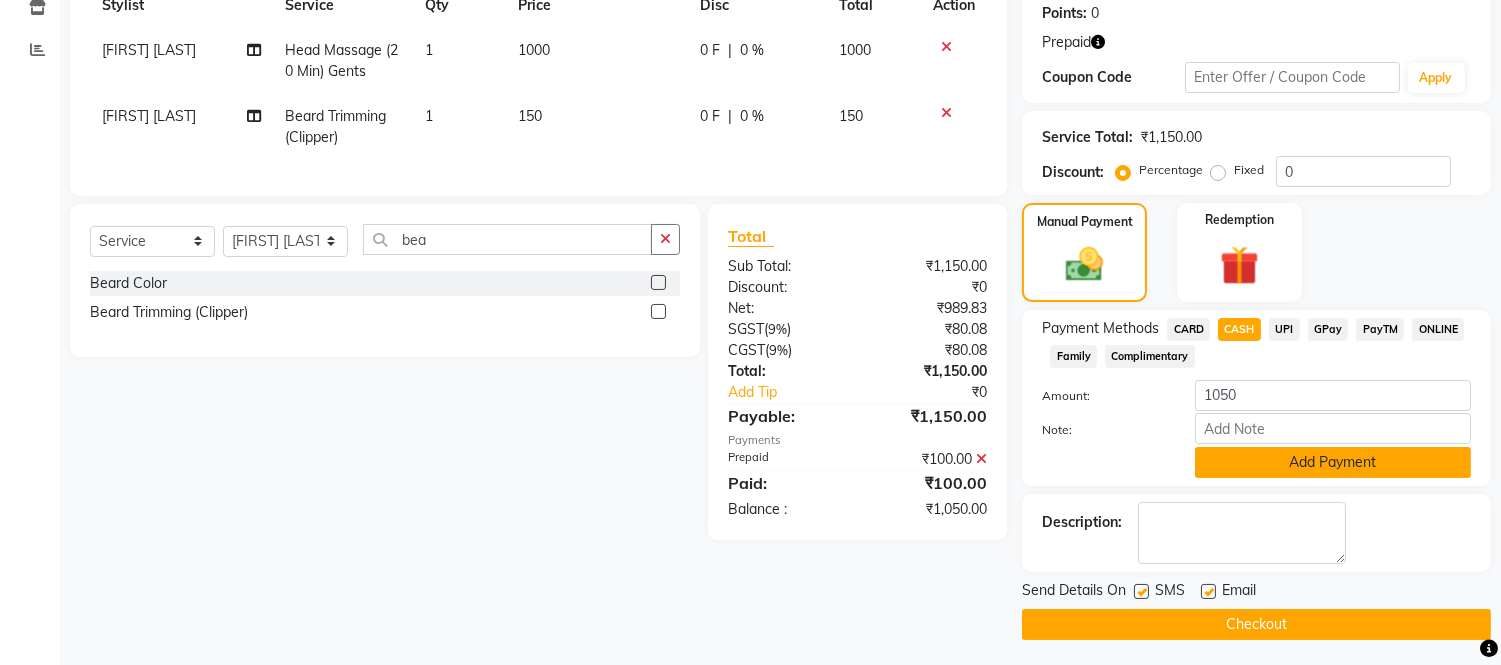 scroll, scrollTop: 313, scrollLeft: 0, axis: vertical 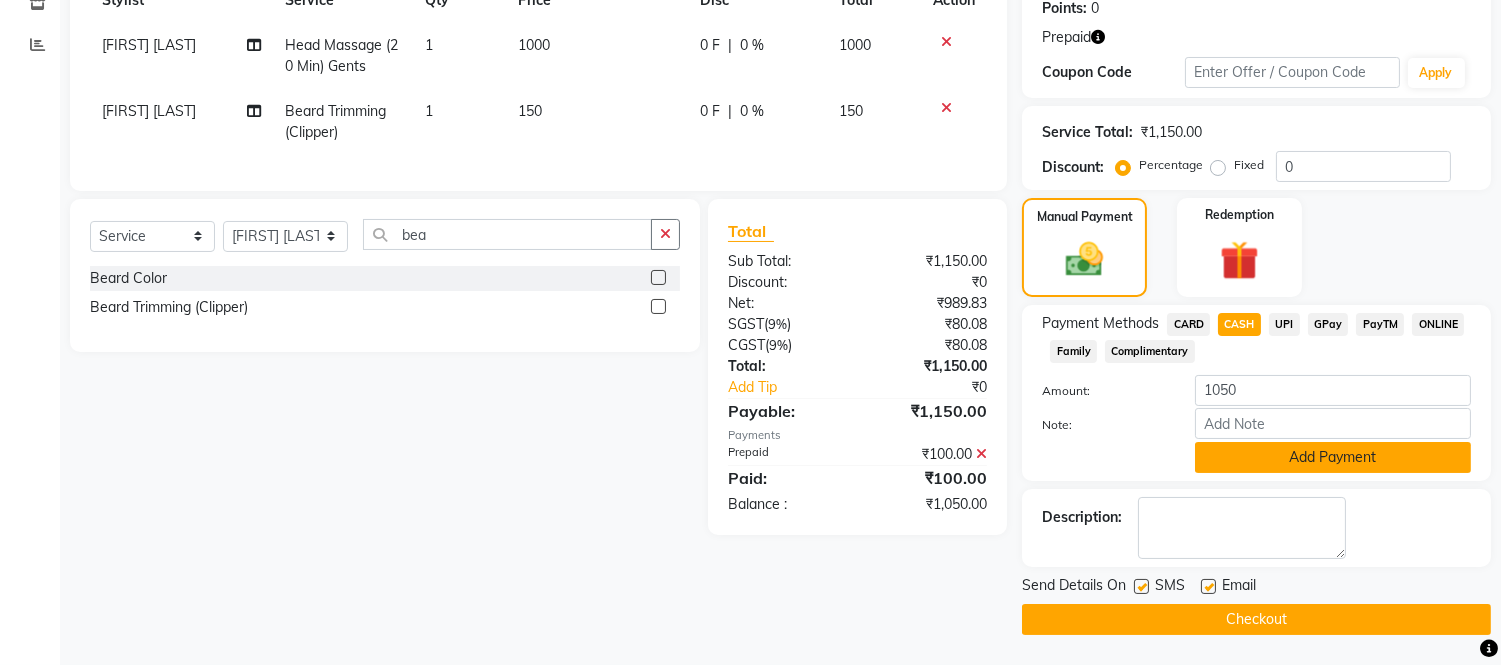 click on "Add Payment" 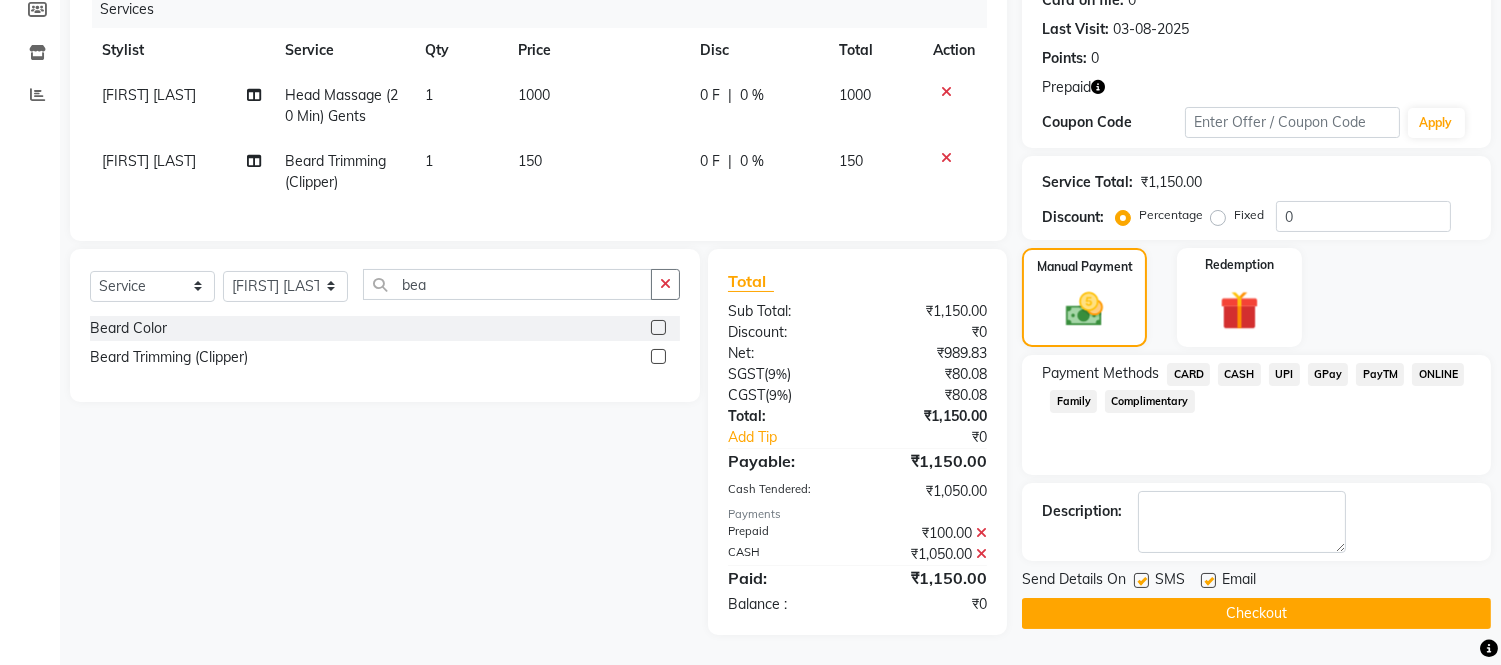 scroll, scrollTop: 280, scrollLeft: 0, axis: vertical 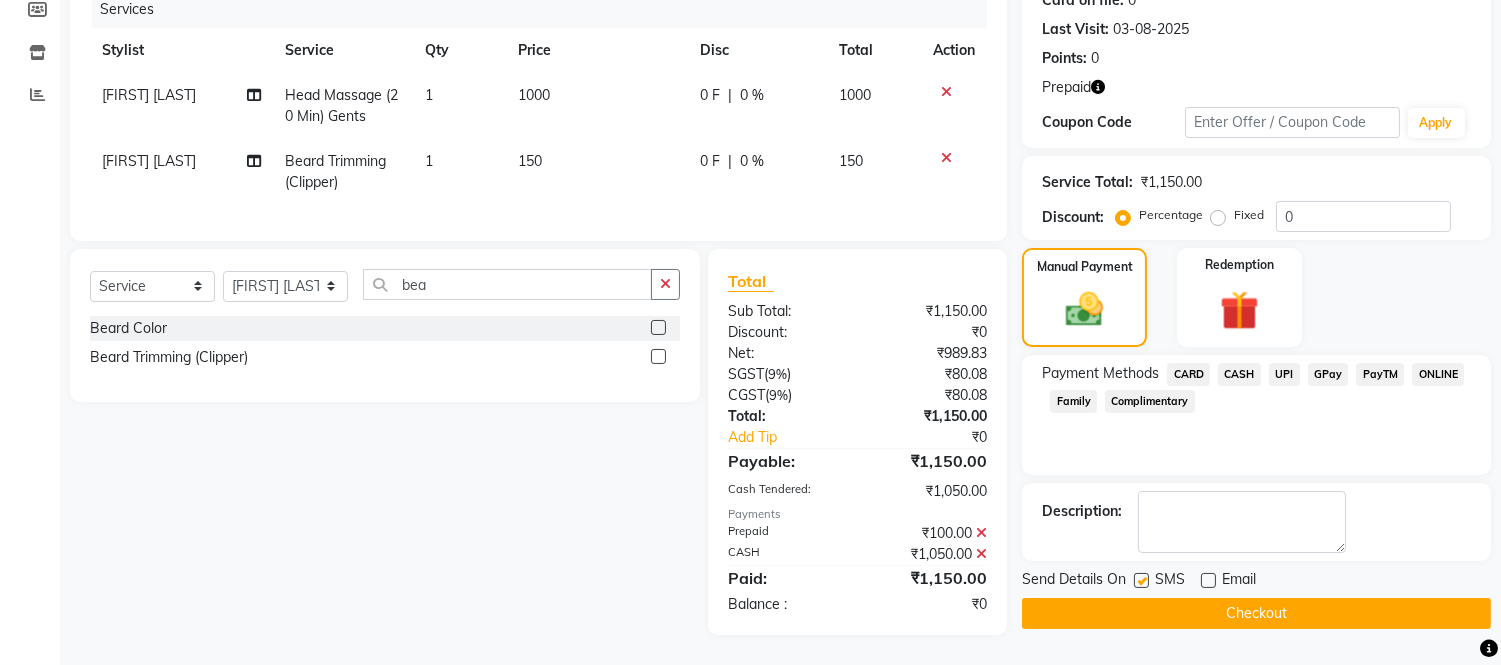 click 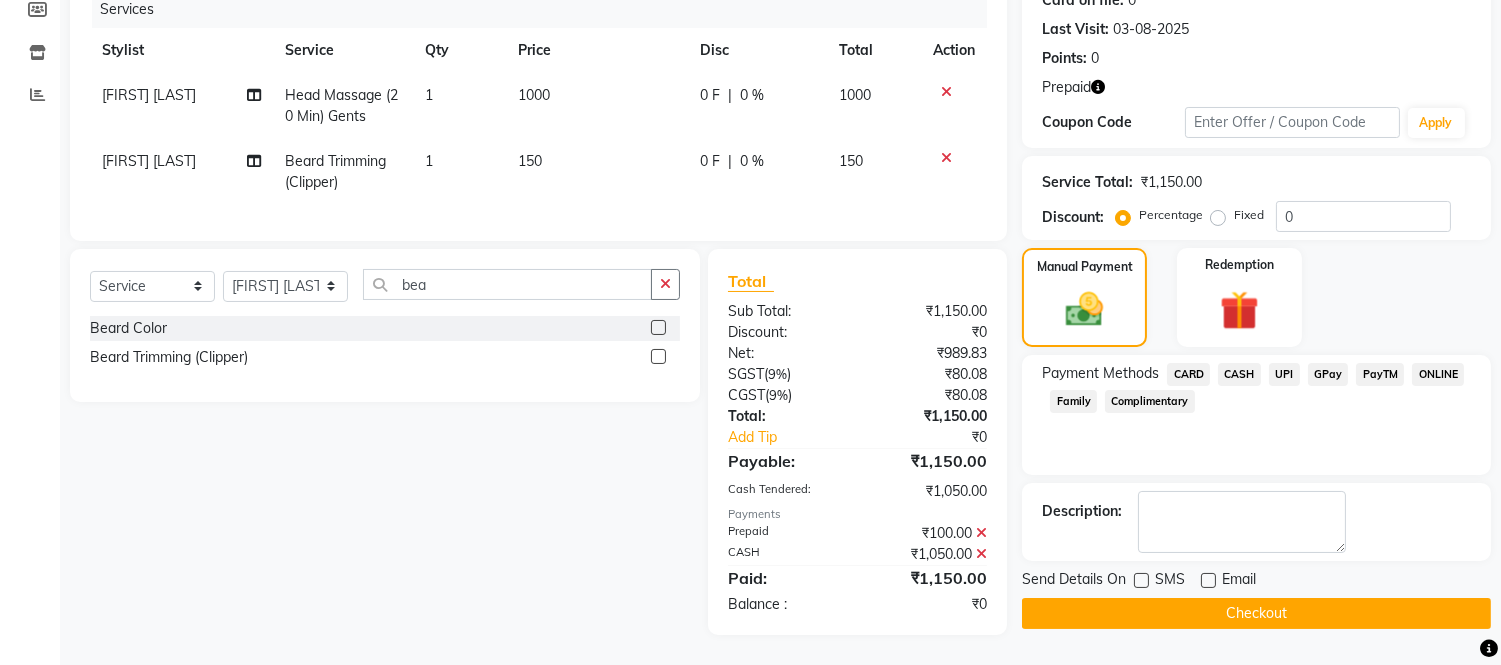 click on "Checkout" 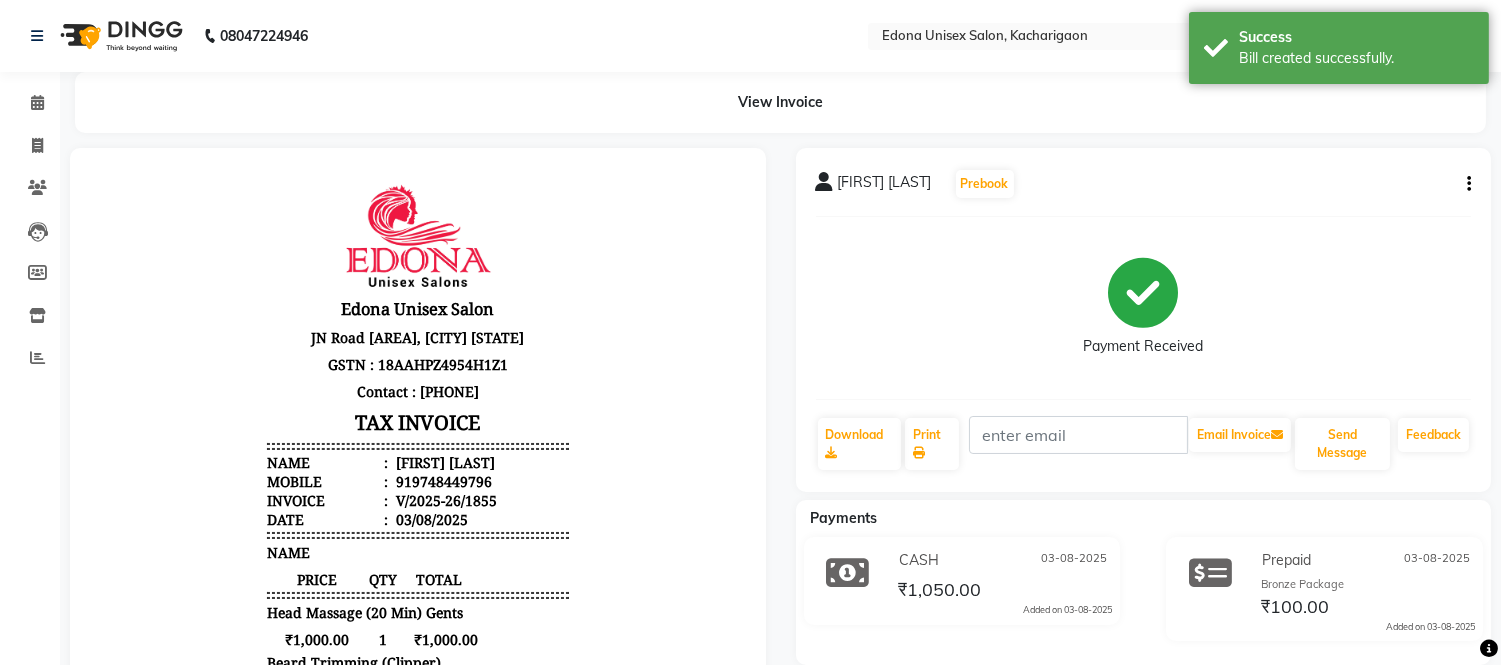 scroll, scrollTop: 0, scrollLeft: 0, axis: both 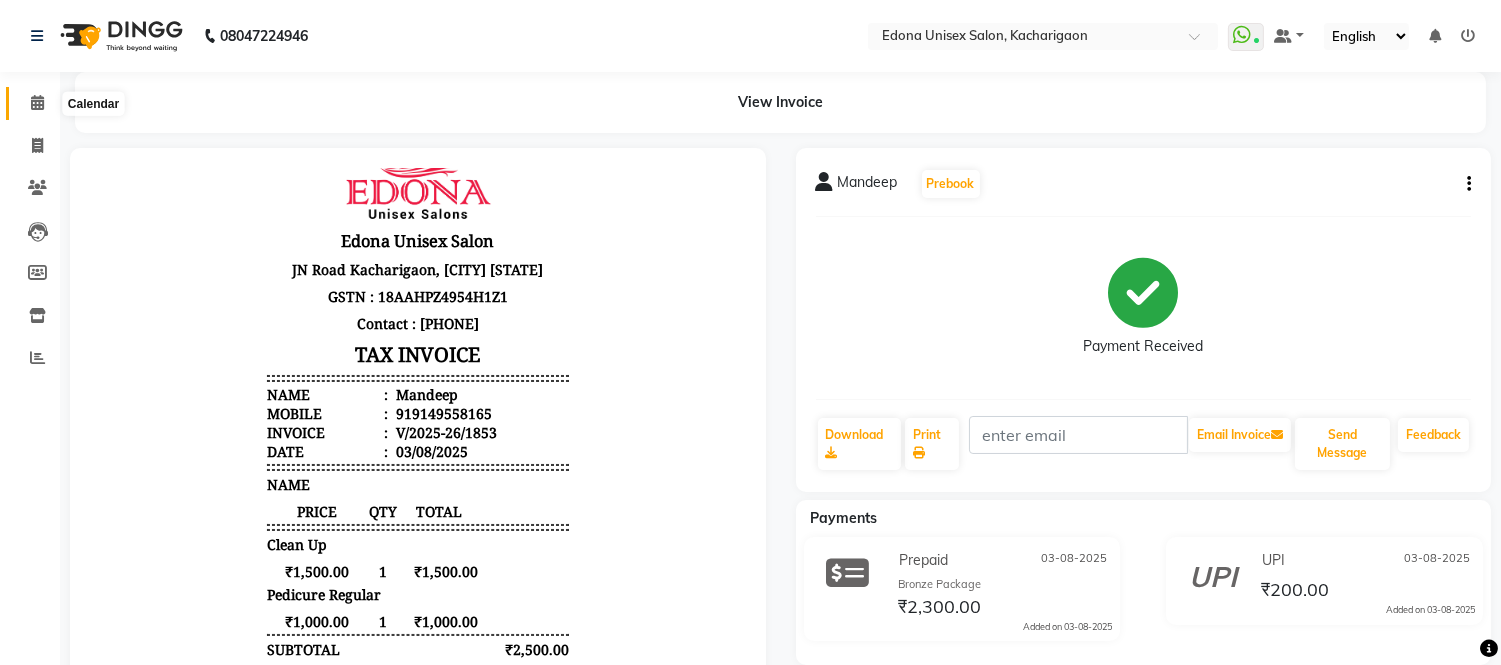 click 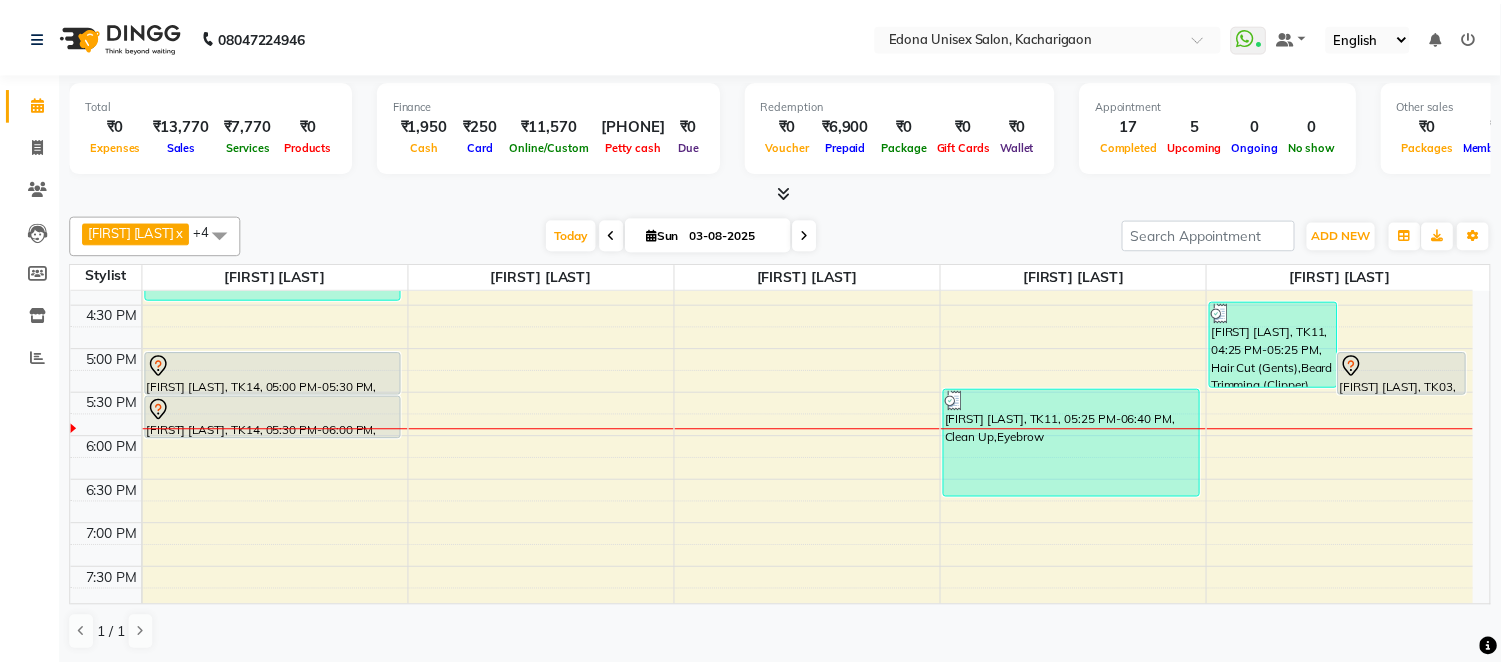 scroll, scrollTop: 666, scrollLeft: 0, axis: vertical 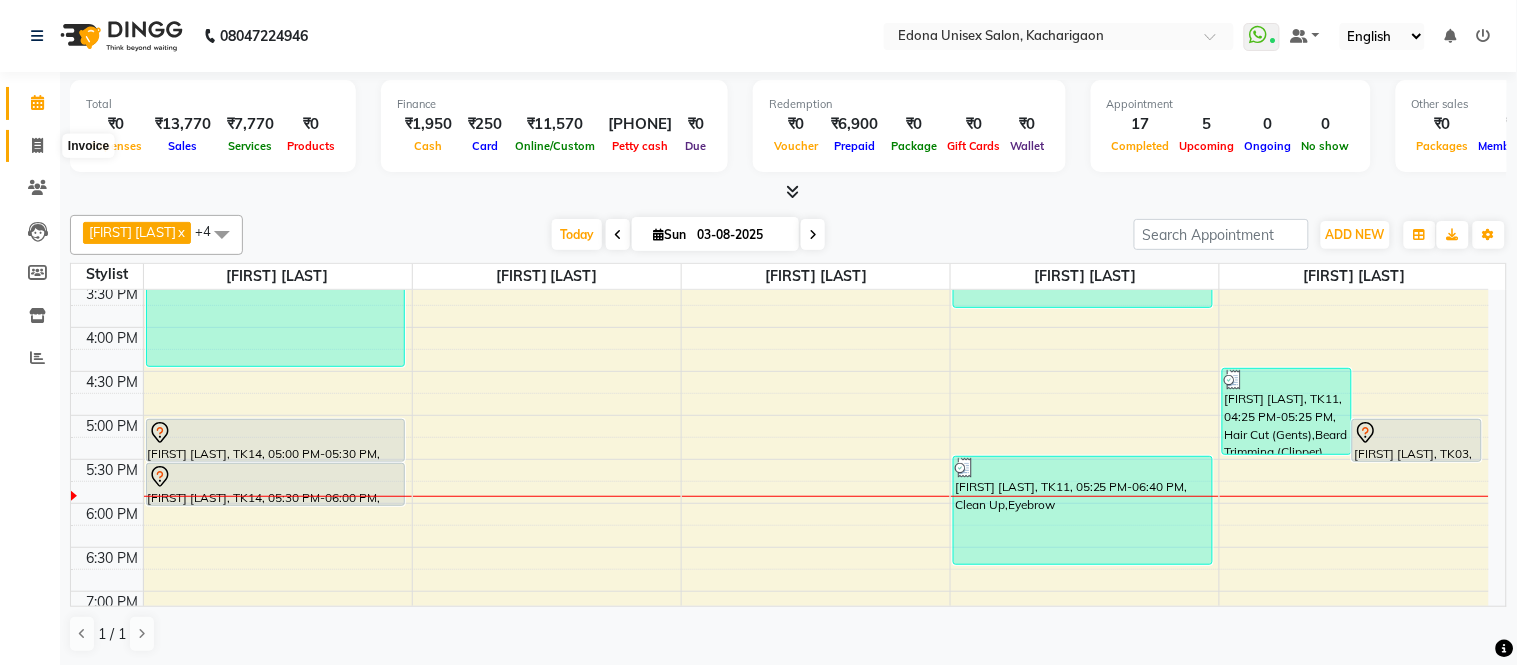 click 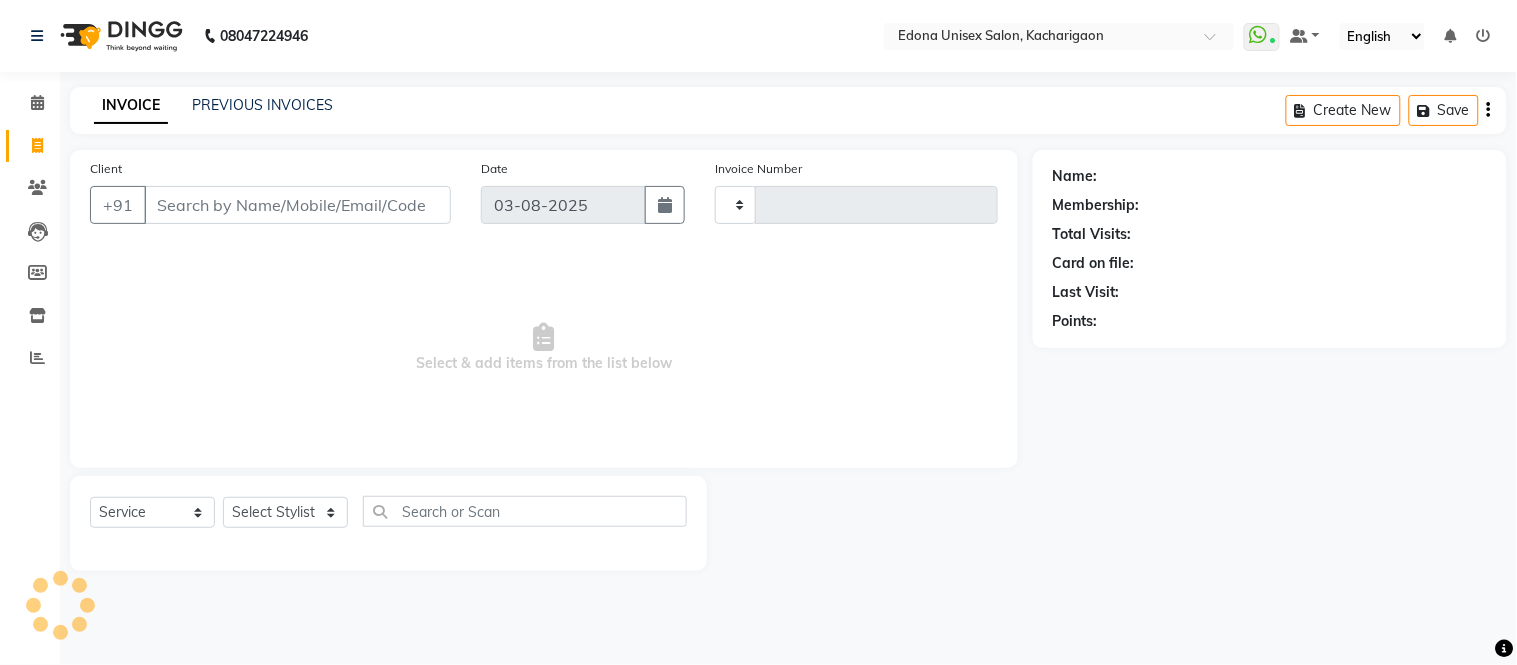 type on "1854" 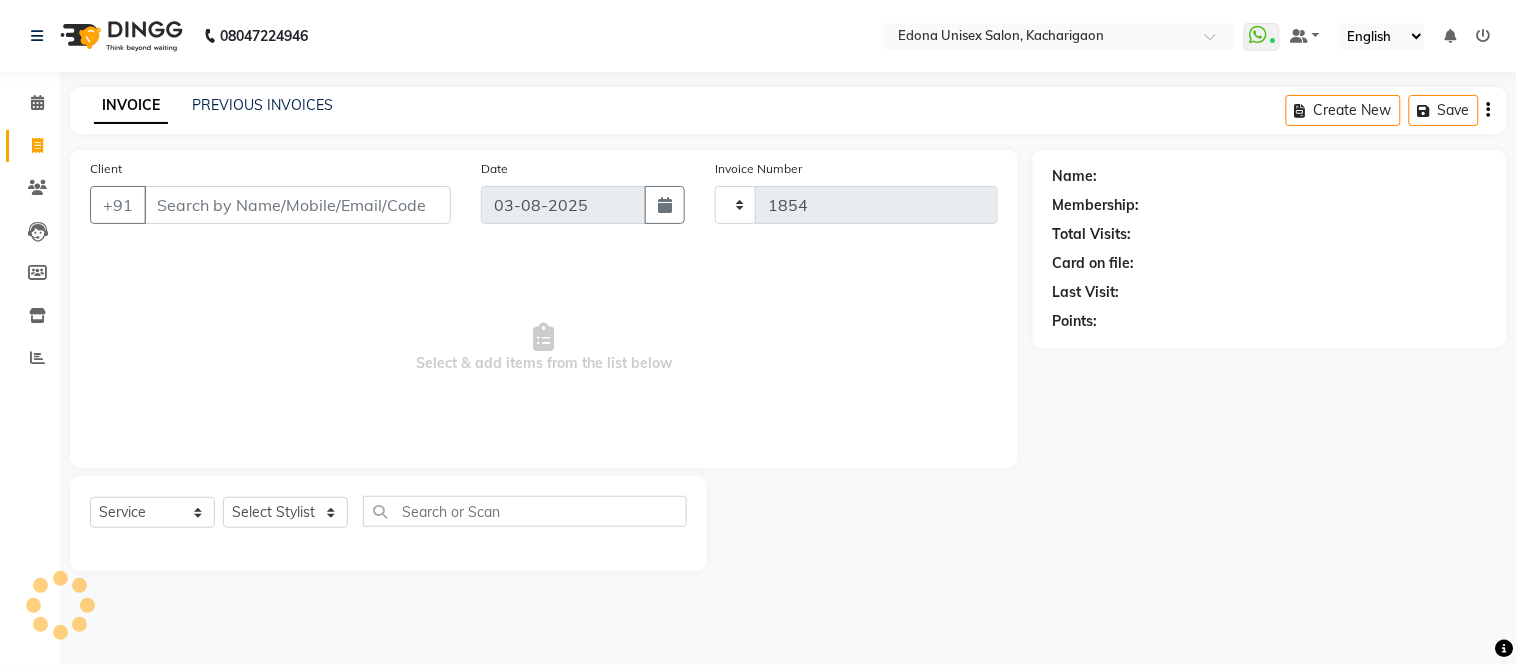 select on "5389" 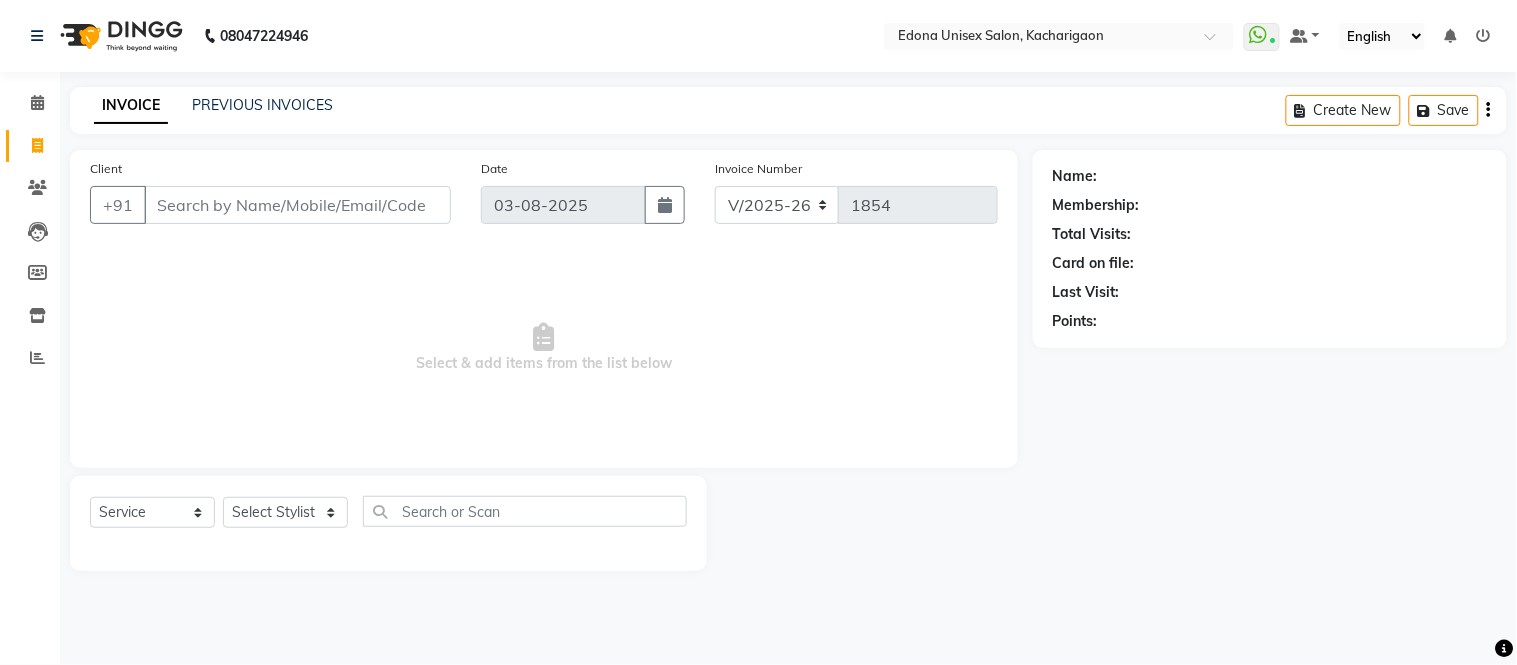 click on "Client" at bounding box center [297, 205] 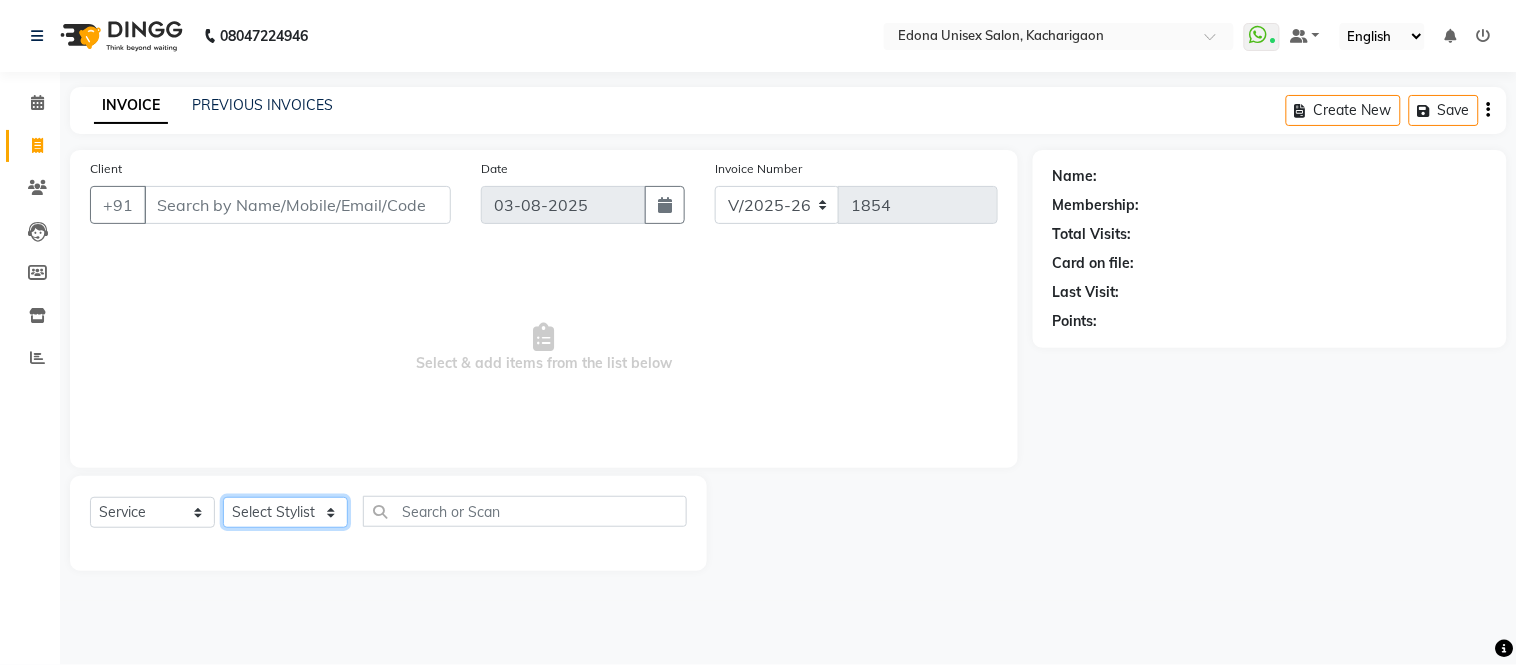 click on "Select Stylist Admin [FIRST] [LAST] [FIRST] [LAST] [FIRST] [LAST] [FIRST] [LAST] Hombr Jogi Jenny Kayina Kriti Lokesh Verma Mithiser Bodo Monisha Goyari Neha Sonar Pahi Prabir Das Rashmi Basumtary Reshma Sultana Roselin Basumtary Sumitra Subba" 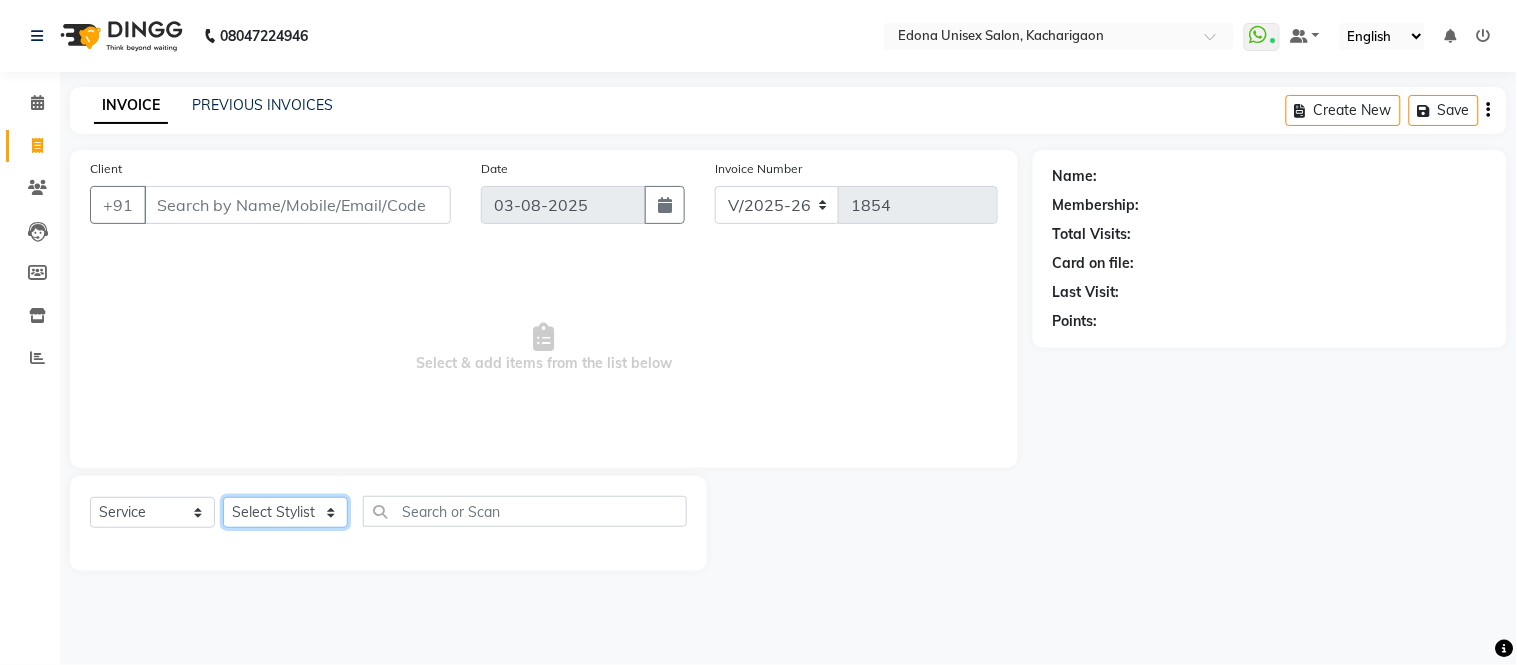 select on "35945" 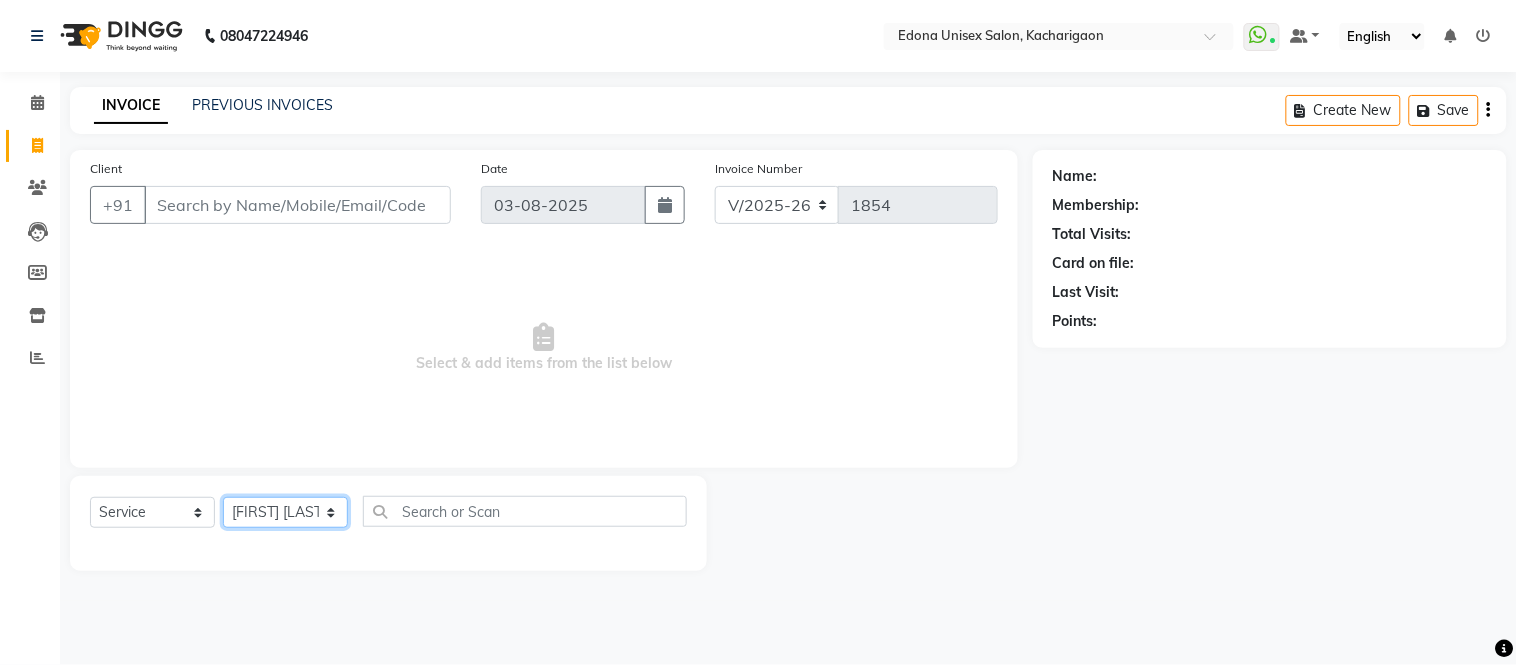 click on "Select Stylist Admin [FIRST] [LAST] [FIRST] [LAST] [FIRST] [LAST] [FIRST] [LAST] Hombr Jogi Jenny Kayina Kriti Lokesh Verma Mithiser Bodo Monisha Goyari Neha Sonar Pahi Prabir Das Rashmi Basumtary Reshma Sultana Roselin Basumtary Sumitra Subba" 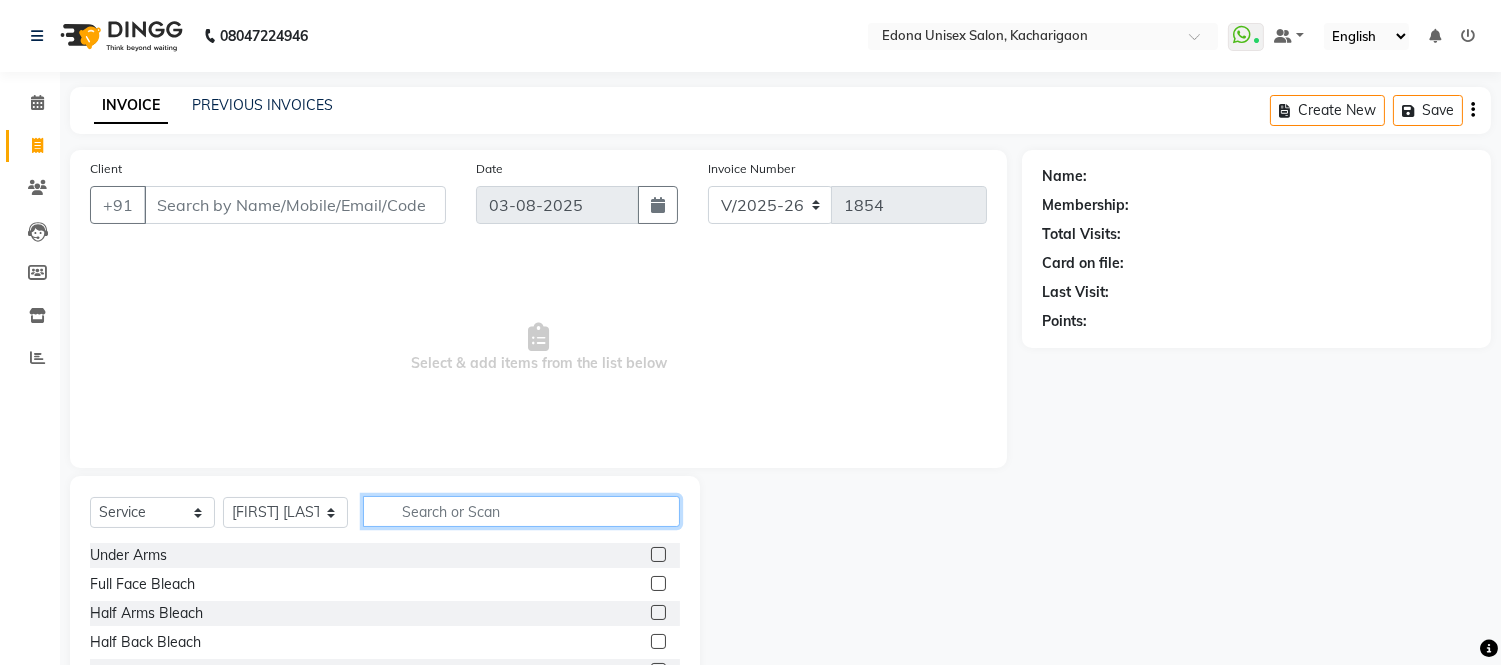 click 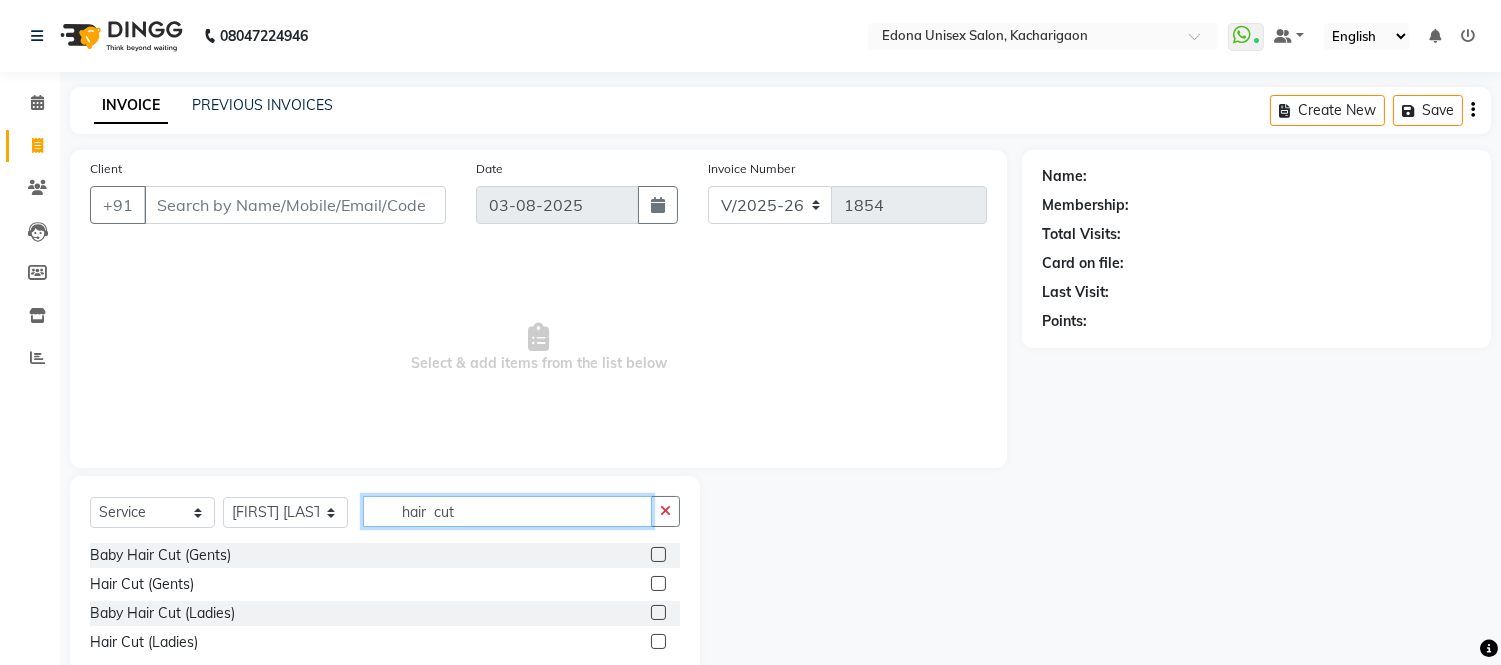type on "hair  cut" 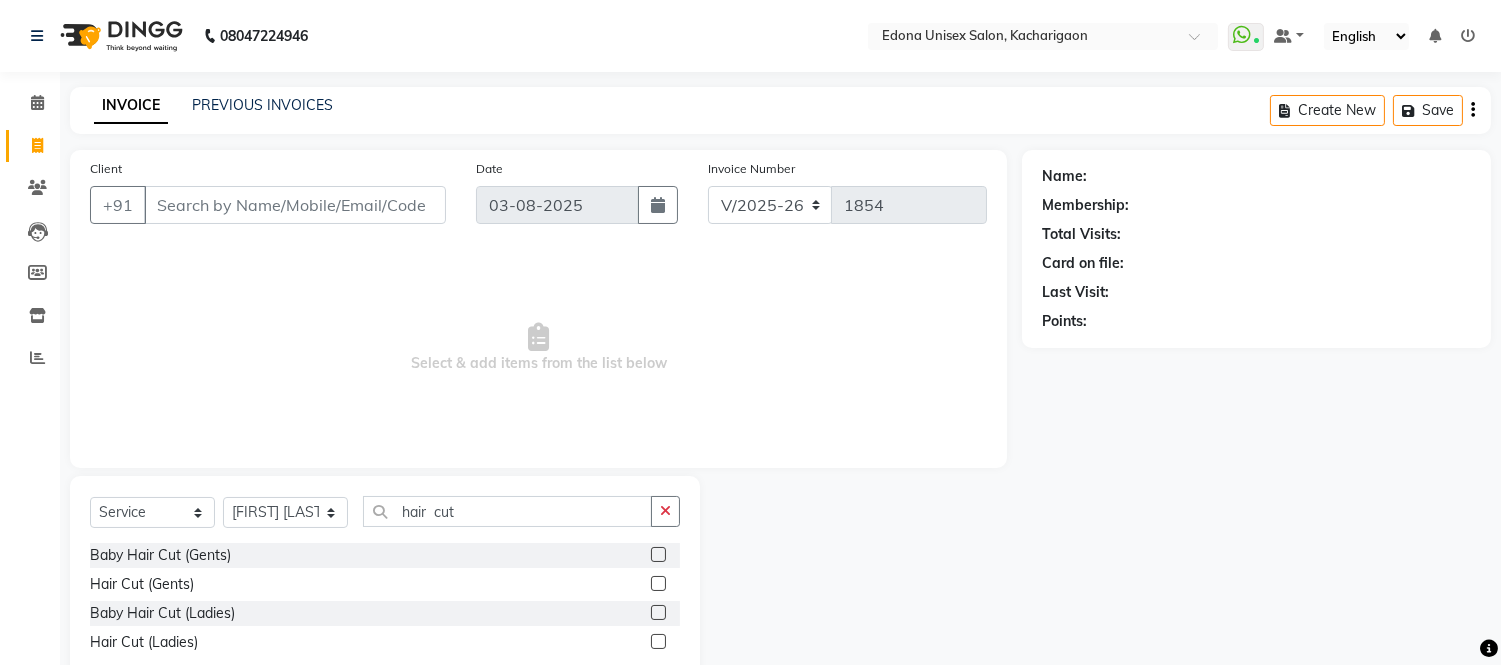 click 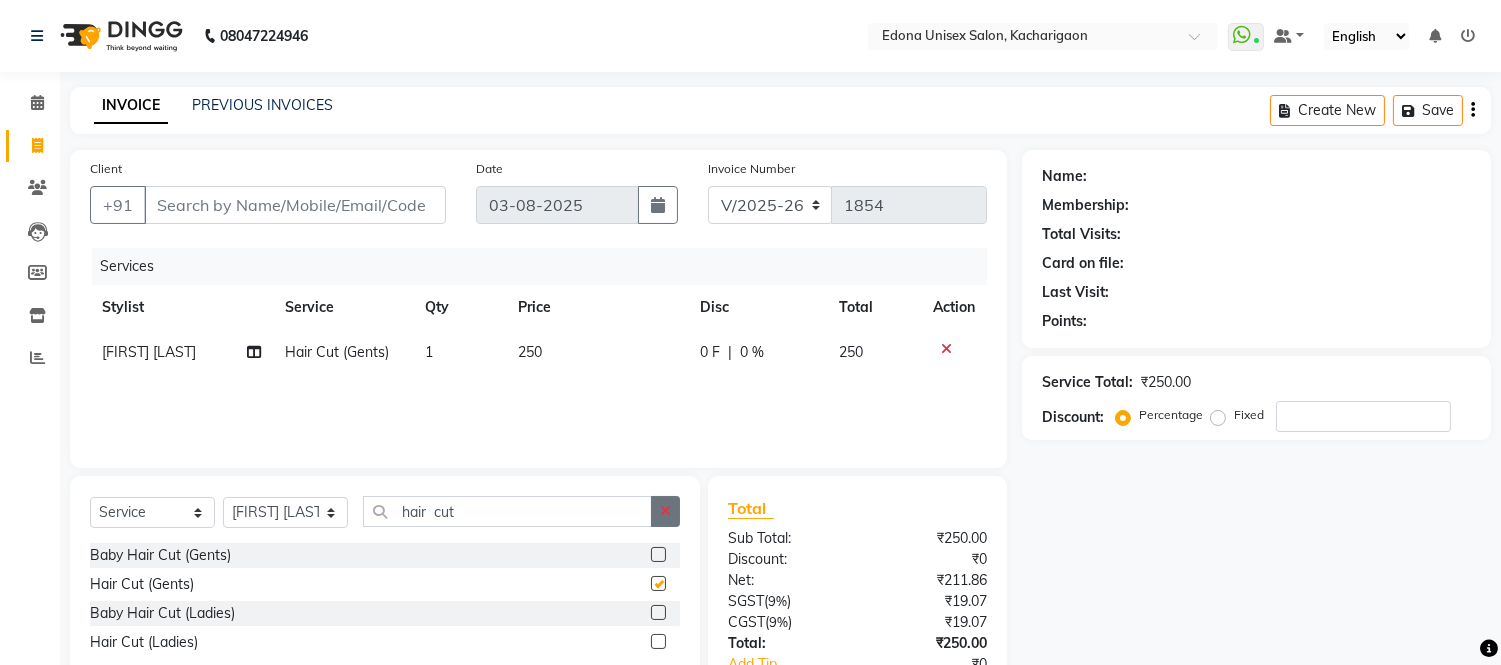 click 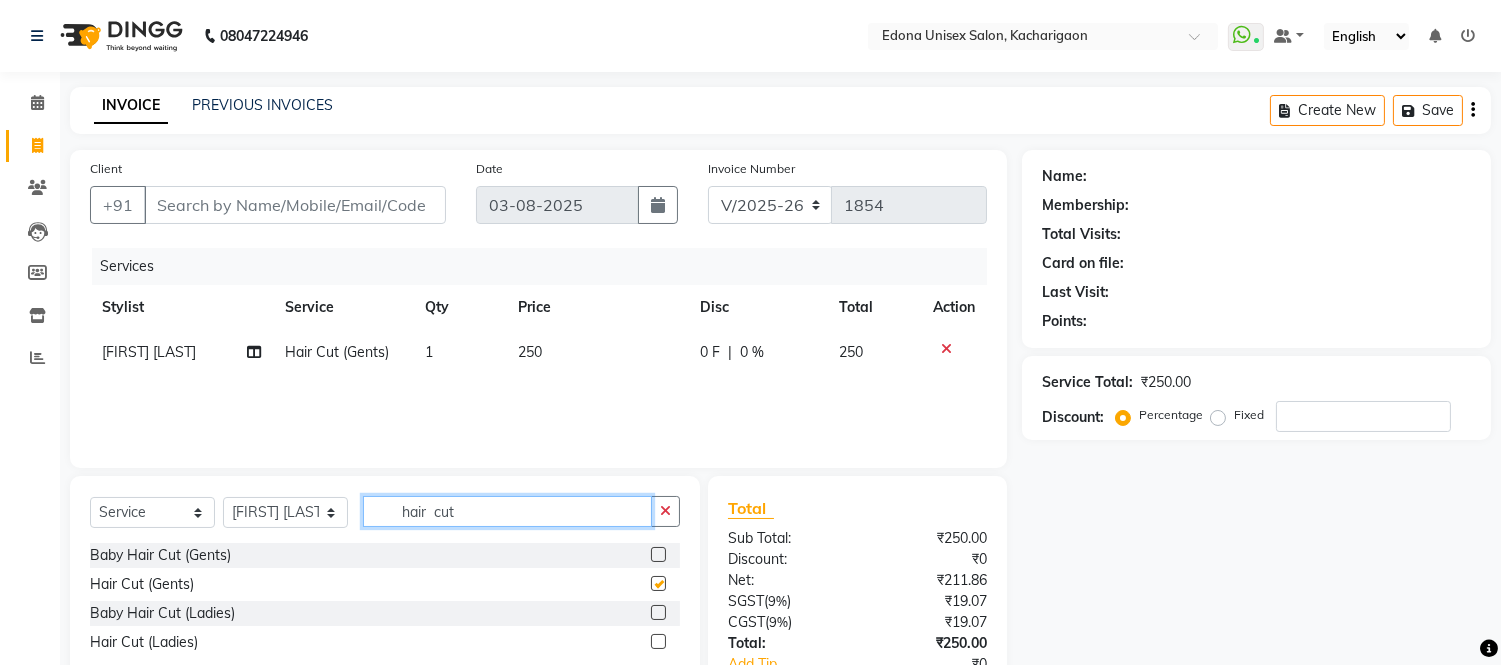 type 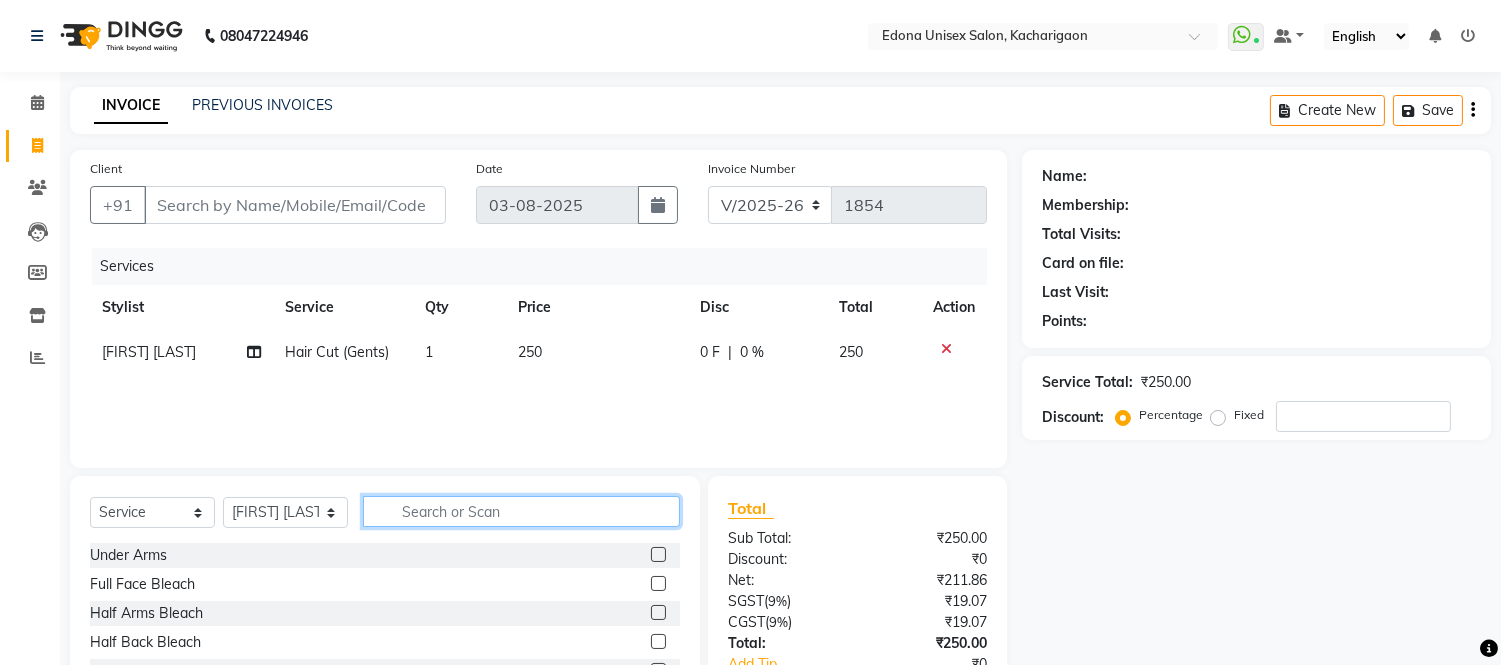 checkbox on "false" 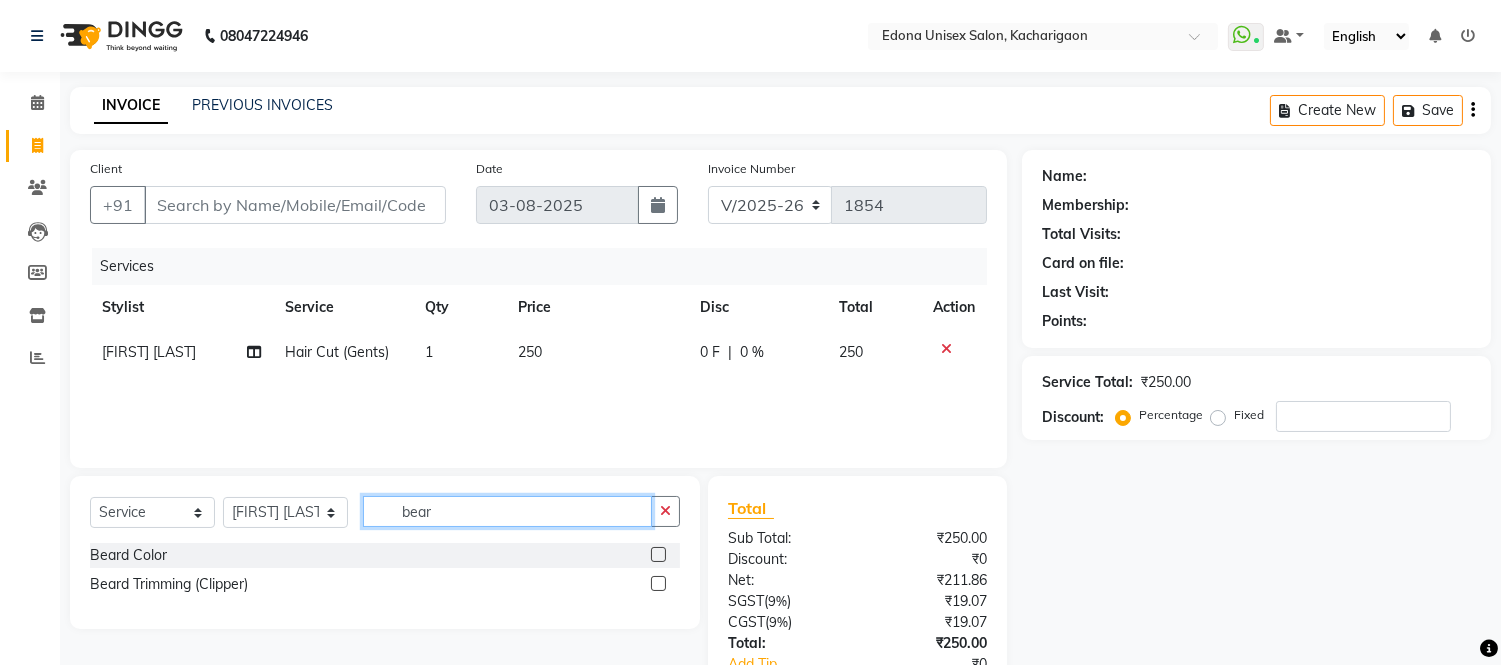 type on "bear" 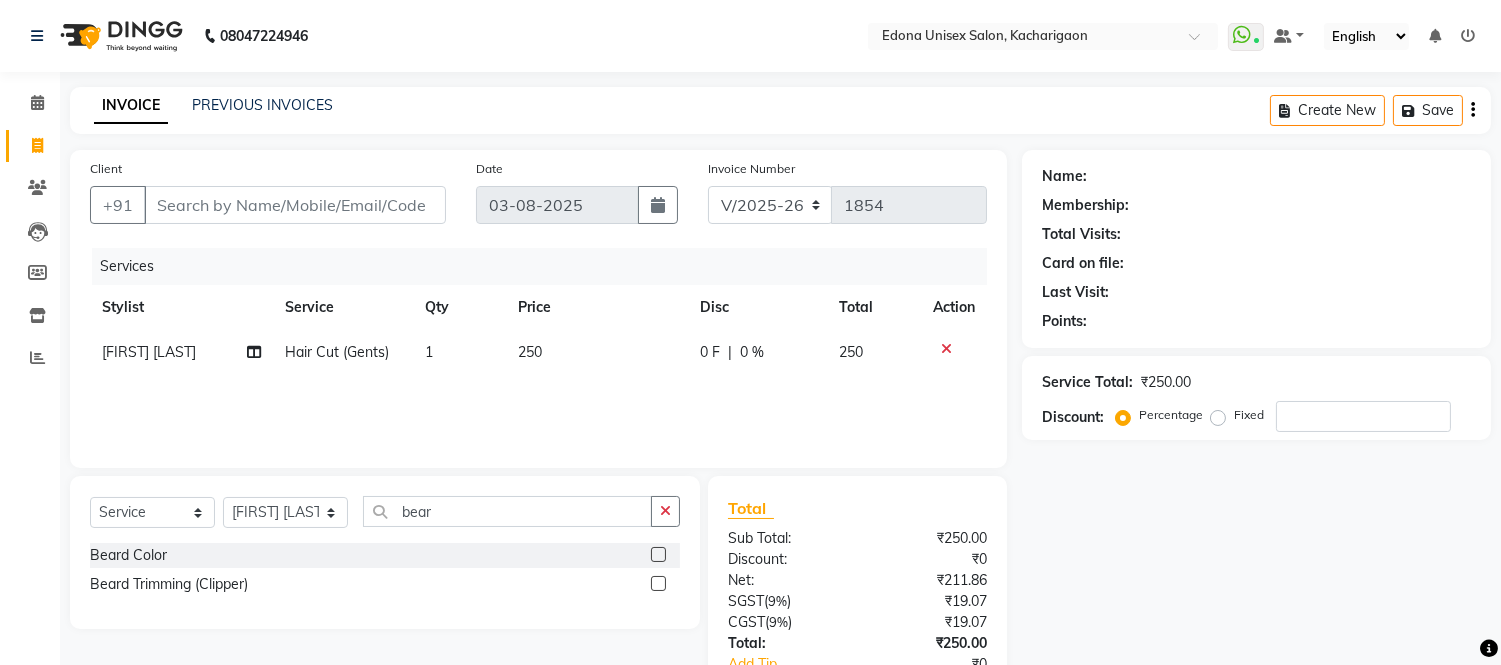 click 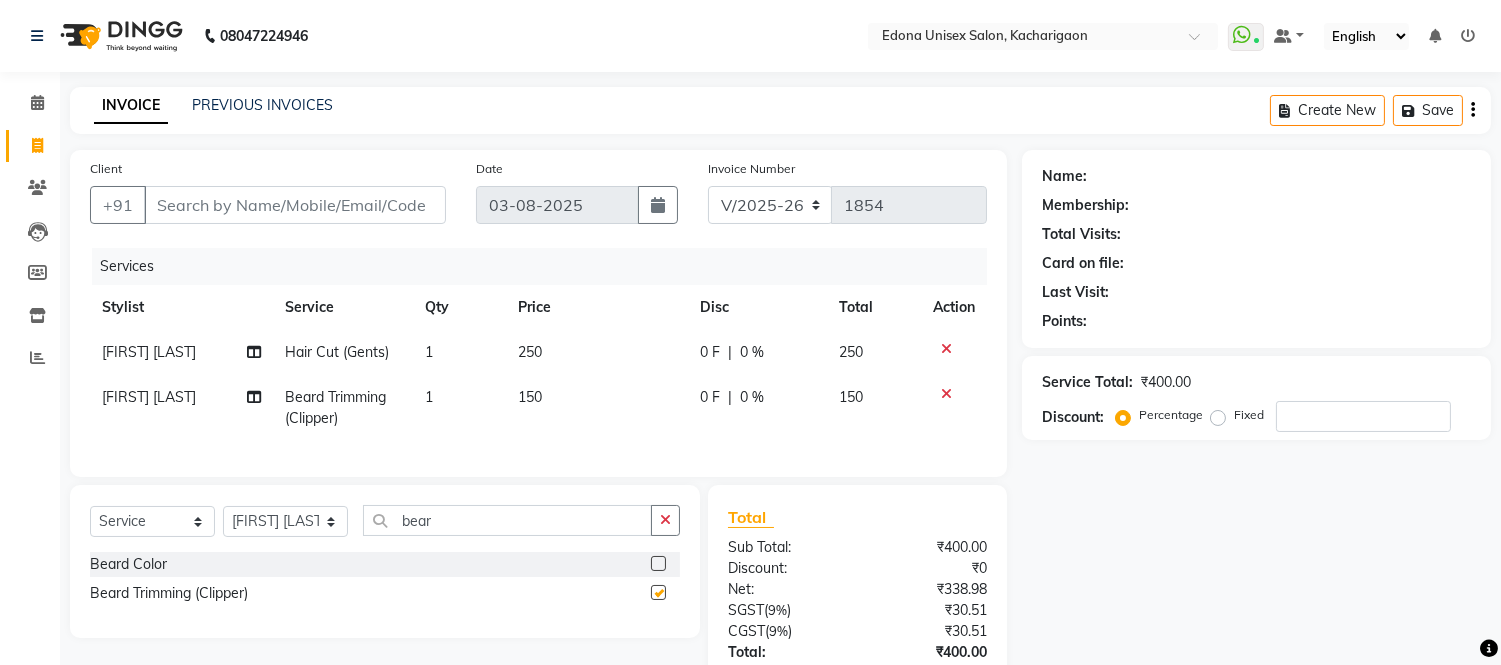 checkbox on "false" 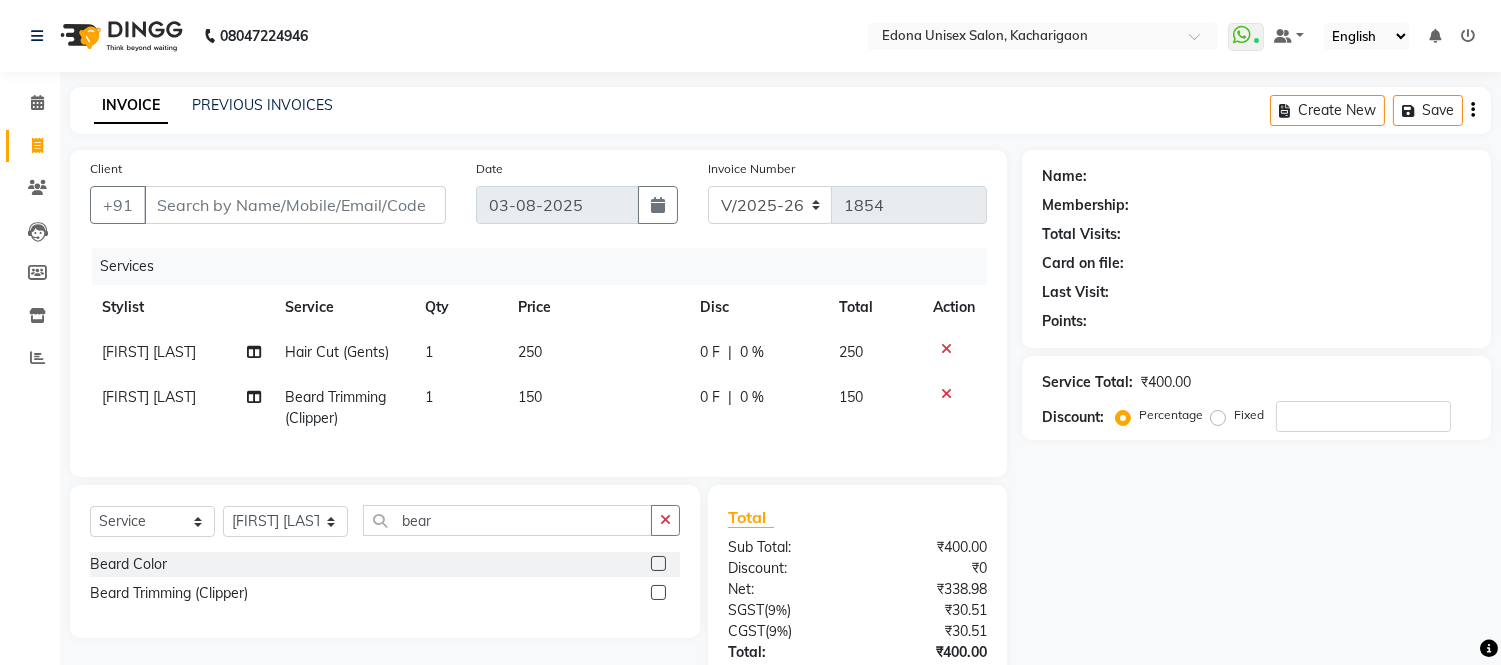 click on "250" 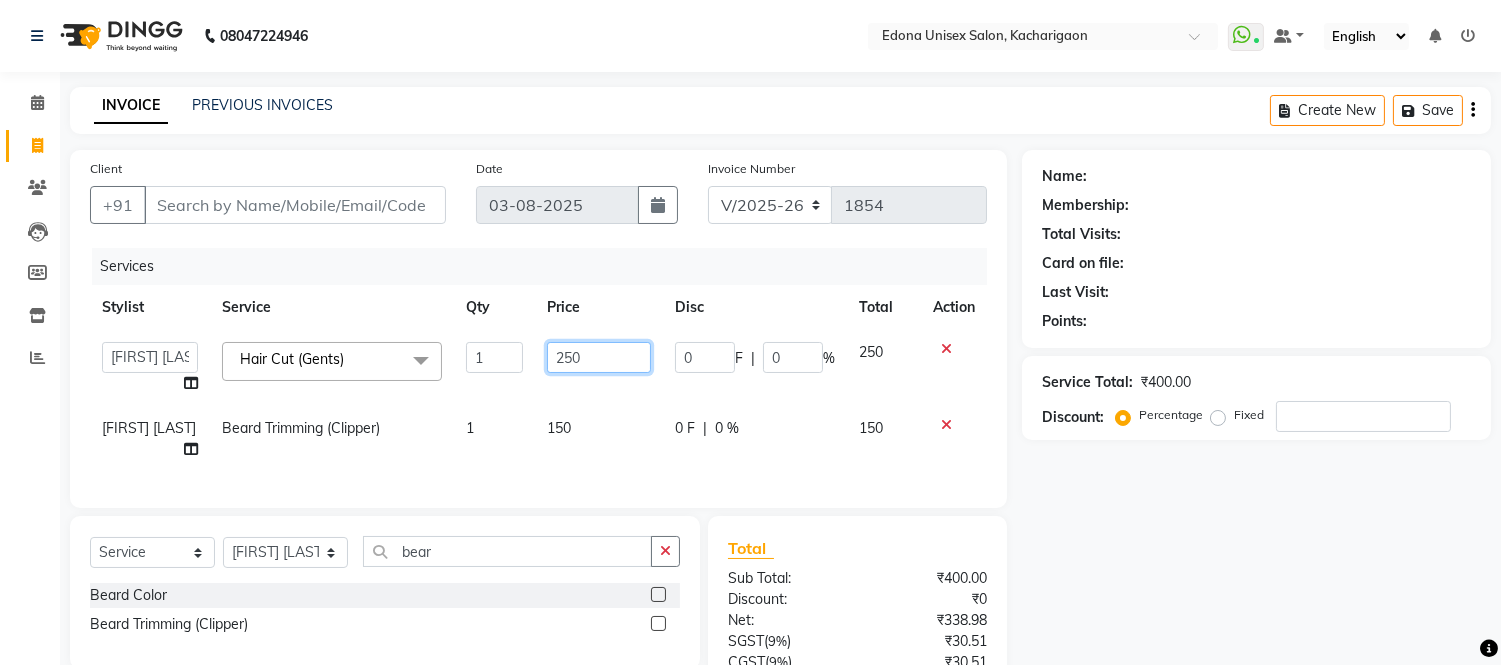 click on "250" 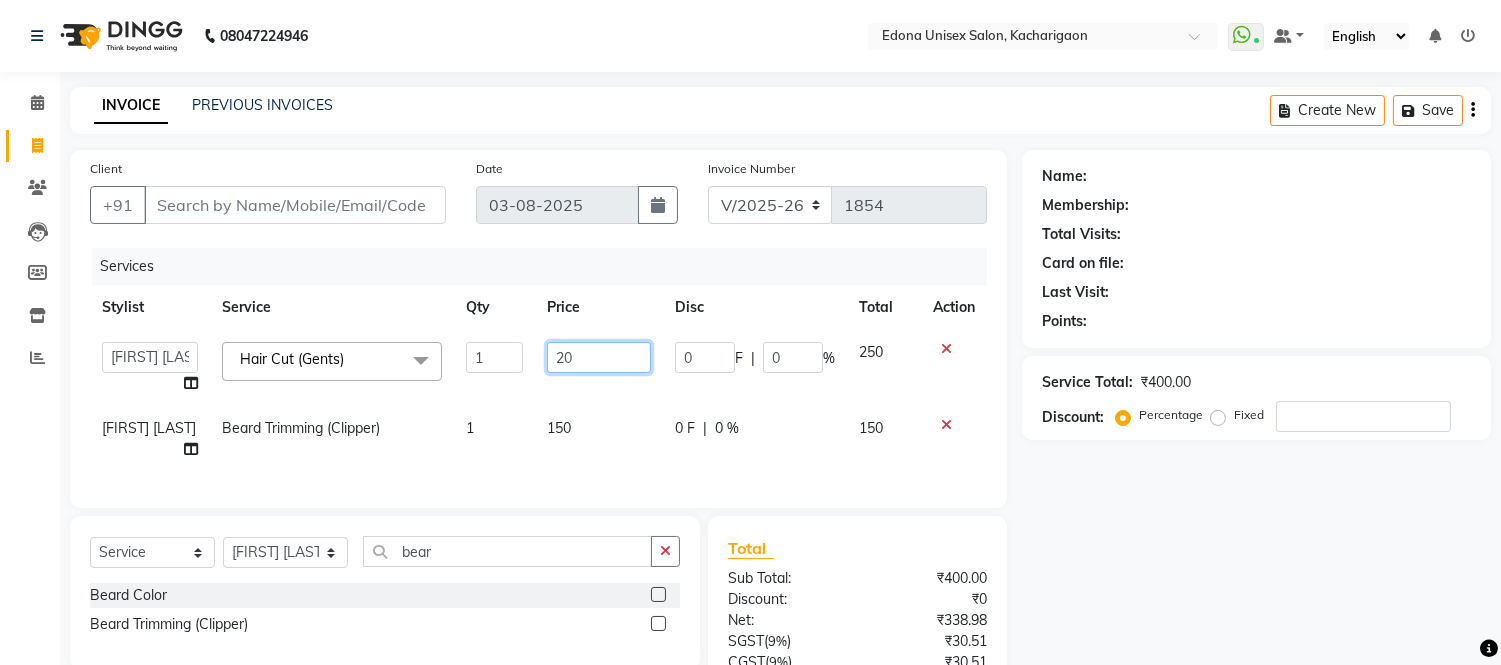 type on "200" 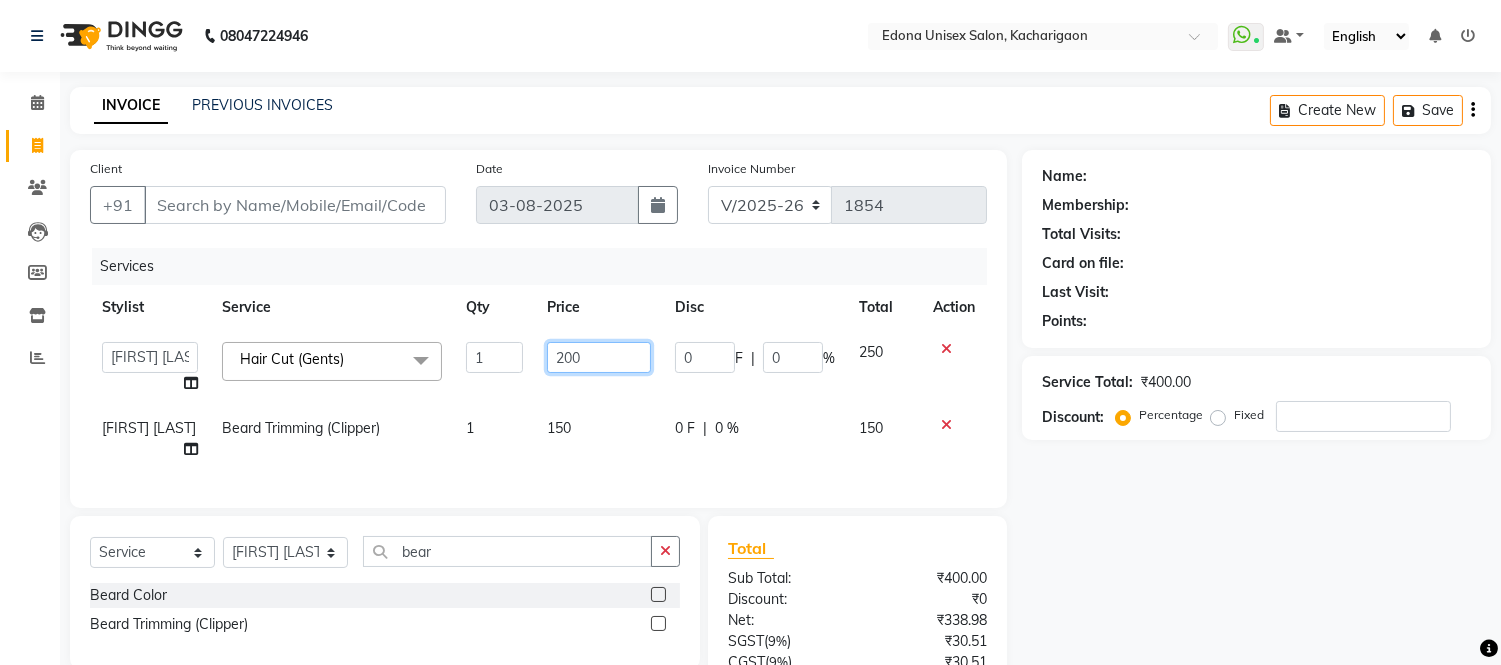 click on "200" 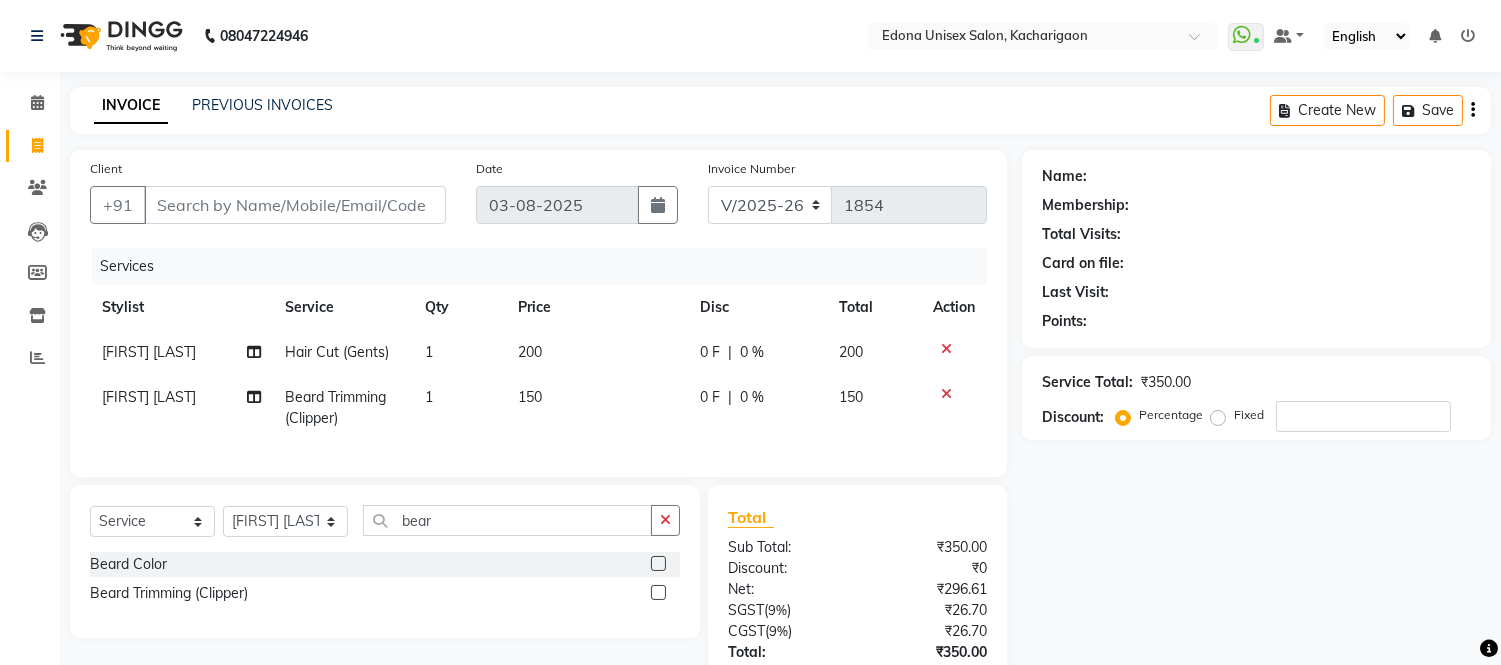 click on "150" 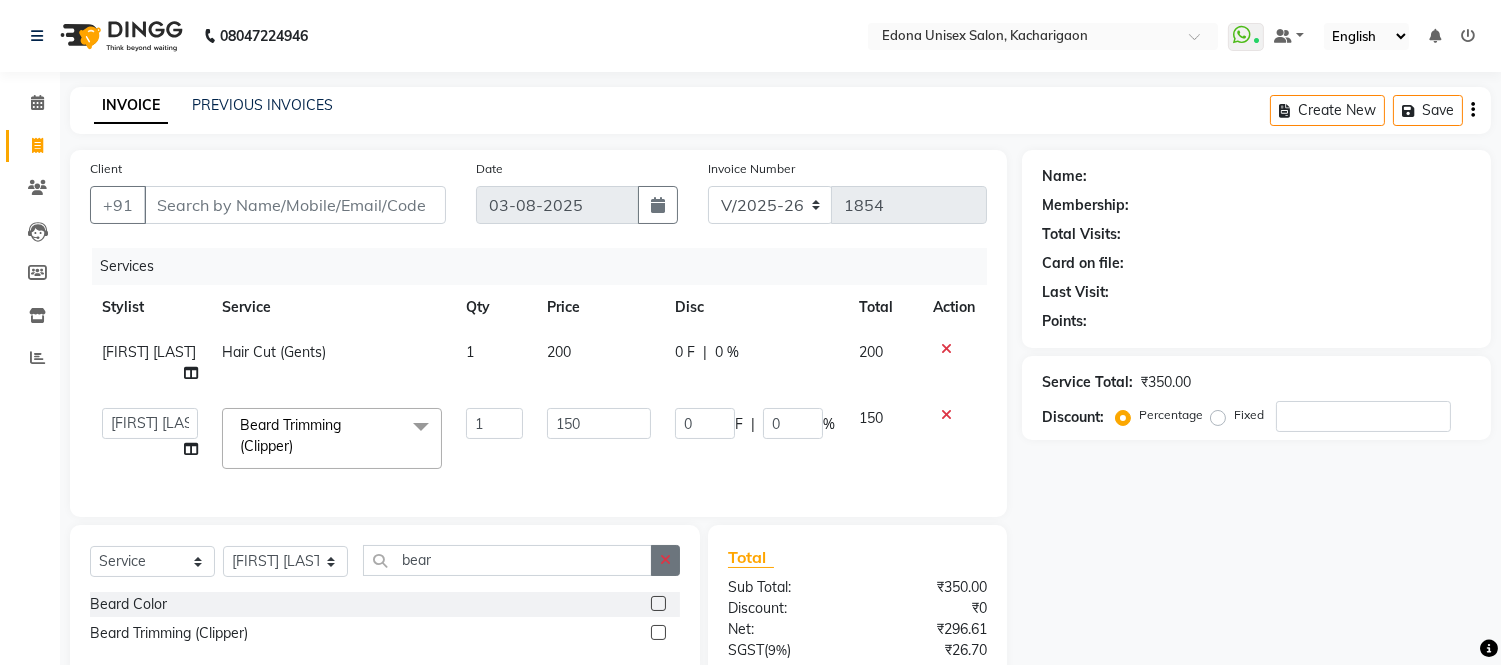 click 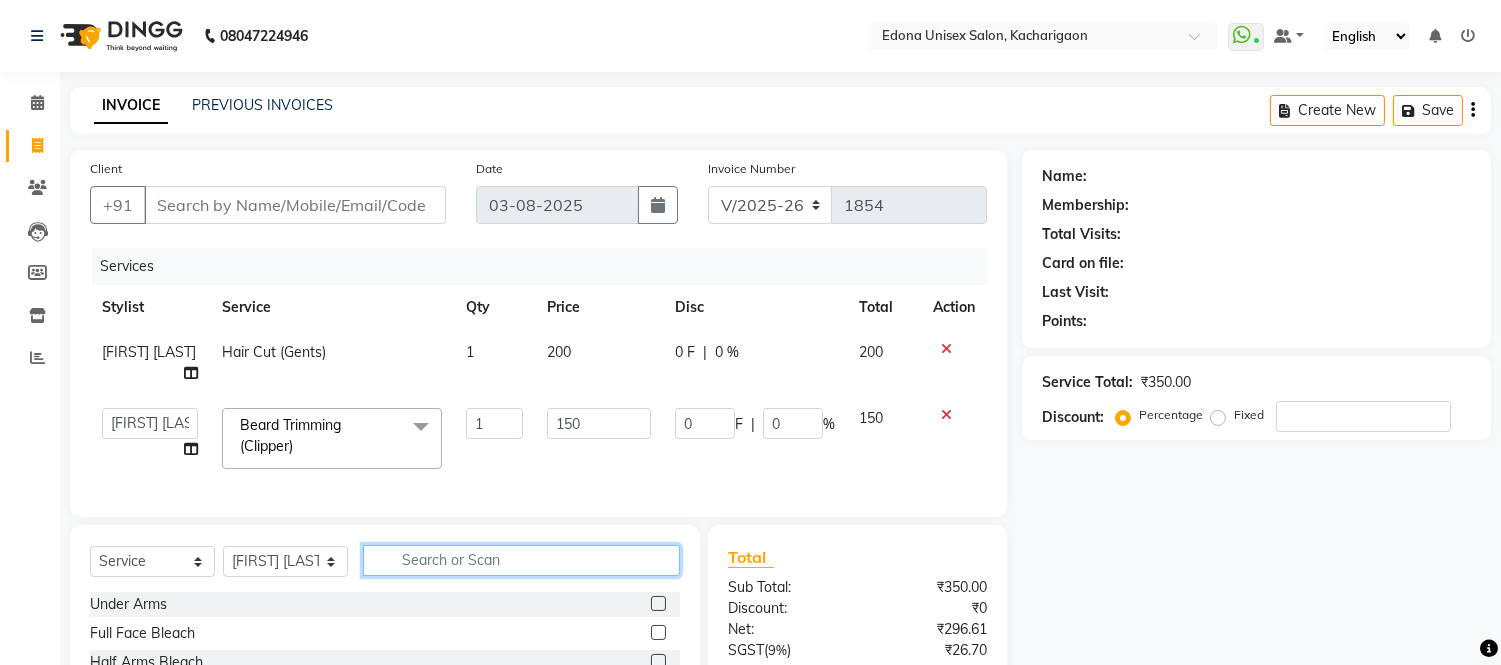 click 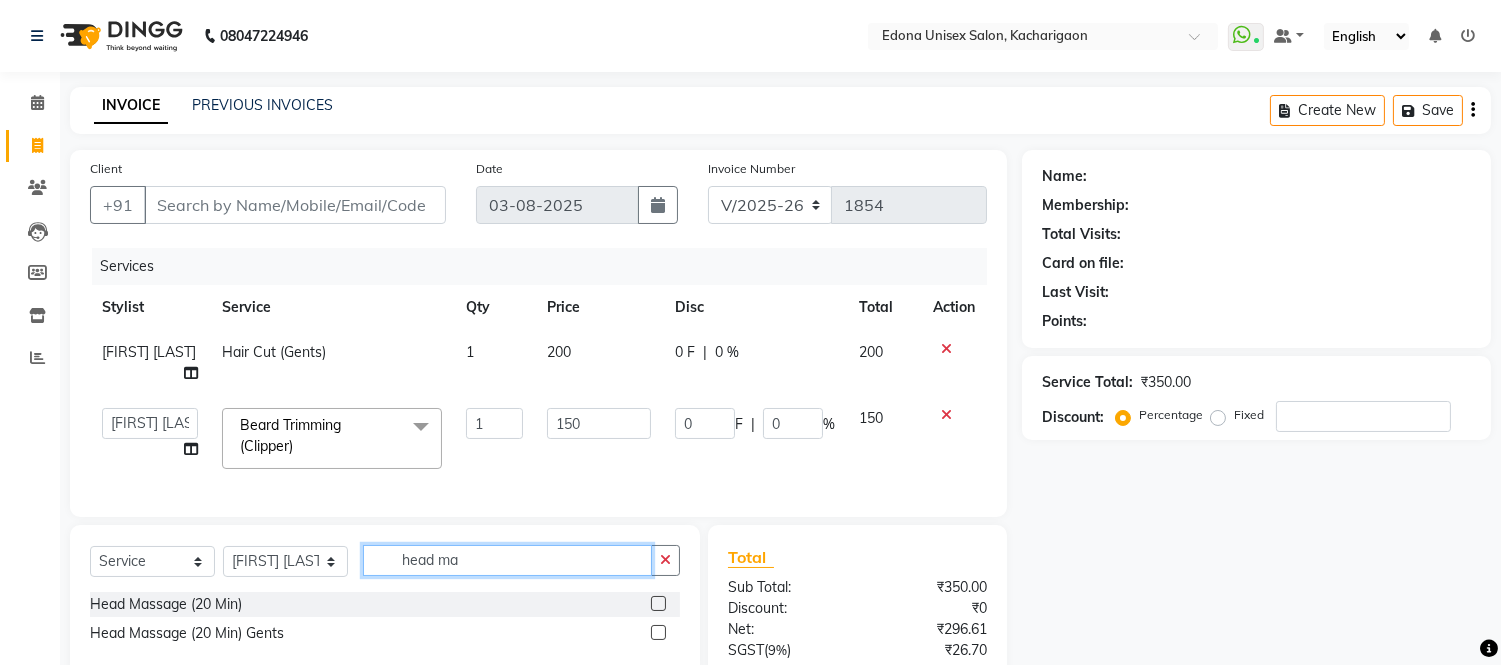 type on "head ma" 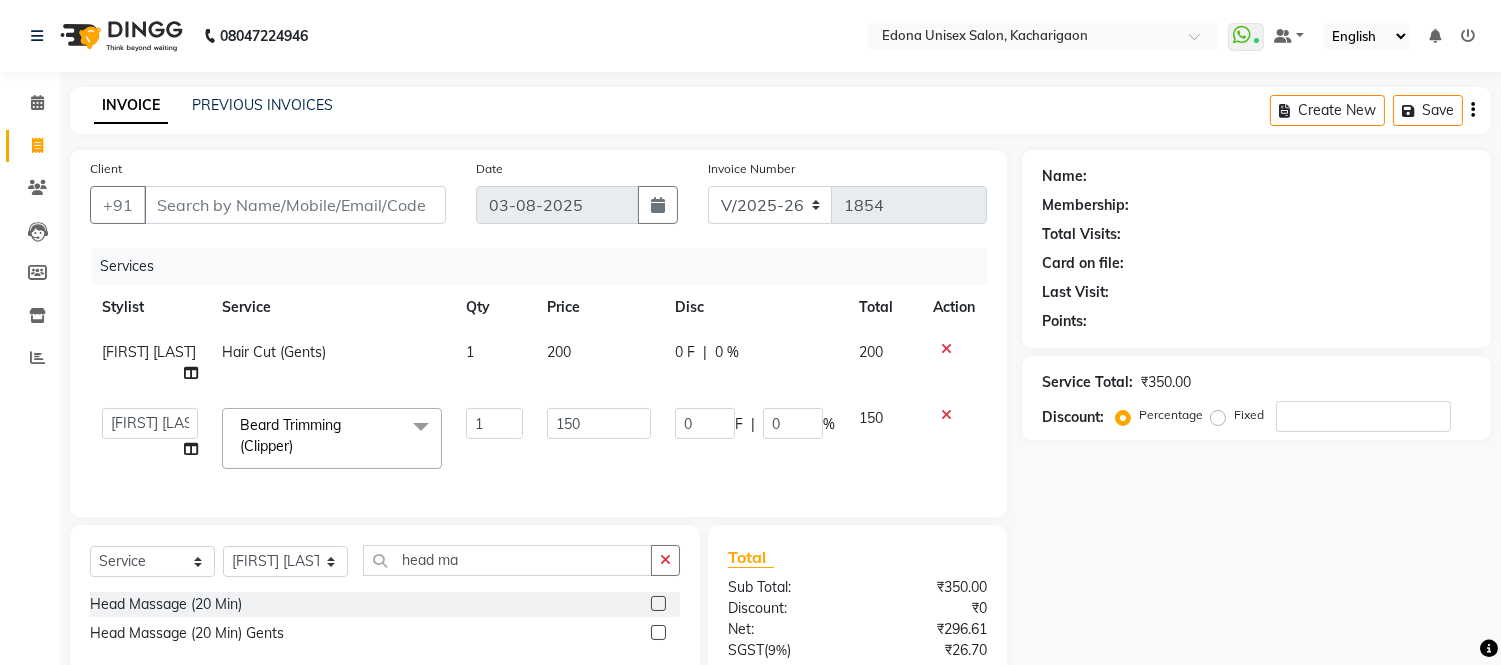 click 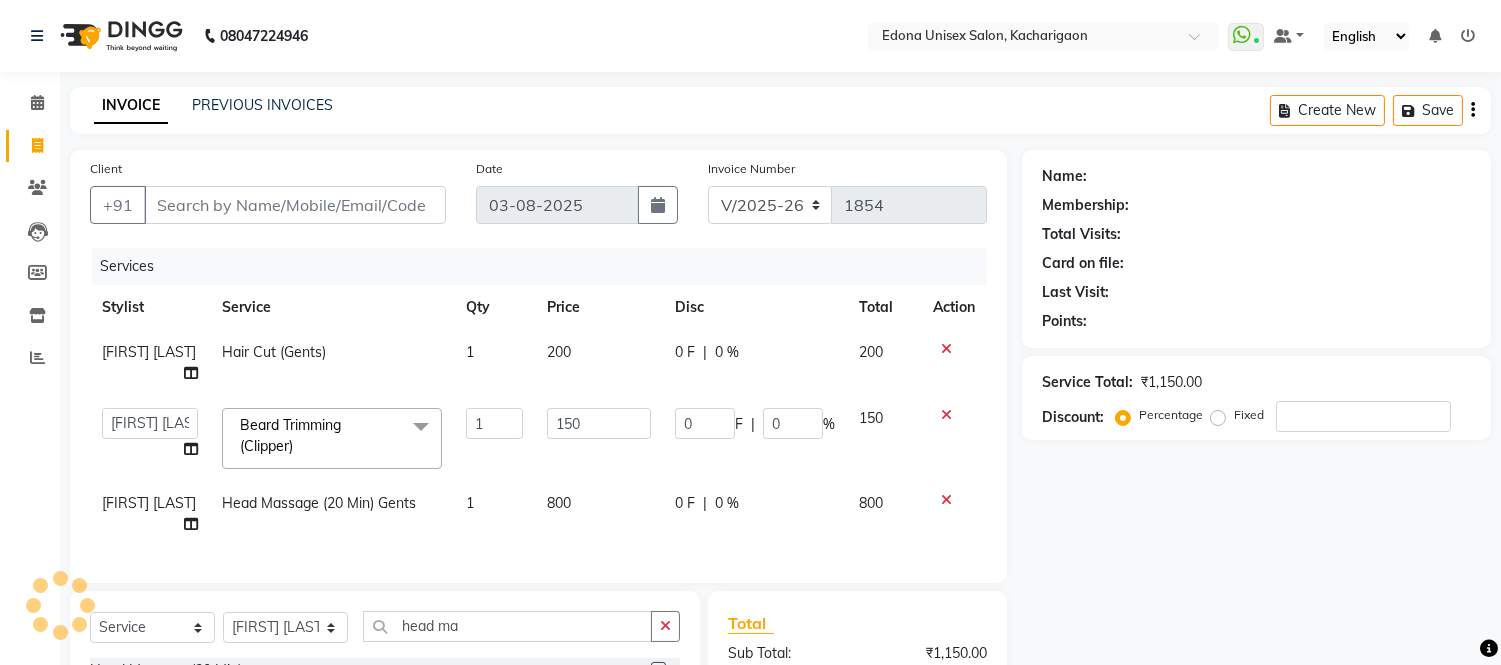 checkbox on "false" 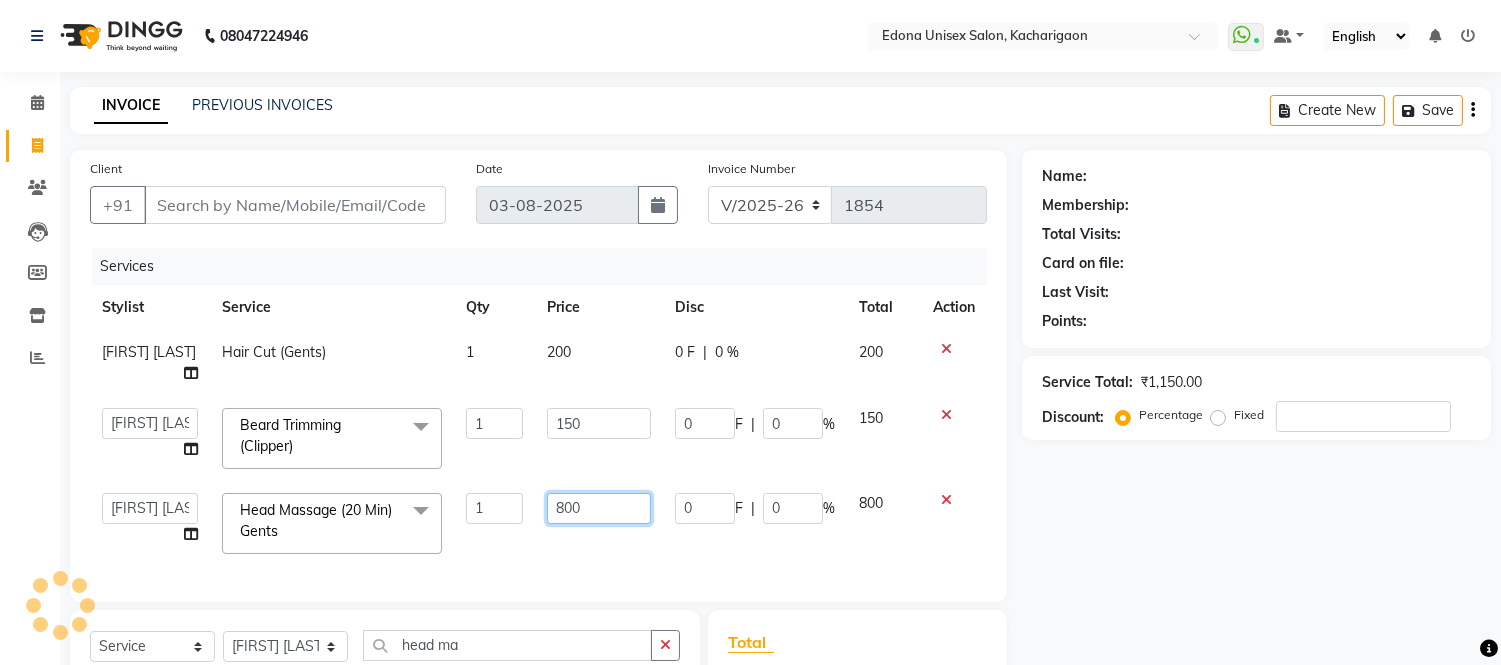 click on "800" 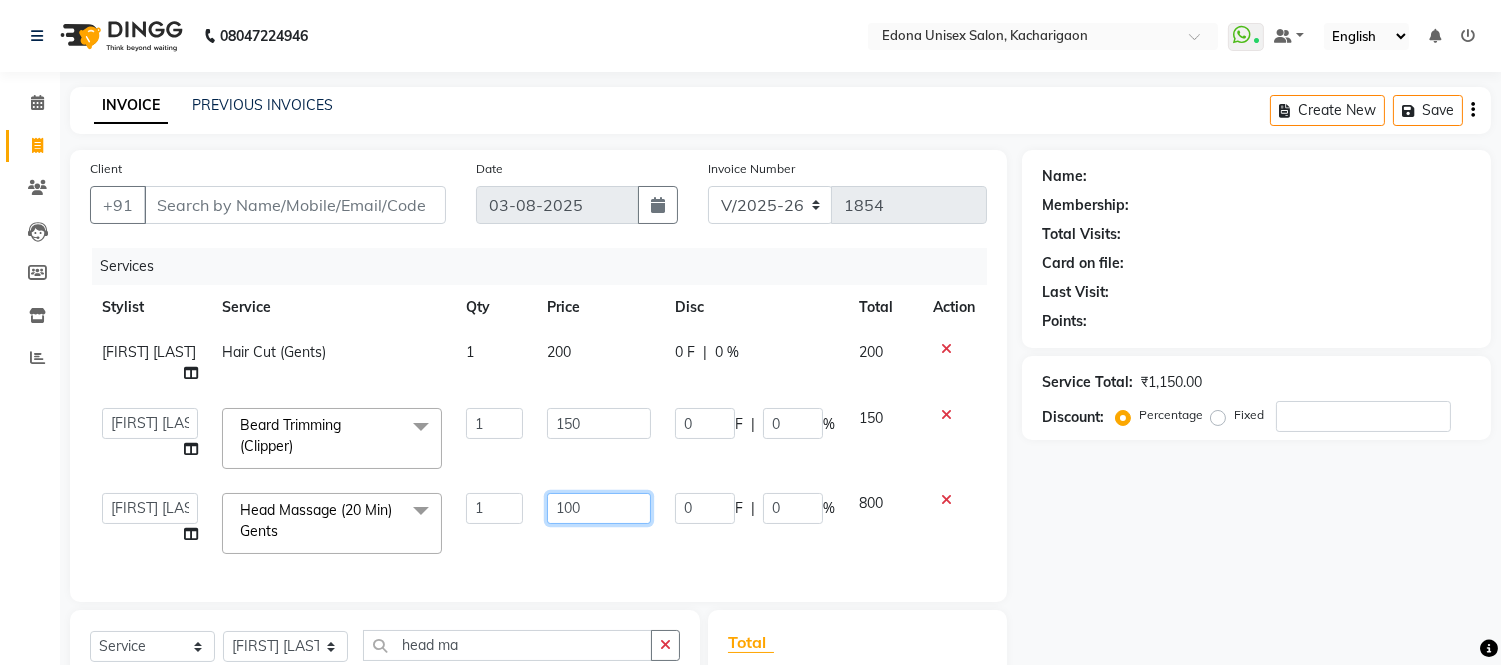 type on "1000" 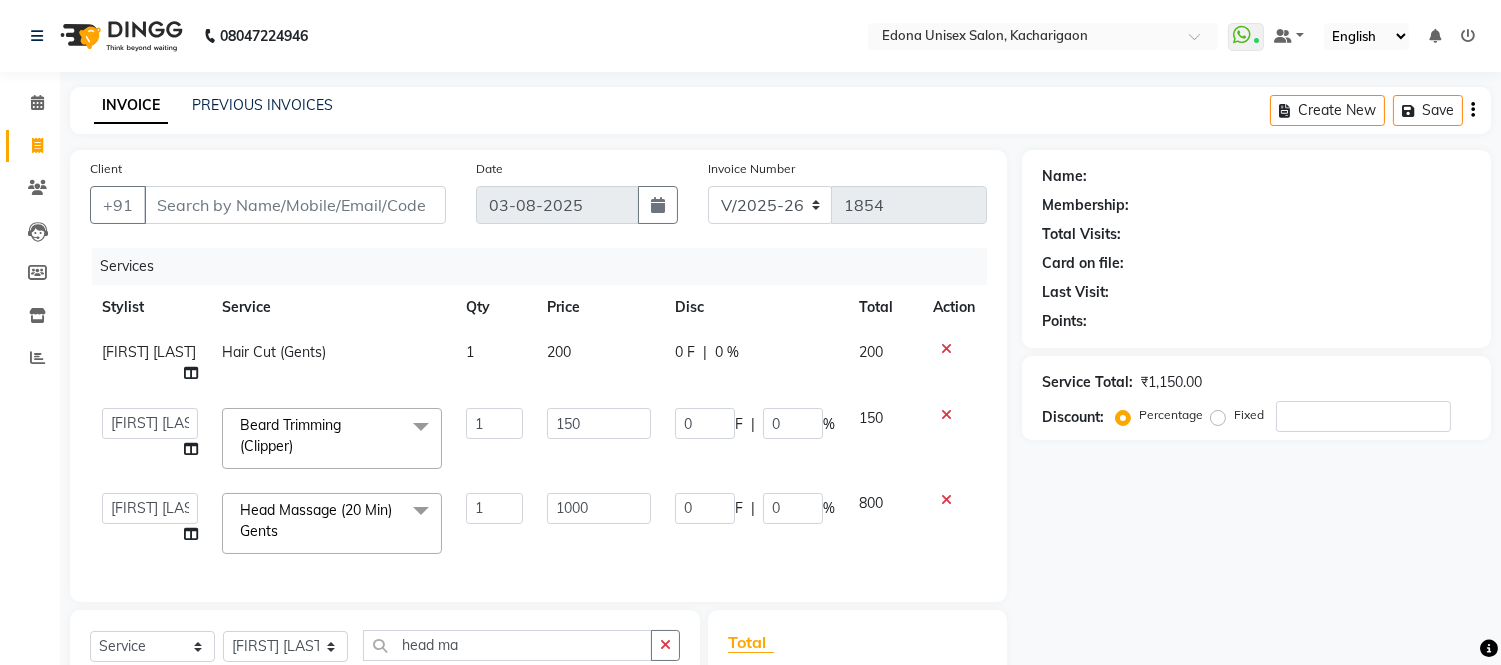 click on "Services Stylist Service Qty Price Disc Total Action Bishal Bharma Hair Cut (Gents) 1 200 0 F | 0 % 200  Admin   Anju Sonar   Bir Basumtary   Bishal Bharma   Hemen Daimari   Hombr Jogi   Jenny Kayina   Kriti   Lokesh Verma   Mithiser Bodo   Monisha Goyari   Neha Sonar   Pahi   Prabir Das   Rashmi Basumtary   Reshma Sultana   Roselin Basumtary   Sumitra Subba  Beard Trimming (Clipper)  x Under Arms Full Face Bleach Half Arms Bleach Half Back Bleach Full Face & Neck Bleach Half Feet Bleach Full Arms Bleach Full Back Bleach Full Feet Bleach Full Body Bleach Nano Plastia Neck D-Tan Full/Face D-Tan Half Arms D-Tan Half Feet D-Tan Back D-Tan Full Arms D-Tan Full Feet D-Tan Other Pack Clean Up Lotus Clean Up Jeannot Clean Up Cheryl'S Clean Up O3 Clean Up Basic Facial O3 D-Tan Clean Up Advanced Facial Cheryl'S Facial Jeannot Facial O3+ Whitning & Brighting Facial Lotus (Preservita) Facial O3+ Shine & Glow Facial O3+ Anti Agening Facial O3+ Anti Pigmention Facial Treatment Facial Bridal Facial O3+ Diamond Facial Back" 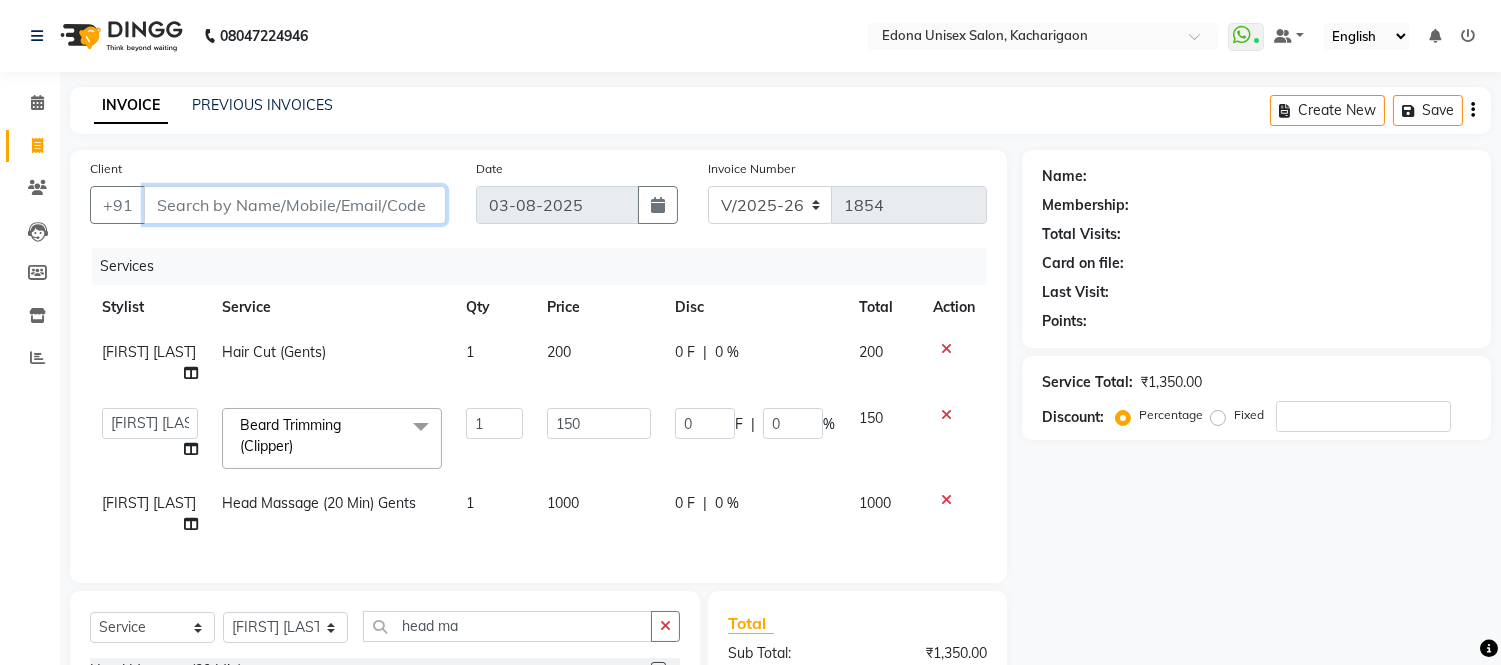 click on "Client" at bounding box center [295, 205] 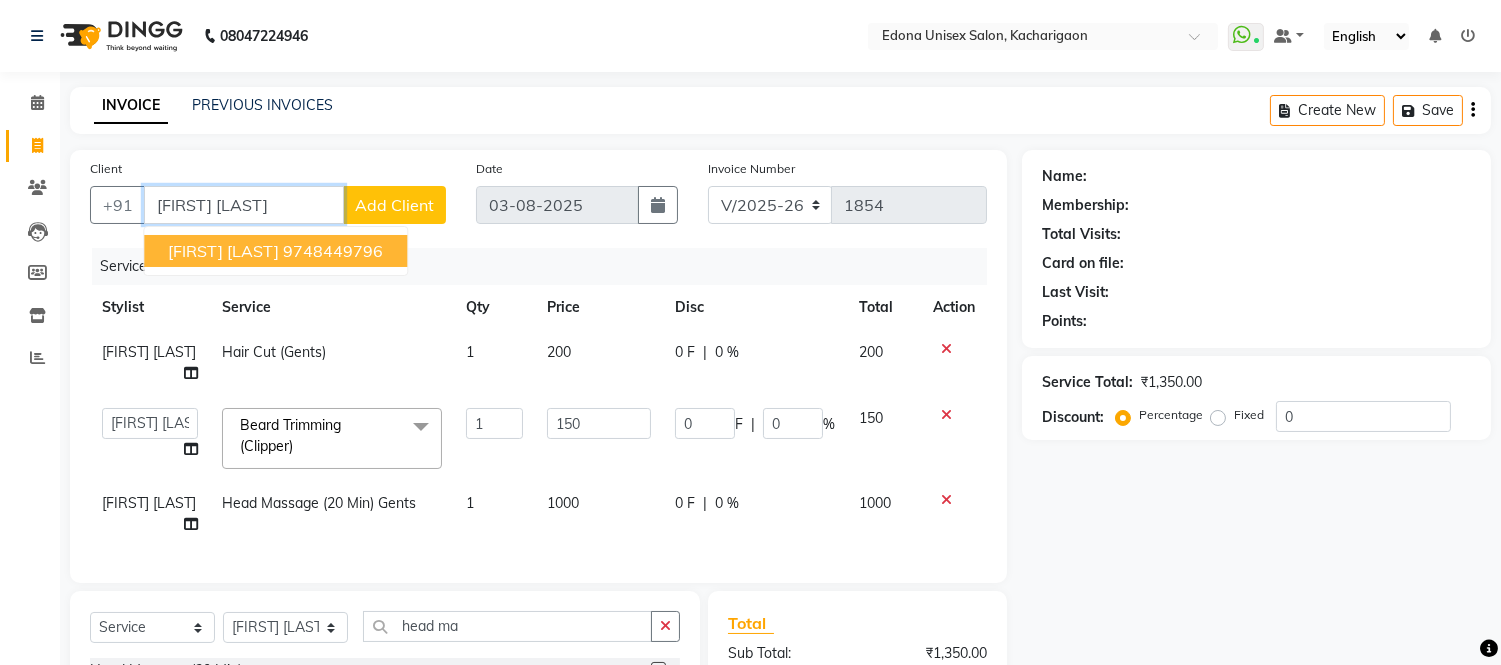click on "Rahul Khemani  9748449796" at bounding box center [275, 251] 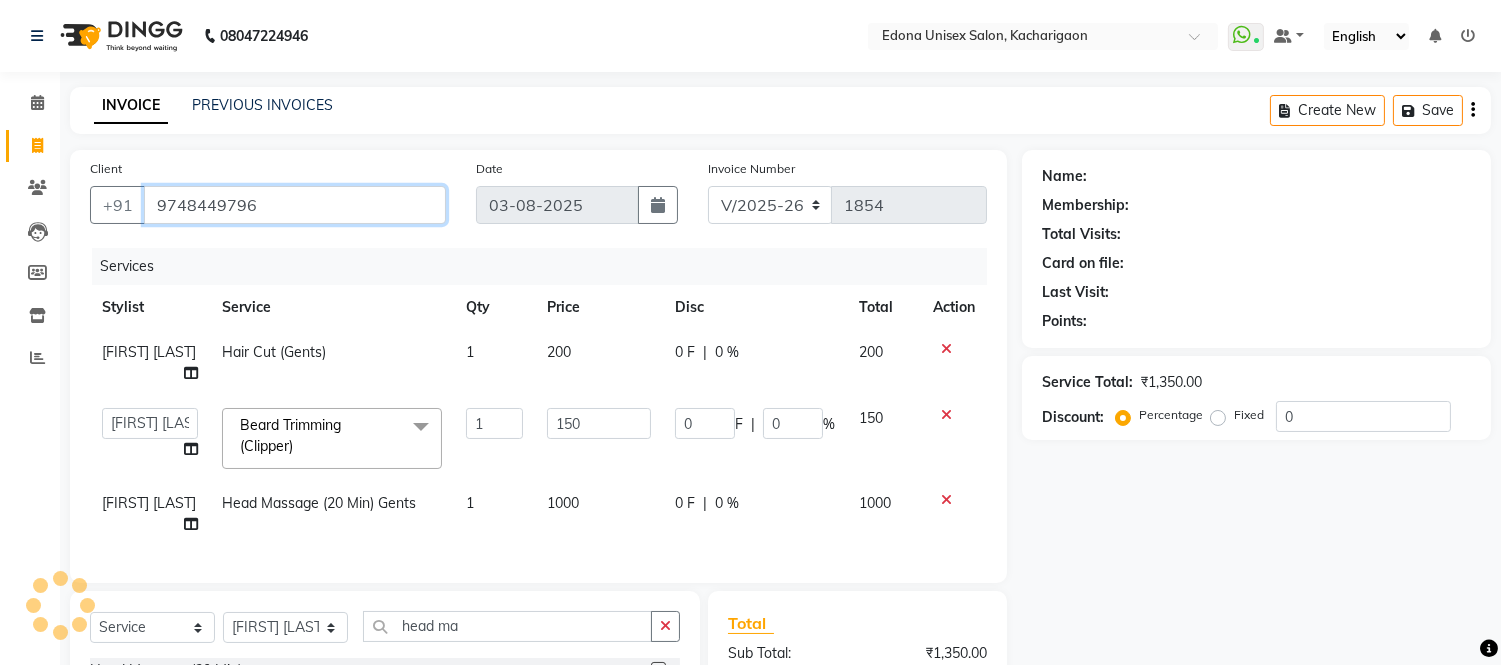 type on "9748449796" 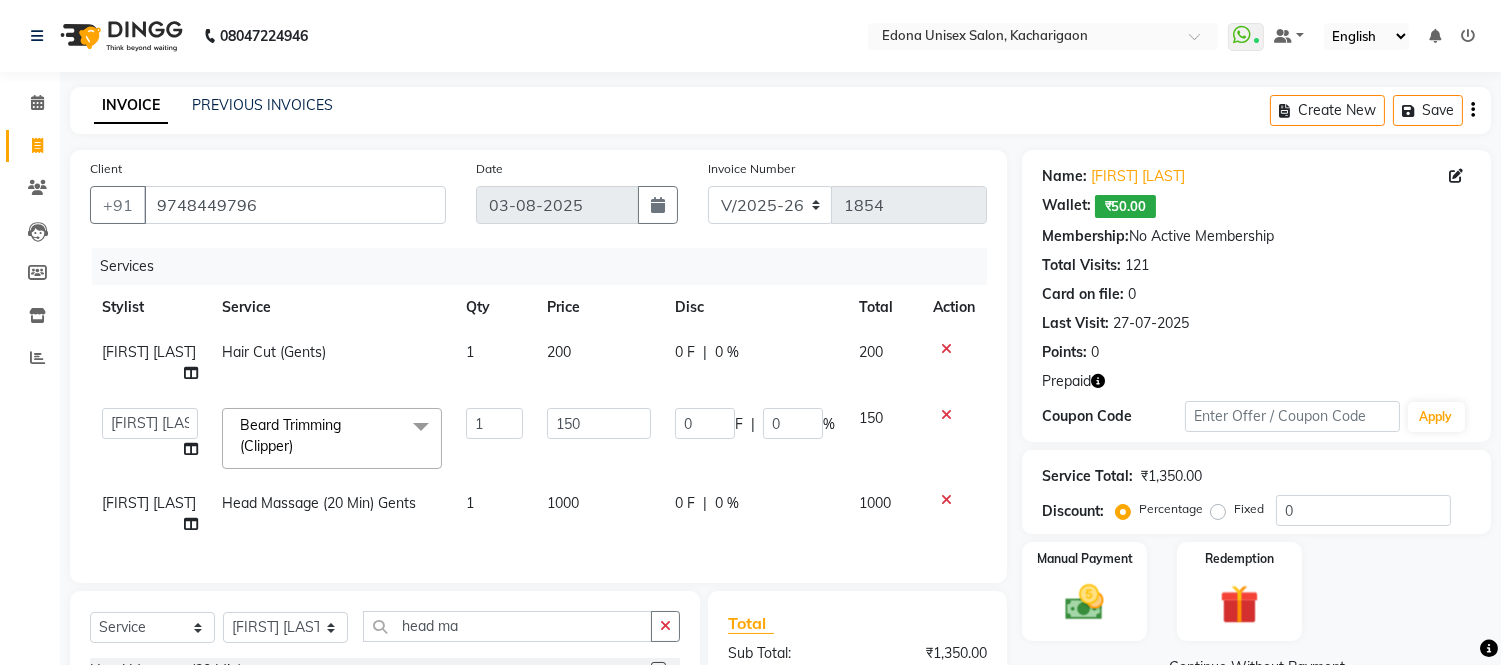 click 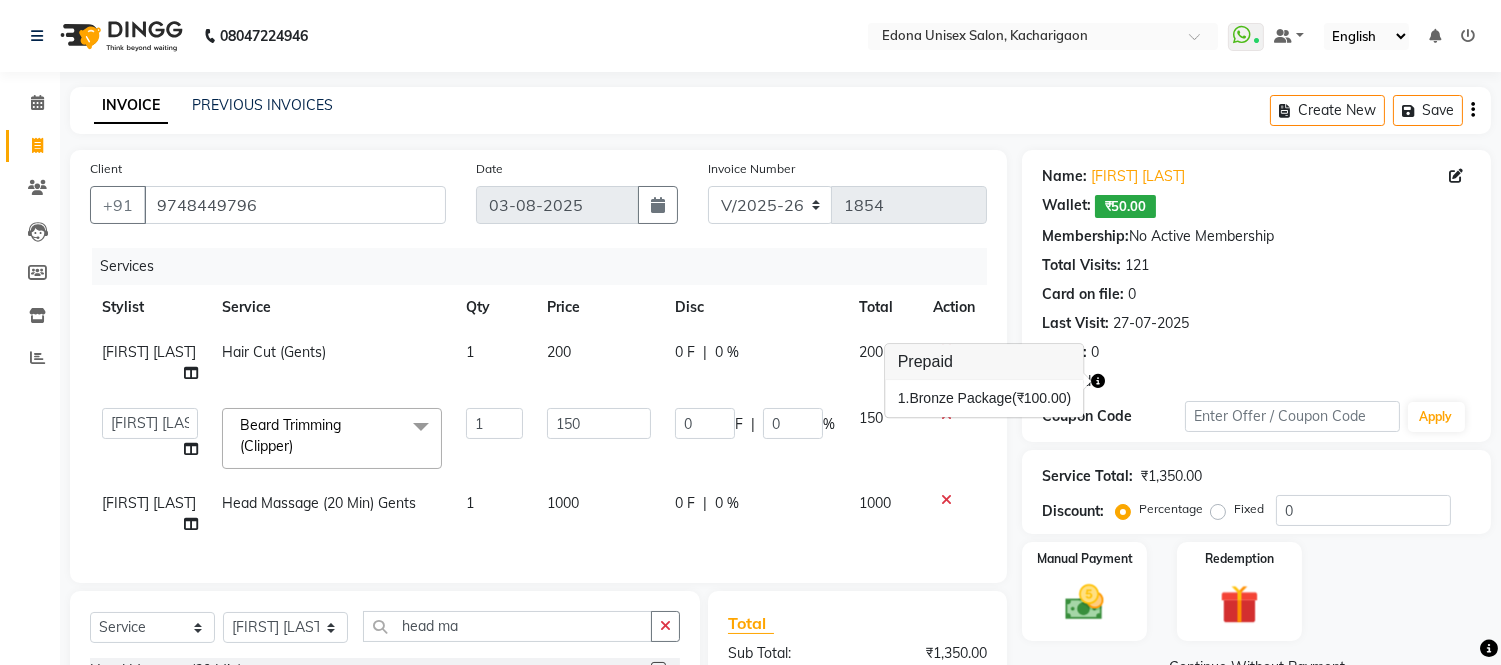 scroll, scrollTop: 222, scrollLeft: 0, axis: vertical 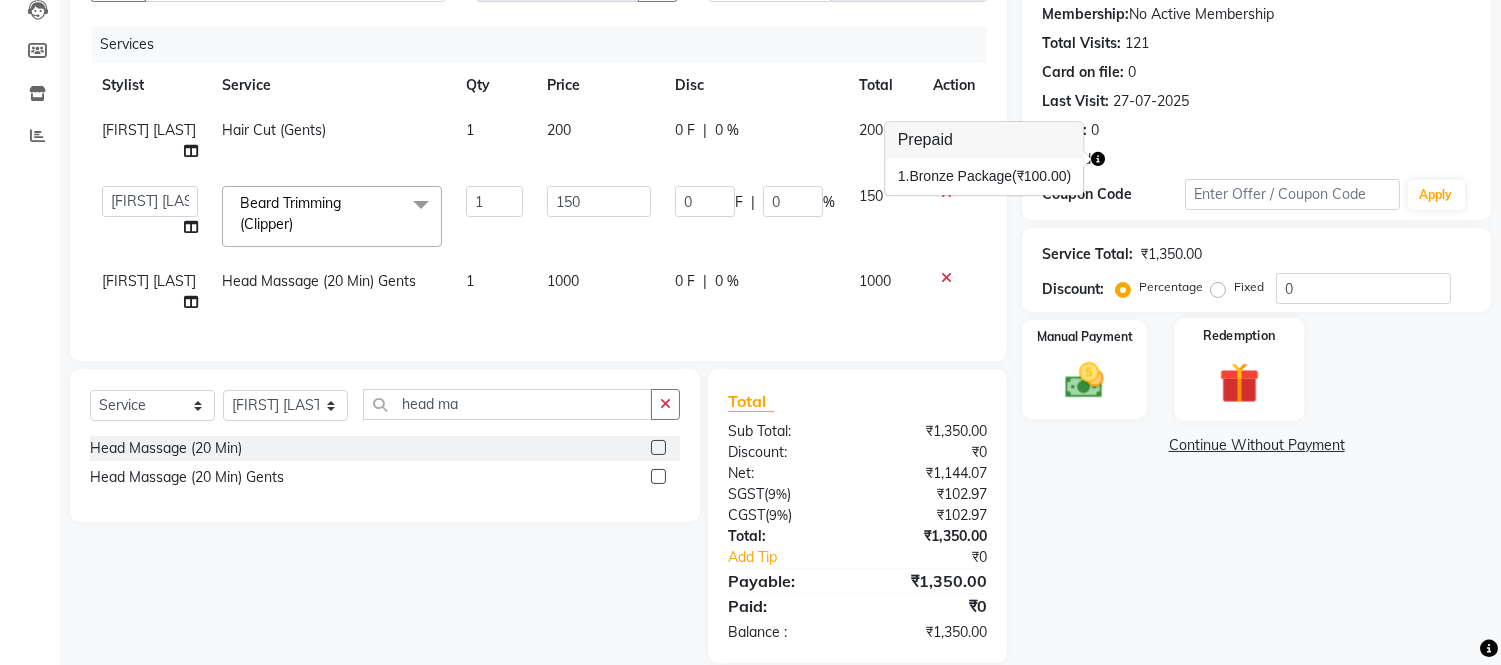 click 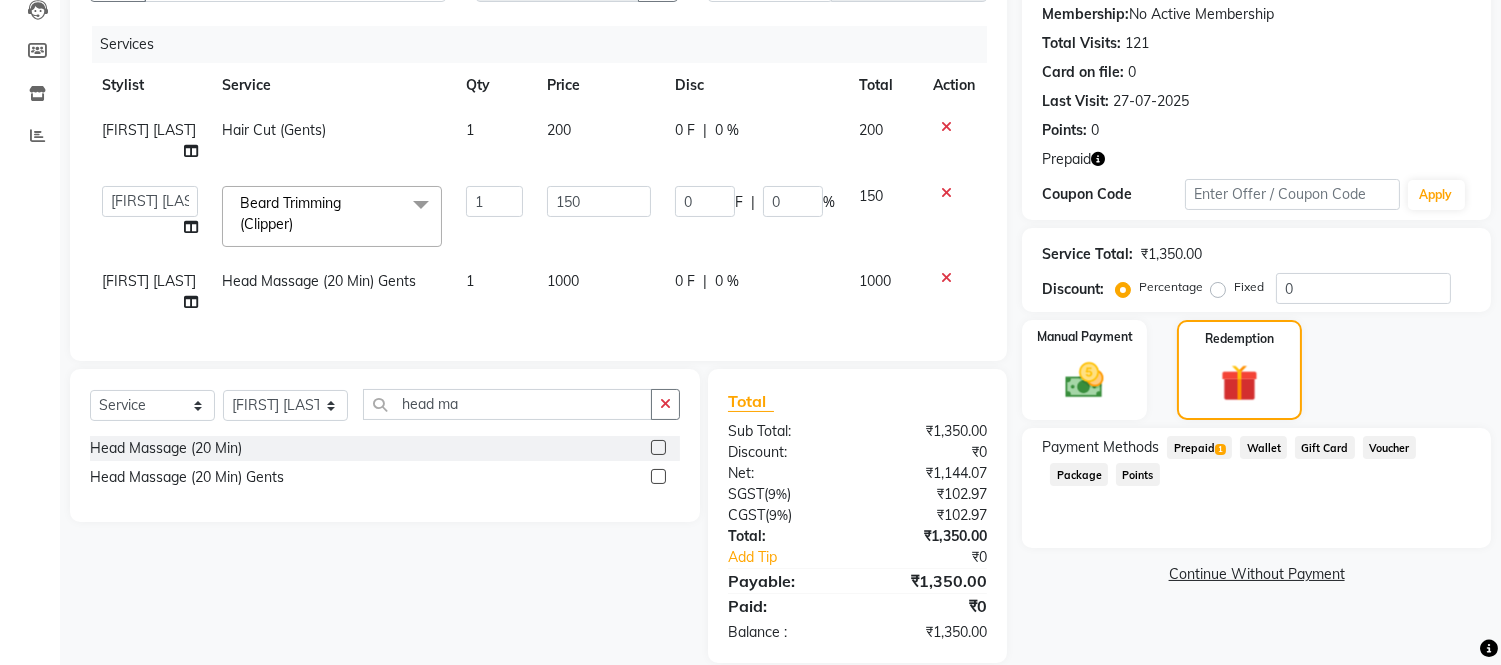 click on "Prepaid  1" 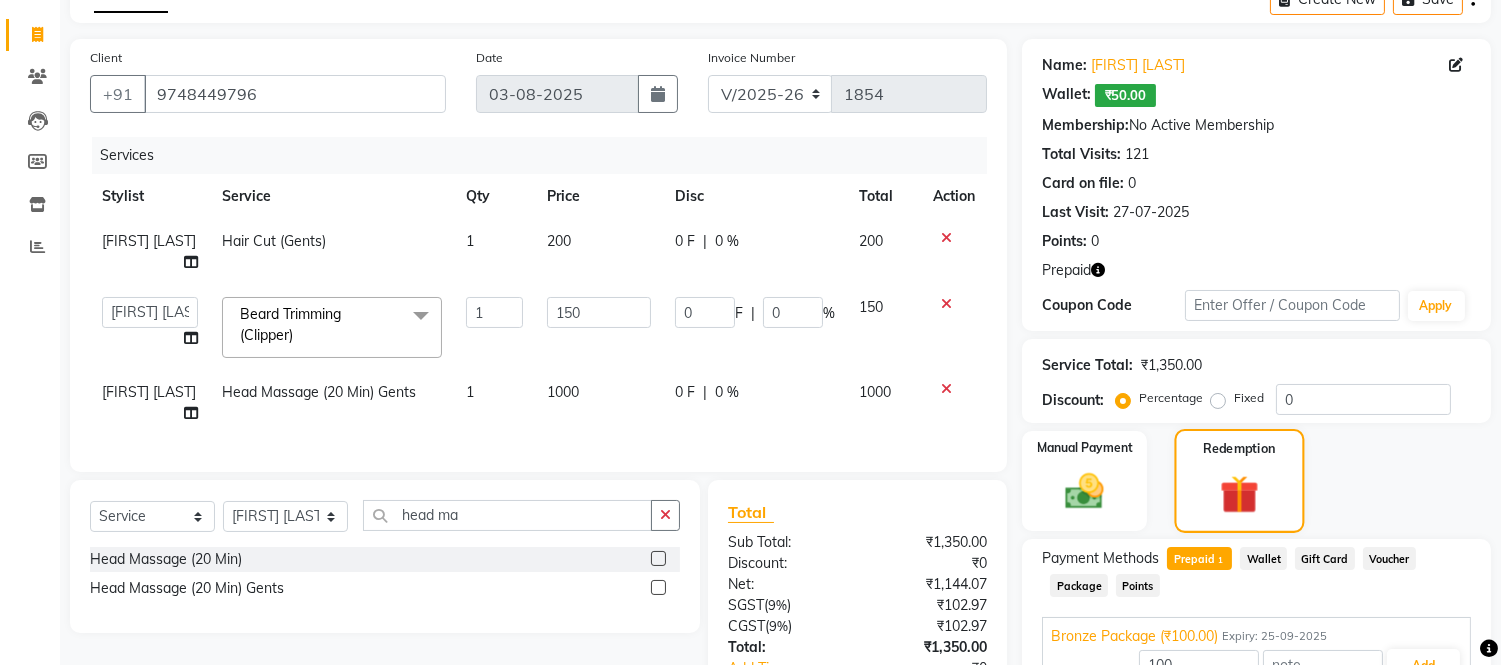 scroll, scrollTop: 222, scrollLeft: 0, axis: vertical 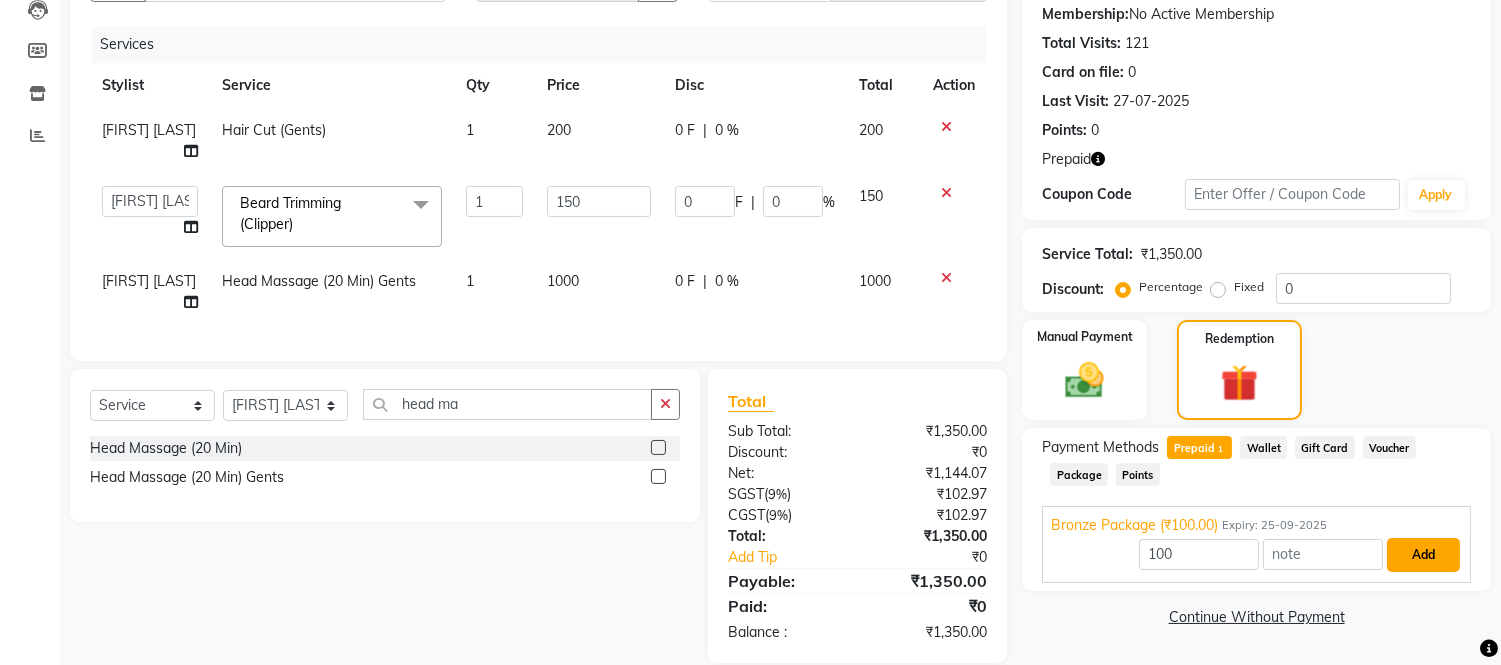 click on "Add" at bounding box center [1423, 555] 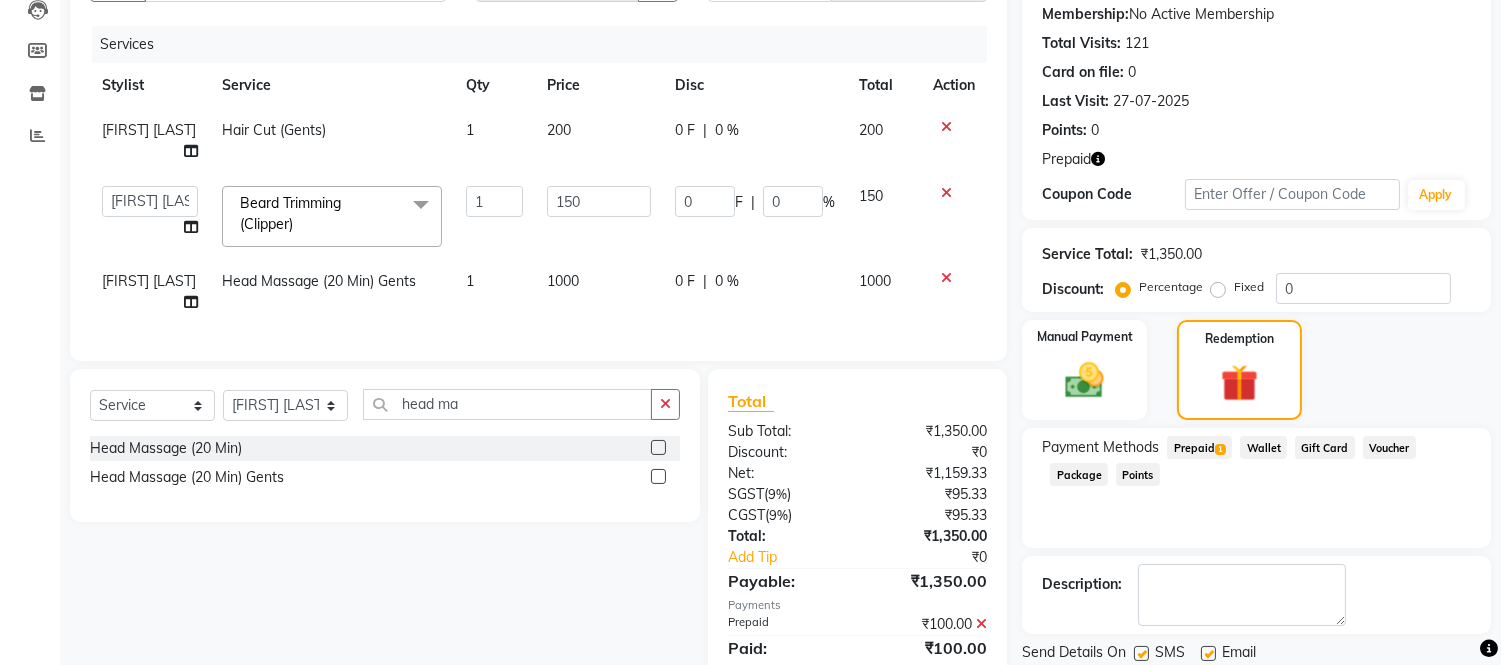 click on "Wallet" 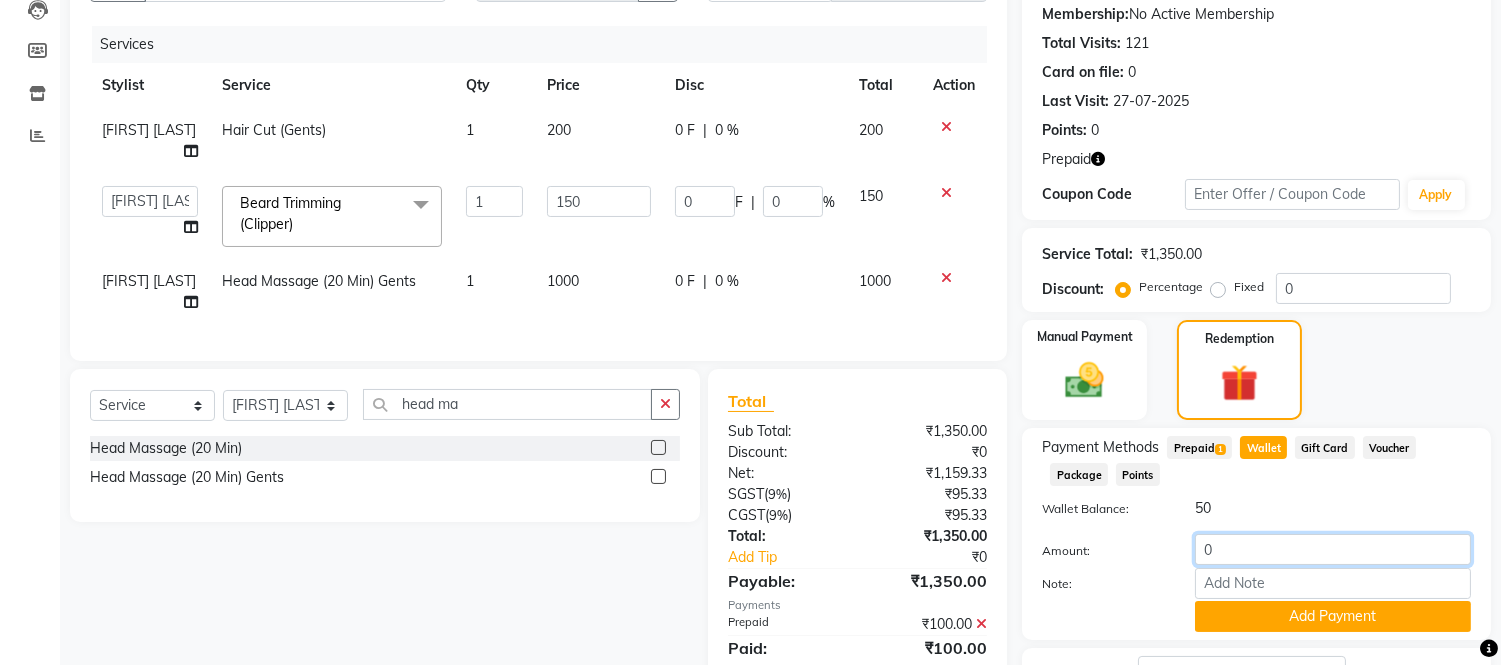 click on "0" 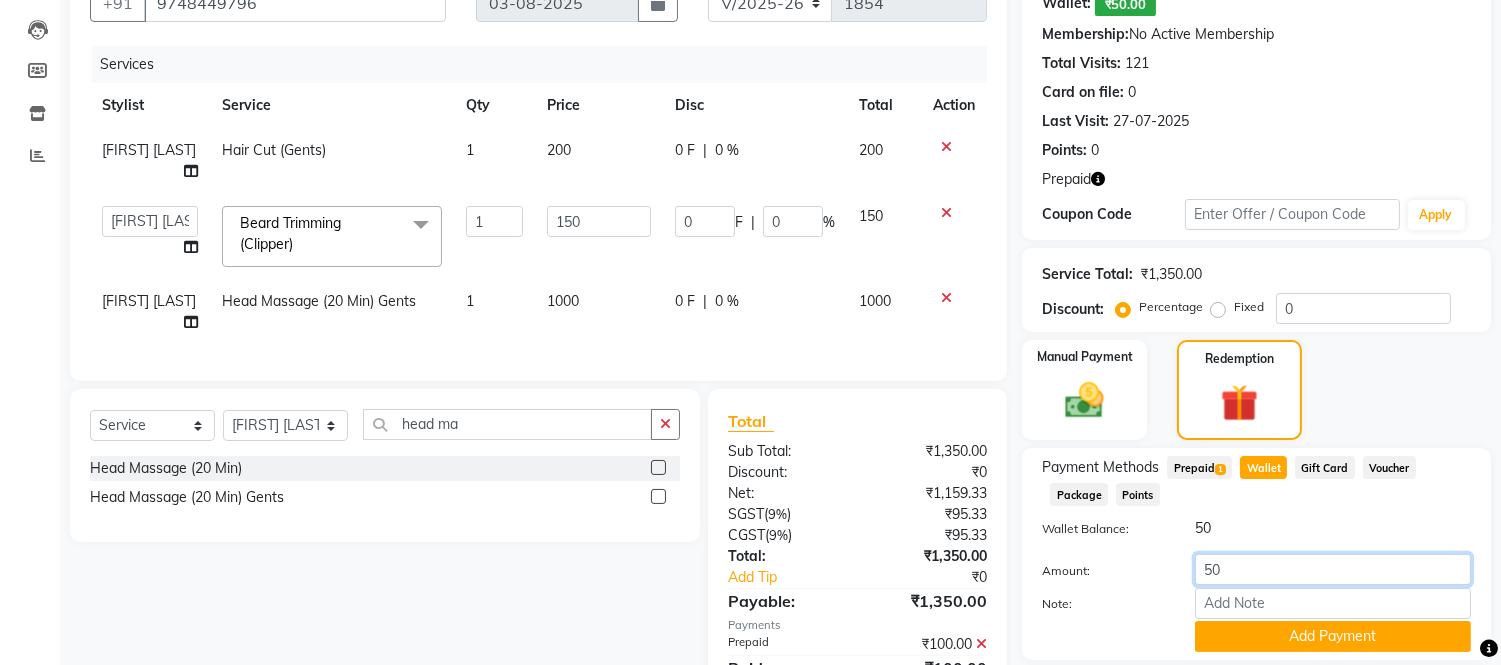 scroll, scrollTop: 381, scrollLeft: 0, axis: vertical 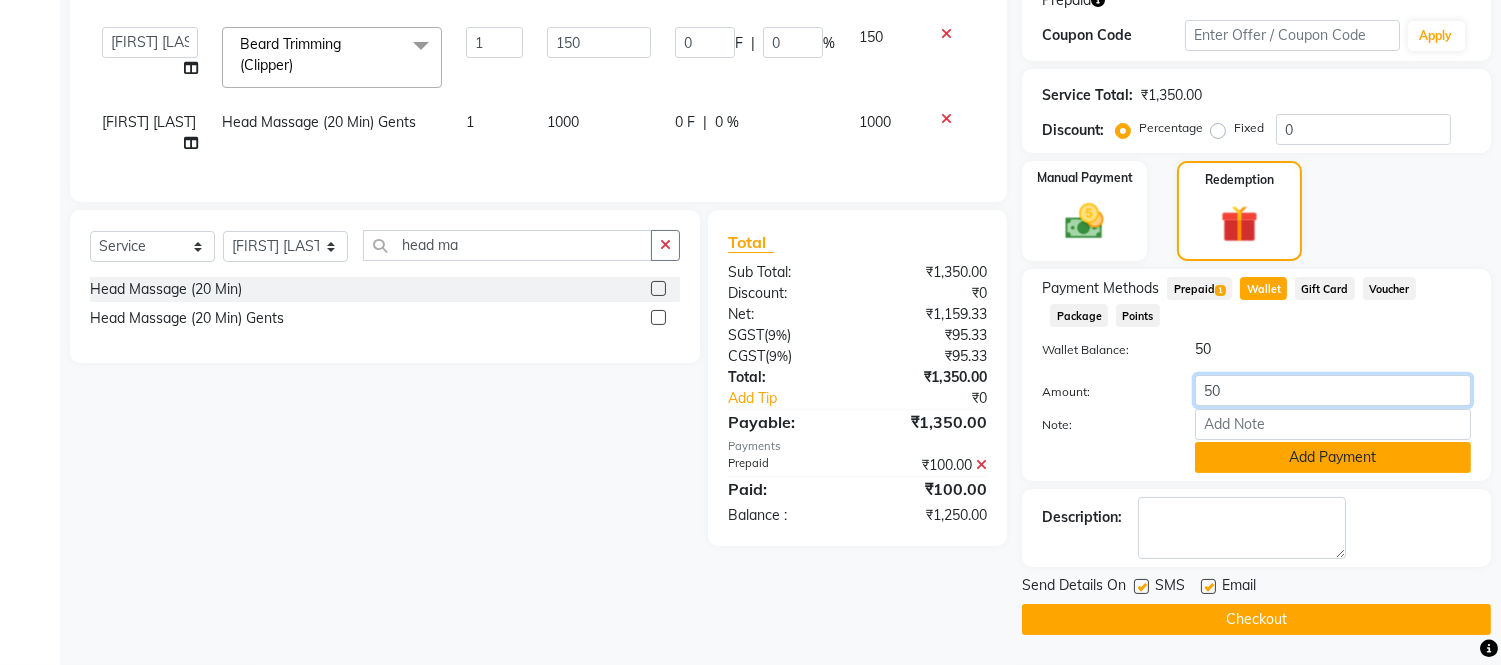 type on "50" 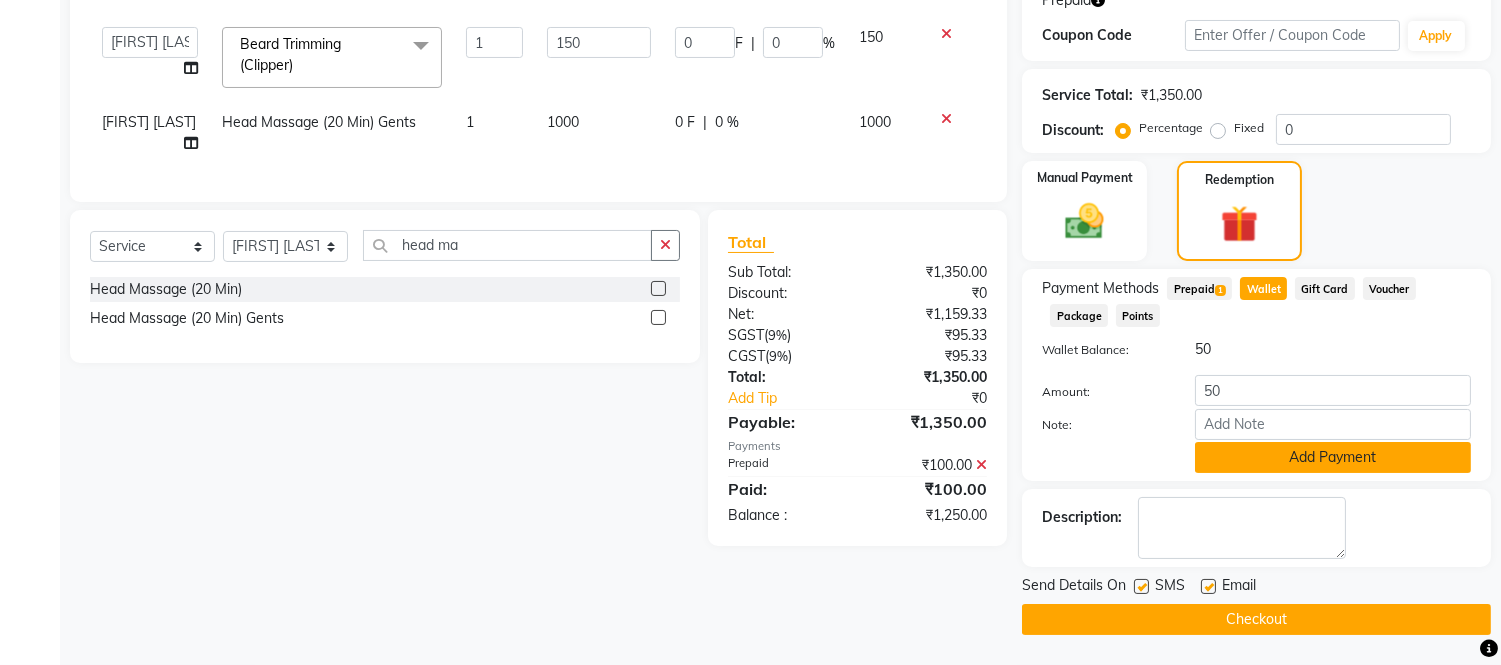 click on "Add Payment" 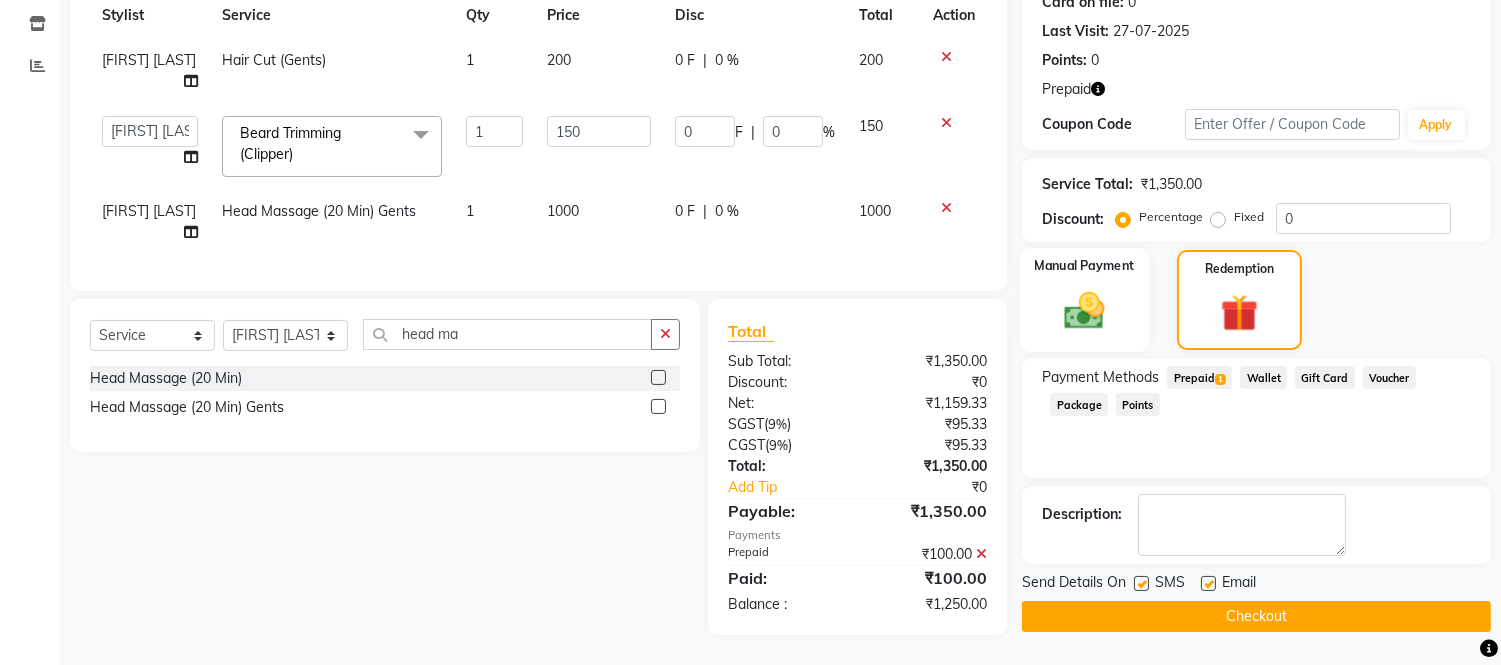click 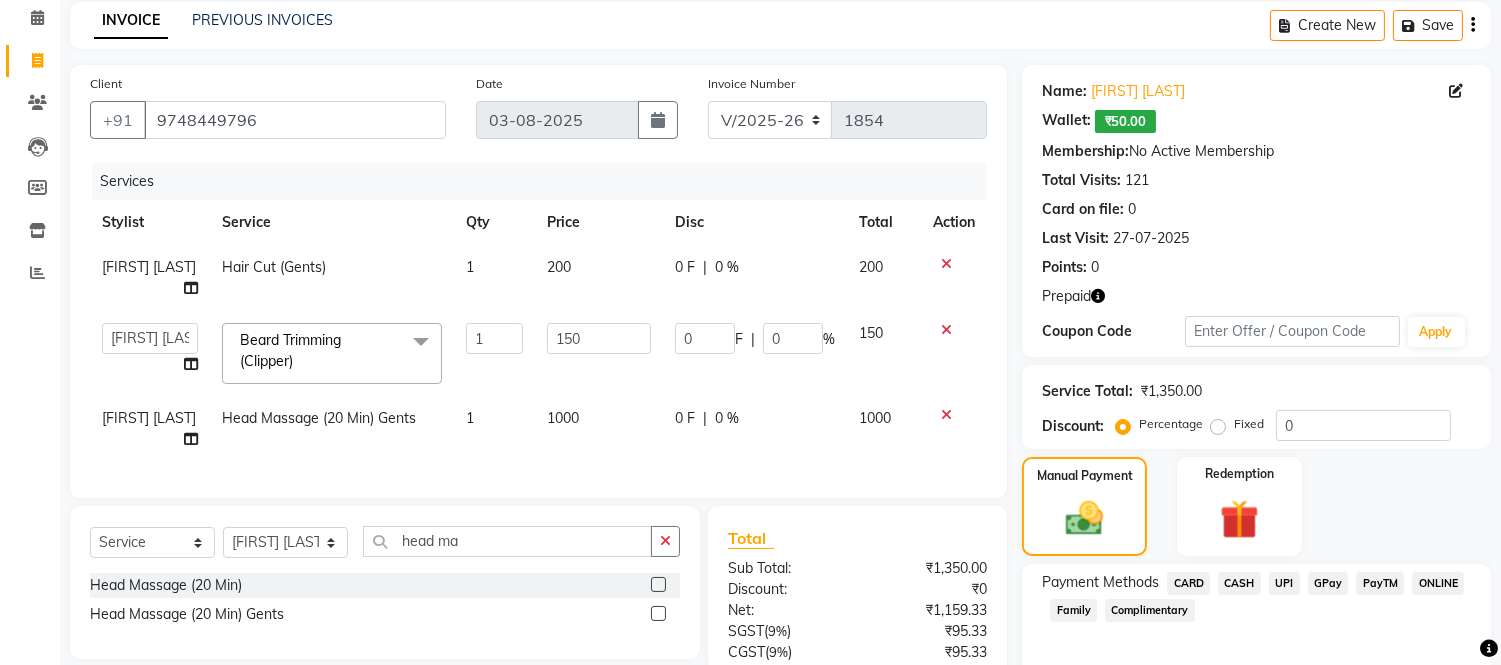 scroll, scrollTop: 307, scrollLeft: 0, axis: vertical 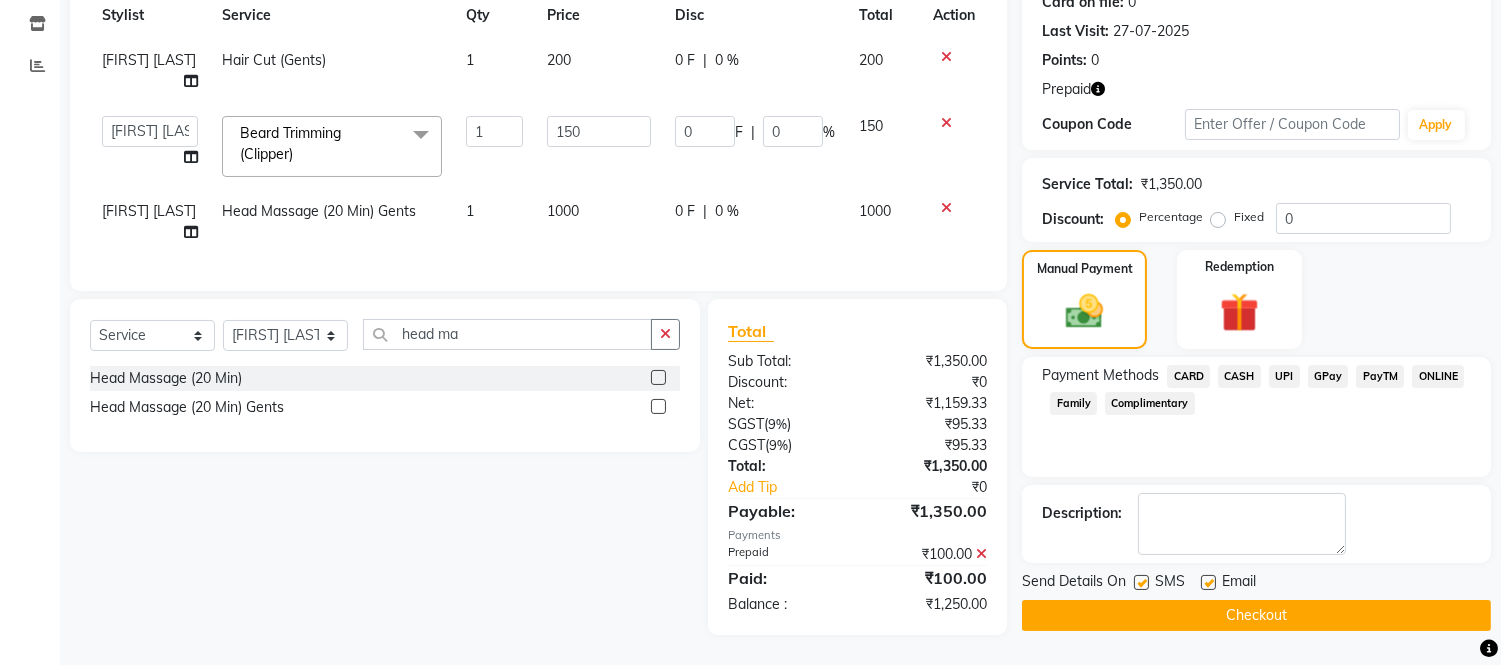 drag, startPoint x: 1248, startPoint y: 361, endPoint x: 1278, endPoint y: 362, distance: 30.016663 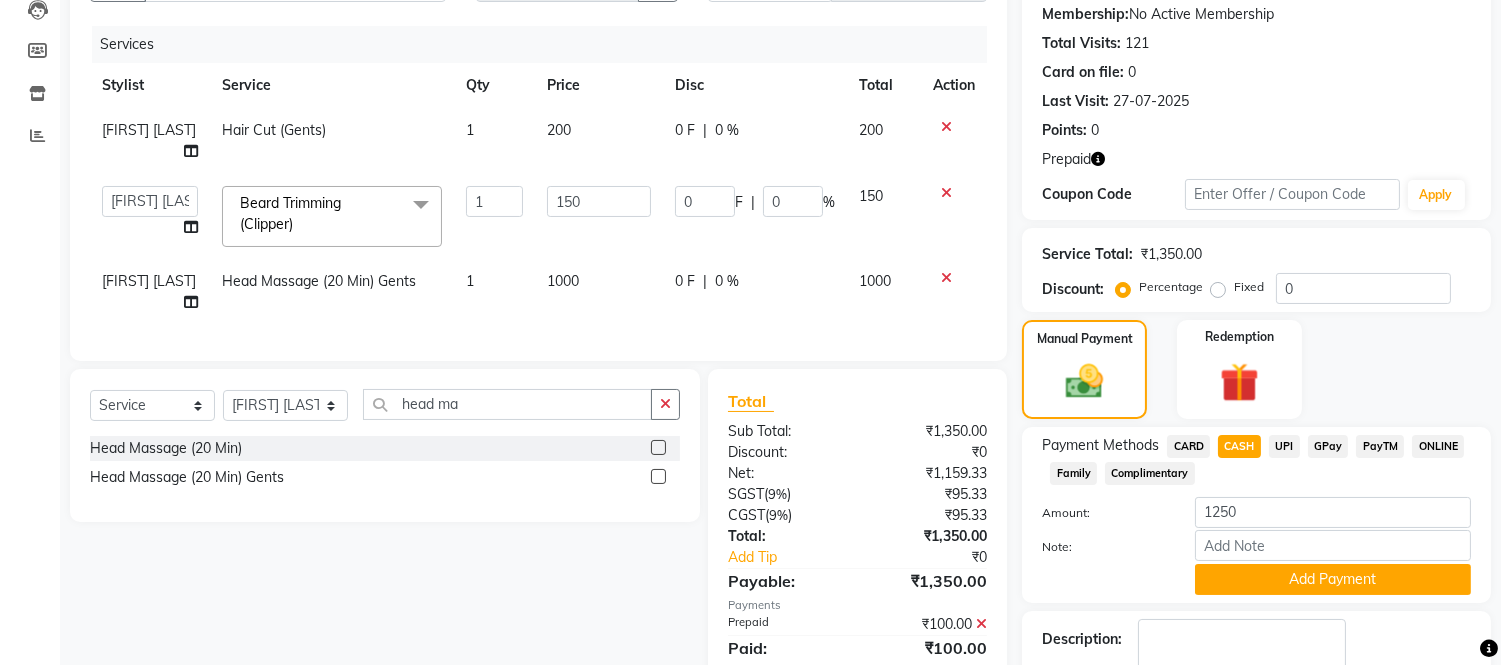 scroll, scrollTop: 0, scrollLeft: 0, axis: both 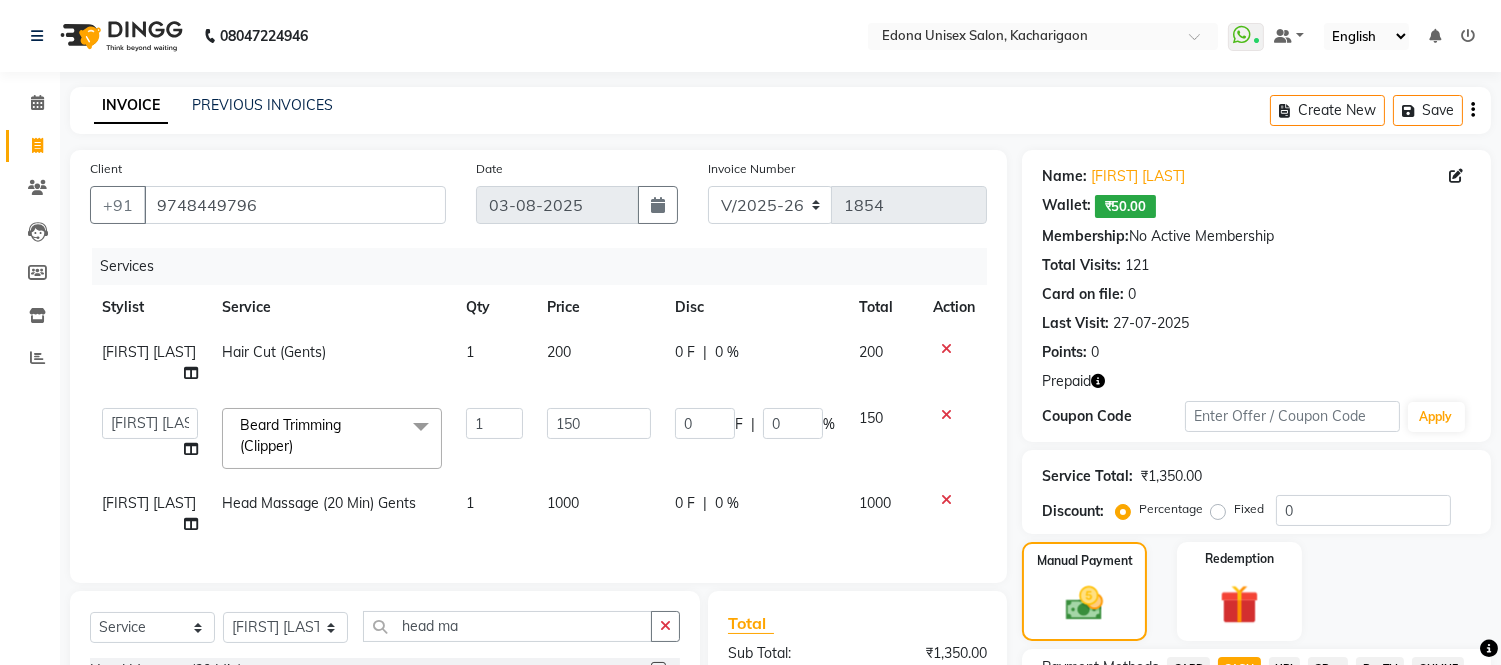 click on "Points:   0" 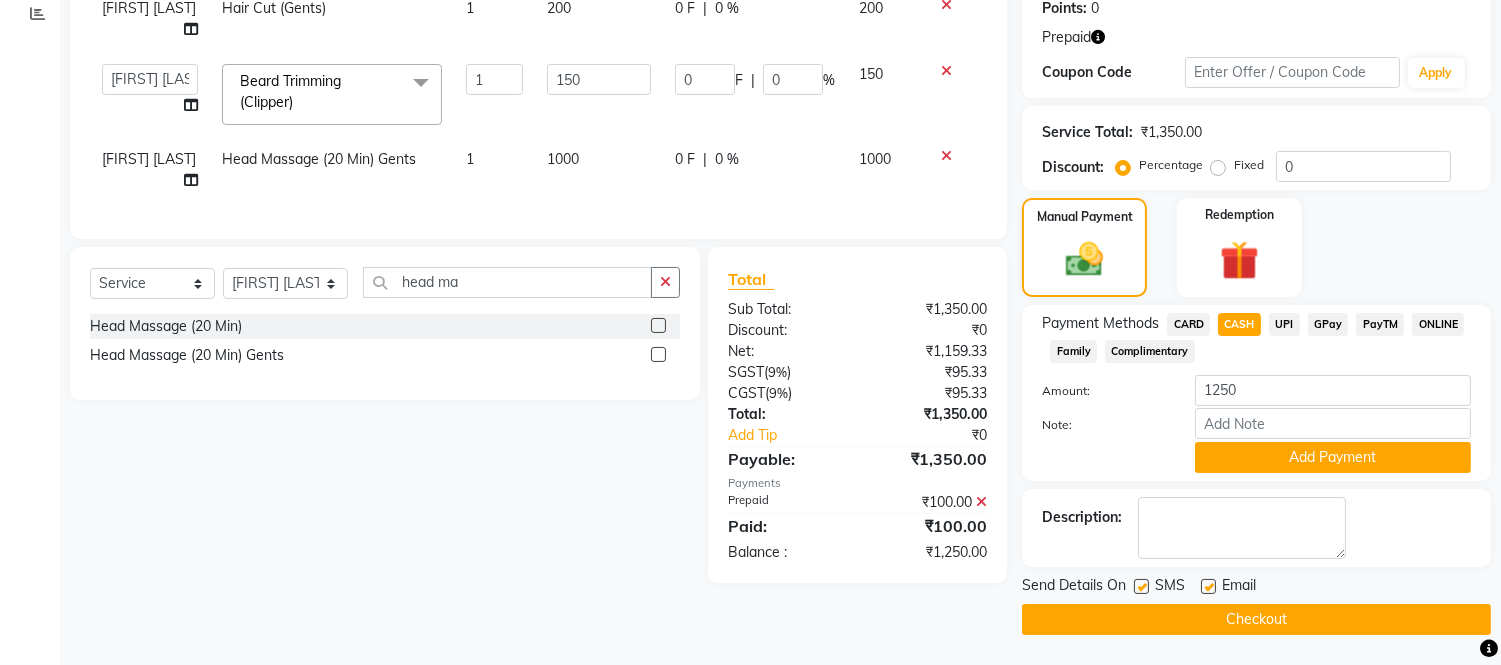 scroll, scrollTop: 11, scrollLeft: 0, axis: vertical 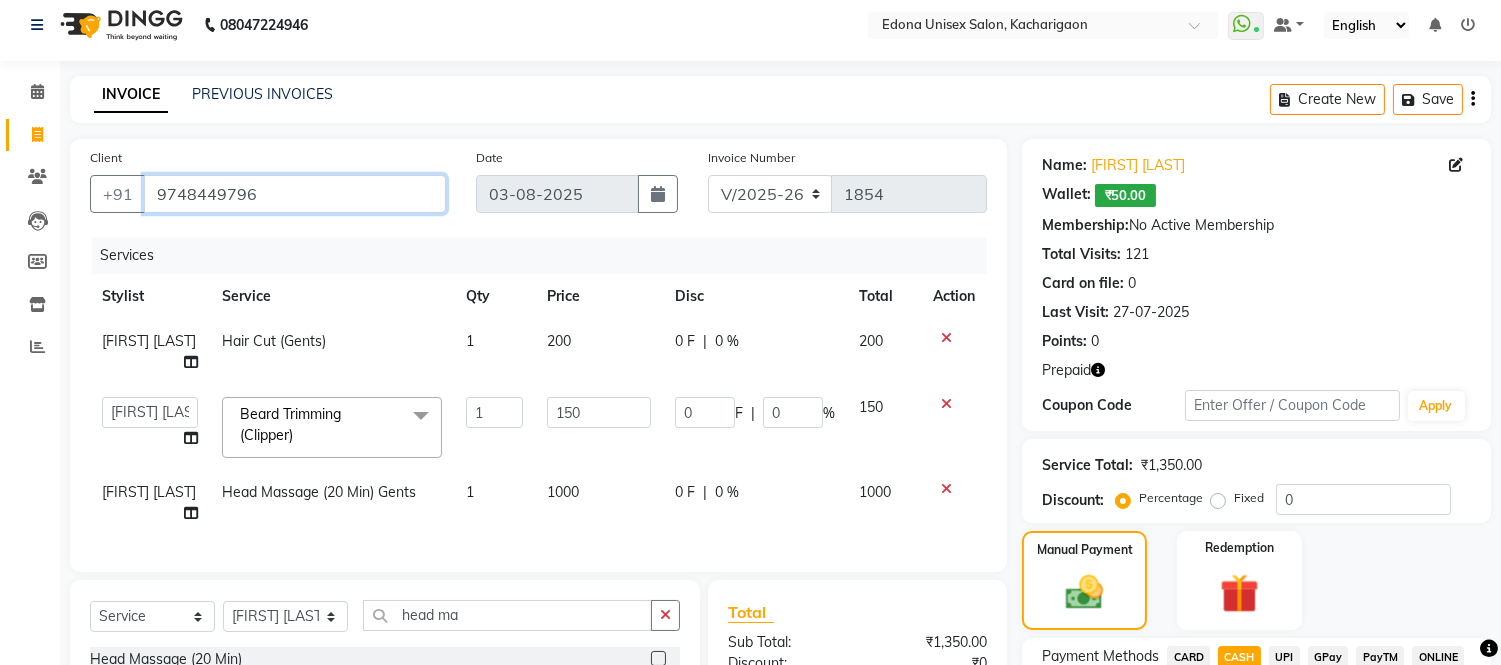 drag, startPoint x: 153, startPoint y: 184, endPoint x: 328, endPoint y: 165, distance: 176.02841 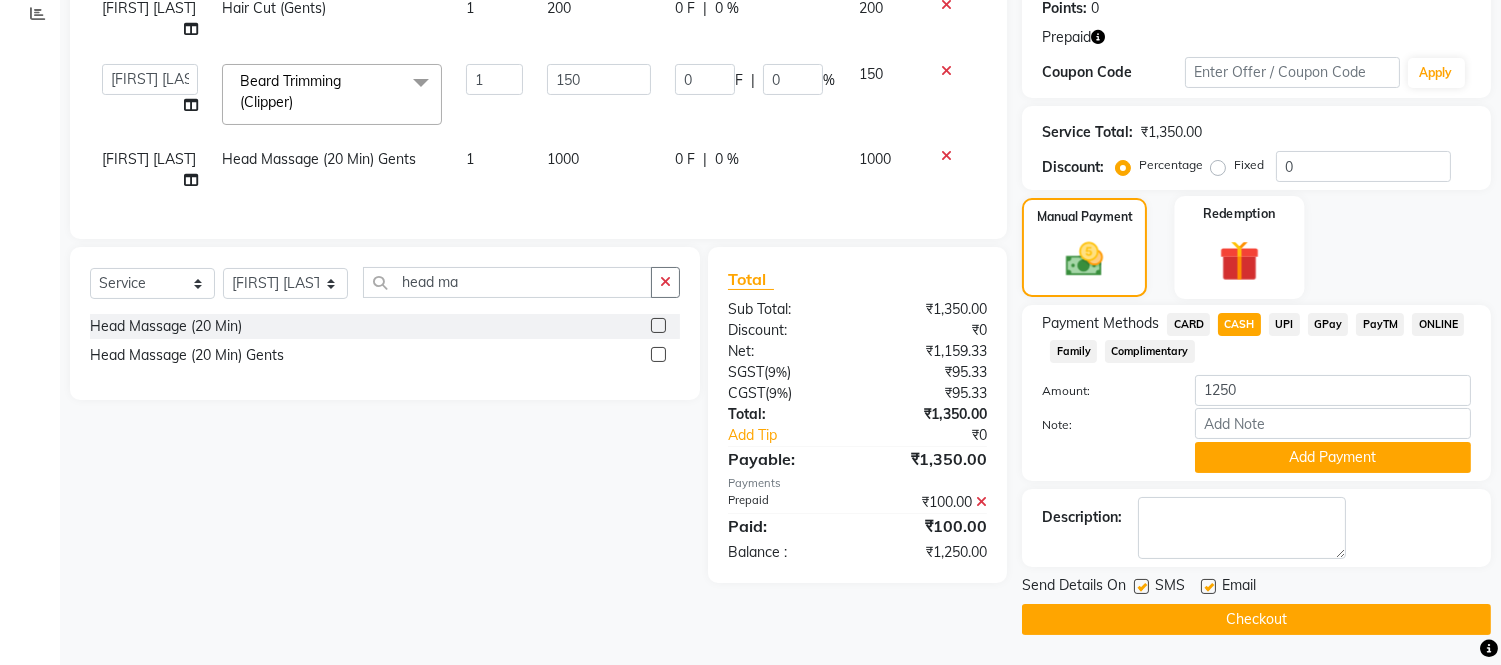 click 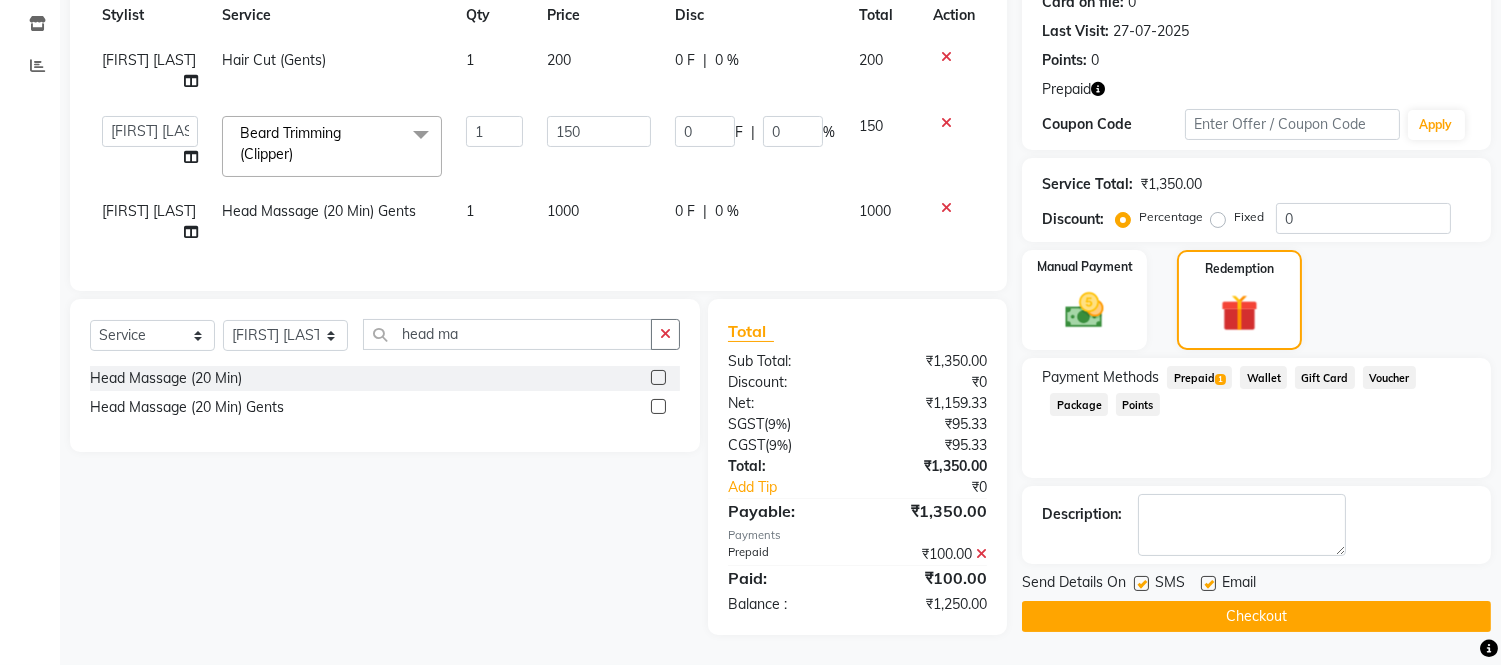click on "Wallet" 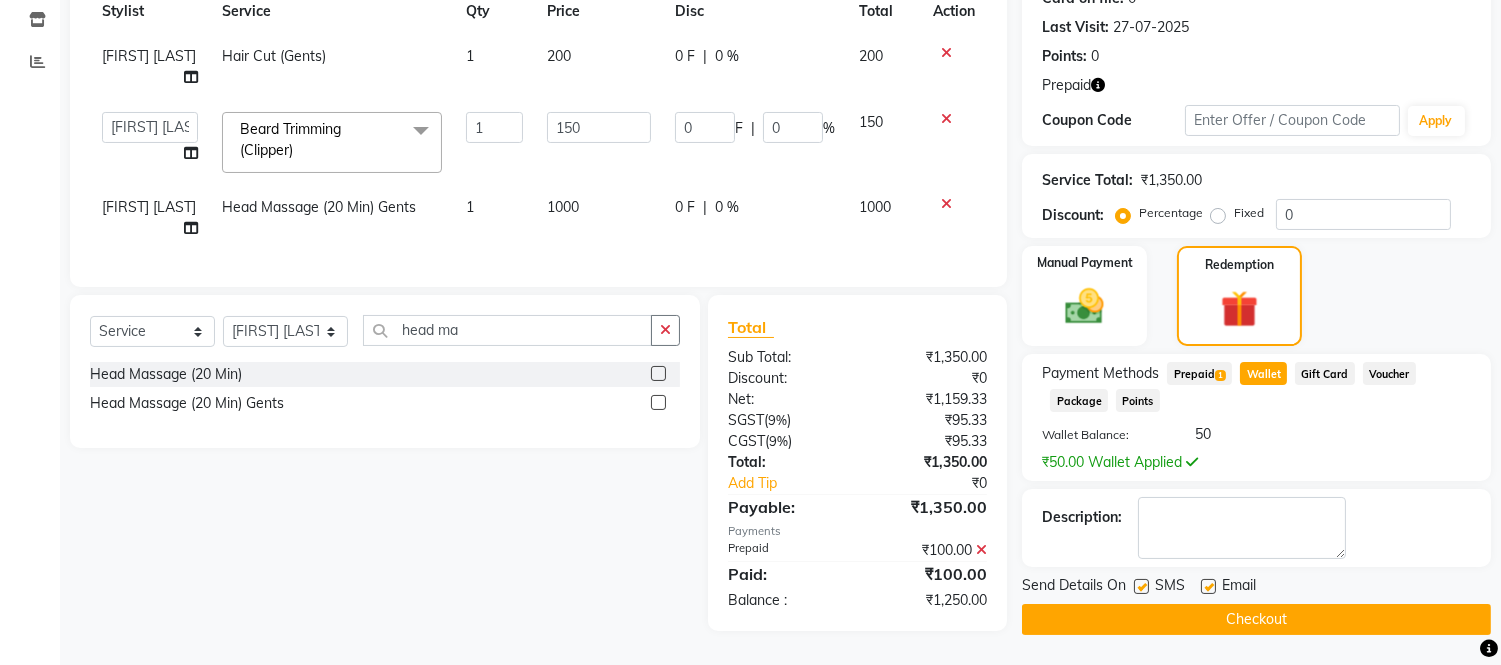 scroll, scrollTop: 0, scrollLeft: 0, axis: both 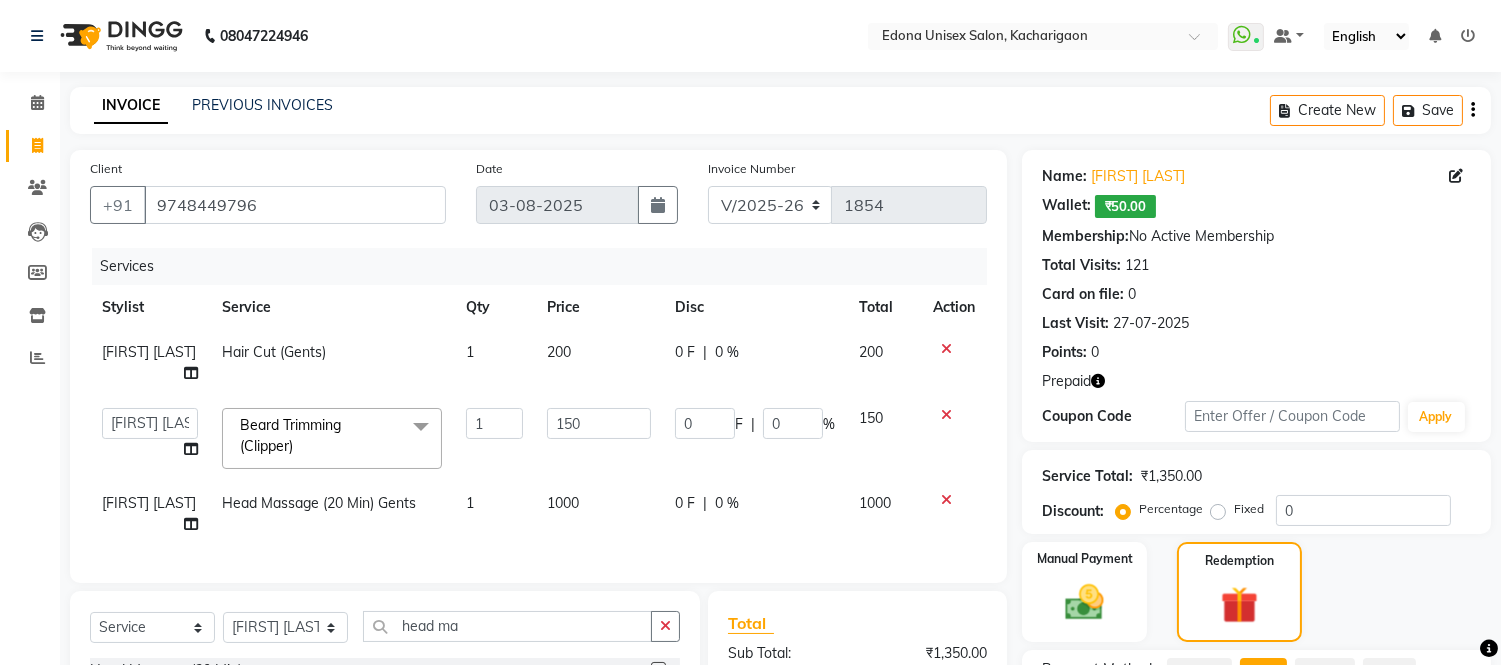 click on "₹50.00" 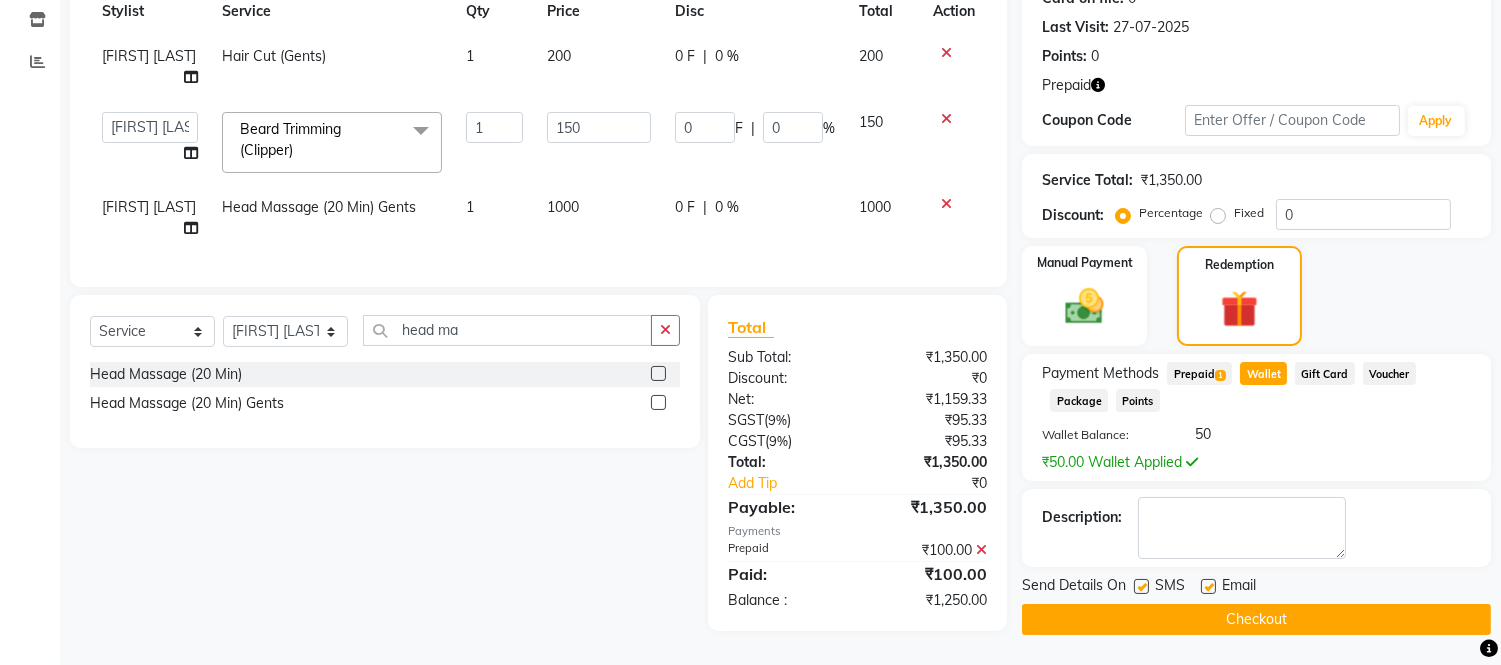 click on "Prepaid  1" 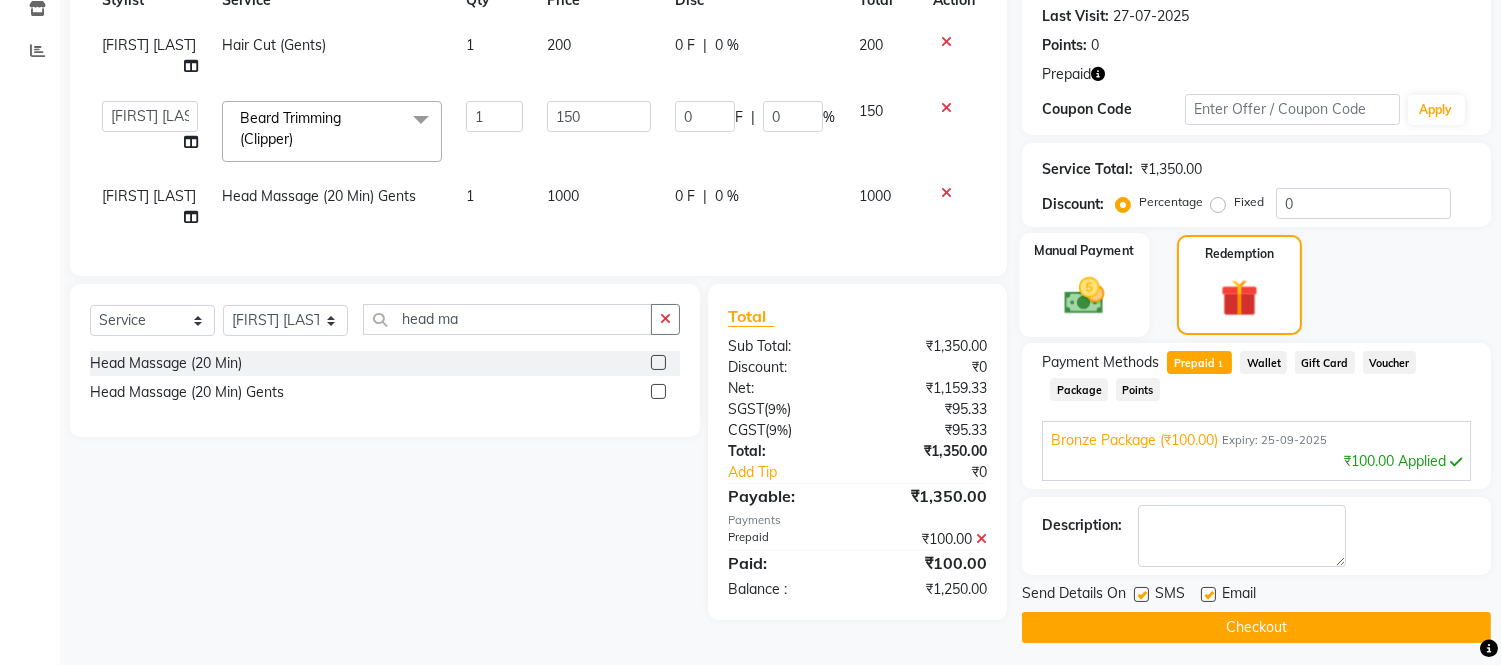 click 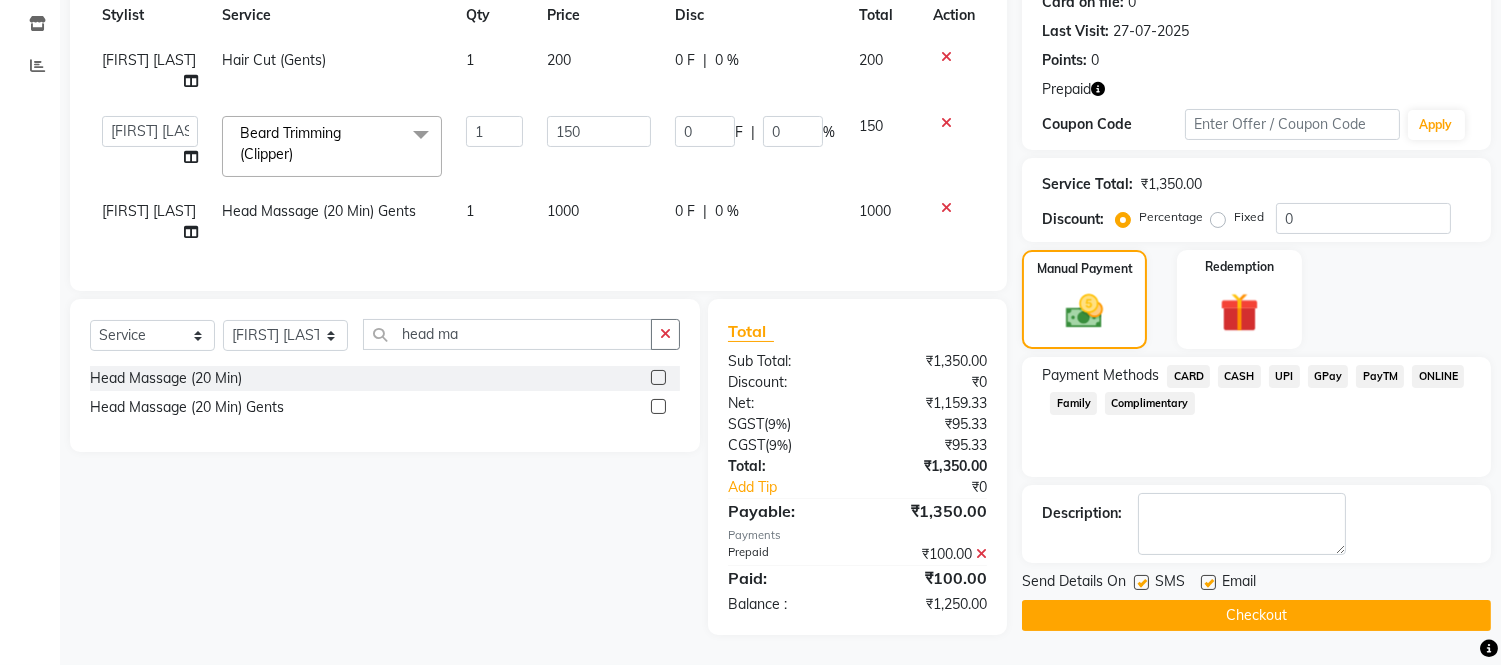 click on "CASH" 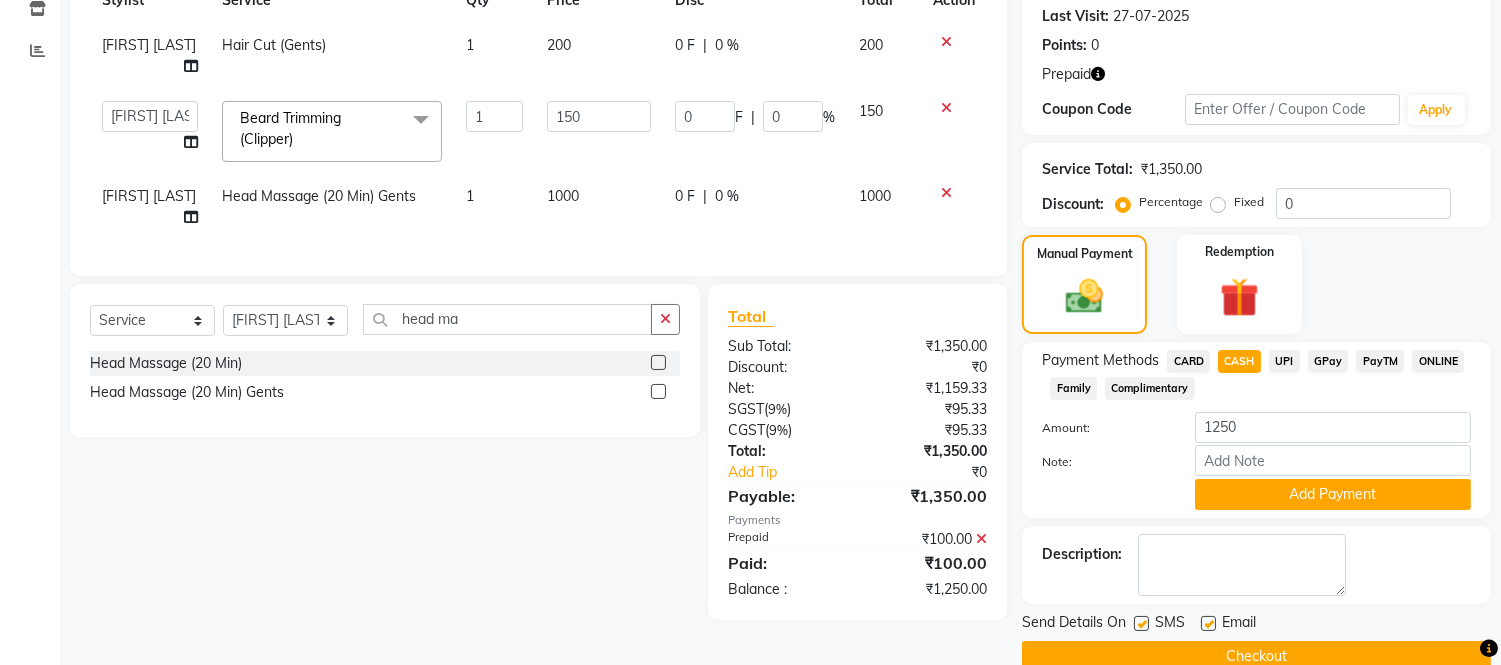 scroll, scrollTop: 344, scrollLeft: 0, axis: vertical 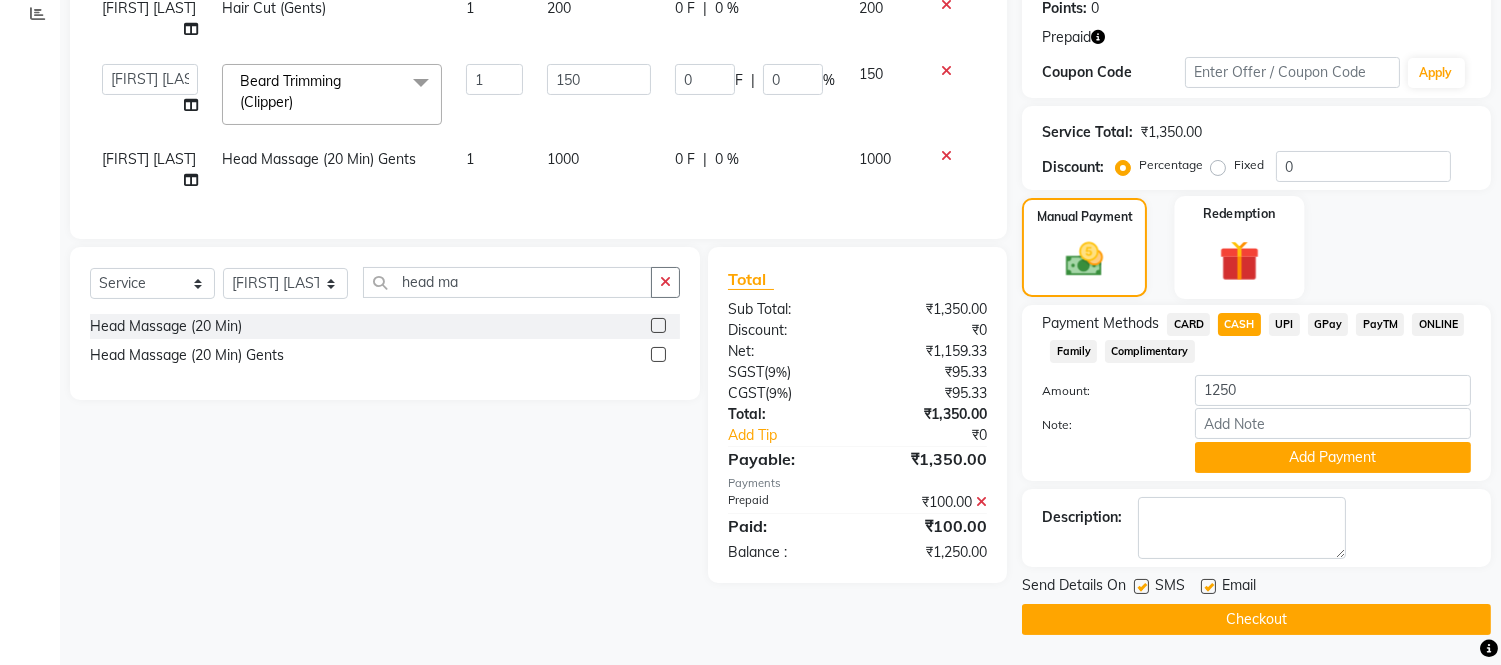 click 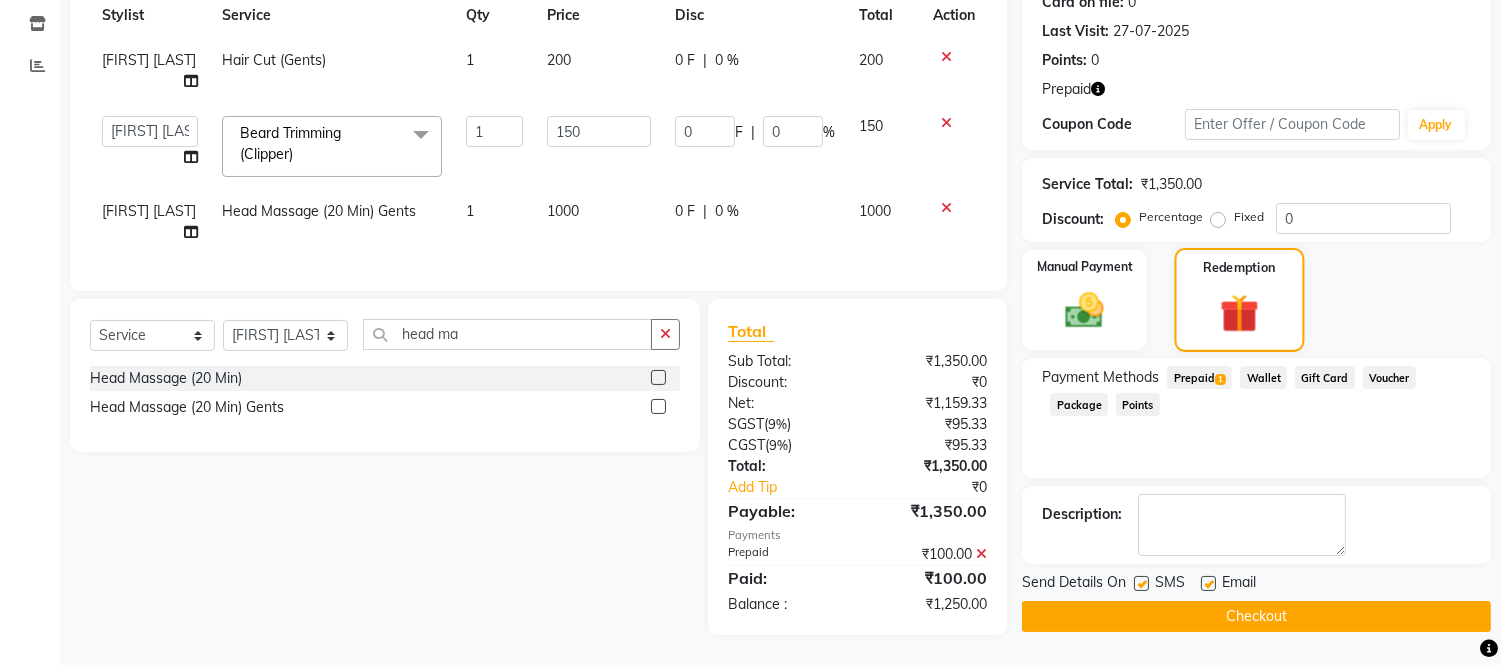 scroll, scrollTop: 307, scrollLeft: 0, axis: vertical 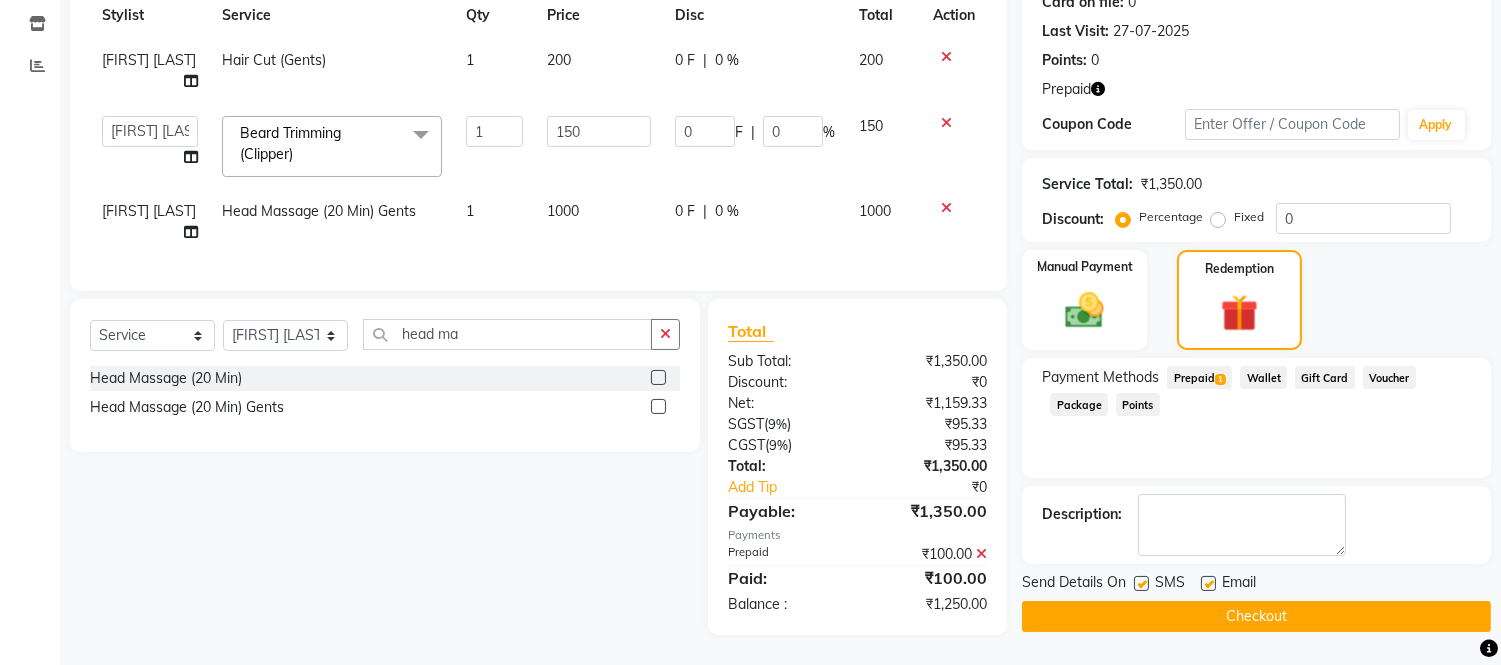 click on "Wallet" 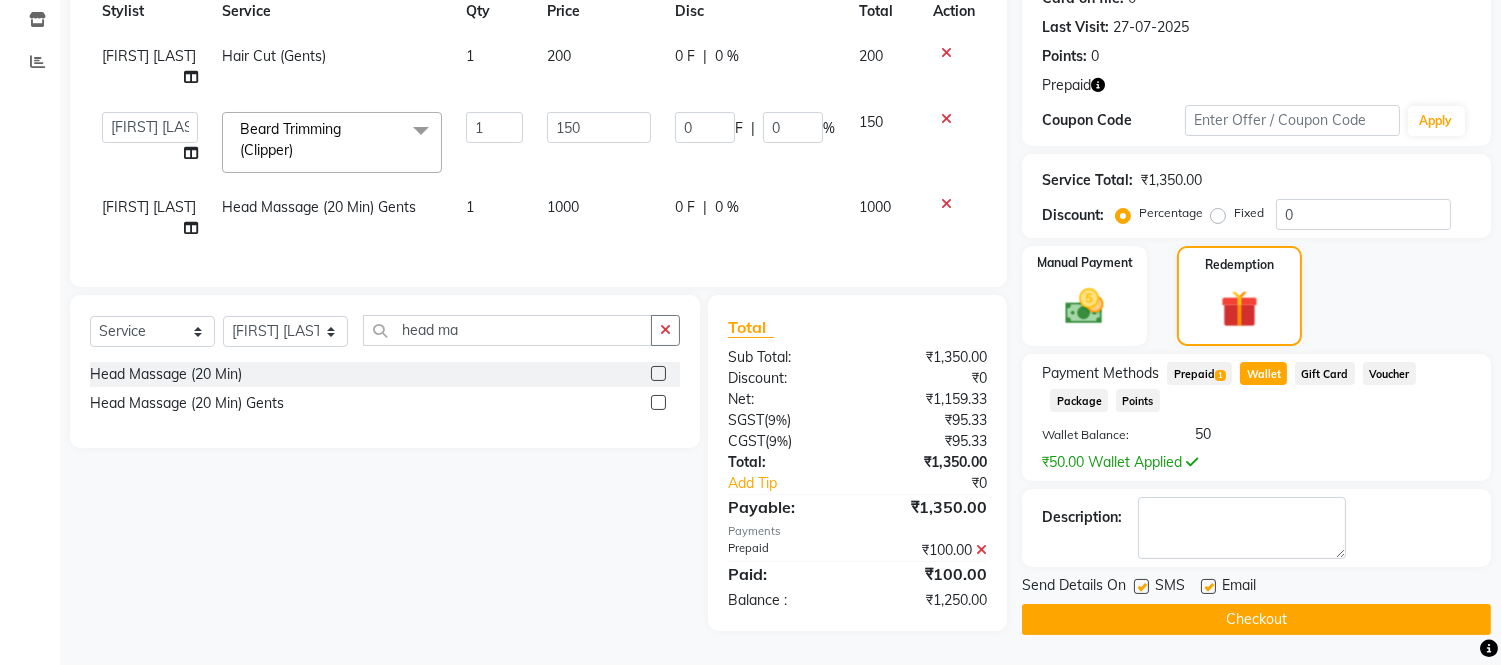 click on "50" 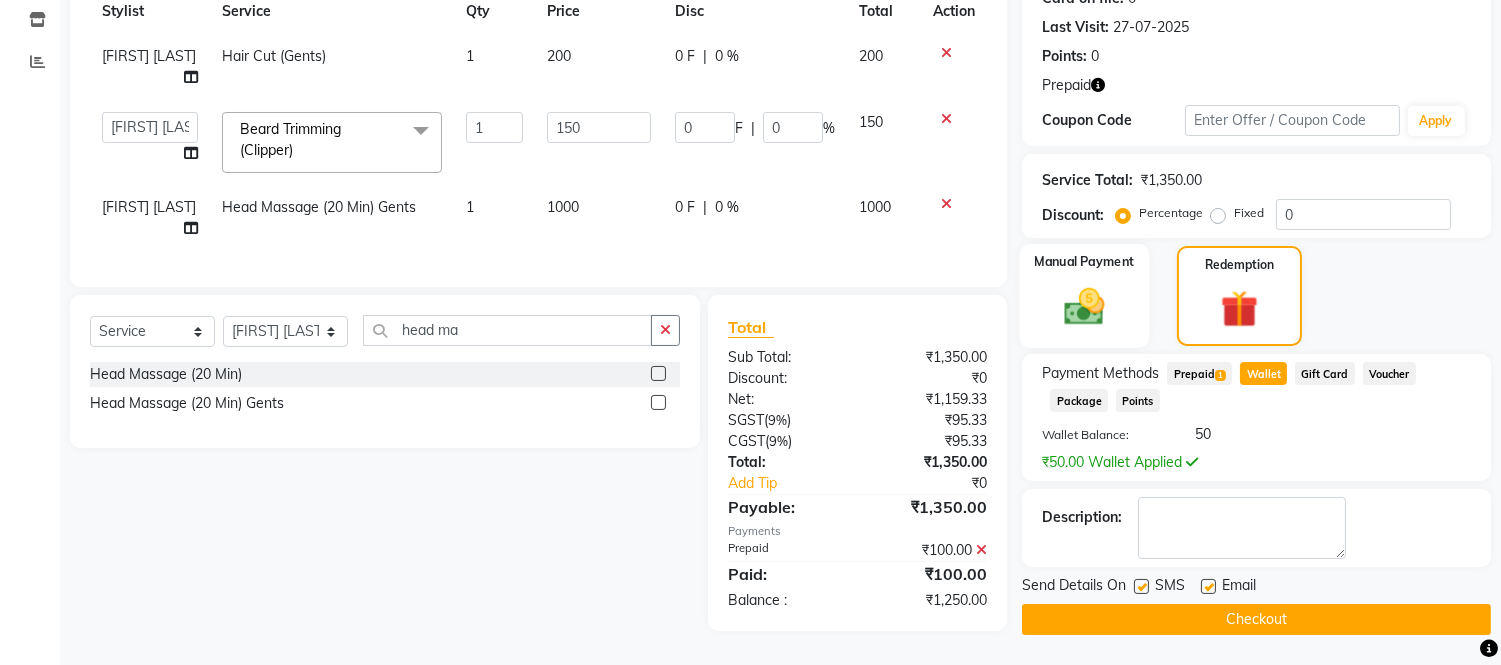 click 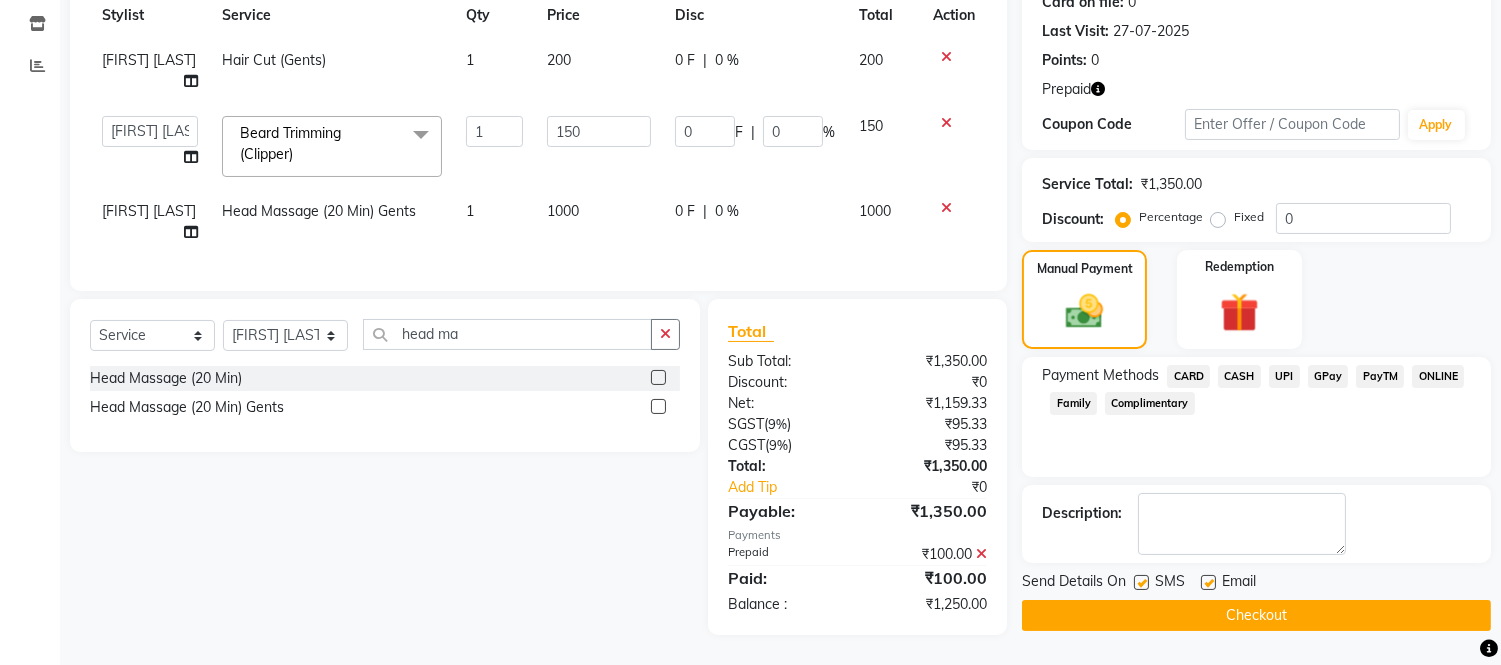 click on "CASH" 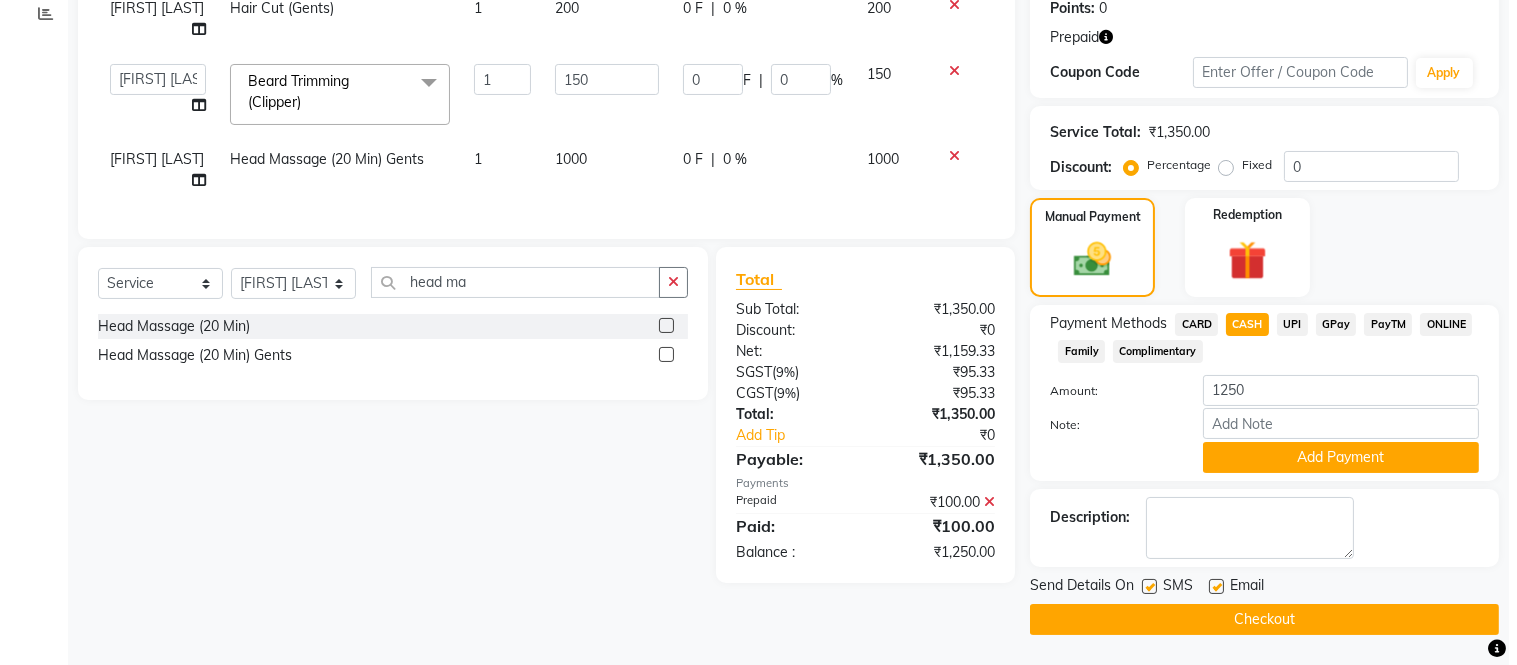 scroll, scrollTop: 0, scrollLeft: 0, axis: both 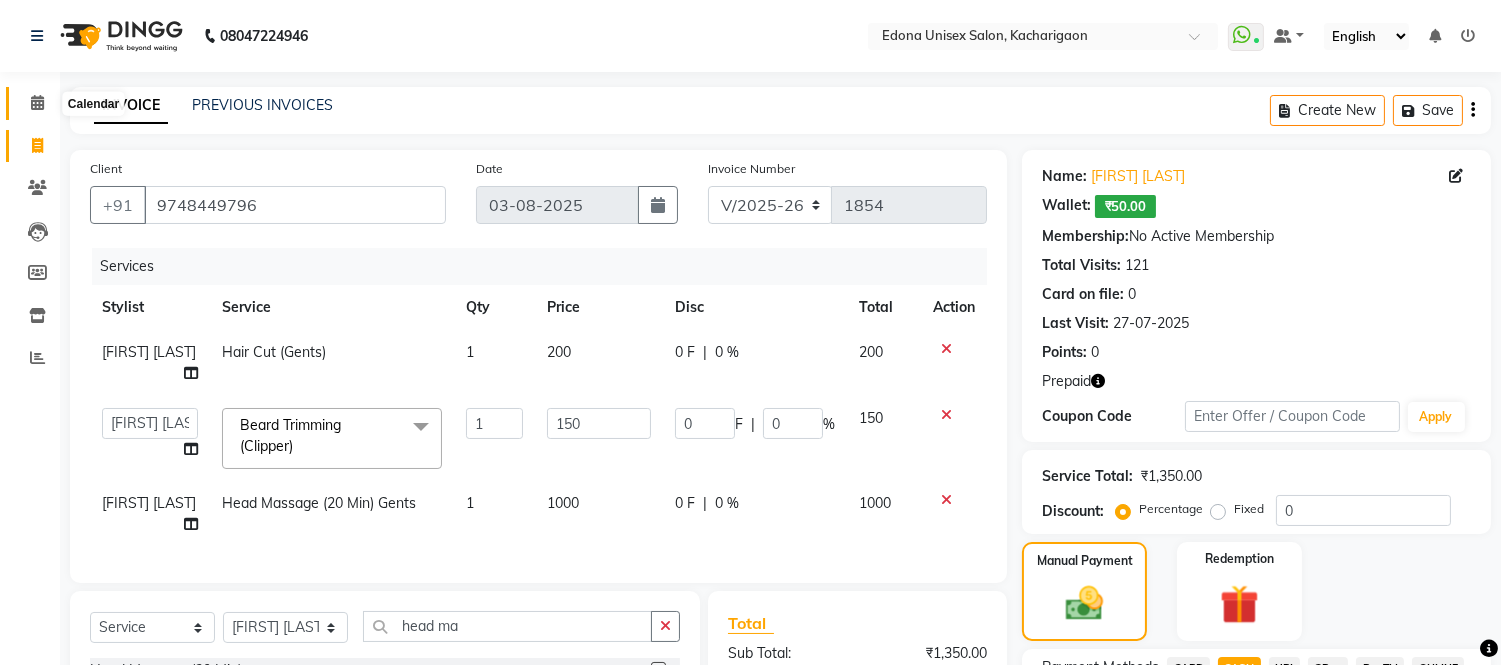 click 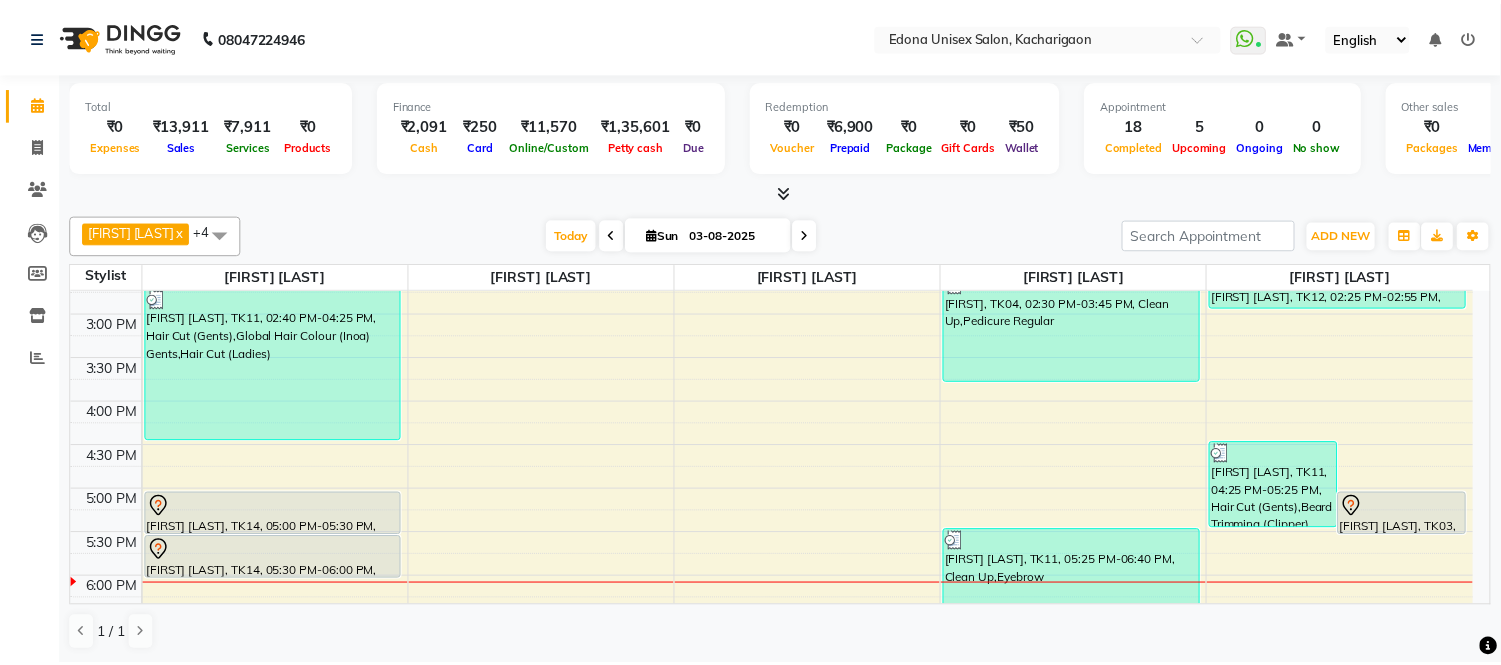 scroll, scrollTop: 666, scrollLeft: 0, axis: vertical 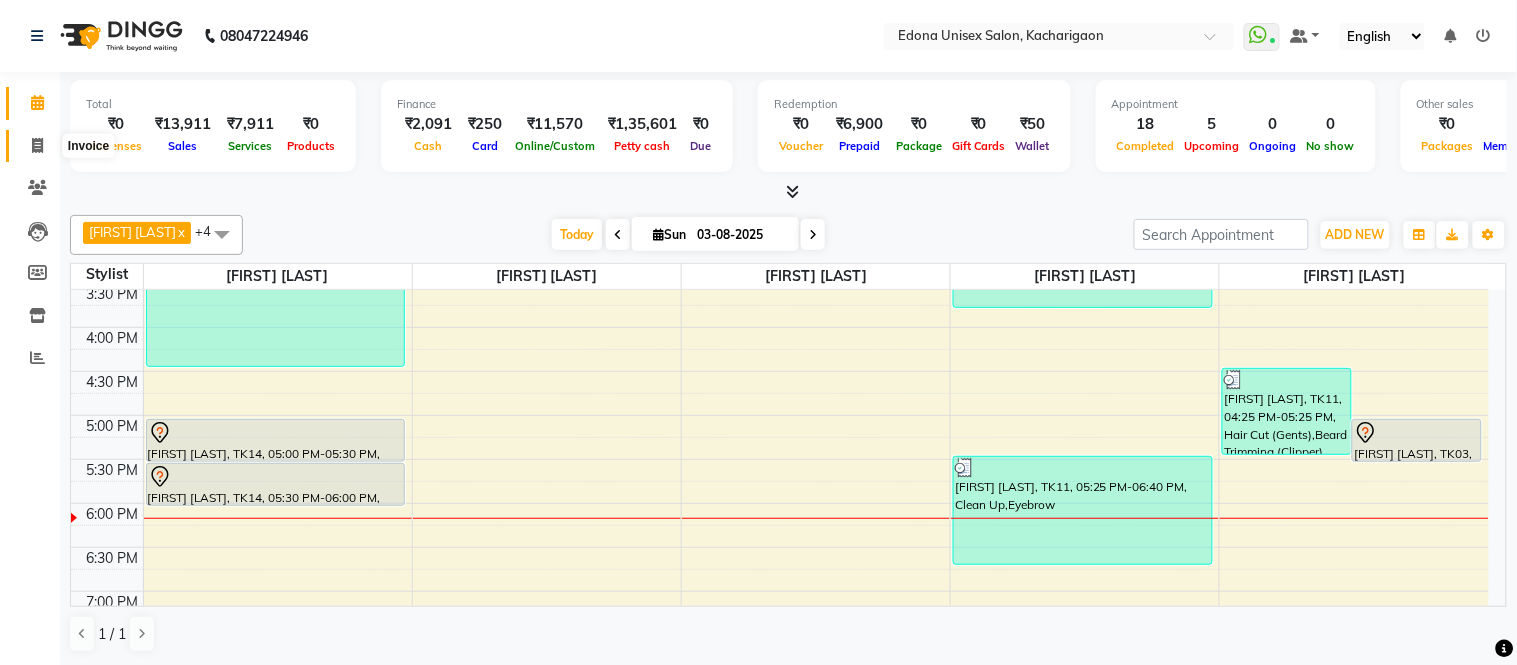 click 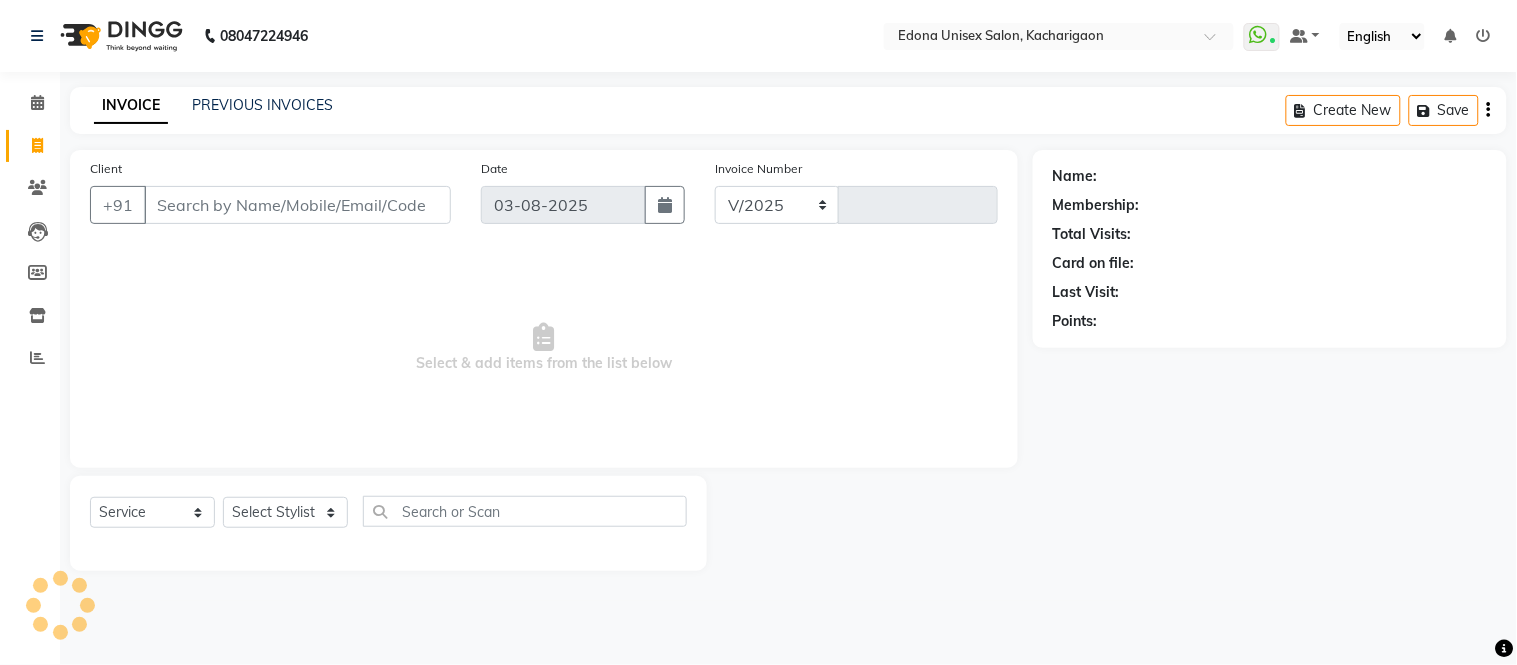 select on "5389" 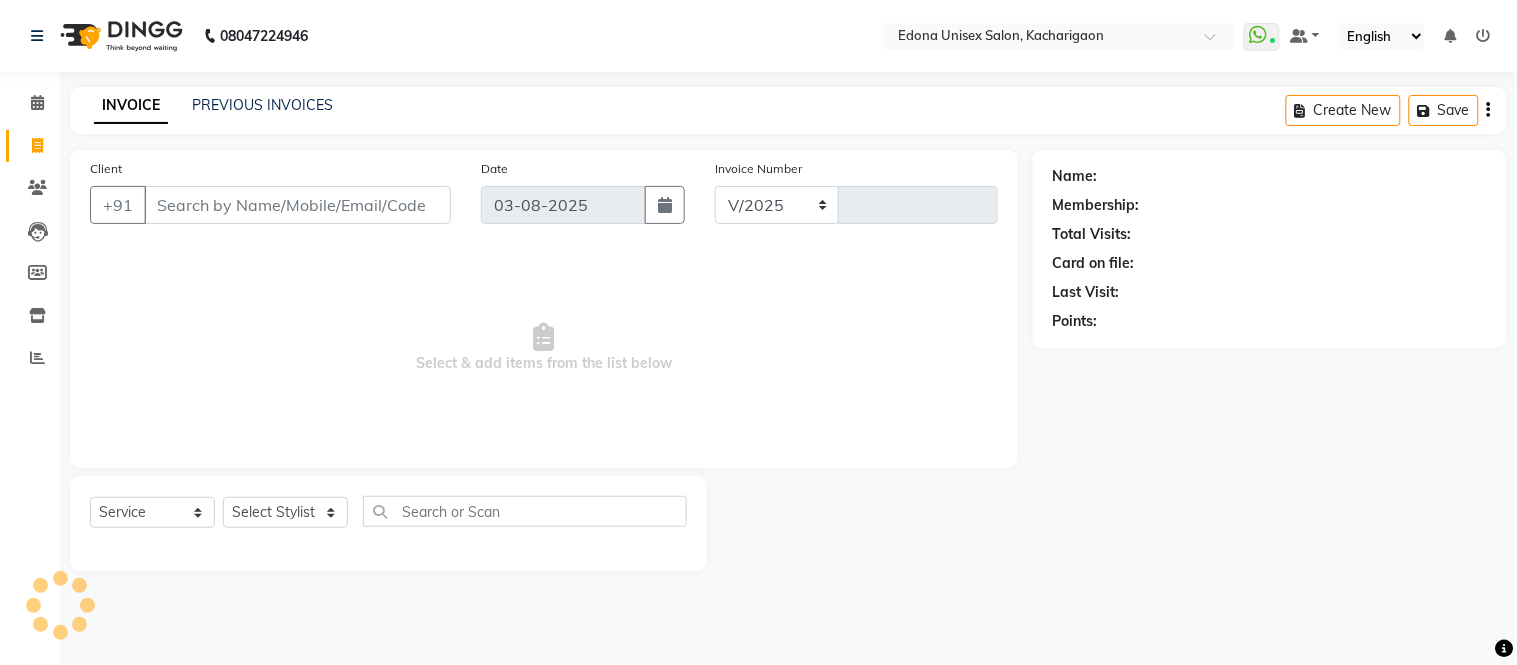 type on "1856" 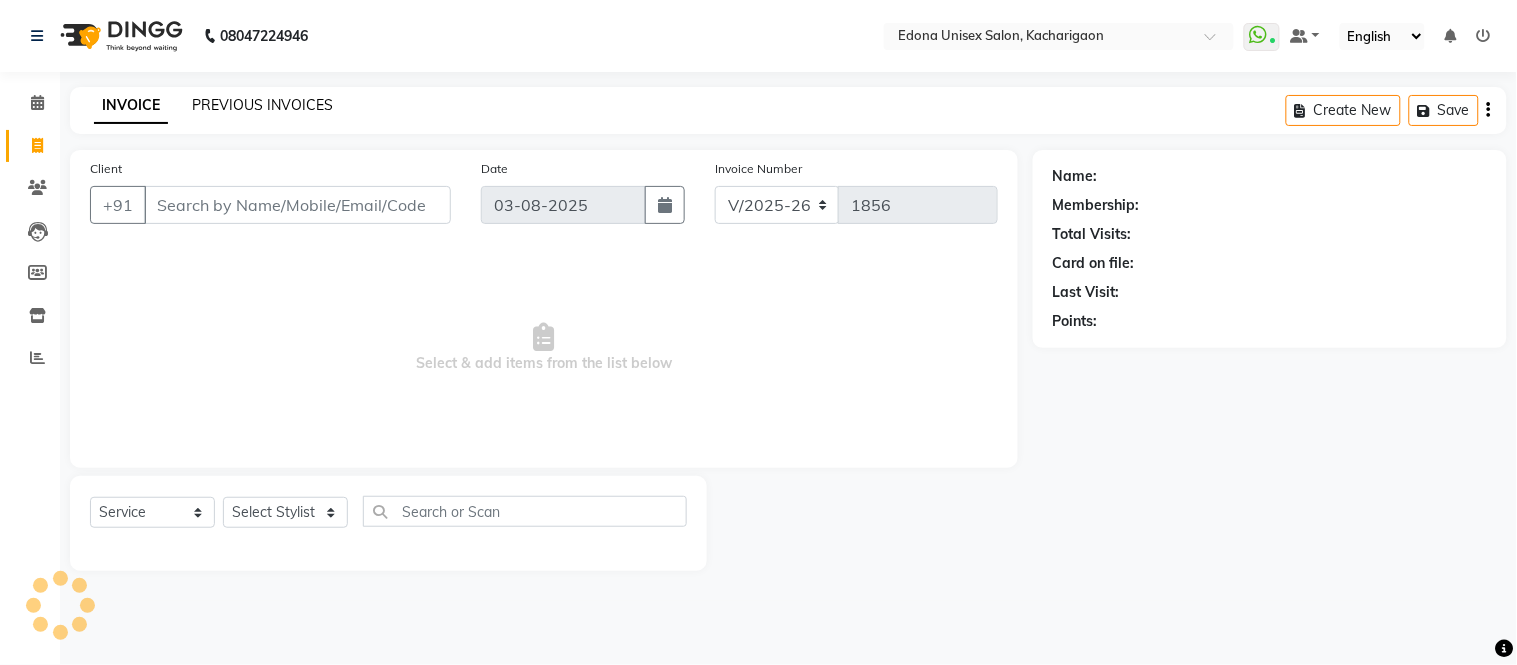 click on "PREVIOUS INVOICES" 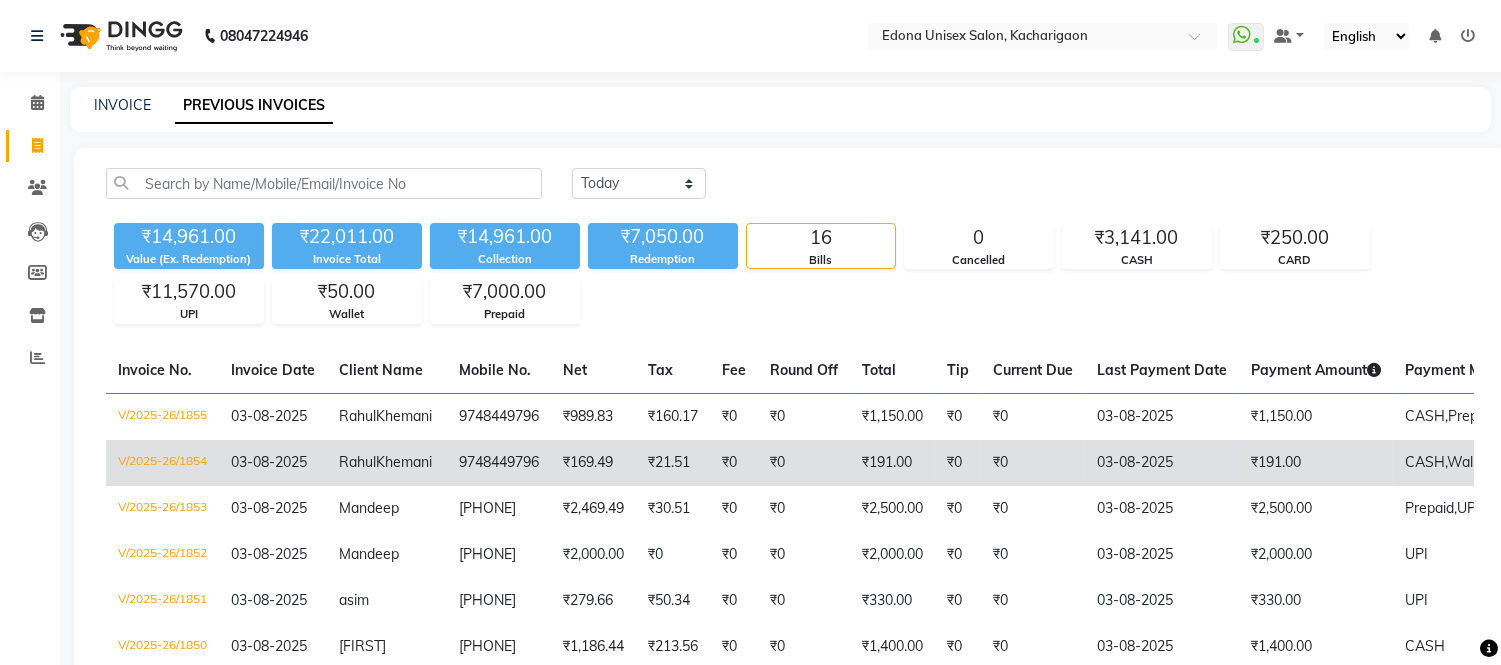 click on "03-08-2025" 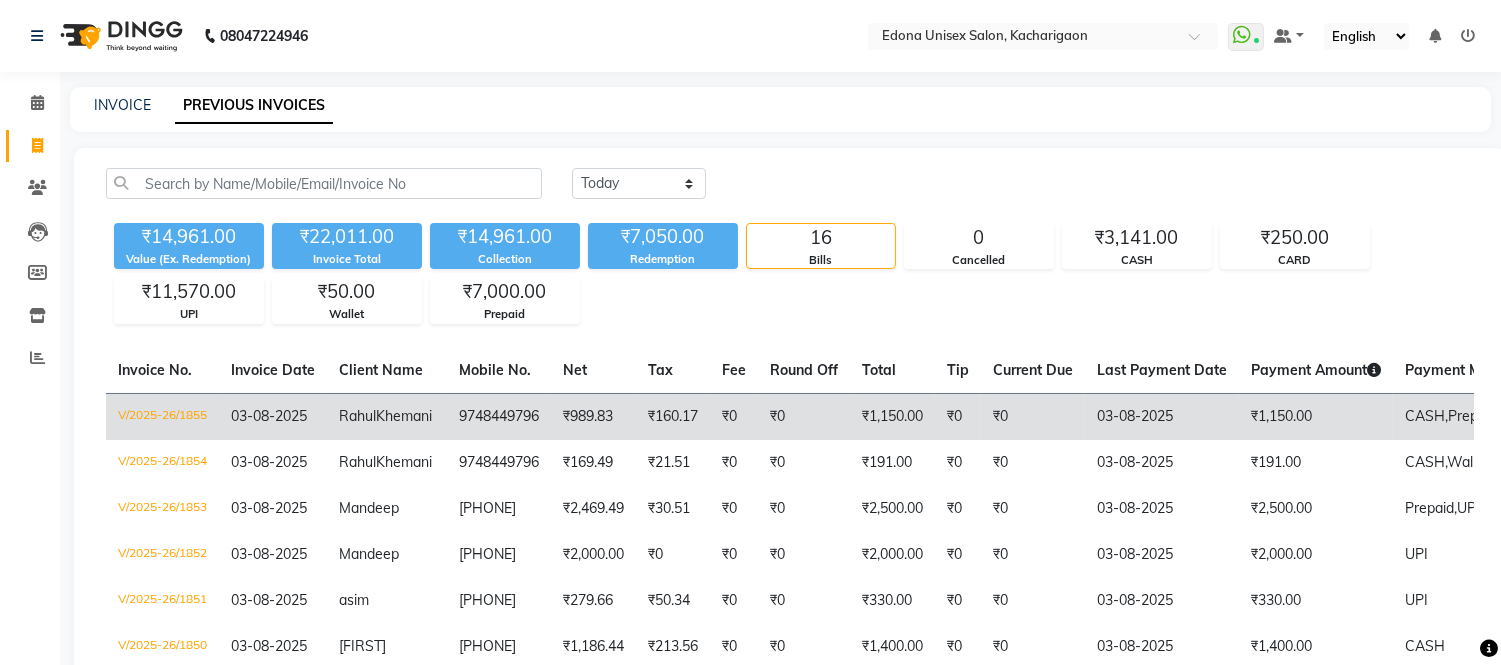 click on "₹0" 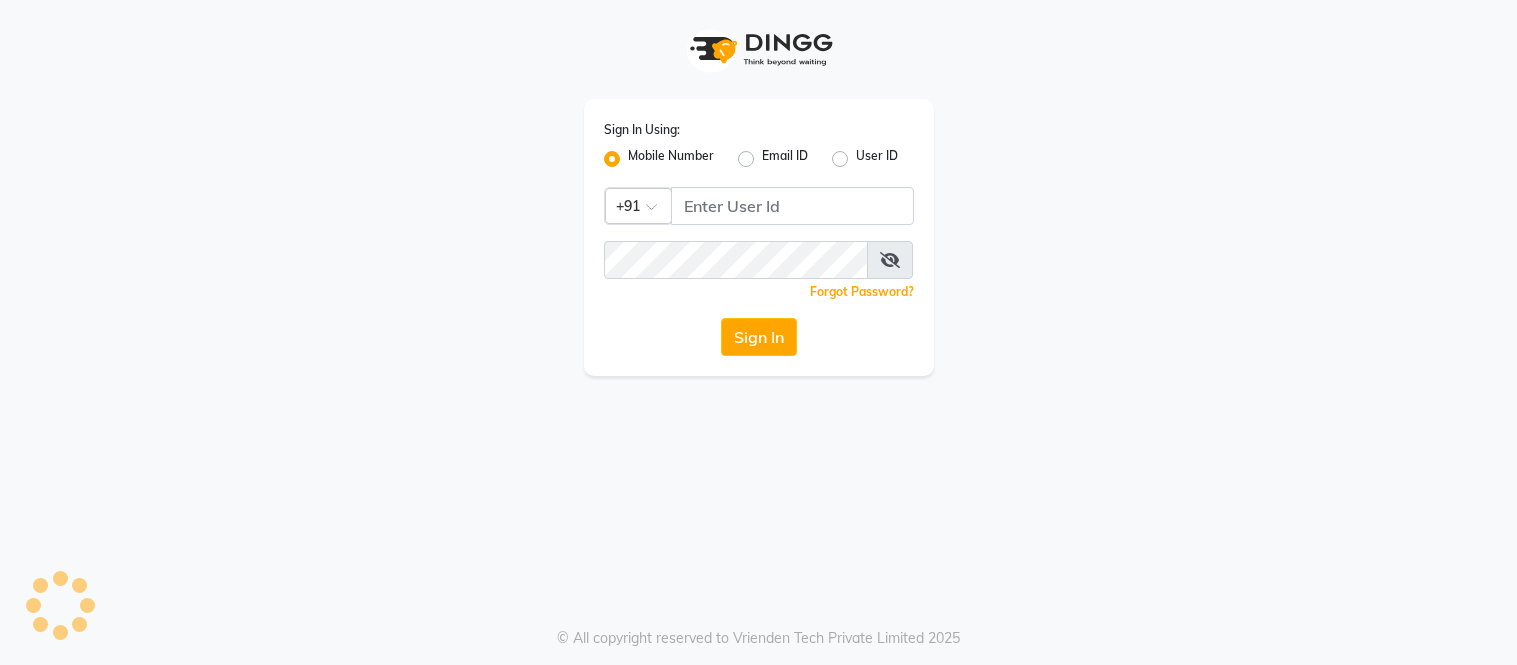 scroll, scrollTop: 0, scrollLeft: 0, axis: both 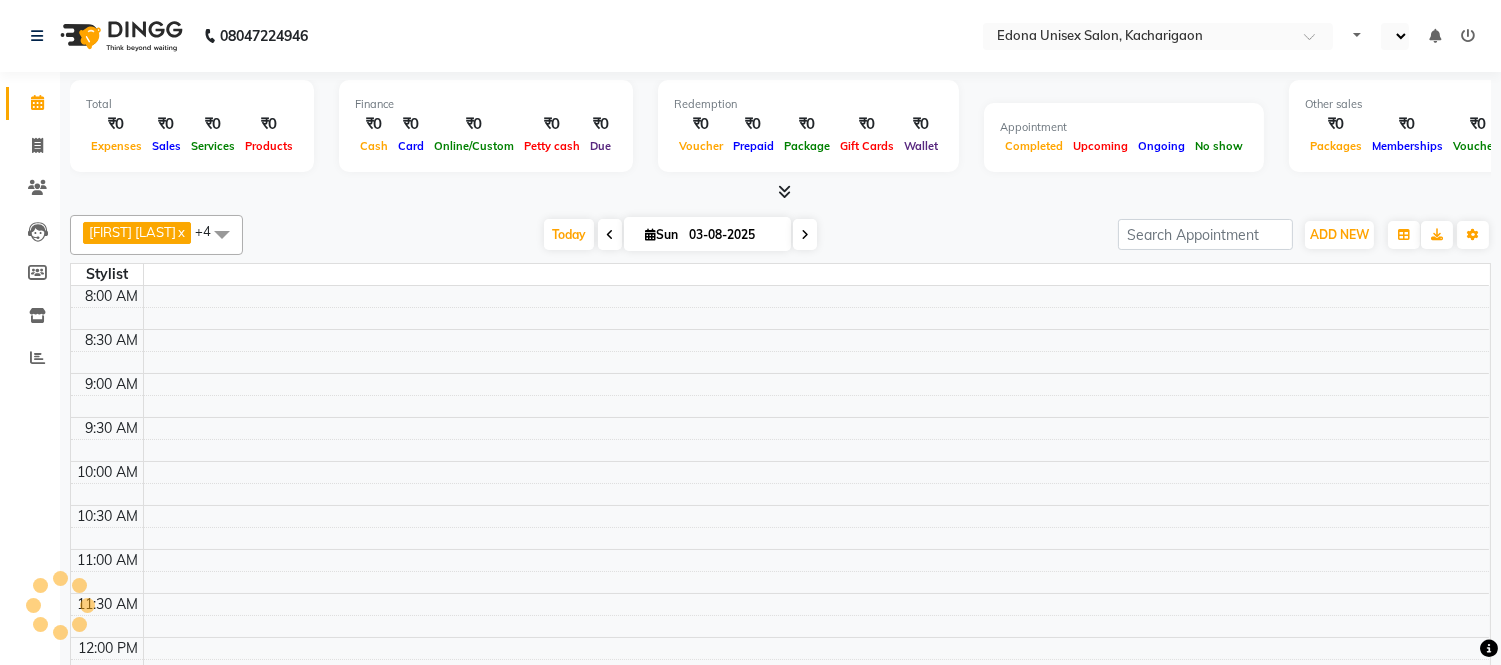 select on "en" 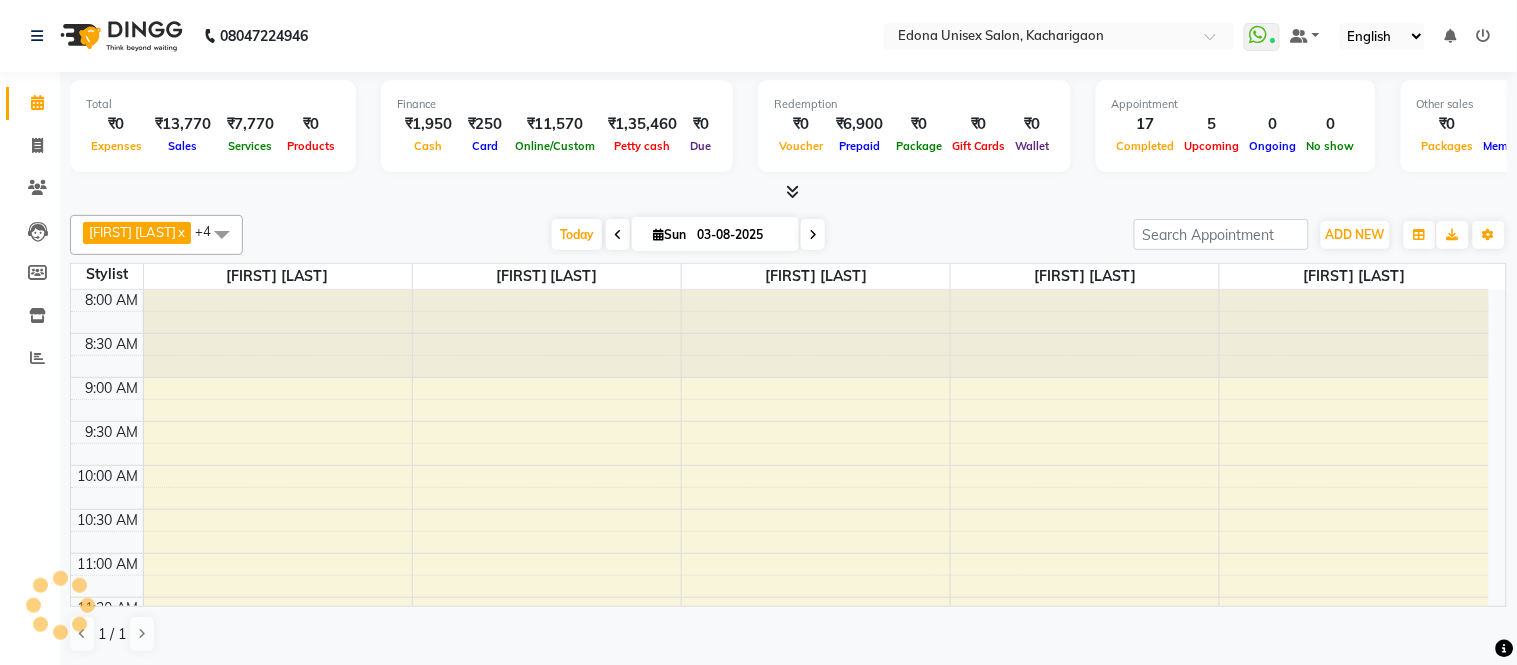 scroll, scrollTop: 0, scrollLeft: 0, axis: both 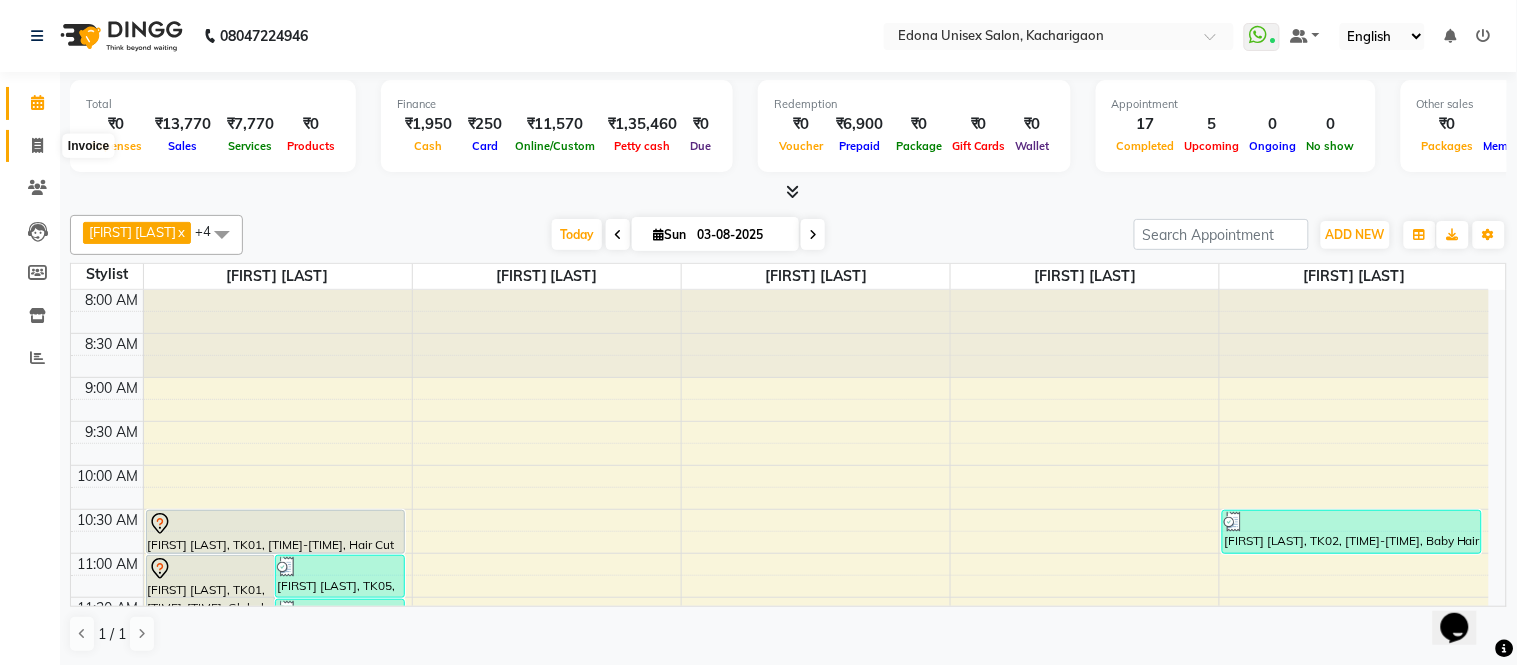 click 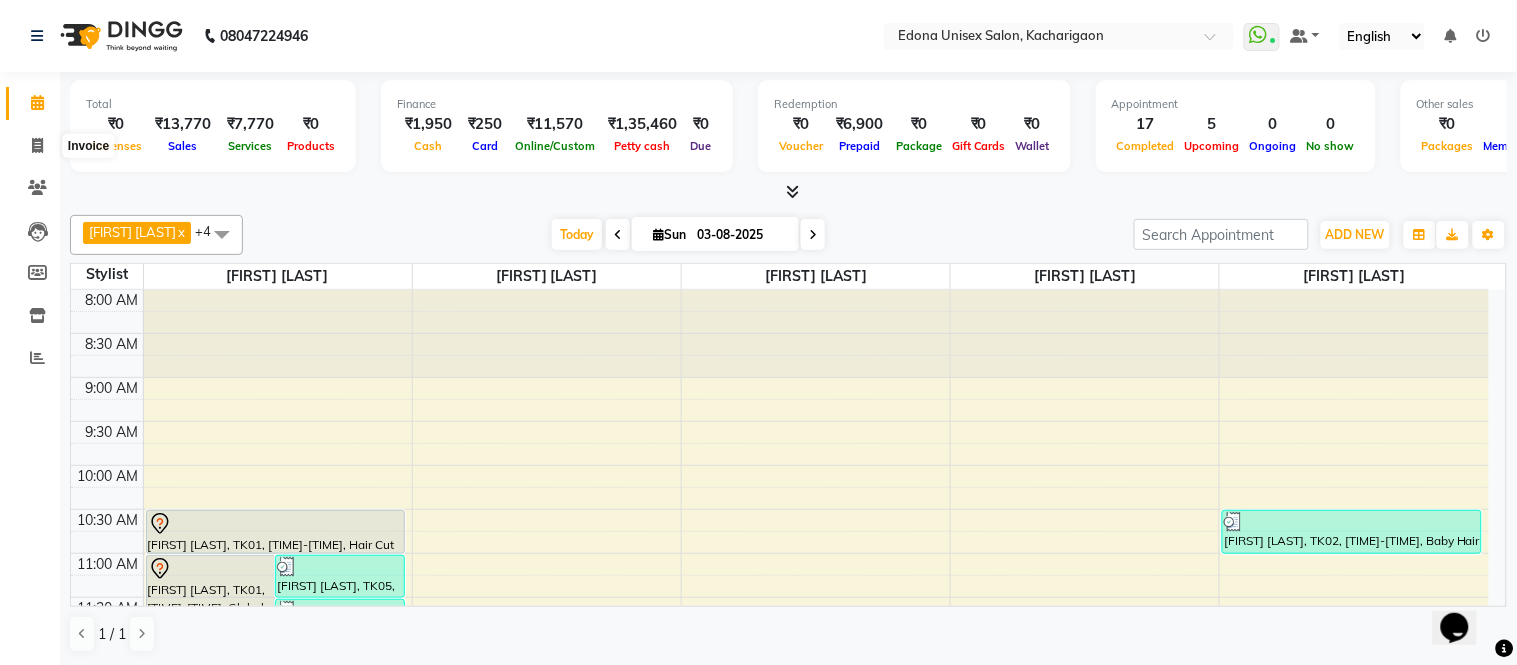 select on "5389" 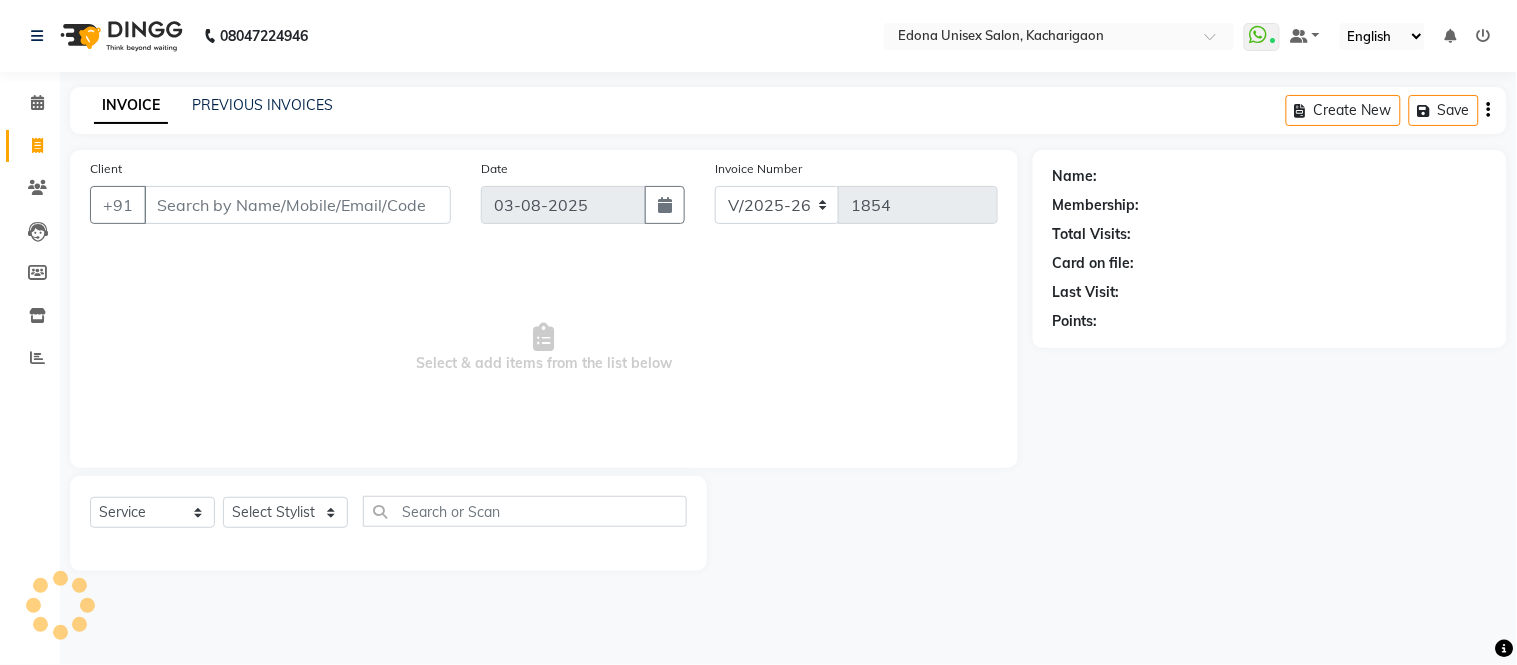 click on "Client" at bounding box center (297, 205) 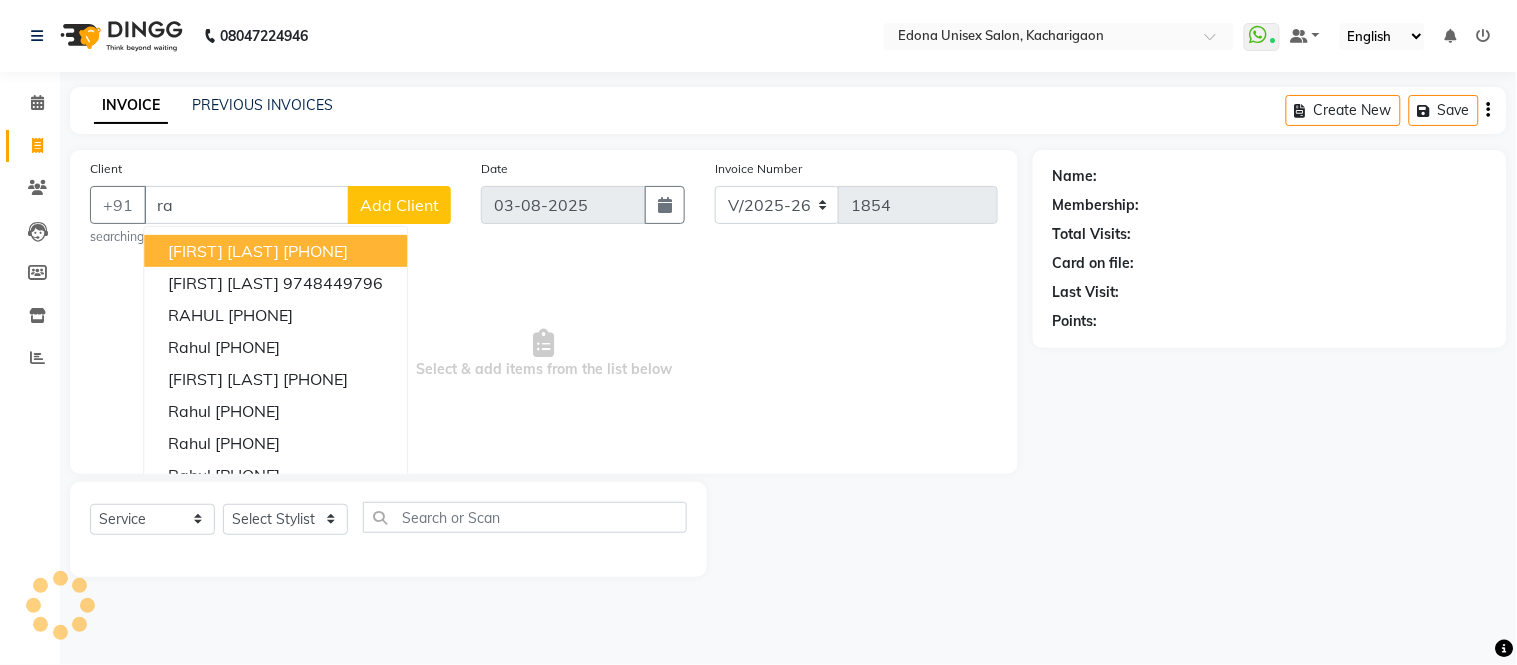 type on "r" 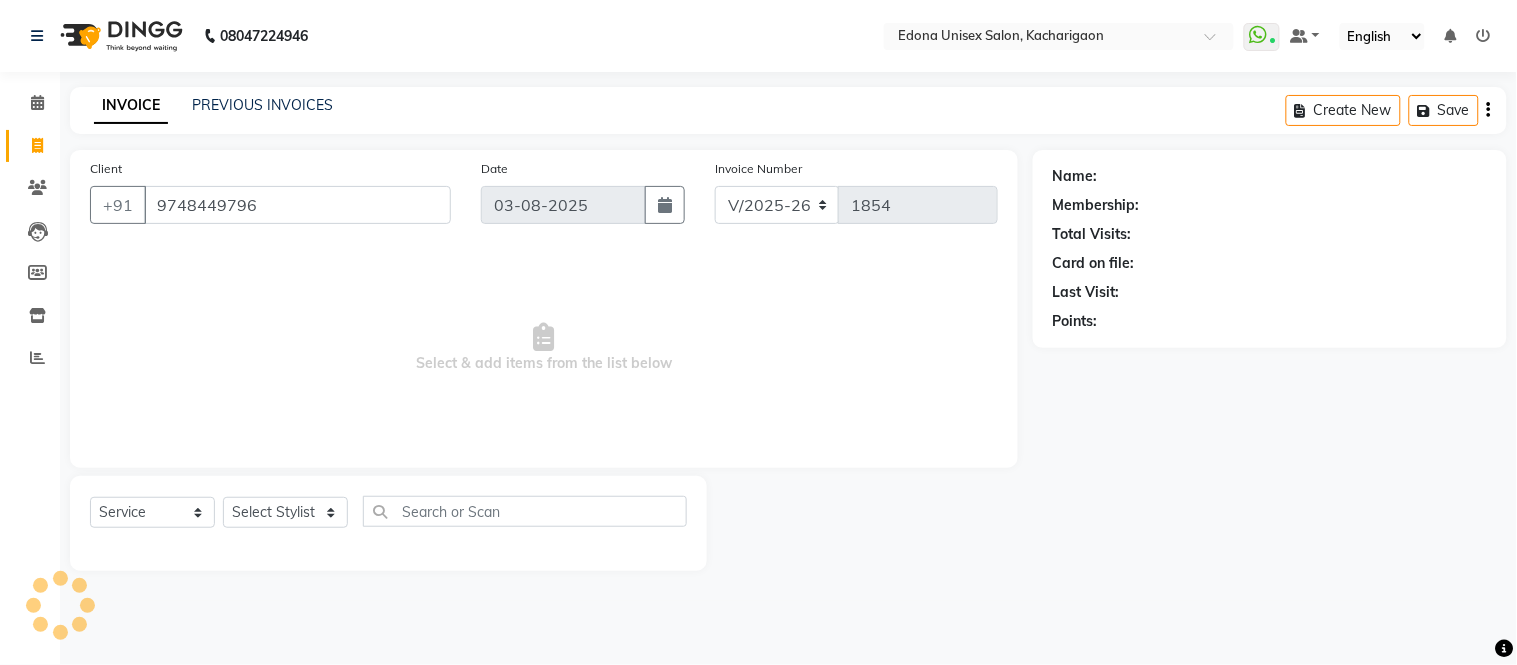 type on "9748449796" 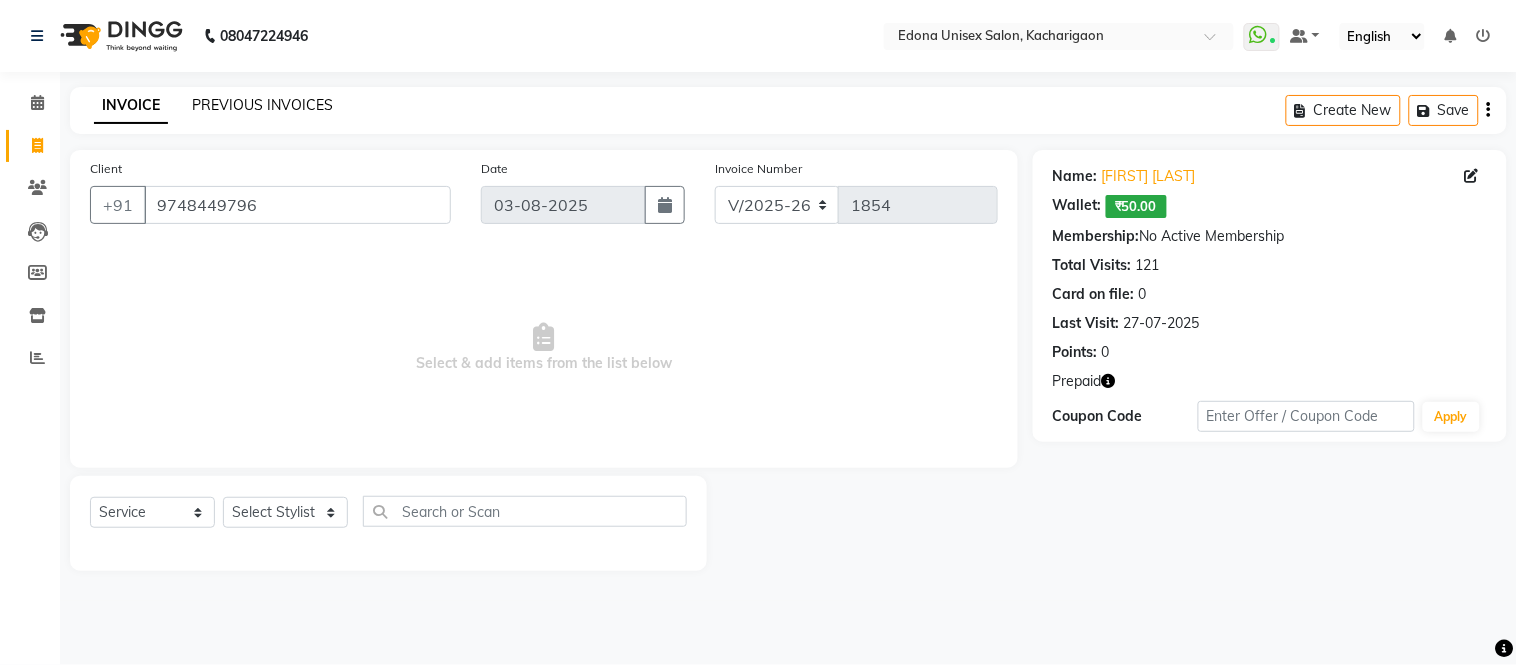 click on "PREVIOUS INVOICES" 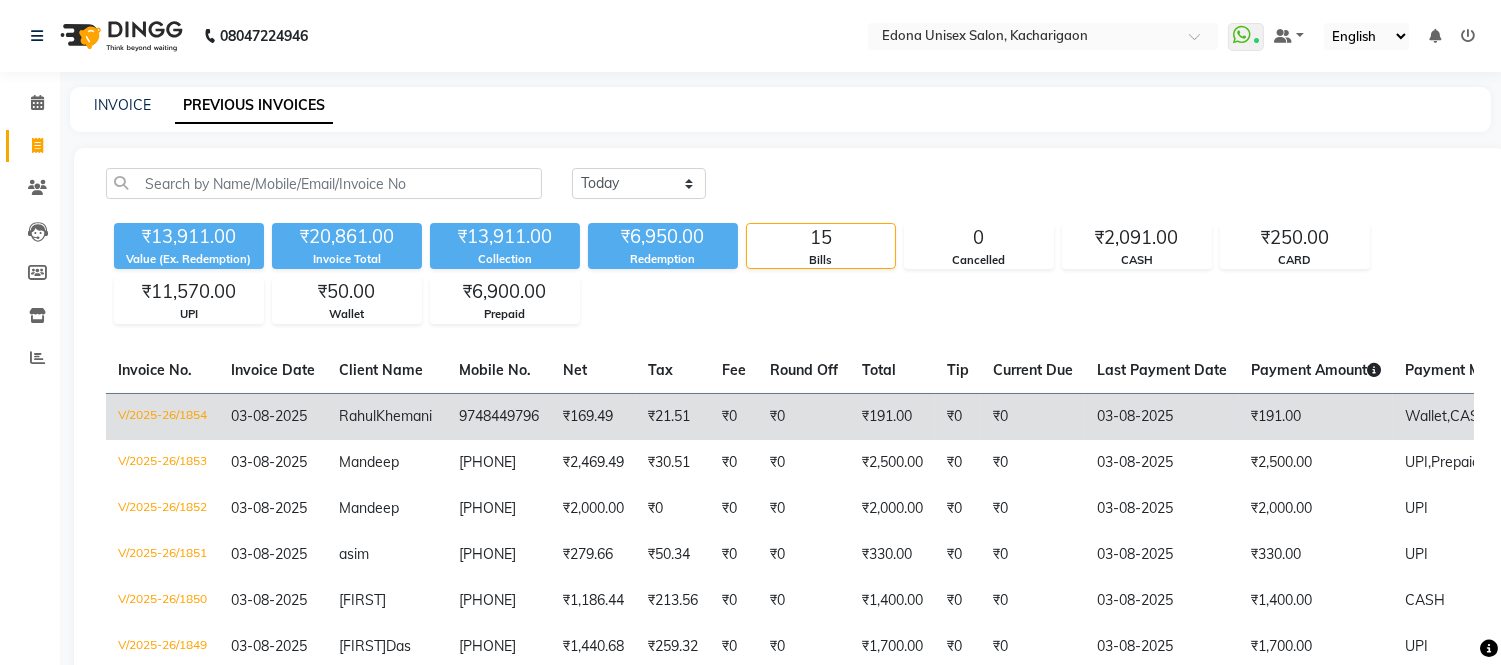click on "₹191.00" 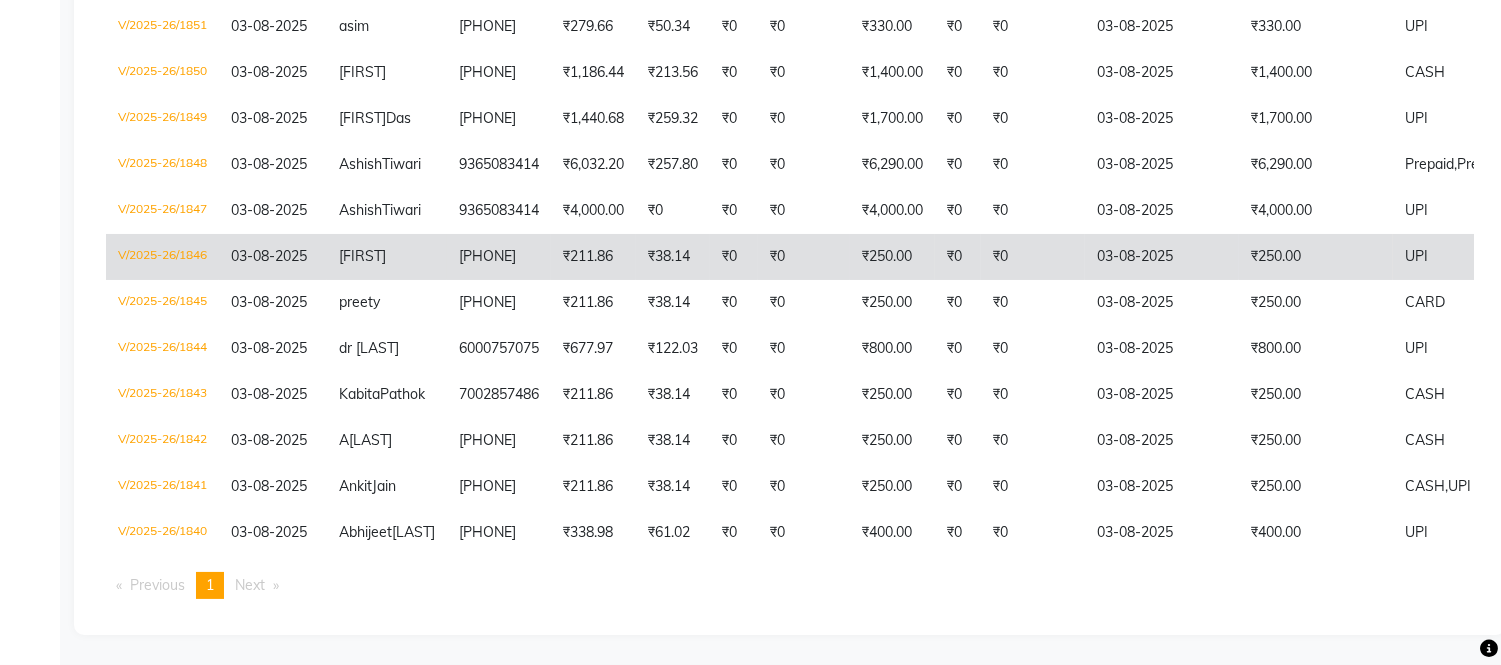 scroll, scrollTop: 641, scrollLeft: 0, axis: vertical 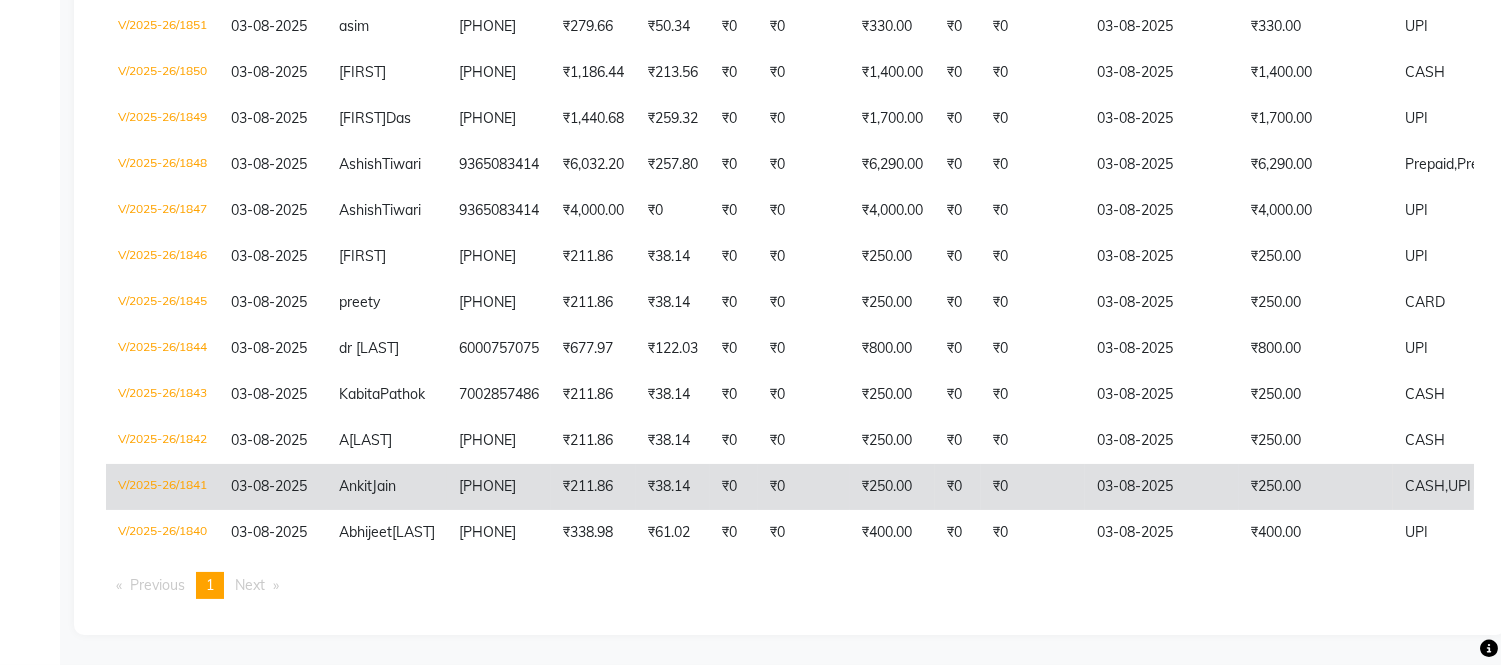 click on "₹250.00" 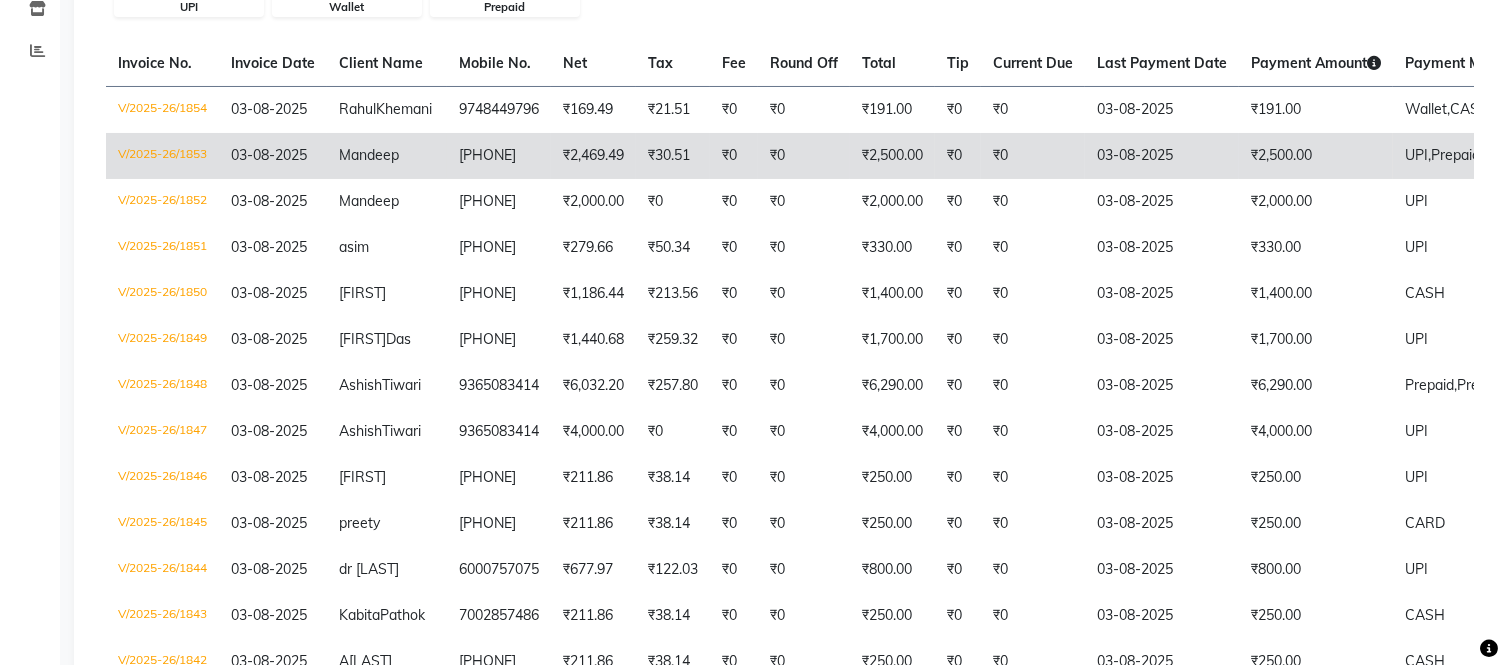 scroll, scrollTop: 196, scrollLeft: 0, axis: vertical 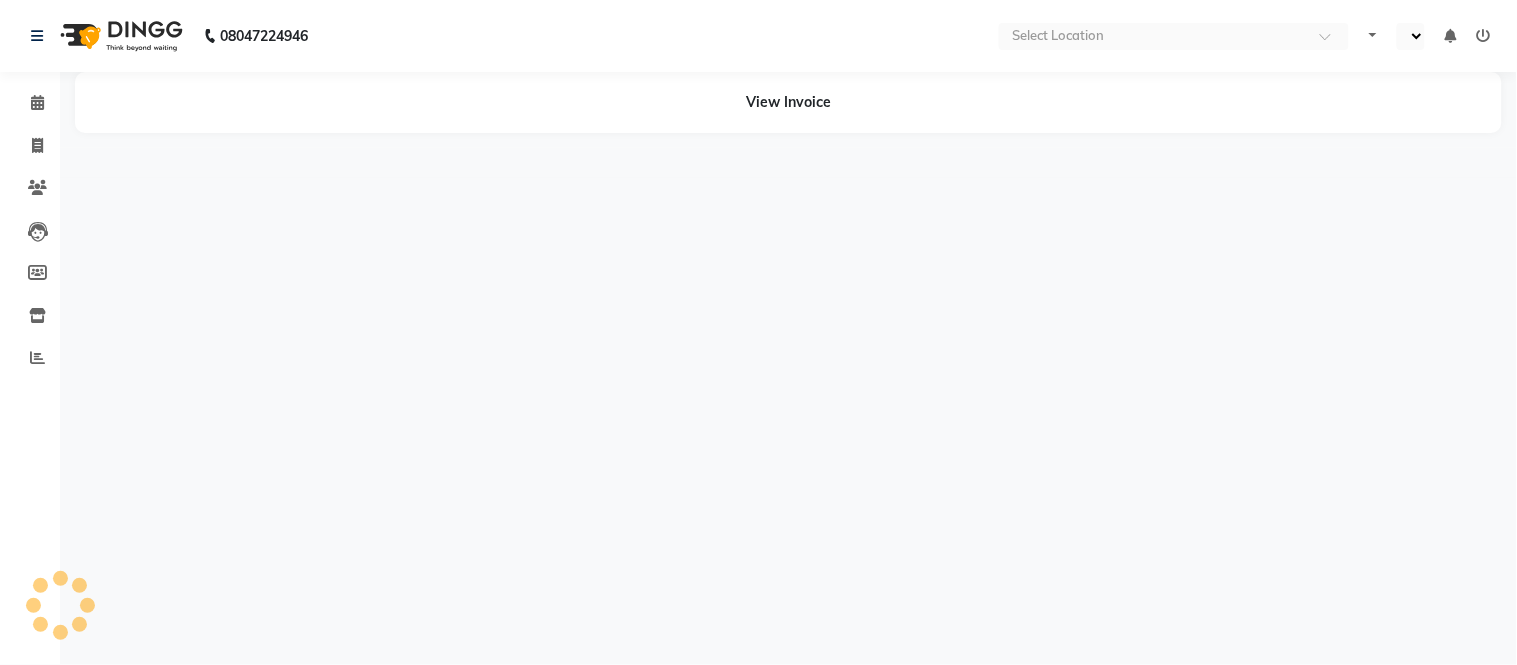 select on "en" 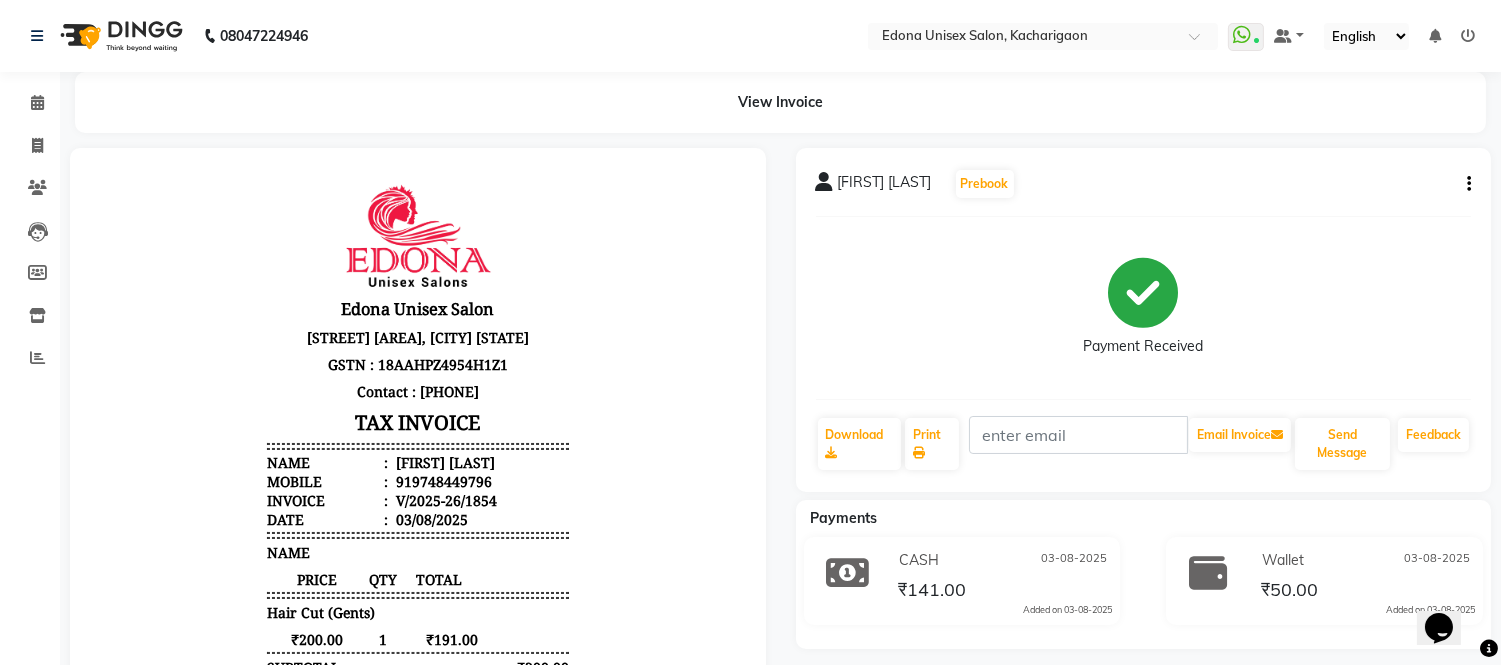scroll, scrollTop: 0, scrollLeft: 0, axis: both 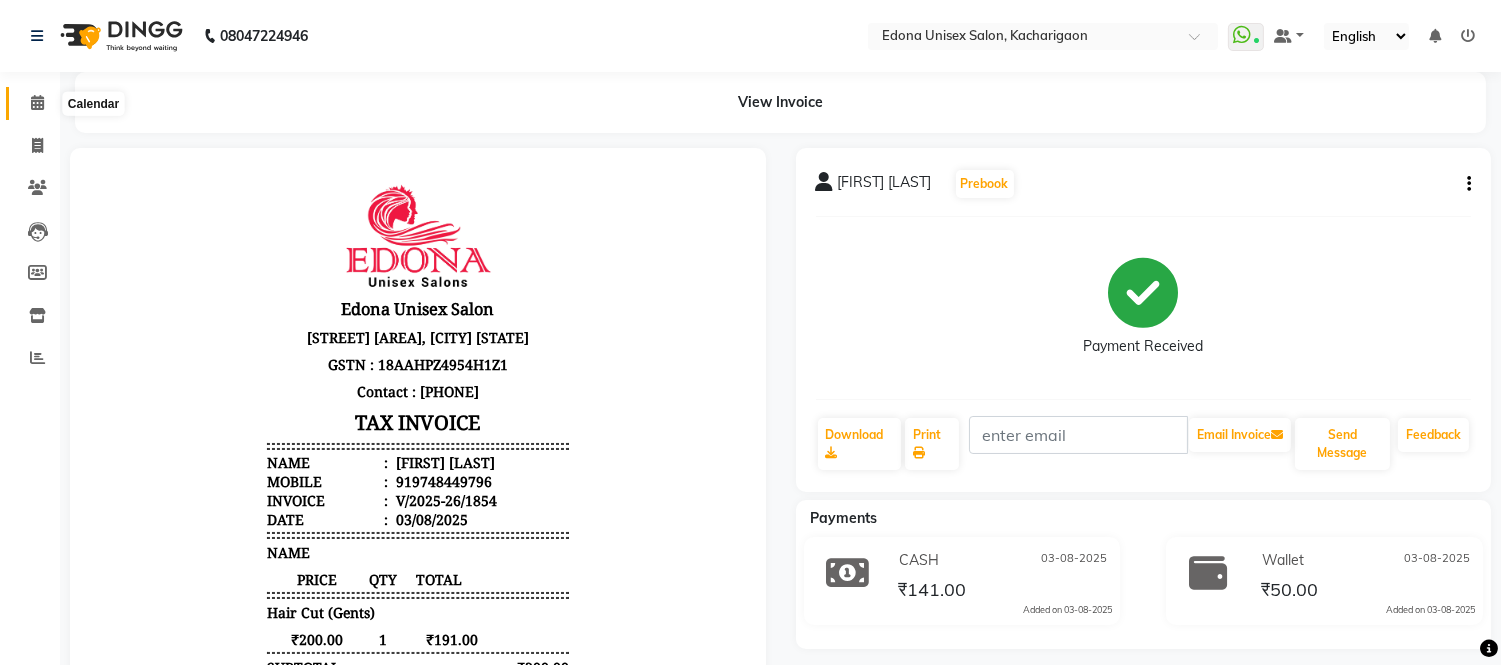 click 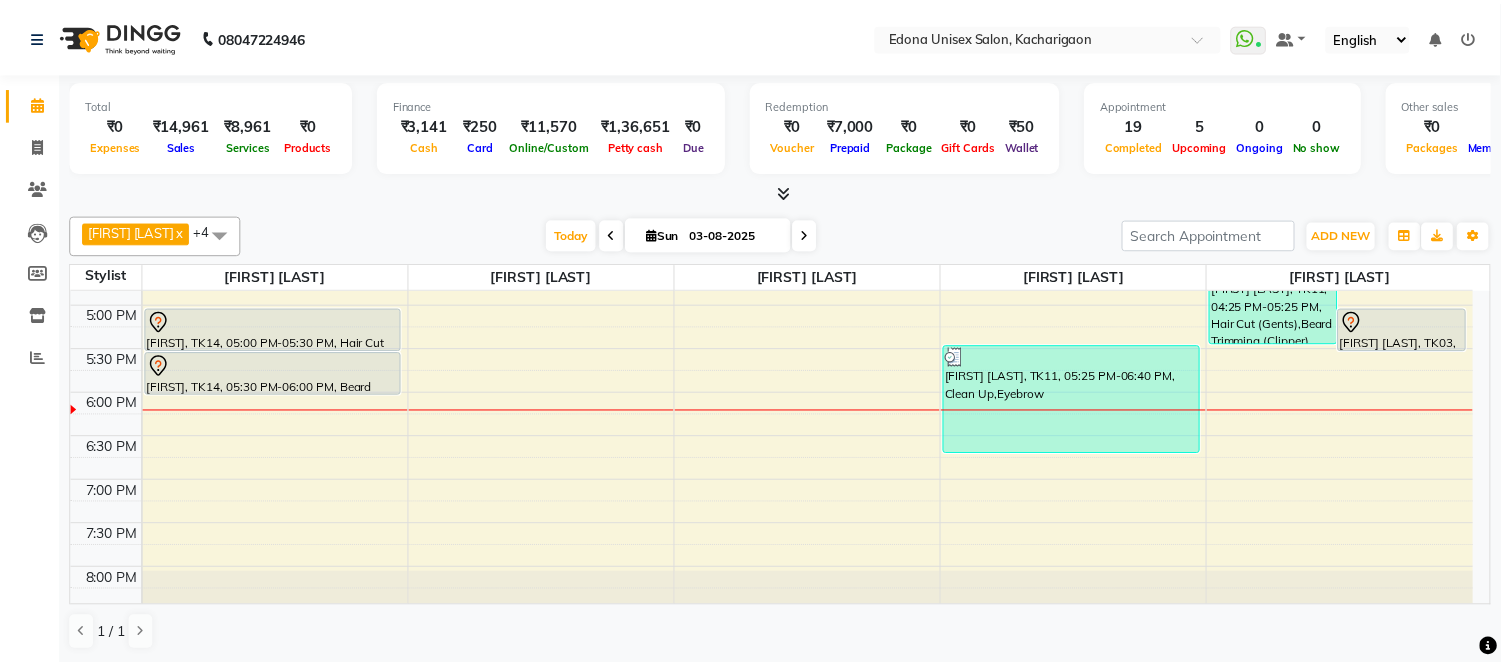 scroll, scrollTop: 666, scrollLeft: 0, axis: vertical 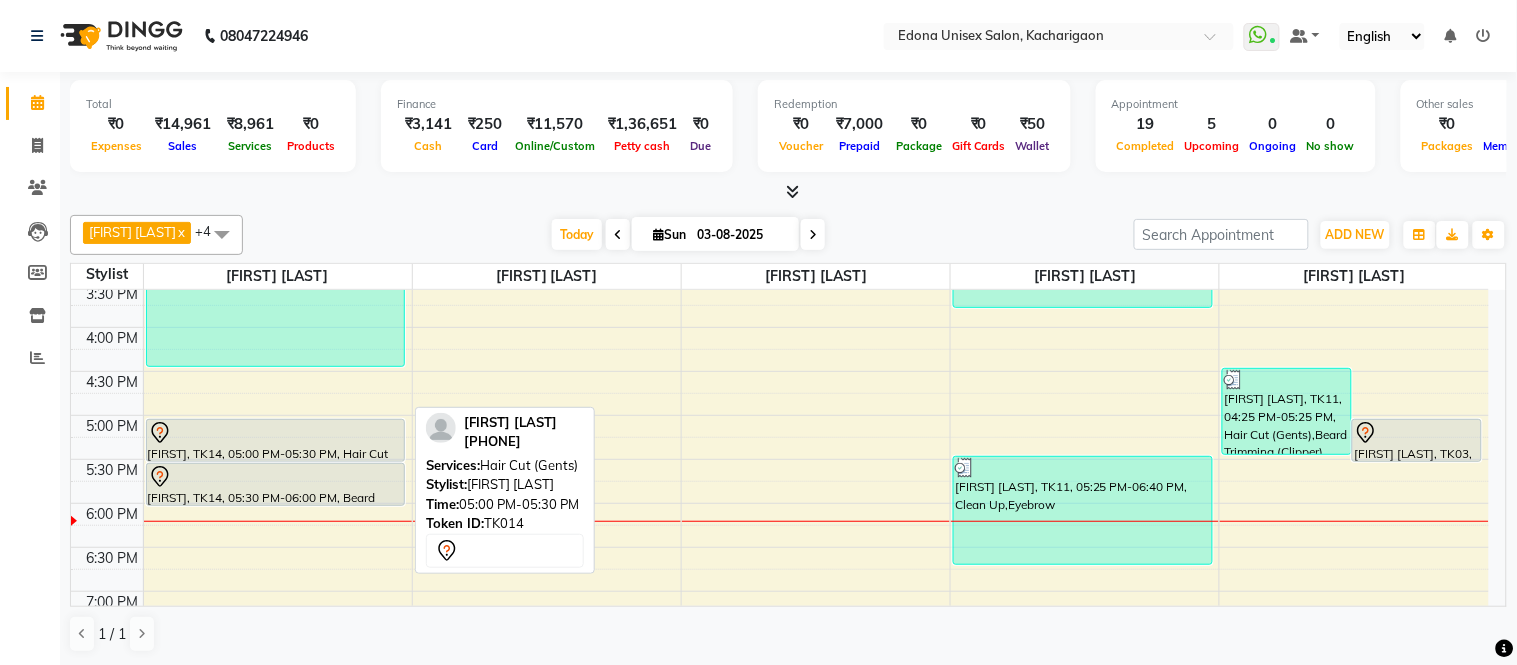 click at bounding box center [275, 433] 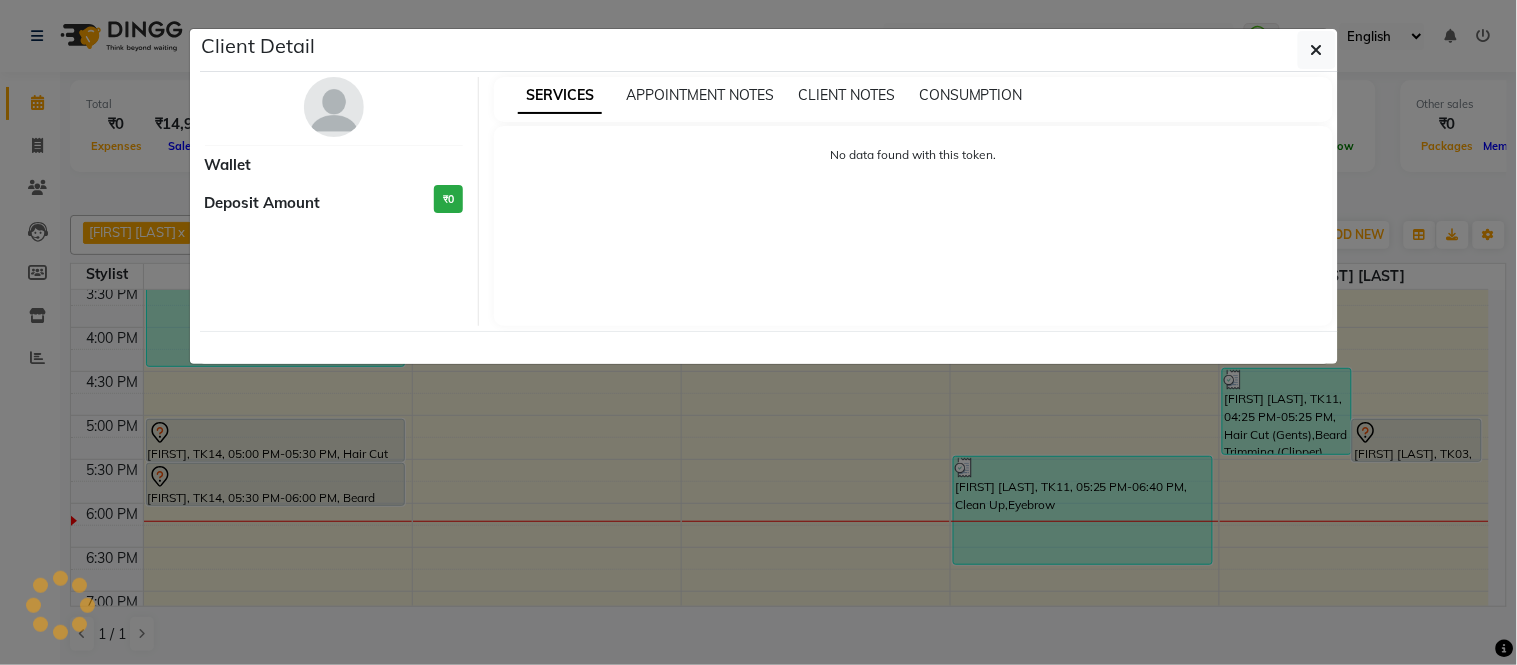 select on "7" 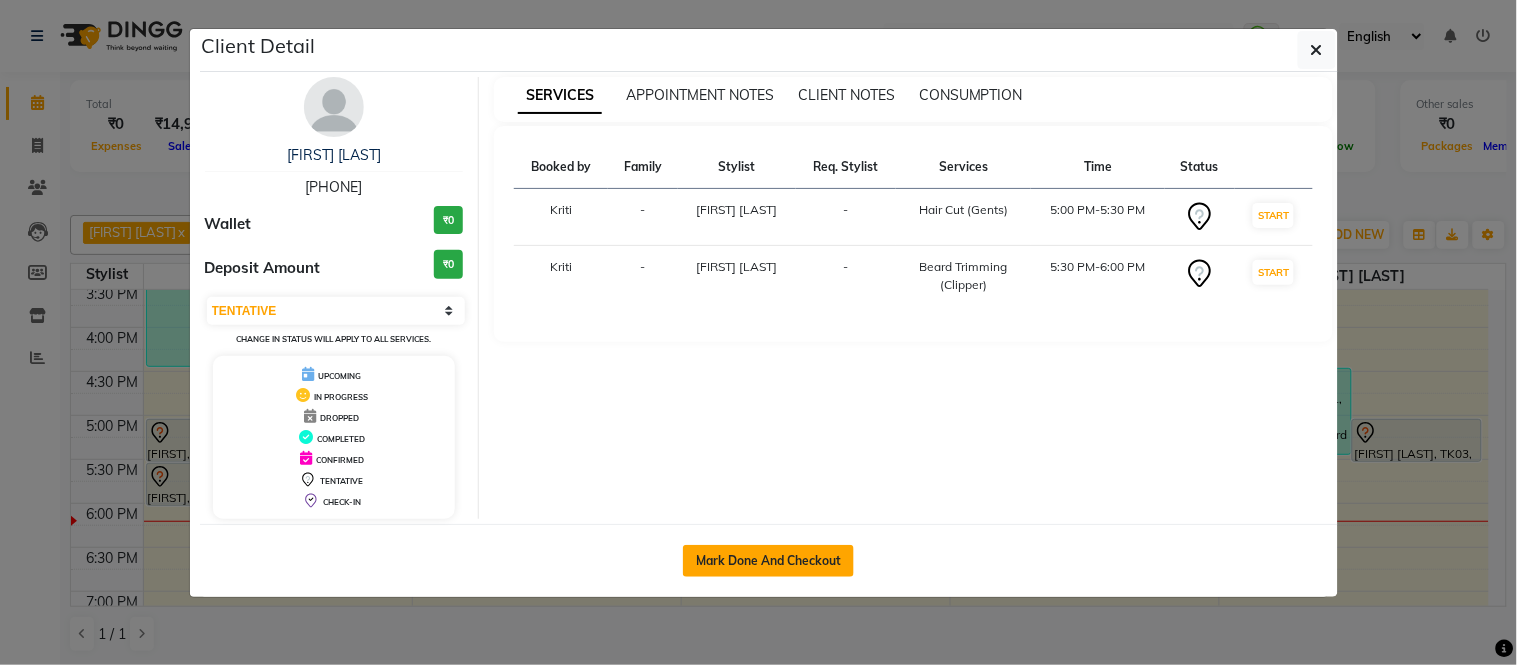 click on "Mark Done And Checkout" 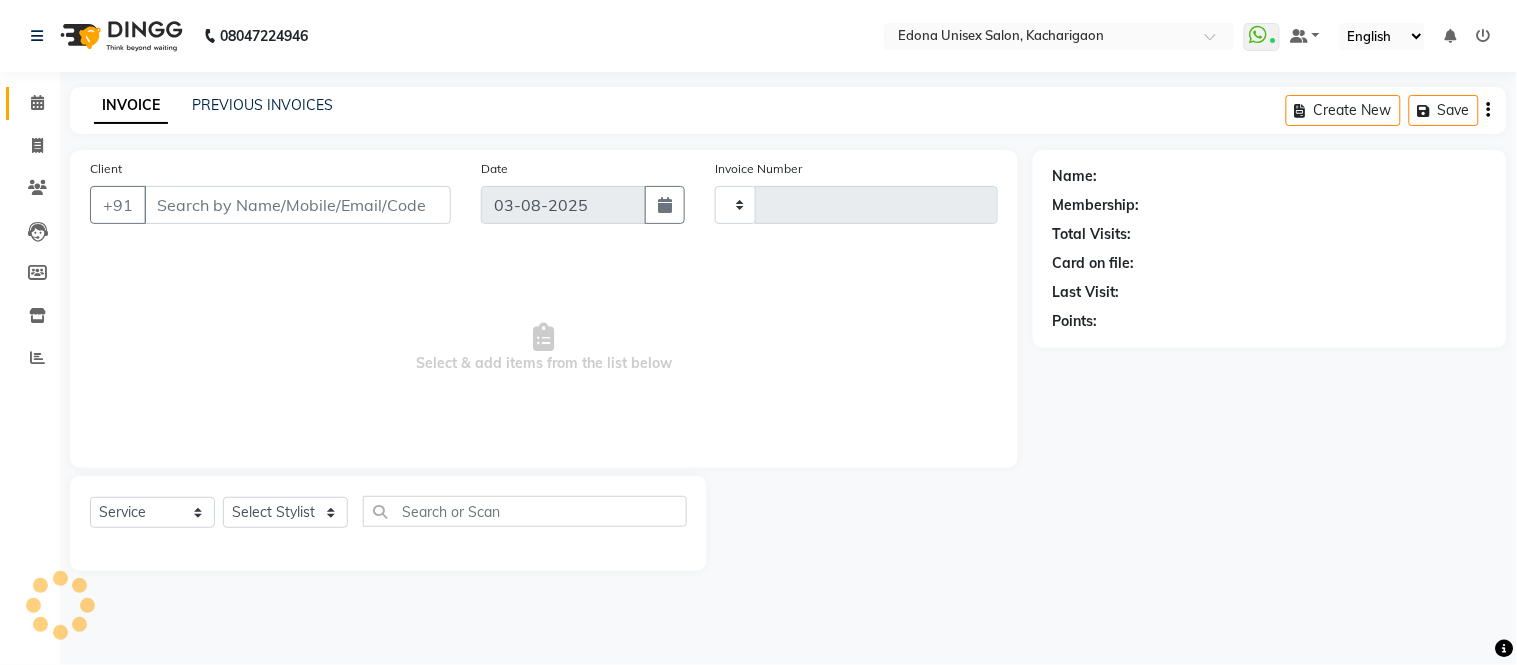 type on "1856" 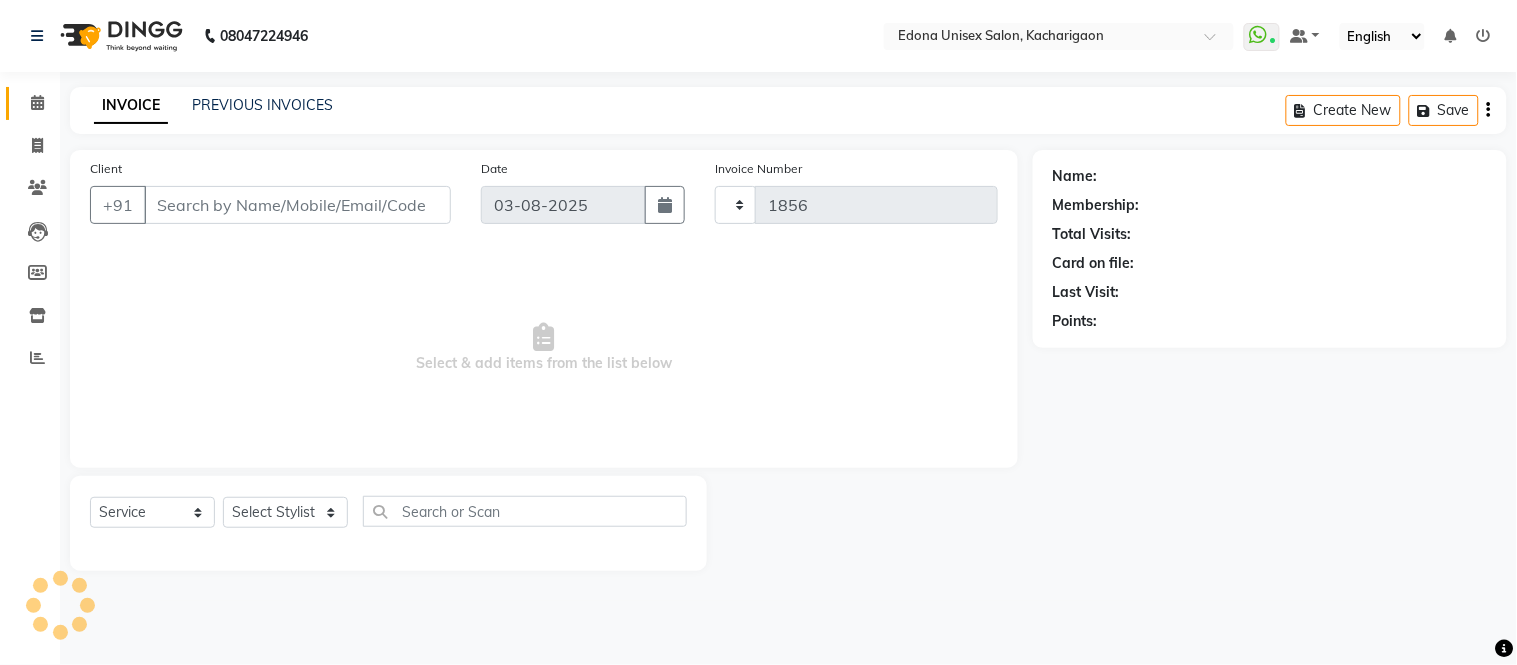 select on "5389" 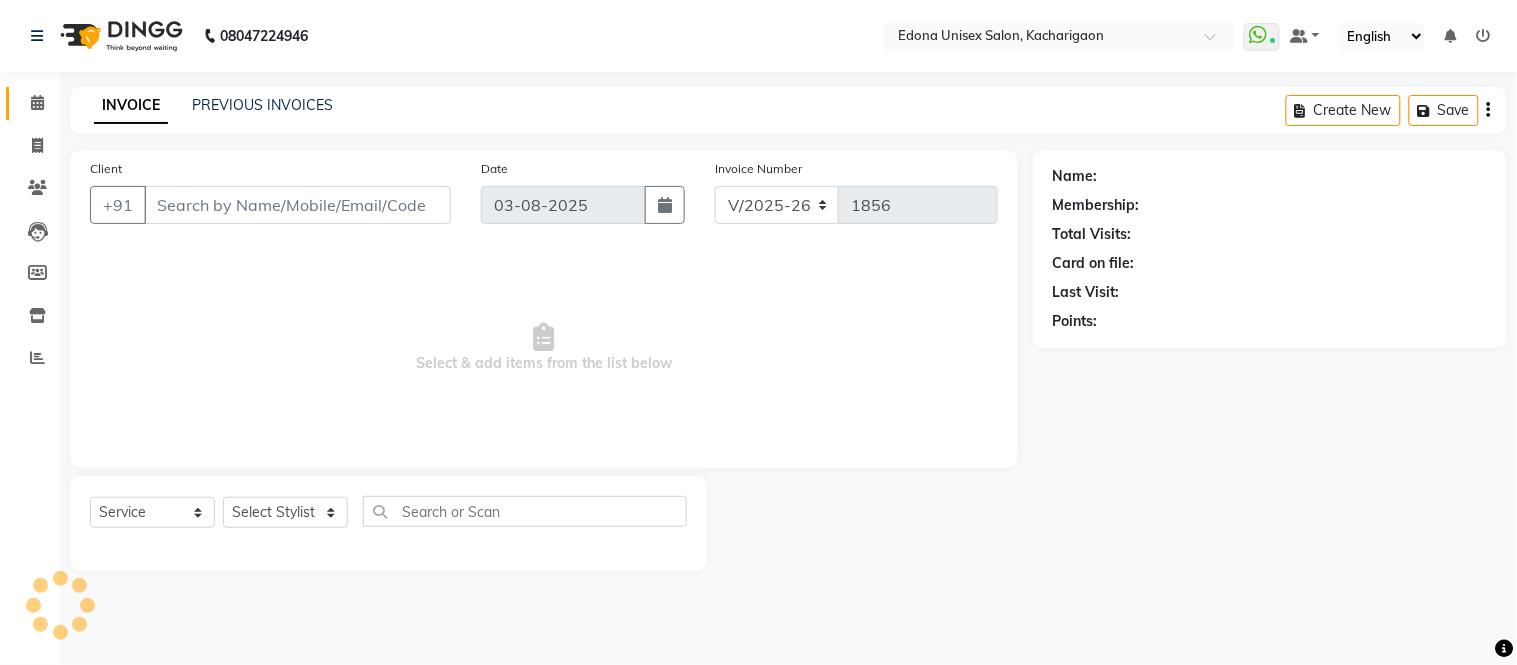 type on "[PHONE]" 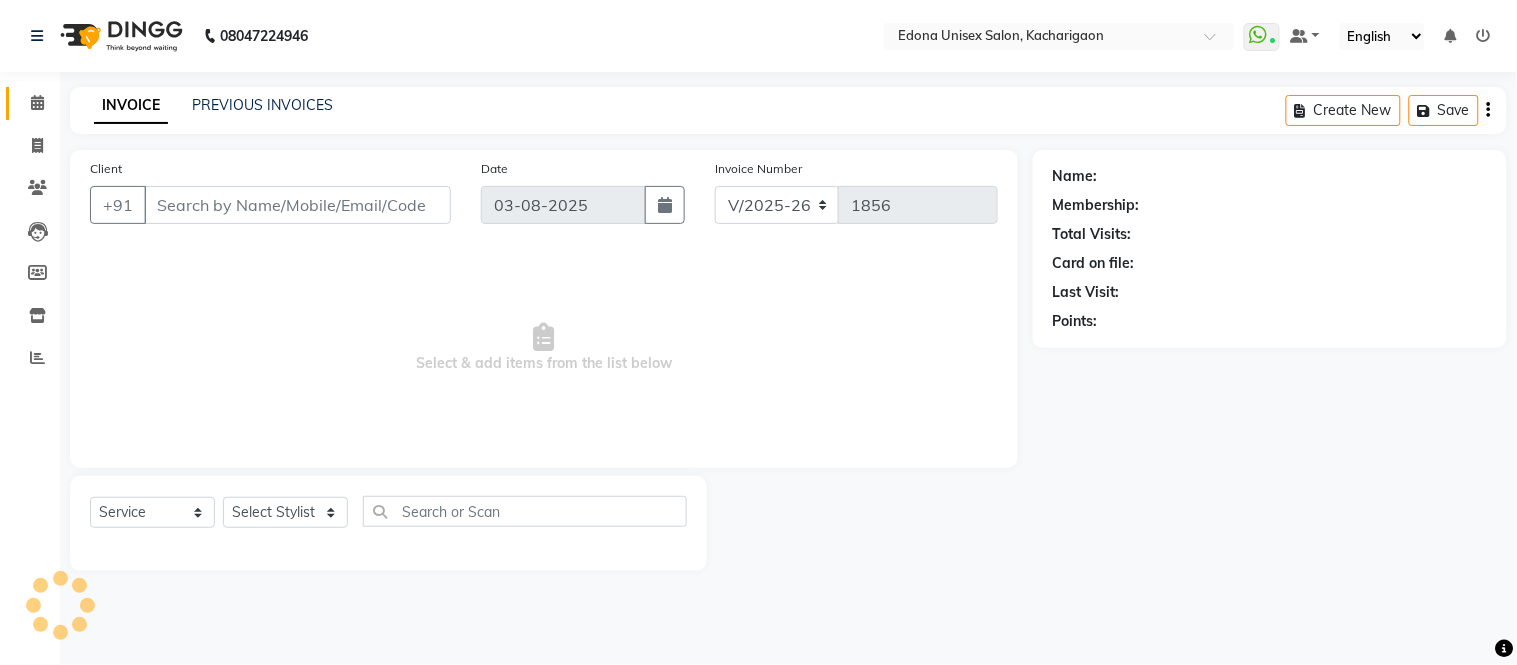 select on "35927" 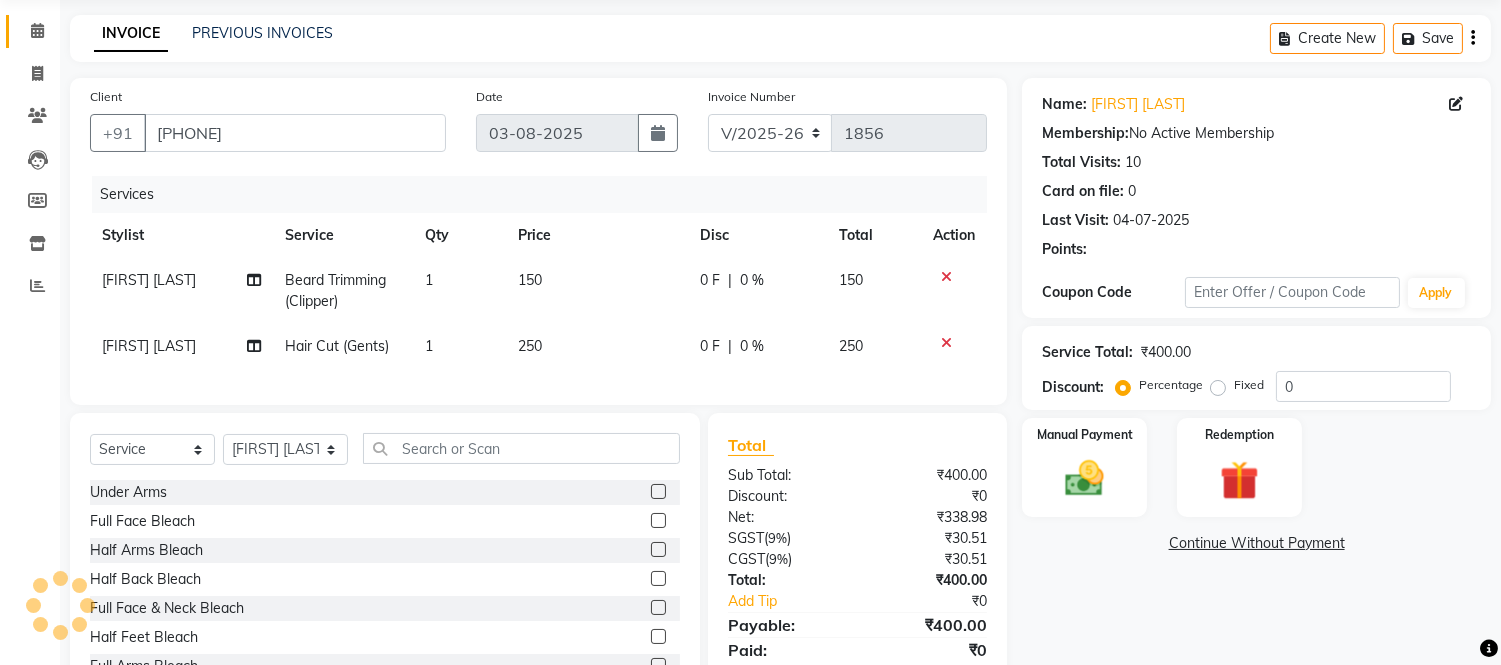 scroll, scrollTop: 111, scrollLeft: 0, axis: vertical 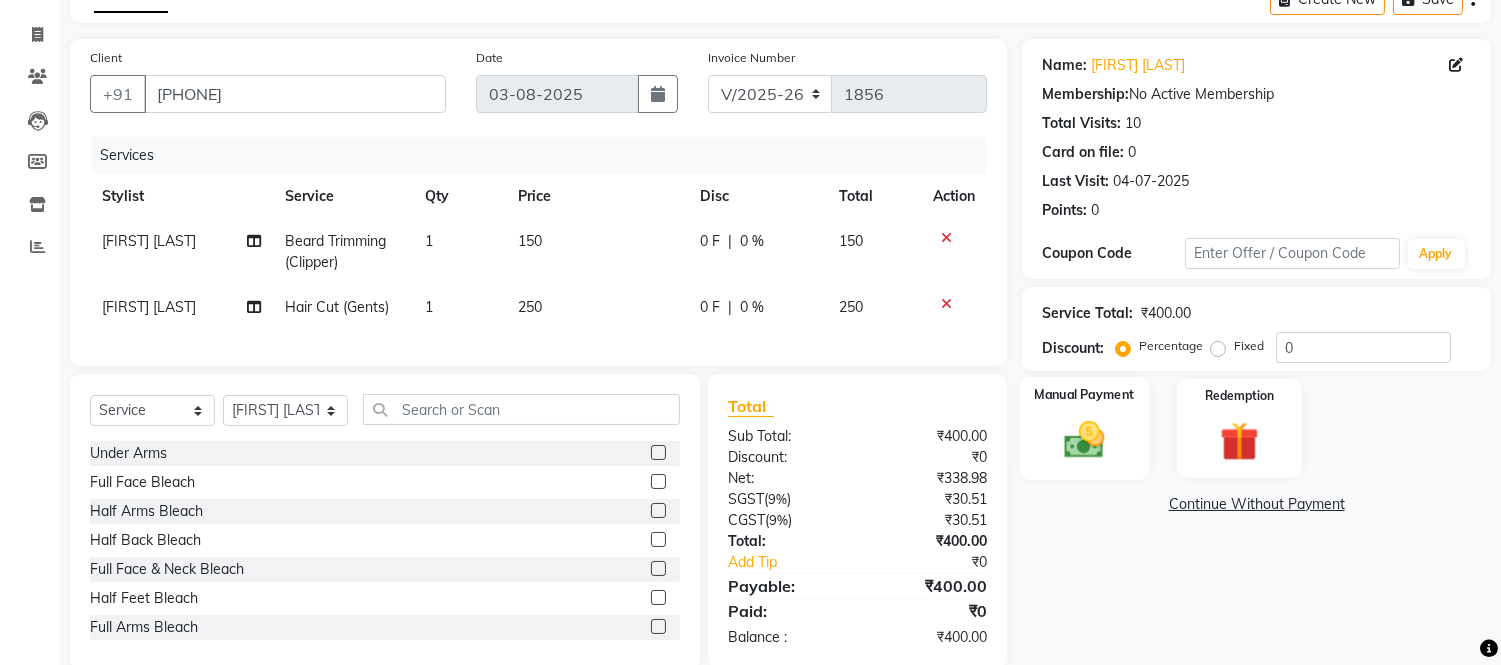 click 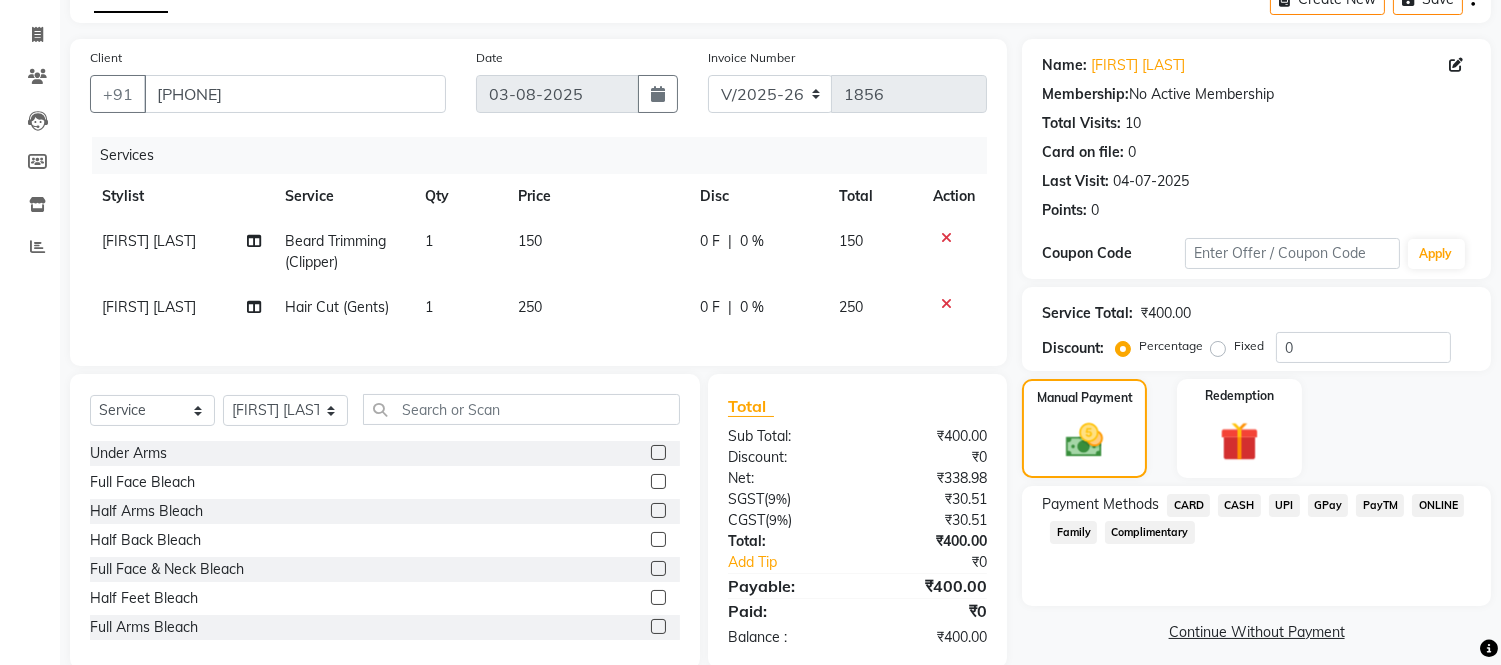 click on "CARD" 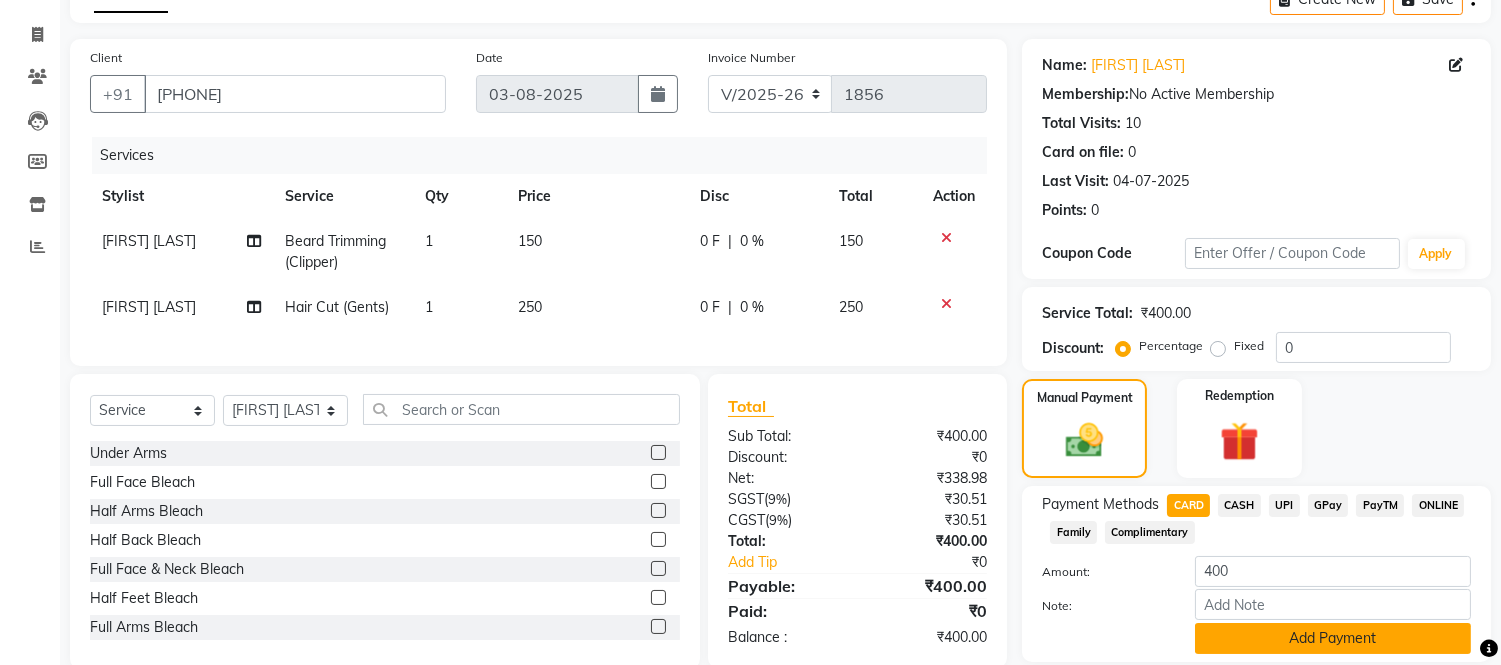 click on "Add Payment" 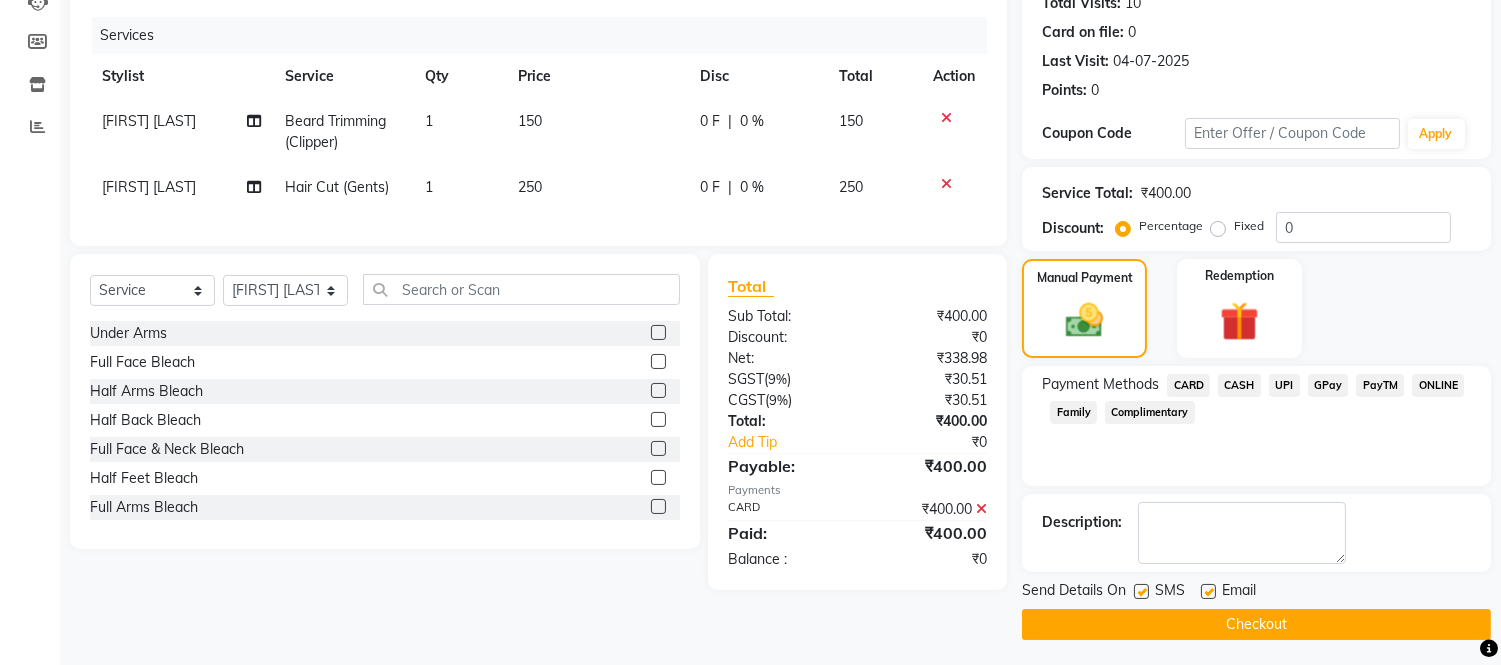scroll, scrollTop: 234, scrollLeft: 0, axis: vertical 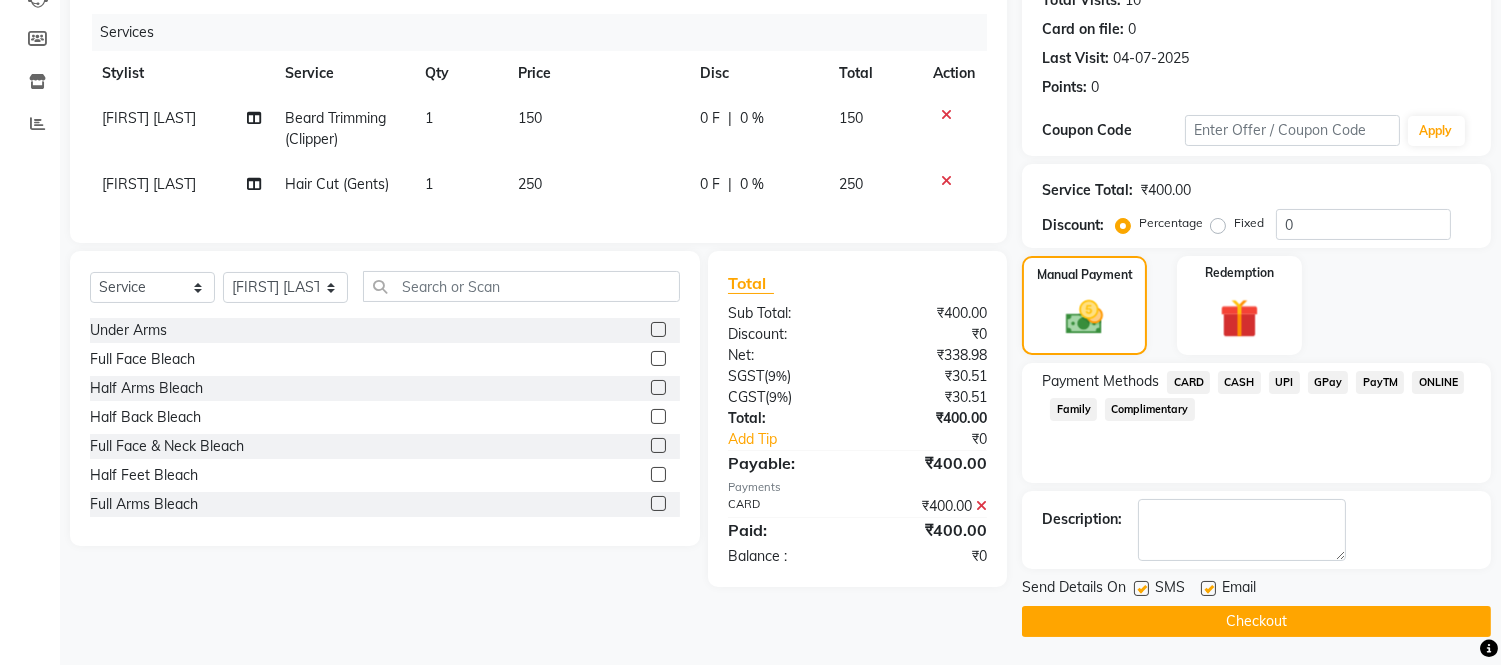 click on "Checkout" 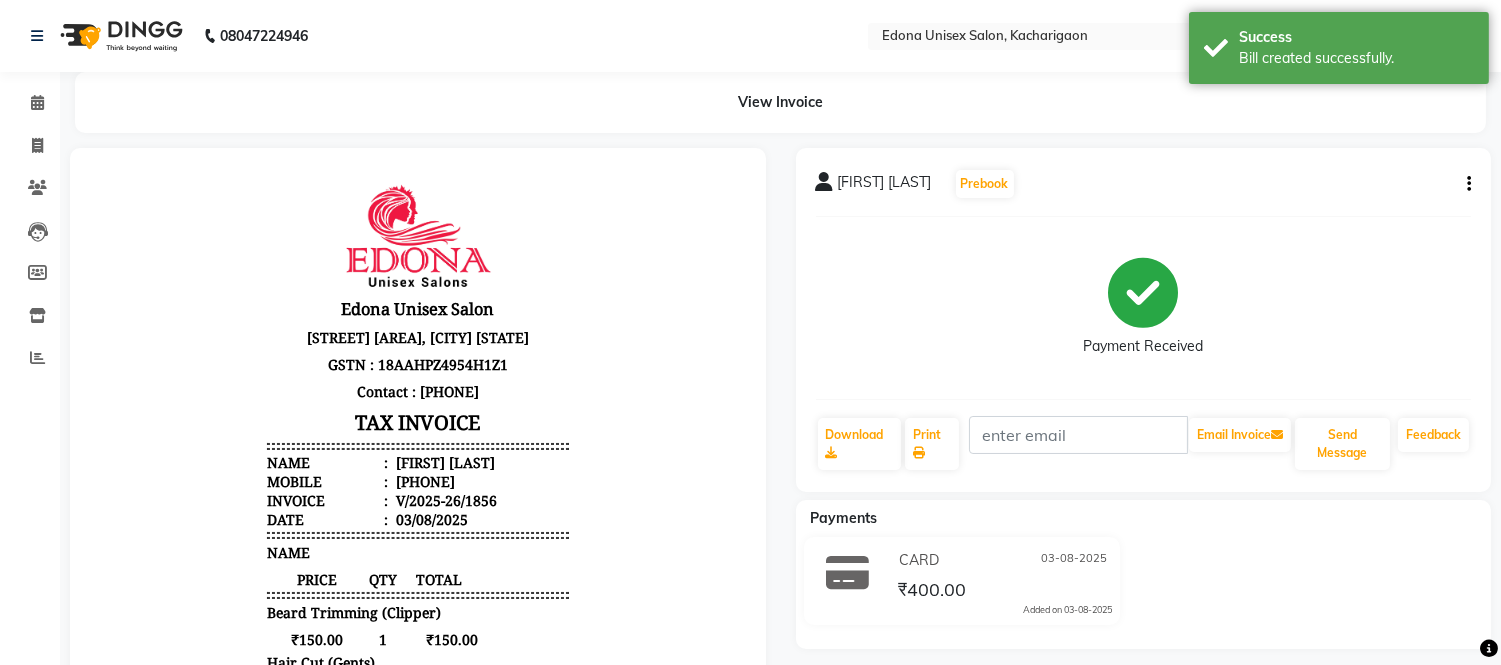 scroll, scrollTop: 0, scrollLeft: 0, axis: both 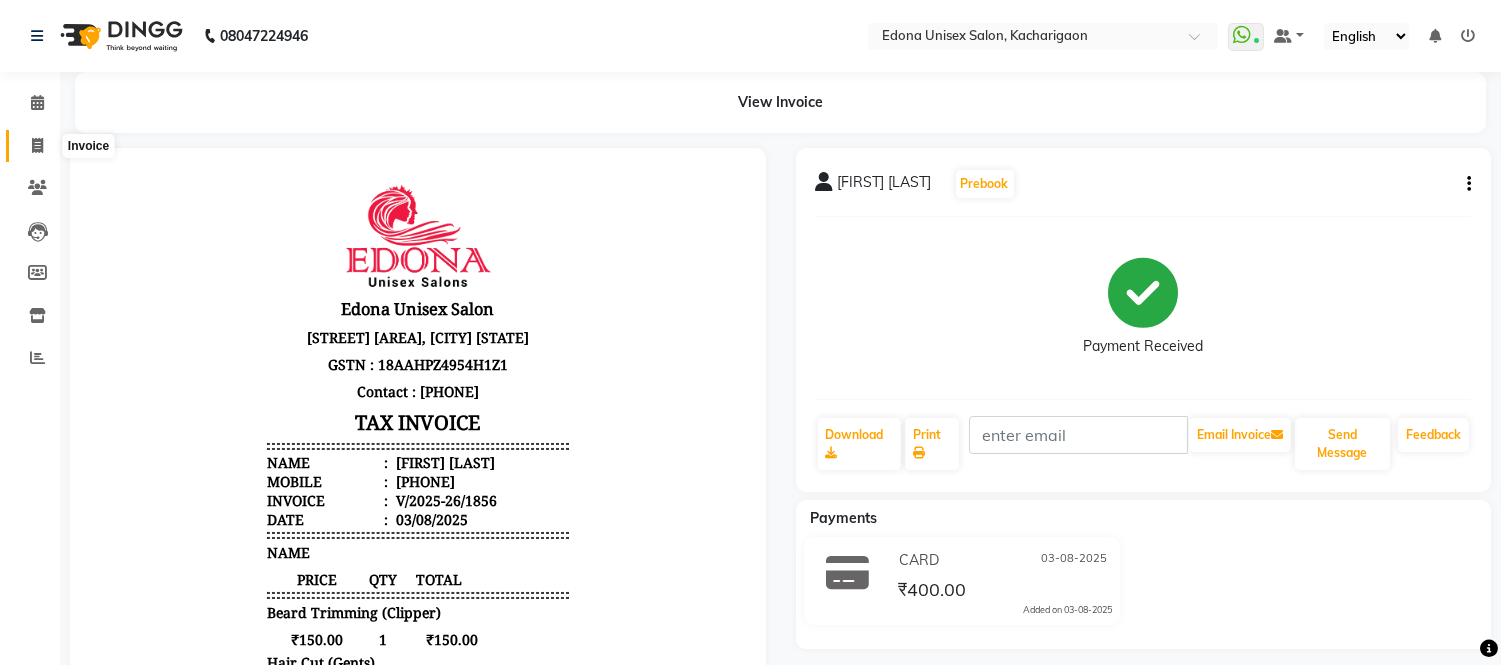 click 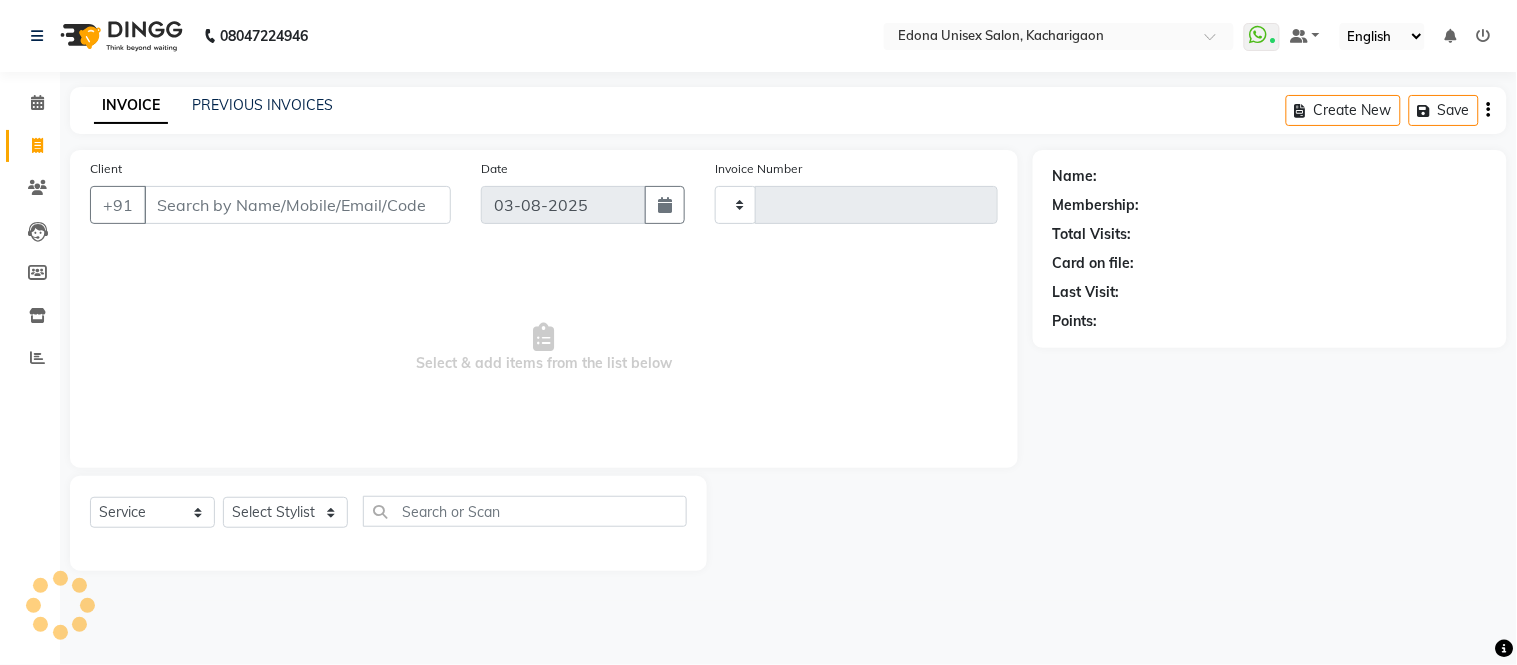 type on "1857" 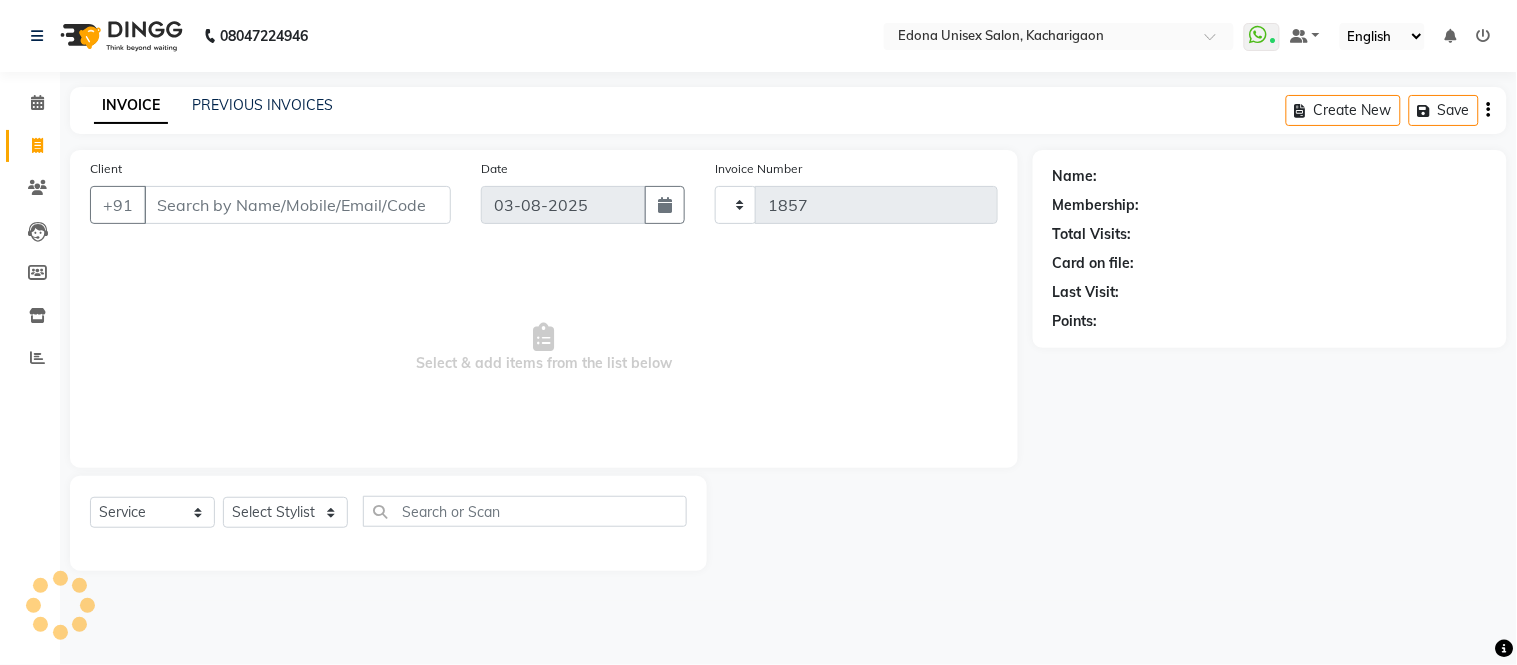 select on "5389" 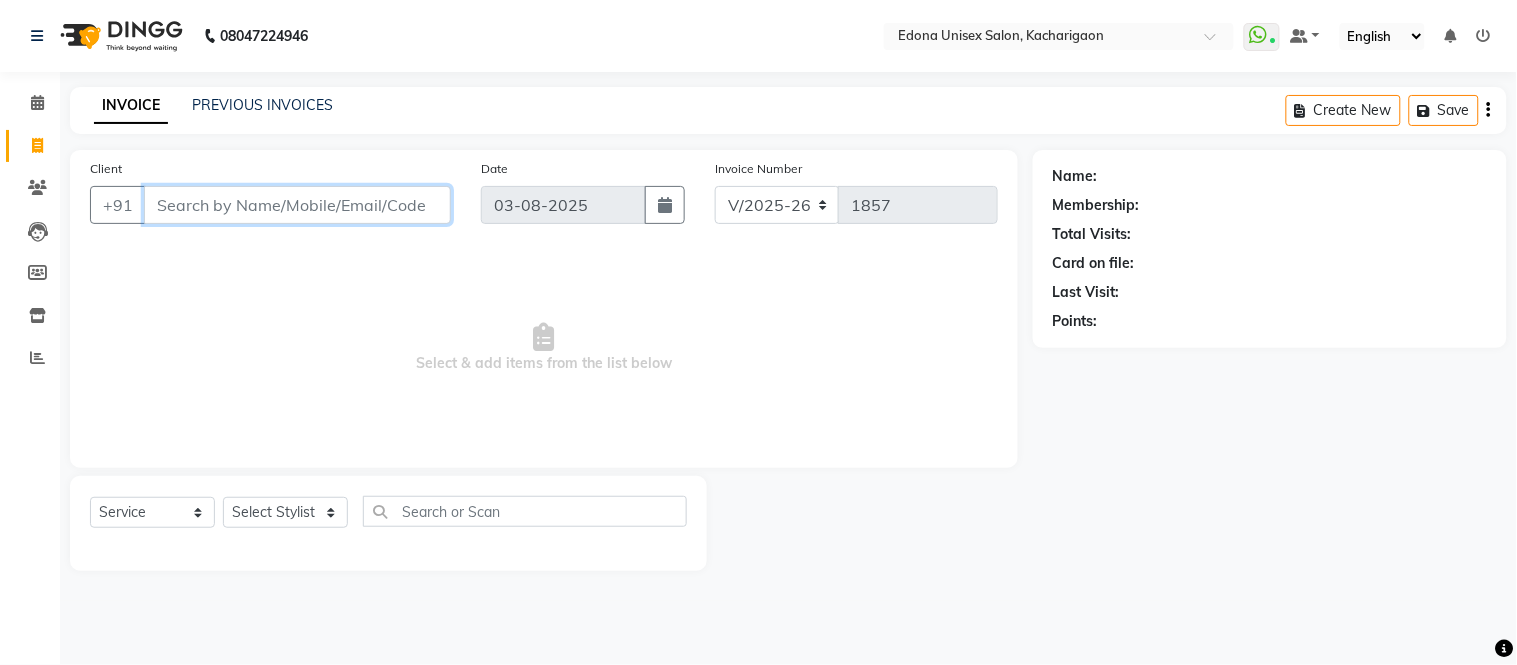 click on "Client" at bounding box center (297, 205) 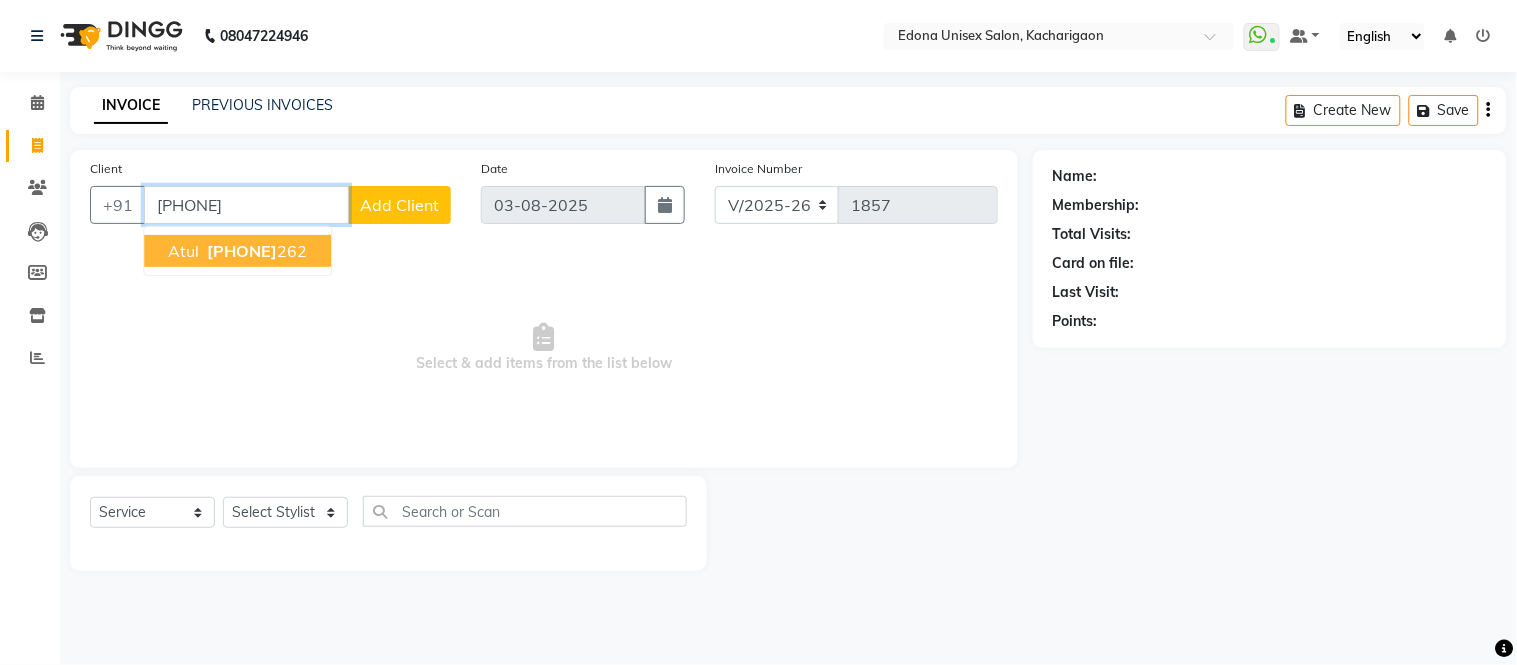 click on "7838255" at bounding box center [242, 251] 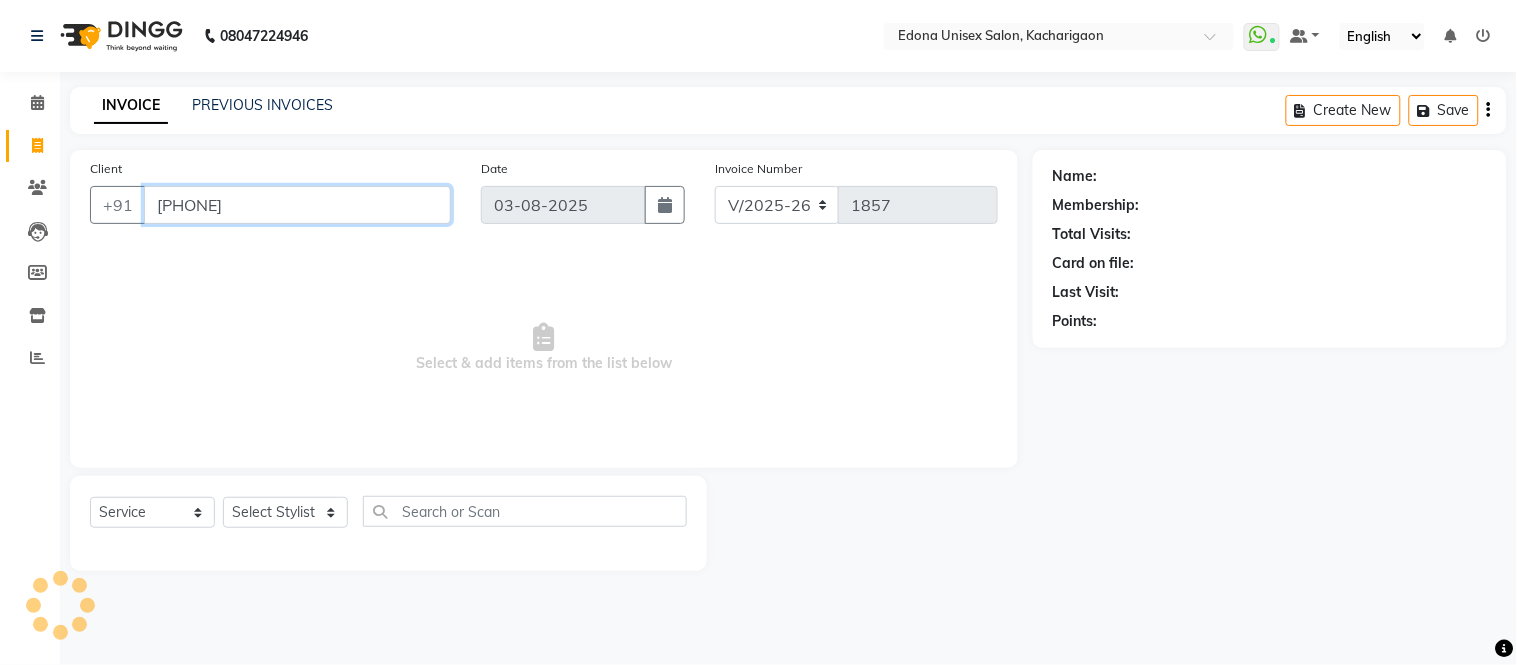 type on "7838255262" 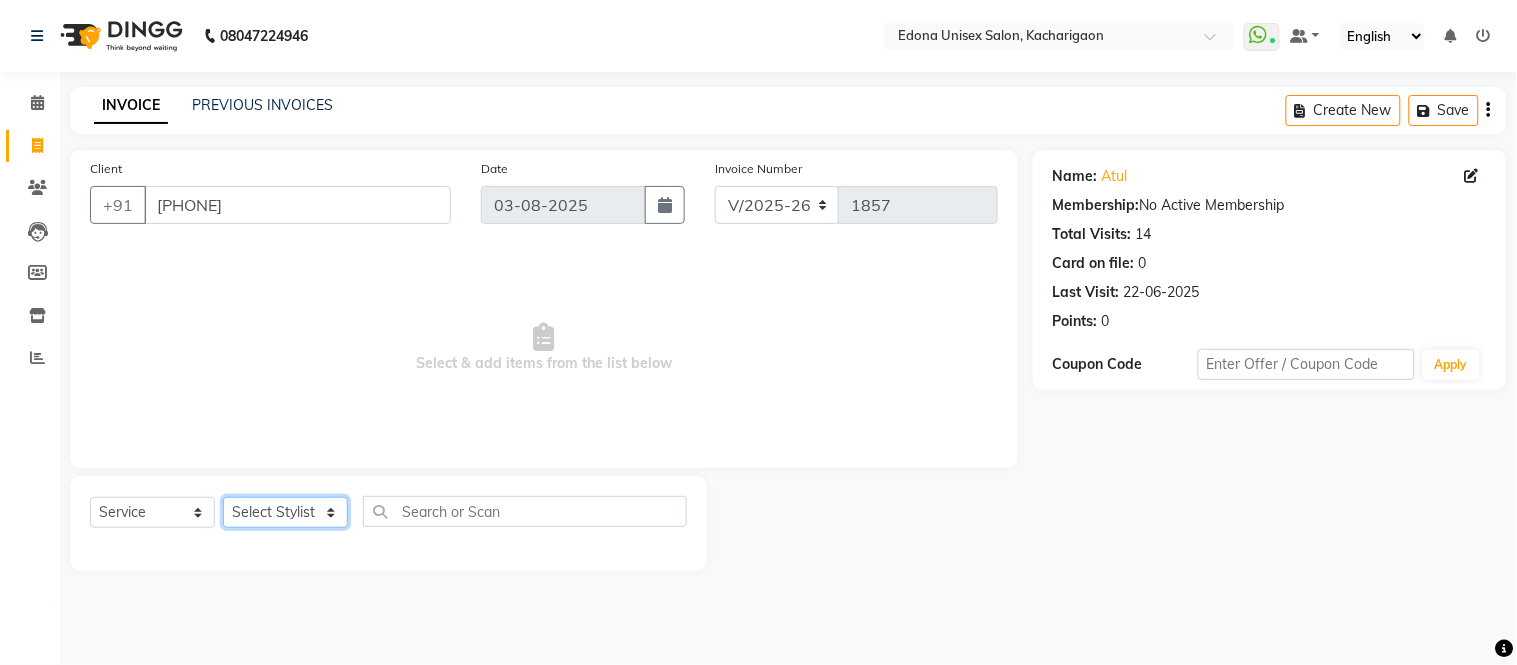 click on "Select Stylist Admin Anju Sonar Bir Basumtary Bishal Bharma Hemen Daimari Hombr Jogi Jenny Kayina Kriti Lokesh Verma Mithiser Bodo Monisha Goyari Neha Sonar Pahi Prabir Das Rashmi Basumtary Reshma Sultana Roselin Basumtary Sumitra Subba" 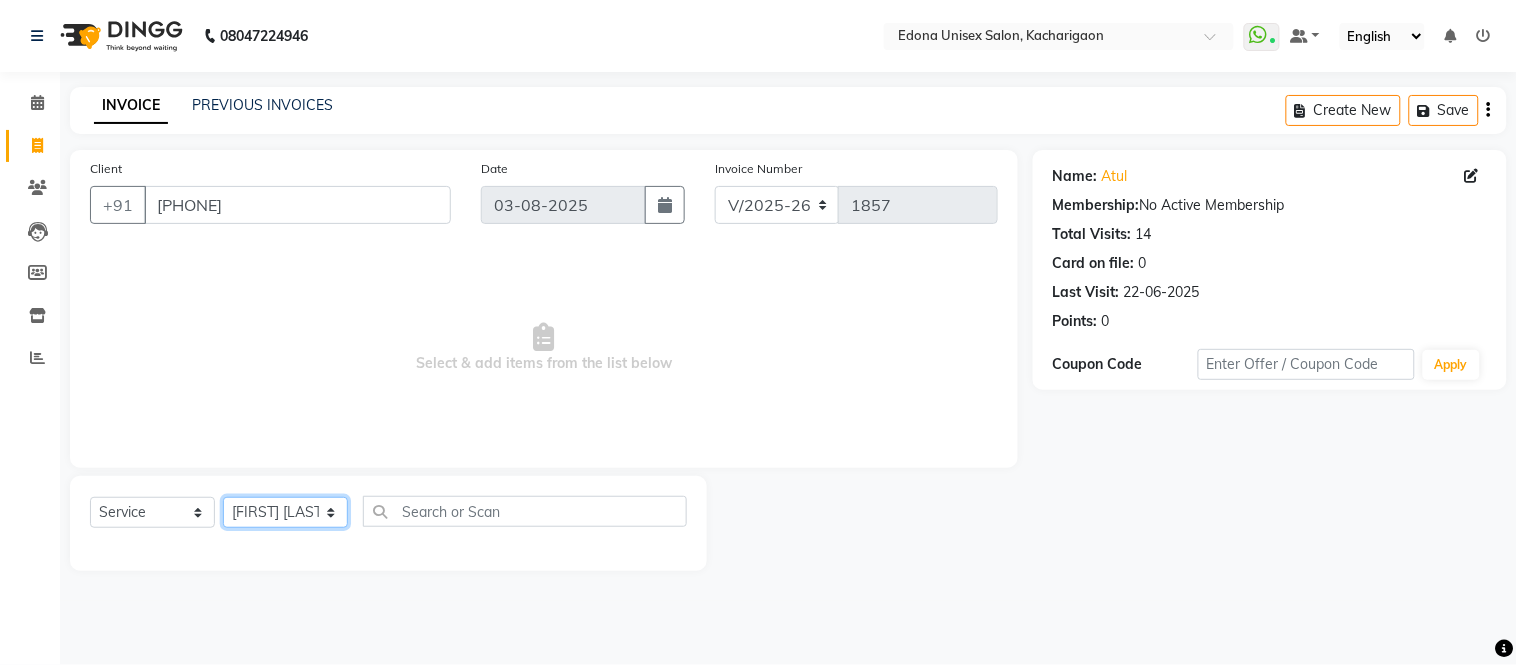 click on "Select Stylist Admin Anju Sonar Bir Basumtary Bishal Bharma Hemen Daimari Hombr Jogi Jenny Kayina Kriti Lokesh Verma Mithiser Bodo Monisha Goyari Neha Sonar Pahi Prabir Das Rashmi Basumtary Reshma Sultana Roselin Basumtary Sumitra Subba" 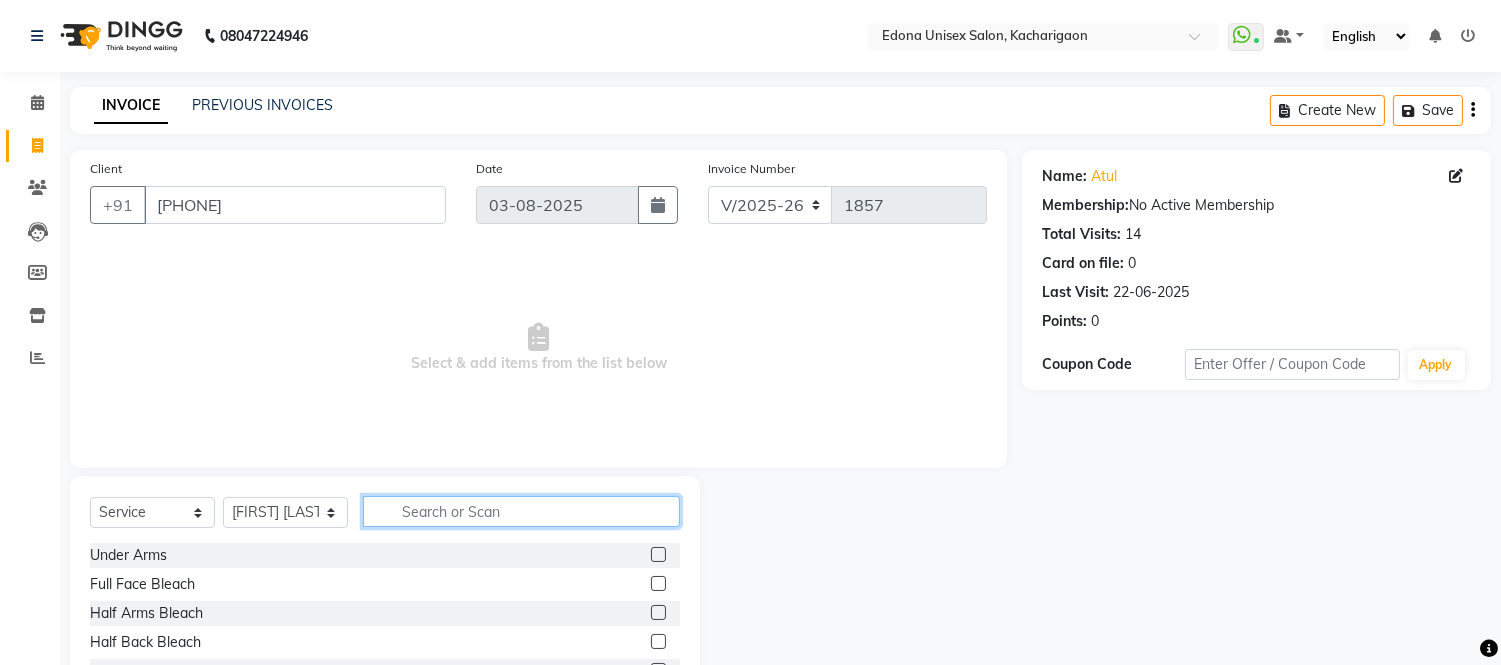 click 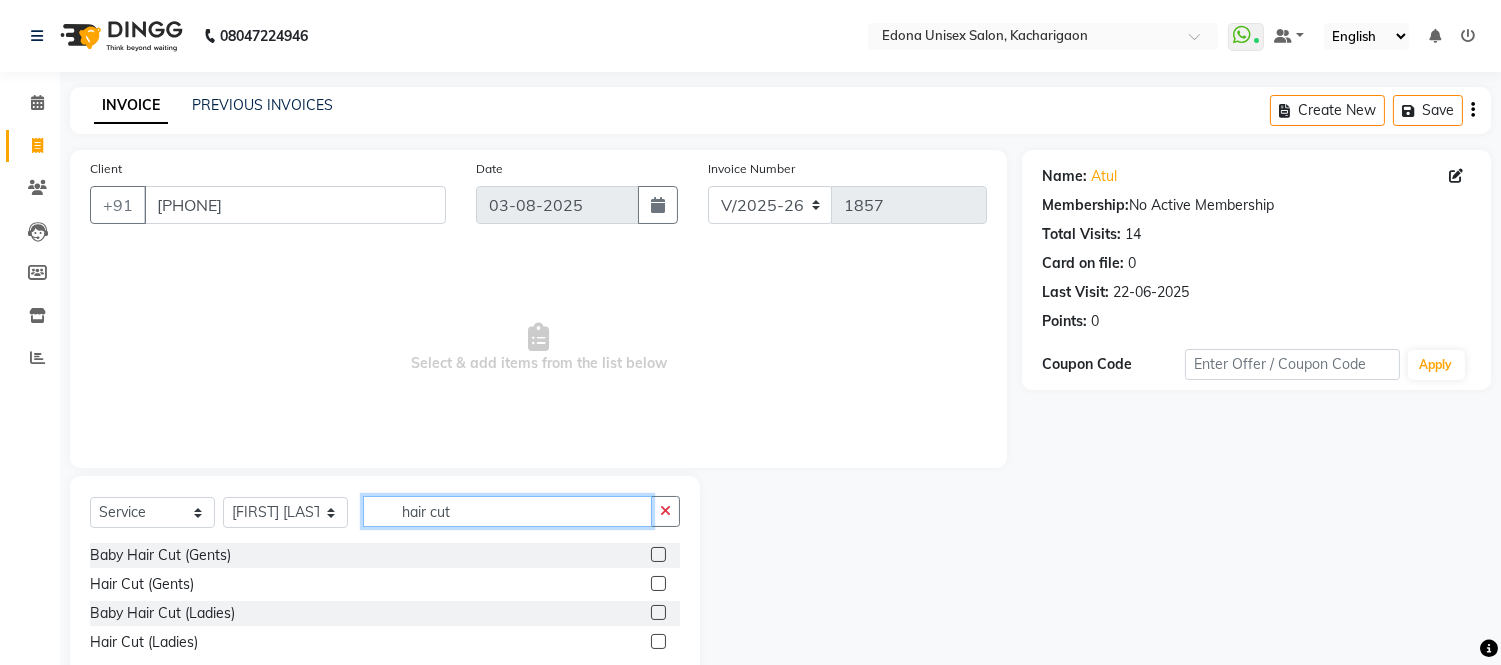 type on "hair cut" 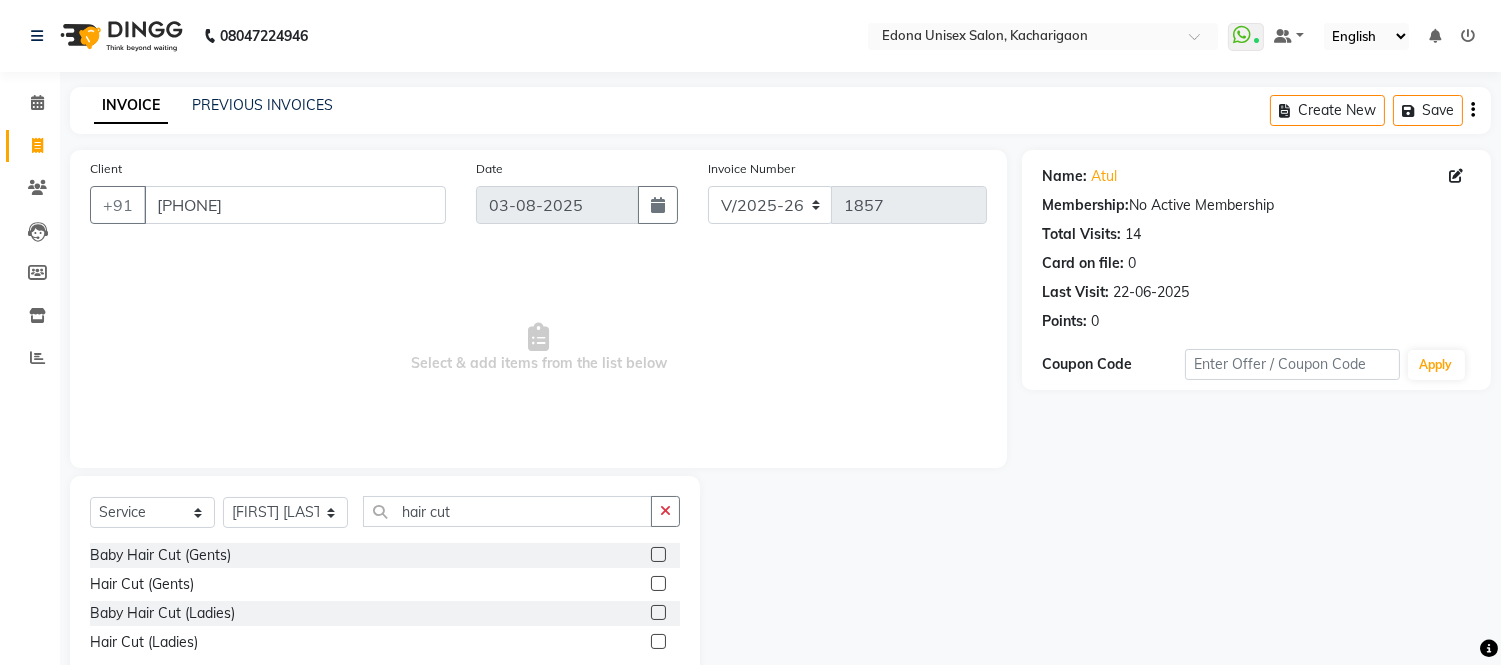 click 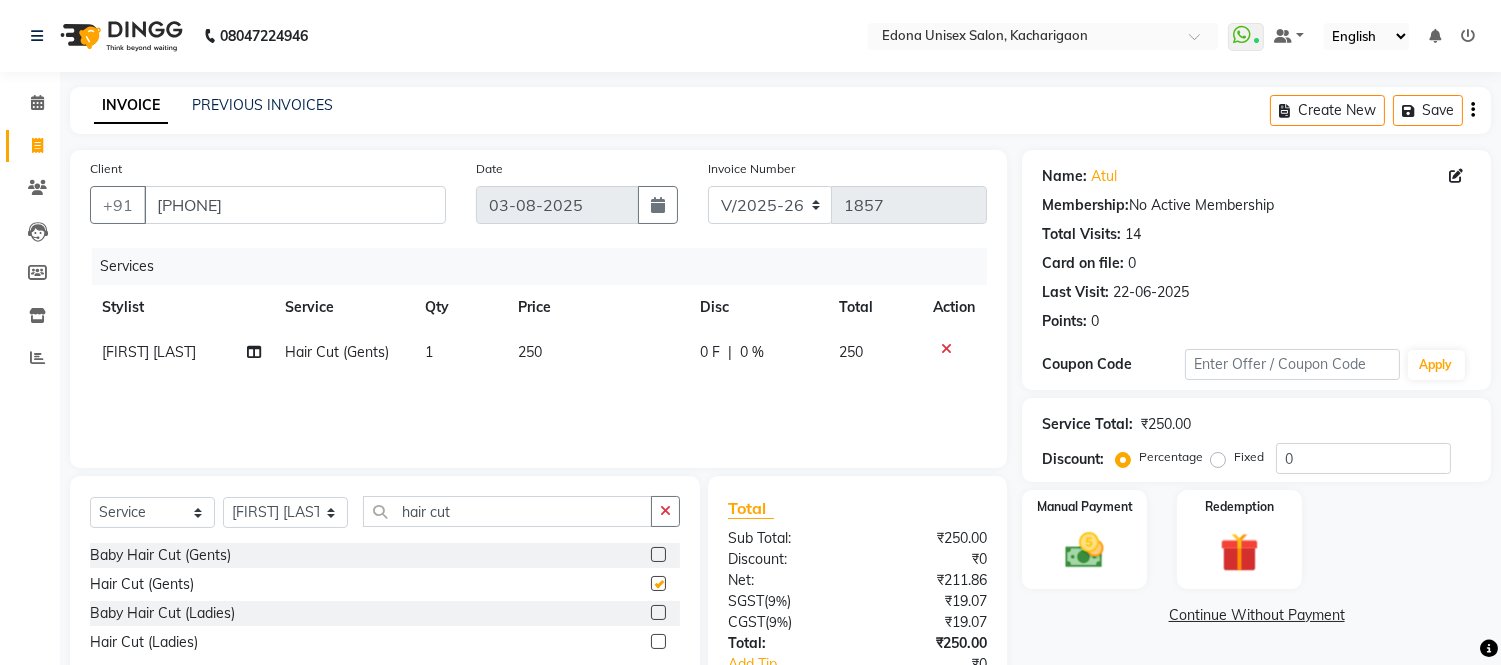 checkbox on "false" 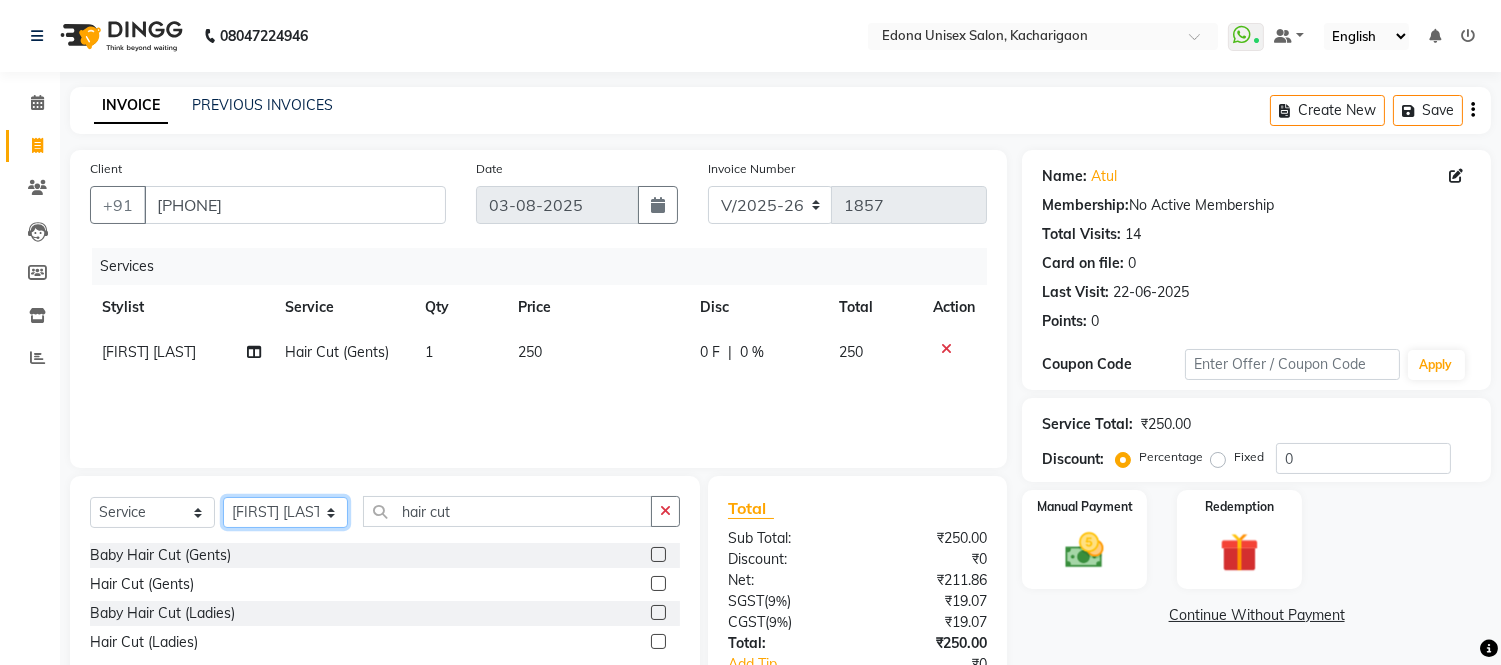 click on "Select Stylist Admin Anju Sonar Bir Basumtary Bishal Bharma Hemen Daimari Hombr Jogi Jenny Kayina Kriti Lokesh Verma Mithiser Bodo Monisha Goyari Neha Sonar Pahi Prabir Das Rashmi Basumtary Reshma Sultana Roselin Basumtary Sumitra Subba" 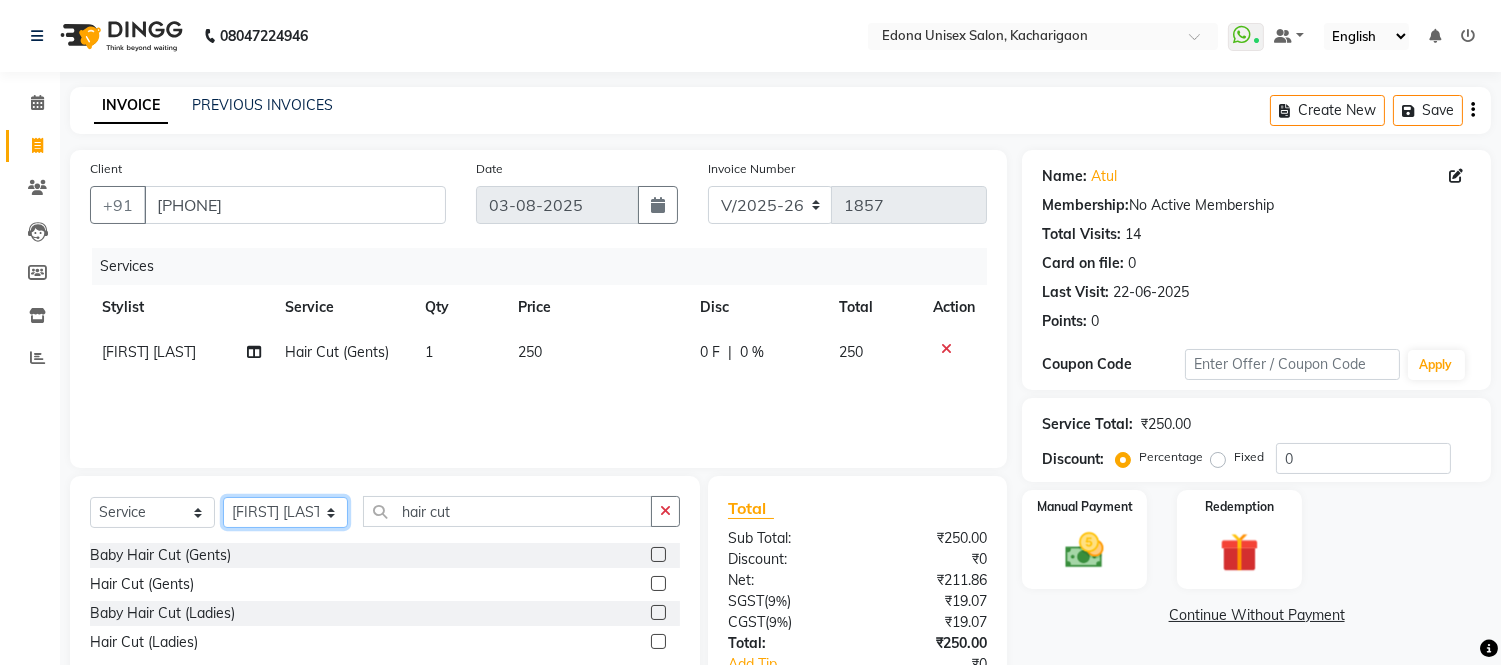 select on "77350" 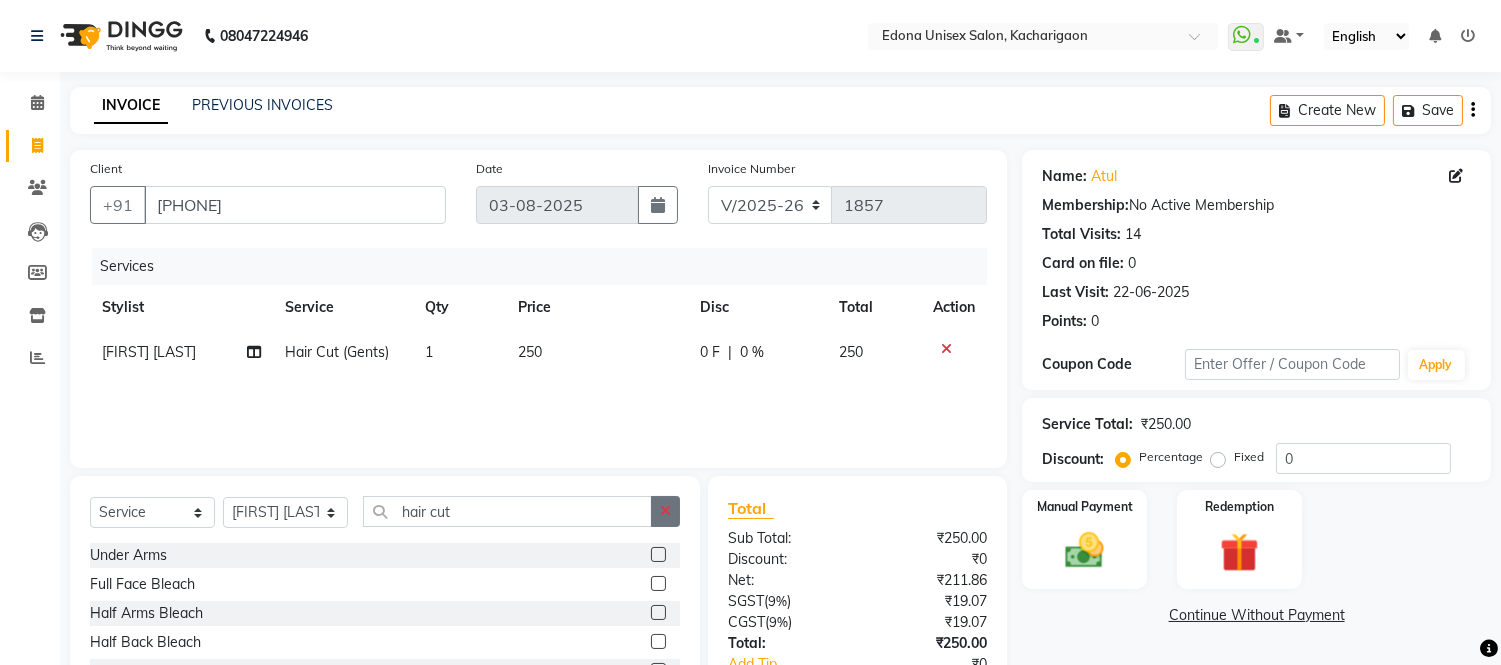 click 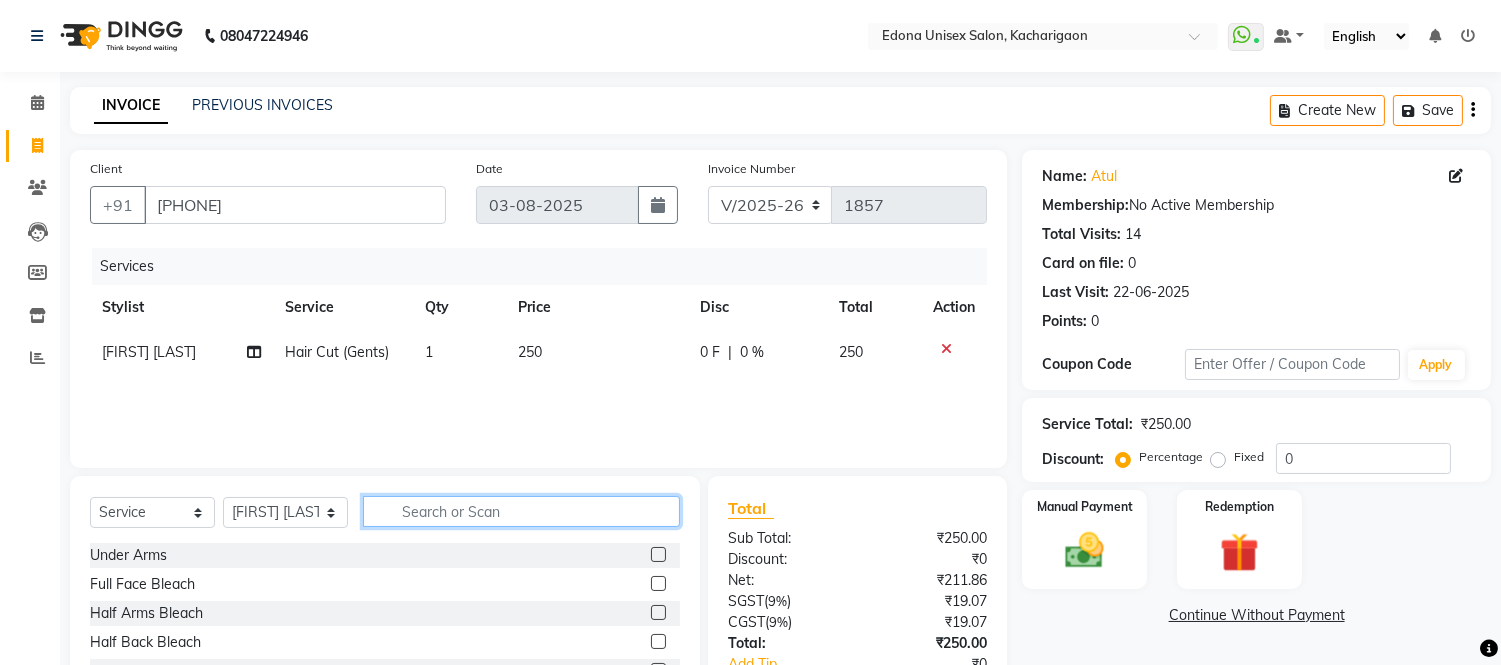 click 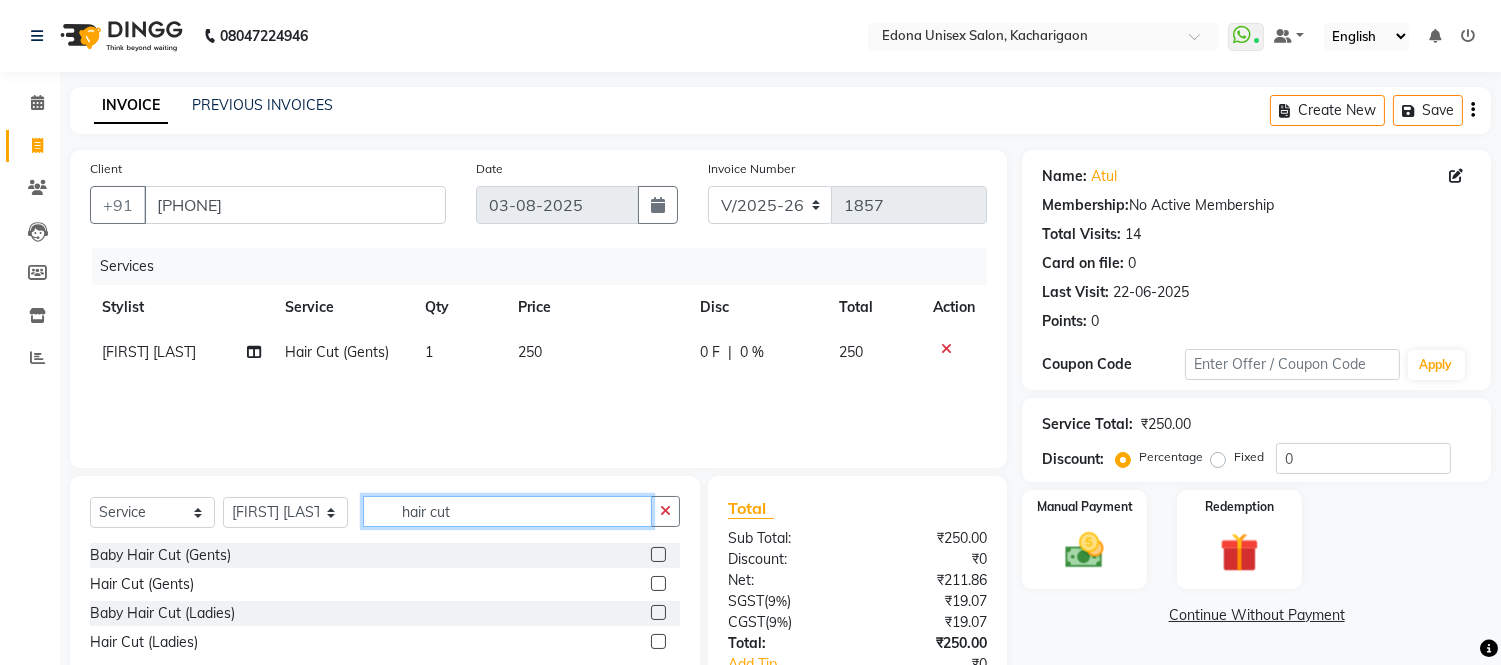 type on "hair cut" 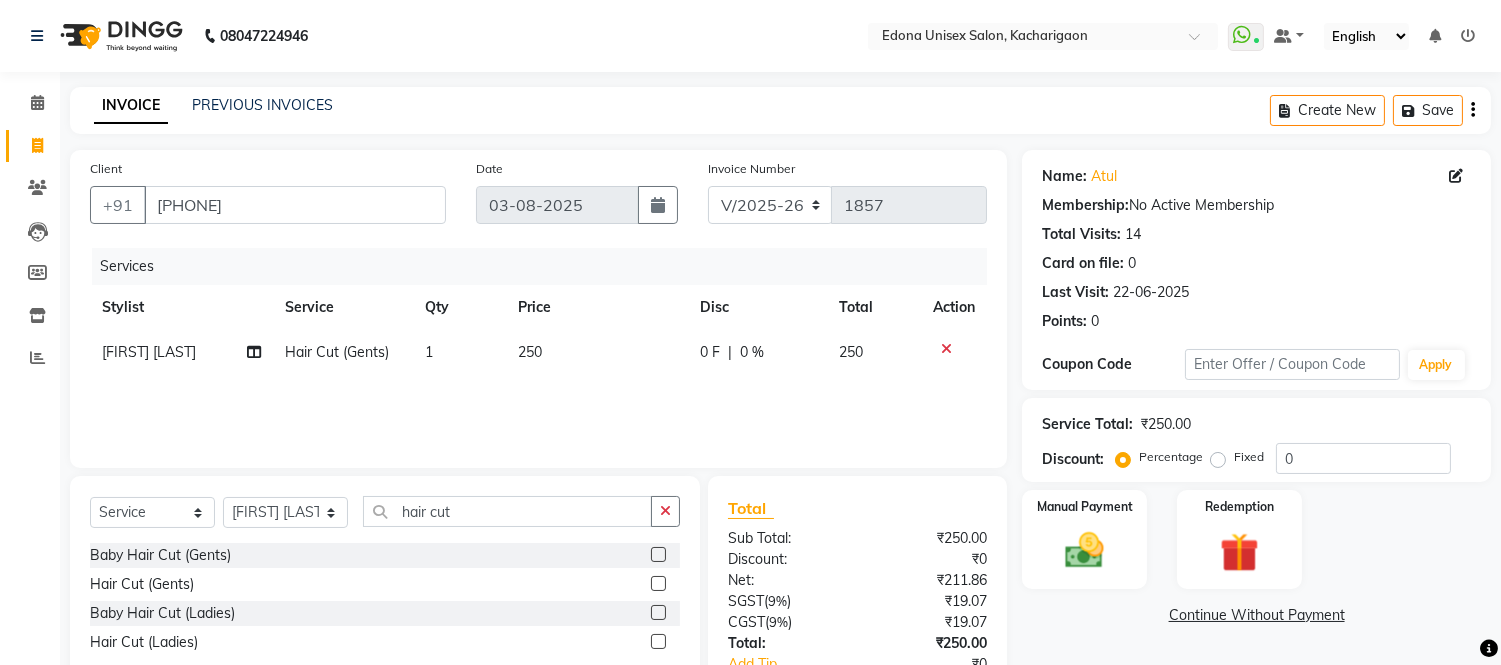 click 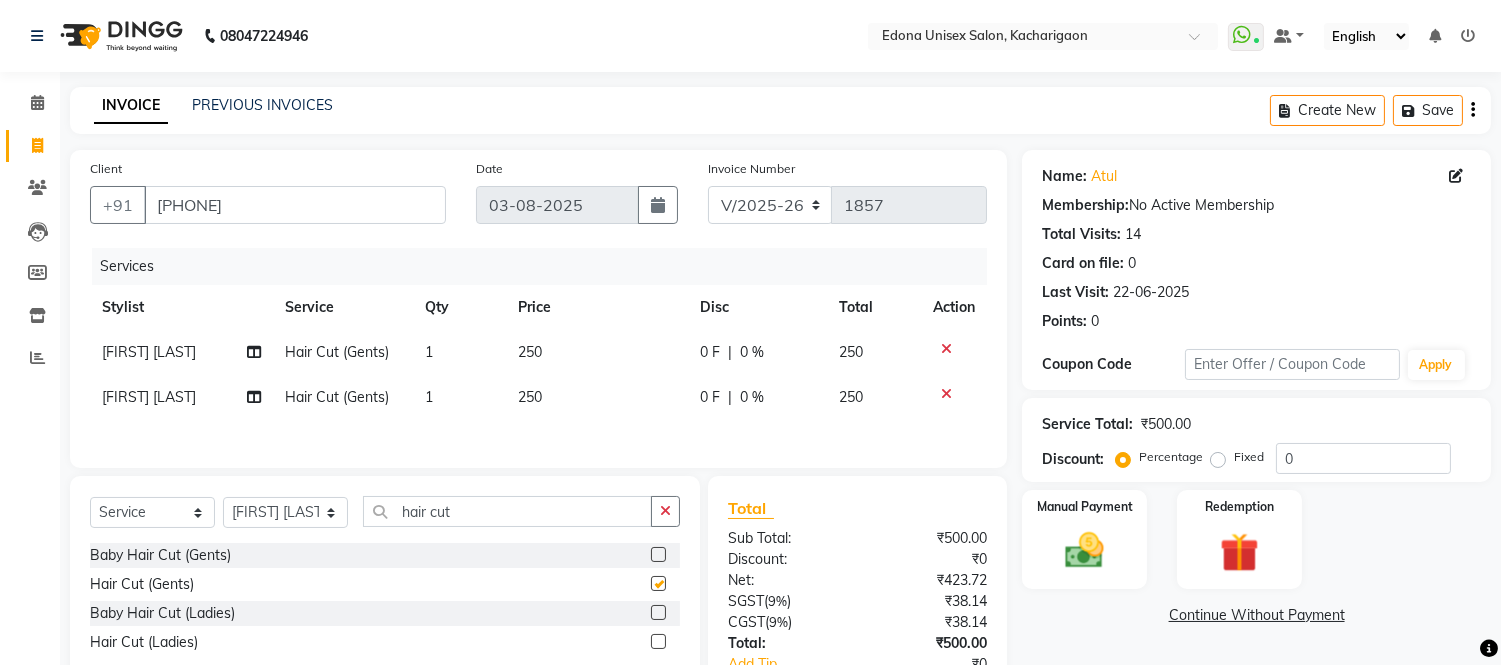 checkbox on "false" 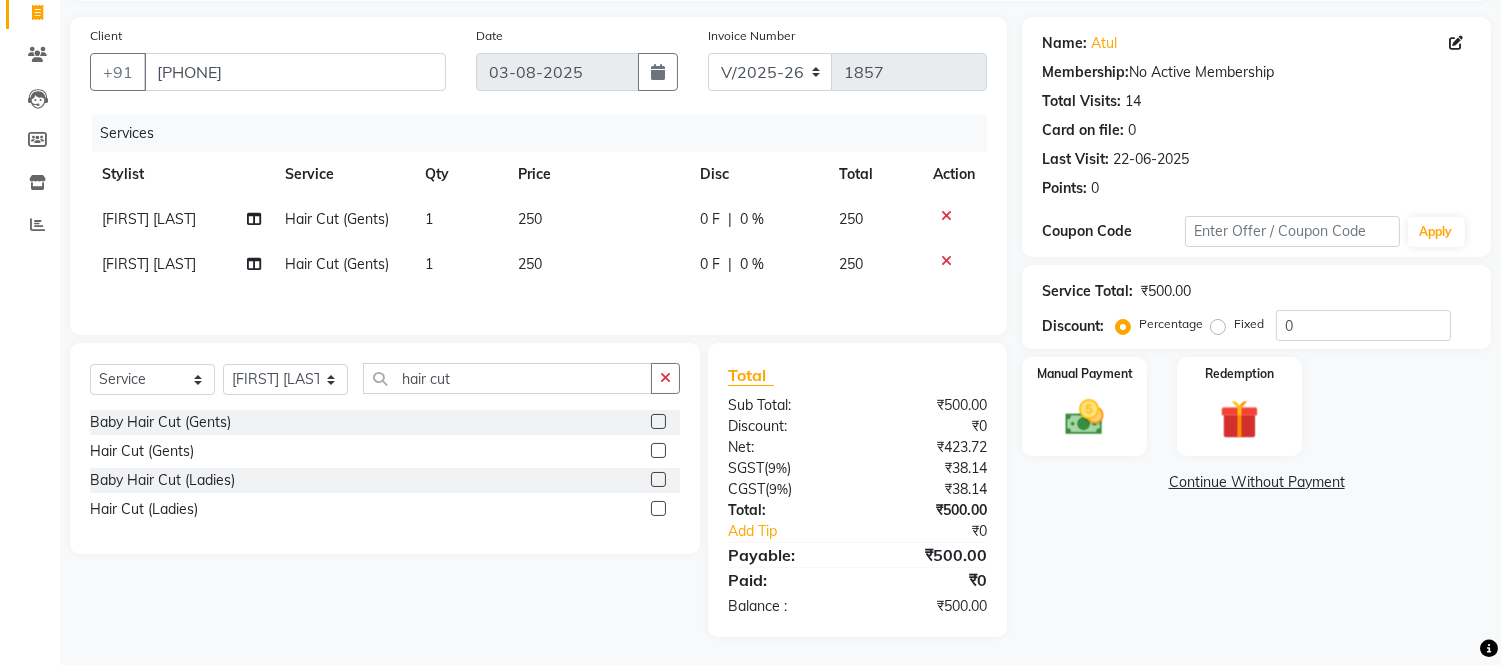 scroll, scrollTop: 138, scrollLeft: 0, axis: vertical 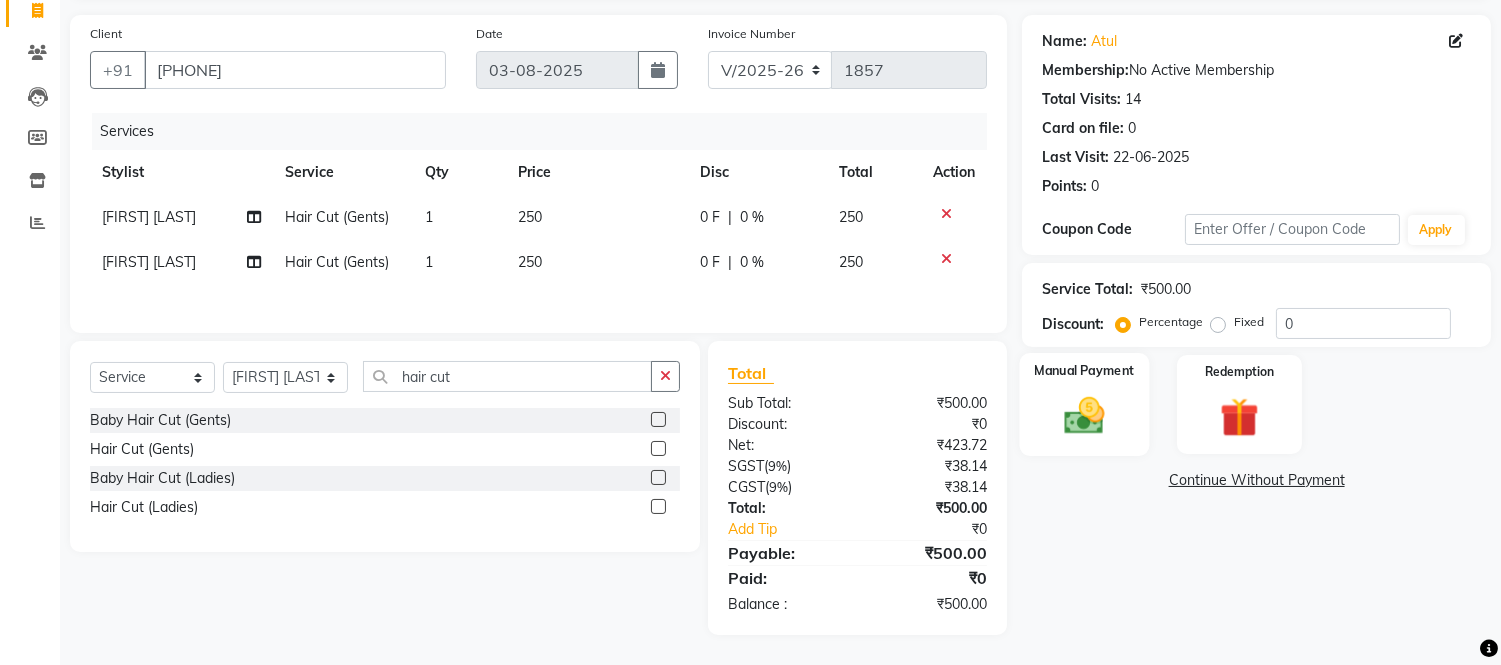 click 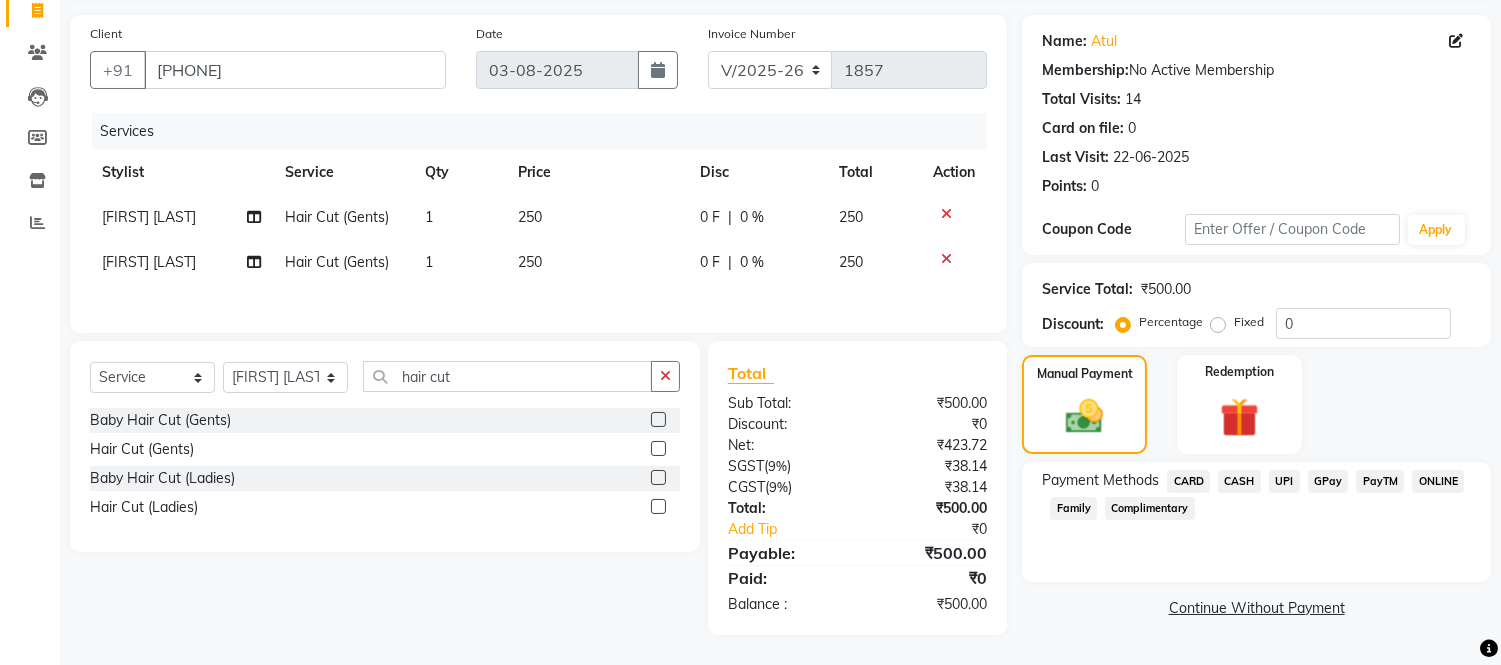 click on "UPI" 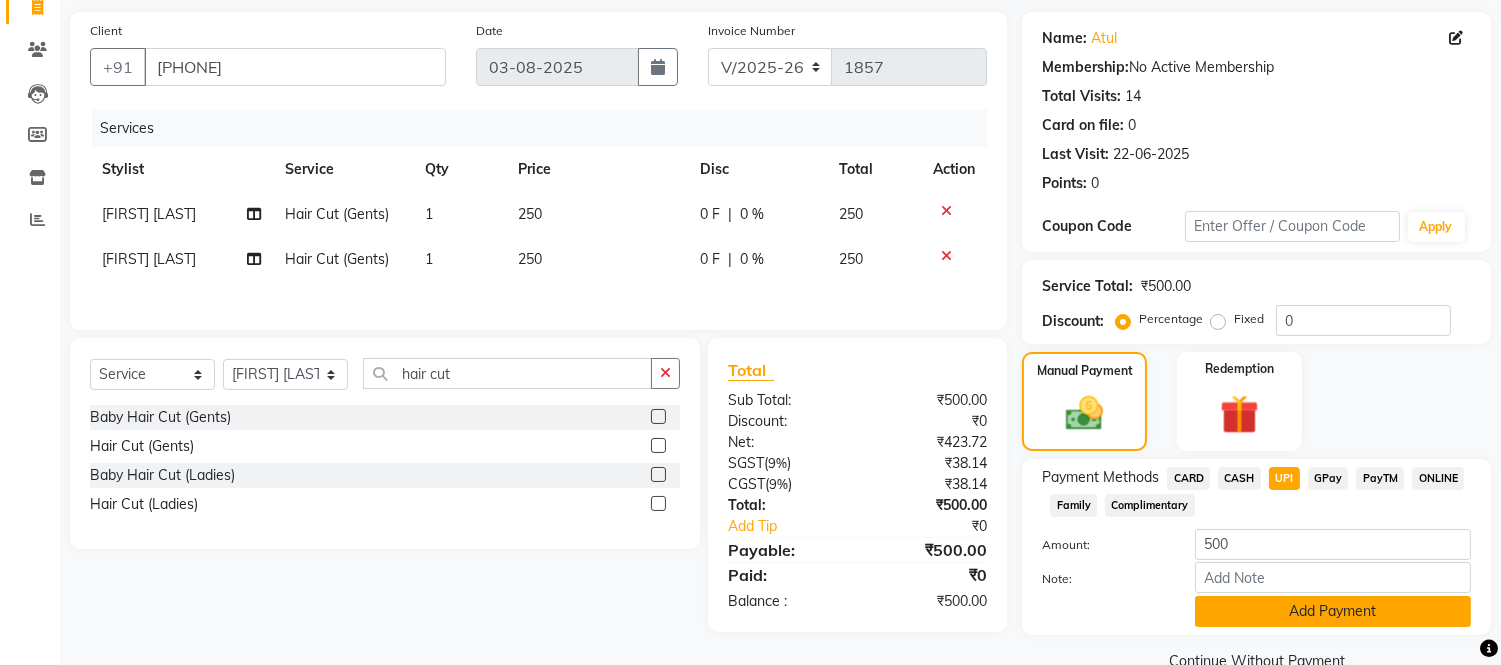 click on "Add Payment" 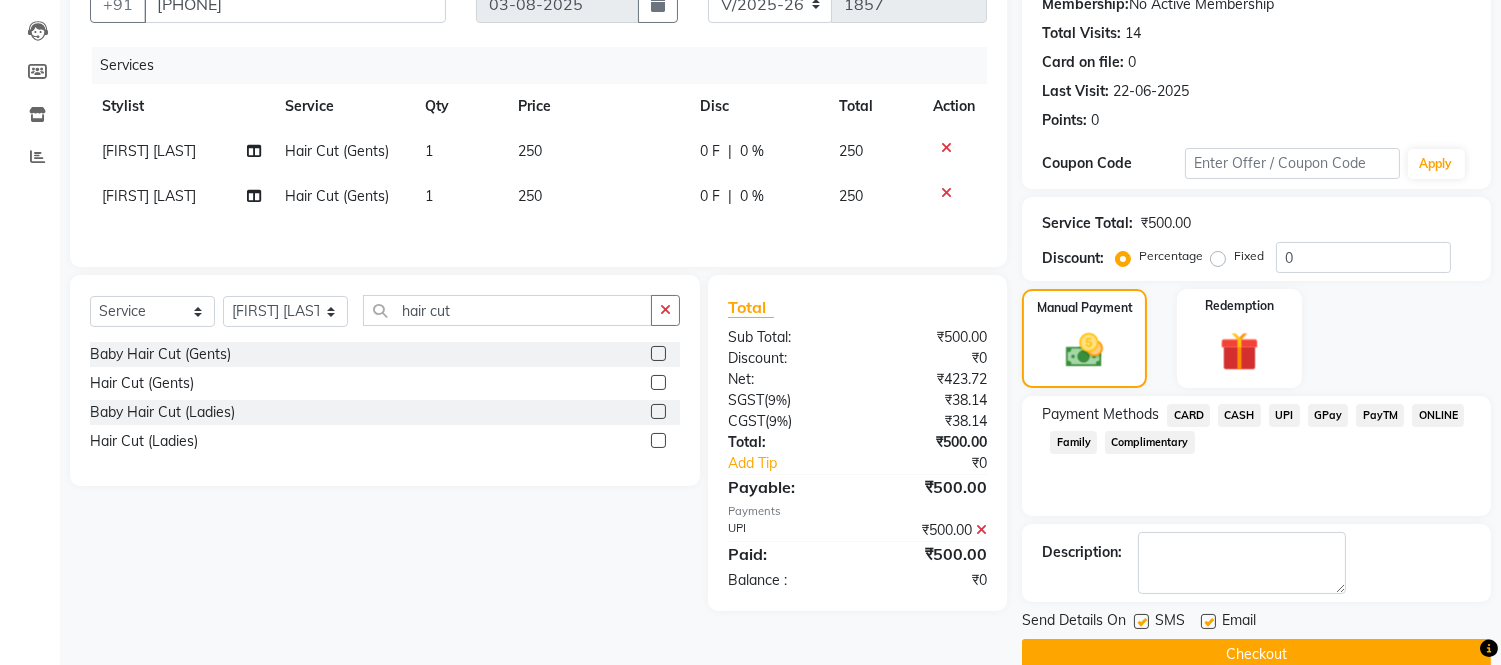 scroll, scrollTop: 234, scrollLeft: 0, axis: vertical 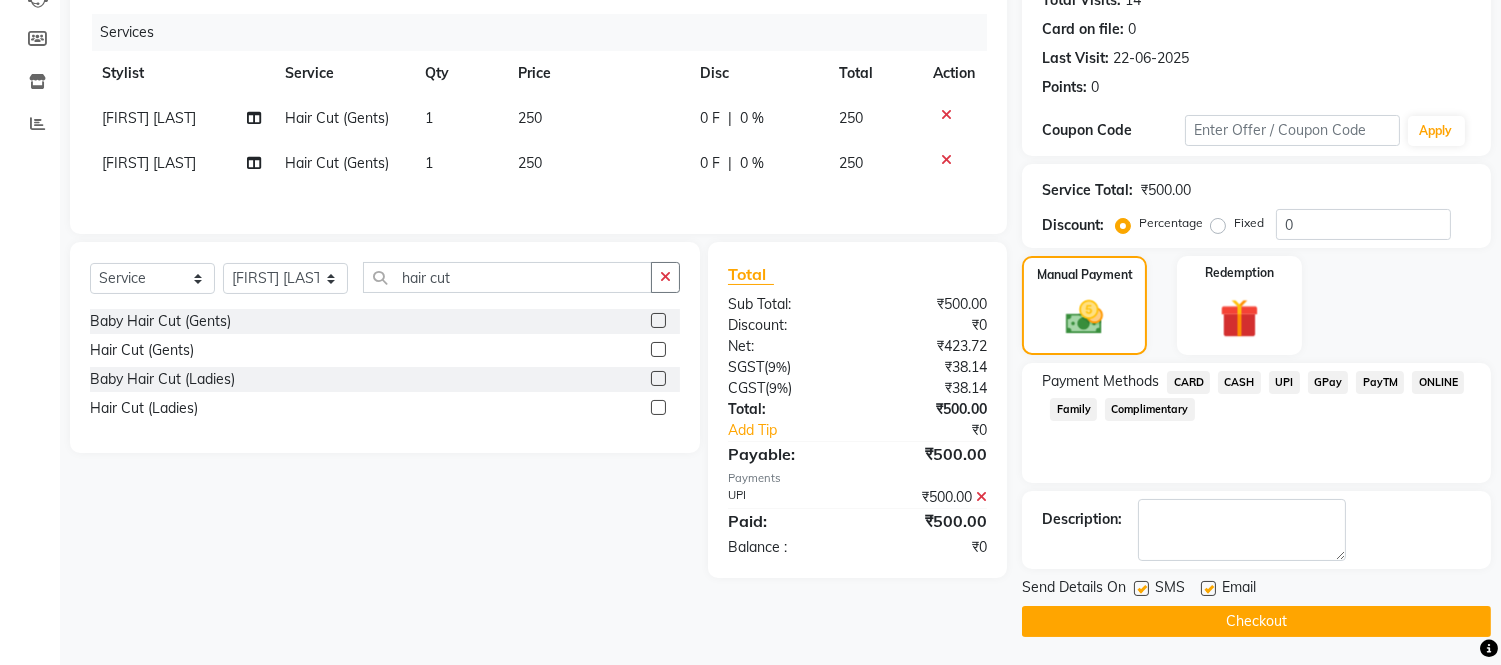 click on "Checkout" 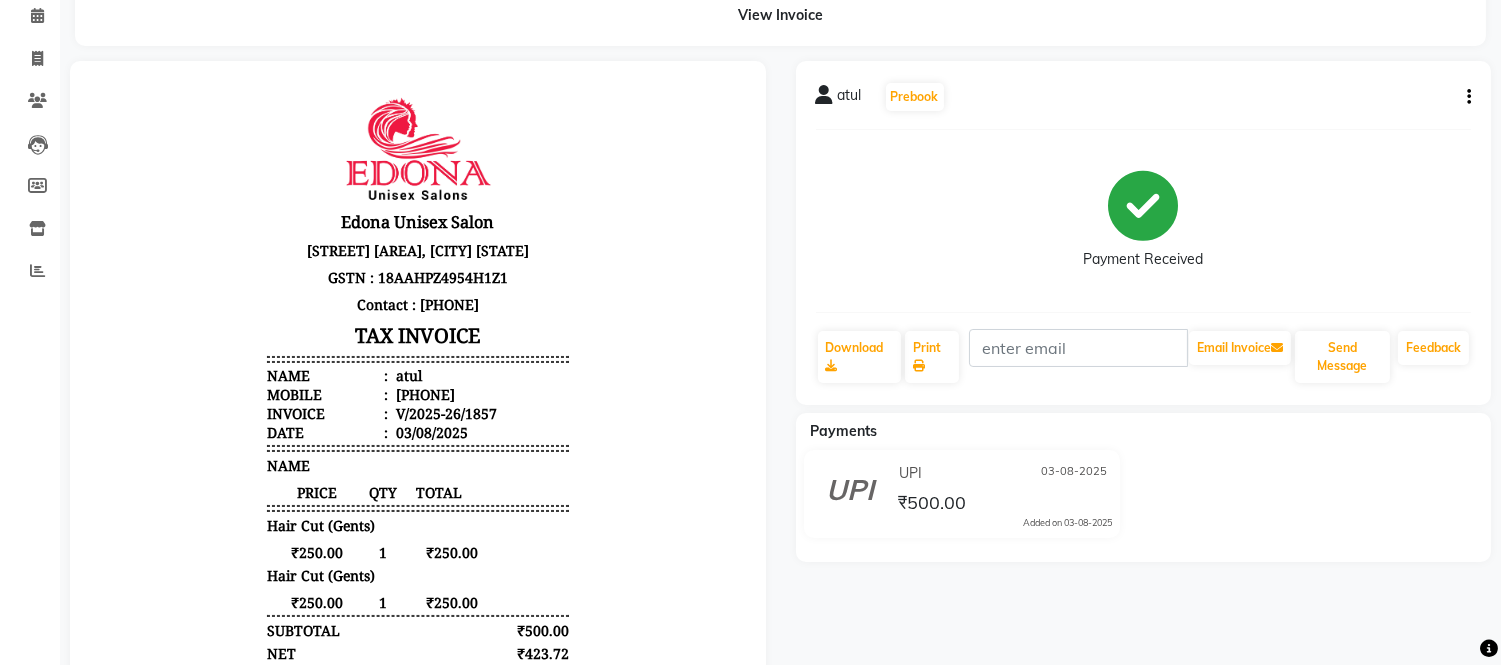 scroll, scrollTop: 0, scrollLeft: 0, axis: both 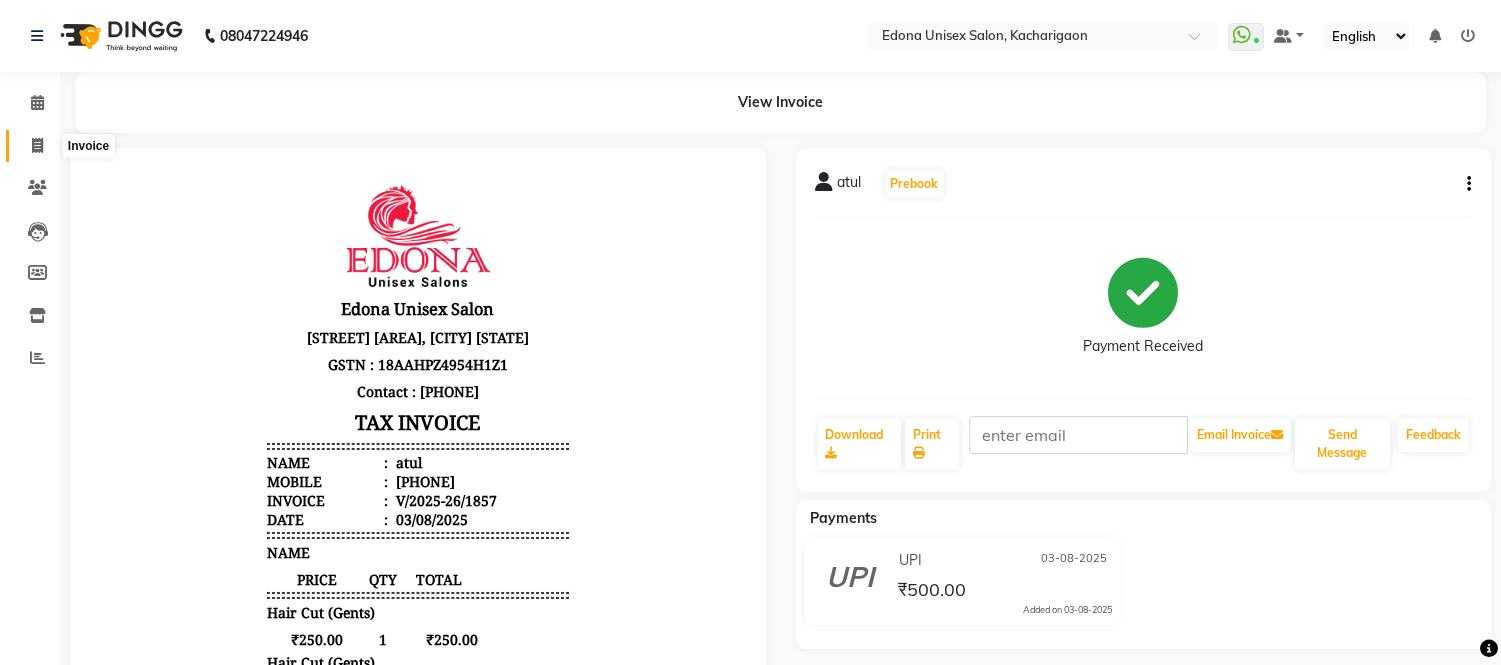 drag, startPoint x: 28, startPoint y: 142, endPoint x: 42, endPoint y: 140, distance: 14.142136 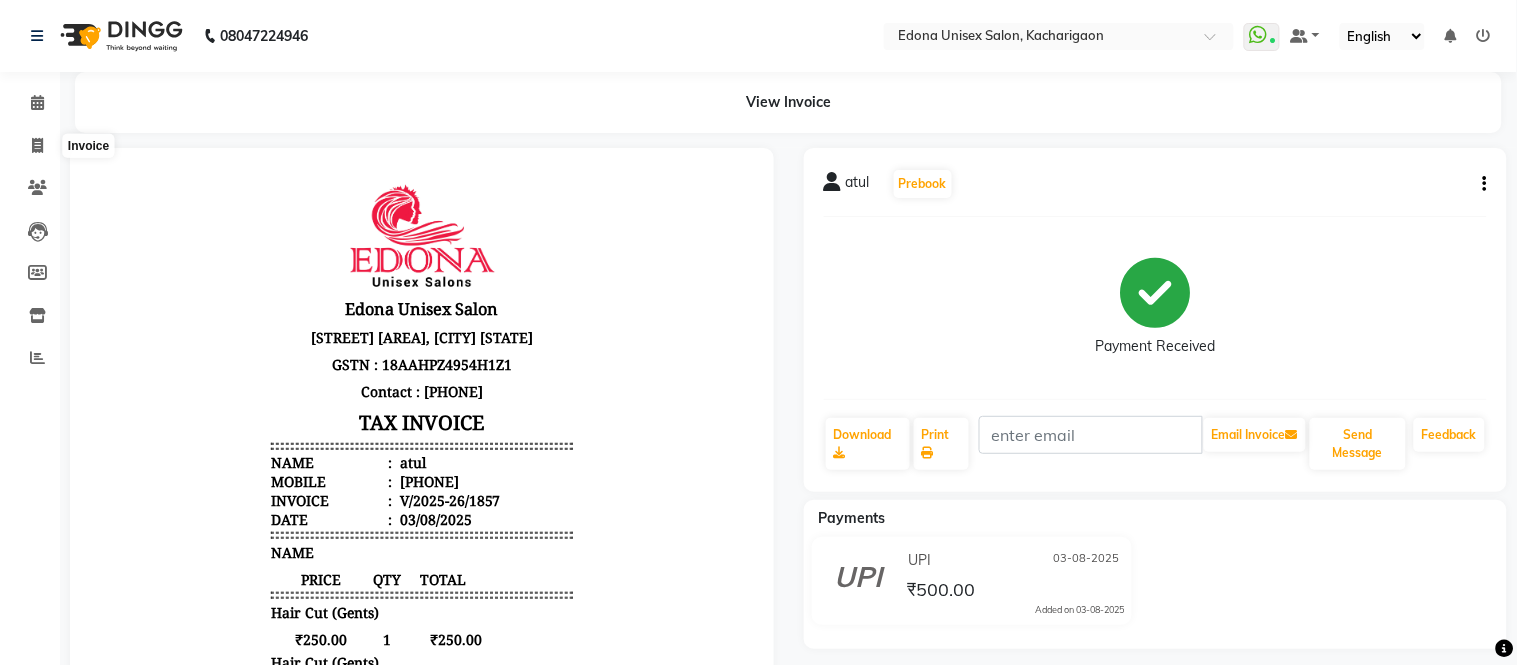 select on "service" 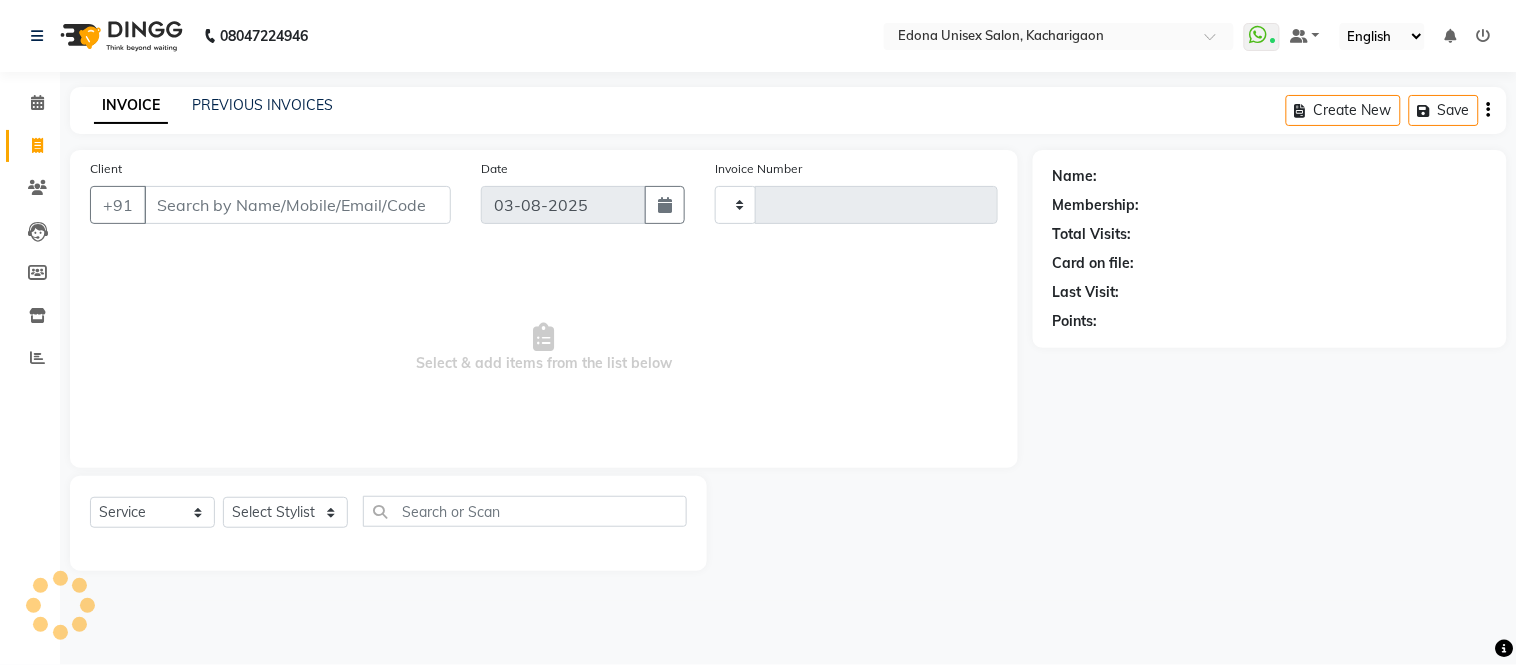 type on "1858" 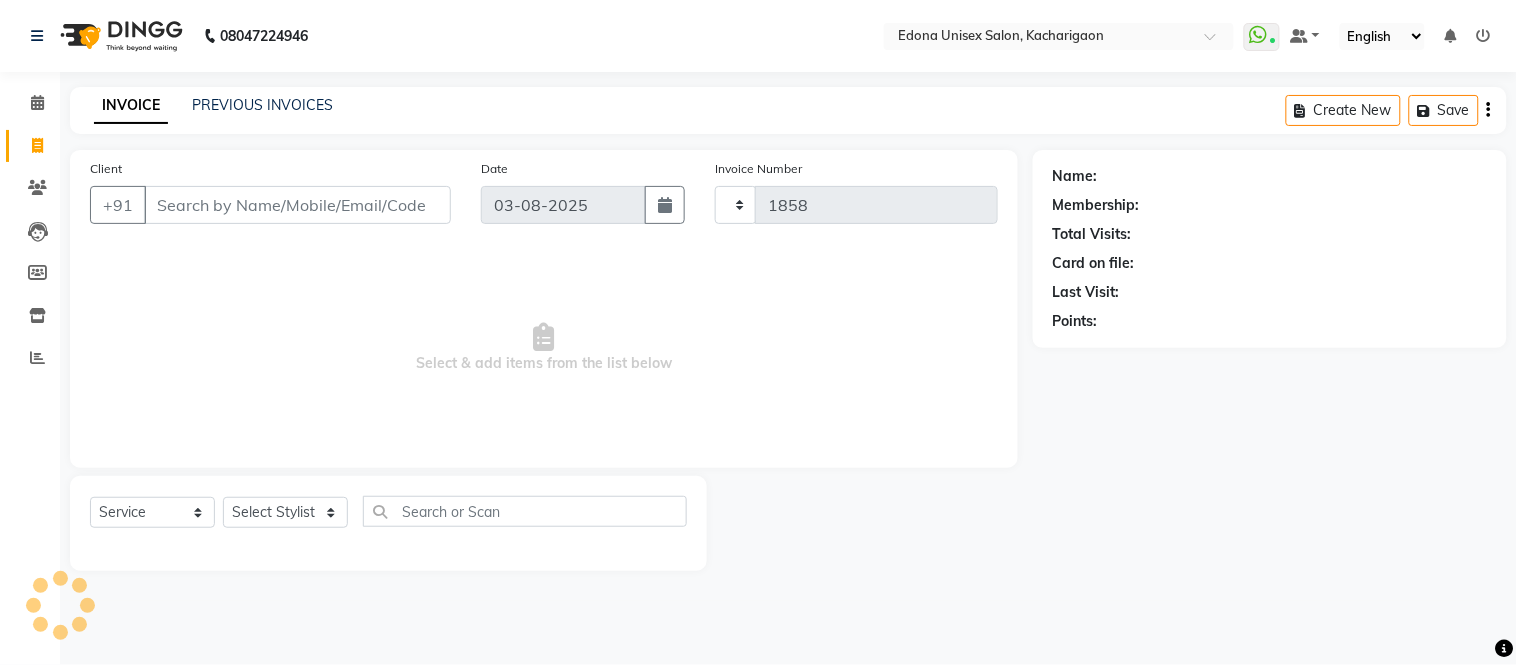 select on "5389" 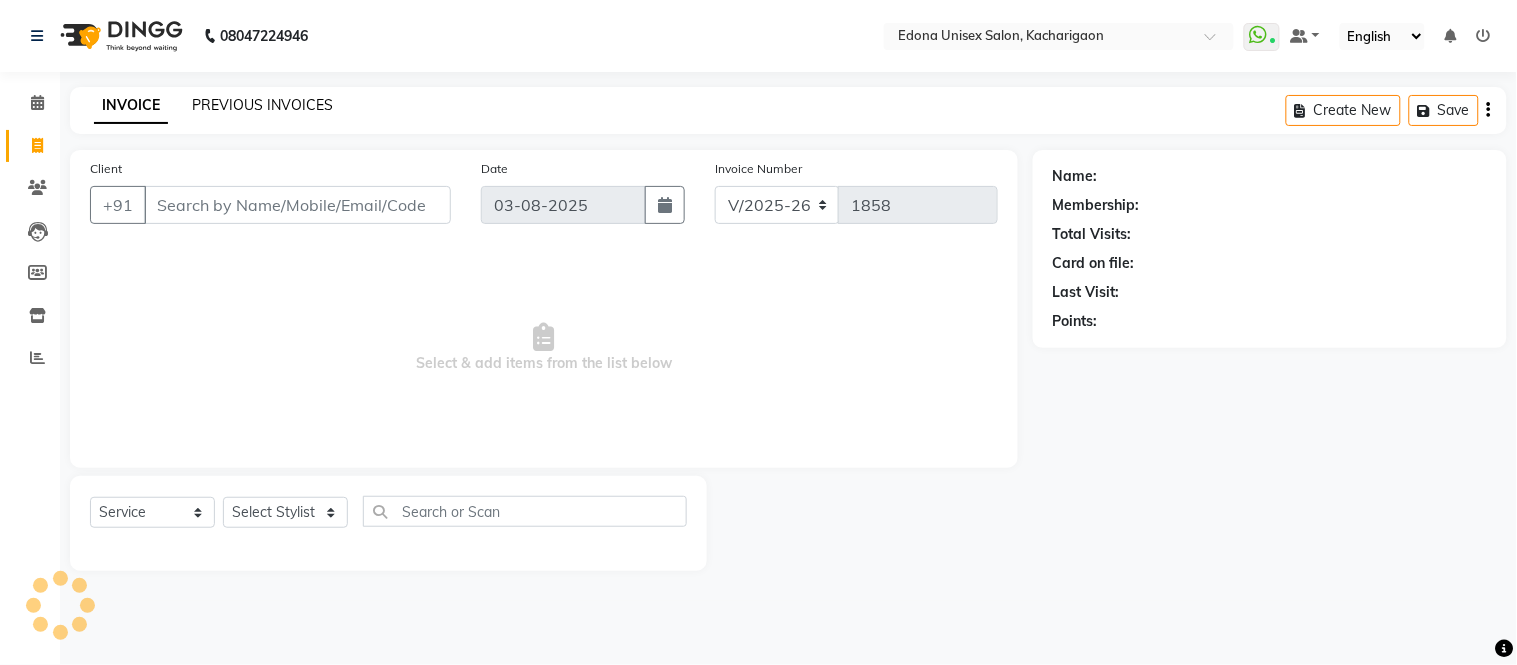 click on "PREVIOUS INVOICES" 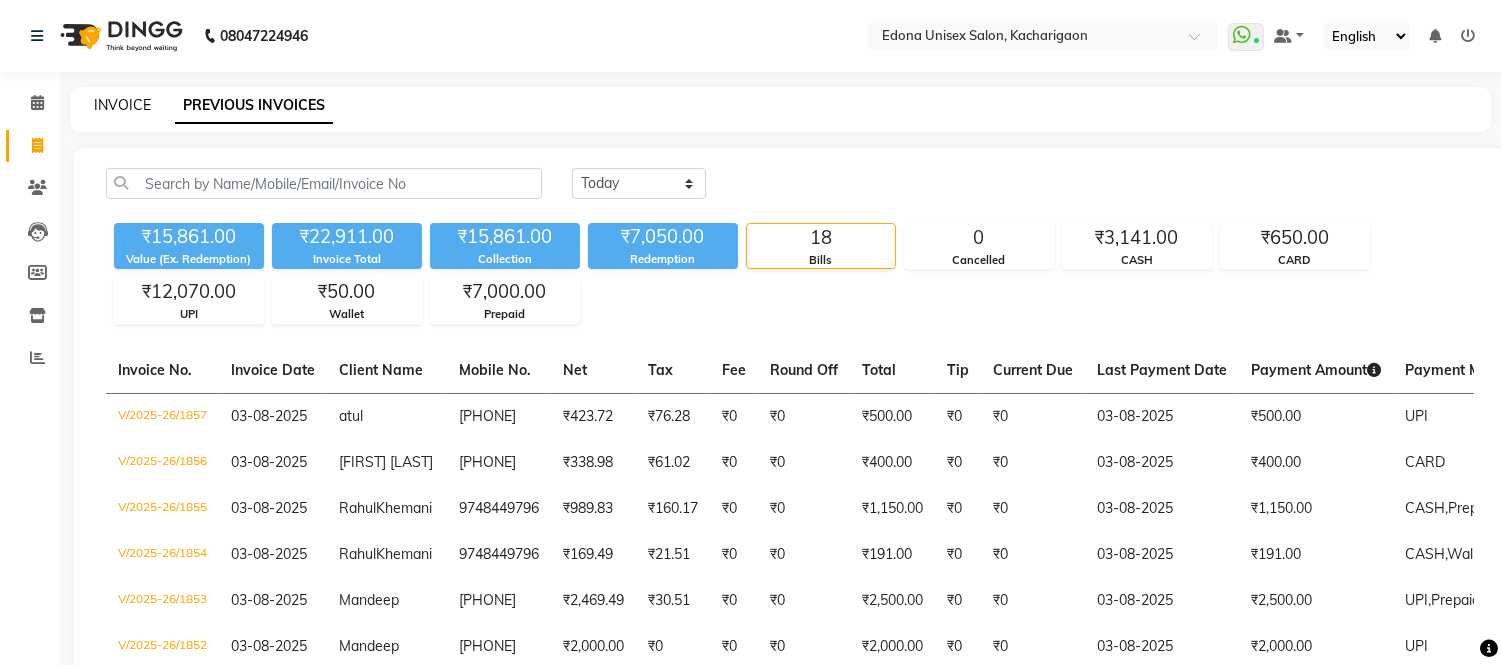 click on "INVOICE" 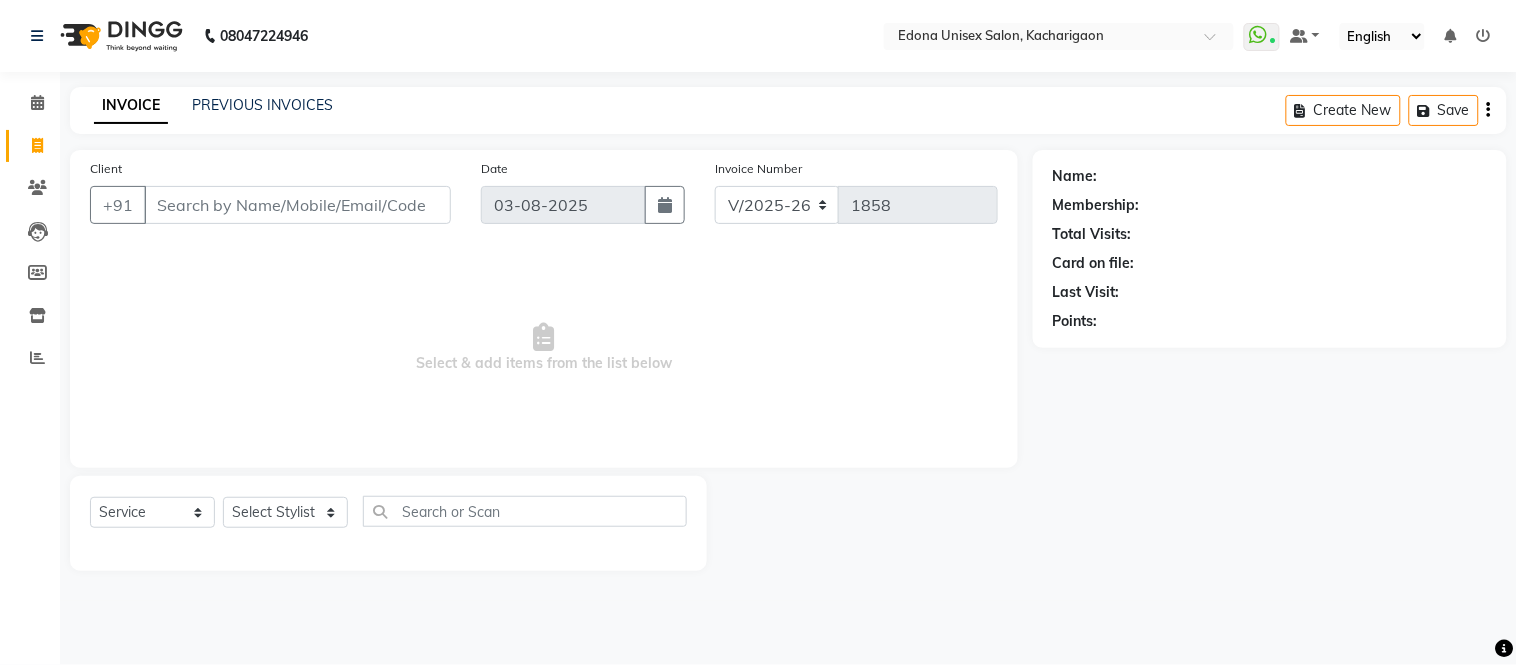 click on "Client" at bounding box center [297, 205] 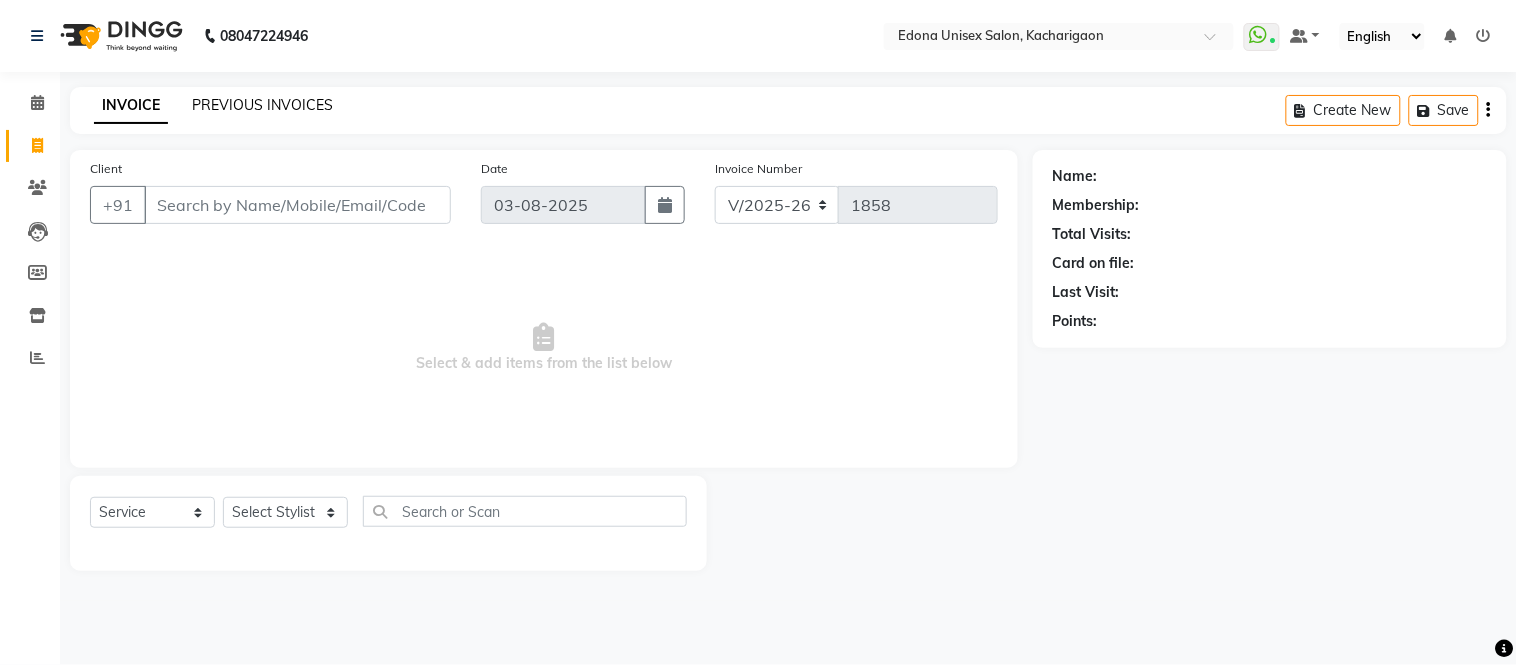 click on "PREVIOUS INVOICES" 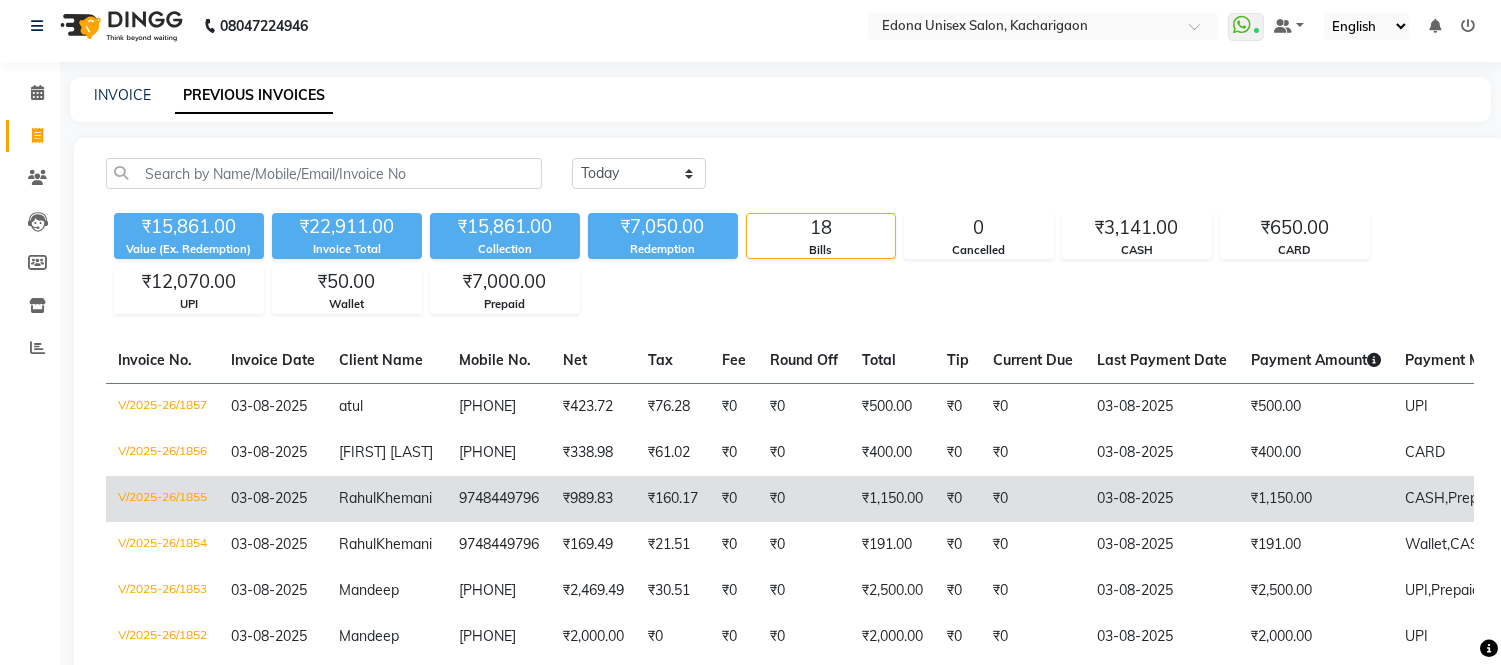 scroll, scrollTop: 0, scrollLeft: 0, axis: both 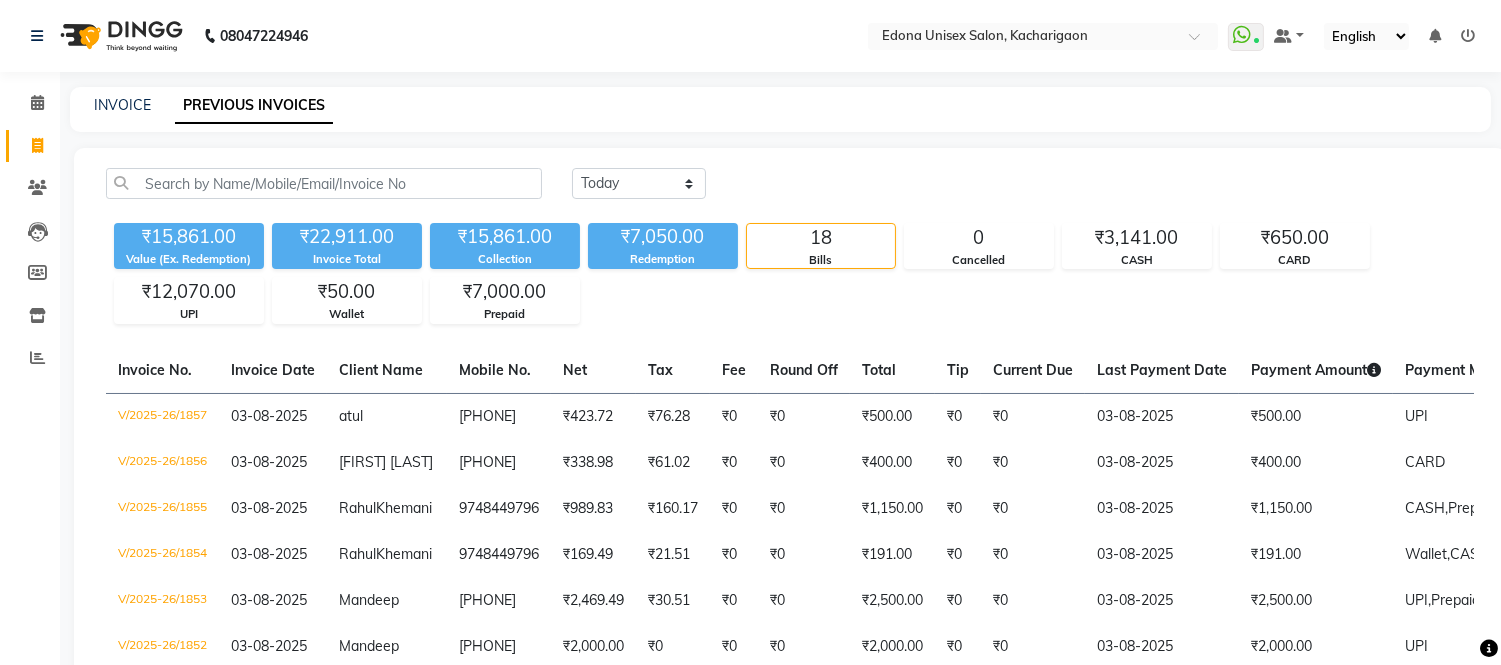click on "Payment Amount  (03-08-2025)" 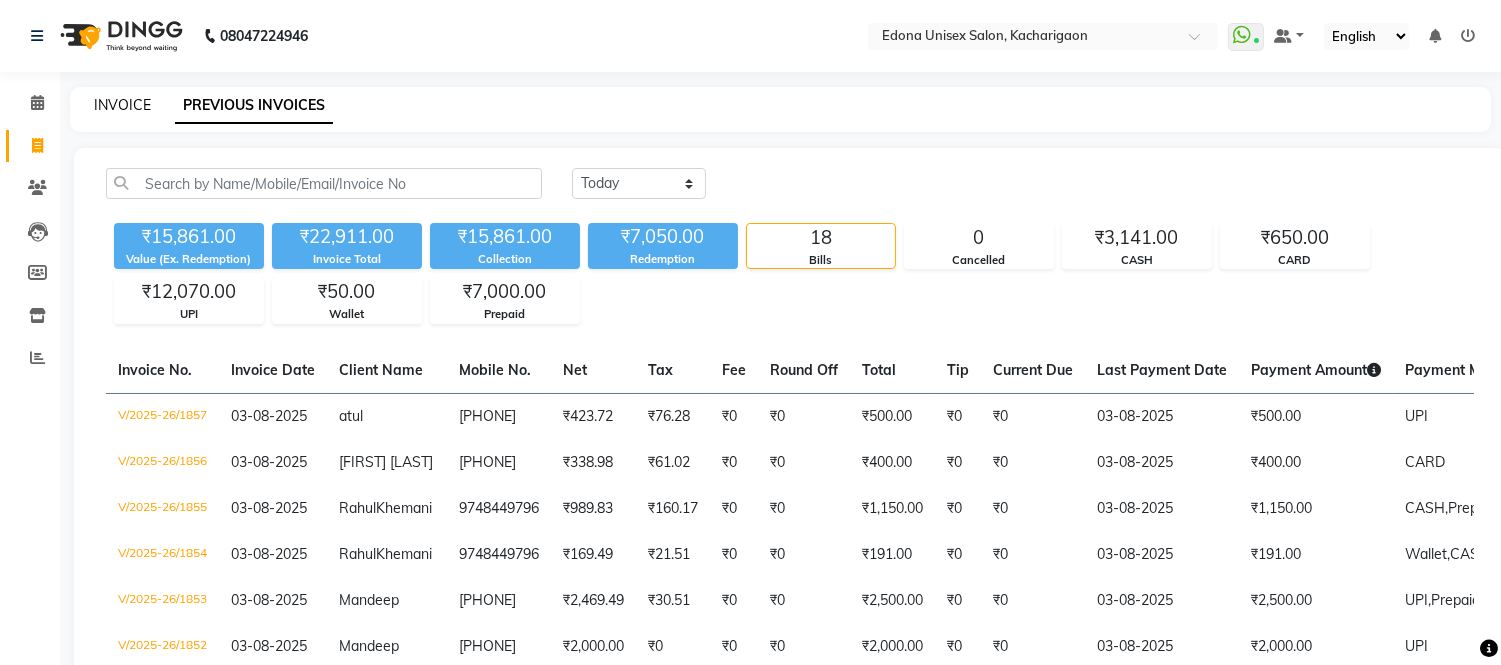 click on "INVOICE" 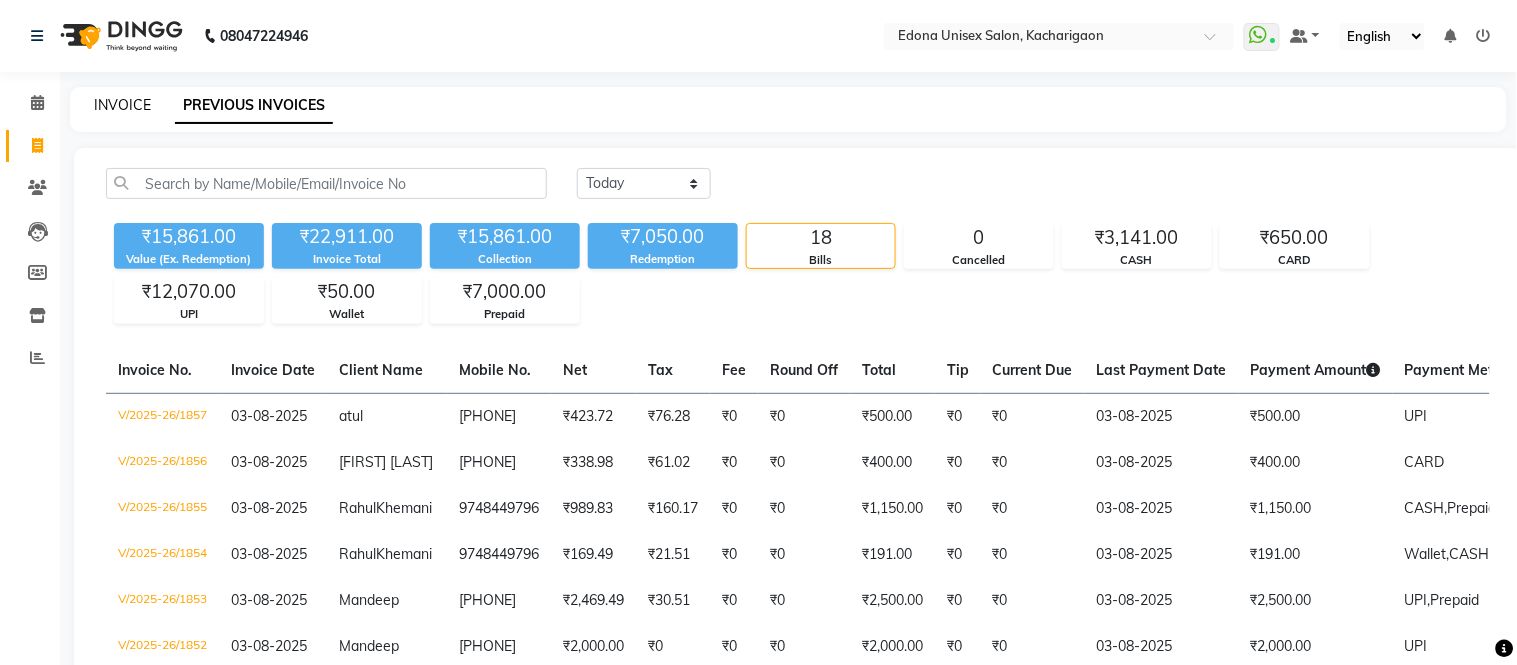 select on "service" 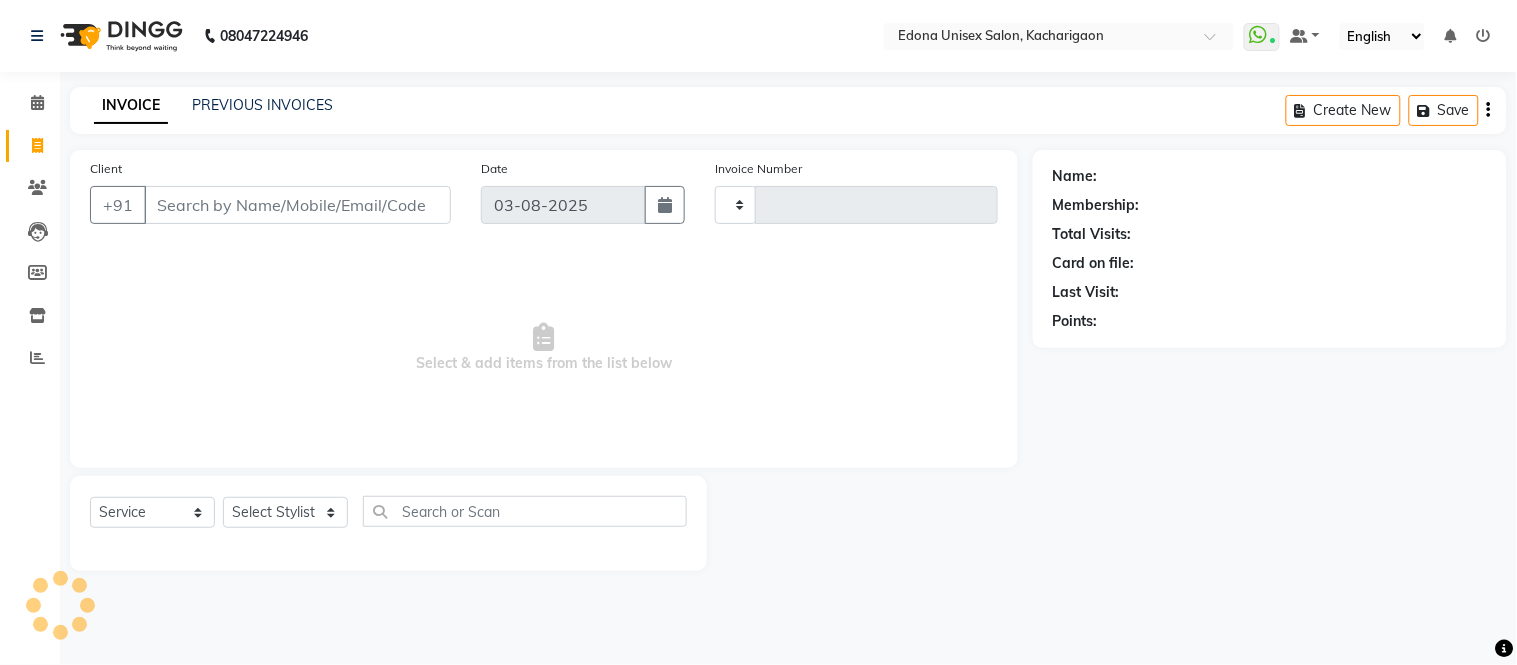 type on "1858" 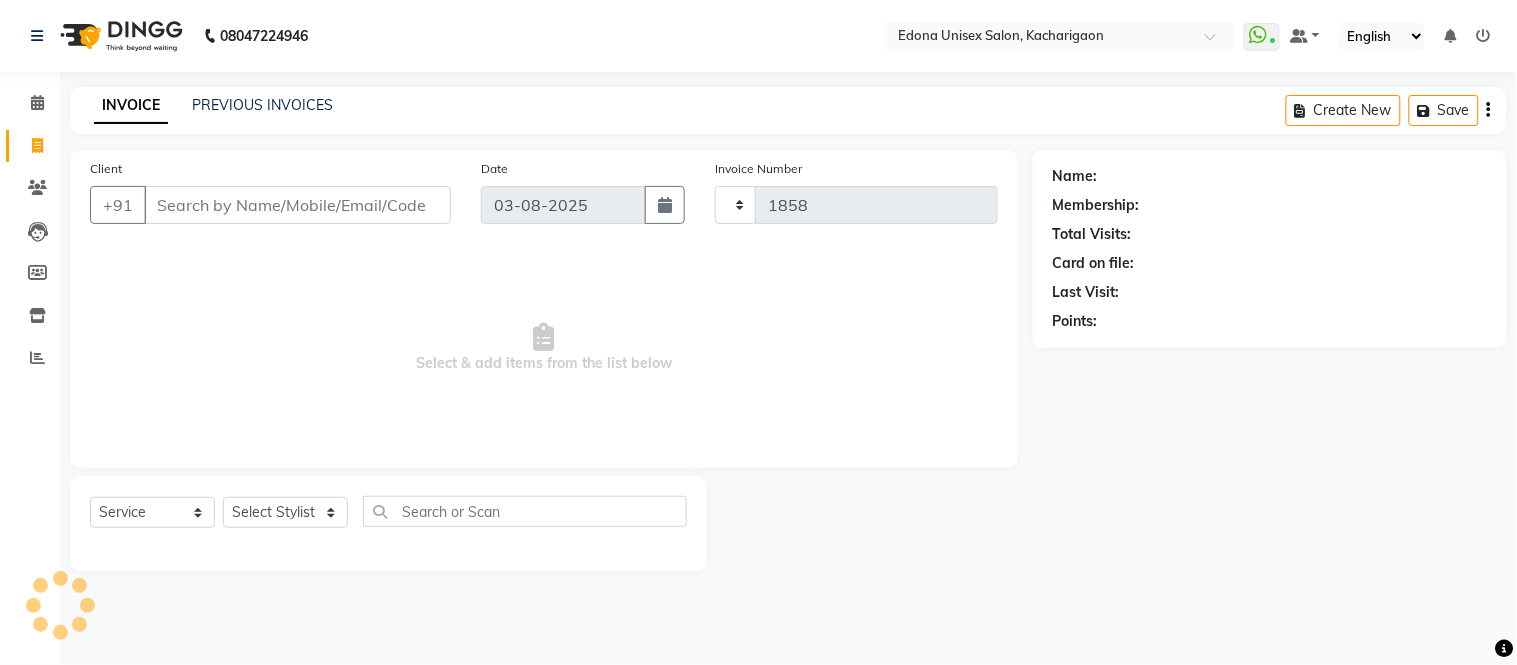 select on "5389" 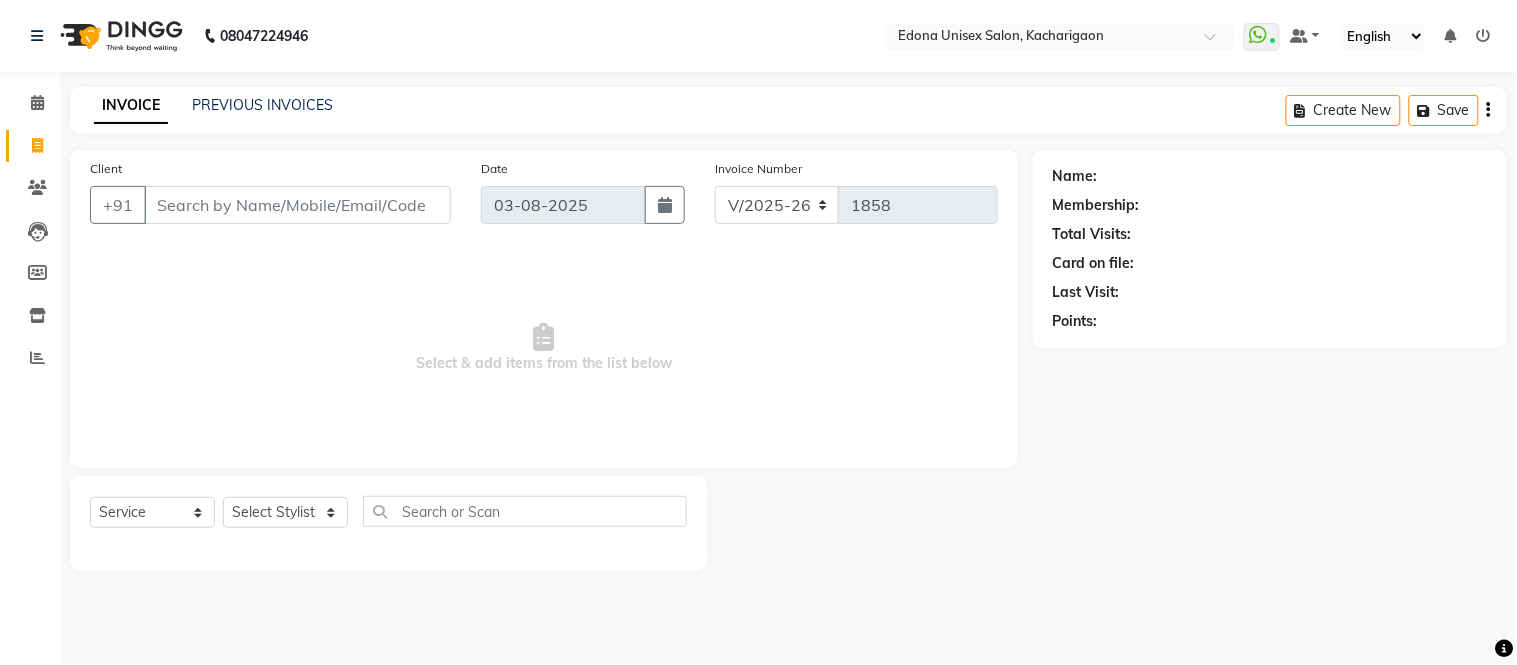 drag, startPoint x: 336, startPoint y: 227, endPoint x: 342, endPoint y: 214, distance: 14.3178215 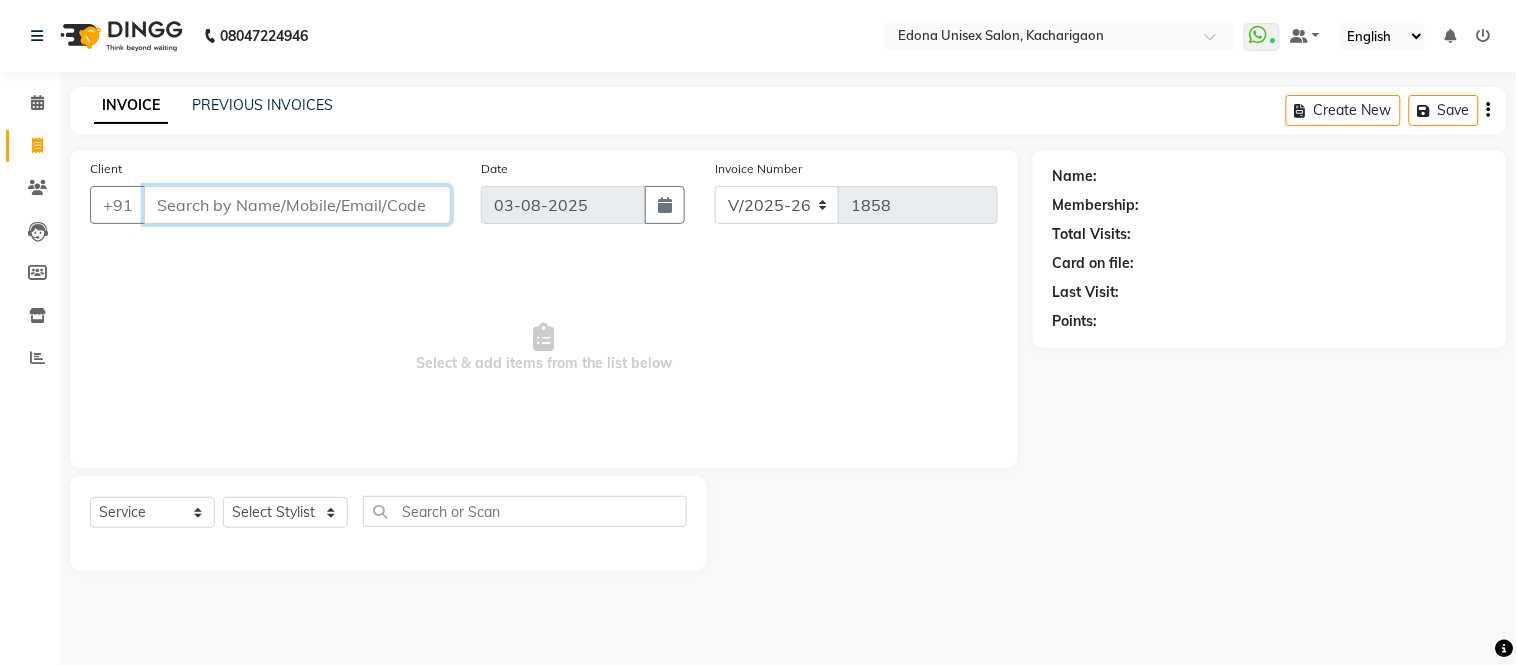 click on "Client" at bounding box center [297, 205] 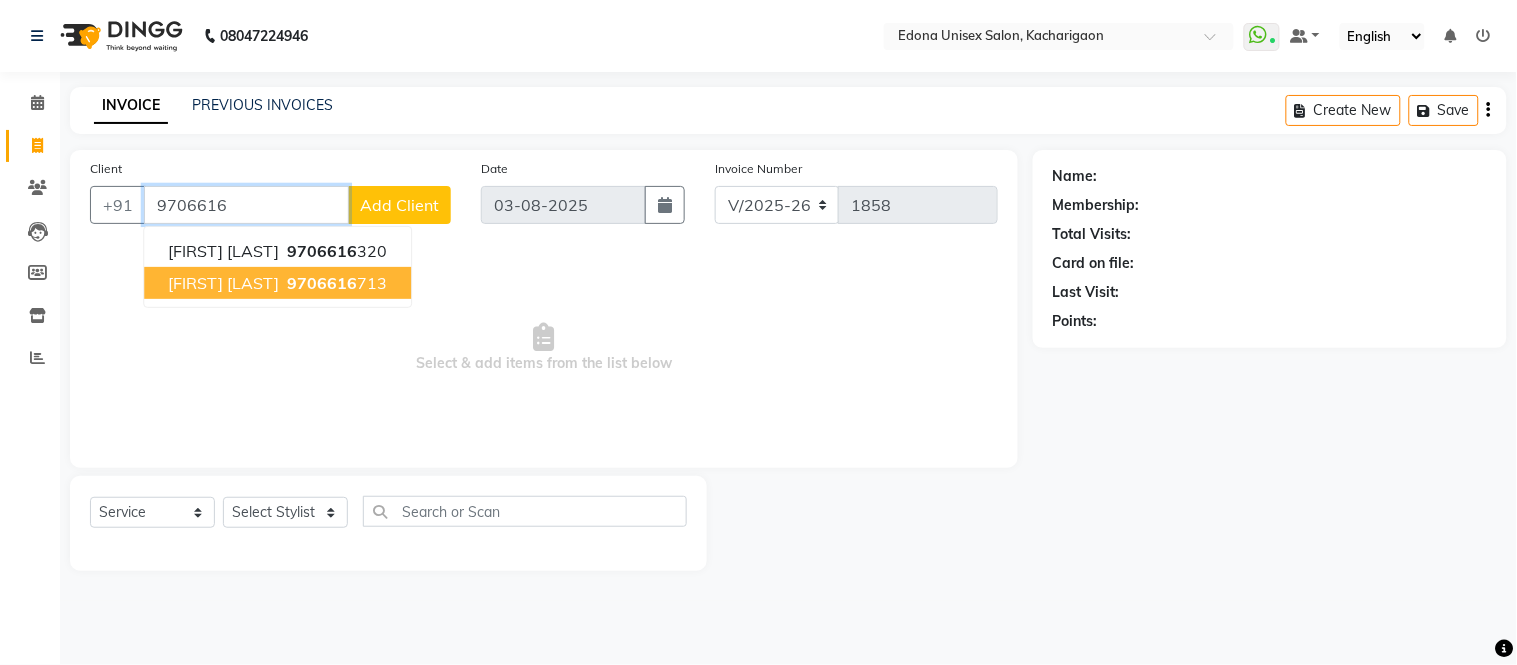click on "9706616 713" at bounding box center [335, 283] 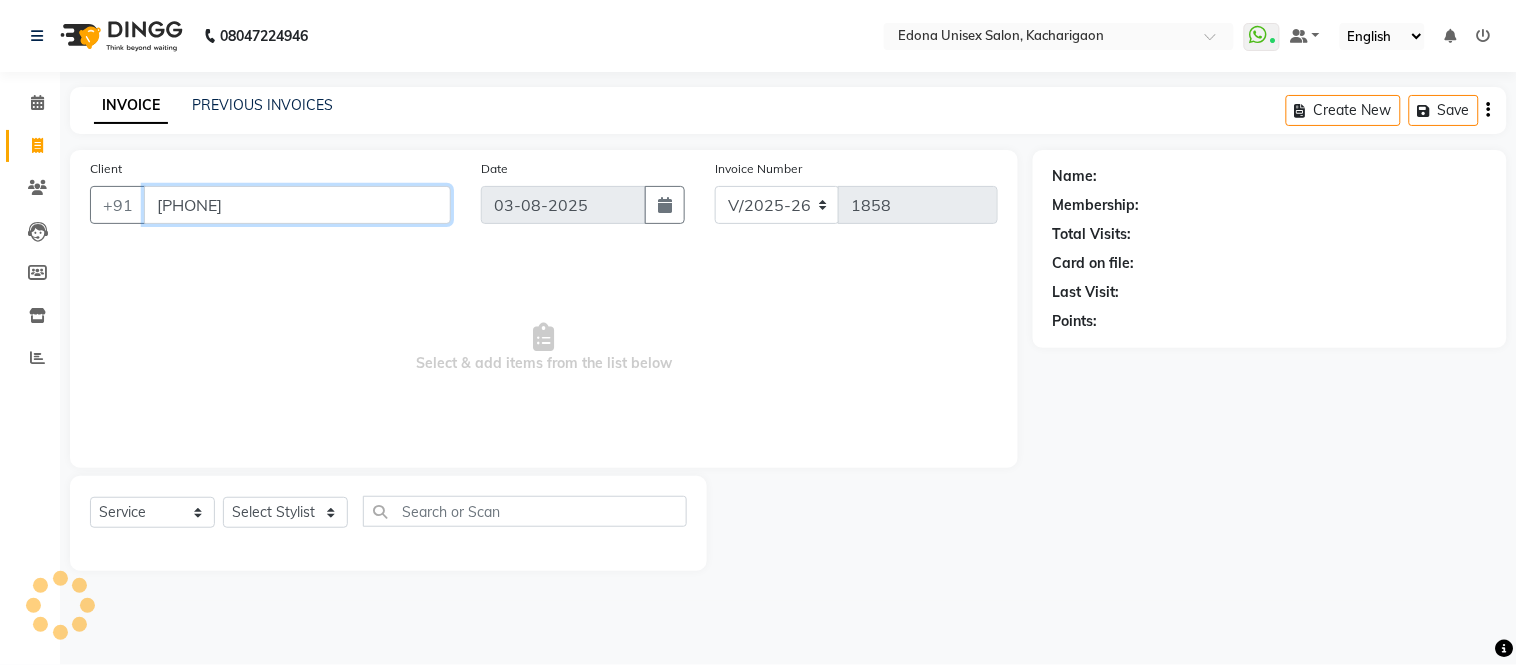 type on "9706616713" 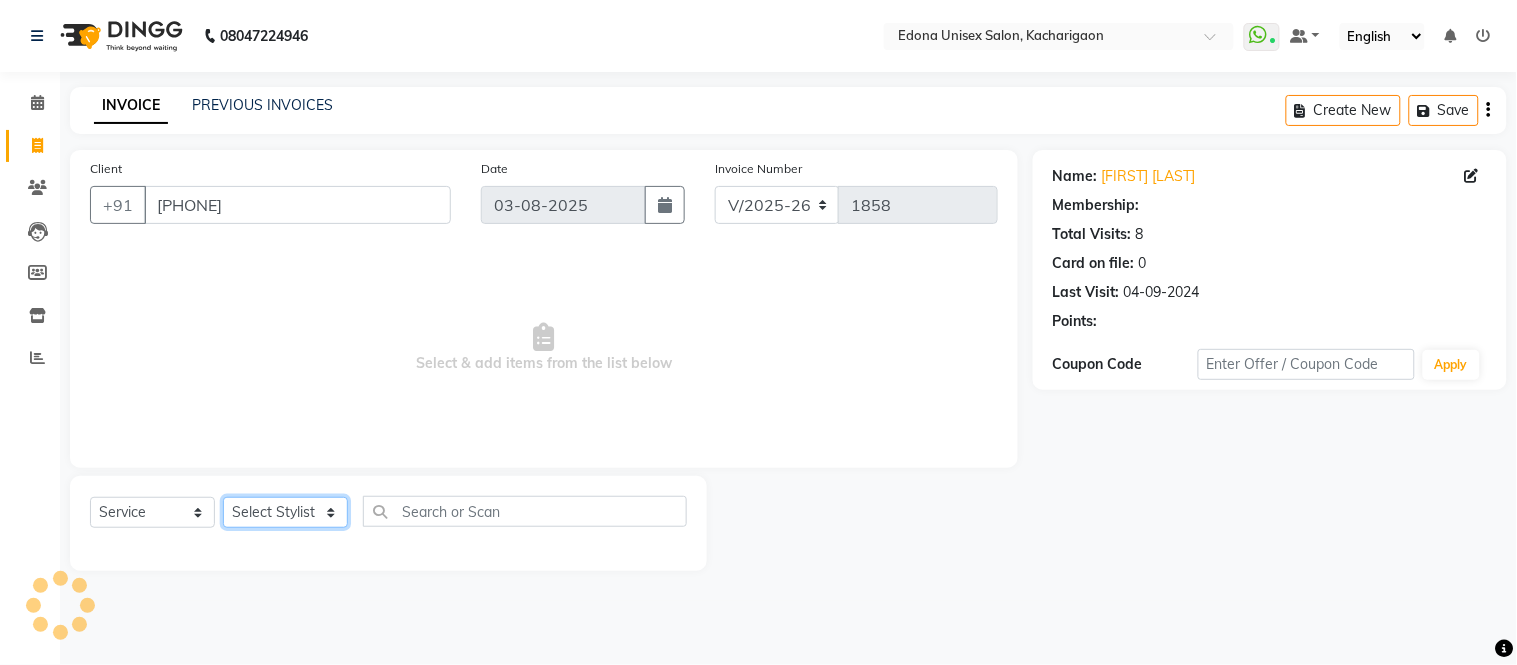 click on "Select Stylist Admin Anju Sonar Bir Basumtary Bishal Bharma Hemen Daimari Hombr Jogi Jenny Kayina Kriti Lokesh Verma Mithiser Bodo Monisha Goyari Neha Sonar Pahi Prabir Das Rashmi Basumtary Reshma Sultana Roselin Basumtary Sumitra Subba" 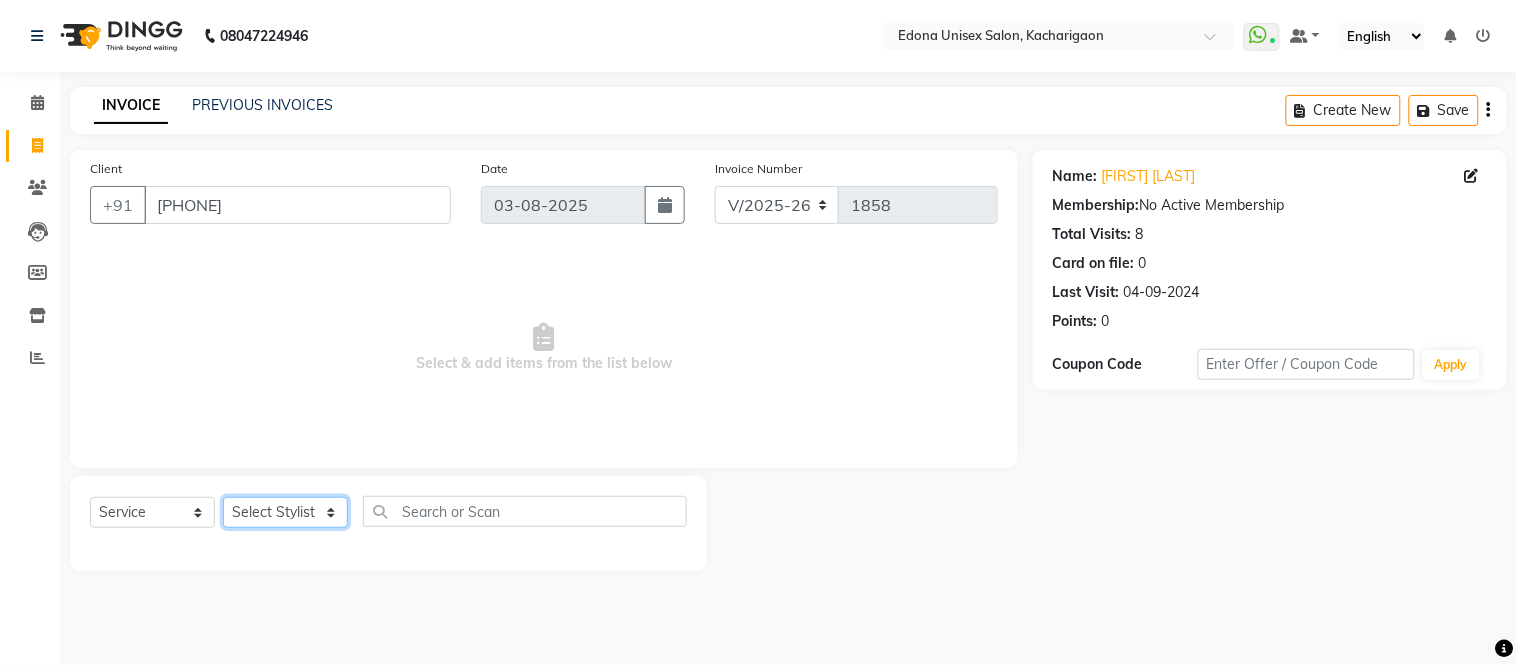 select on "35927" 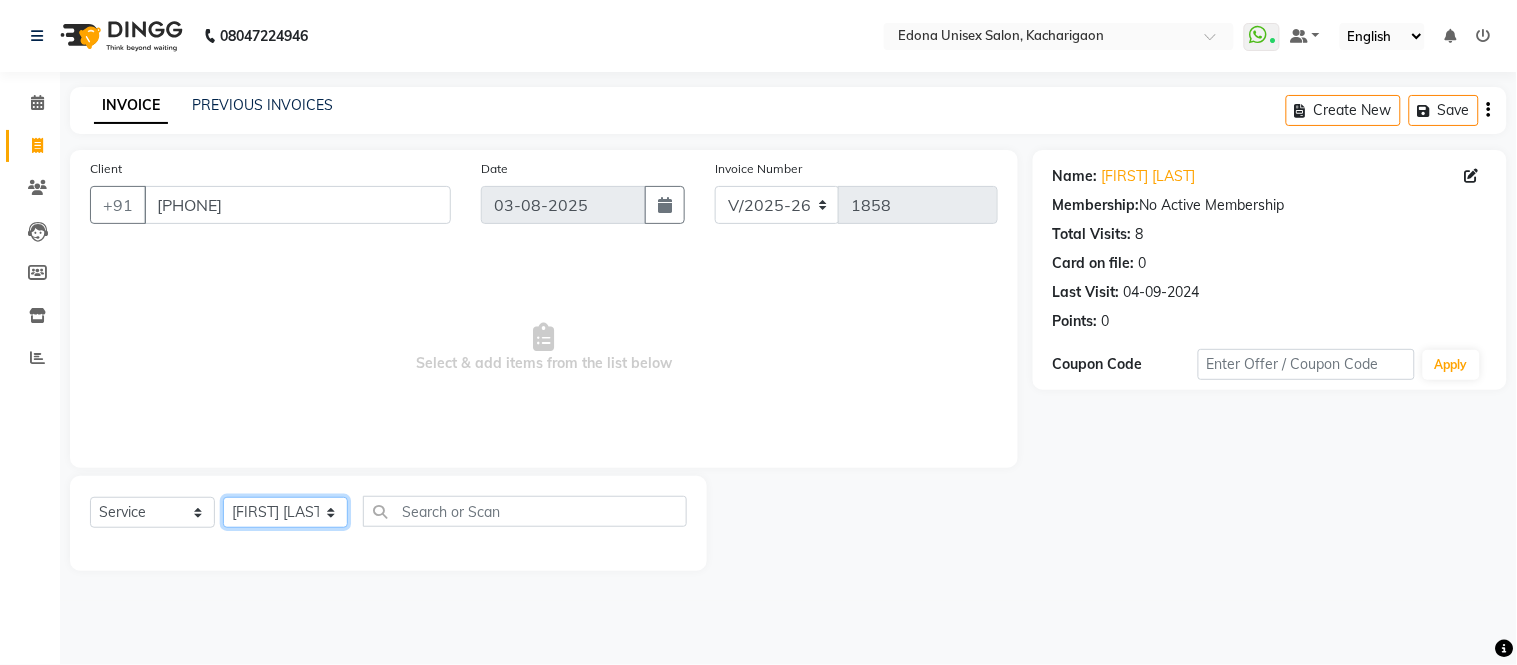 click on "Select Stylist Admin Anju Sonar Bir Basumtary Bishal Bharma Hemen Daimari Hombr Jogi Jenny Kayina Kriti Lokesh Verma Mithiser Bodo Monisha Goyari Neha Sonar Pahi Prabir Das Rashmi Basumtary Reshma Sultana Roselin Basumtary Sumitra Subba" 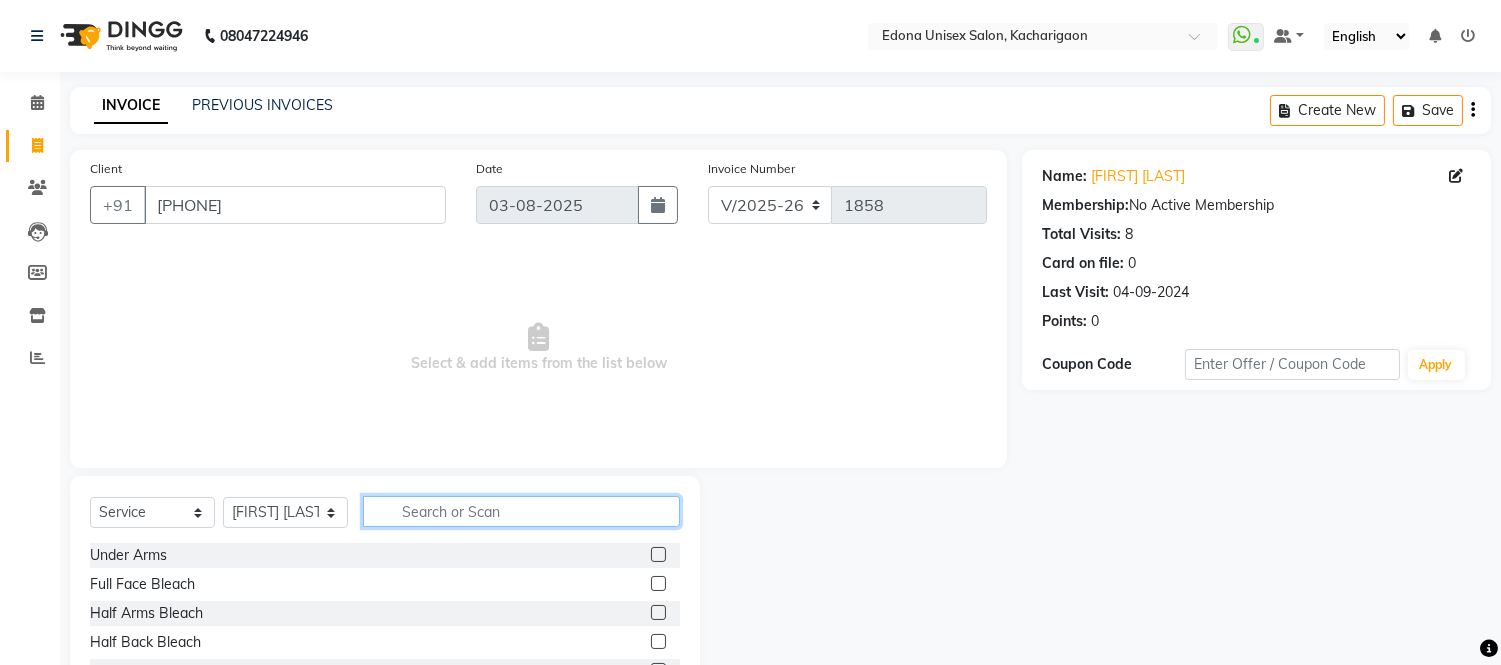 click 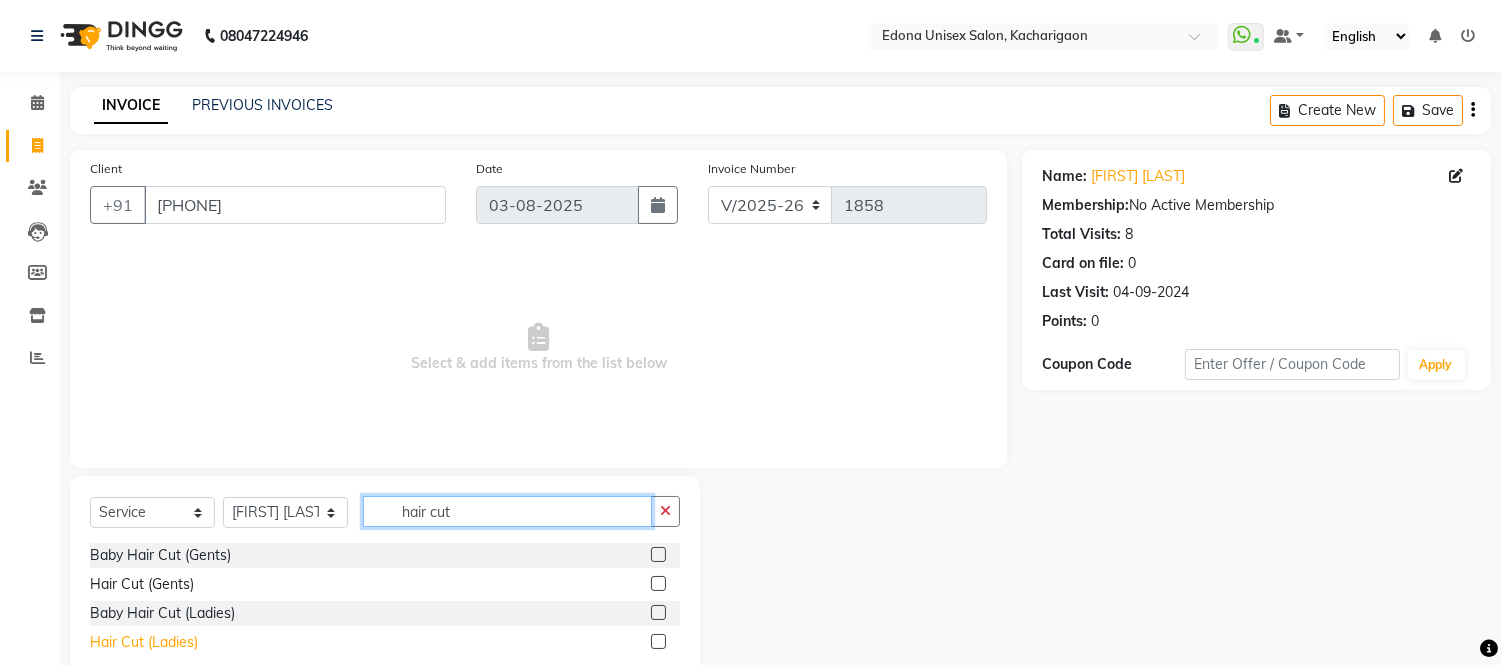 type on "hair cut" 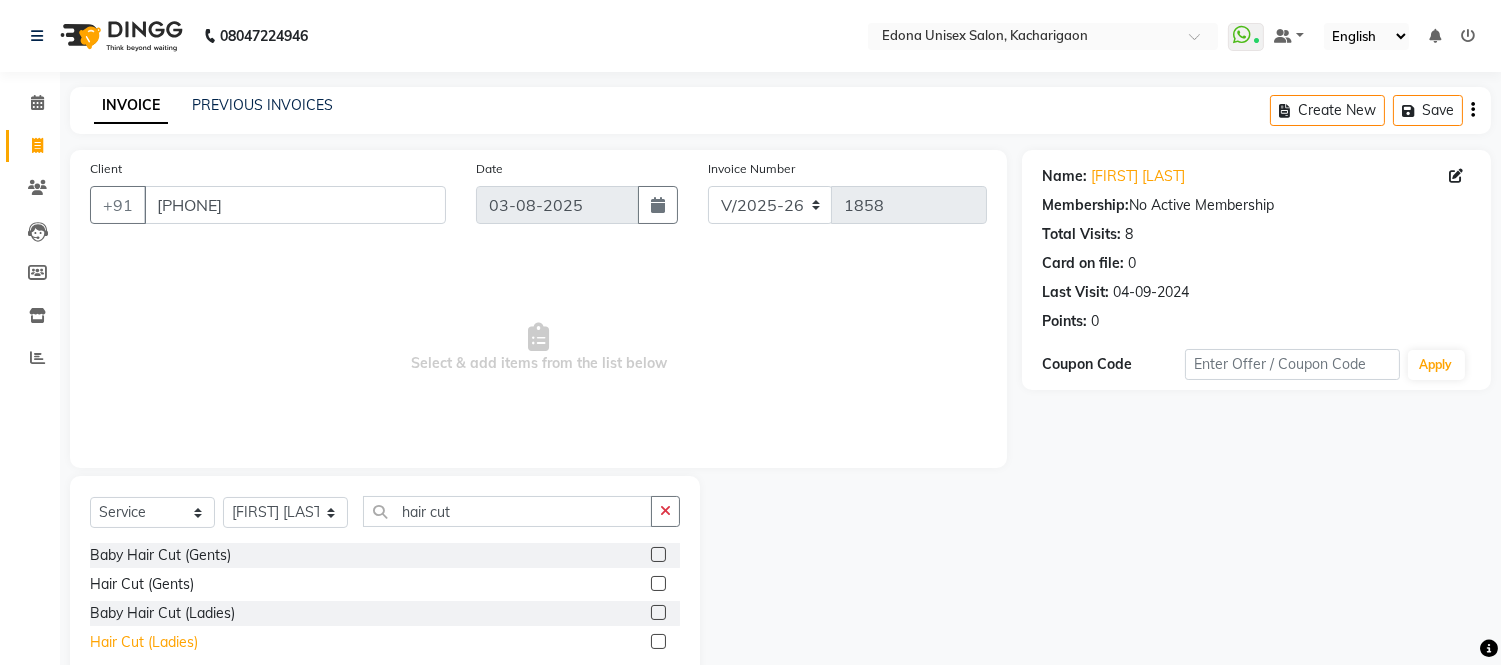 click on "Hair Cut (Ladies)" 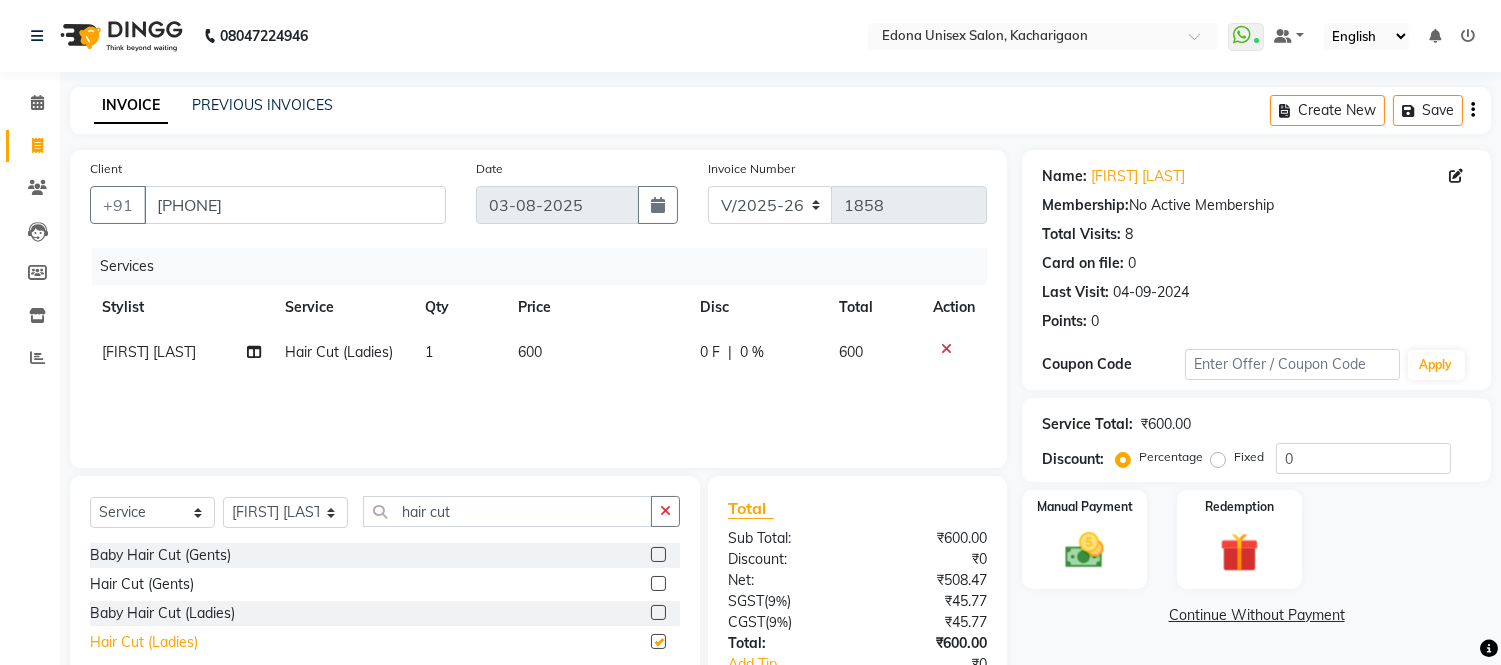 checkbox on "false" 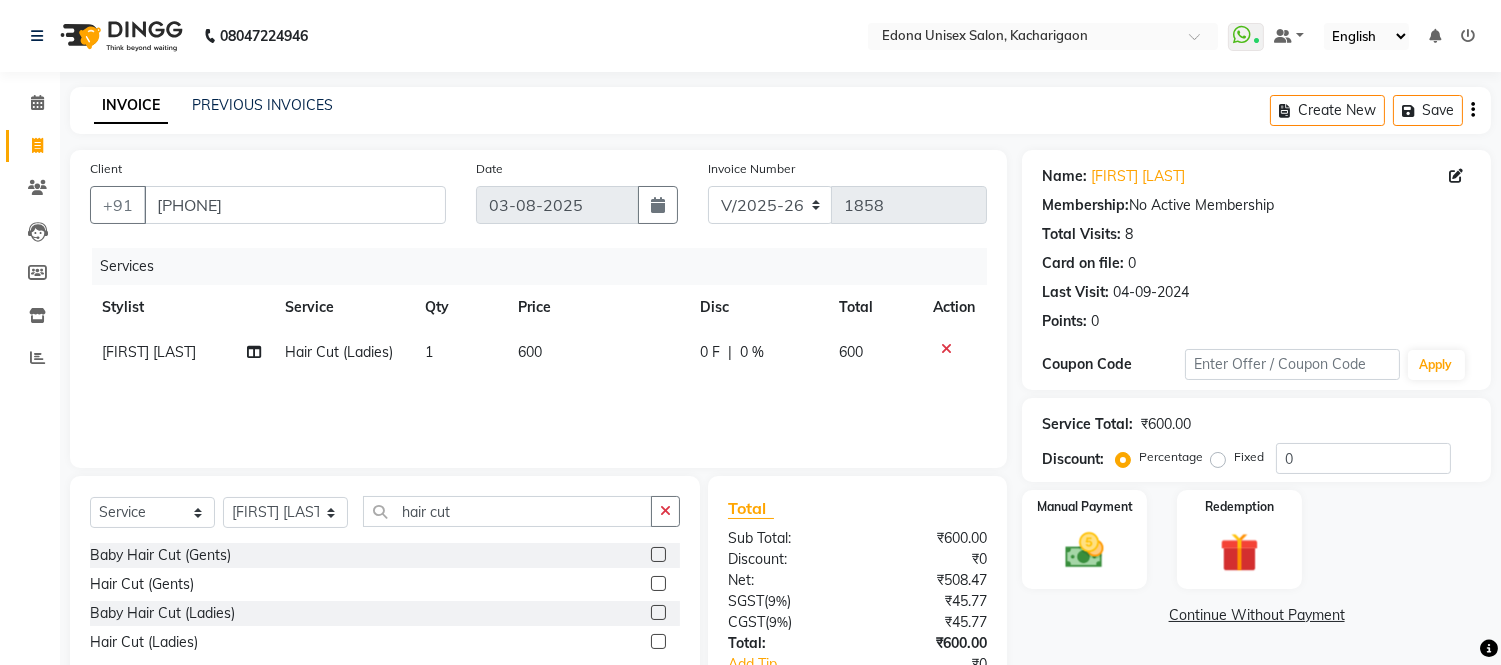 click on "600" 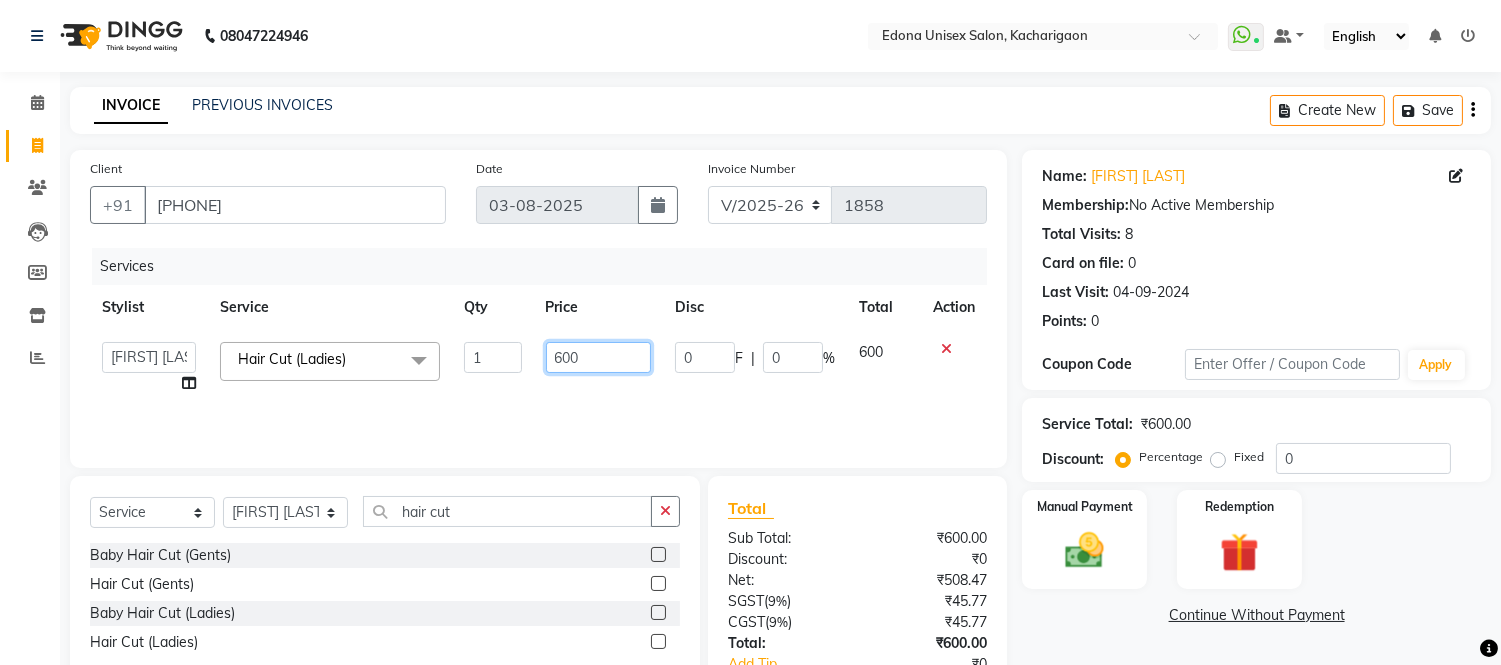 click on "600" 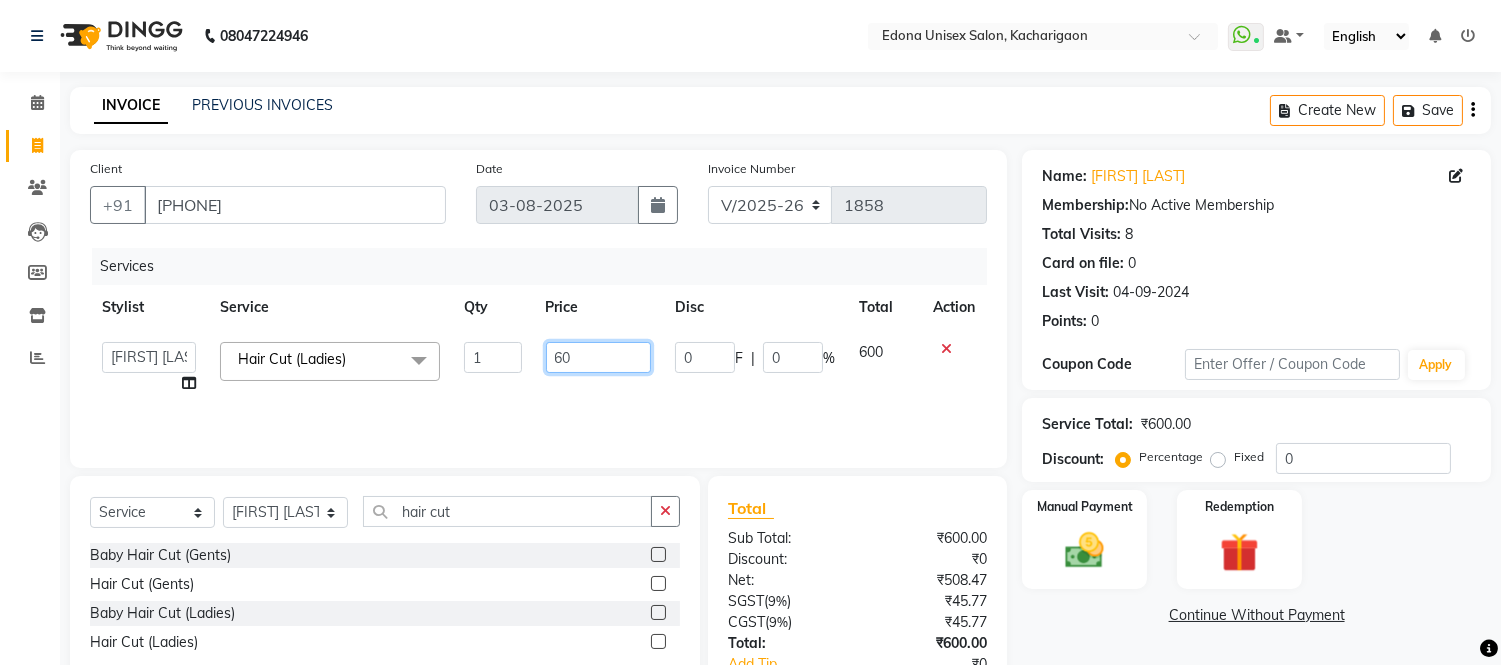 type on "6" 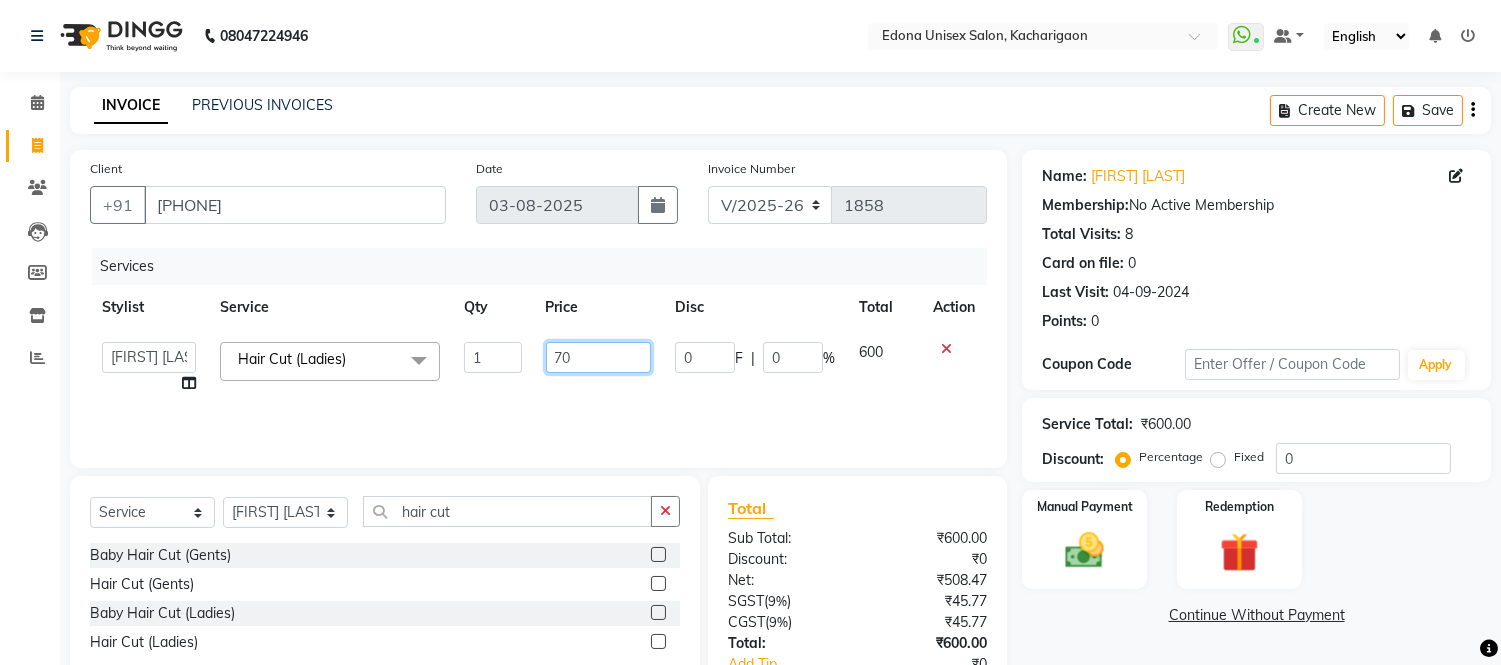 type on "700" 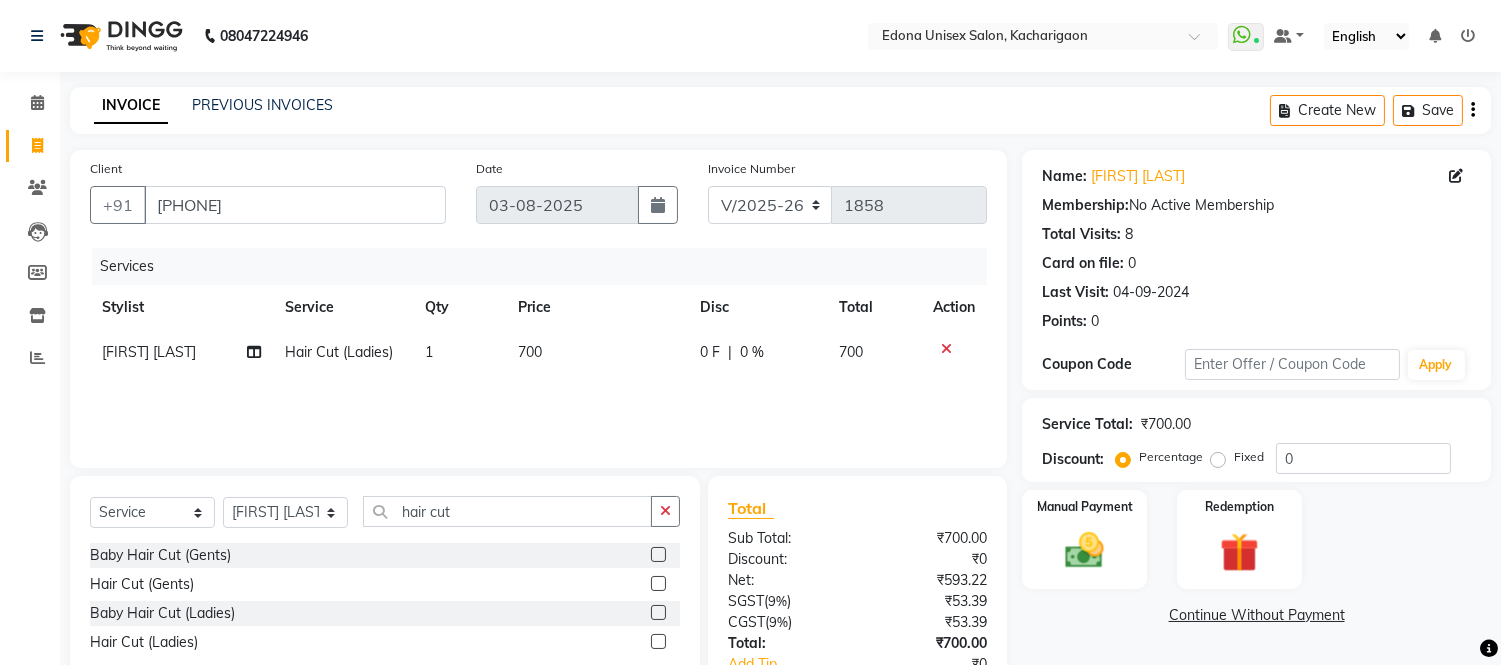 click on "Services Stylist Service Qty Price Disc Total Action Lokesh Verma Hair Cut (Ladies) 1 700 0 F | 0 % 700" 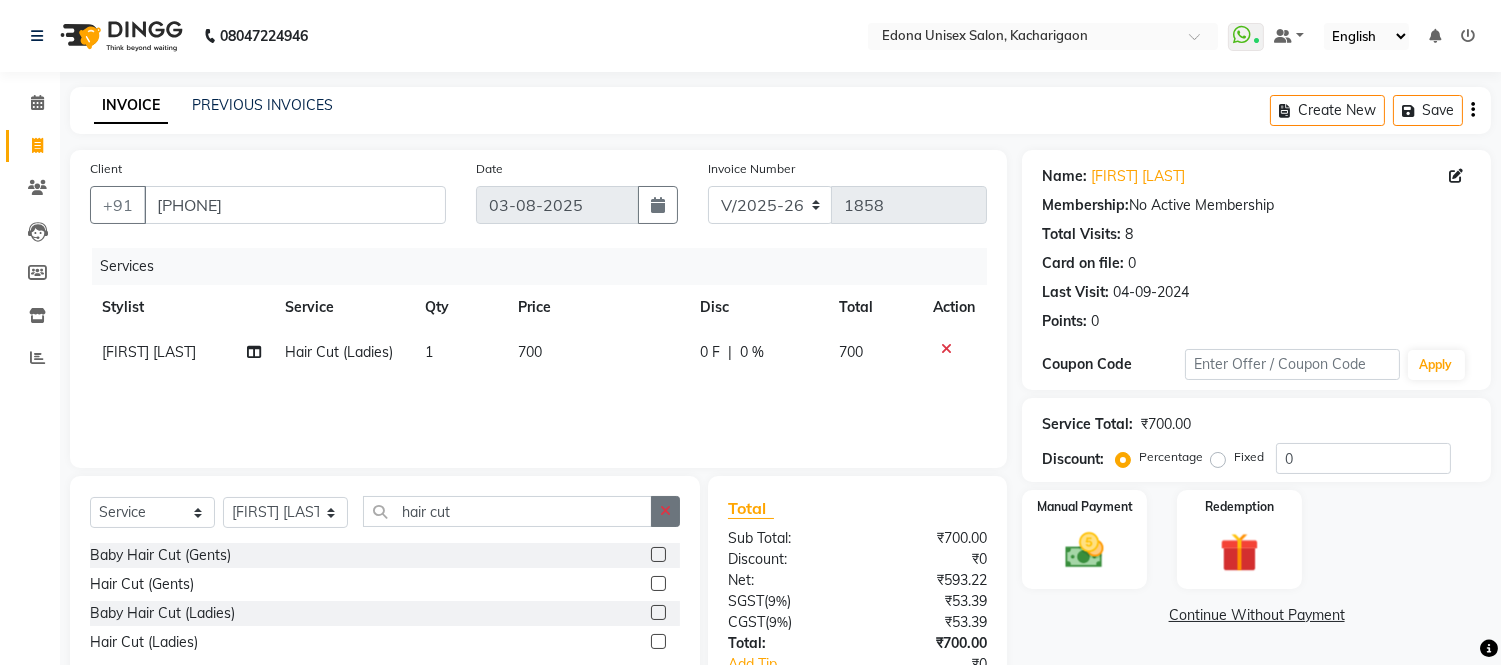 click 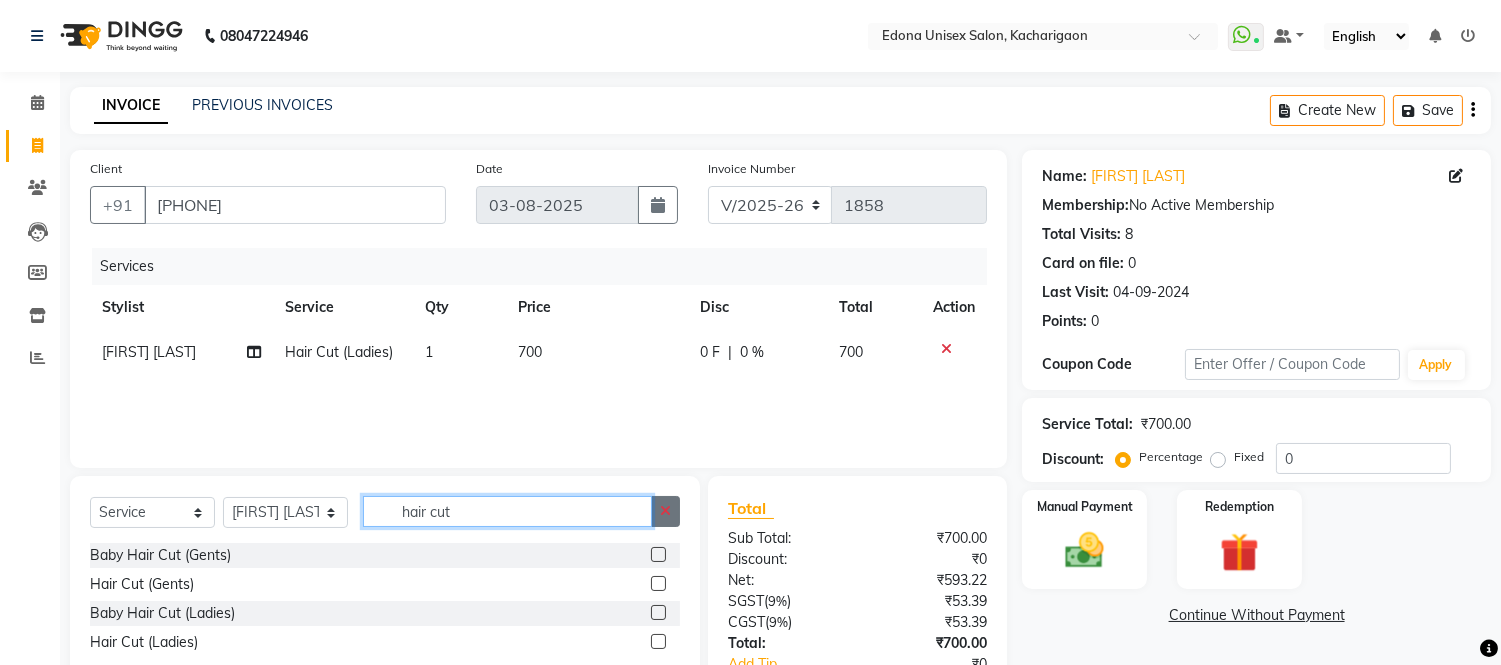 type 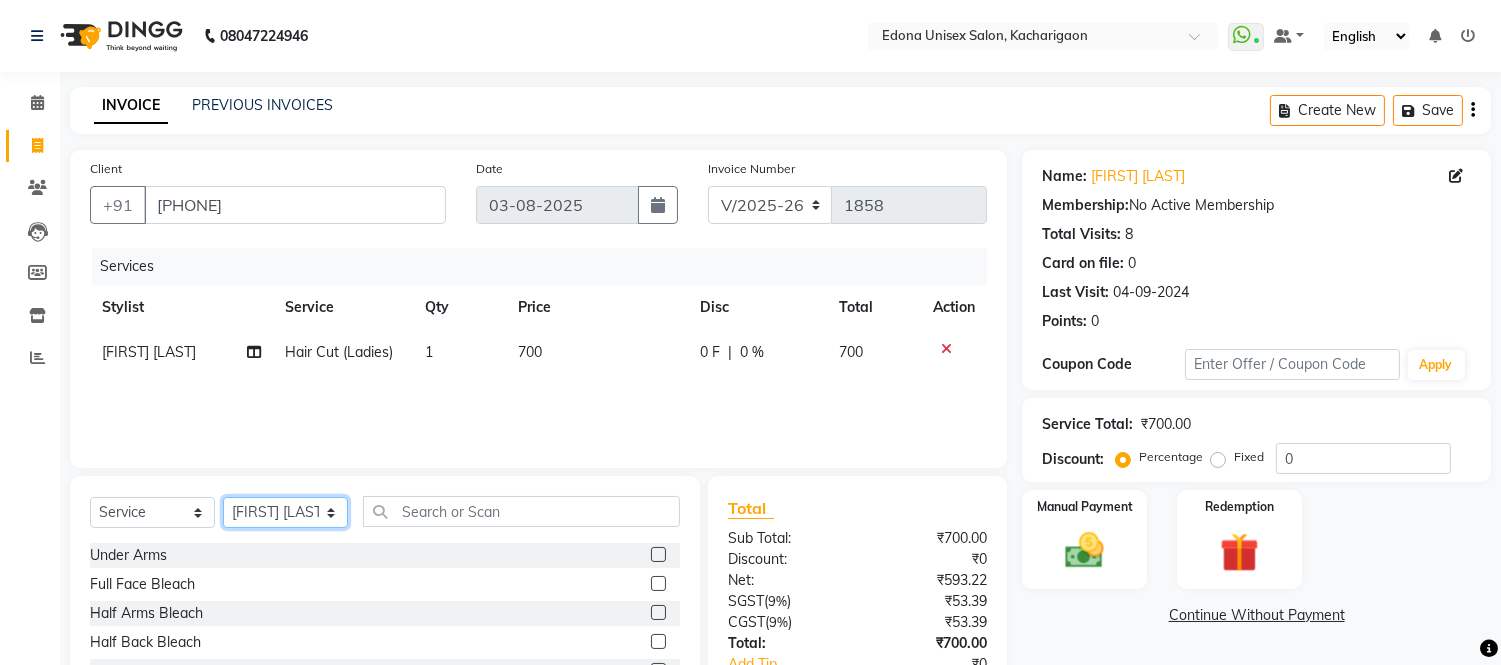 click on "Select Stylist Admin Anju Sonar Bir Basumtary Bishal Bharma Hemen Daimari Hombr Jogi Jenny Kayina Kriti Lokesh Verma Mithiser Bodo Monisha Goyari Neha Sonar Pahi Prabir Das Rashmi Basumtary Reshma Sultana Roselin Basumtary Sumitra Subba" 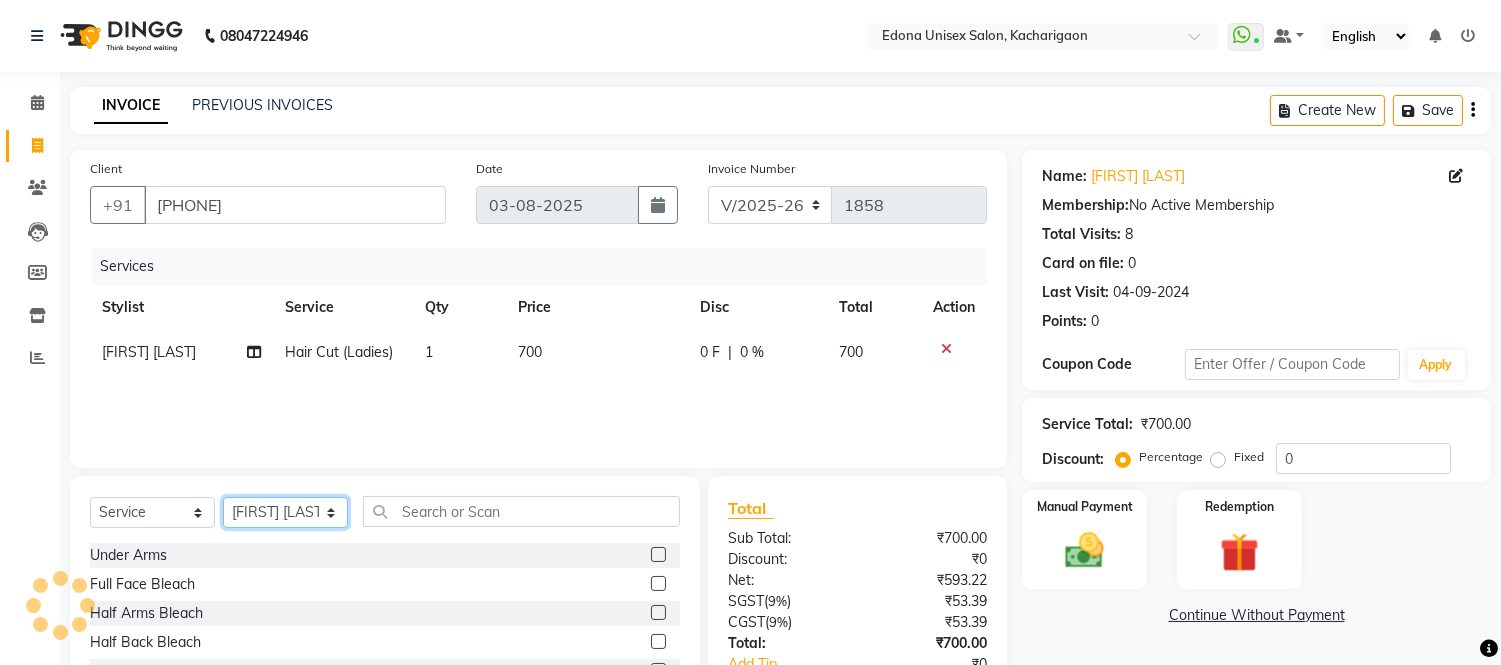 select on "82439" 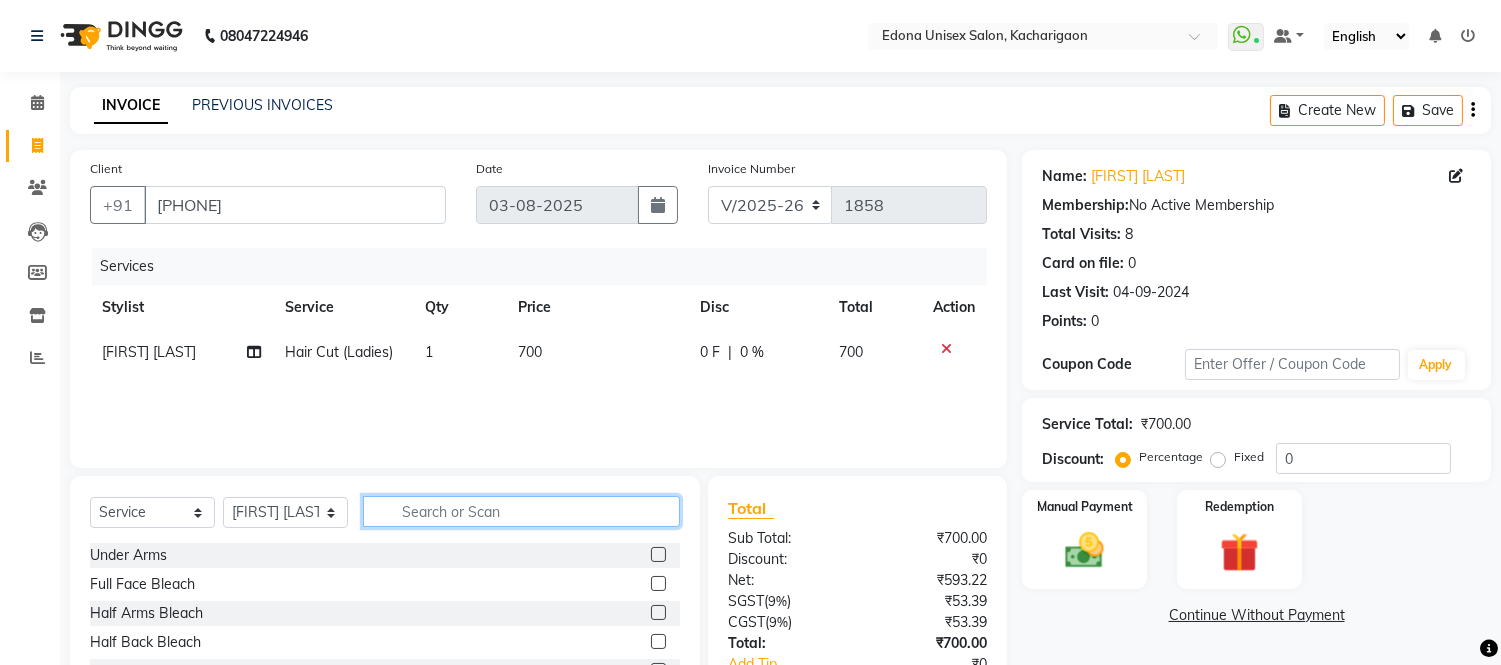 click 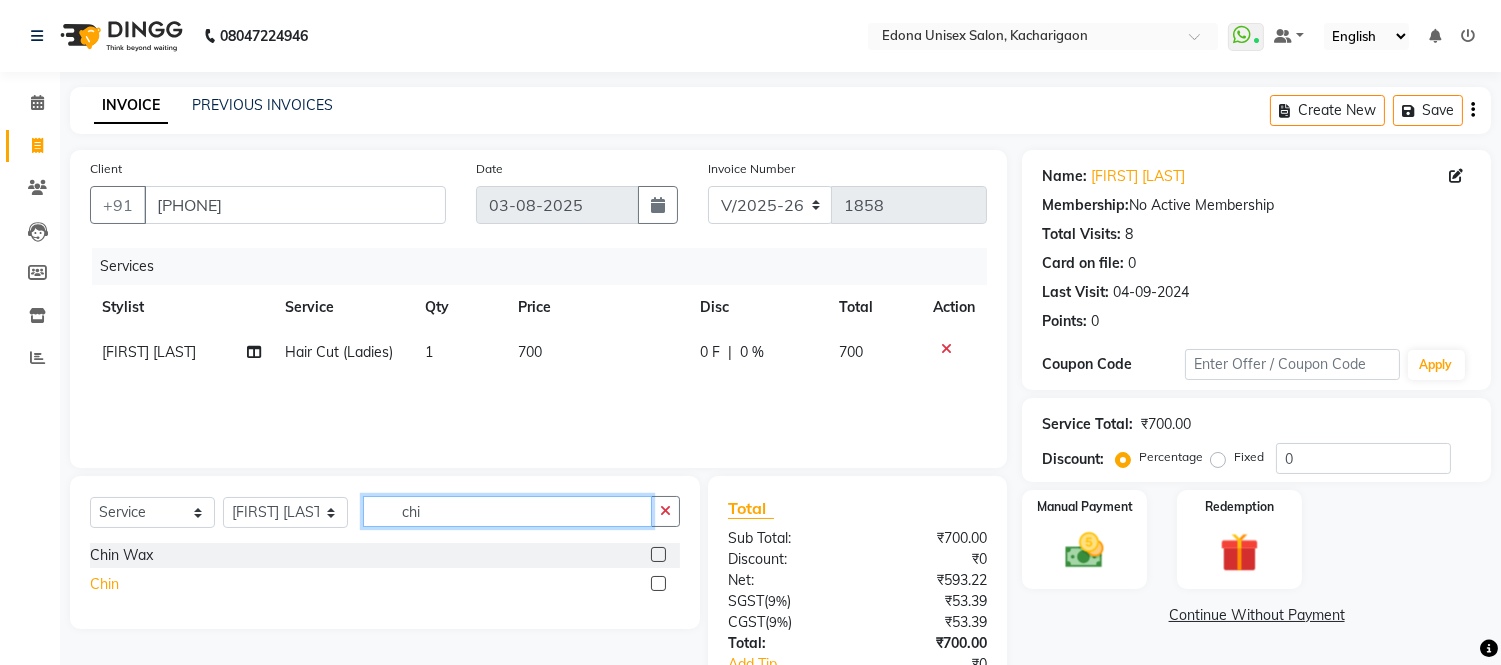 type on "chi" 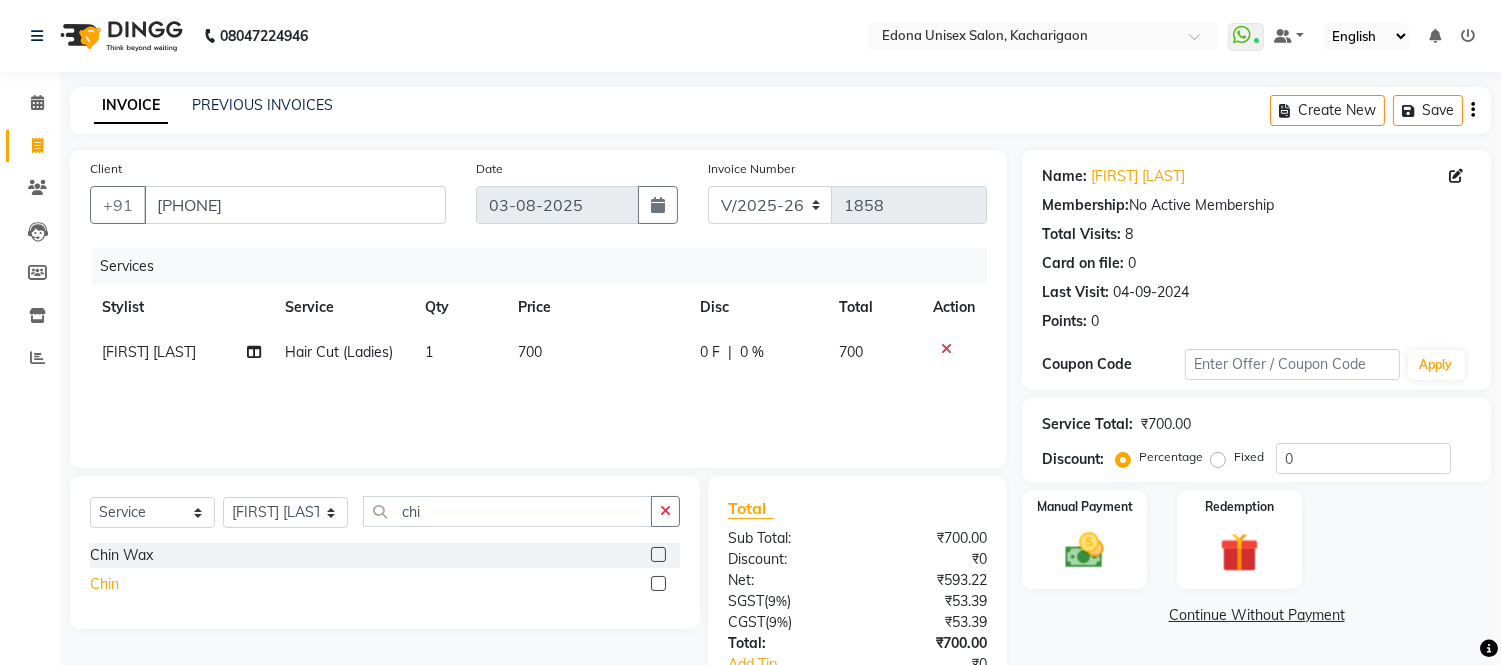 click on "Chin" 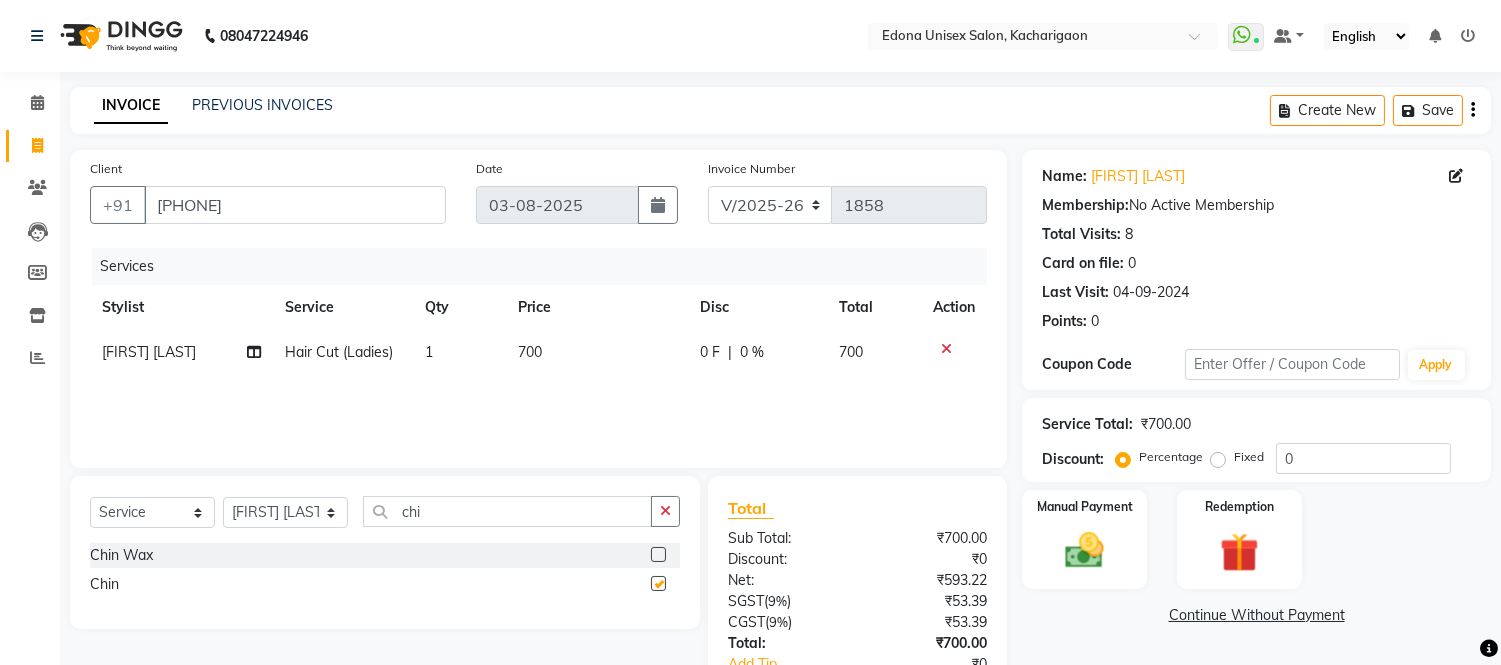 checkbox on "false" 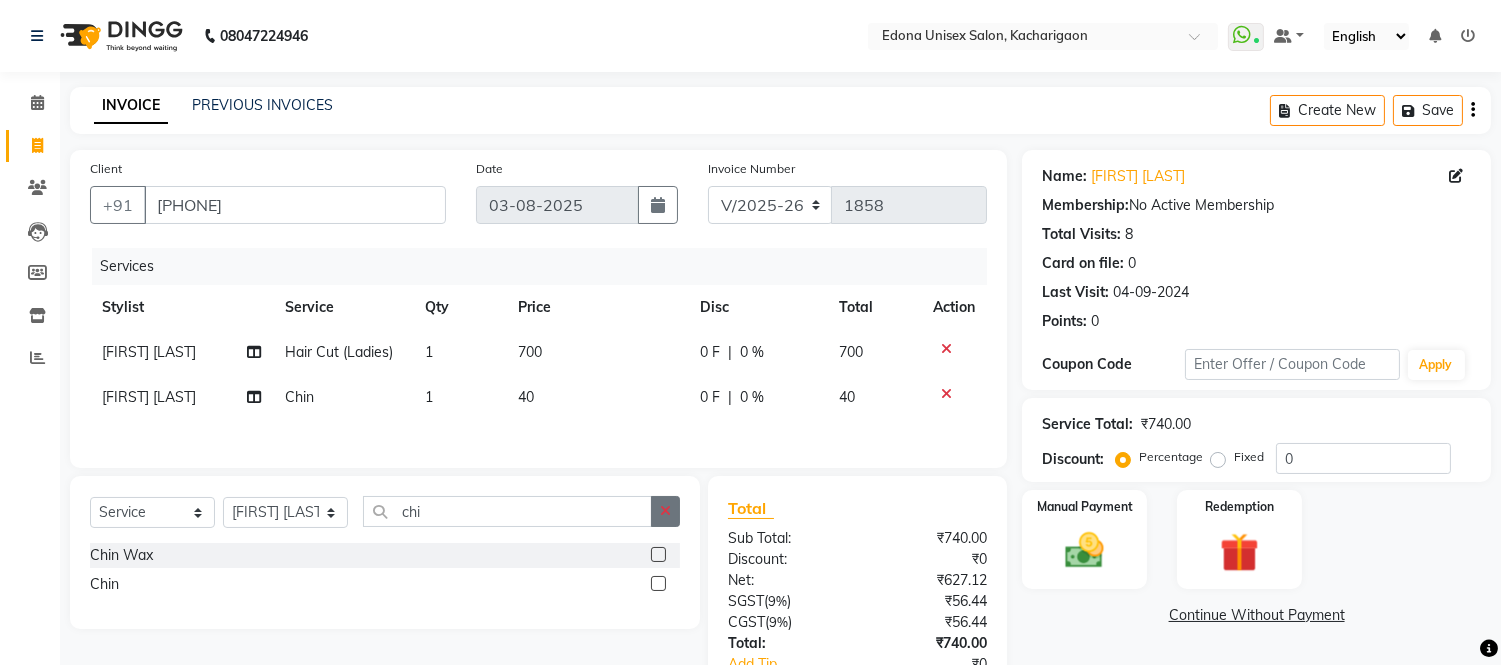 click 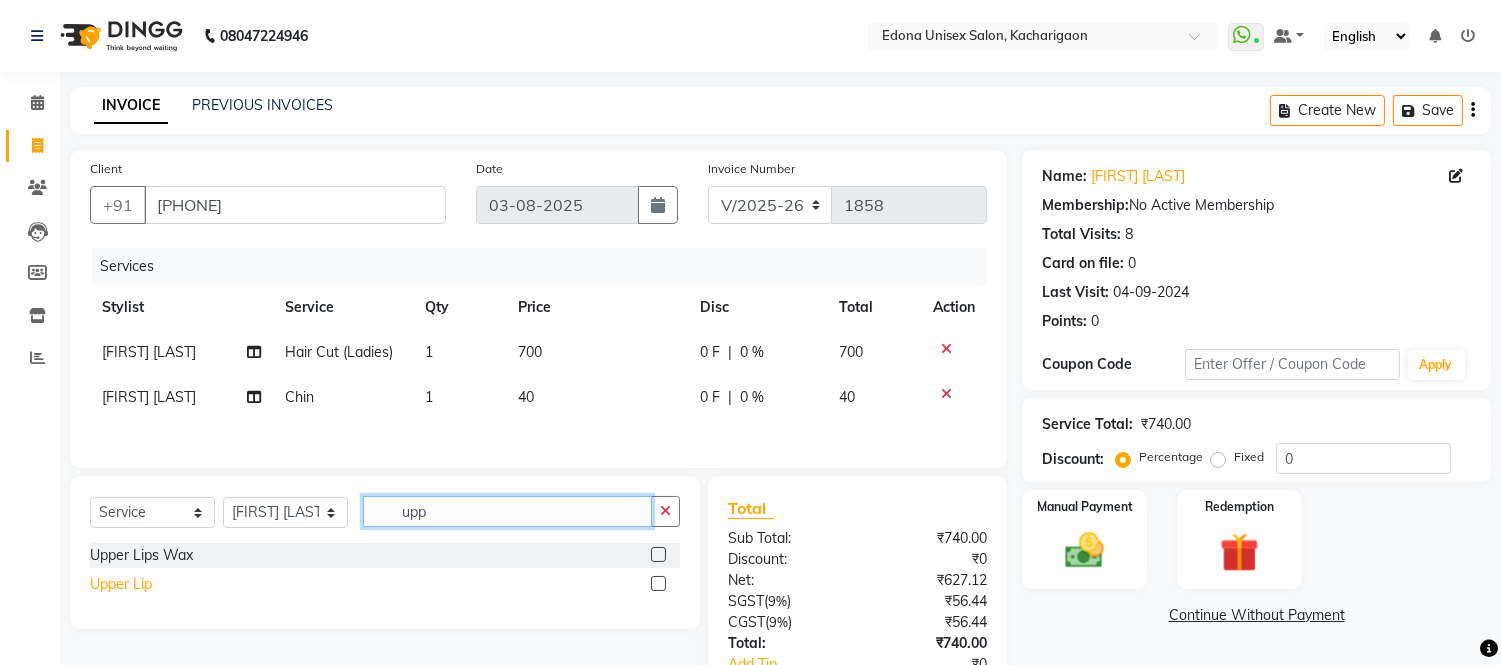 type on "upp" 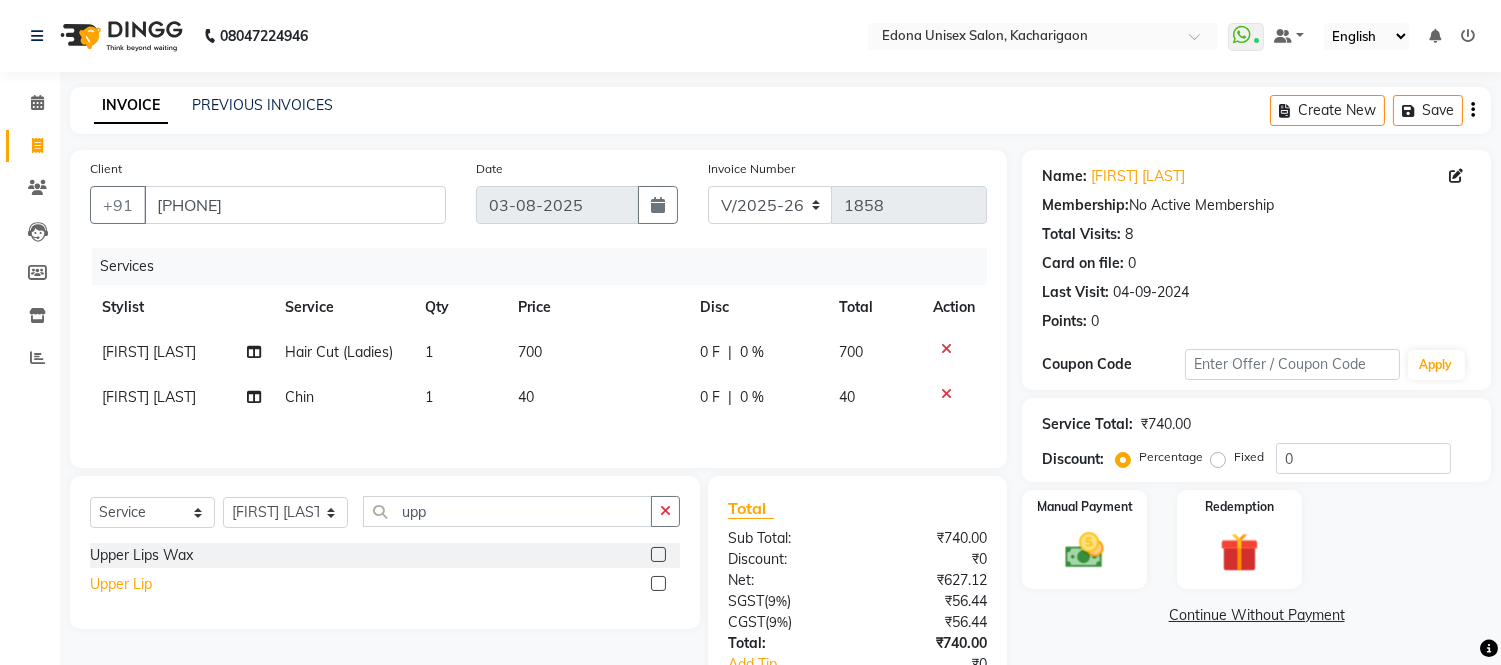click on "Upper Lip" 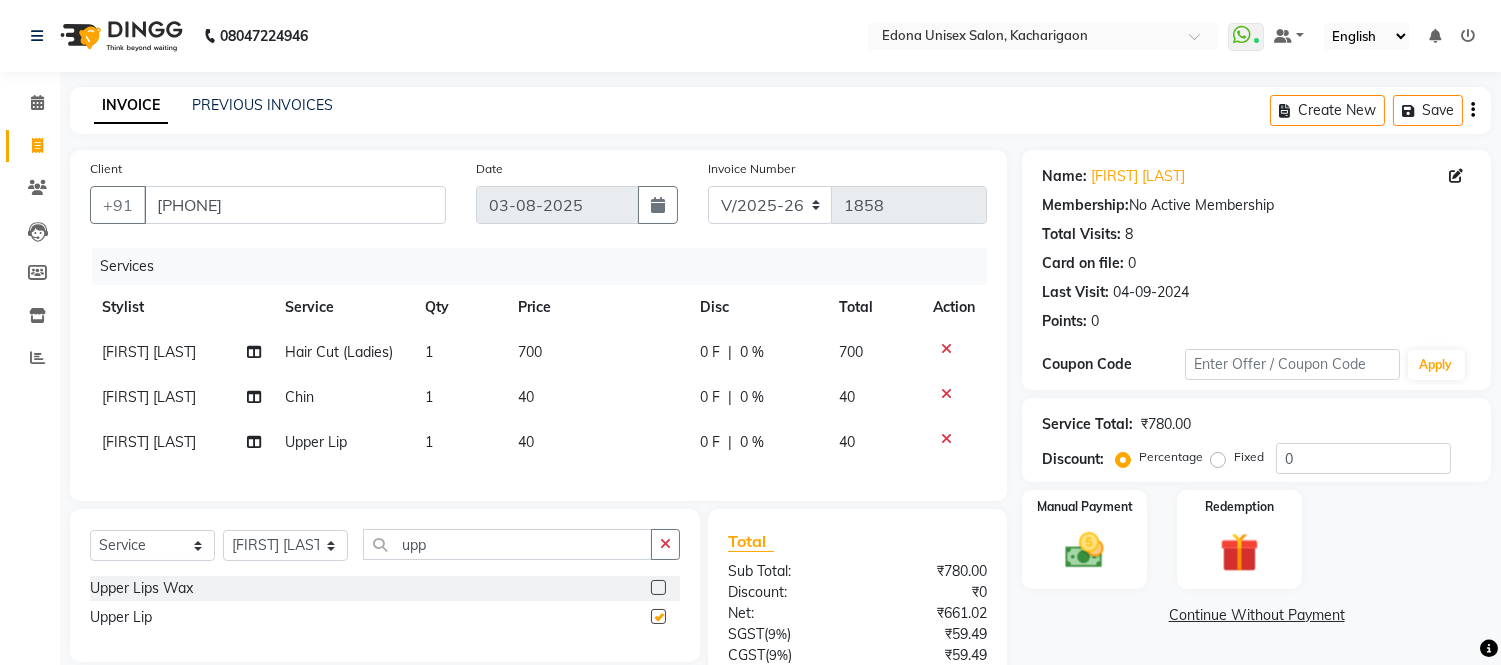 checkbox on "false" 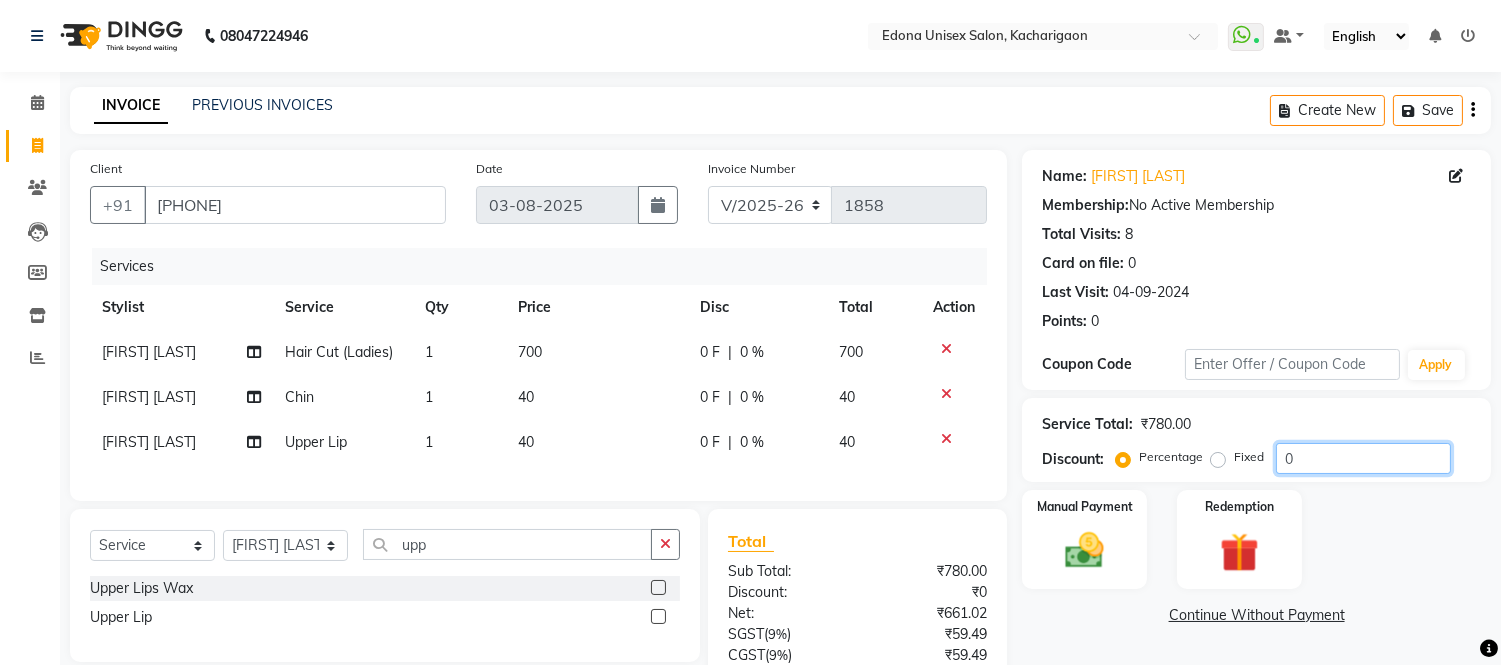 click on "0" 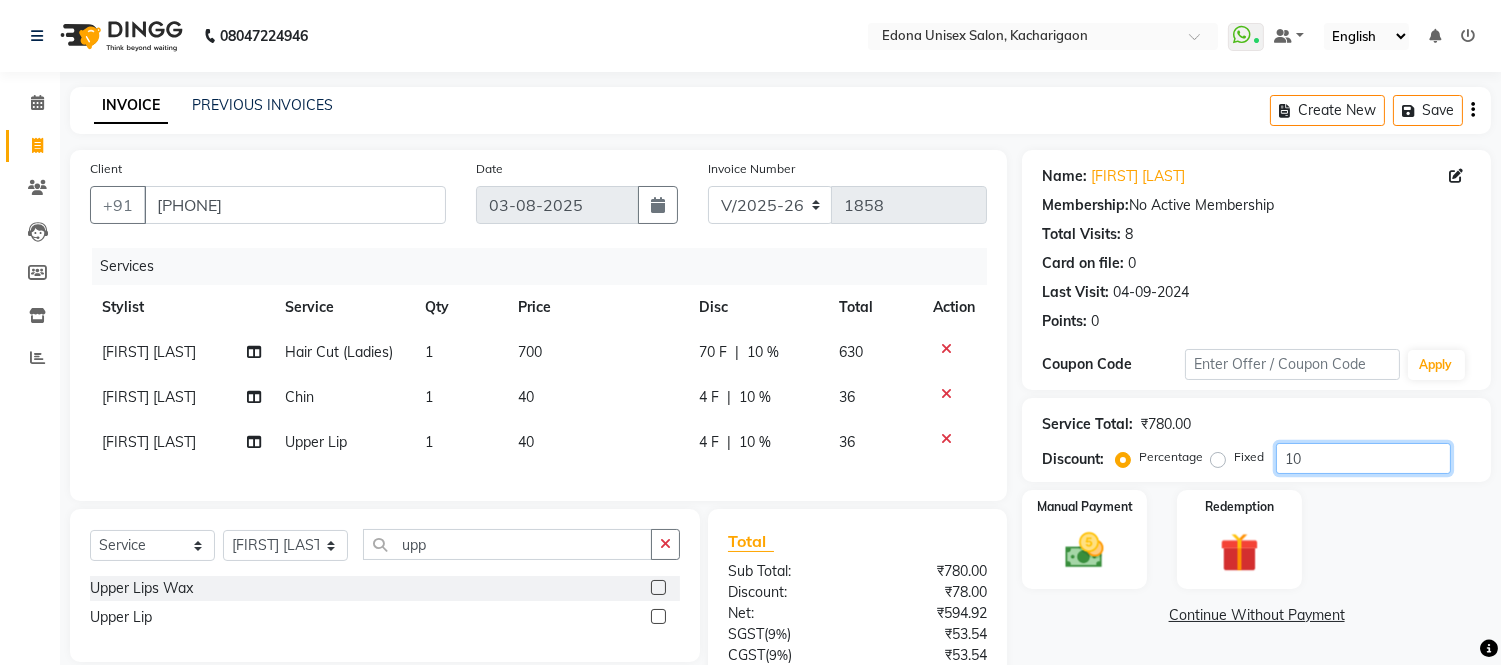 type on "1" 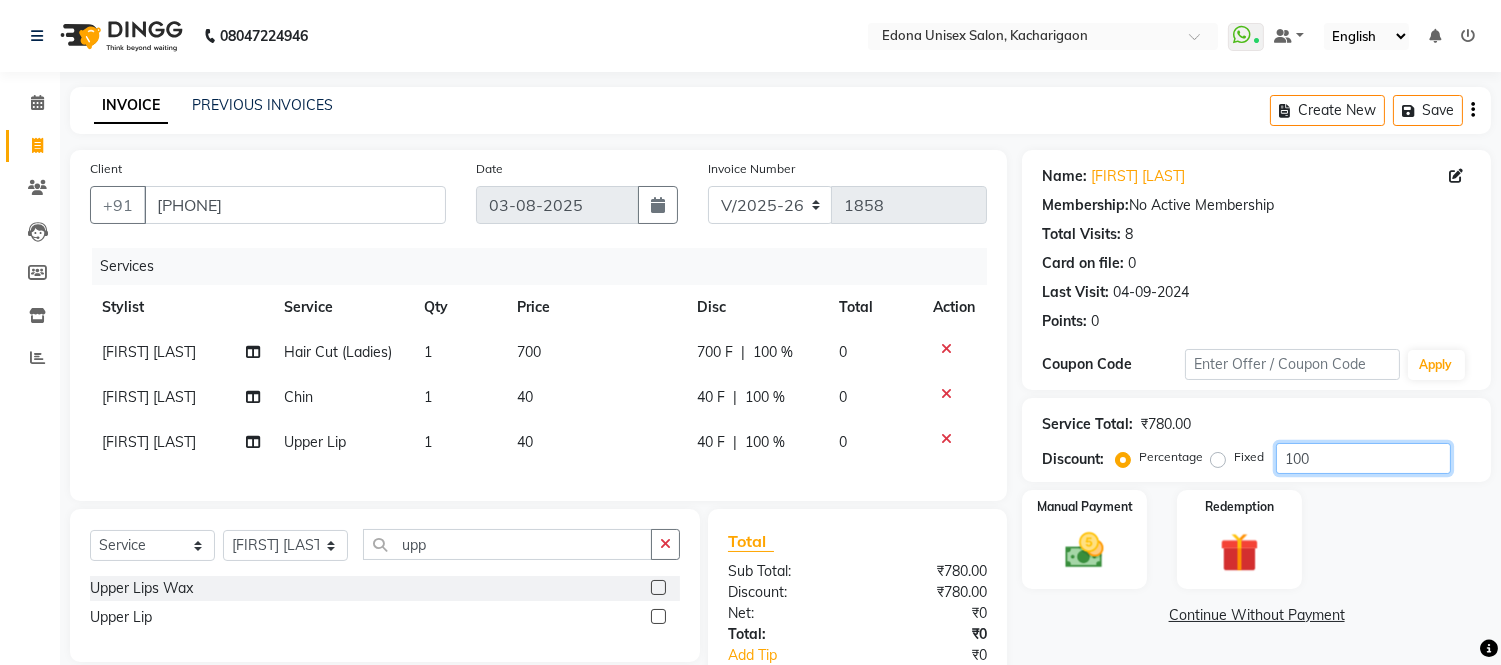 type on "100" 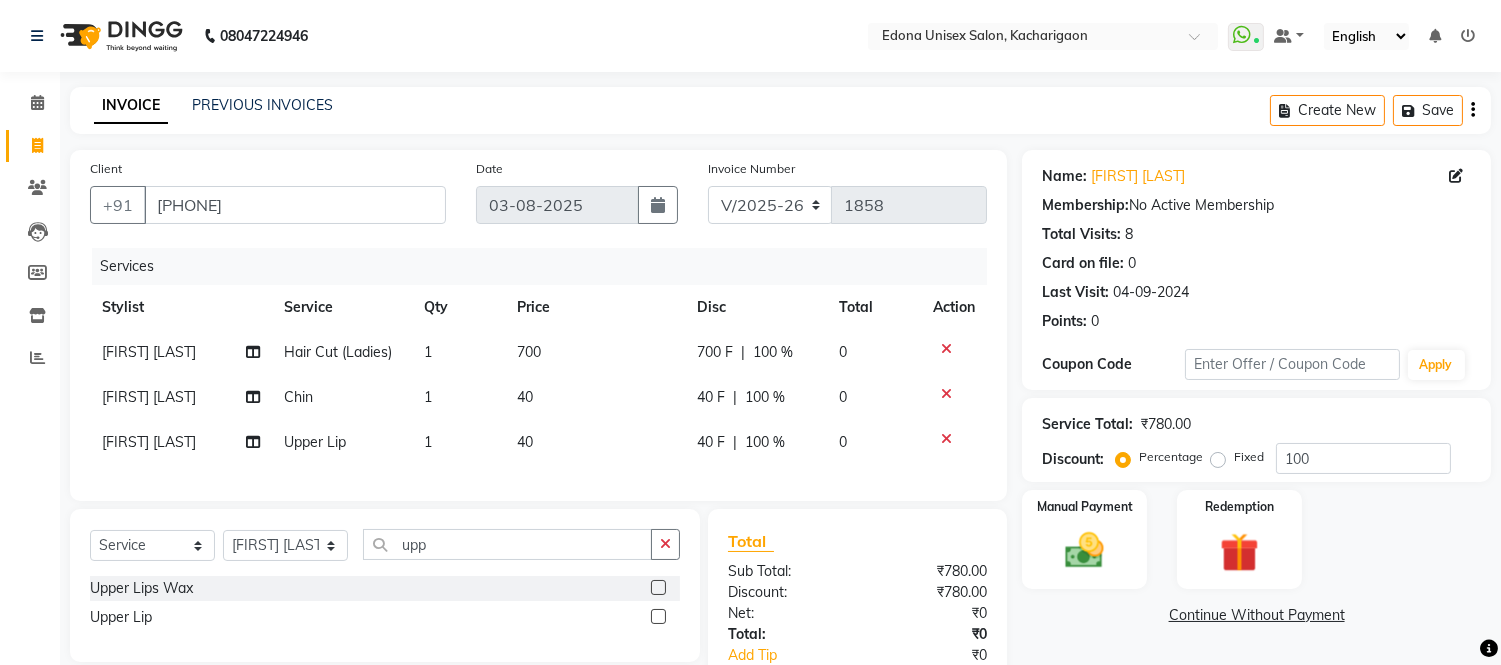 click on "Fixed" 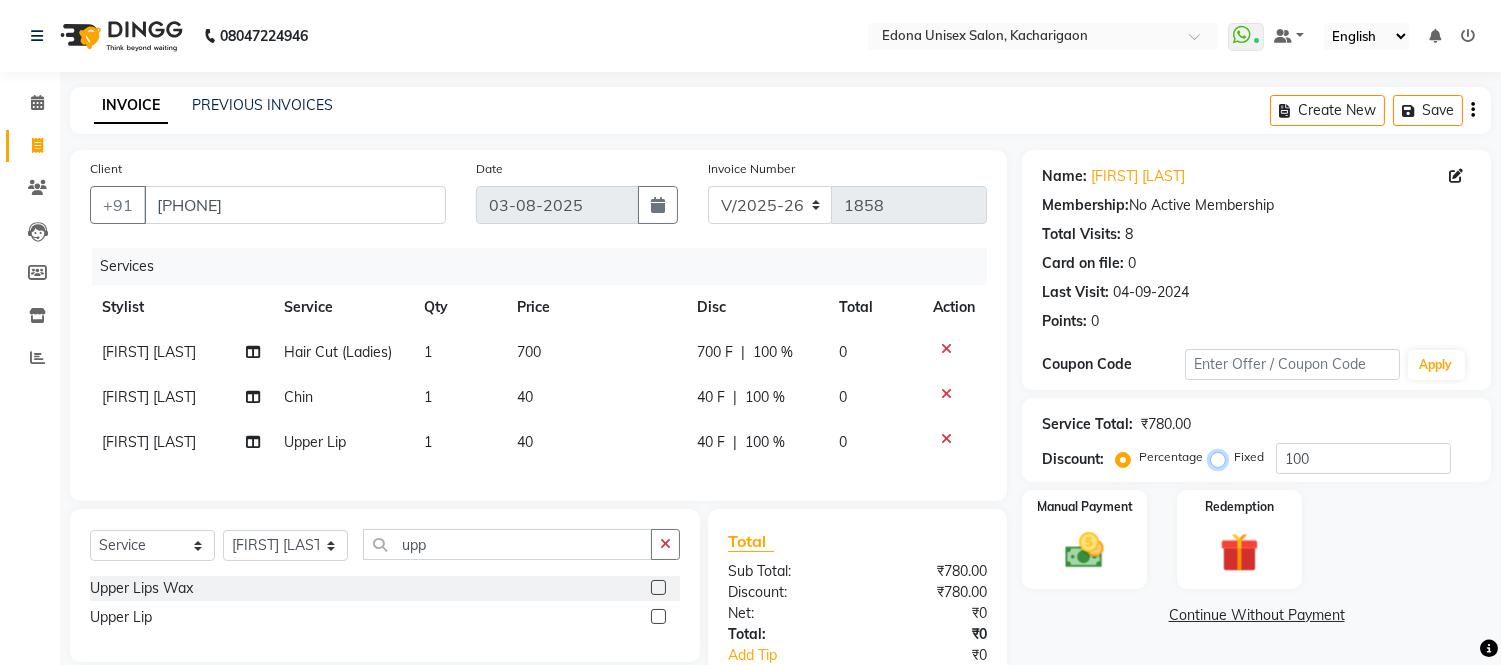 click on "Fixed" at bounding box center (1222, 457) 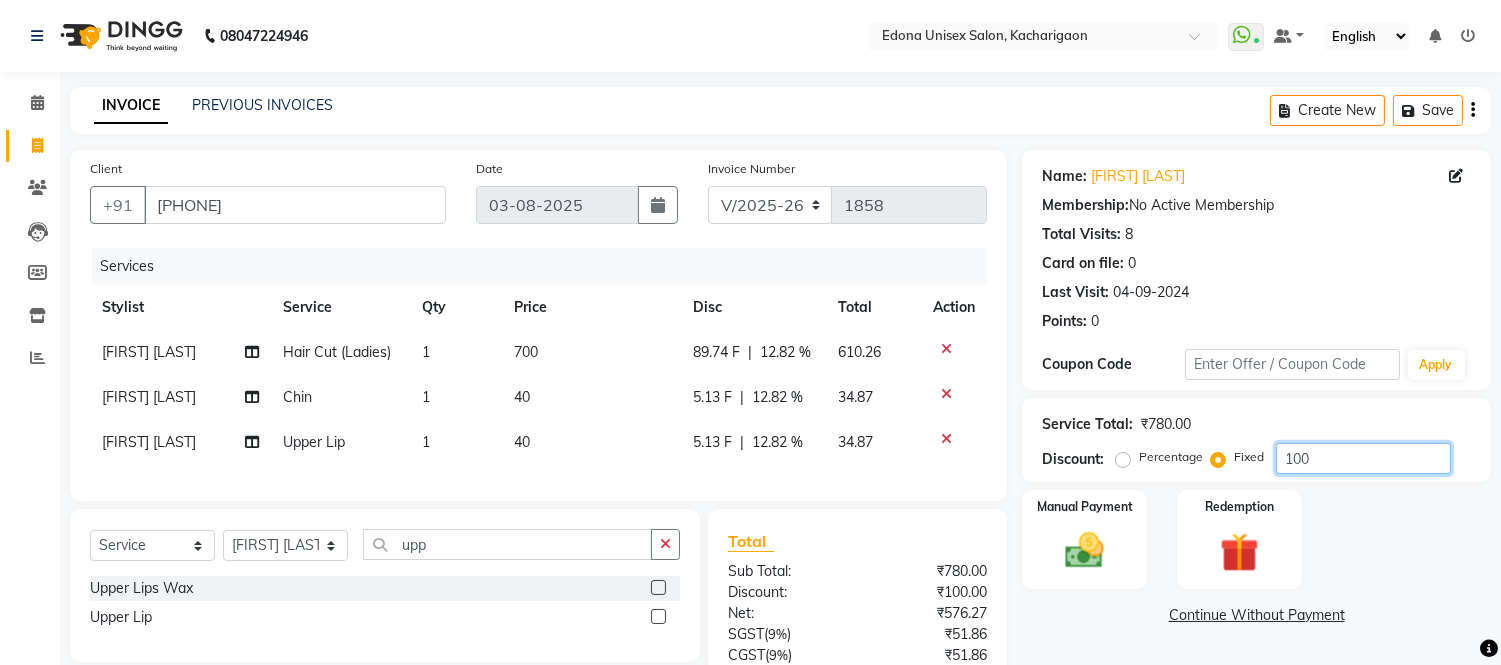 click on "100" 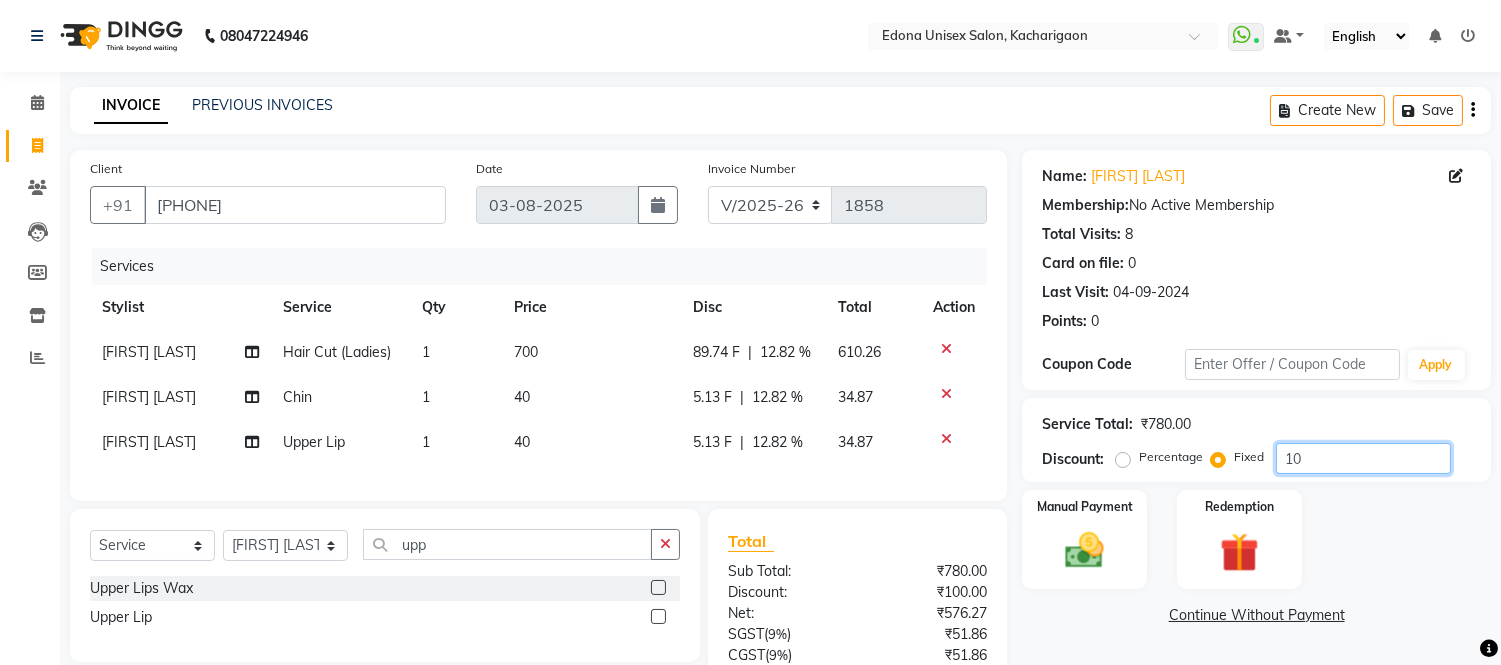 type on "1" 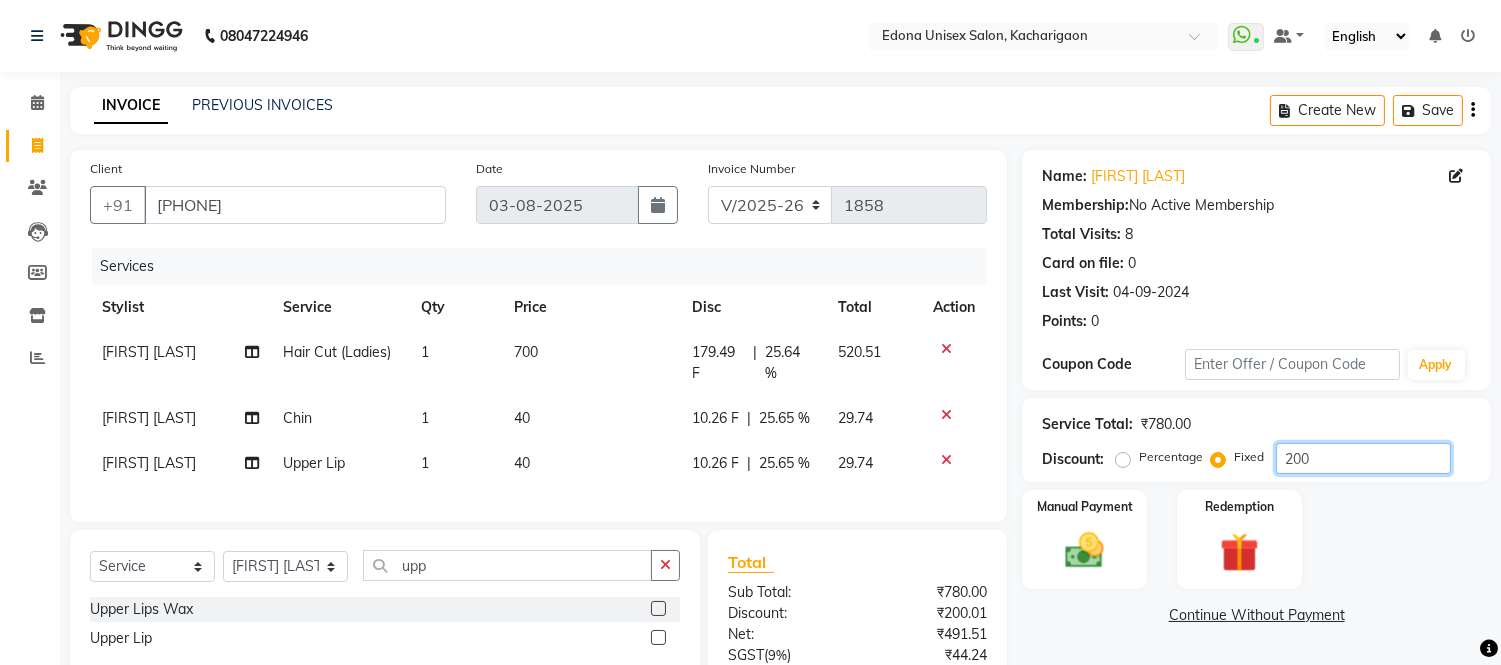 scroll, scrollTop: 226, scrollLeft: 0, axis: vertical 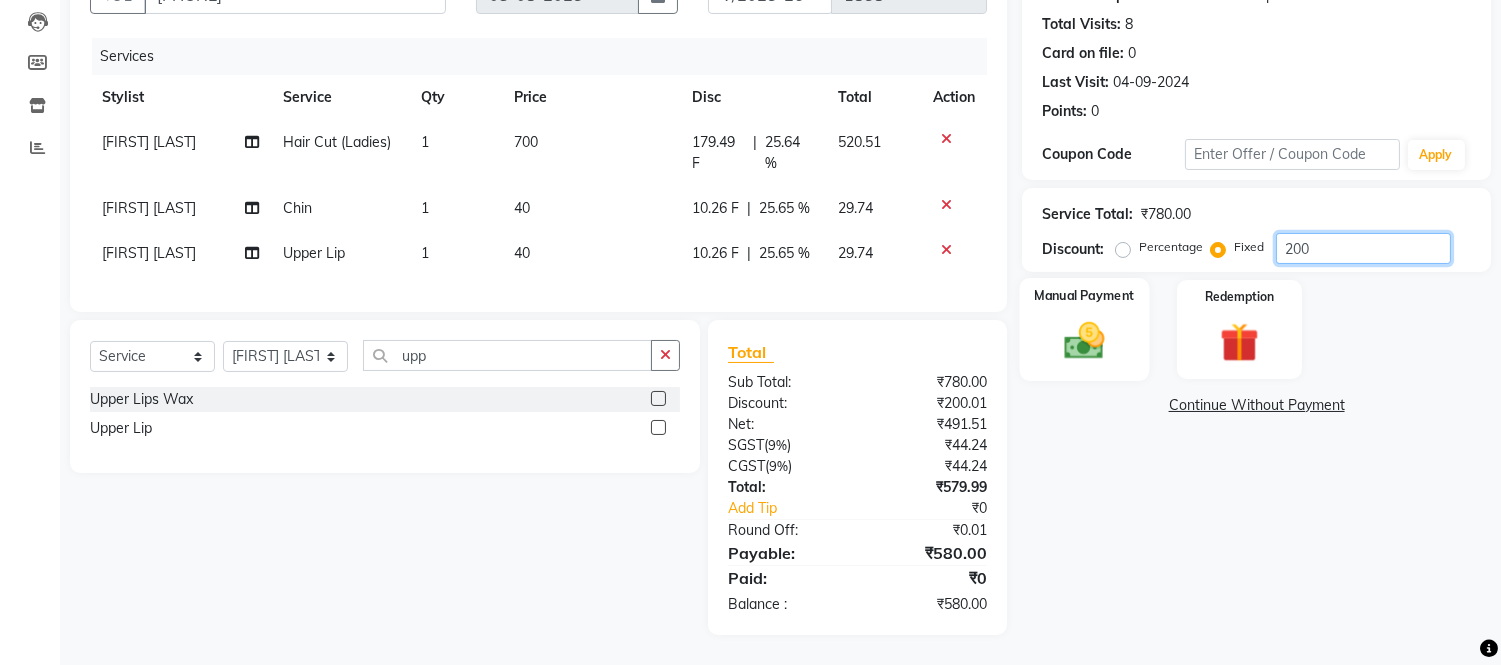type on "200" 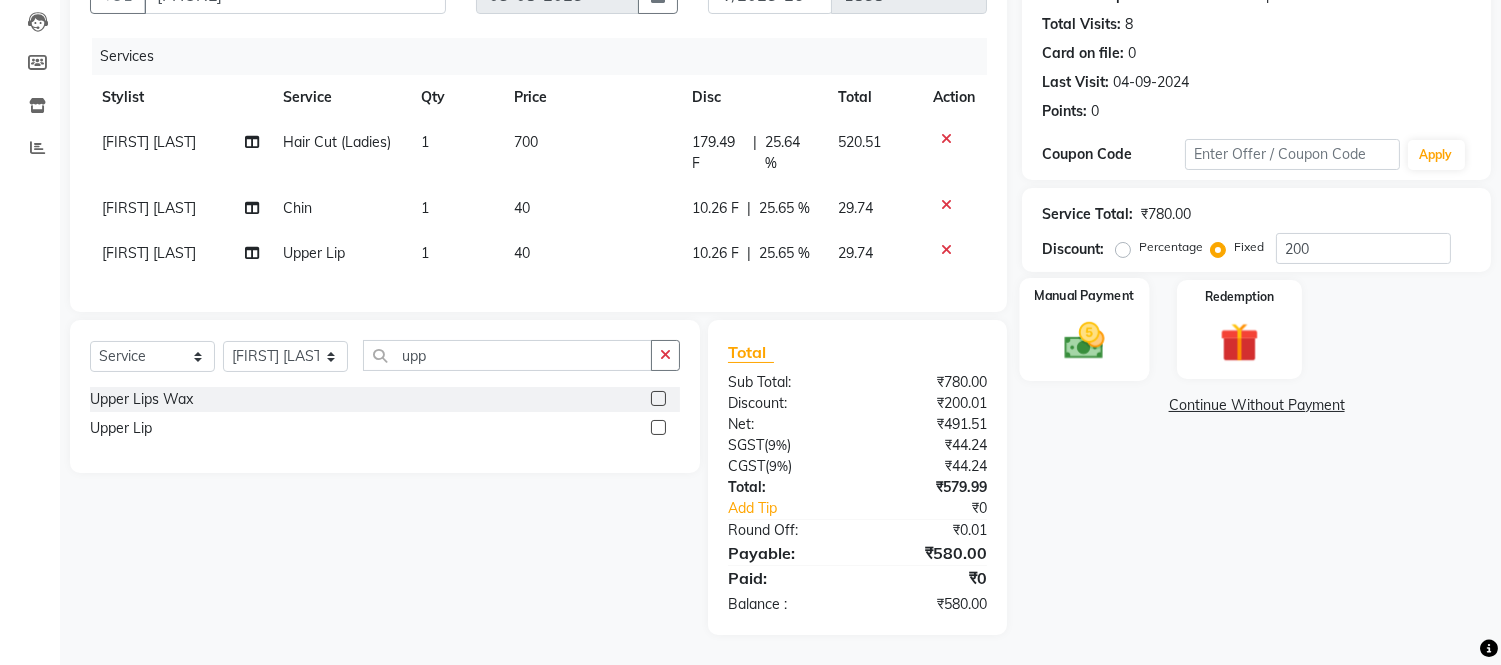 click 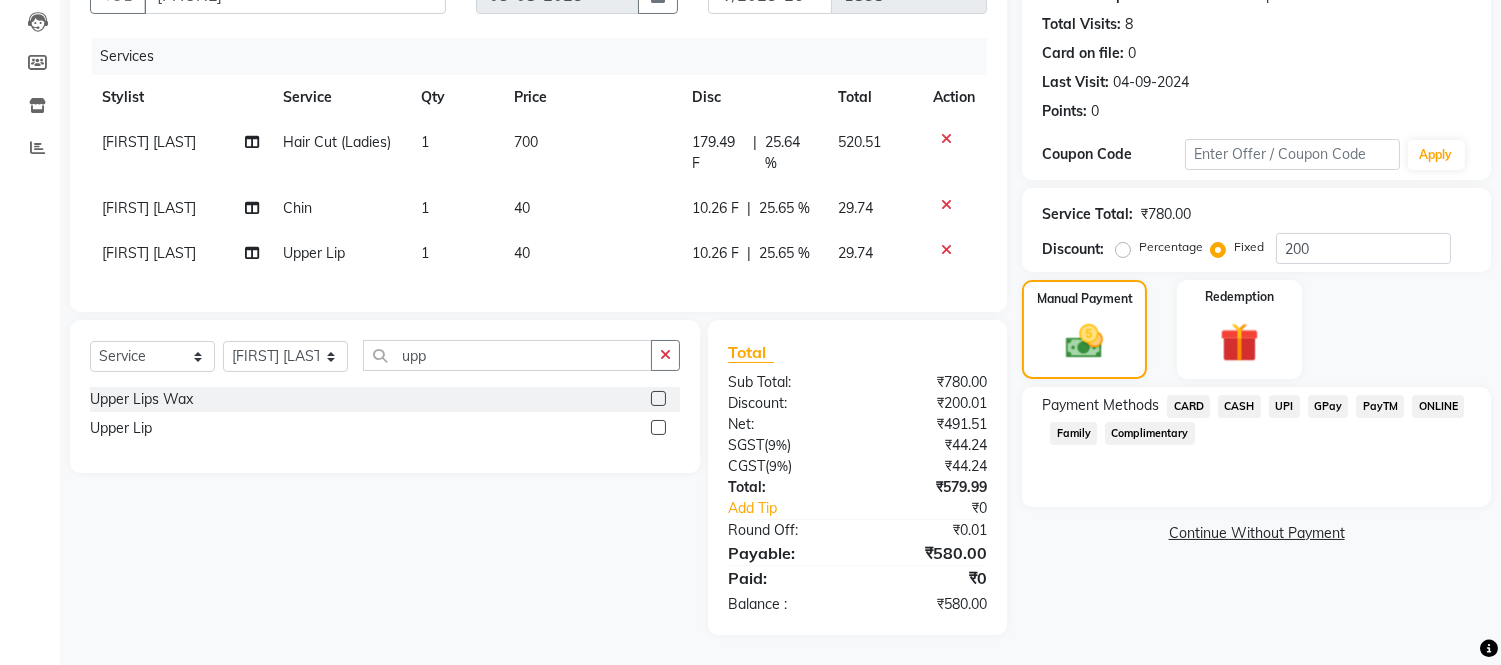 click on "CASH" 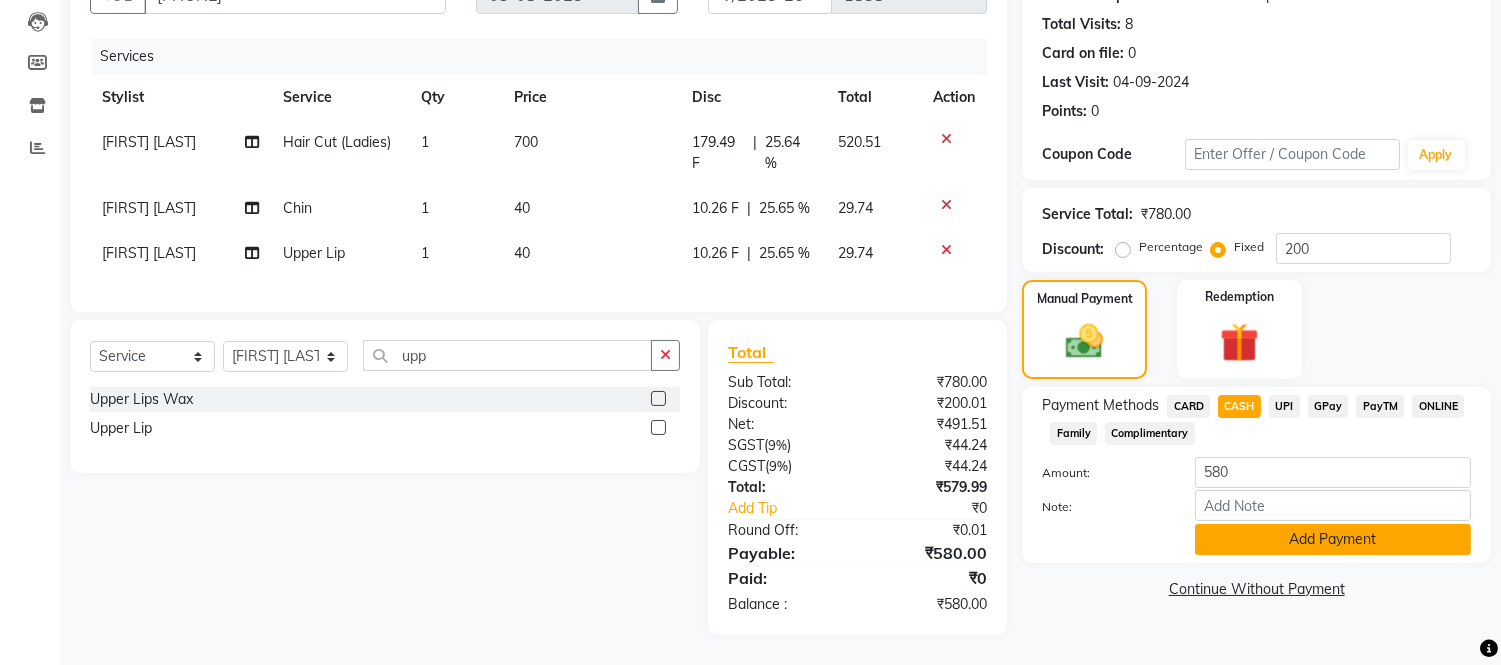 click on "Add Payment" 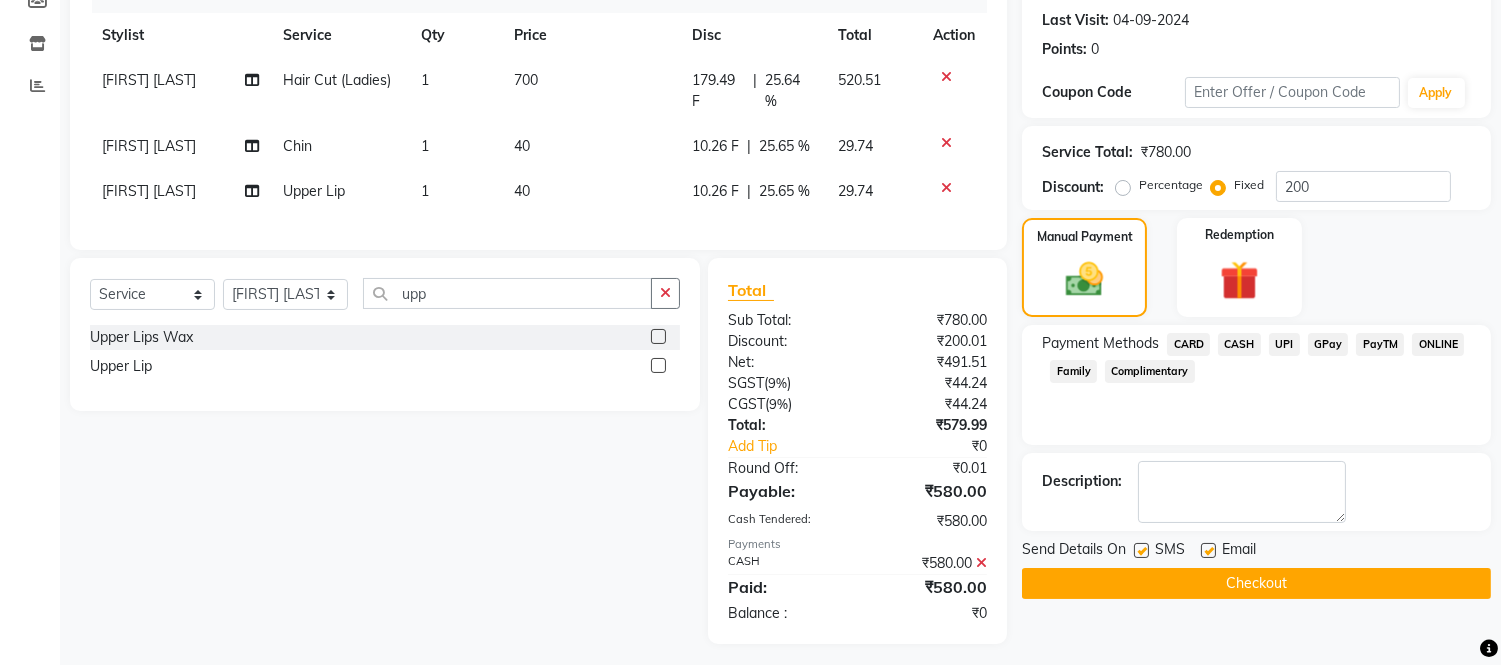 scroll, scrollTop: 296, scrollLeft: 0, axis: vertical 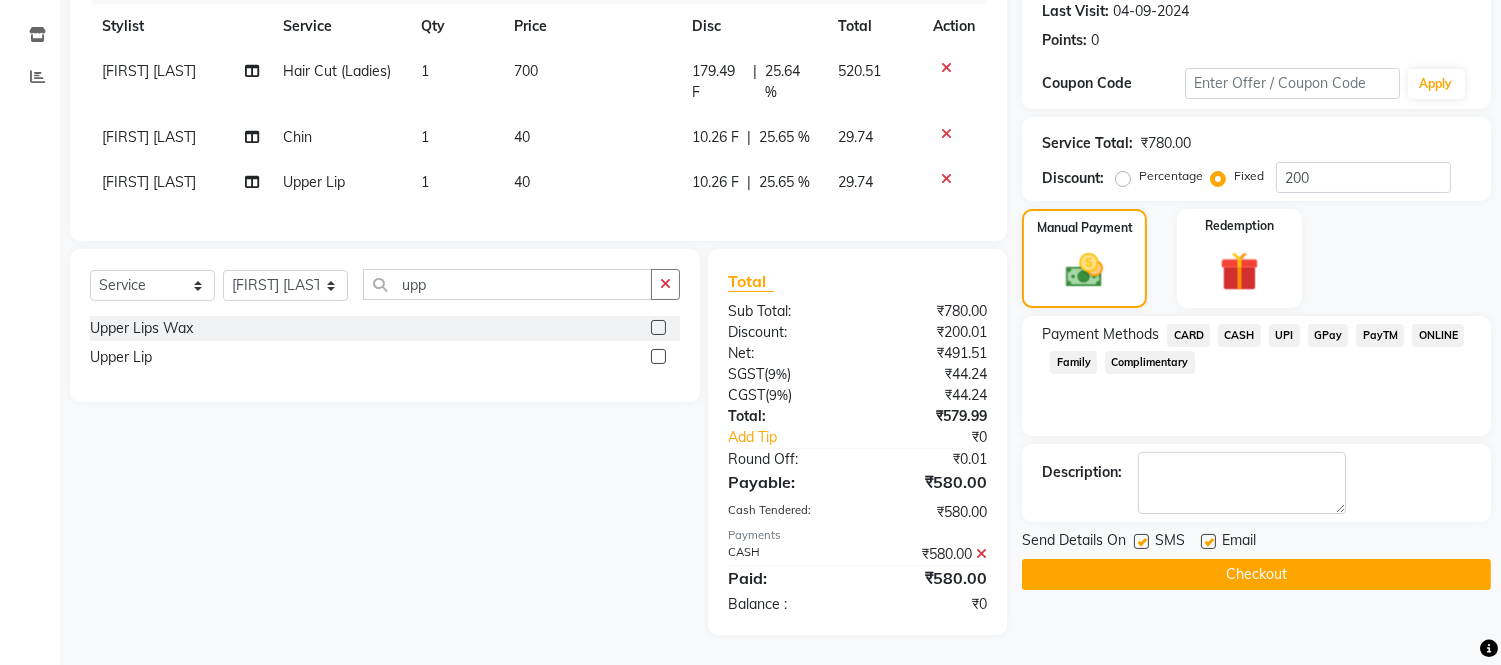 click on "Checkout" 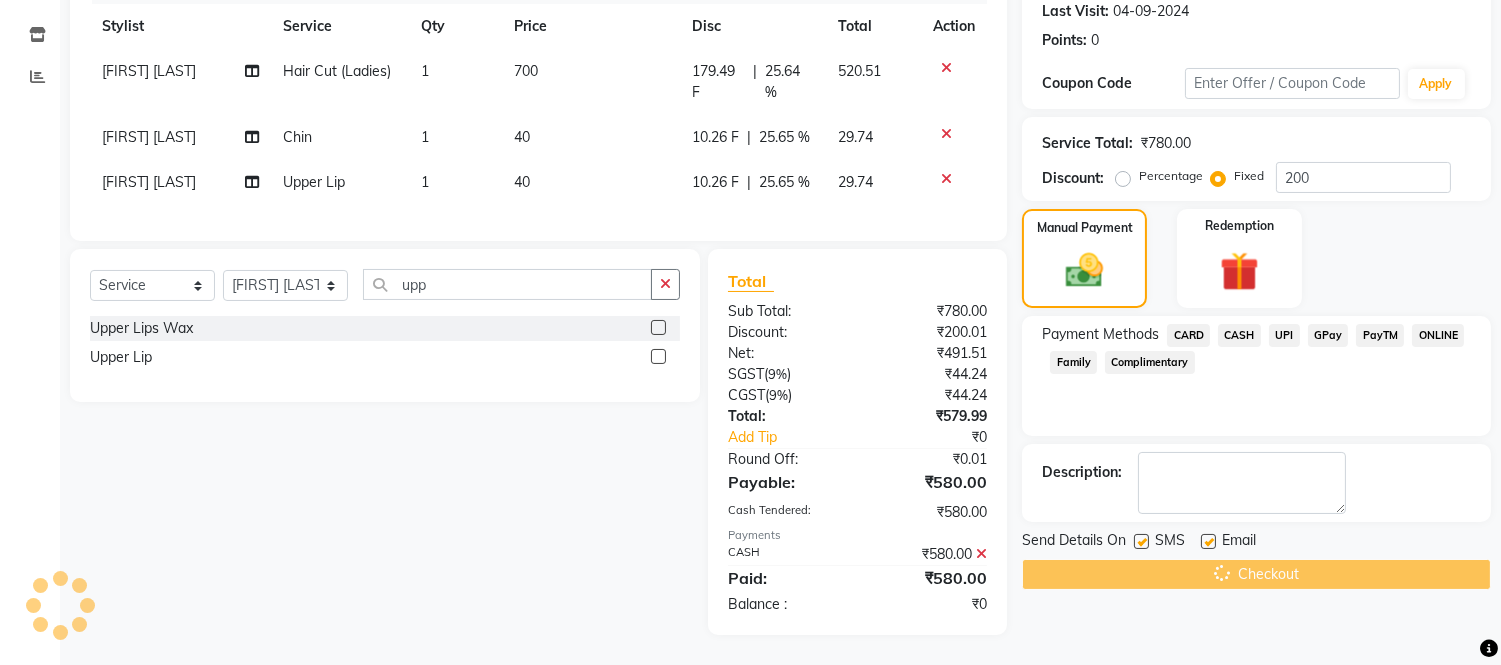 scroll, scrollTop: 0, scrollLeft: 0, axis: both 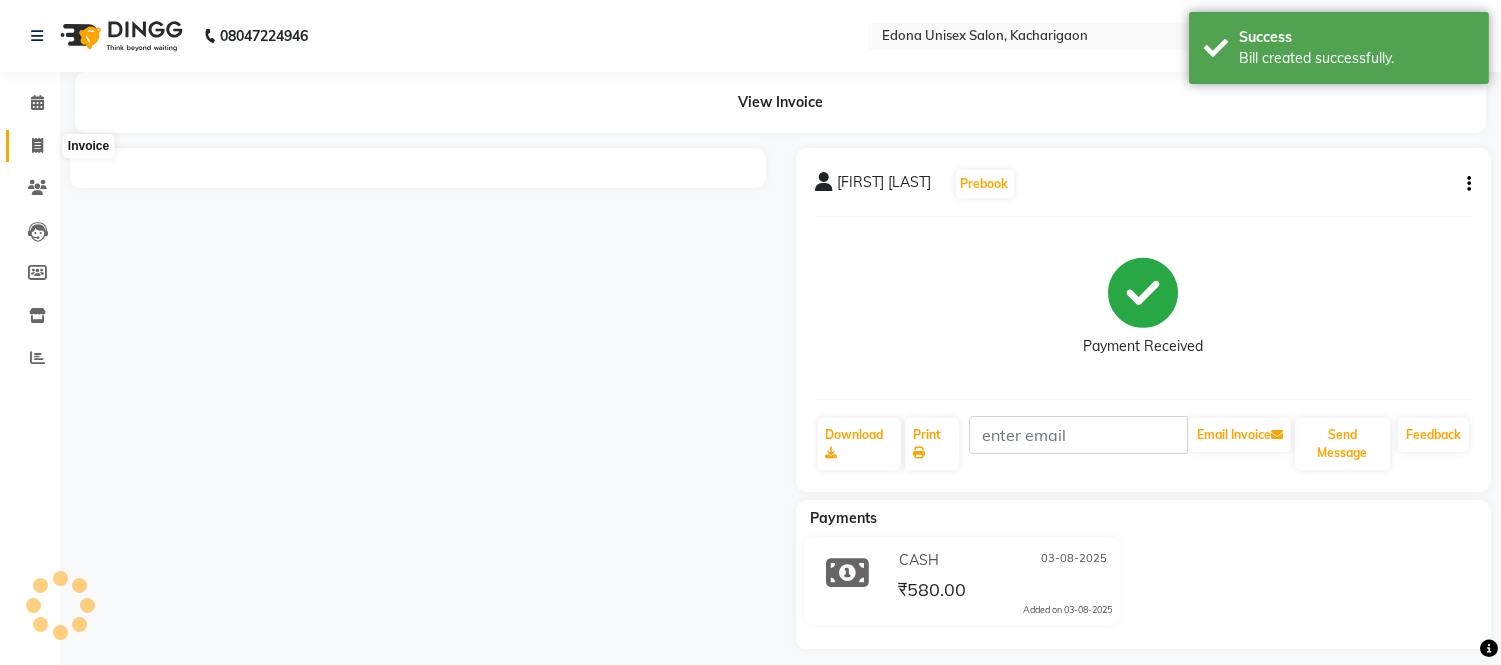 click 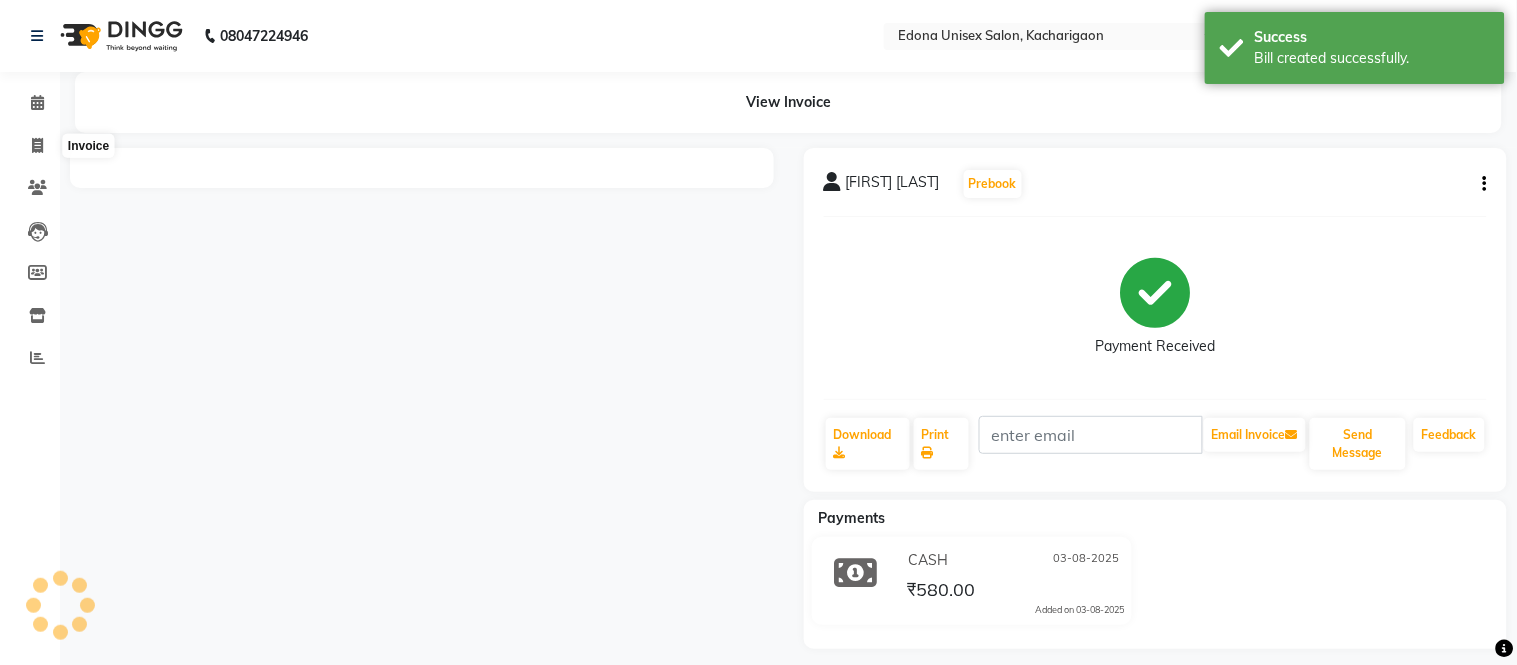 select on "service" 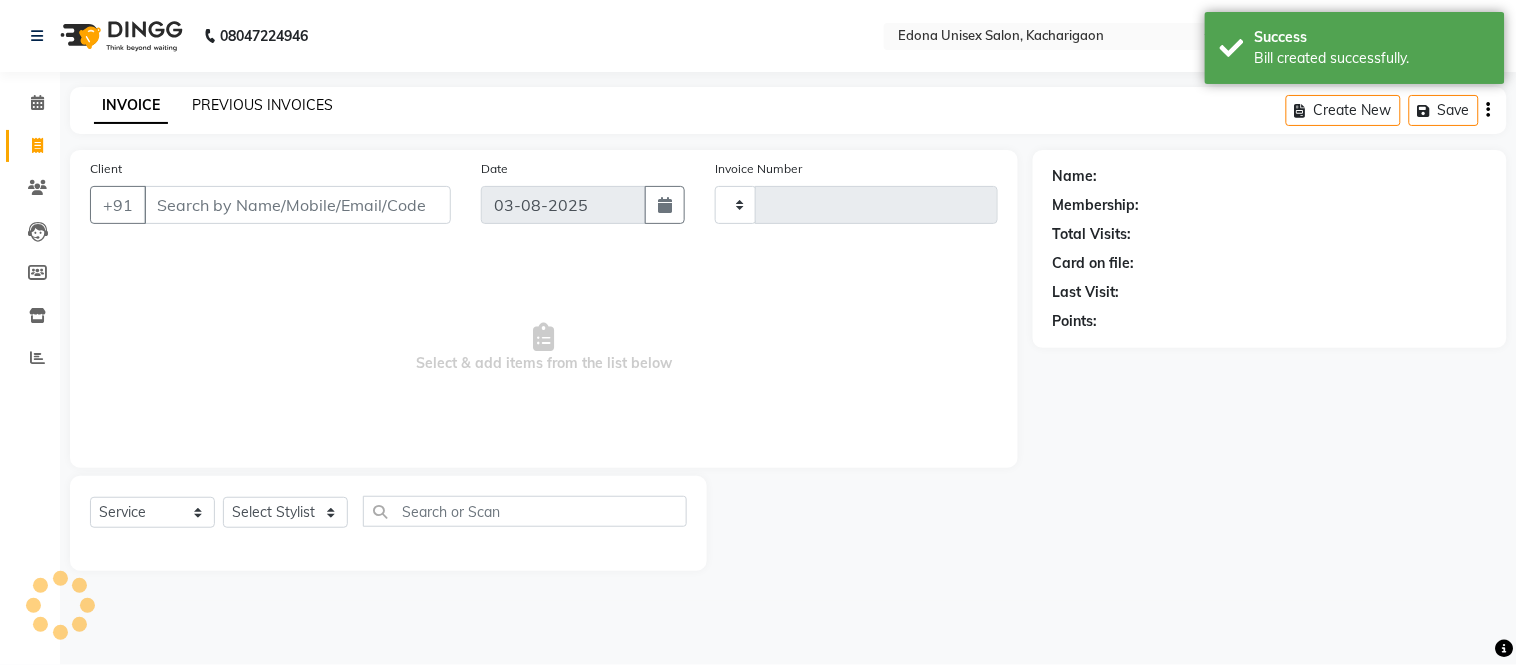 click on "PREVIOUS INVOICES" 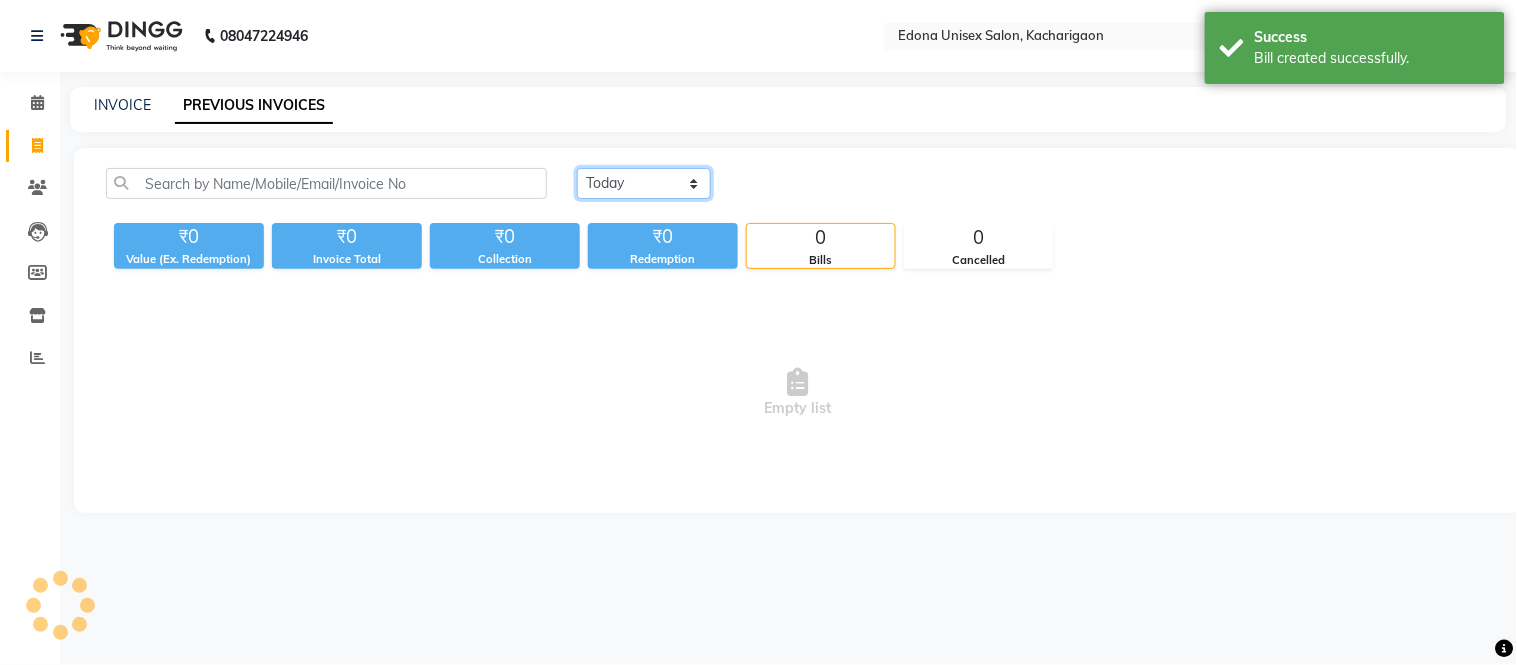 click on "Today Yesterday Custom Range" 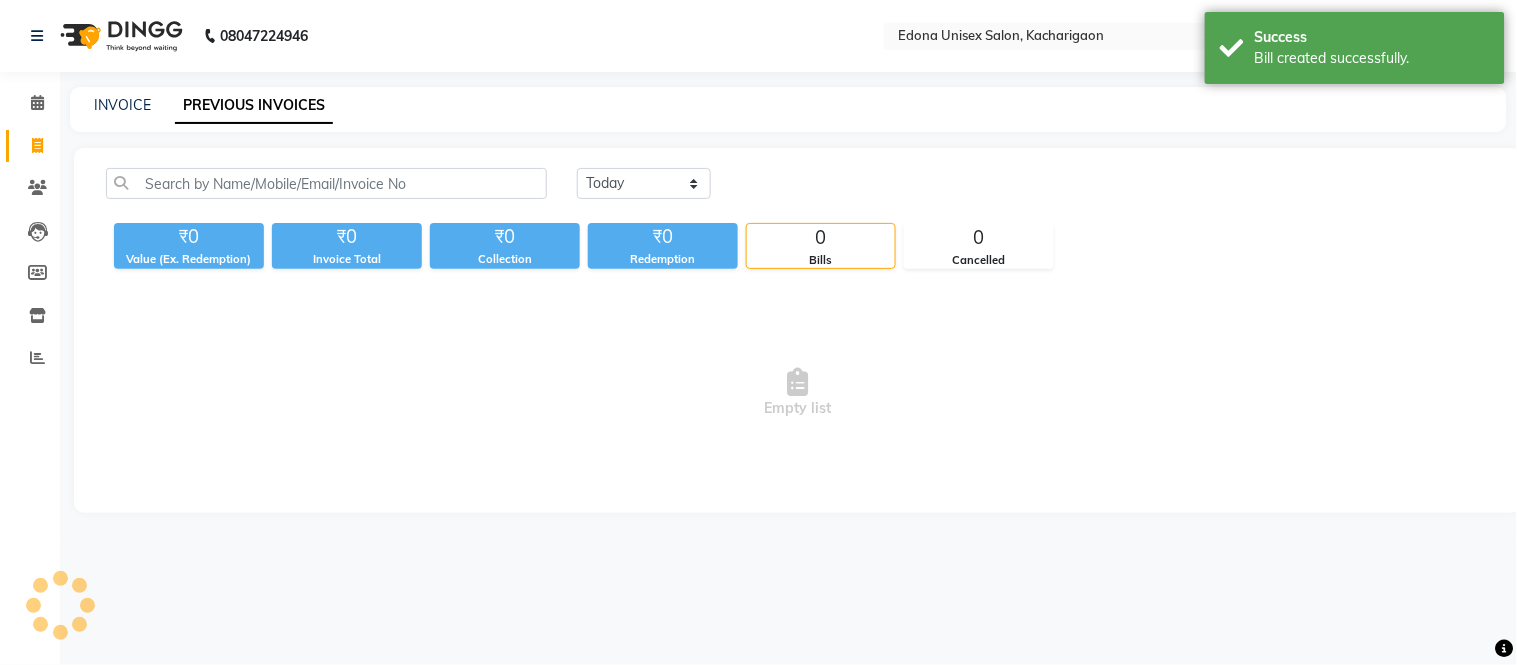 click on "Today Yesterday Custom Range ₹0 Value (Ex. Redemption) ₹0 Invoice Total  ₹0 Collection ₹0 Redemption 0 Bills 0 Cancelled  Empty list" 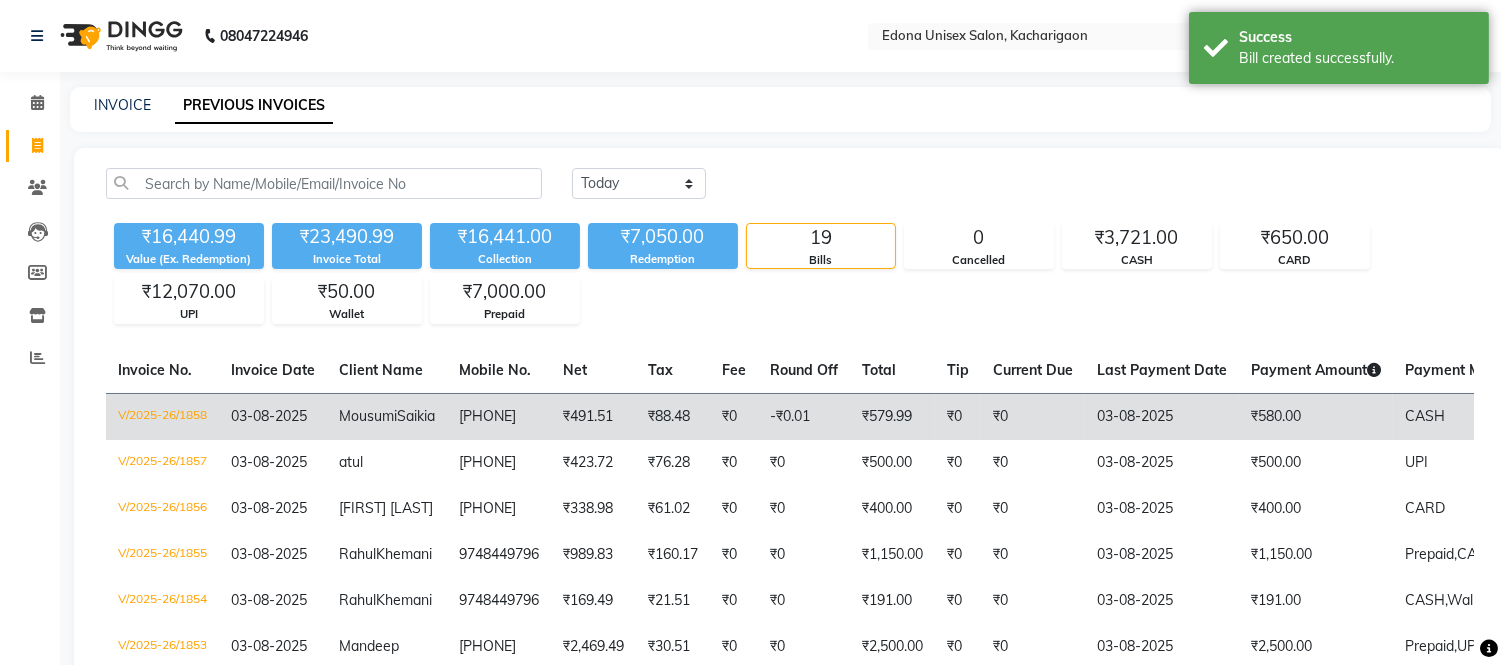 click on "03-08-2025" 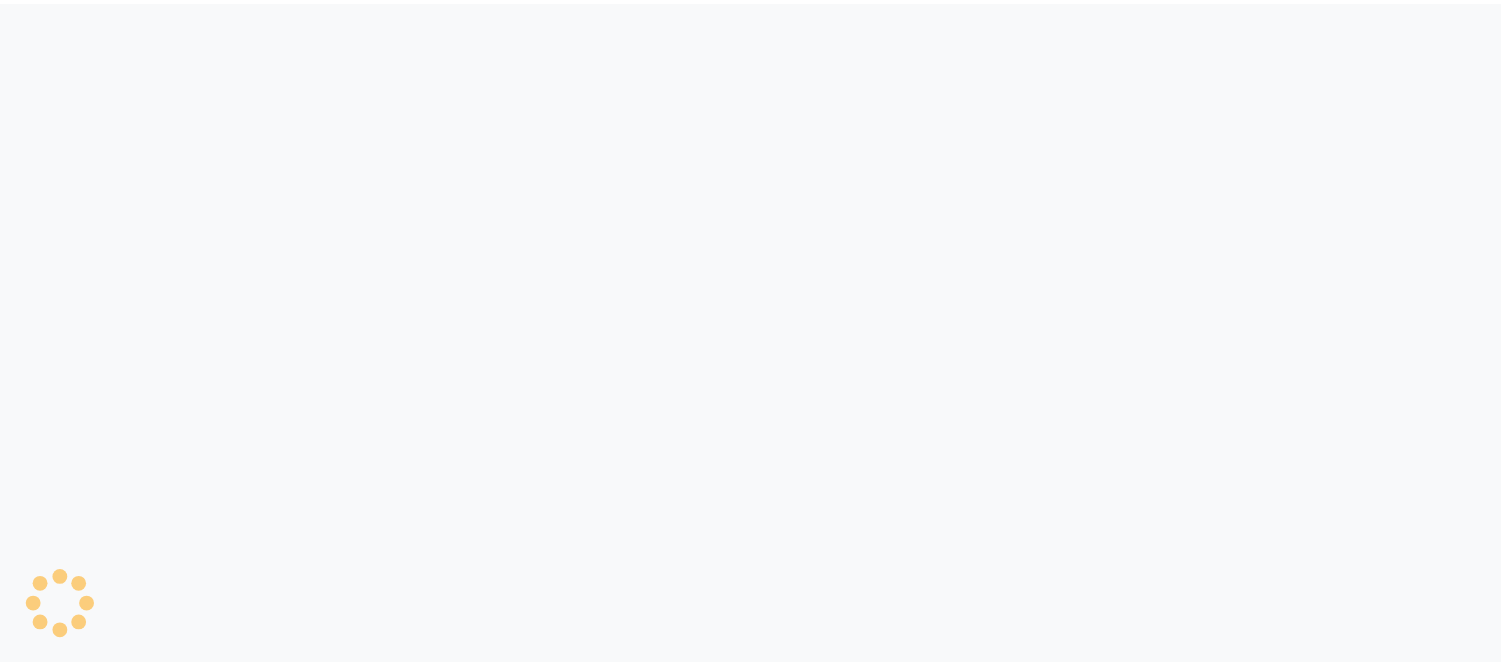 scroll, scrollTop: 0, scrollLeft: 0, axis: both 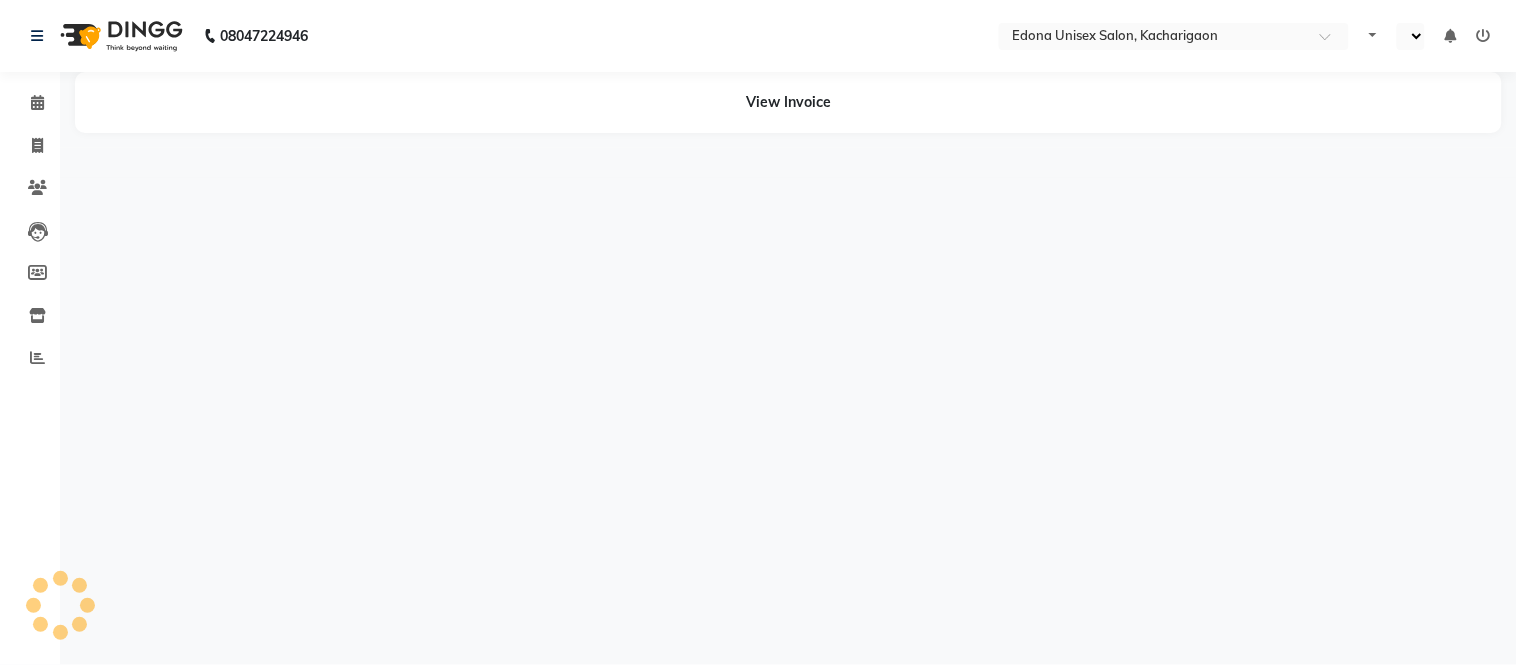 select on "en" 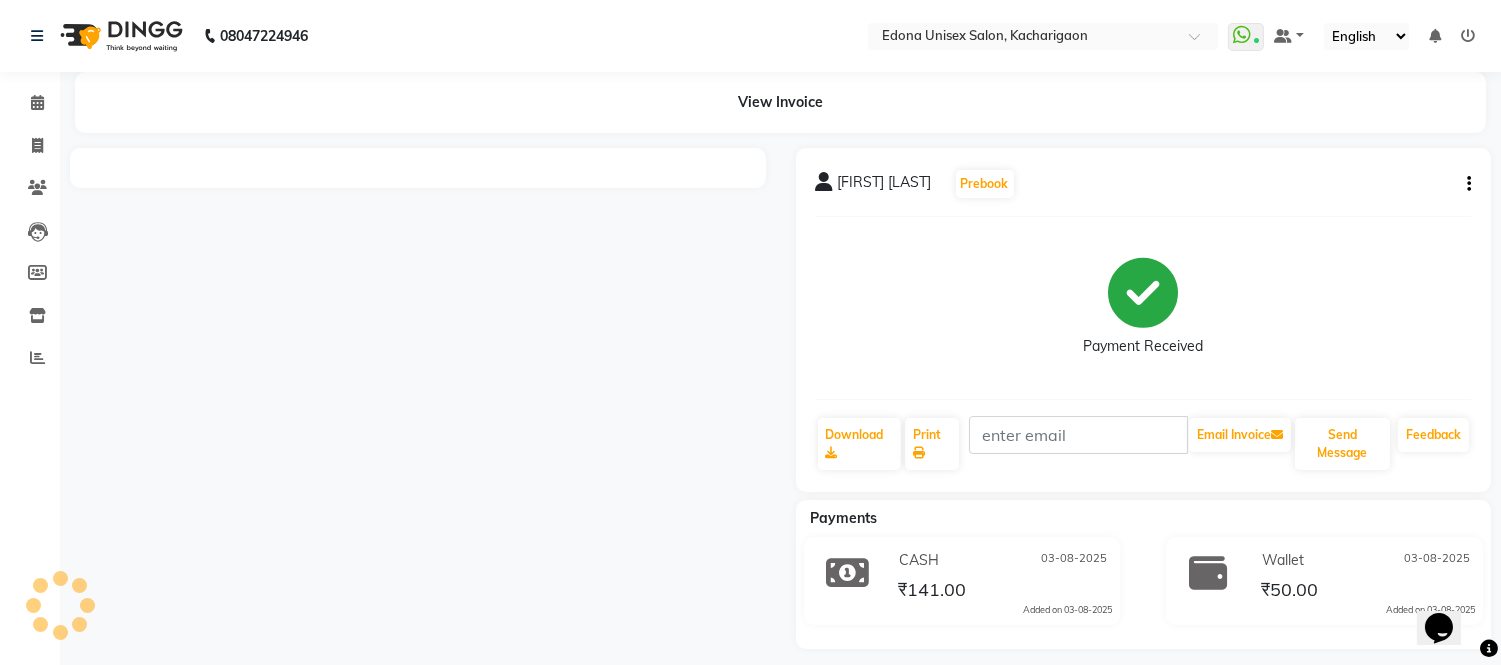 scroll, scrollTop: 0, scrollLeft: 0, axis: both 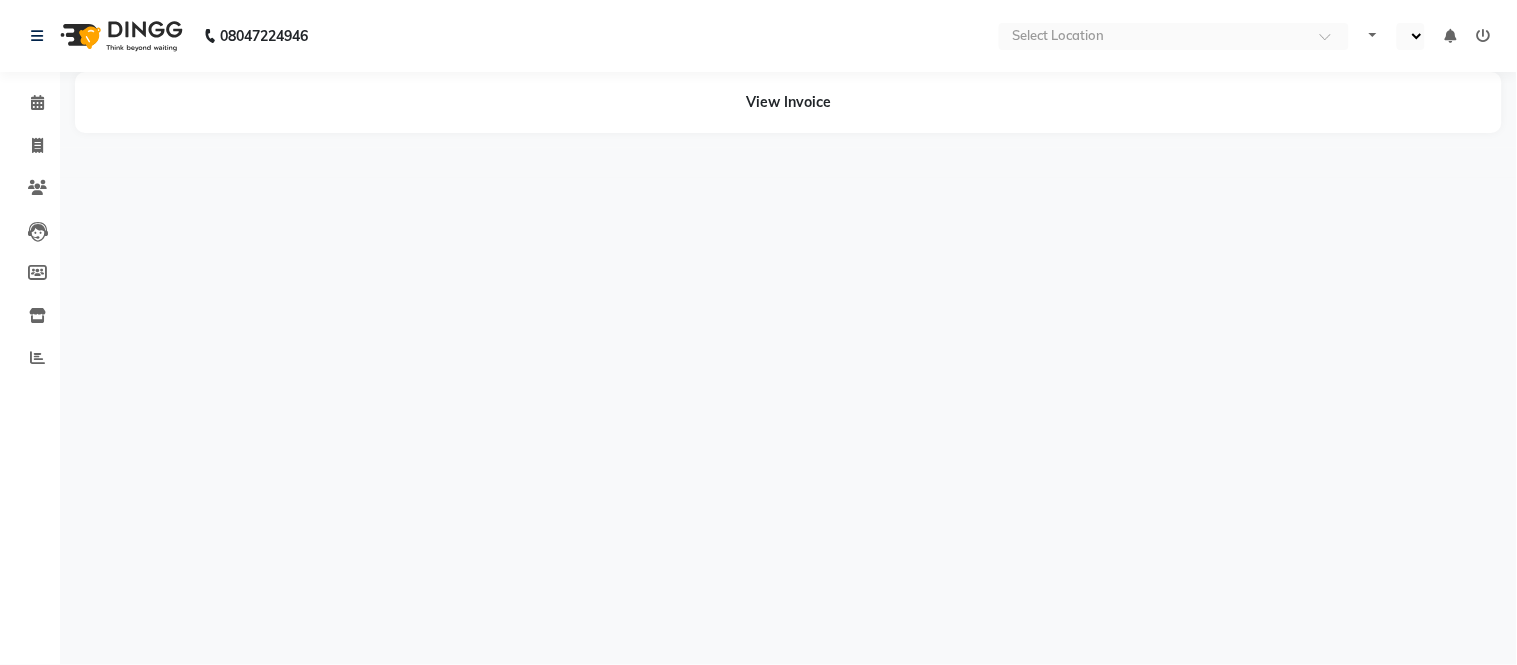 select on "en" 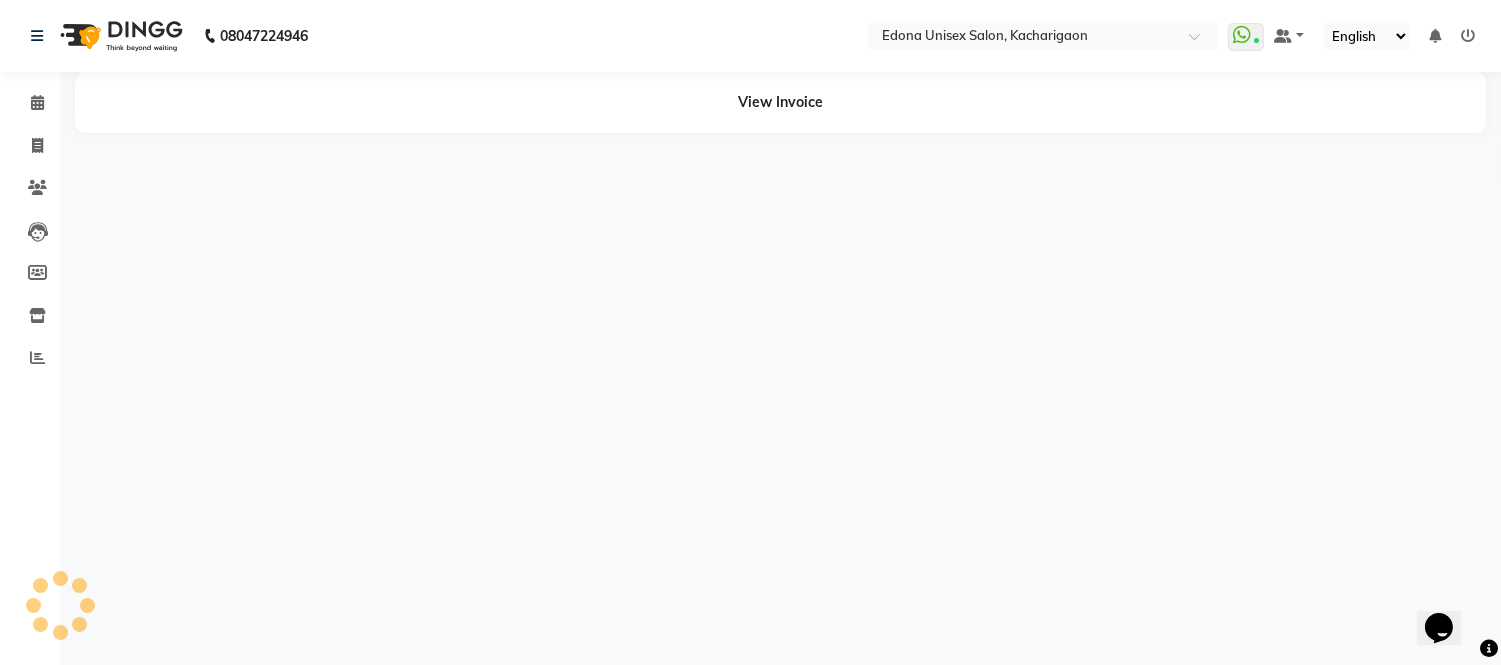 scroll, scrollTop: 0, scrollLeft: 0, axis: both 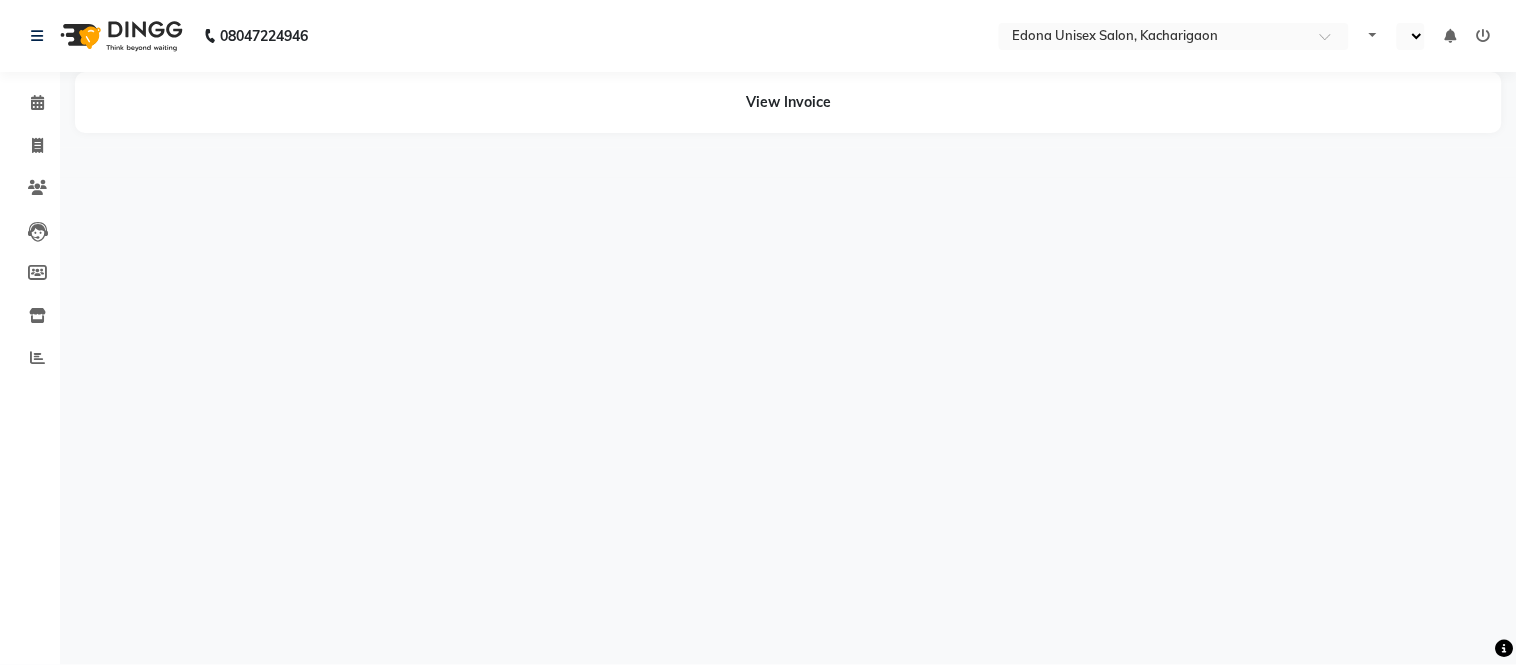 select on "en" 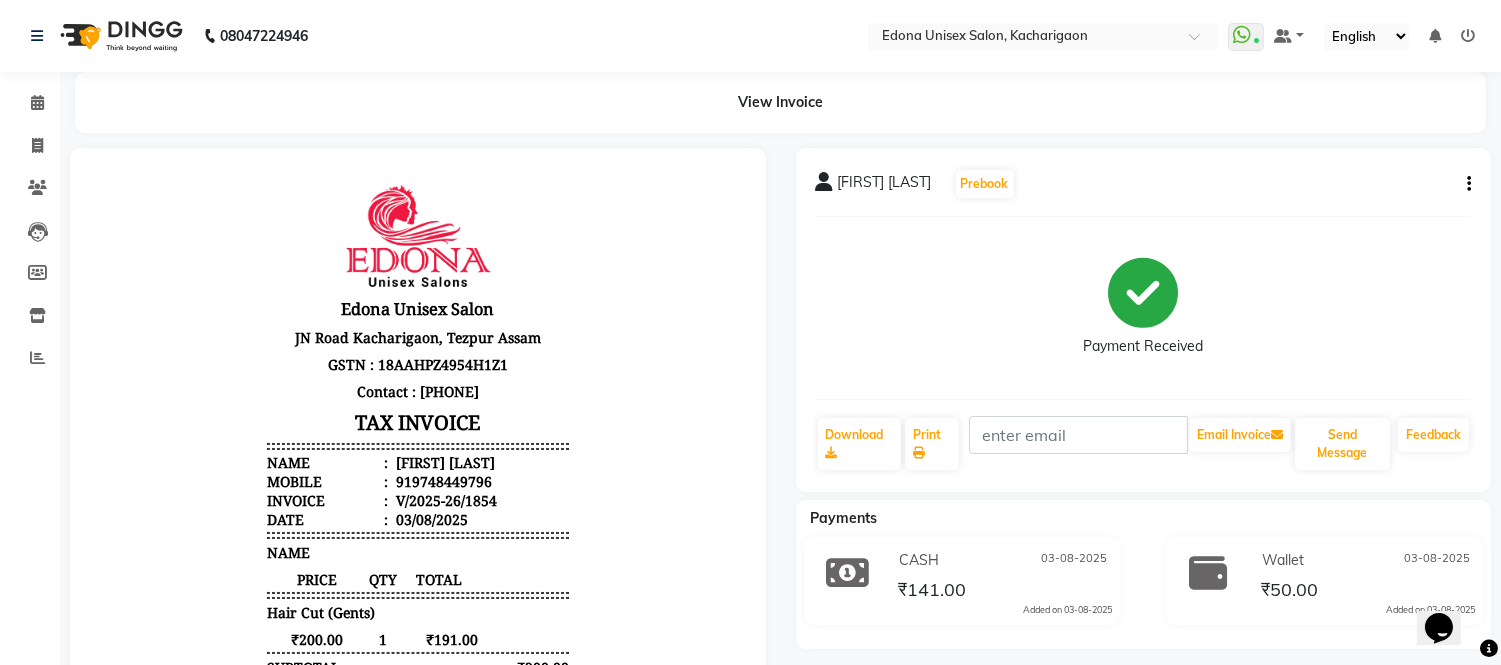 scroll, scrollTop: 0, scrollLeft: 0, axis: both 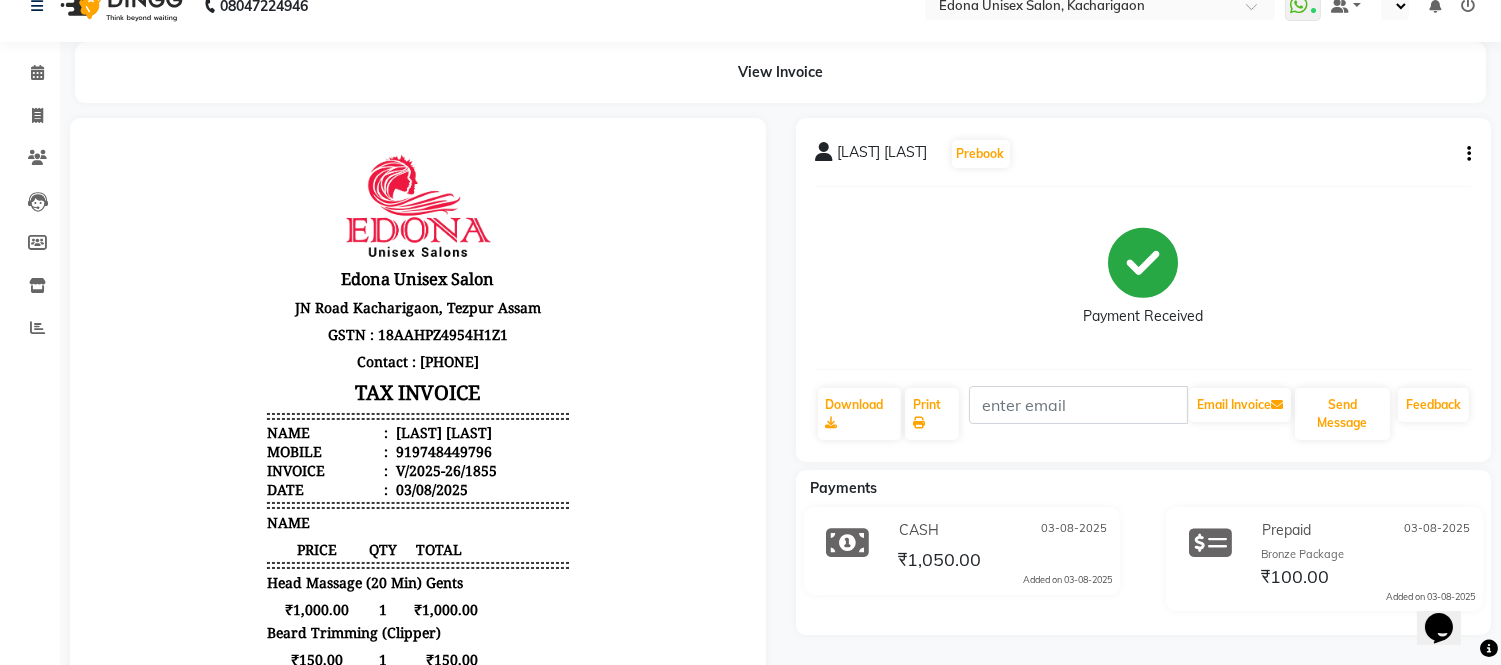 select on "en" 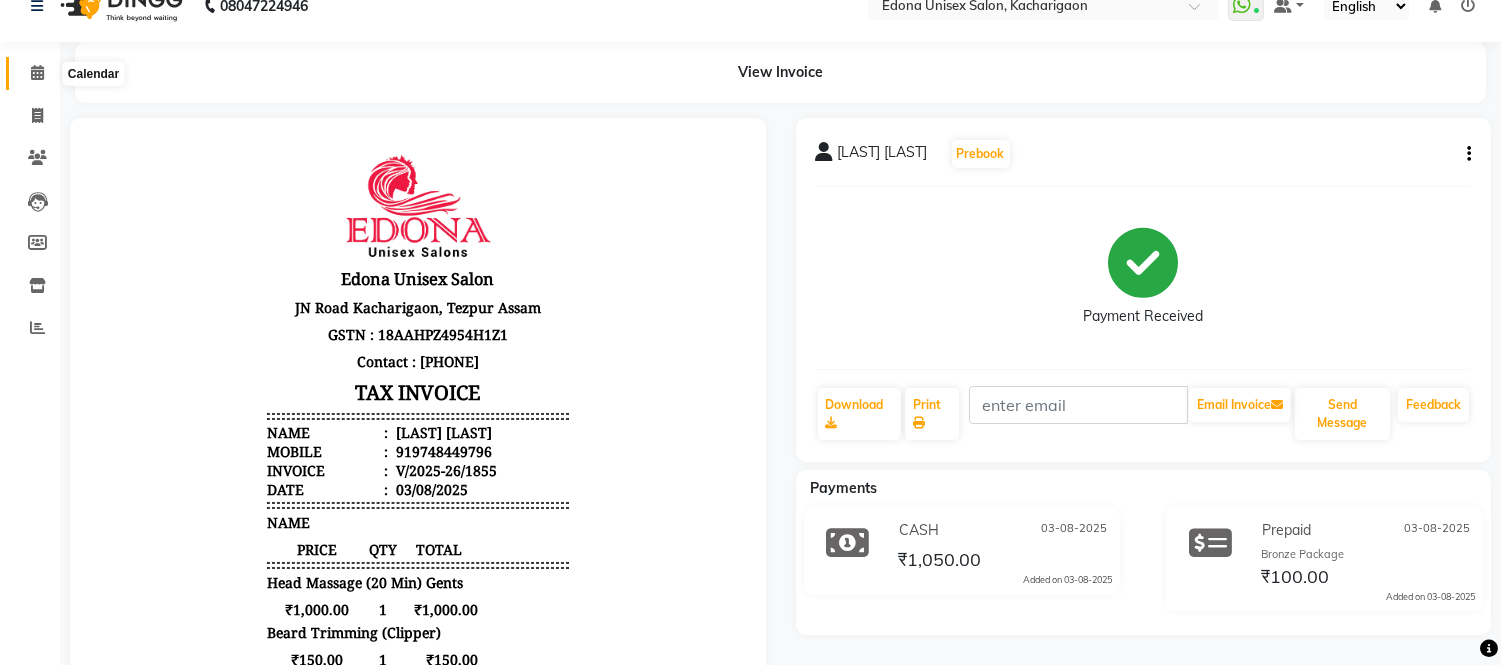 drag, startPoint x: 30, startPoint y: 68, endPoint x: 103, endPoint y: 112, distance: 85.23497 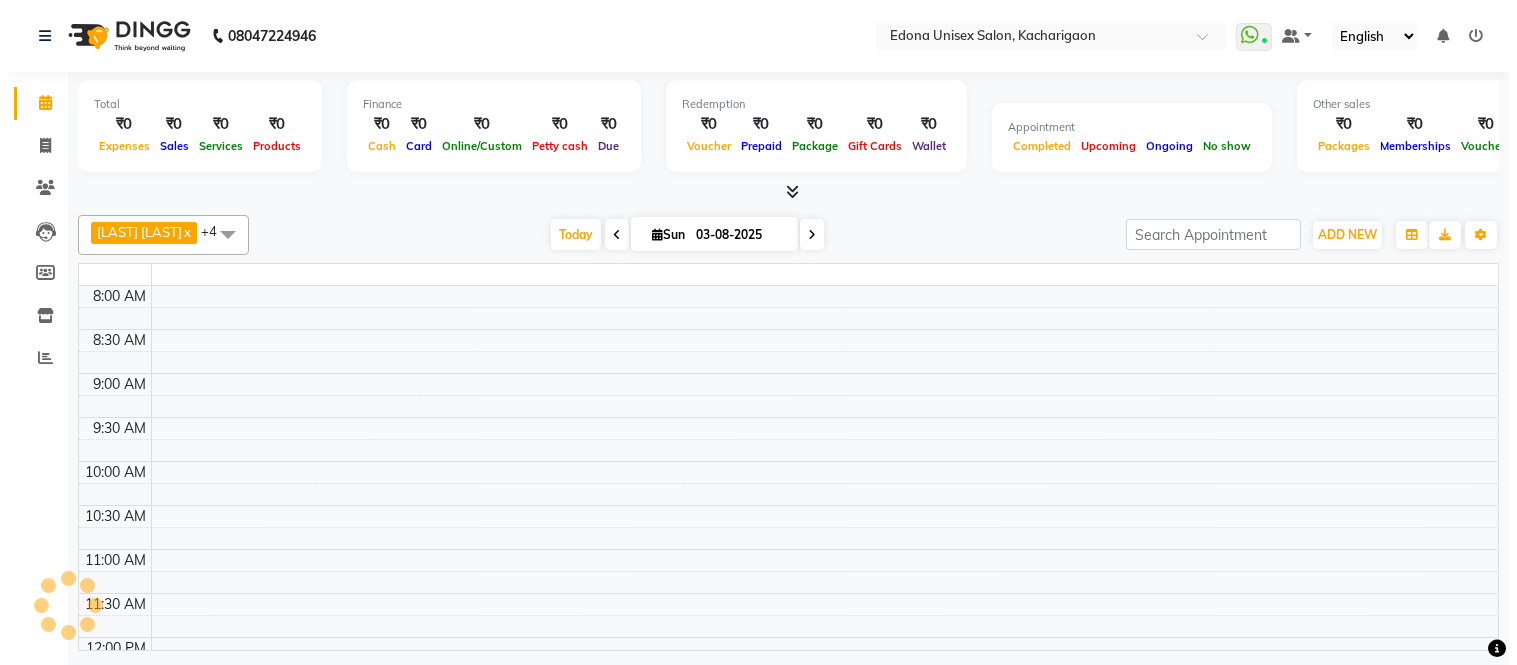 scroll, scrollTop: 0, scrollLeft: 0, axis: both 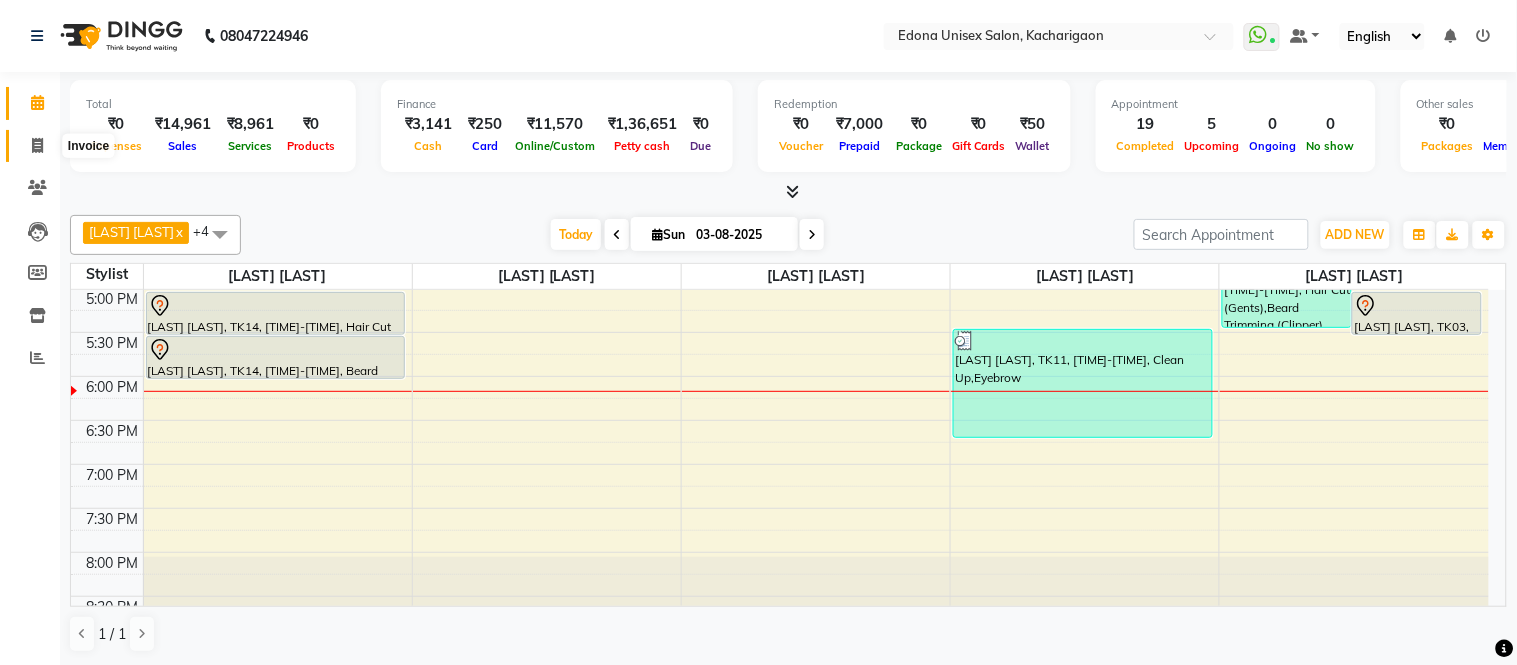 click 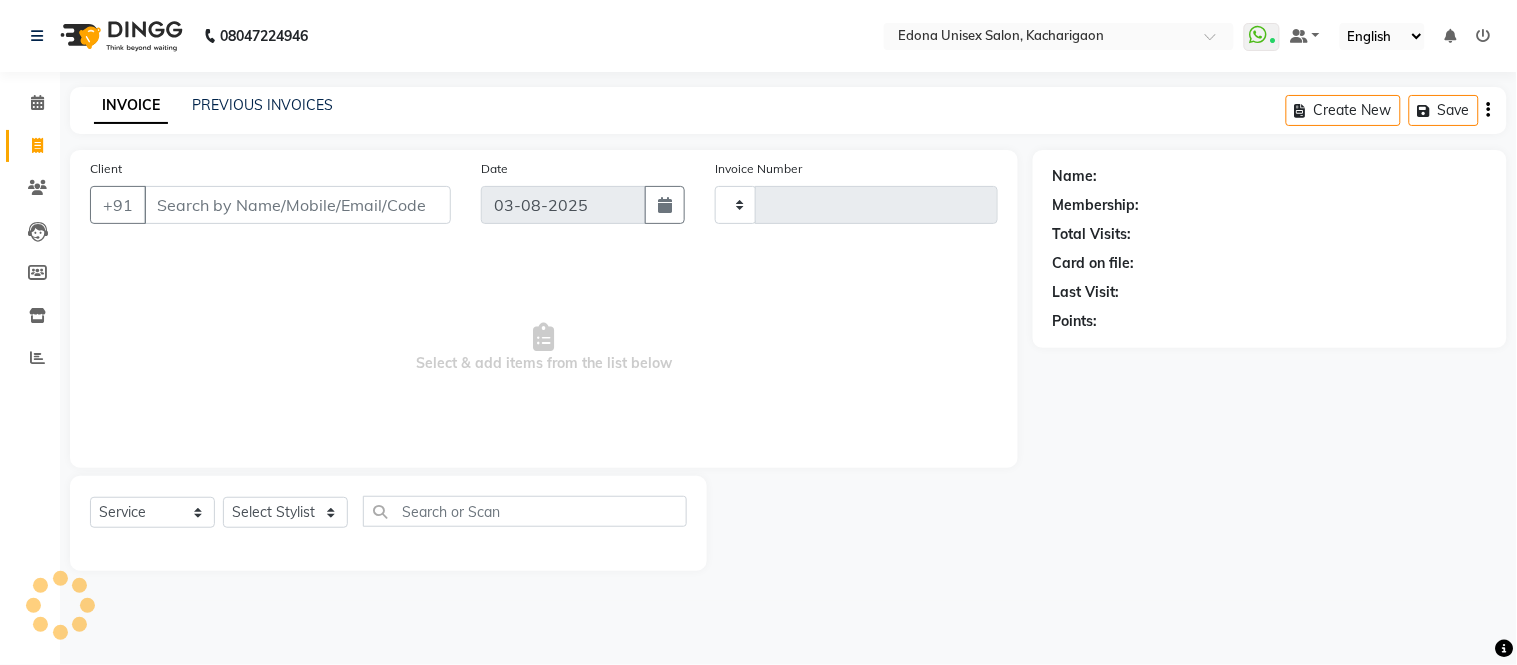 type on "1856" 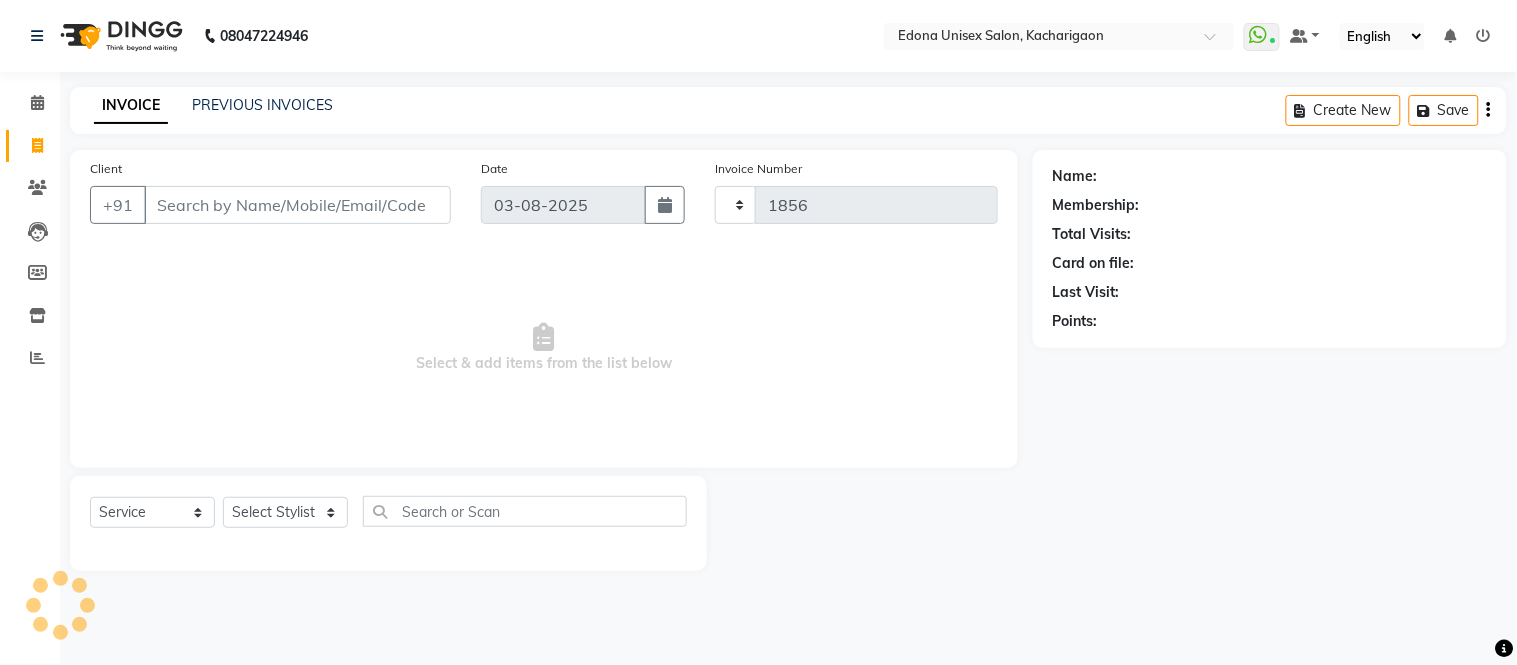 select on "5389" 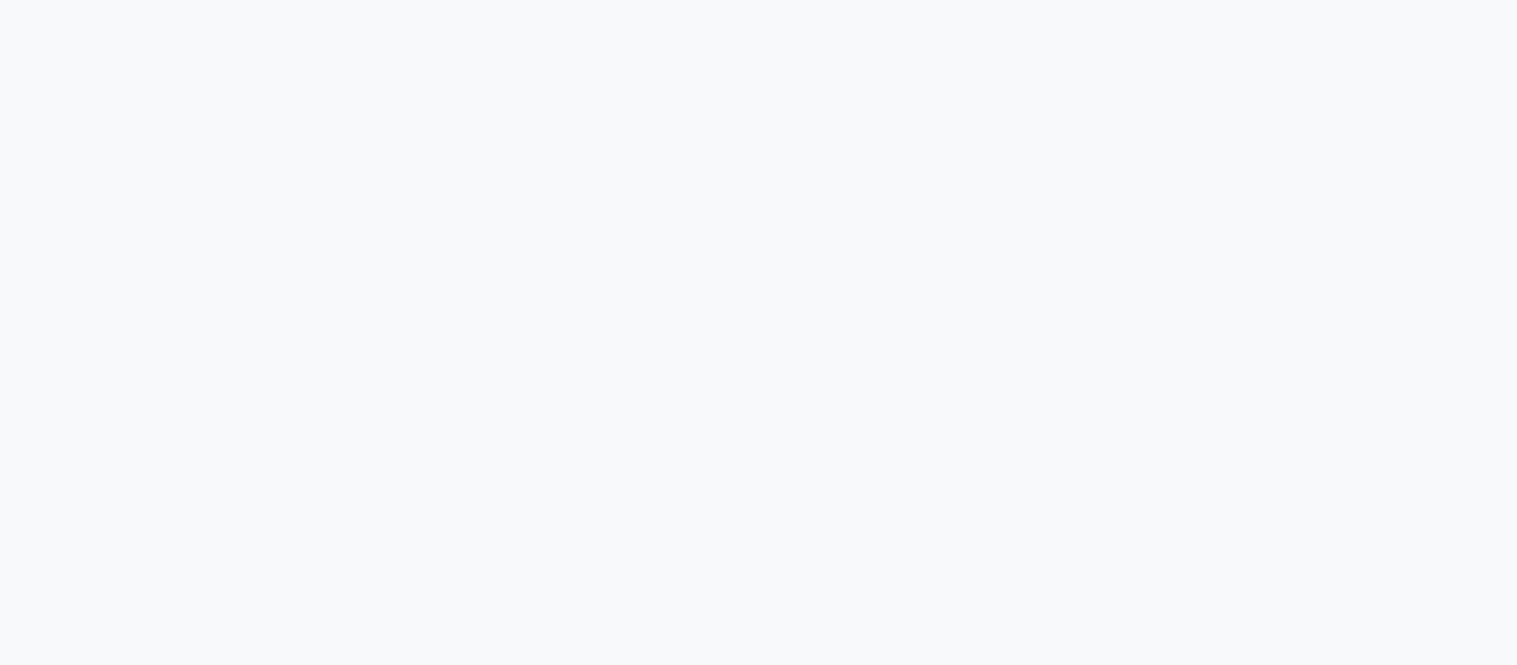 scroll, scrollTop: 0, scrollLeft: 0, axis: both 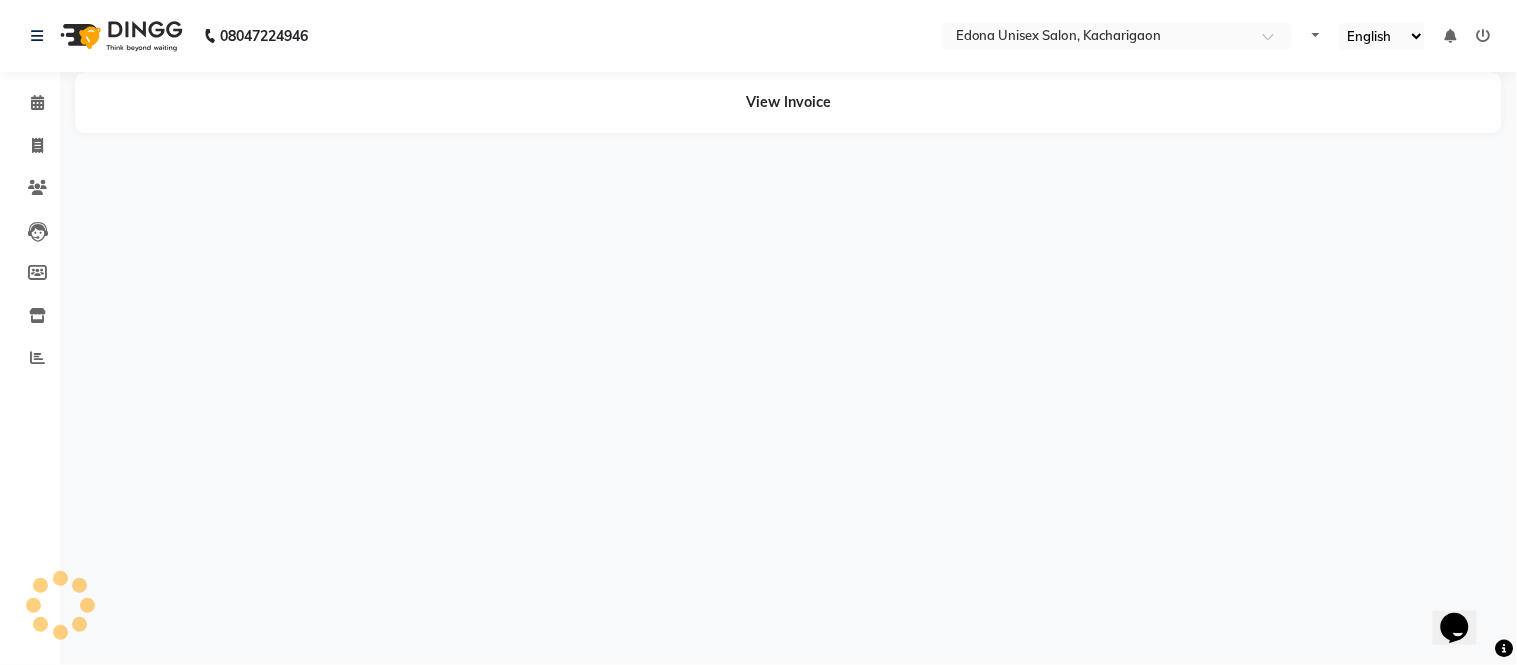 select on "en" 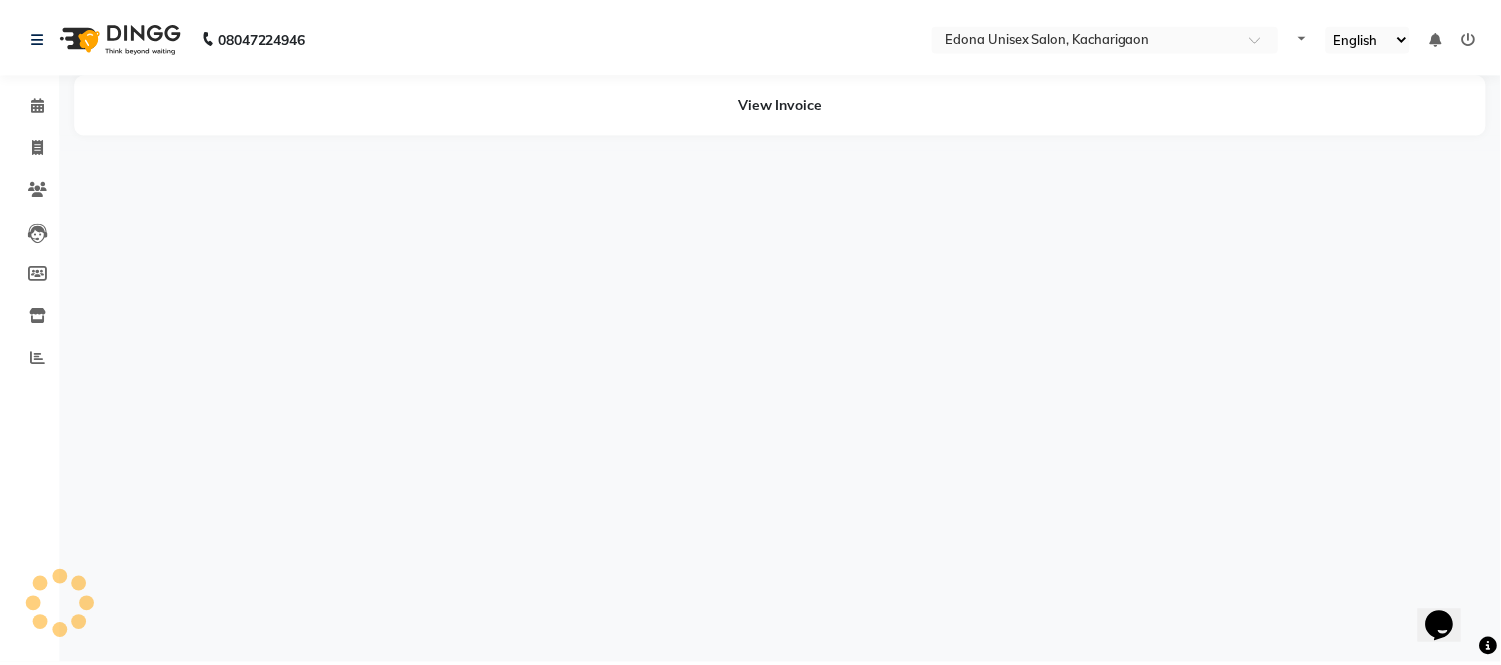 scroll, scrollTop: 0, scrollLeft: 0, axis: both 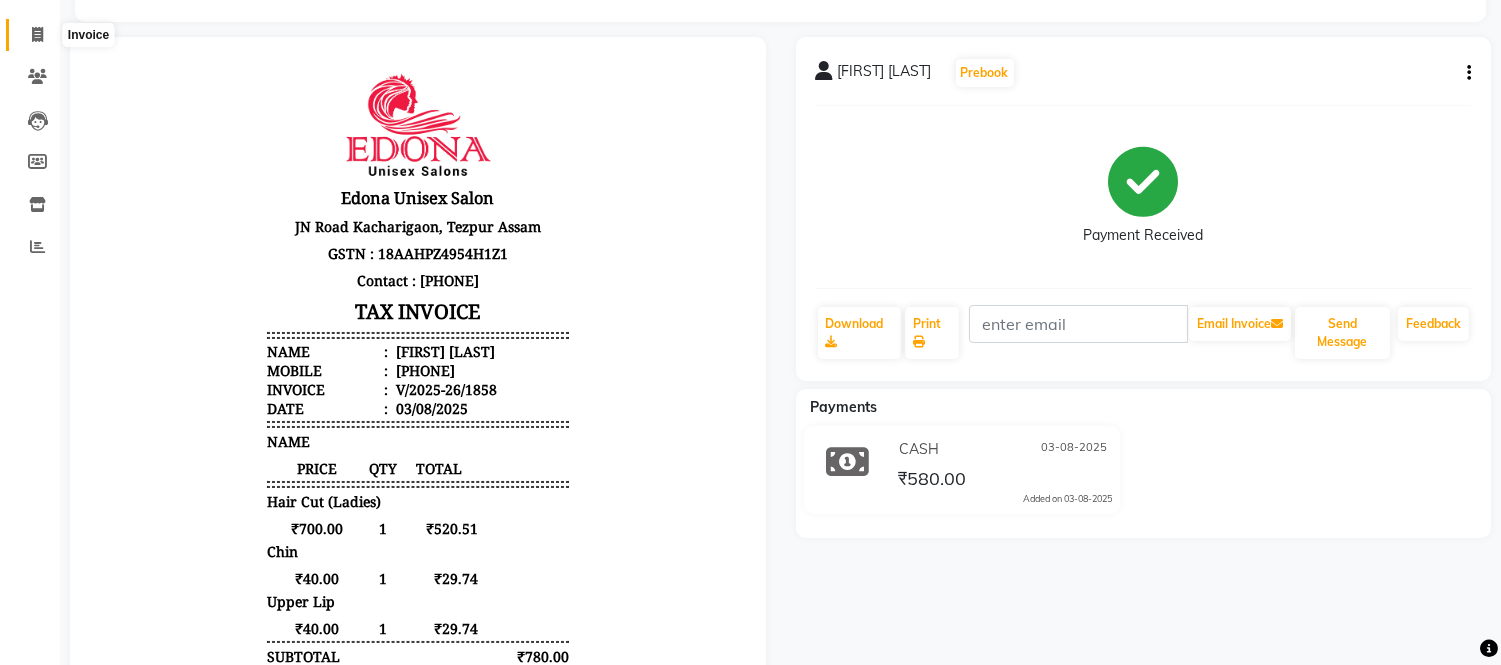 click 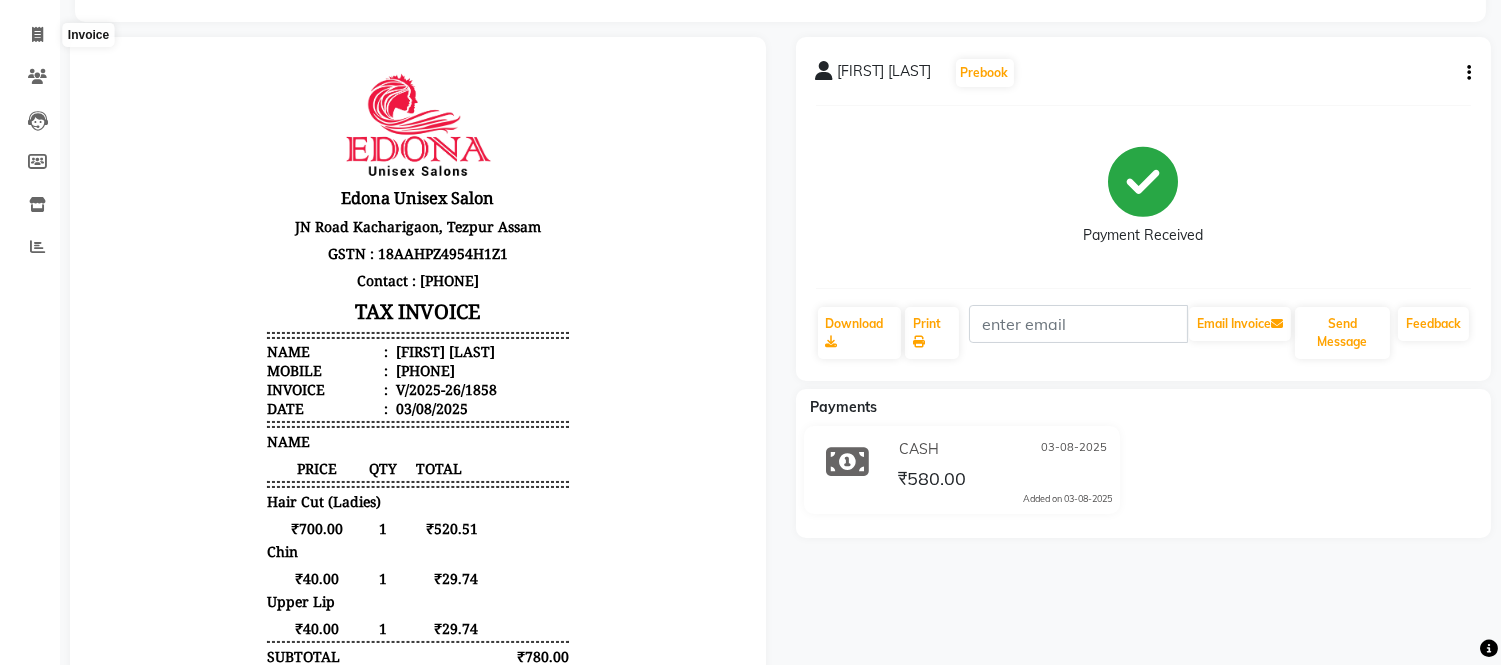 select on "service" 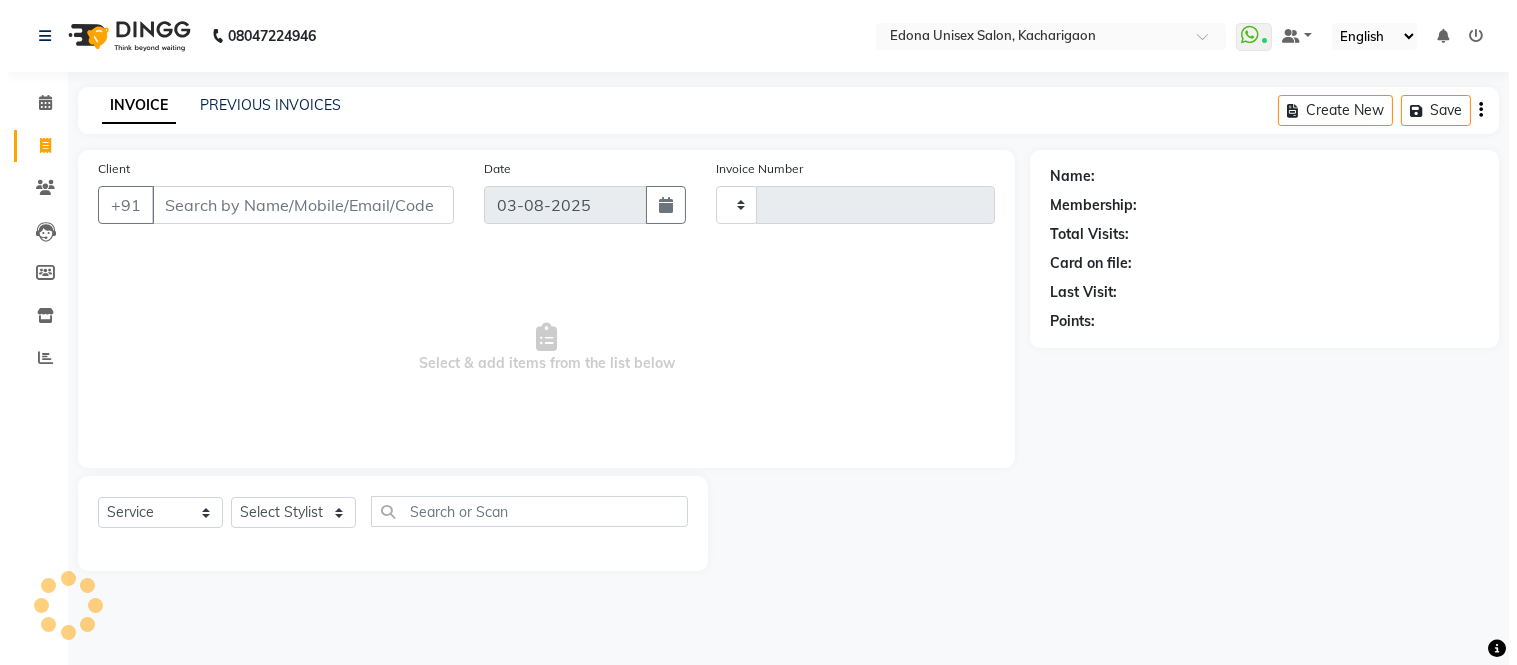 scroll, scrollTop: 0, scrollLeft: 0, axis: both 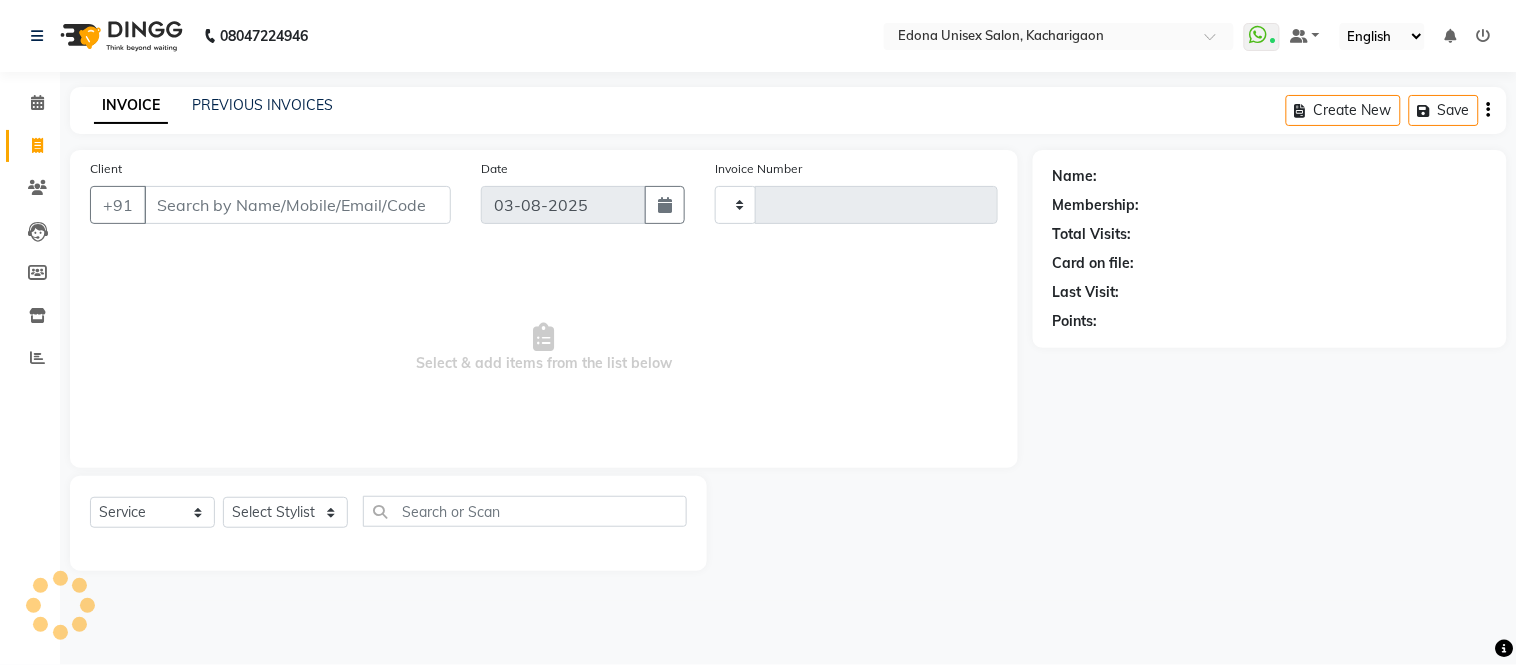 type on "1859" 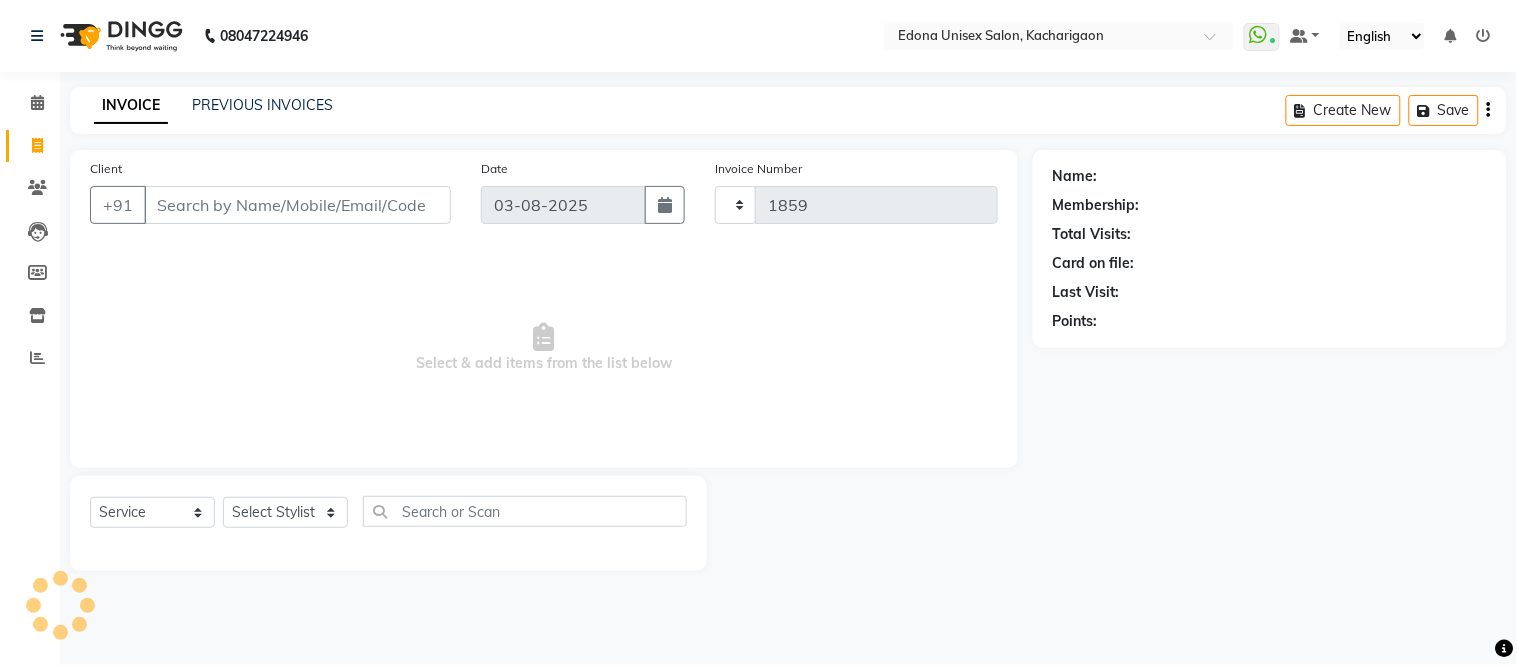 select on "5389" 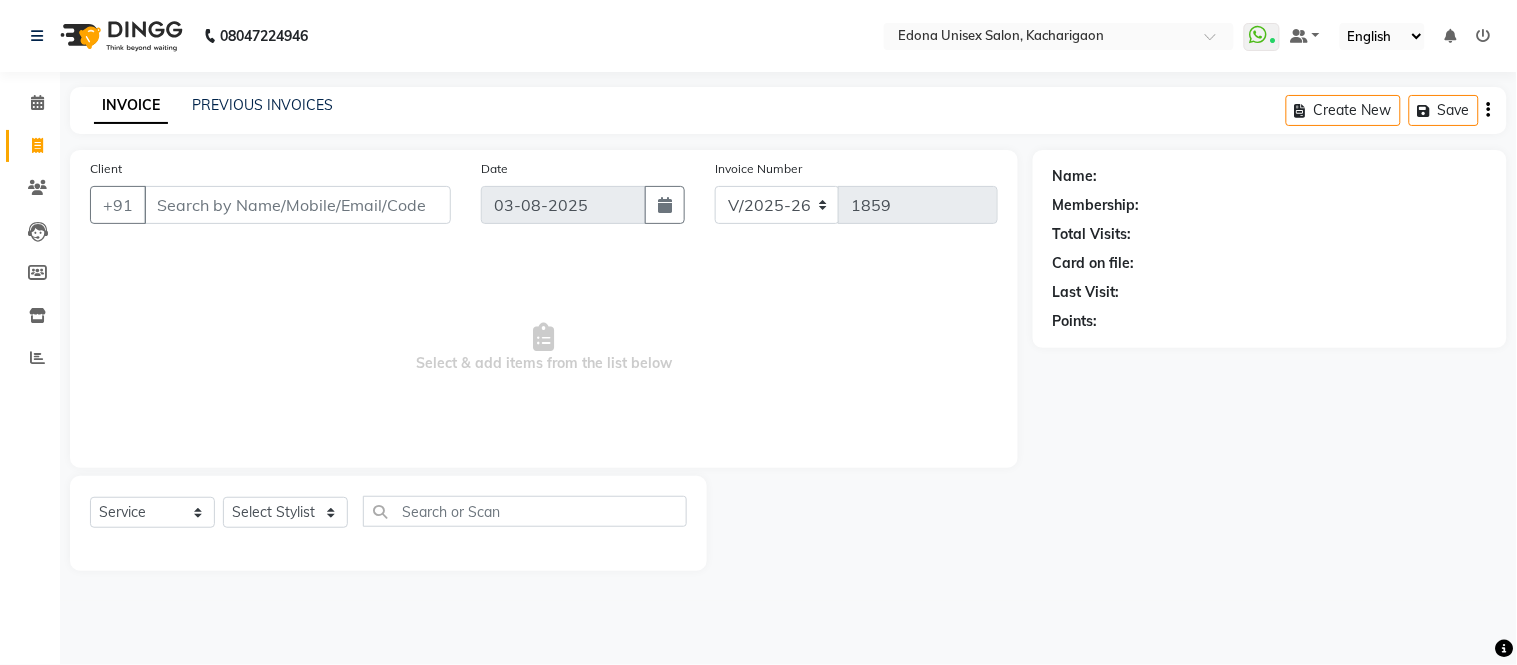 click on "Client" at bounding box center [297, 205] 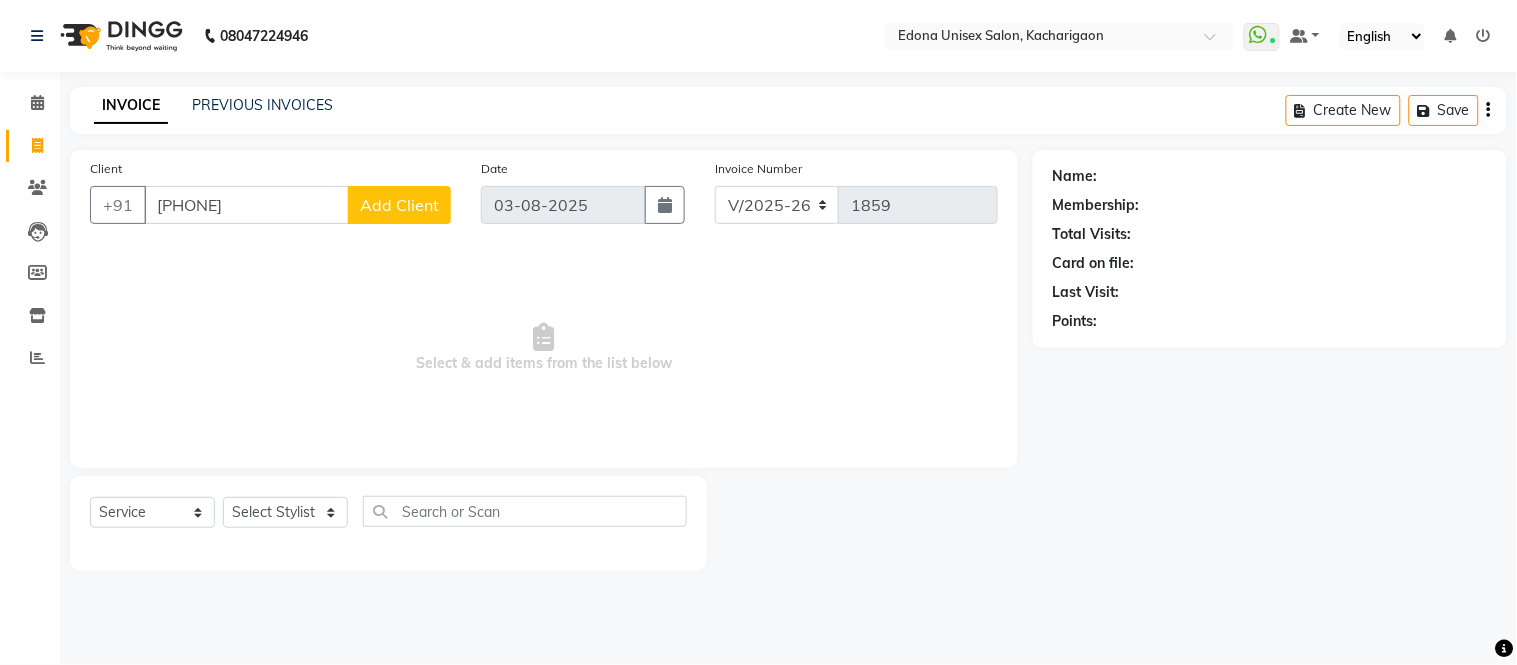 type on "[PHONE]" 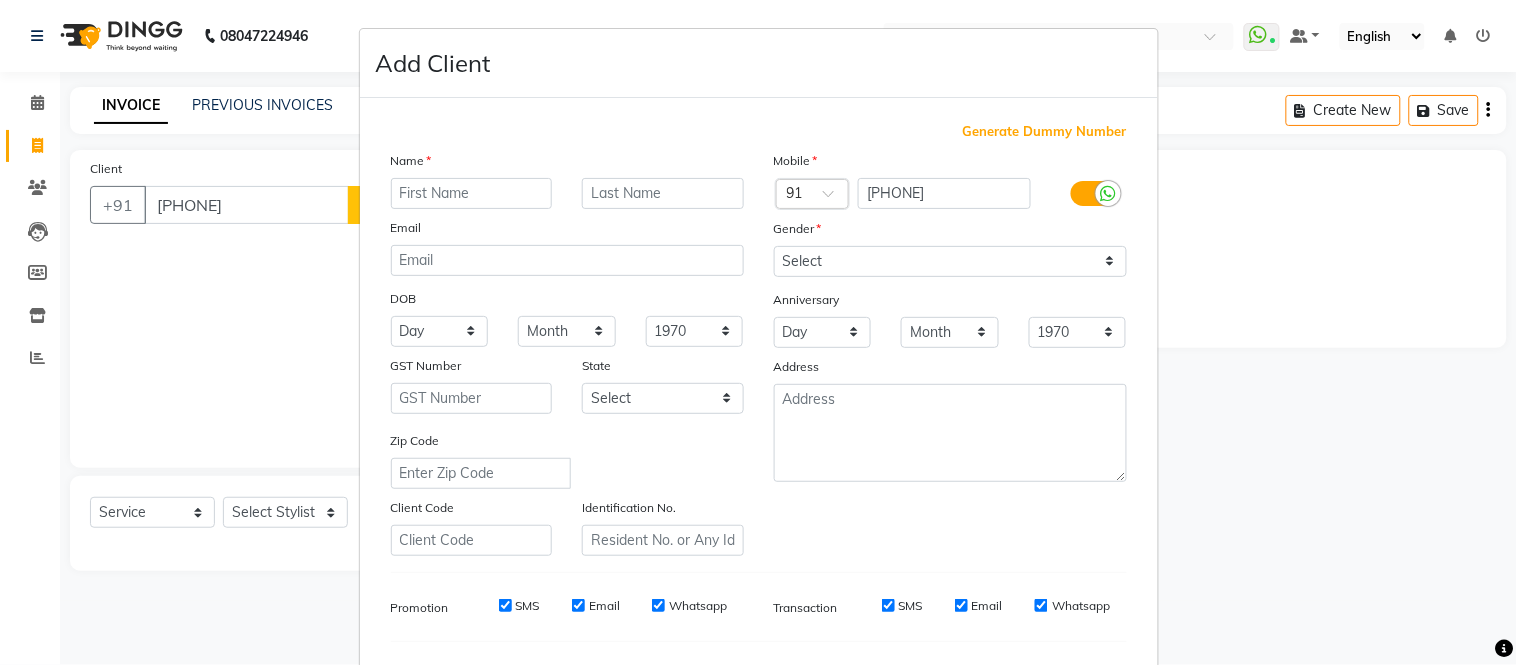 click at bounding box center (472, 193) 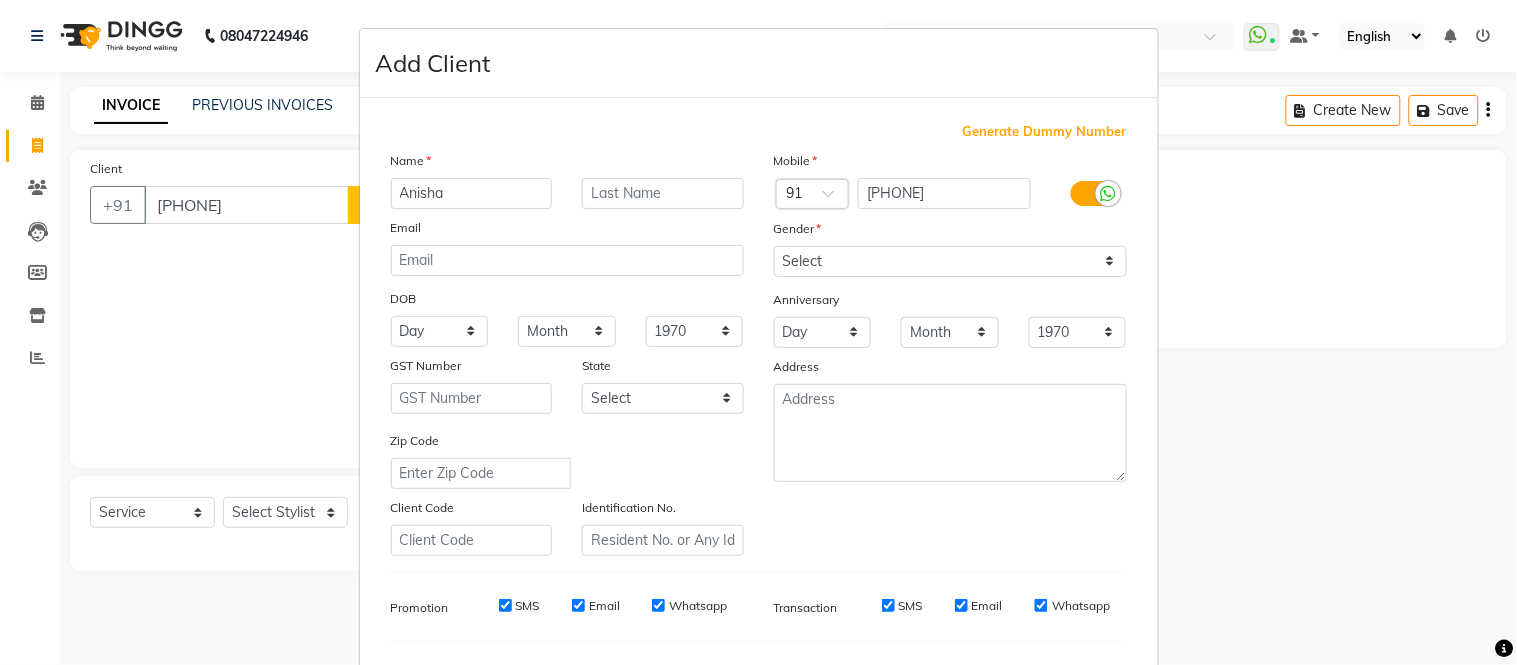 type on "Anisha" 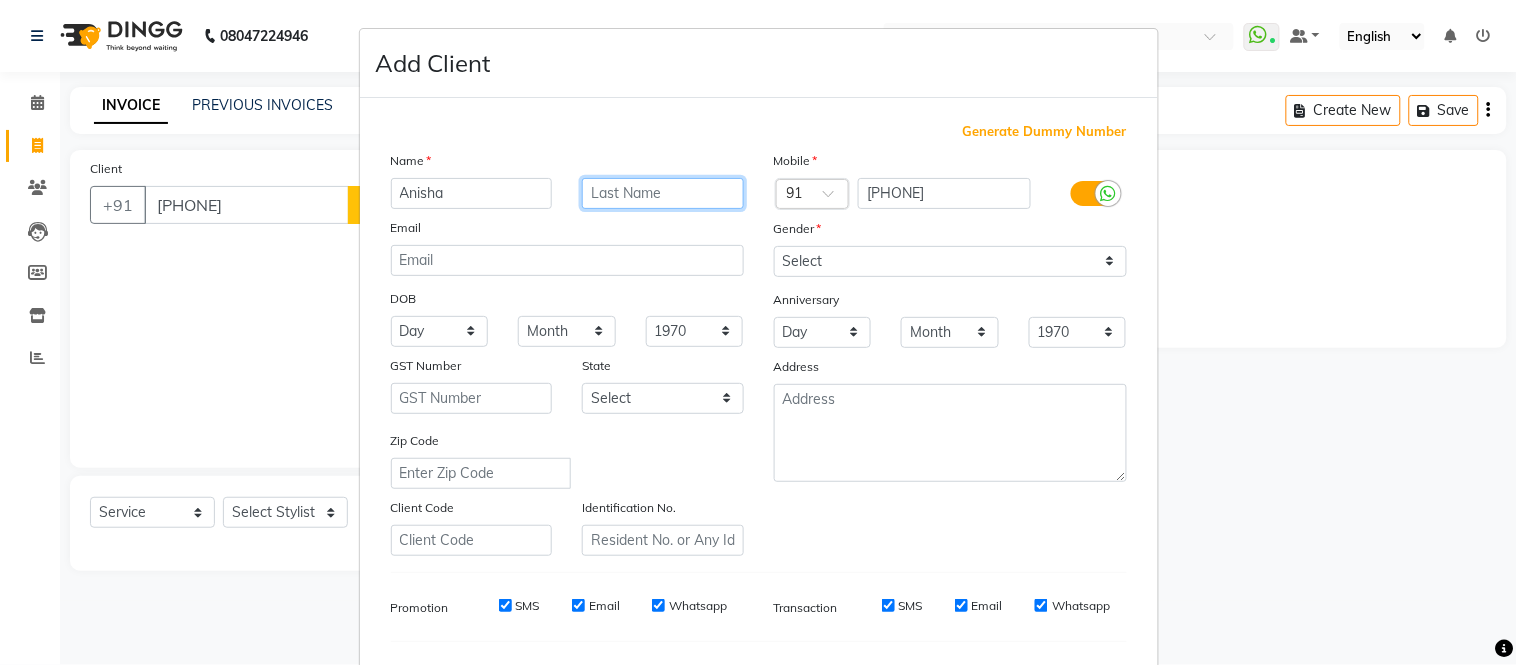 click at bounding box center [663, 193] 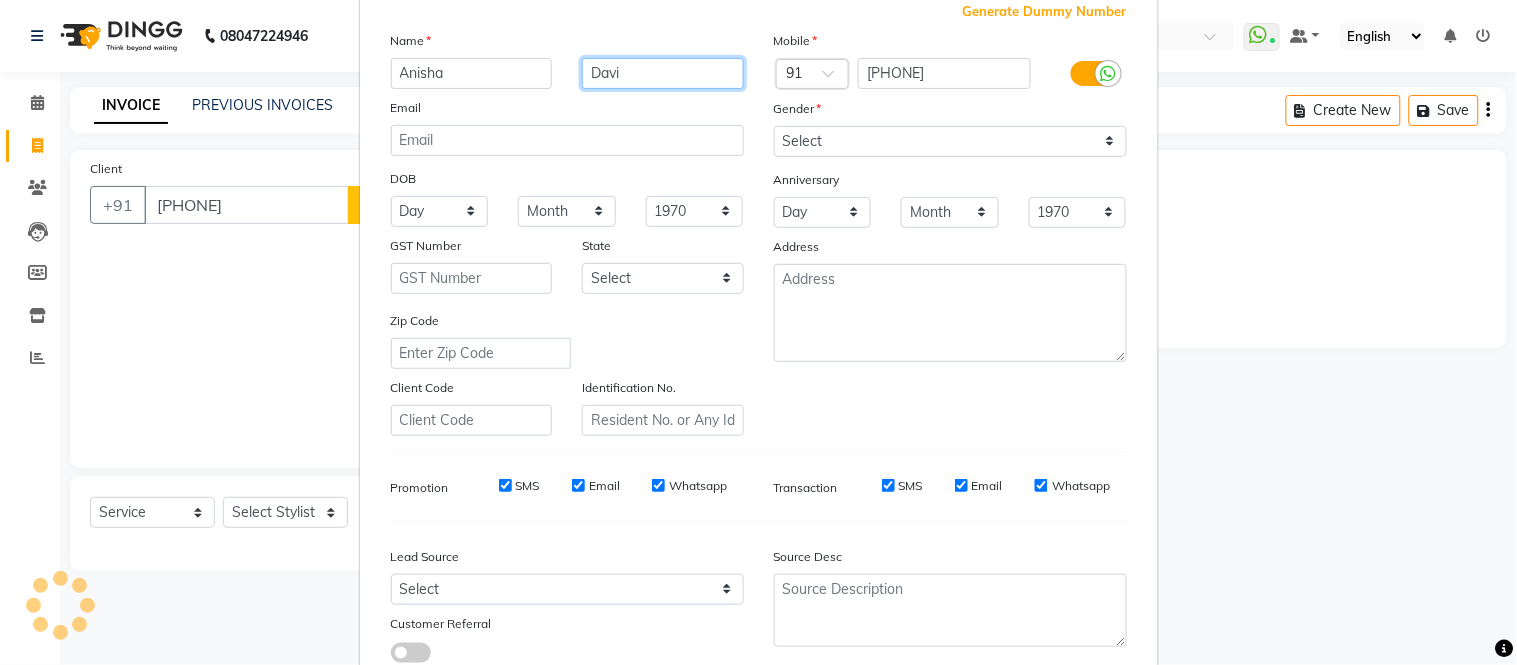 scroll, scrollTop: 258, scrollLeft: 0, axis: vertical 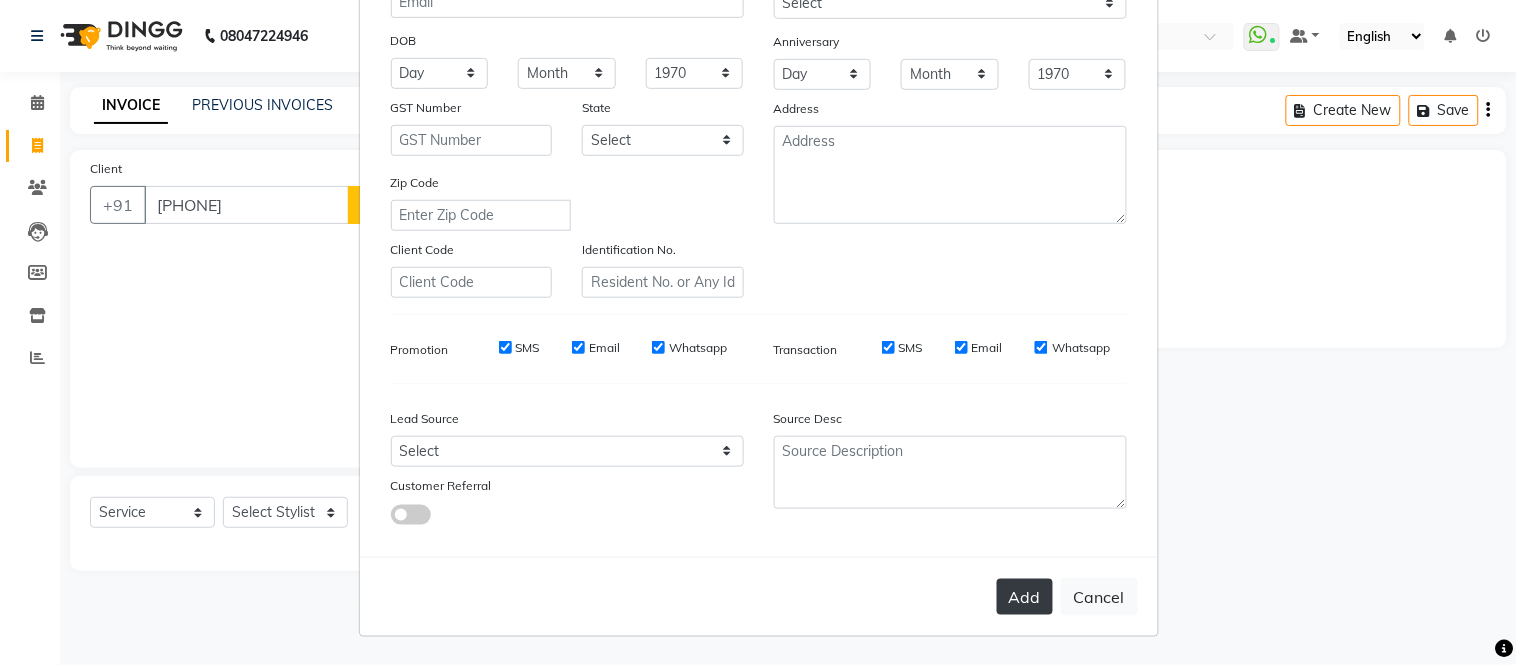 type on "Davi" 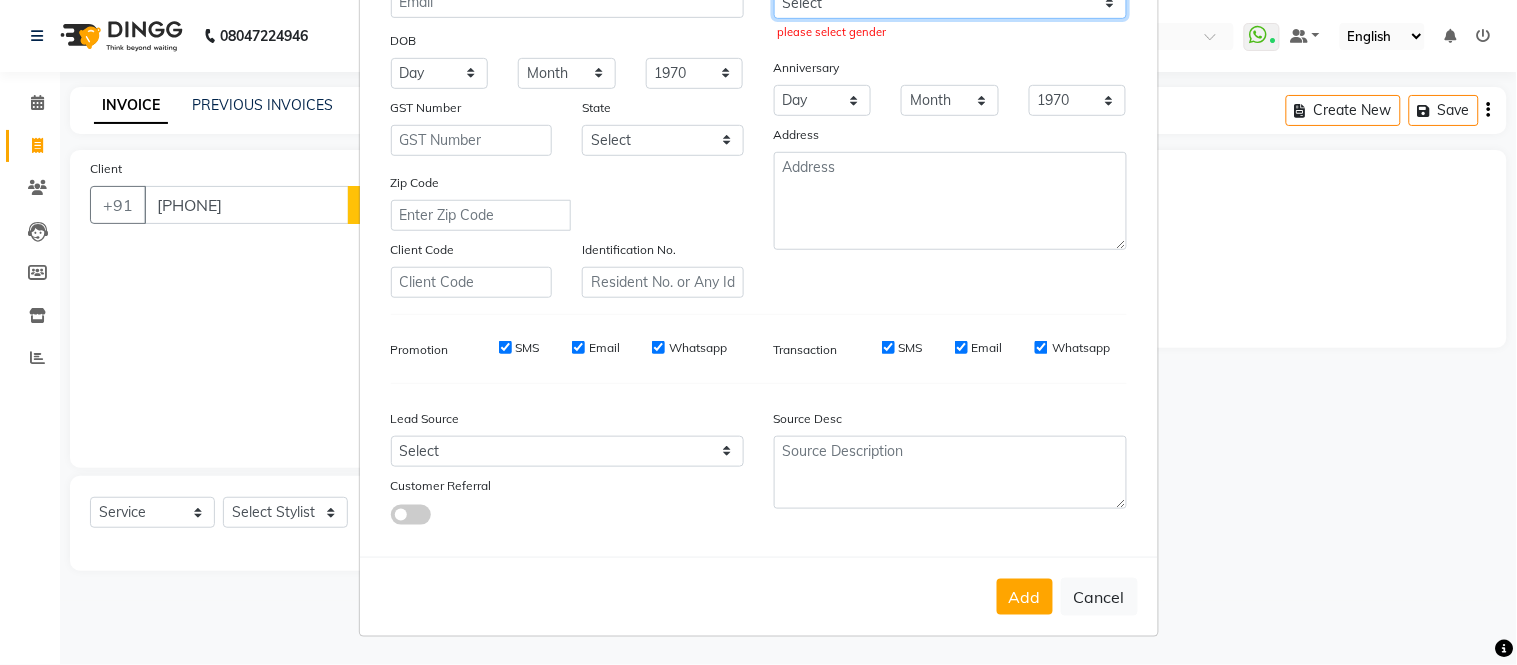 click on "Select Male Female Other Prefer Not To Say" at bounding box center (950, 3) 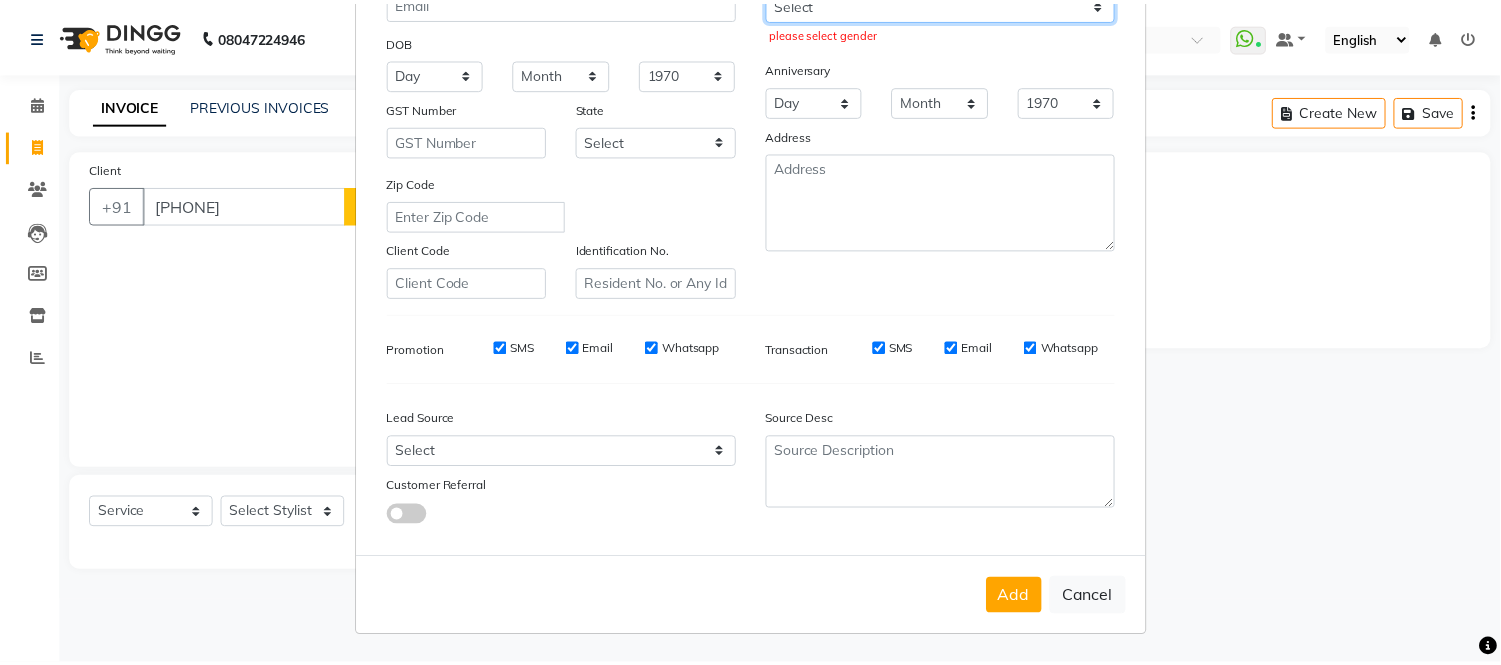scroll, scrollTop: 246, scrollLeft: 0, axis: vertical 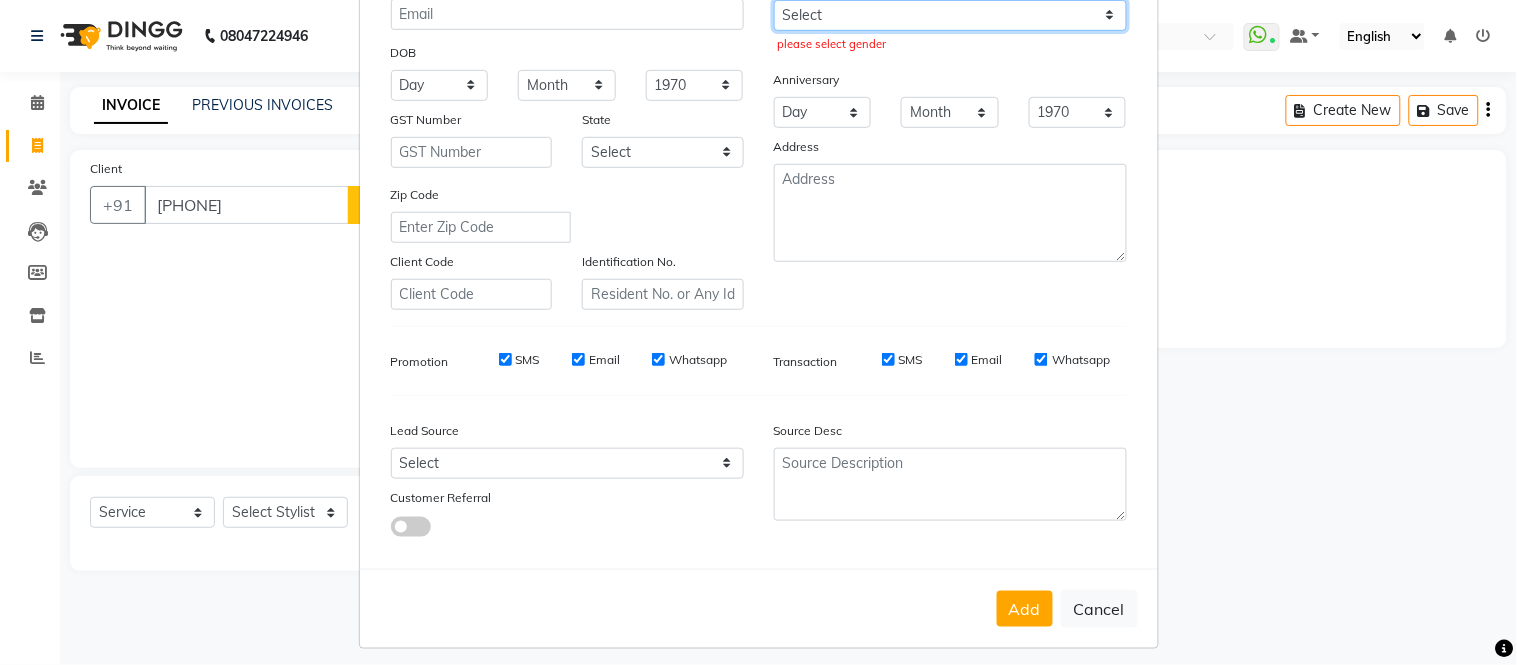 select on "female" 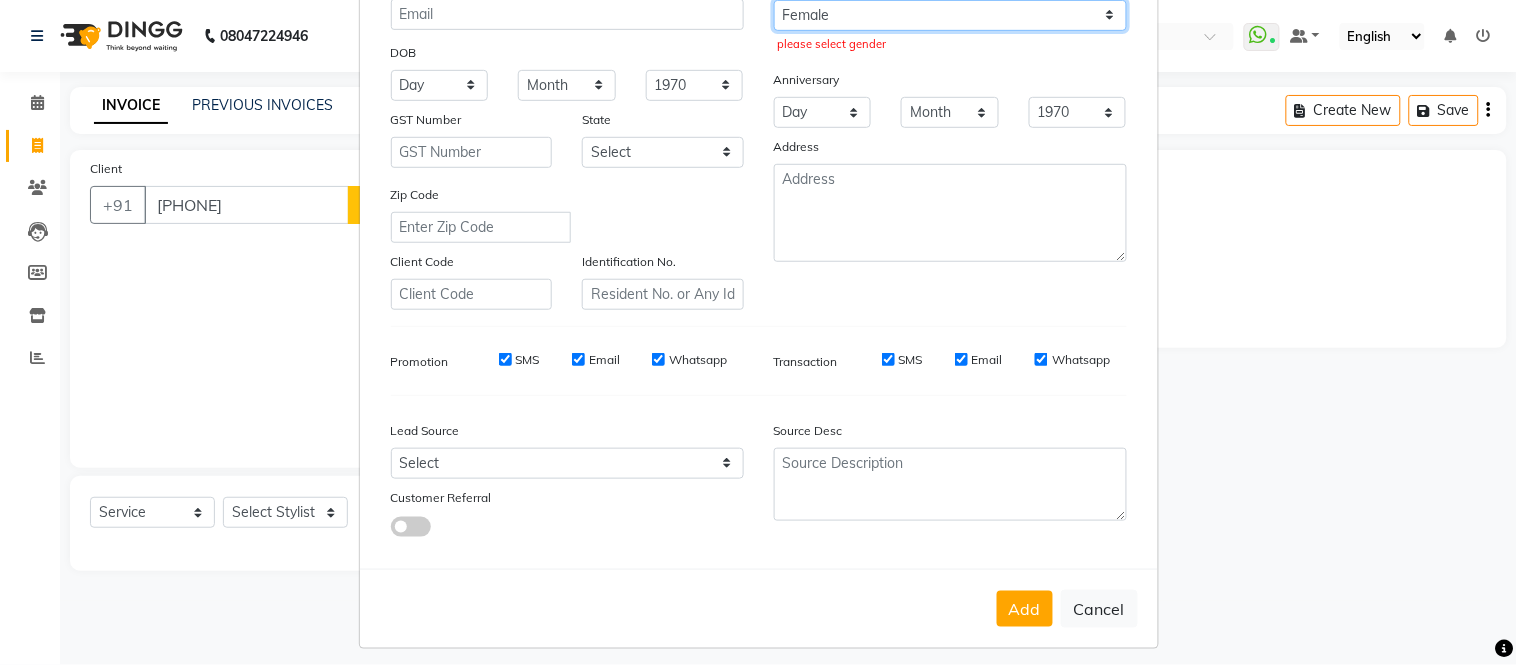 click on "Select Male Female Other Prefer Not To Say" at bounding box center (950, 15) 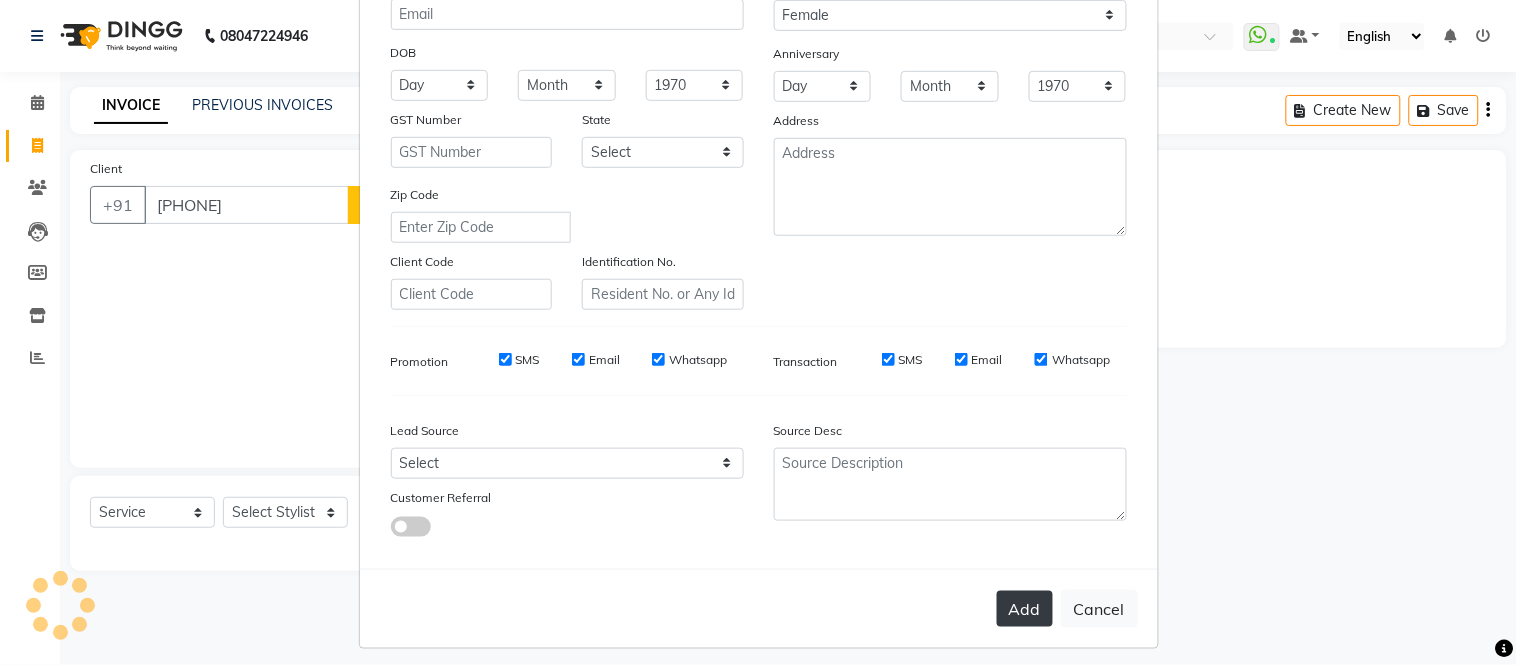 click on "Add" at bounding box center [1025, 609] 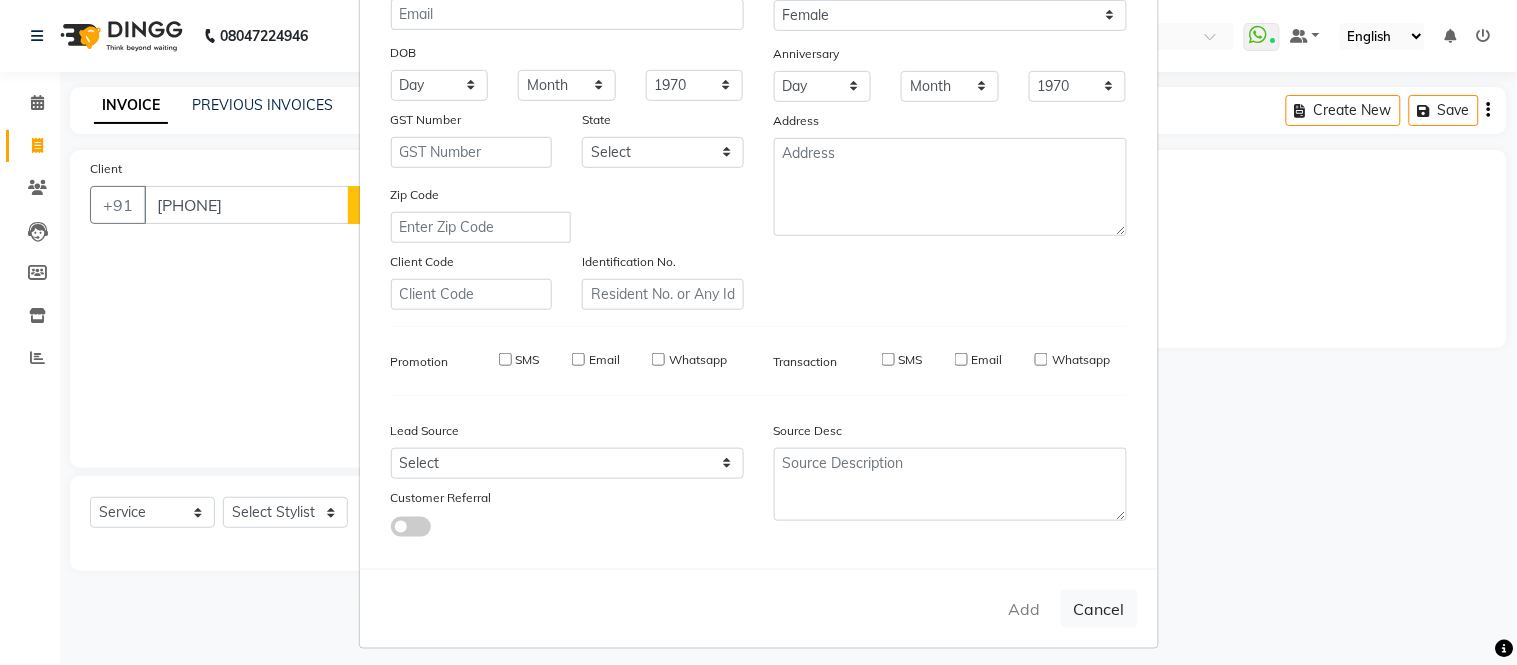 type 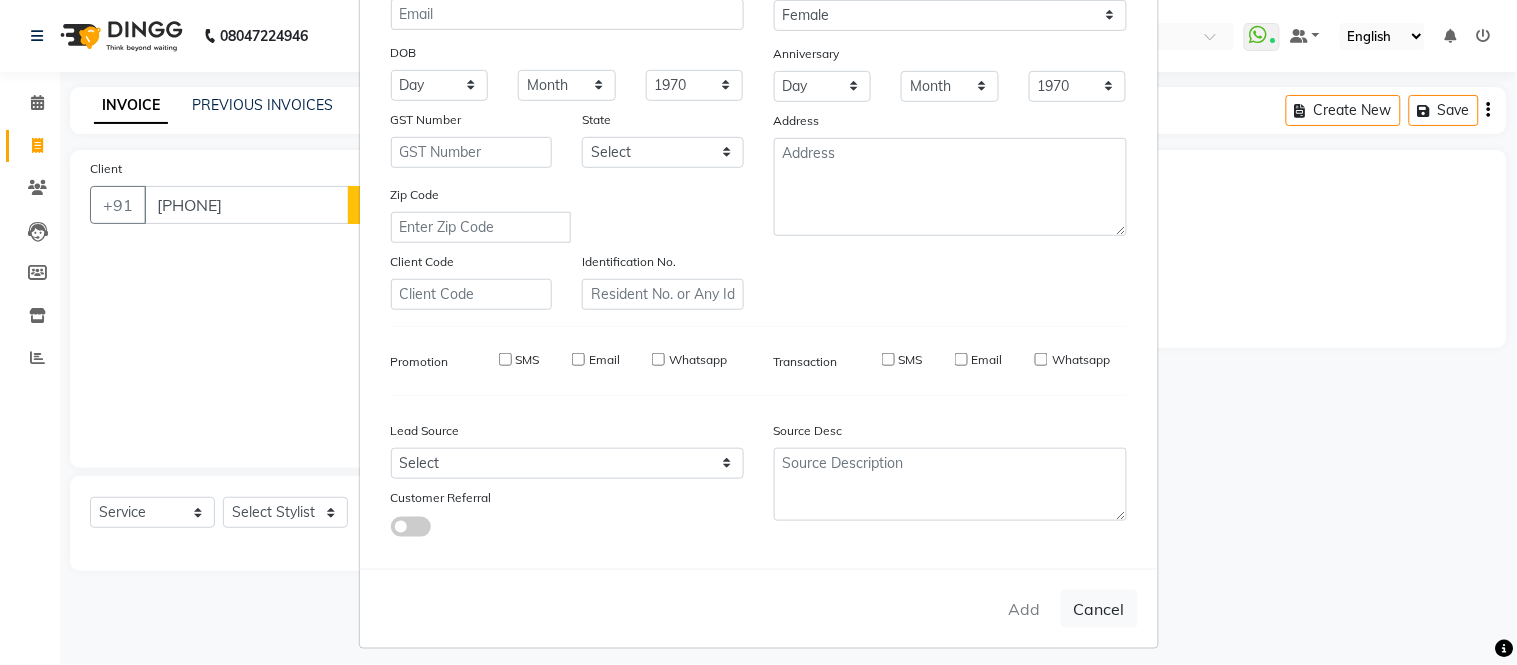 select 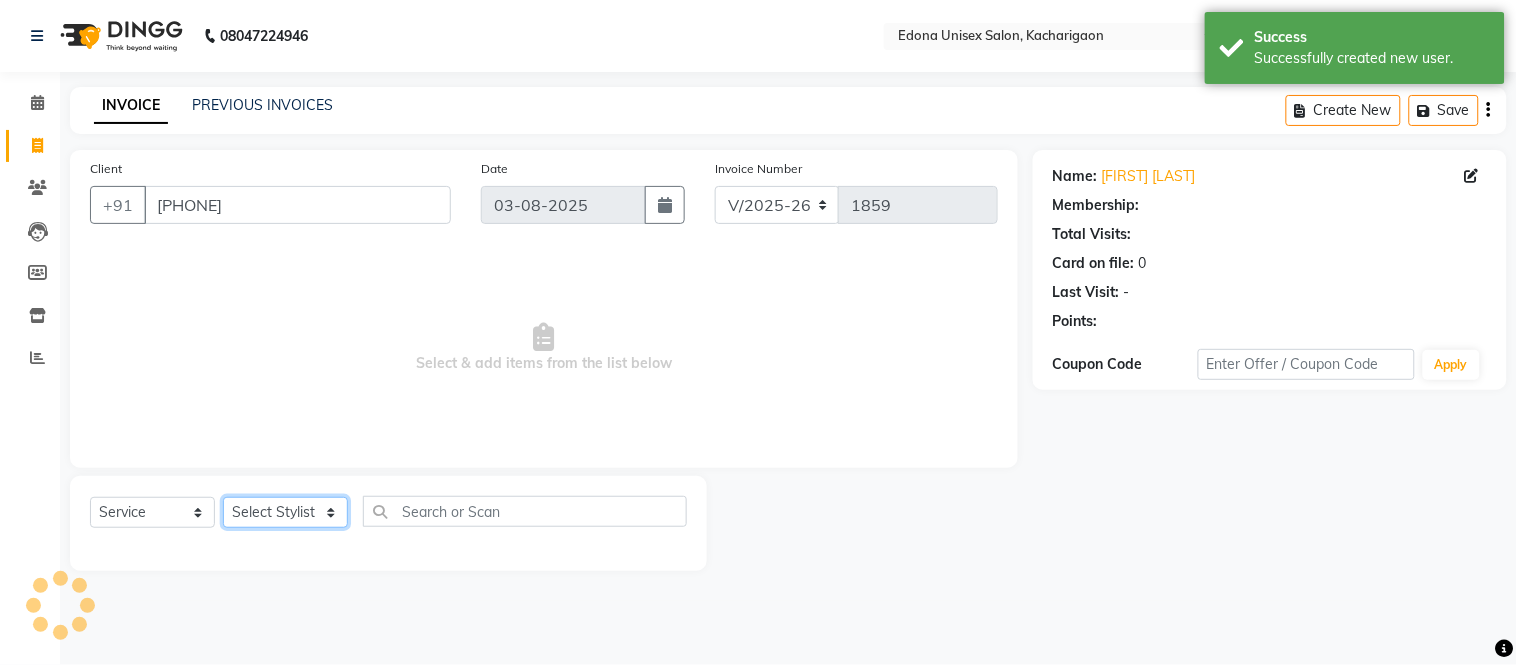 click on "Select Stylist Admin Anju Sonar Bir Basumtary Bishal Bharma Hemen Daimari Hombr Jogi Jenny Kayina Kriti Lokesh Verma Mithiser Bodo Monisha Goyari Neha Sonar Pahi Prabir Das Rashmi Basumtary Reshma Sultana Roselin Basumtary Sumitra Subba" 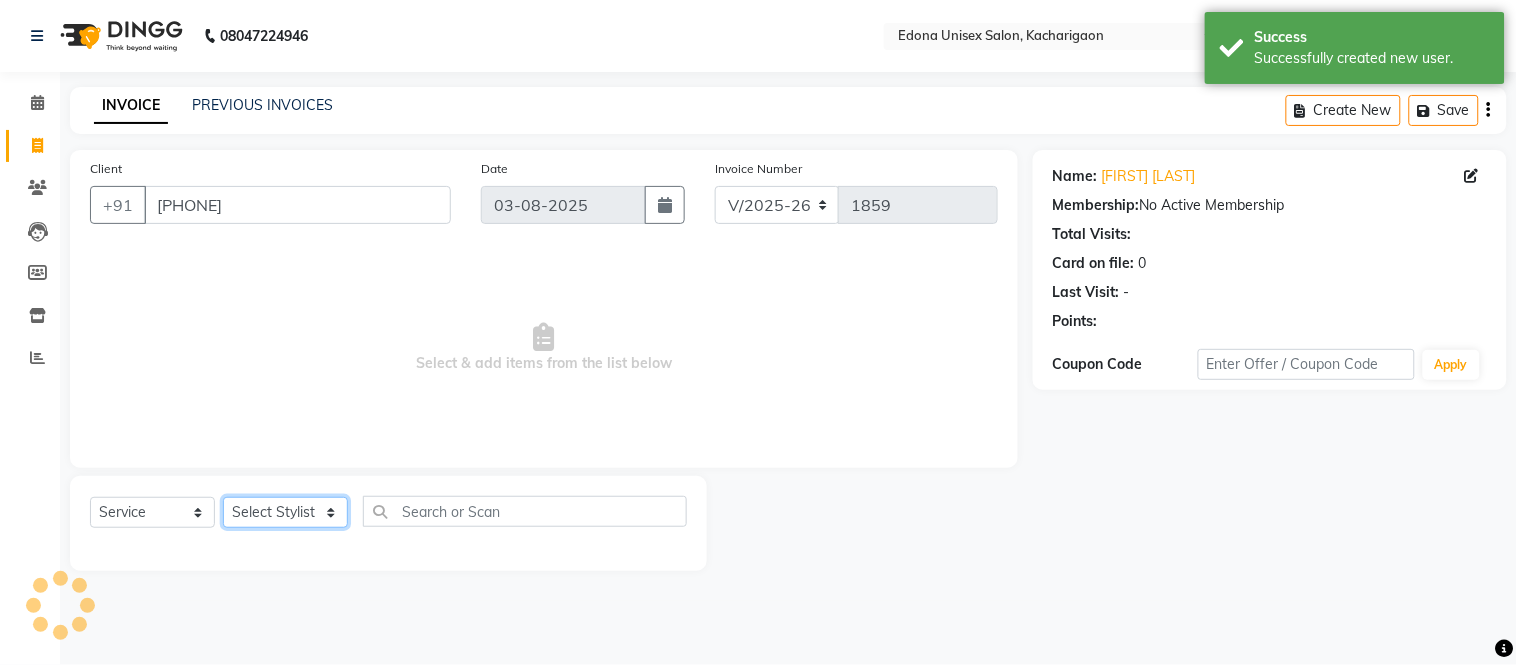 select on "82439" 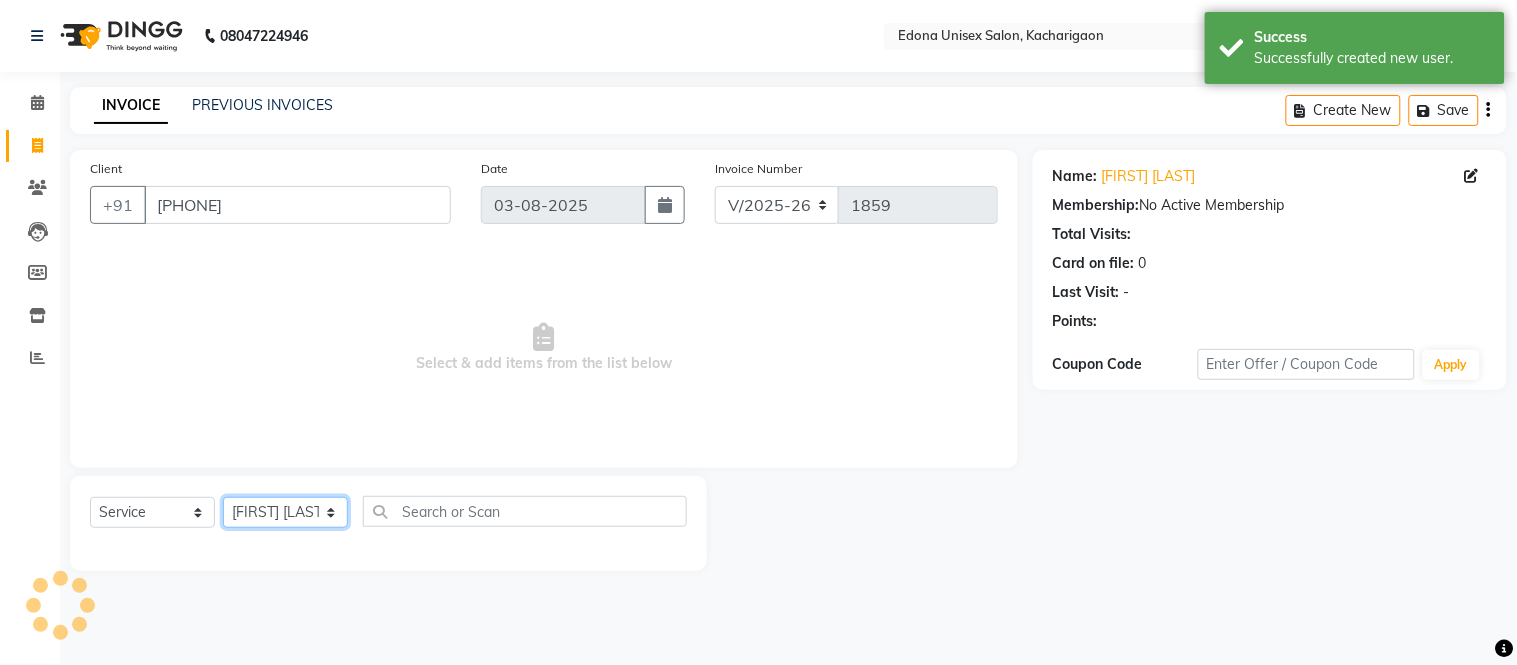click on "Select Stylist Admin Anju Sonar Bir Basumtary Bishal Bharma Hemen Daimari Hombr Jogi Jenny Kayina Kriti Lokesh Verma Mithiser Bodo Monisha Goyari Neha Sonar Pahi Prabir Das Rashmi Basumtary Reshma Sultana Roselin Basumtary Sumitra Subba" 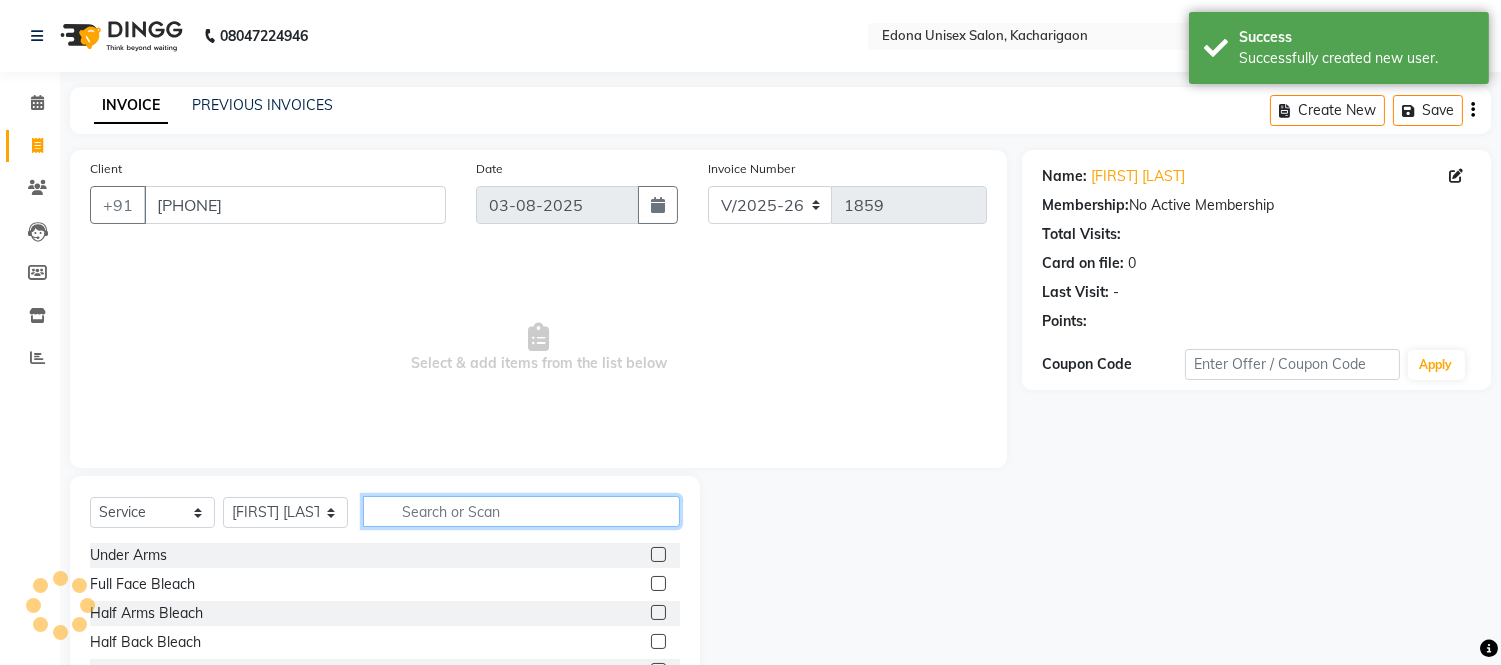 click 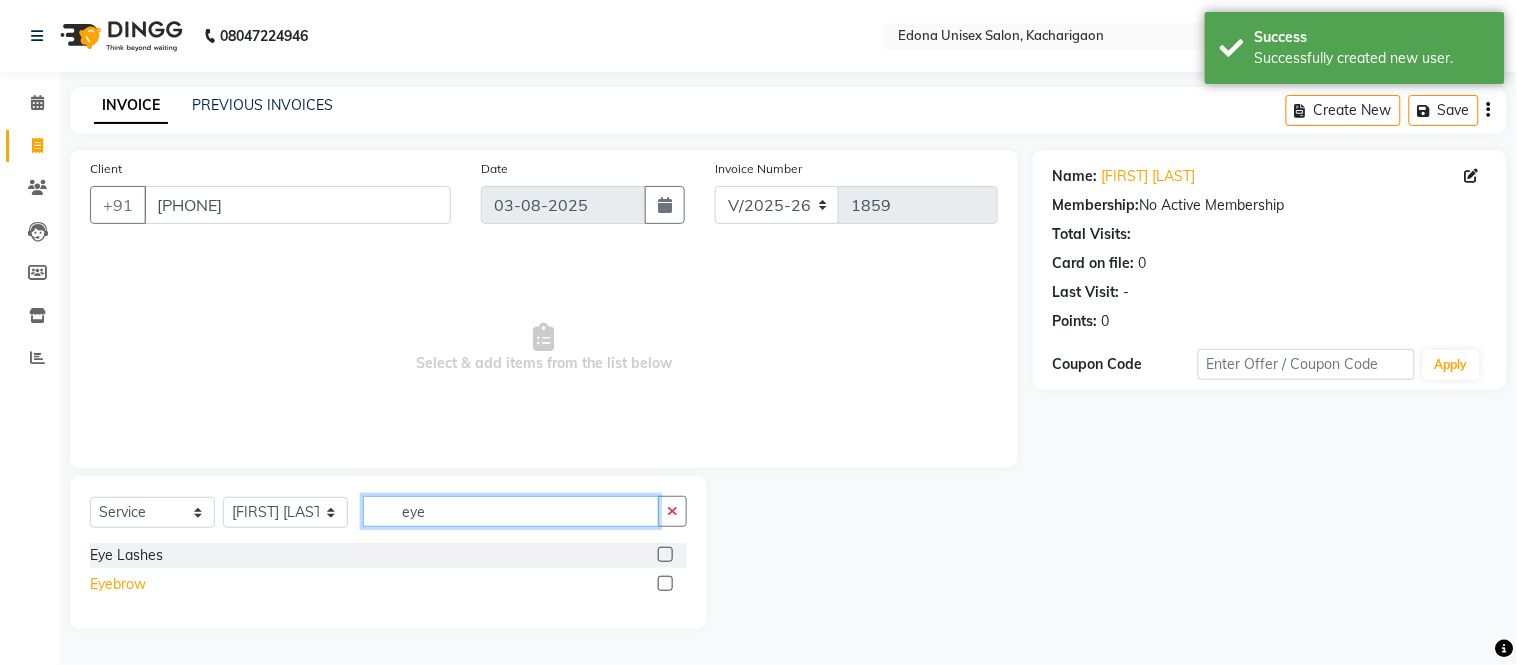type on "eye" 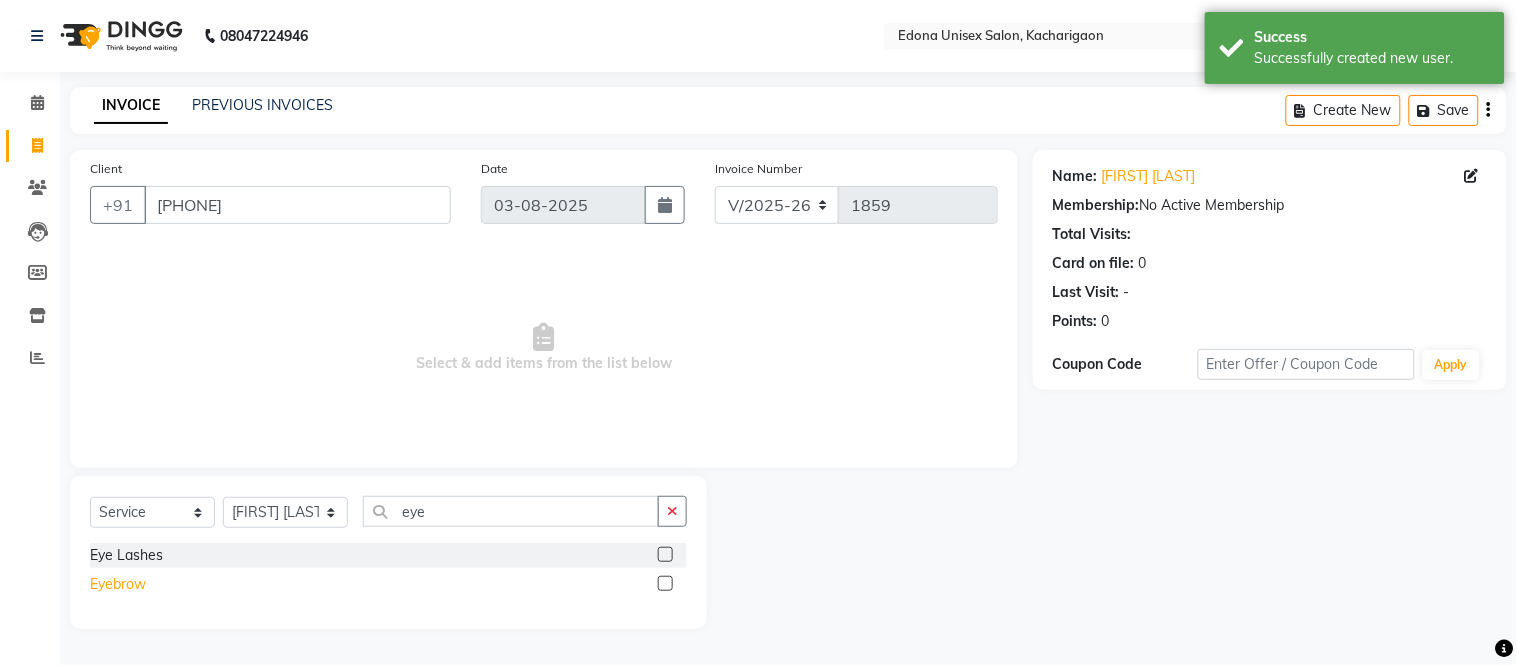 click on "Eyebrow" 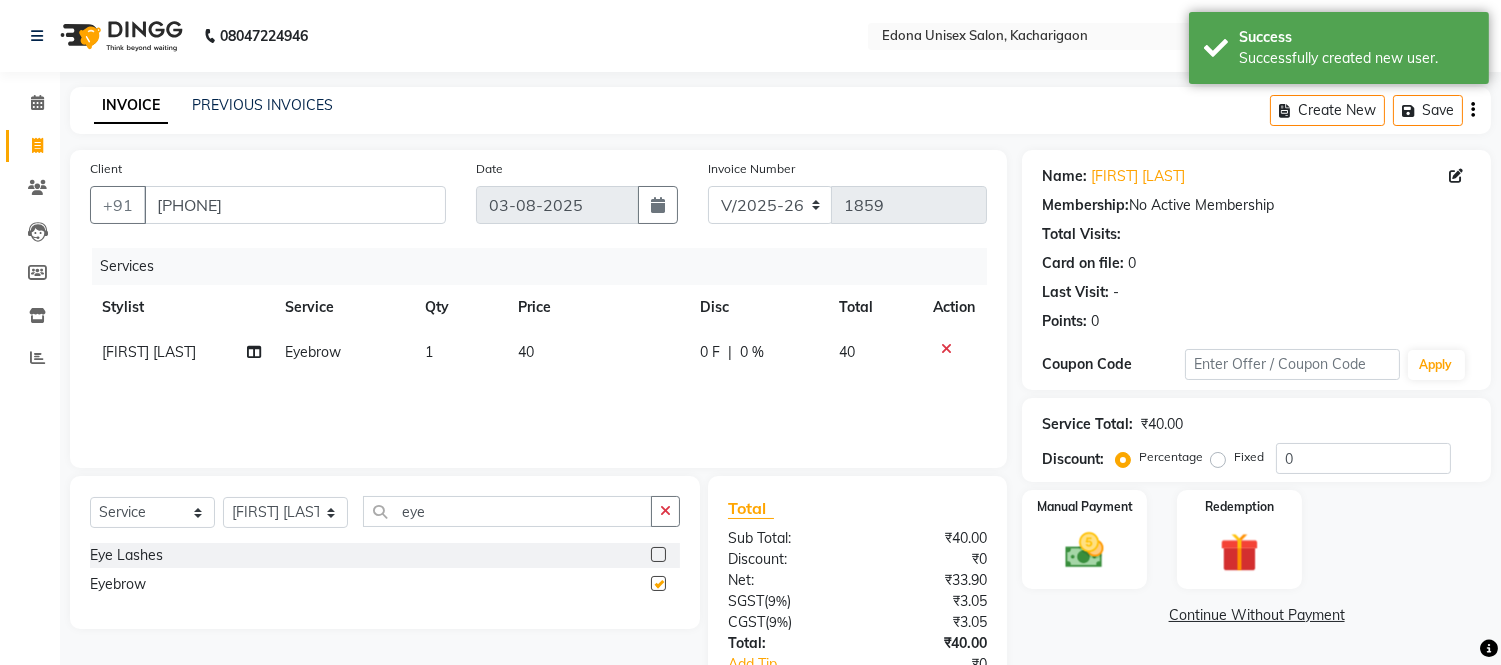 checkbox on "false" 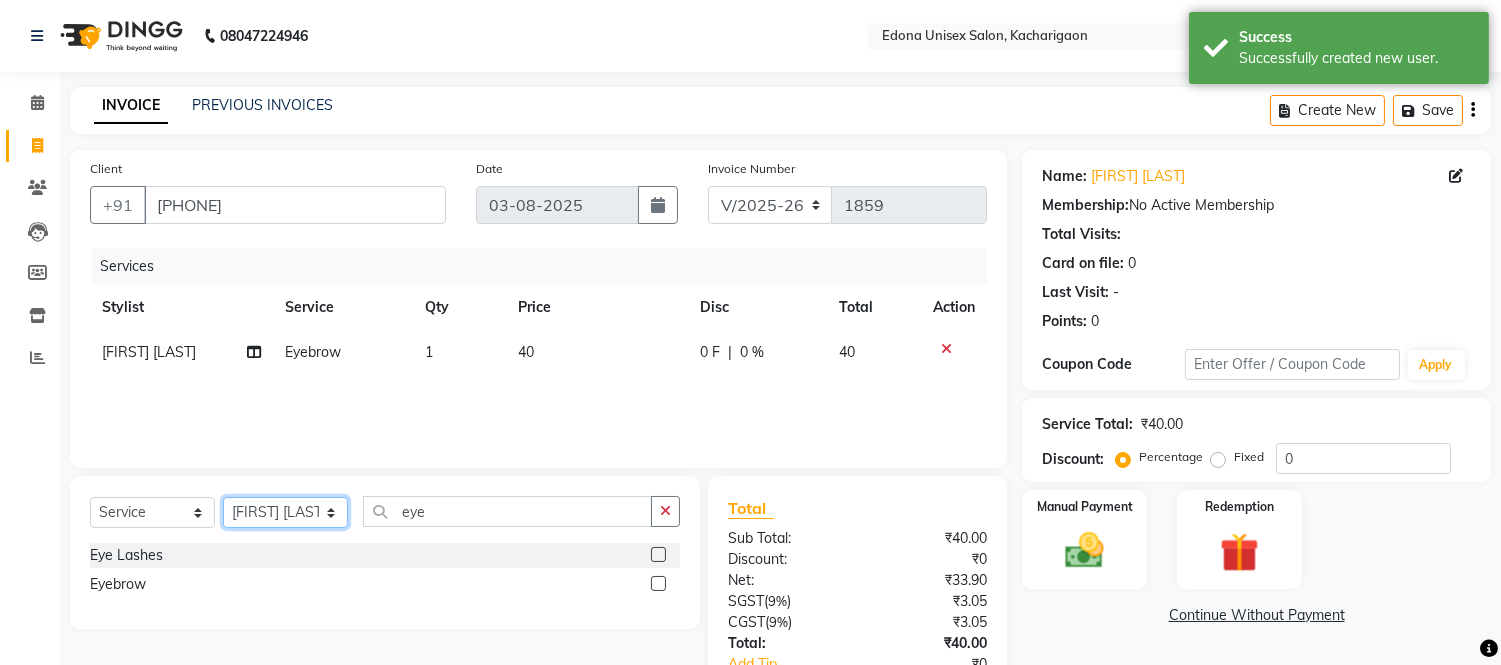 click on "Select Stylist Admin Anju Sonar Bir Basumtary Bishal Bharma Hemen Daimari Hombr Jogi Jenny Kayina Kriti Lokesh Verma Mithiser Bodo Monisha Goyari Neha Sonar Pahi Prabir Das Rashmi Basumtary Reshma Sultana Roselin Basumtary Sumitra Subba" 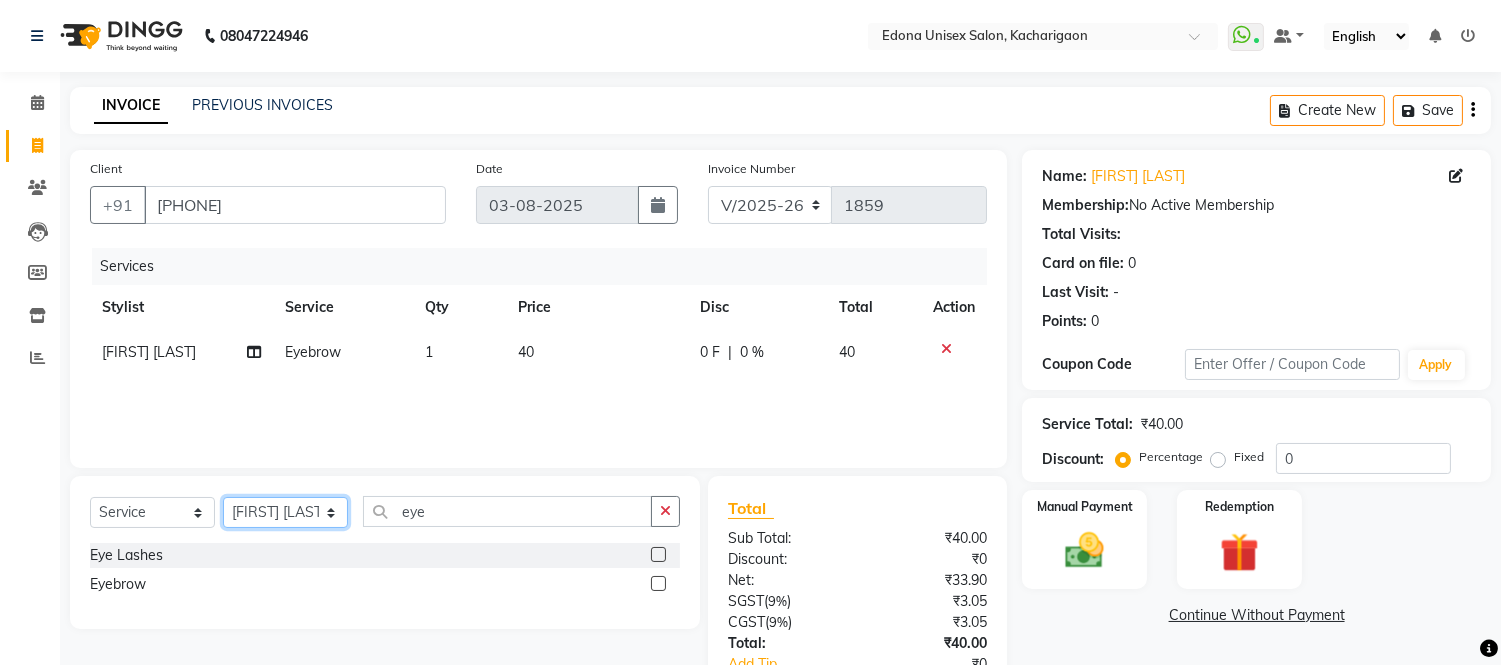 select on "77350" 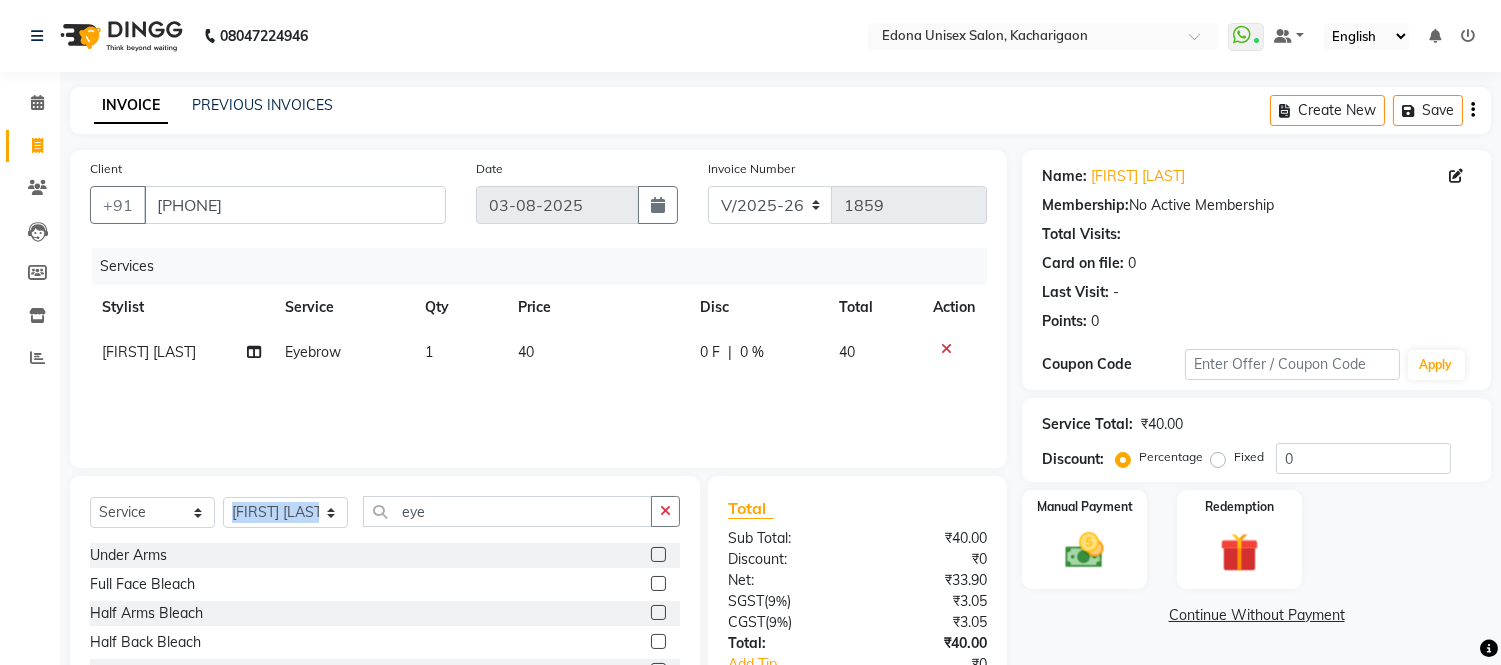 drag, startPoint x: 478, startPoint y: 530, endPoint x: 333, endPoint y: 514, distance: 145.88008 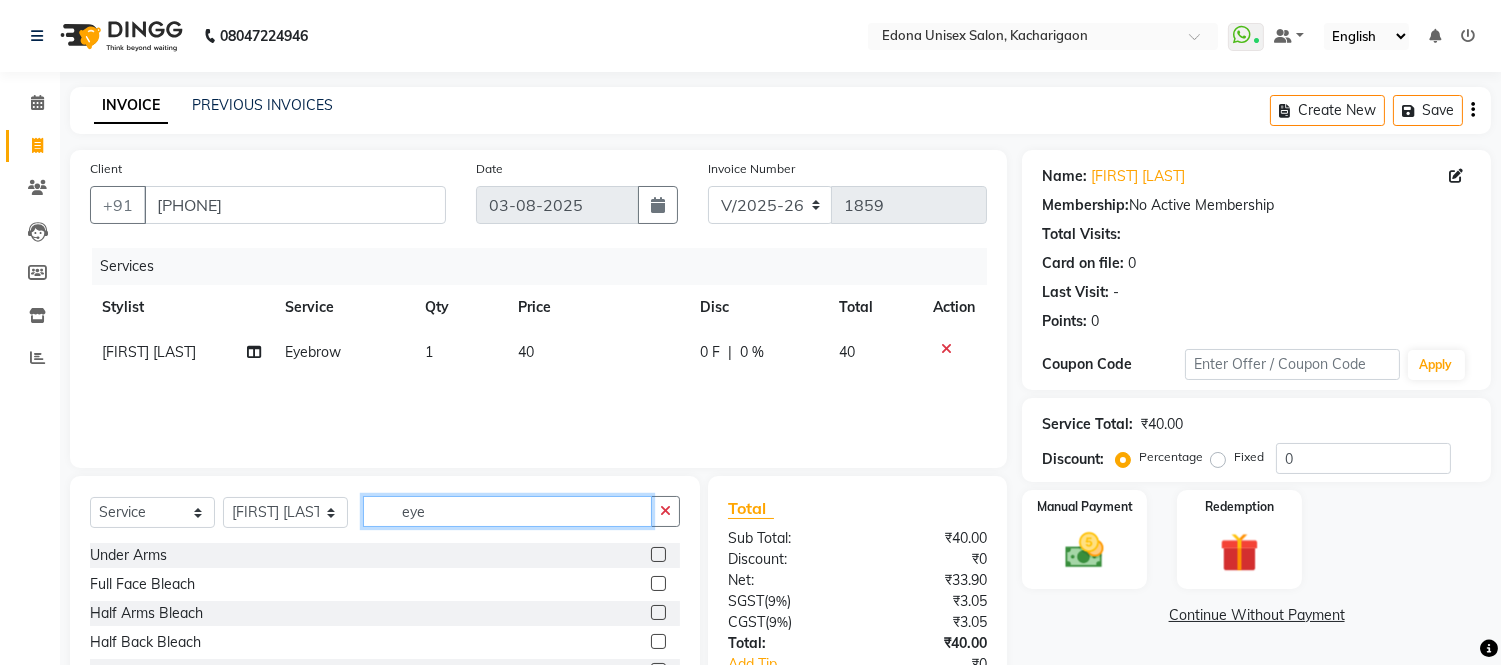drag, startPoint x: 443, startPoint y: 518, endPoint x: 384, endPoint y: 501, distance: 61.400326 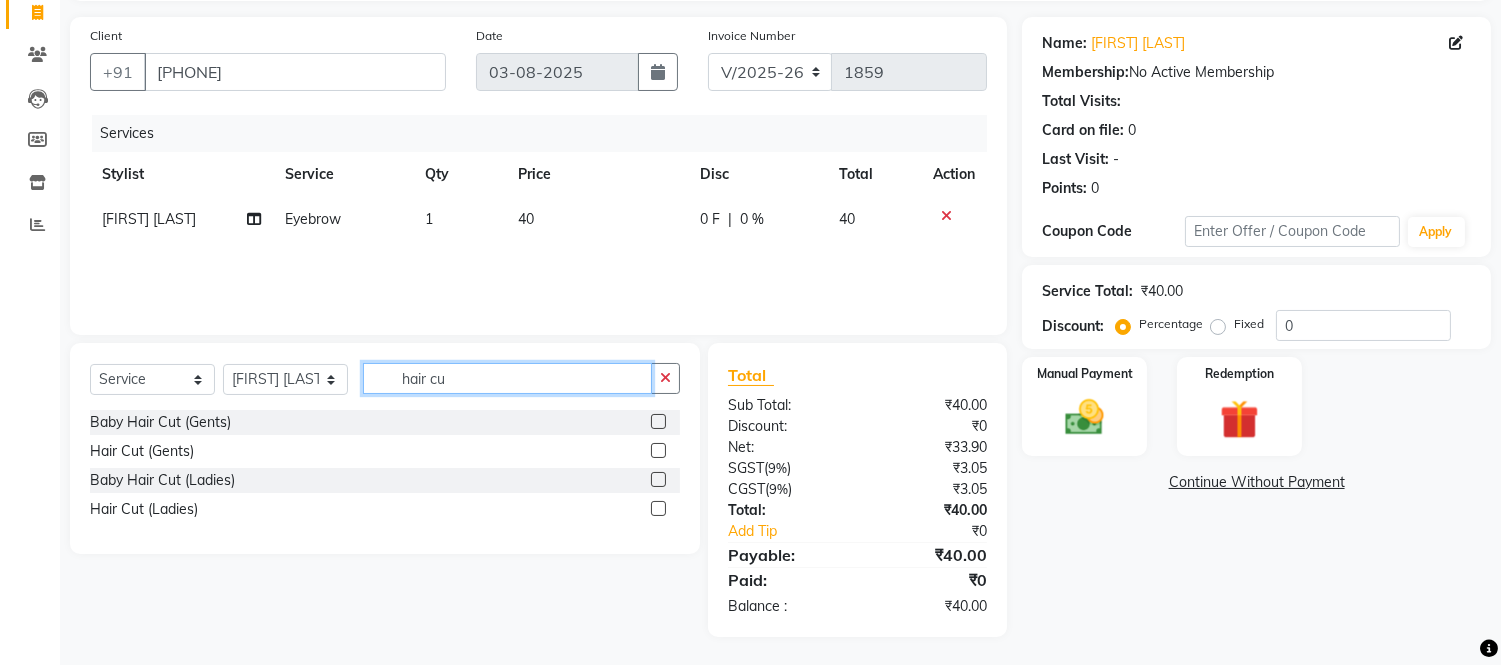 scroll, scrollTop: 134, scrollLeft: 0, axis: vertical 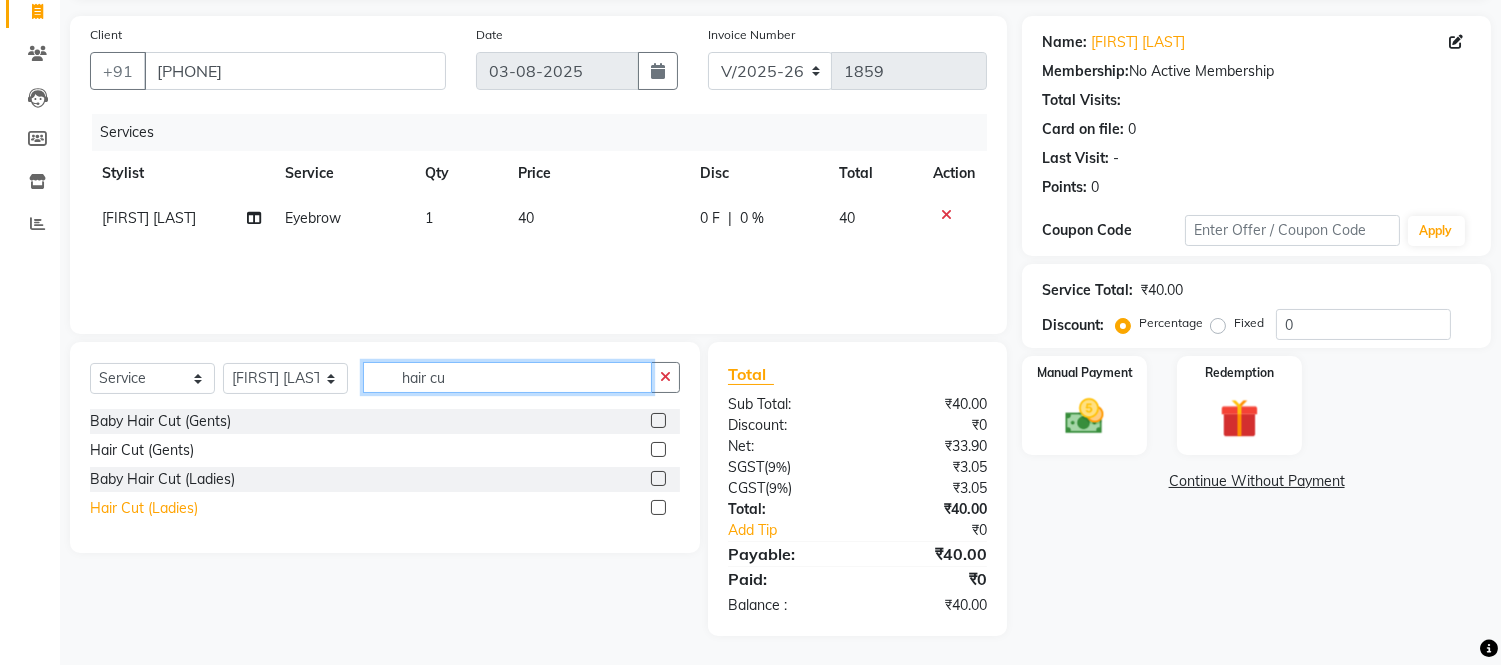 type on "hair cu" 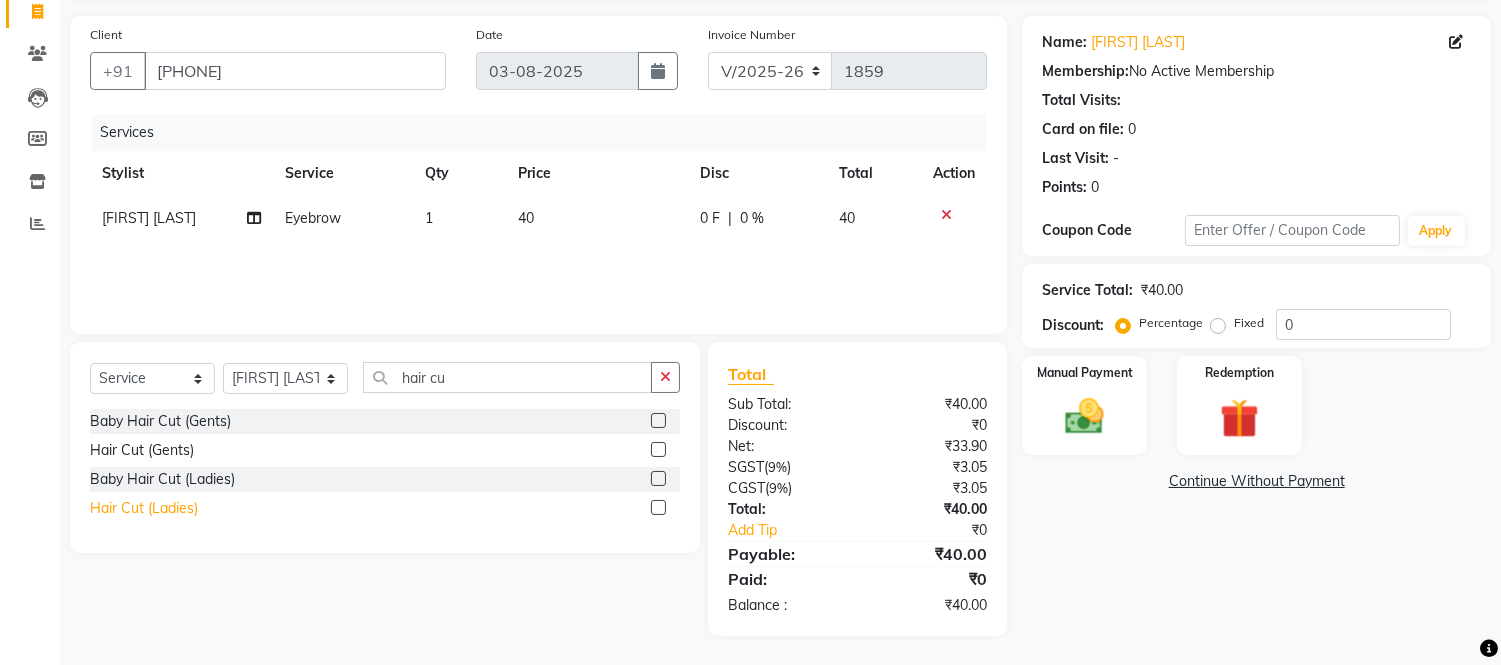 click on "Hair Cut (Ladies)" 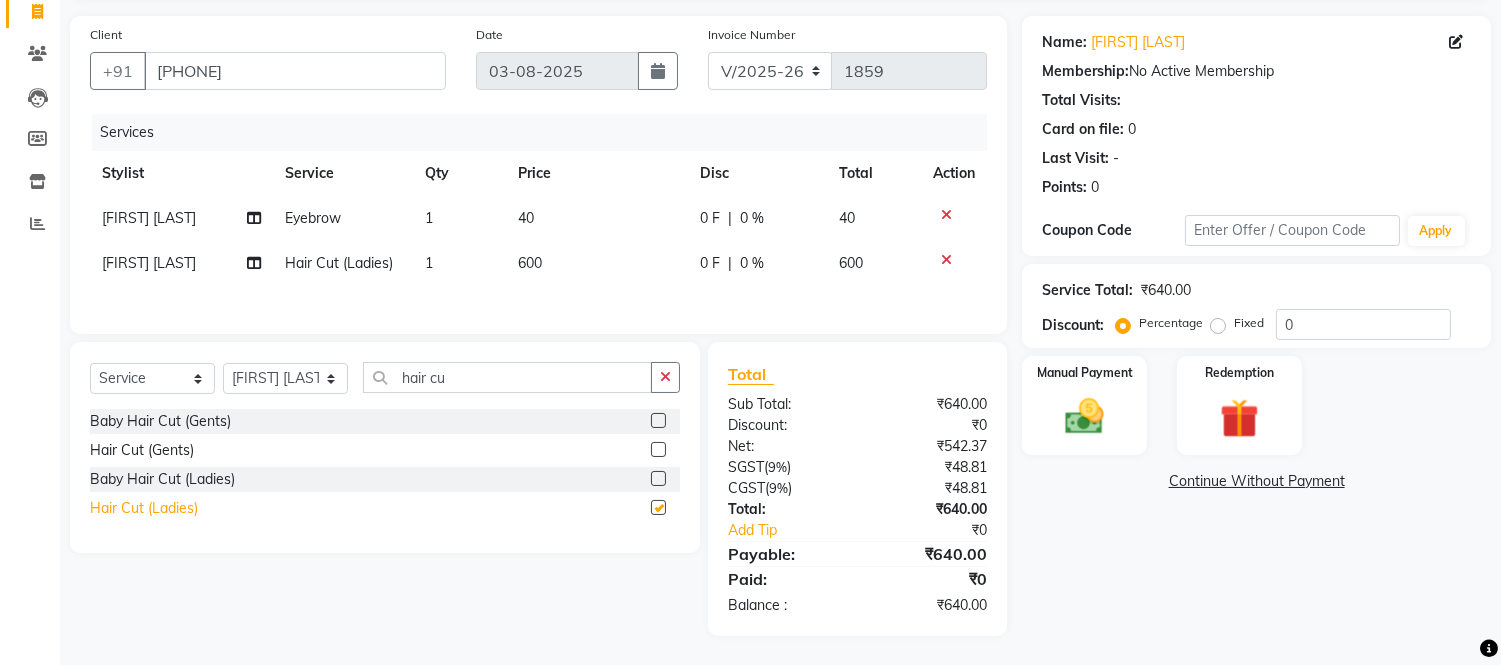 checkbox on "false" 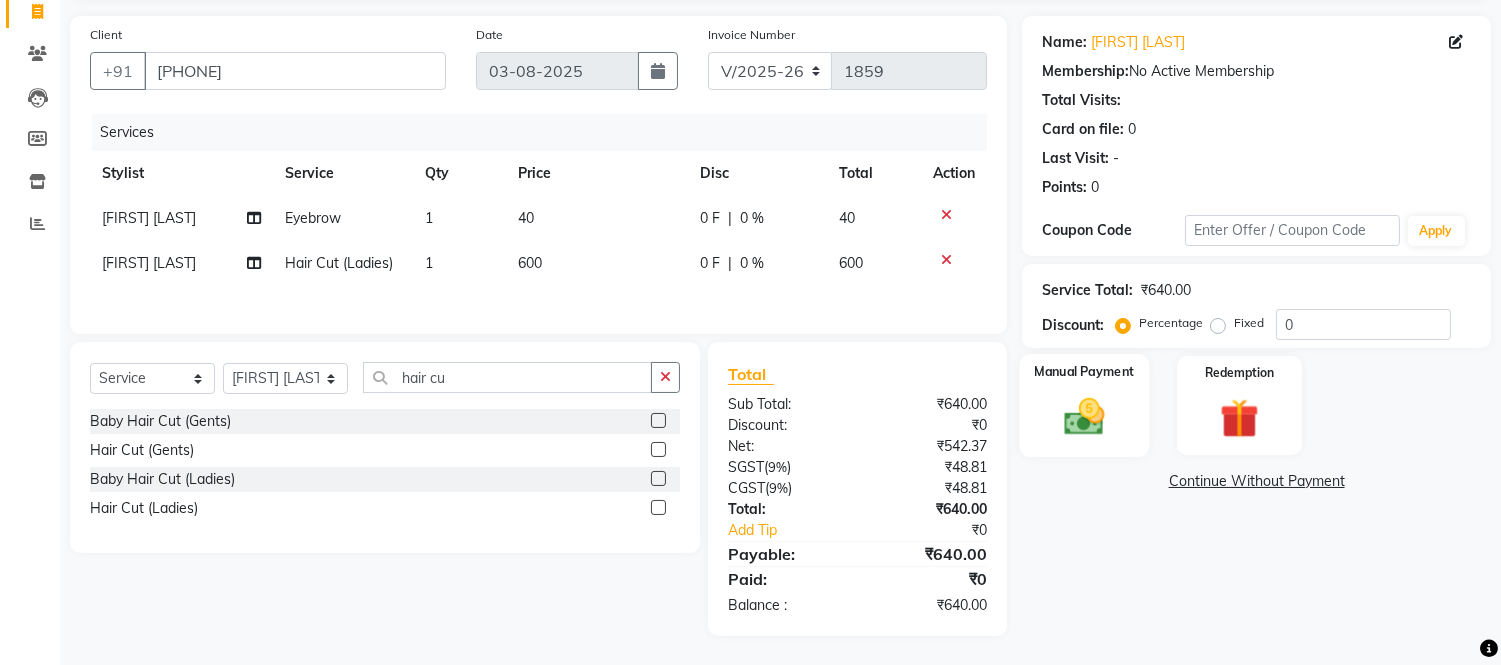 click 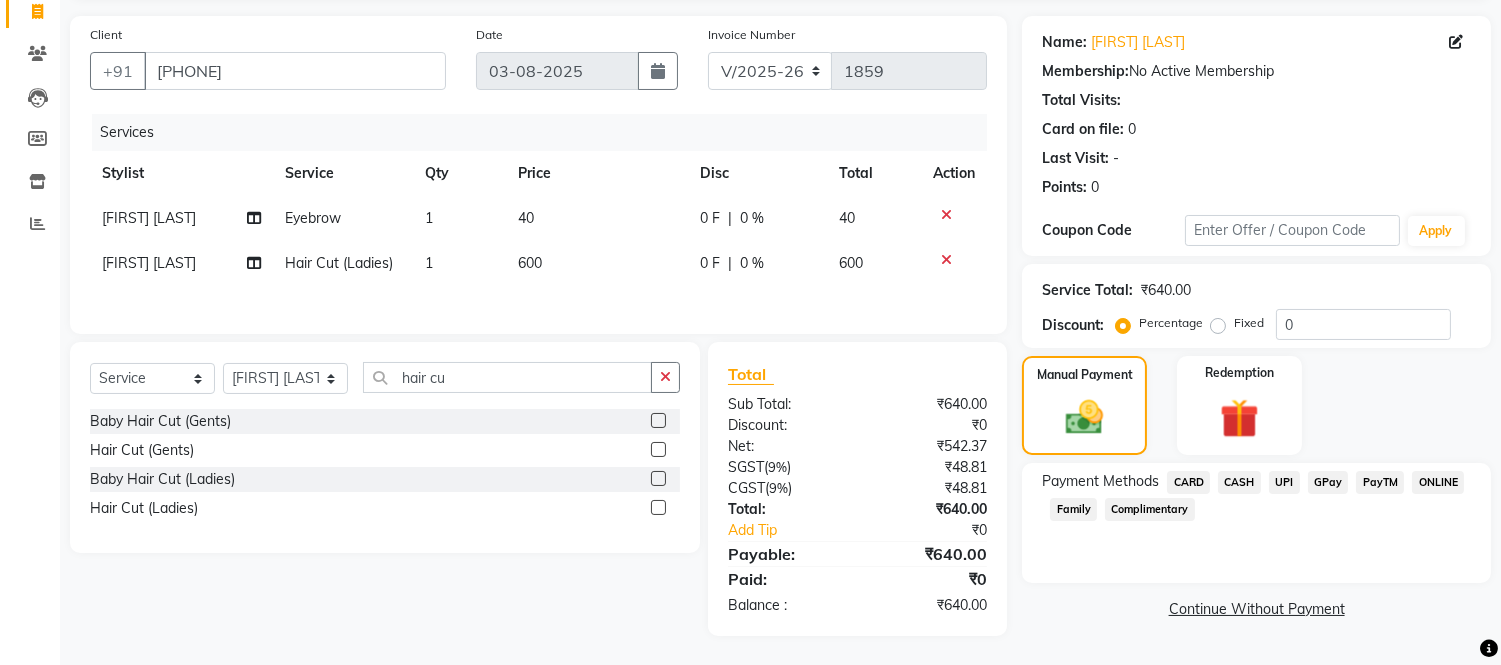 click on "CASH" 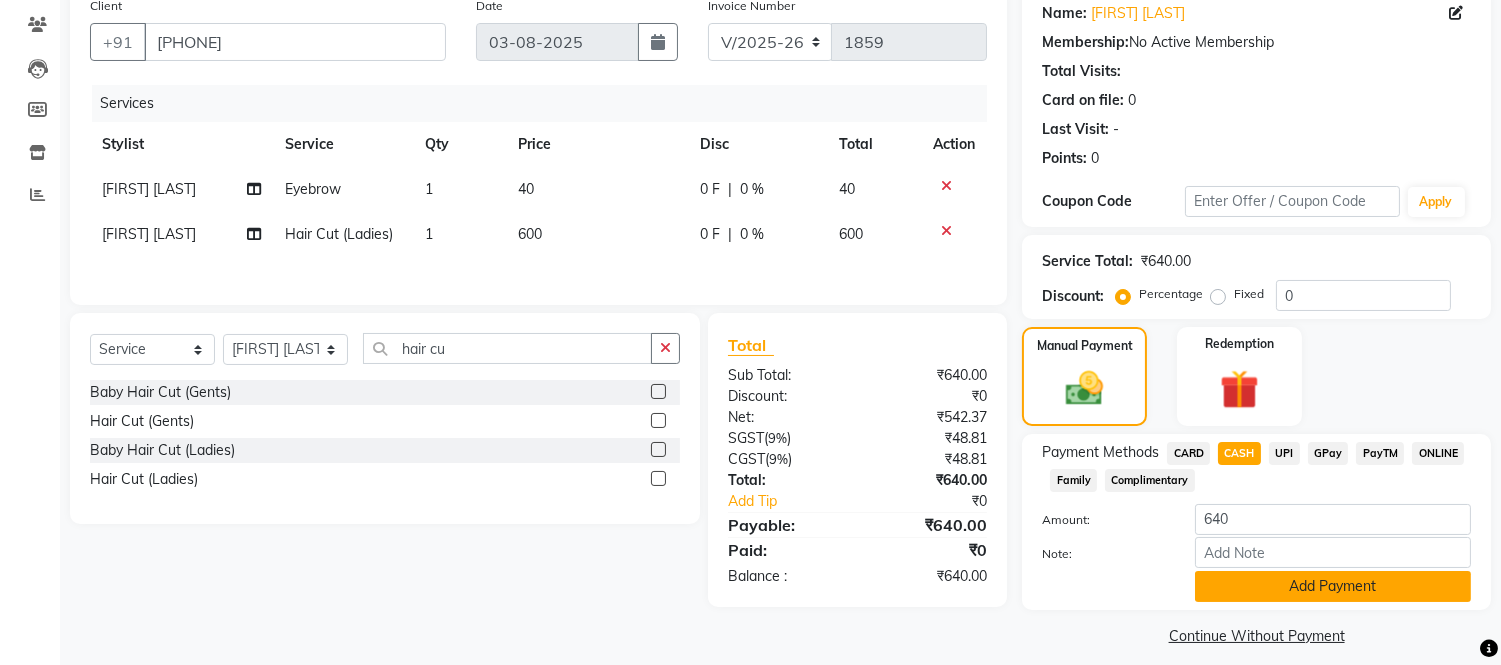 scroll, scrollTop: 178, scrollLeft: 0, axis: vertical 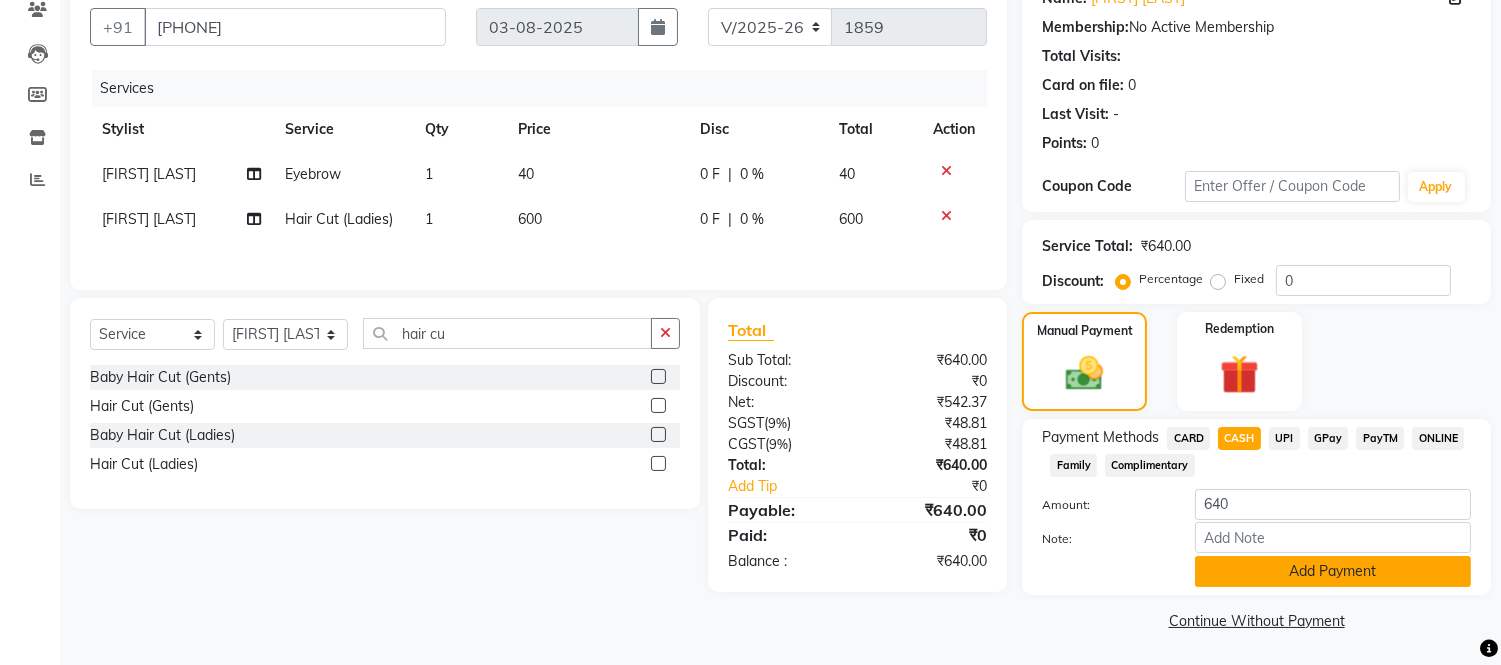 click on "Add Payment" 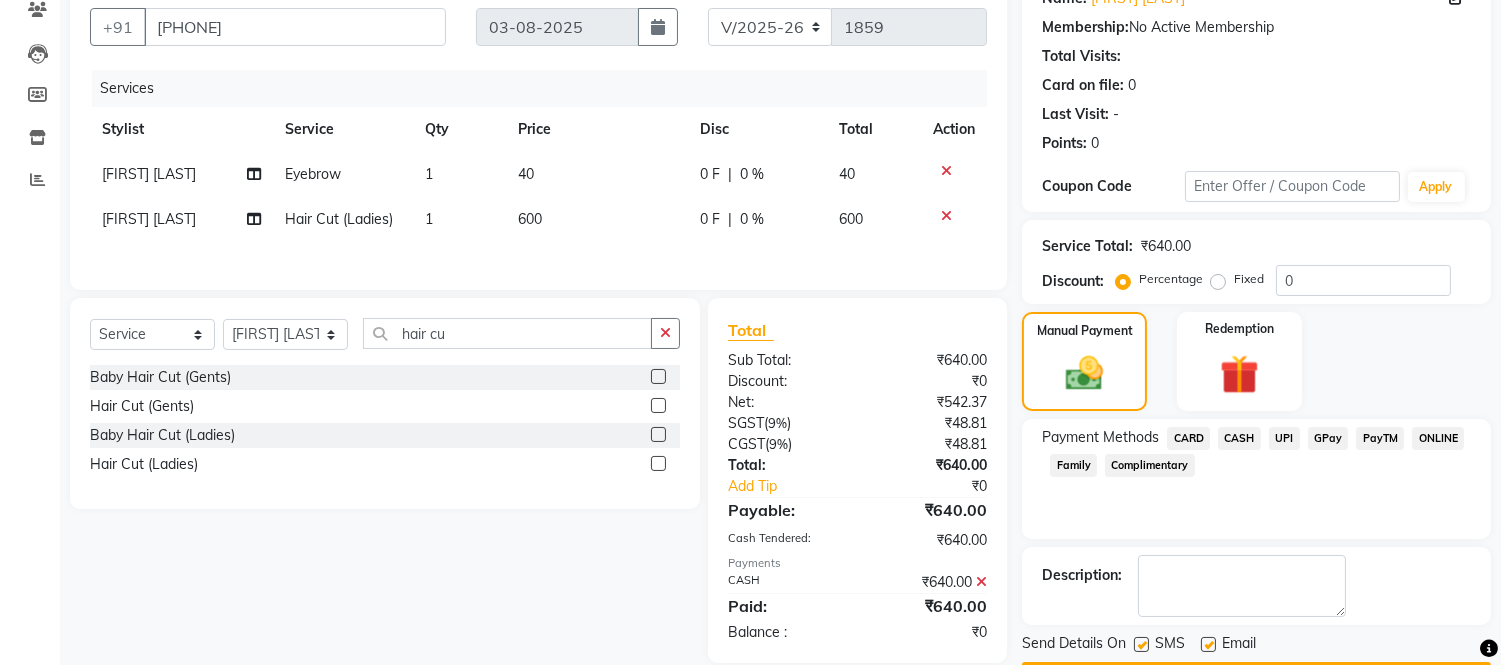 scroll, scrollTop: 234, scrollLeft: 0, axis: vertical 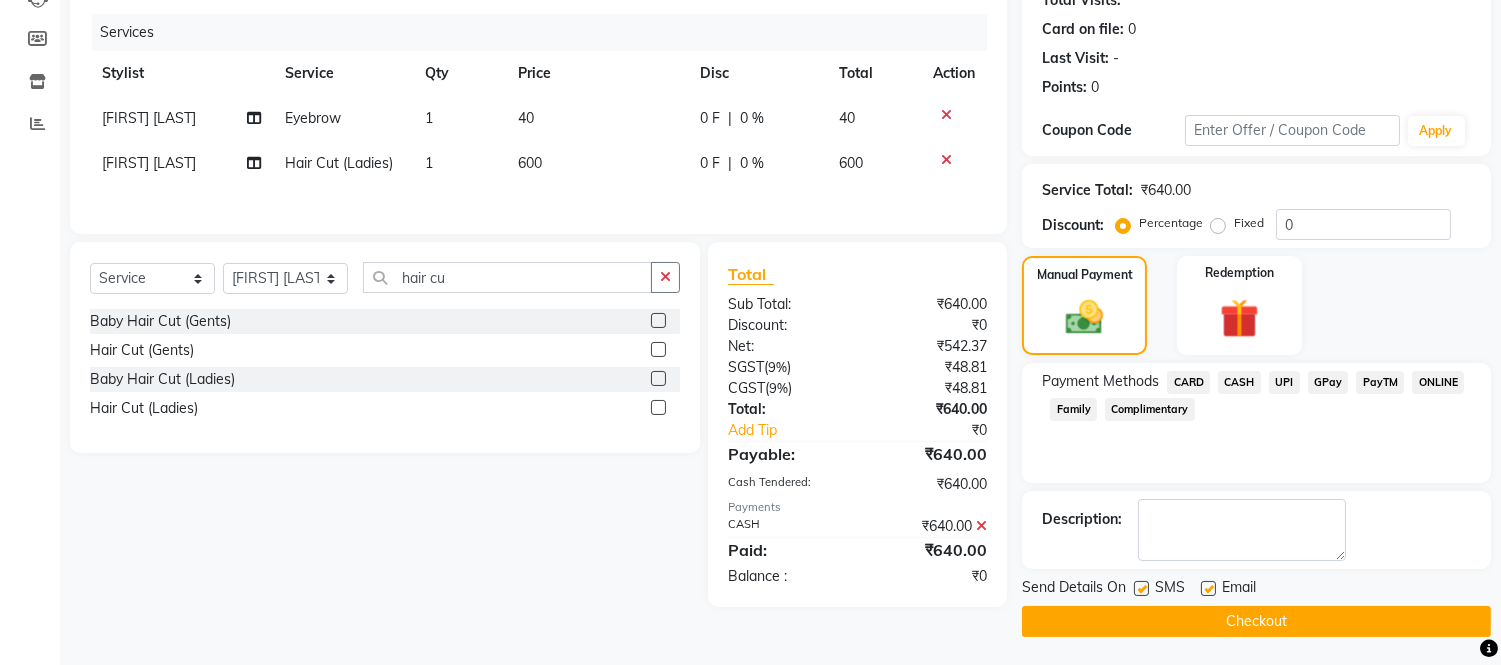 click on "Checkout" 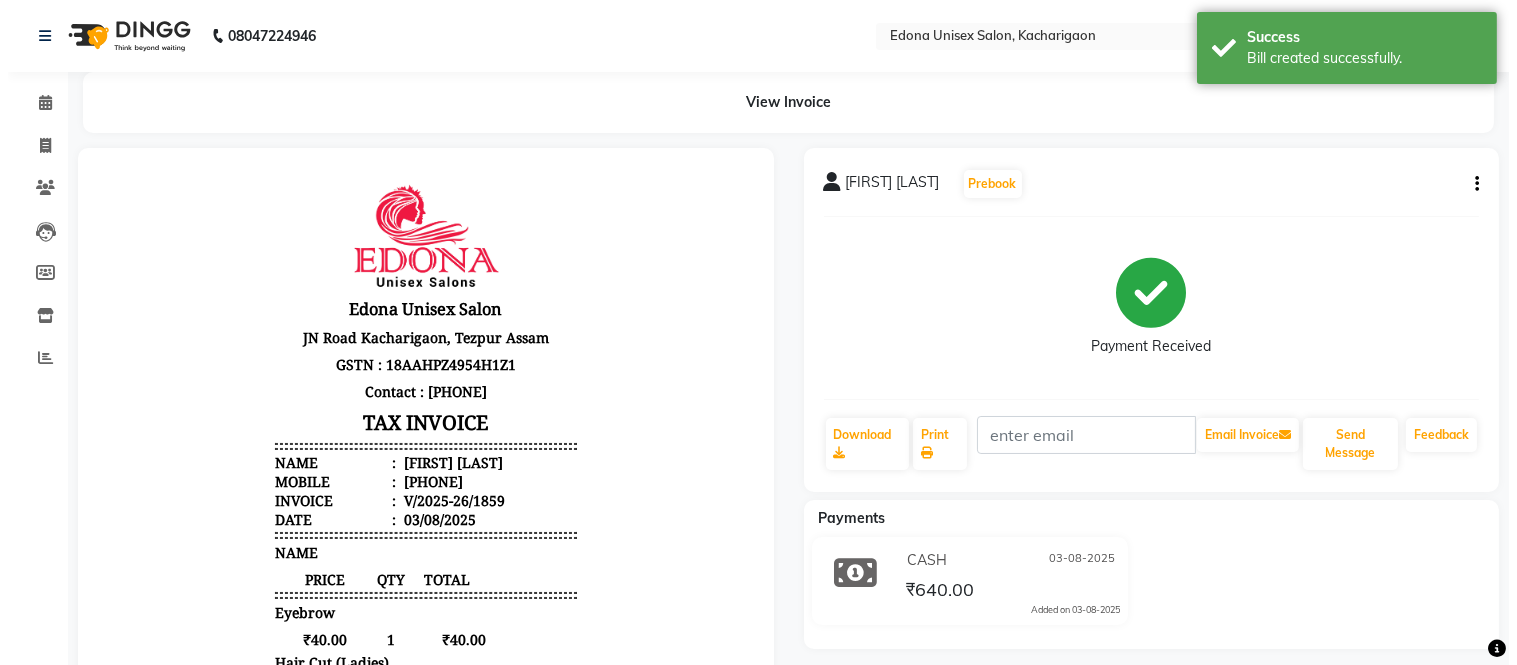 scroll, scrollTop: 0, scrollLeft: 0, axis: both 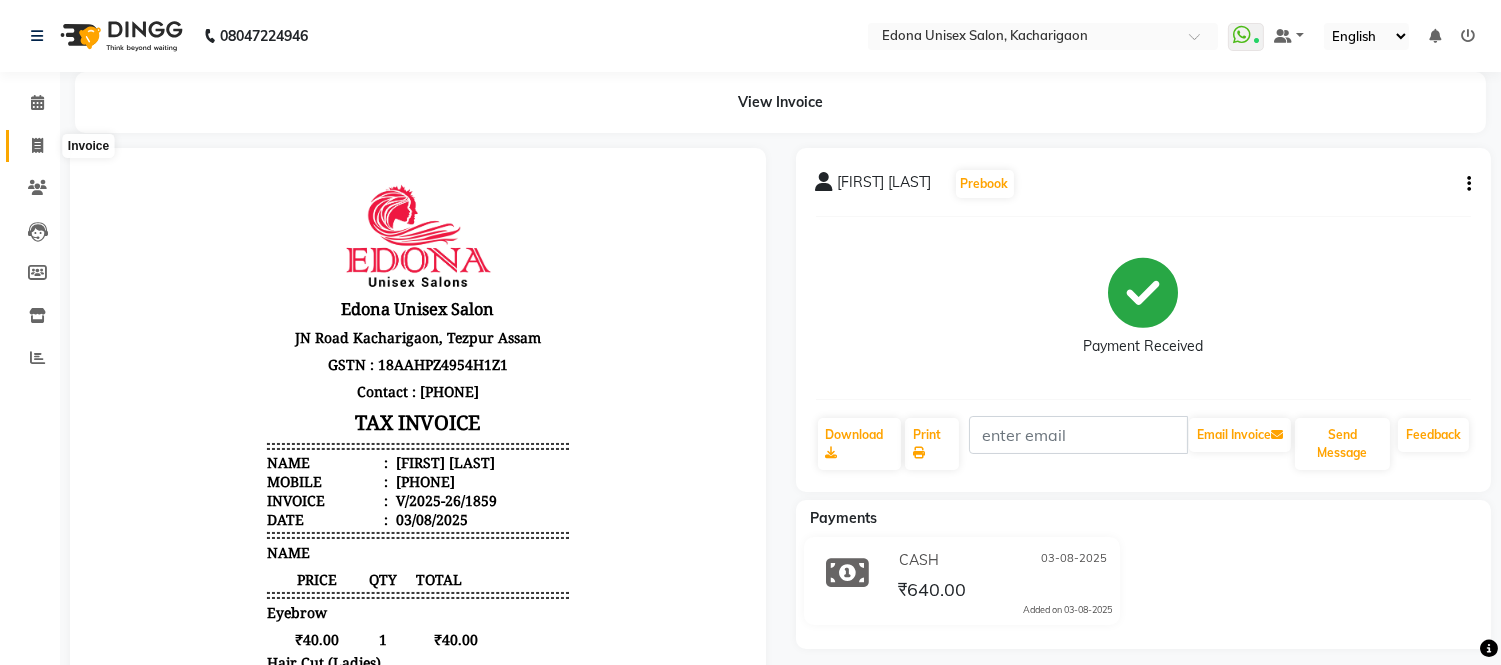 click 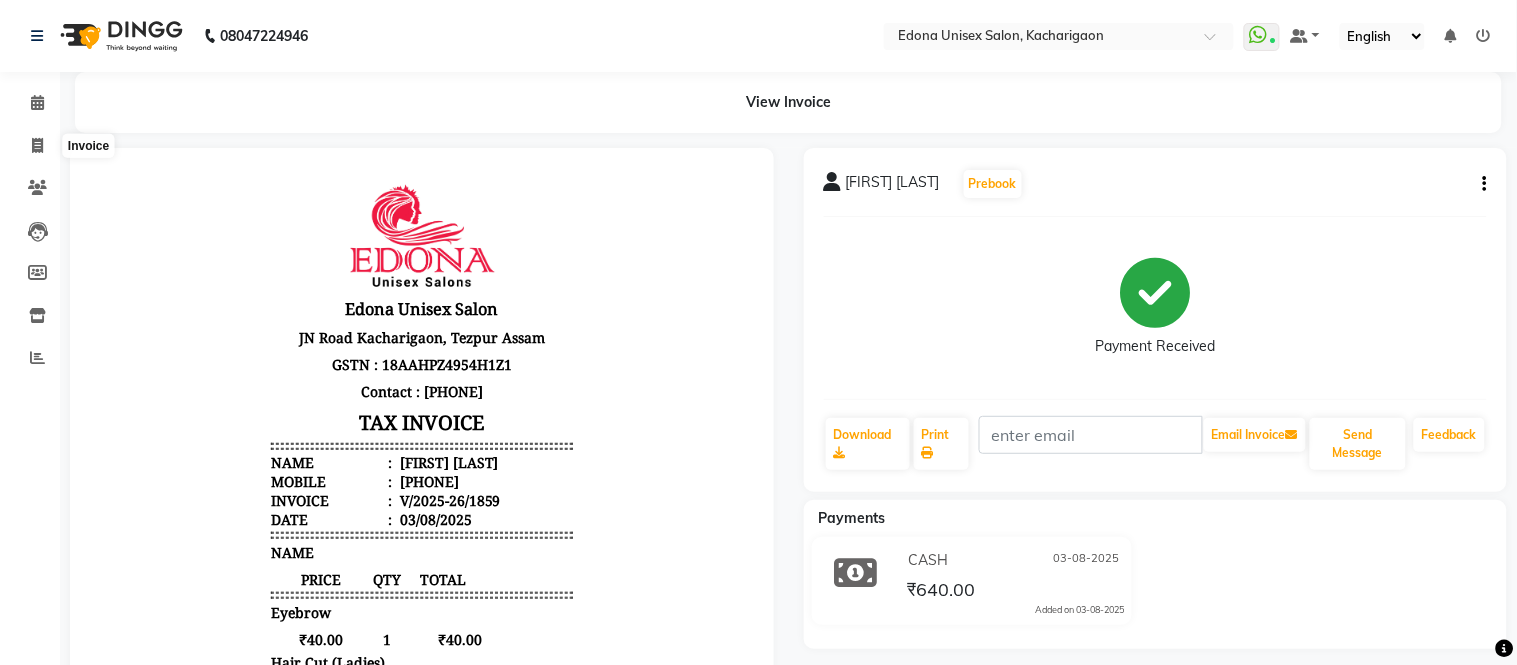 select on "service" 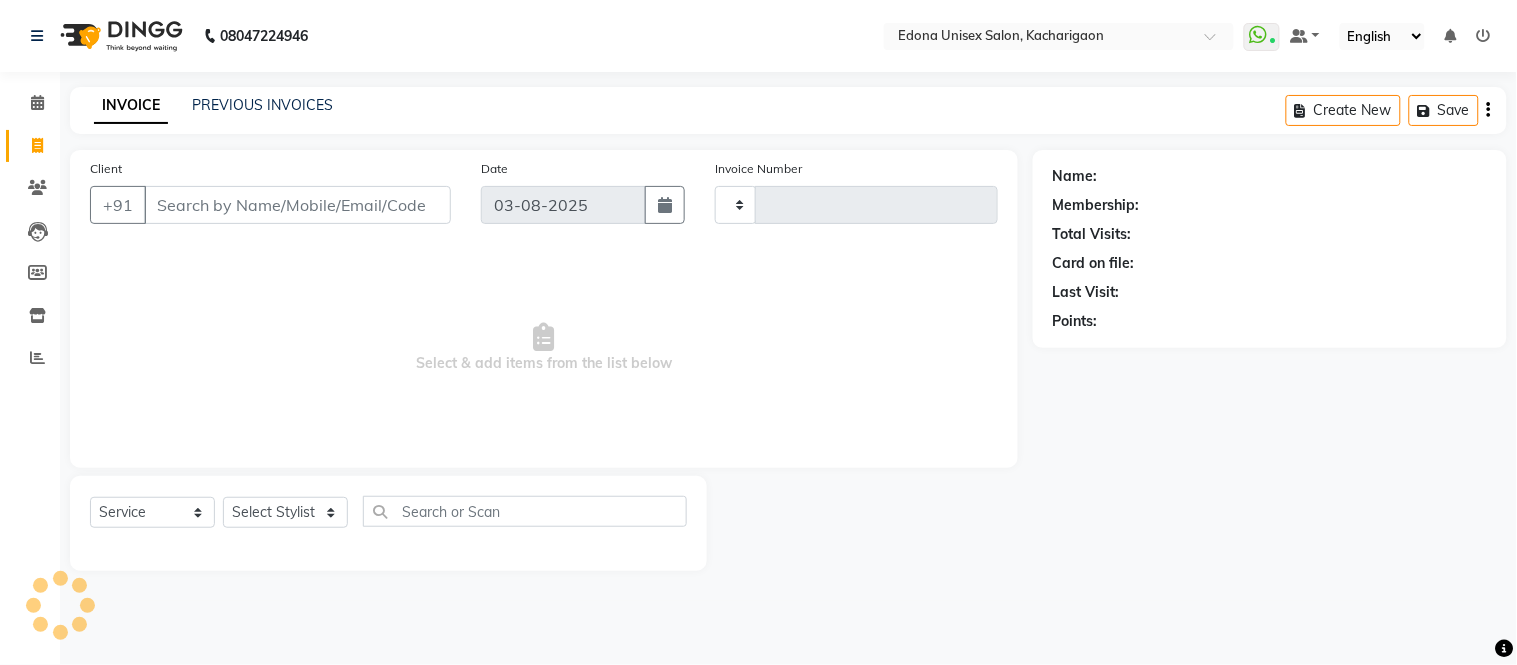 type on "1860" 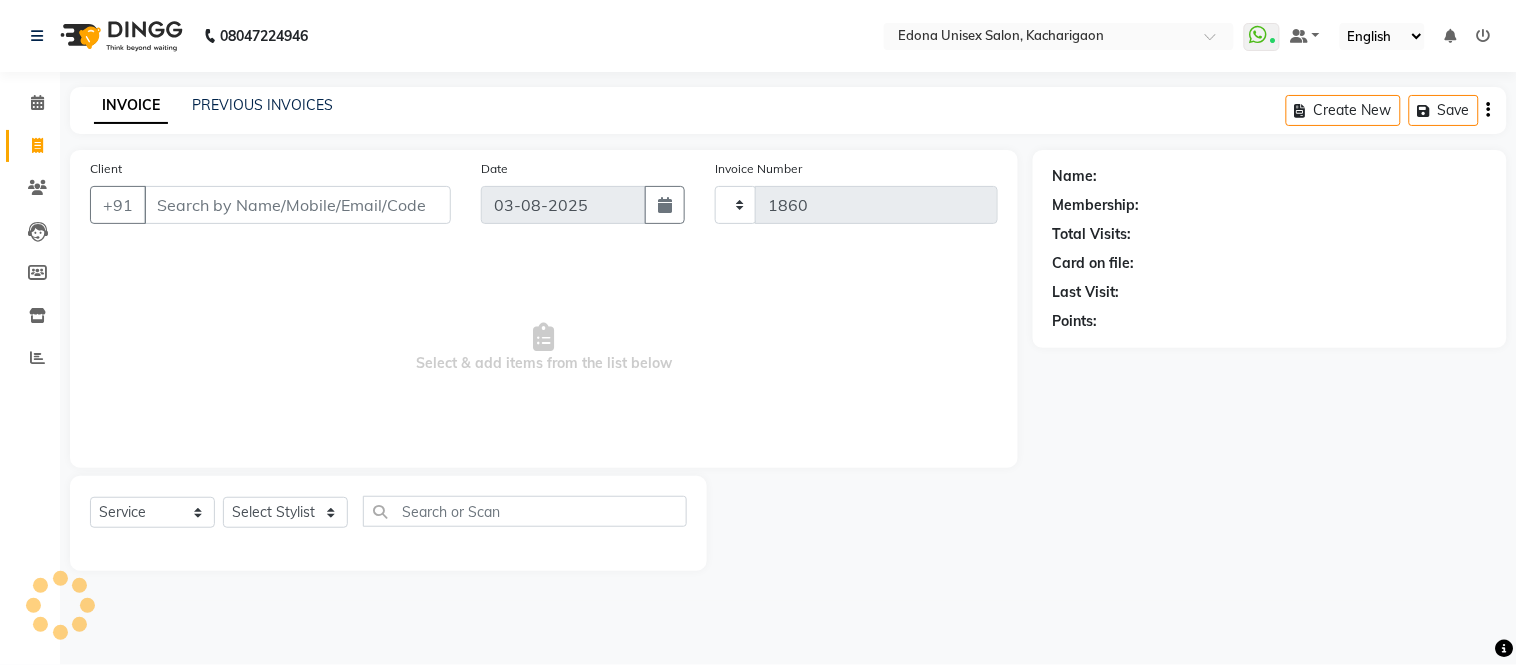 select on "5389" 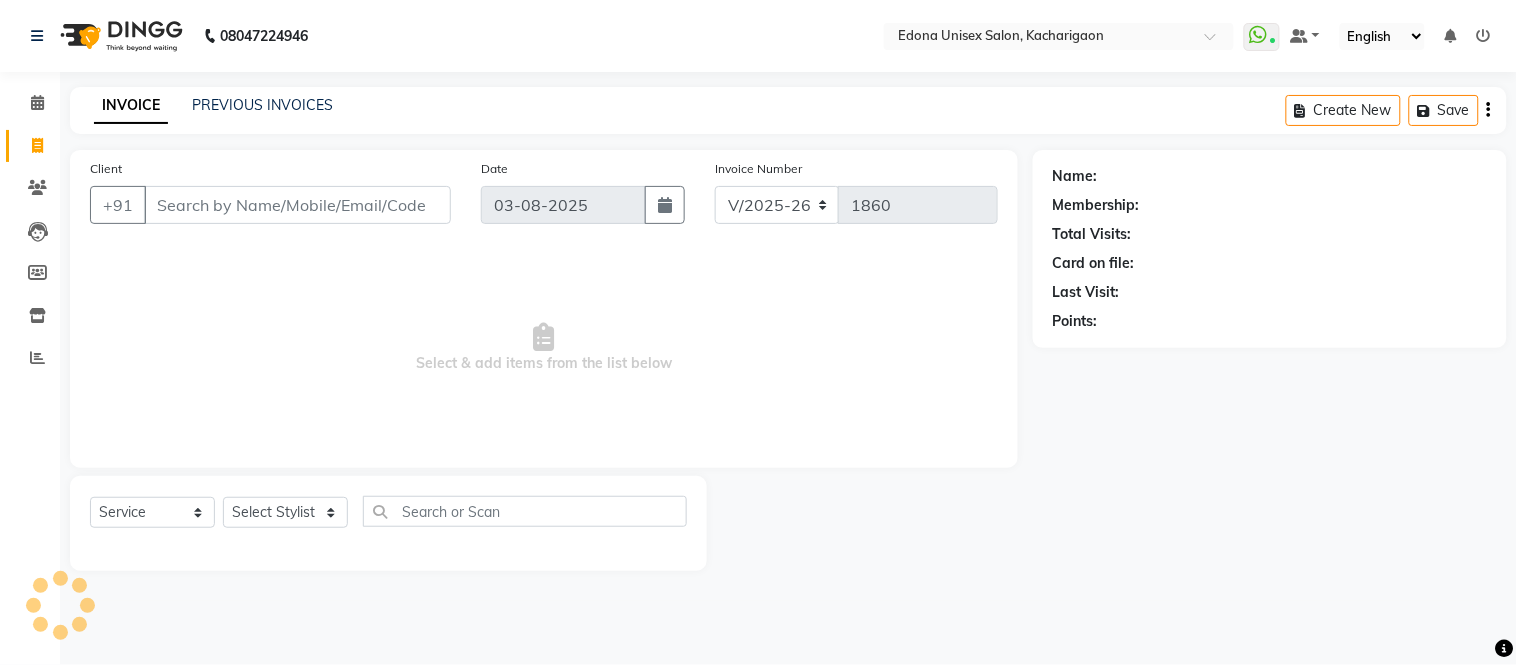 drag, startPoint x: 253, startPoint y: 206, endPoint x: 282, endPoint y: 184, distance: 36.40055 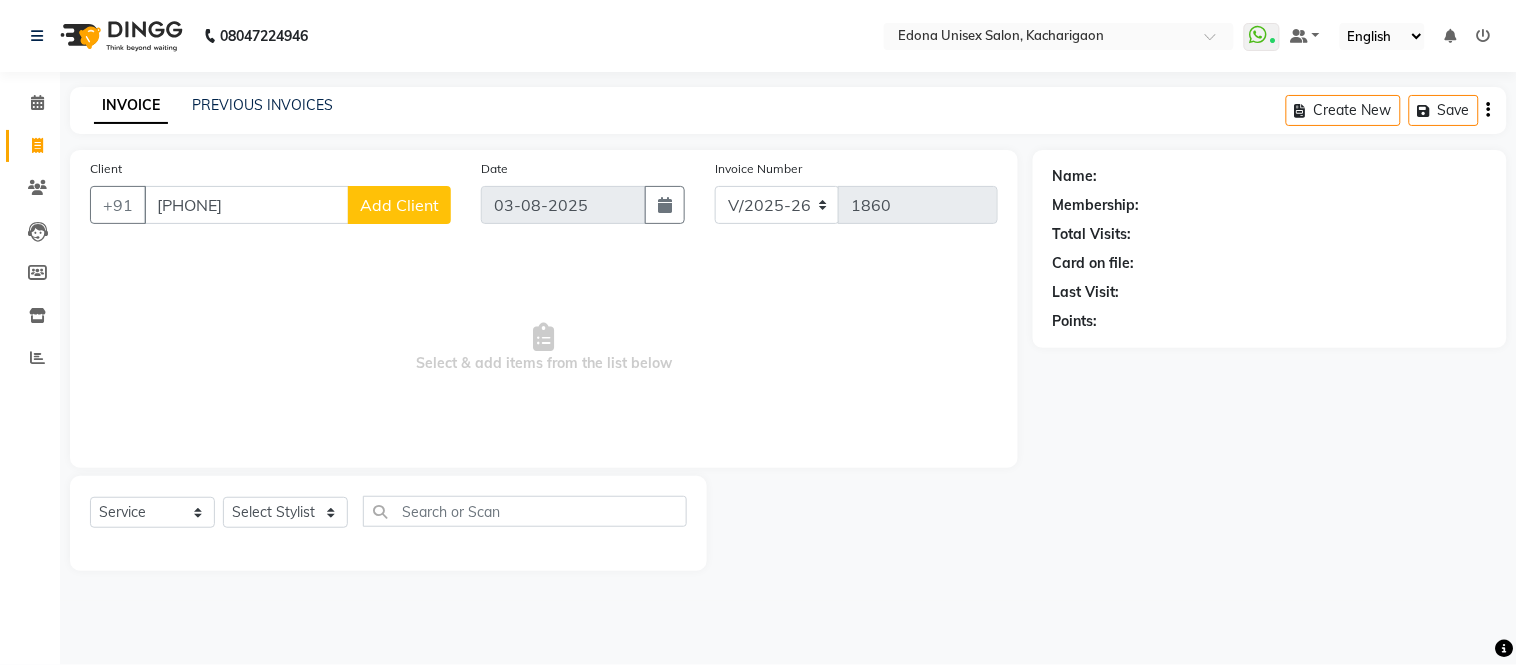 type on "[PHONE]" 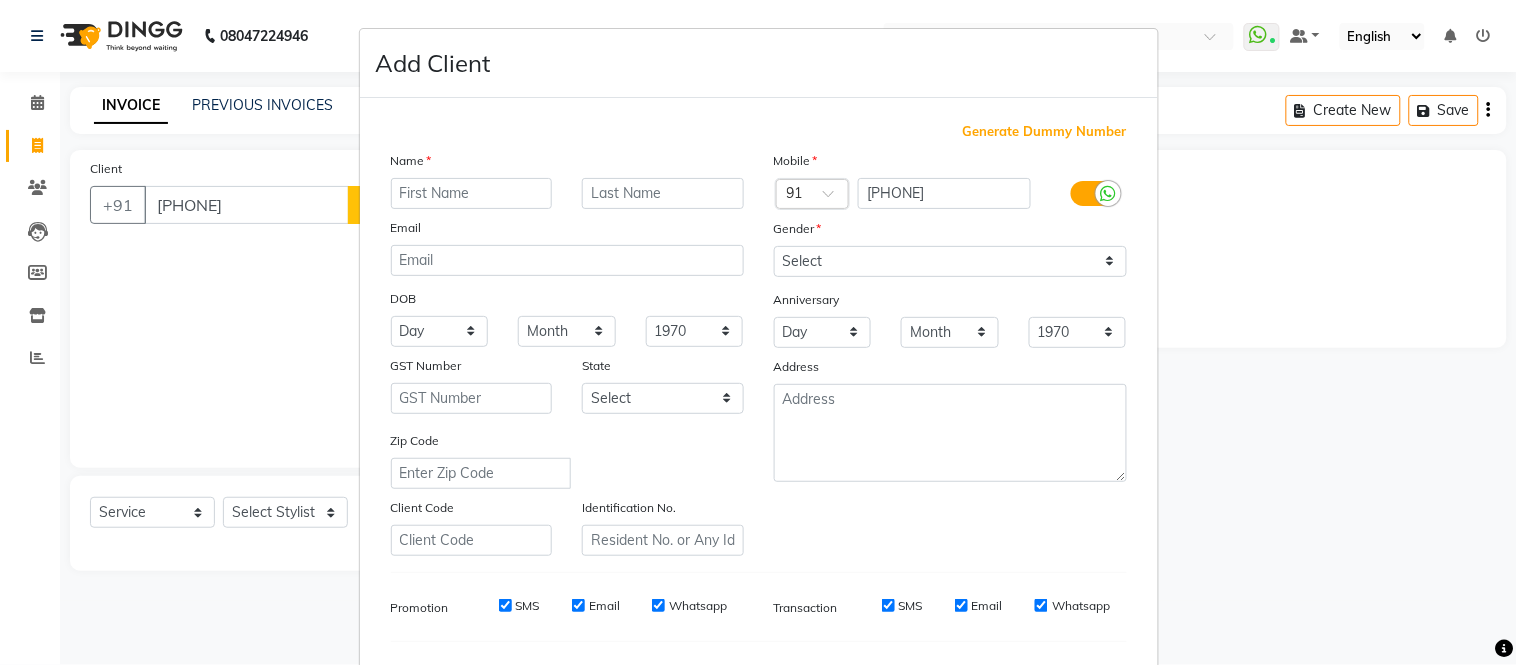 click at bounding box center [472, 193] 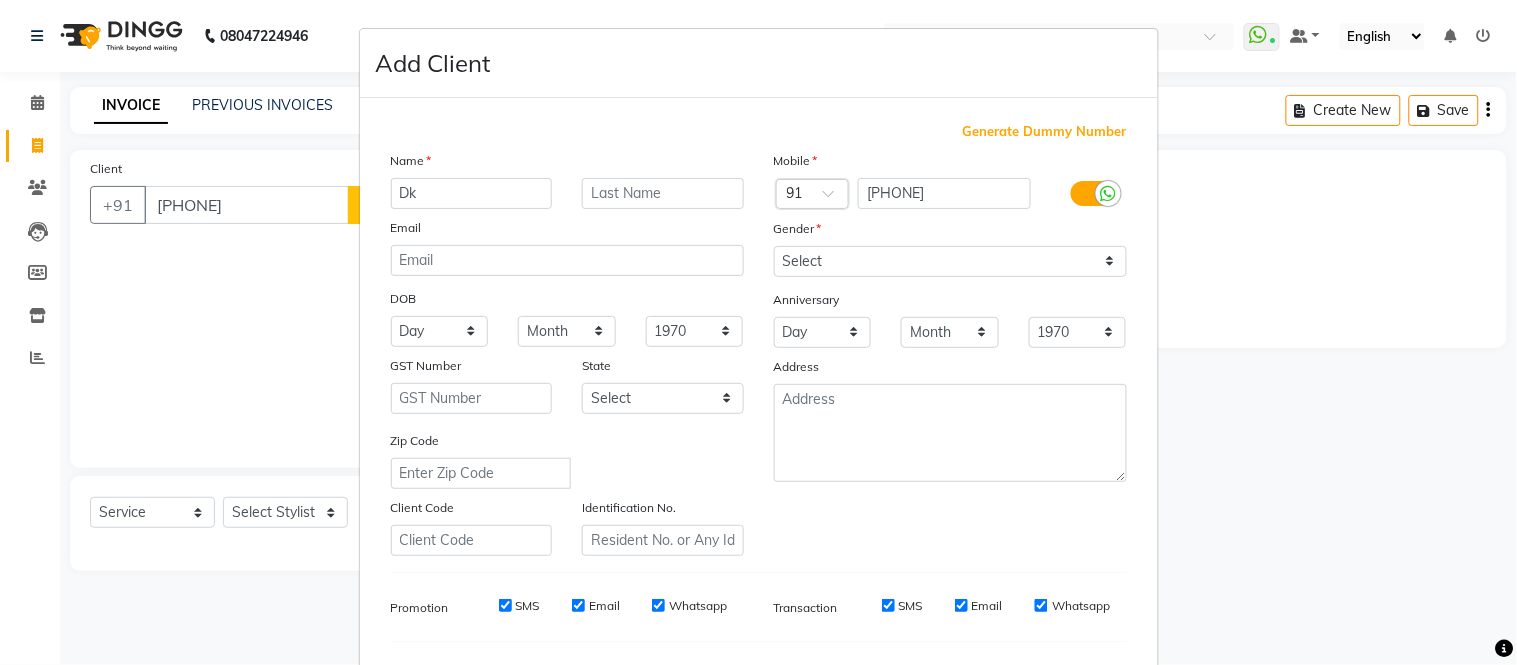 type on "Dk" 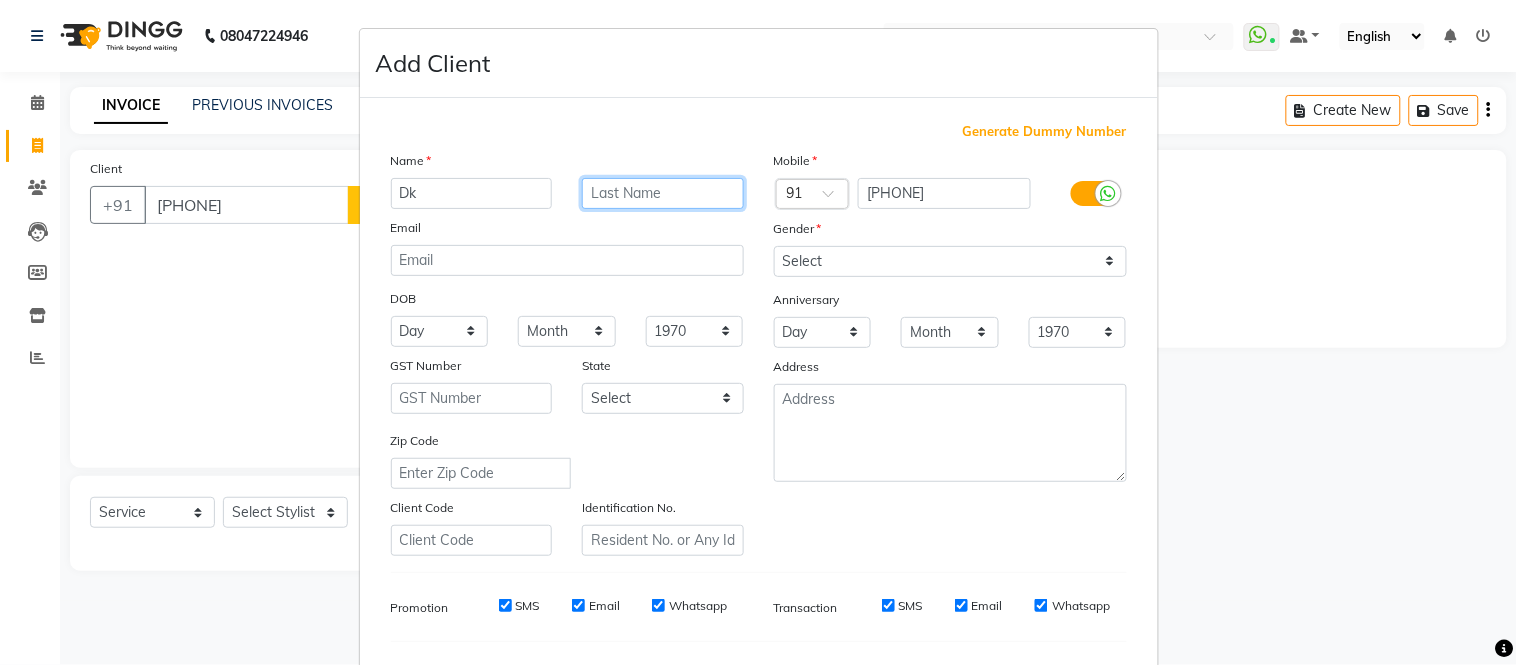 click at bounding box center [663, 193] 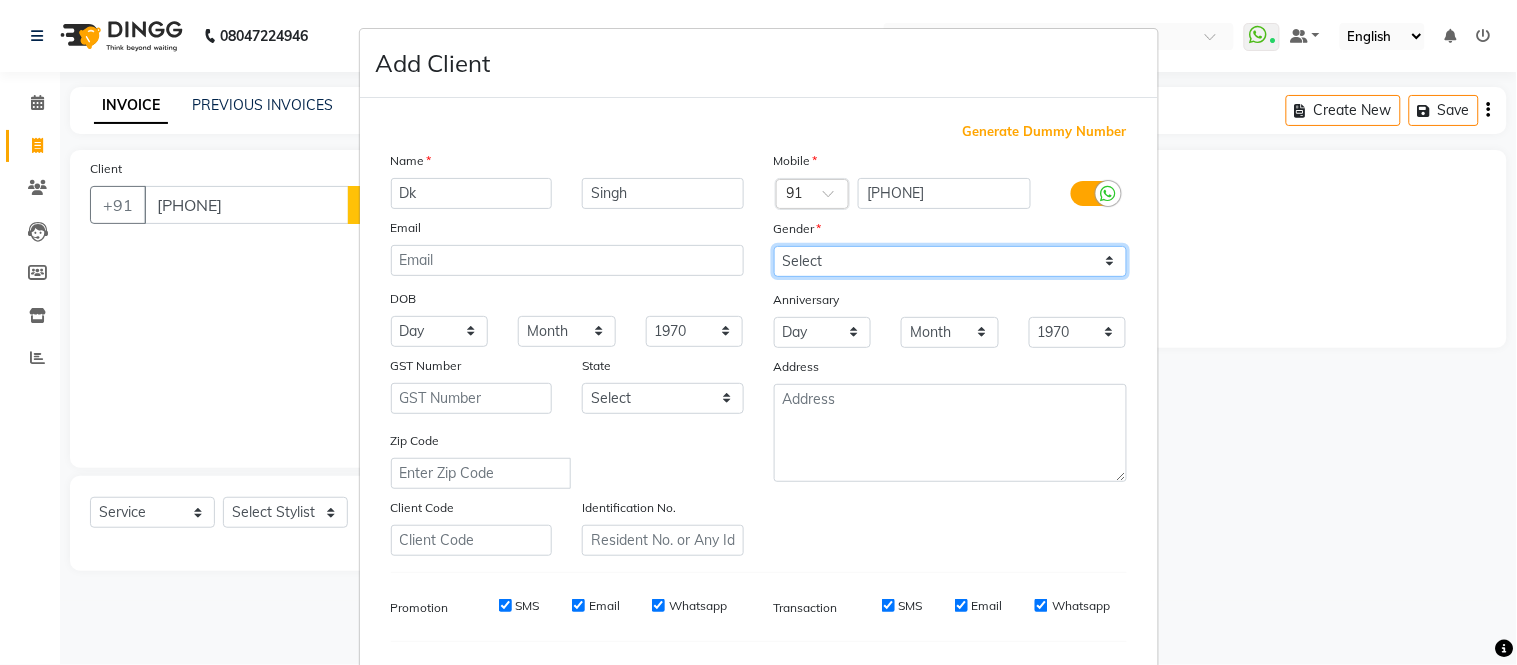 click on "Select Male Female Other Prefer Not To Say" at bounding box center (950, 261) 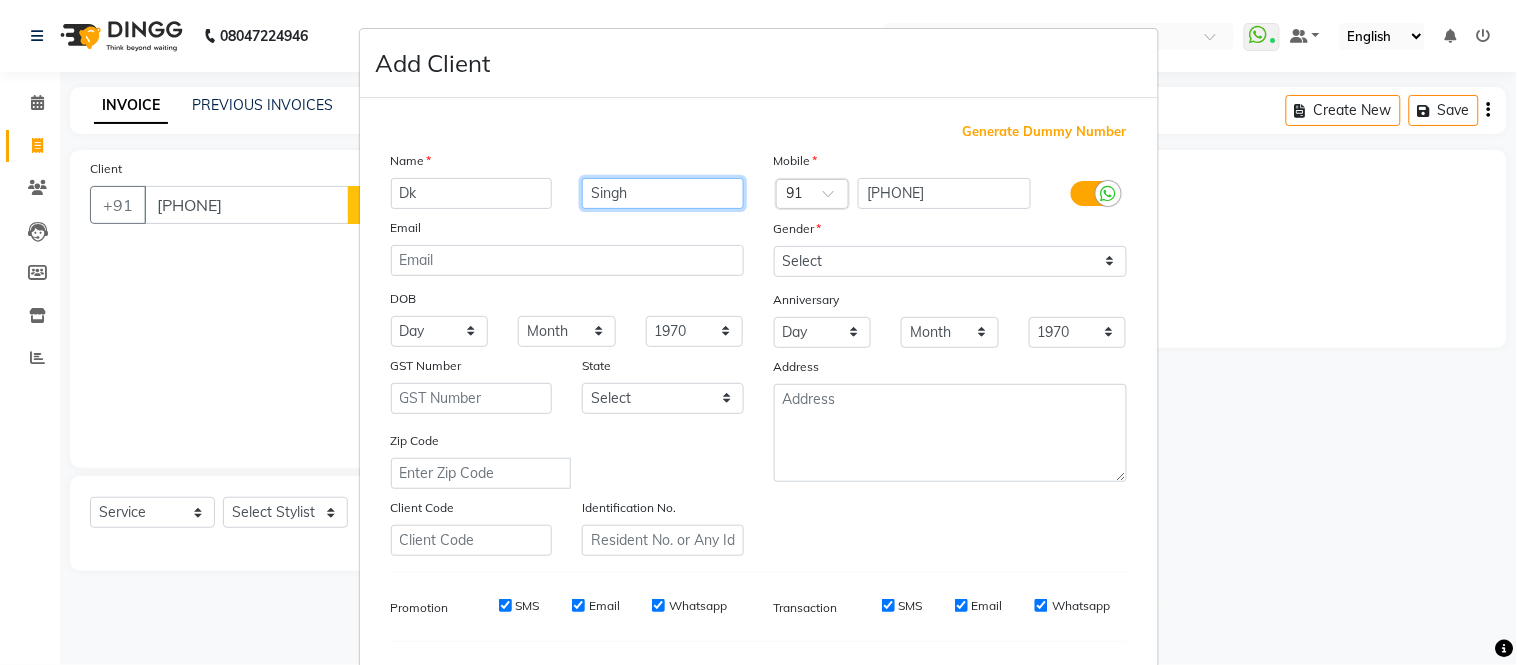 click on "Singh" at bounding box center [663, 193] 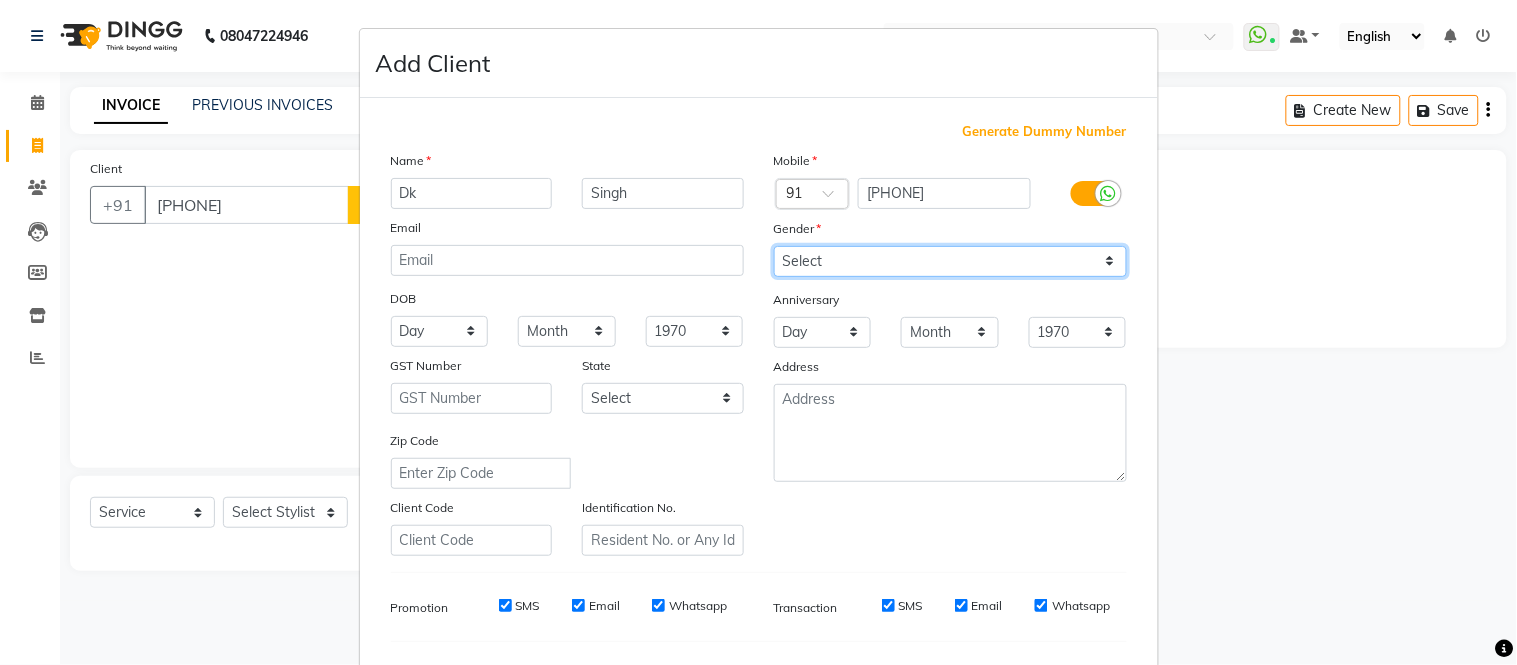 click on "Select Male Female Other Prefer Not To Say" at bounding box center [950, 261] 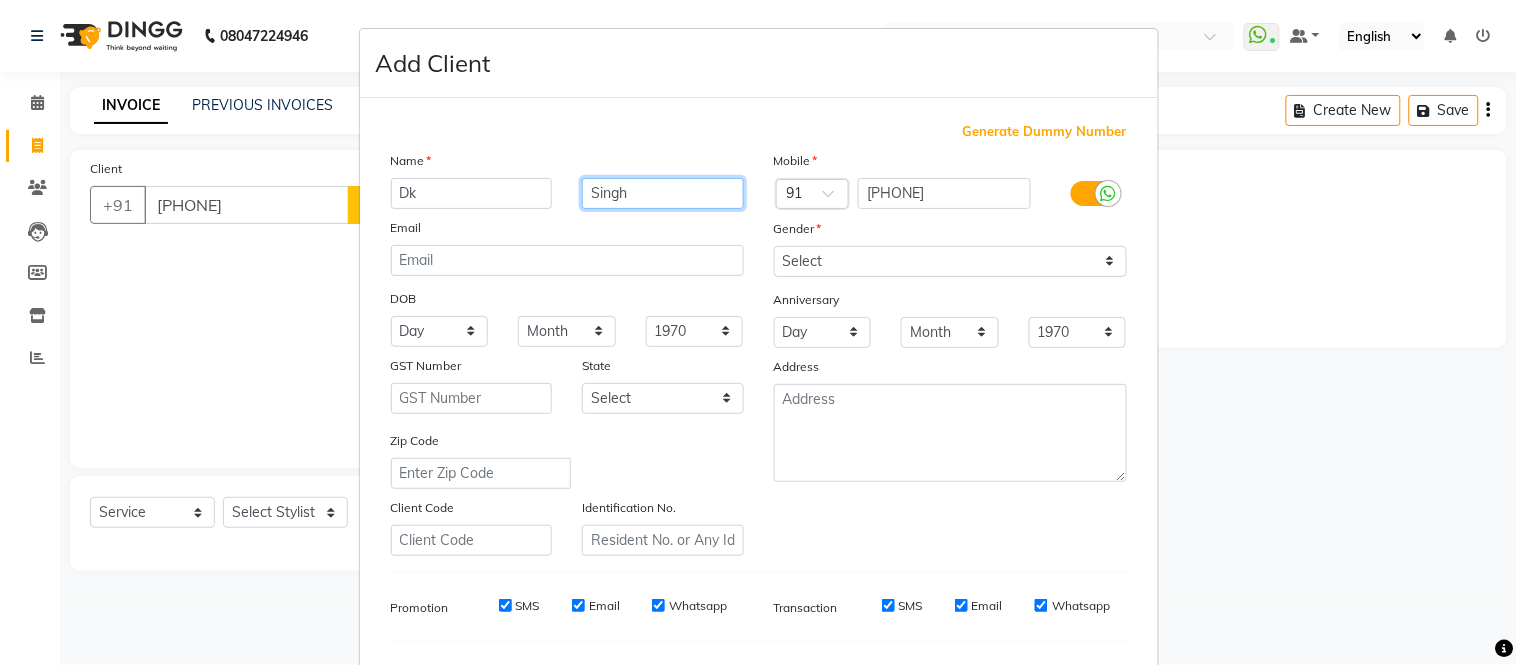 click on "Singh" at bounding box center (663, 193) 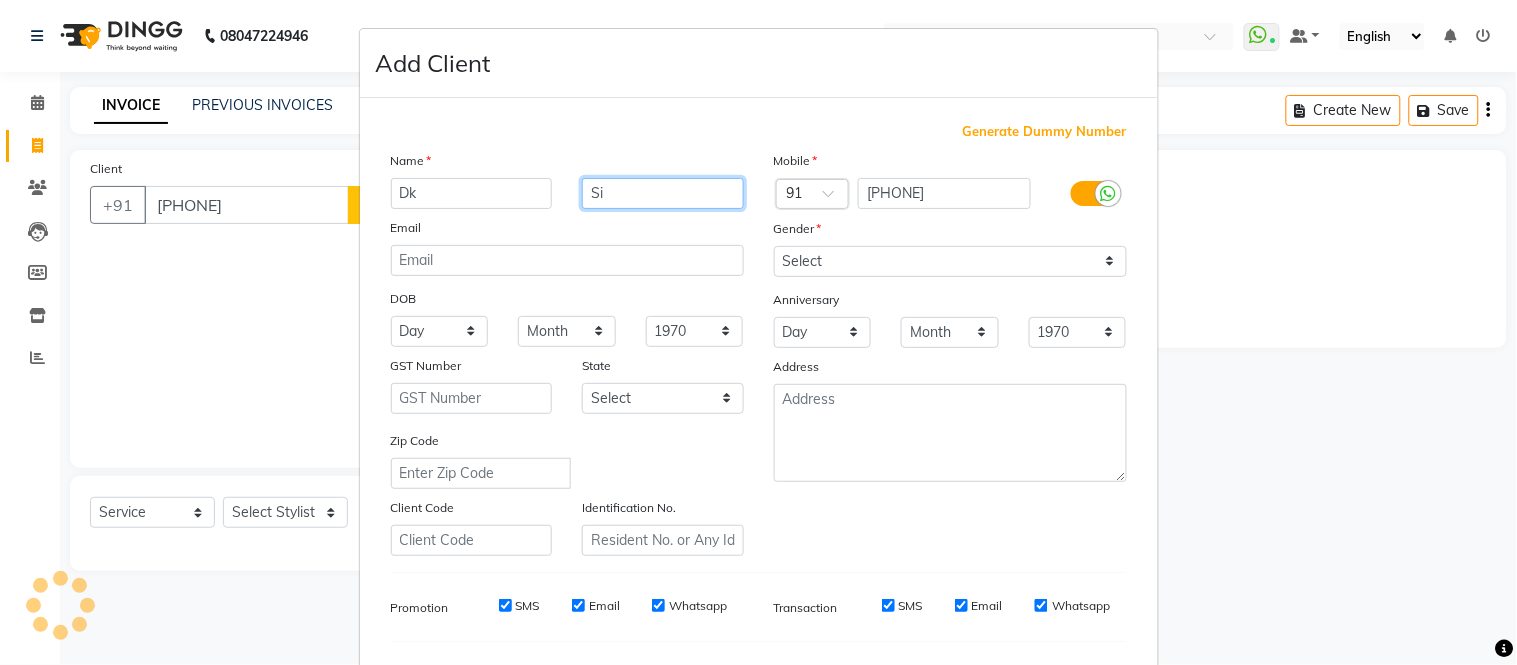 type on "S" 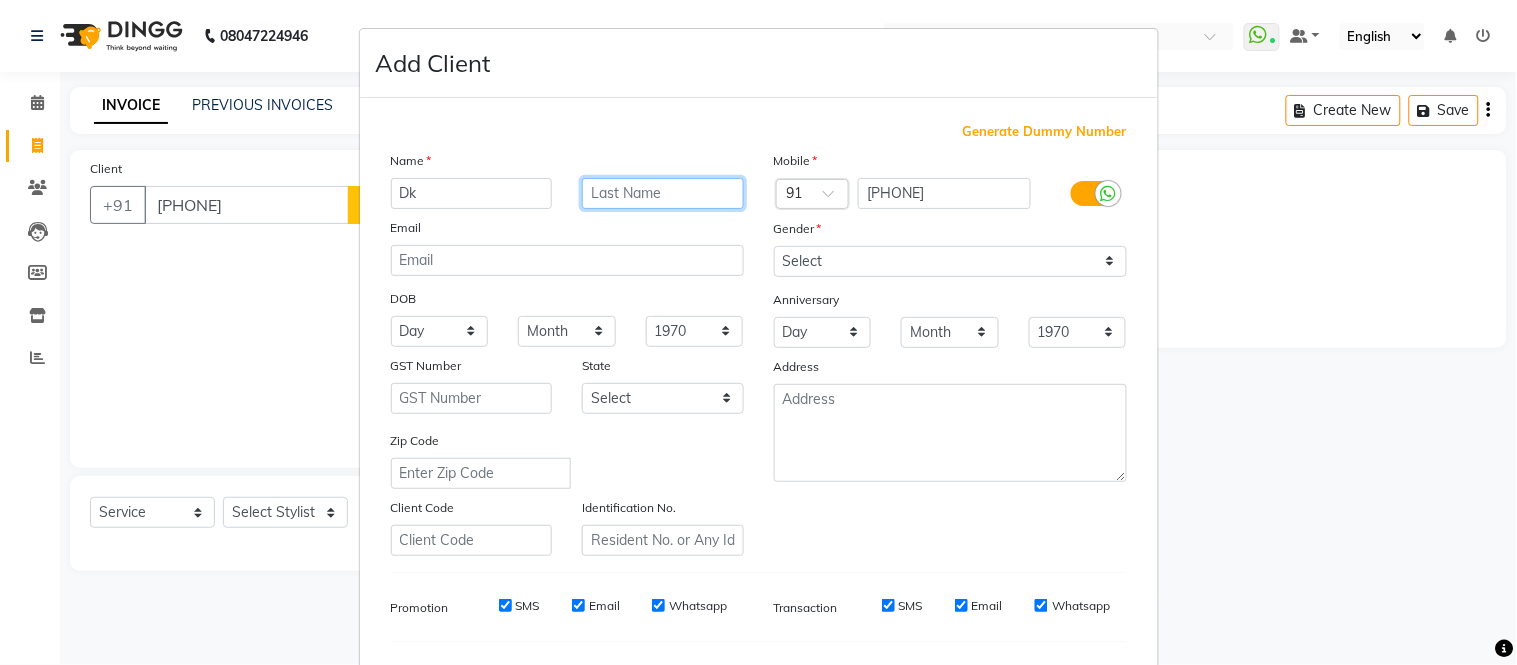 type 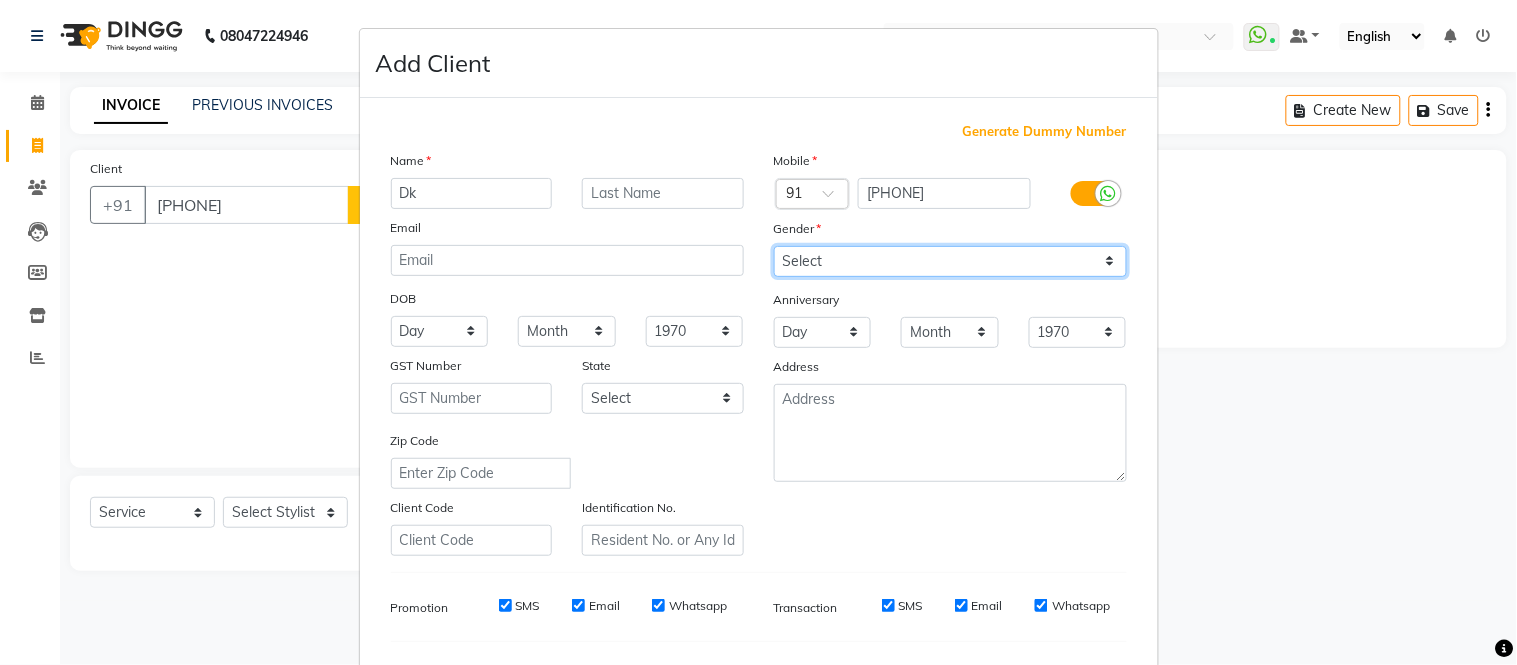 click on "Select Male Female Other Prefer Not To Say" at bounding box center [950, 261] 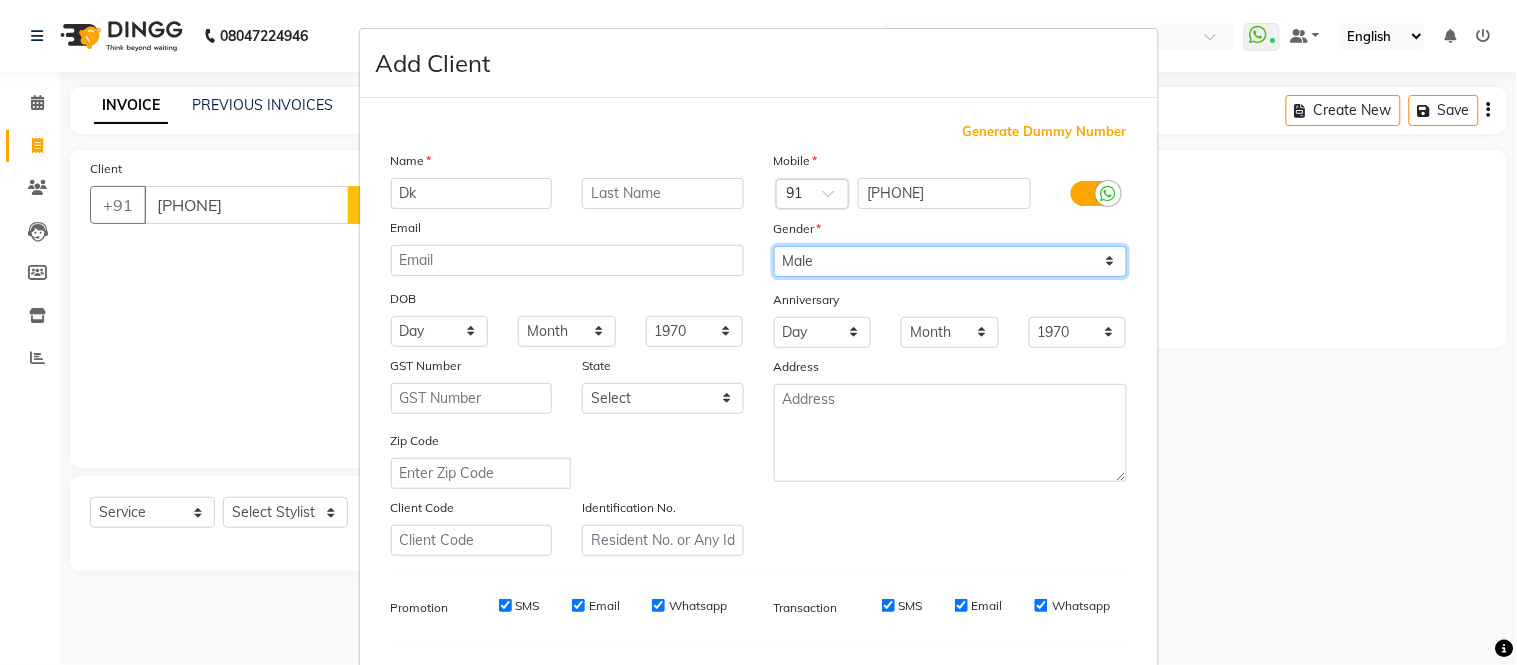 click on "Select Male Female Other Prefer Not To Say" at bounding box center [950, 261] 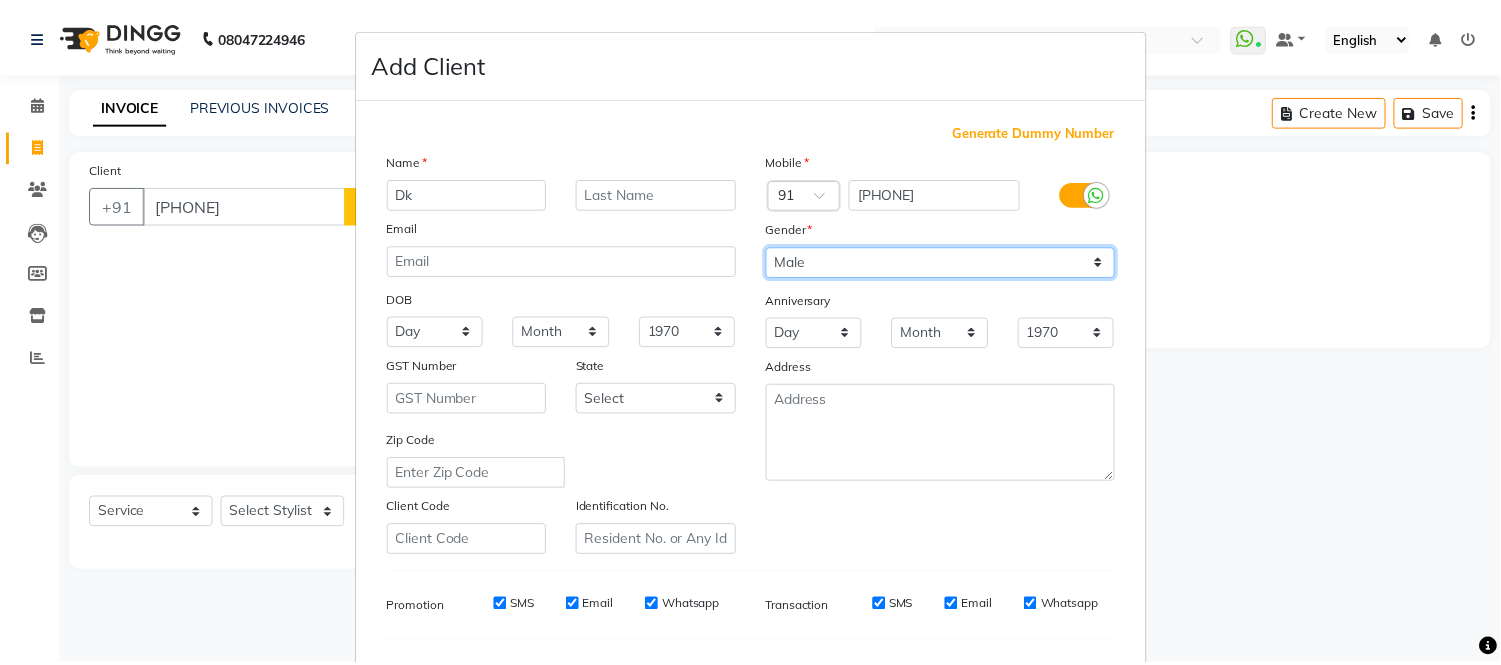 scroll, scrollTop: 258, scrollLeft: 0, axis: vertical 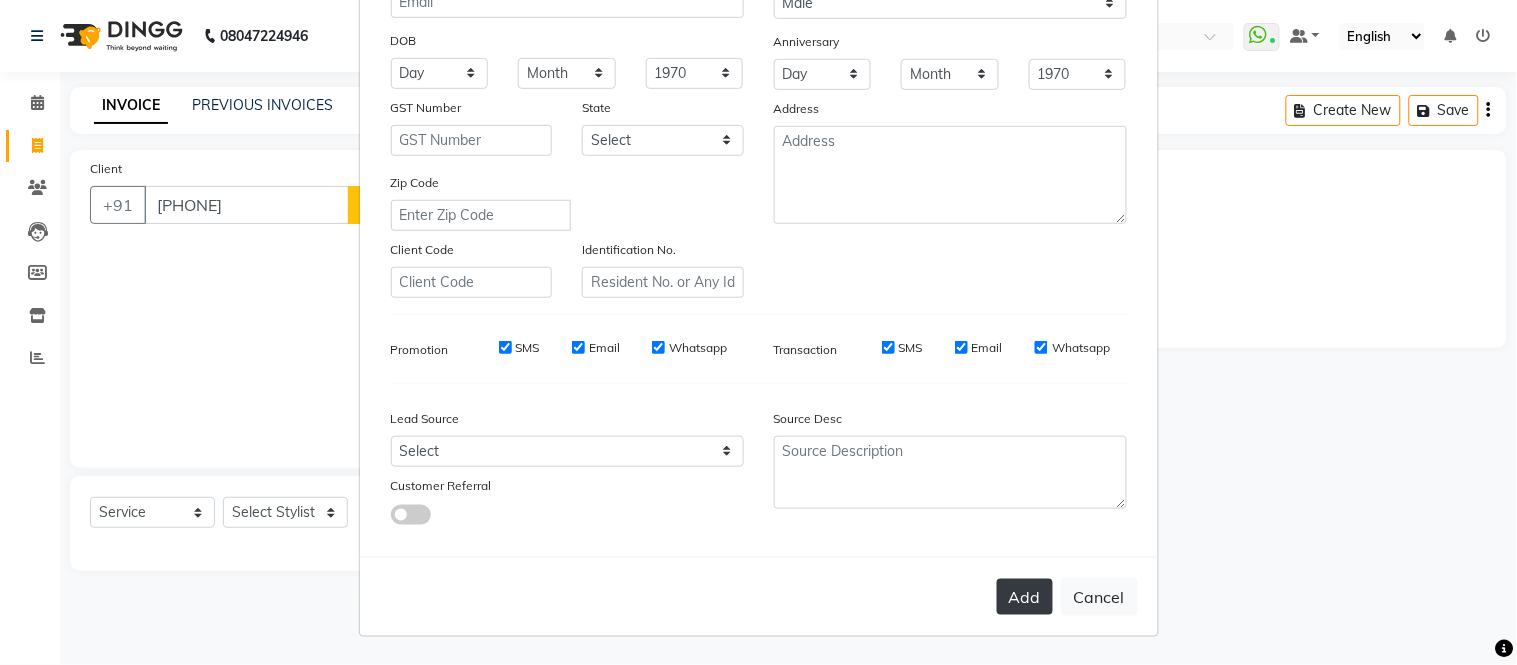 click on "Add" at bounding box center [1025, 597] 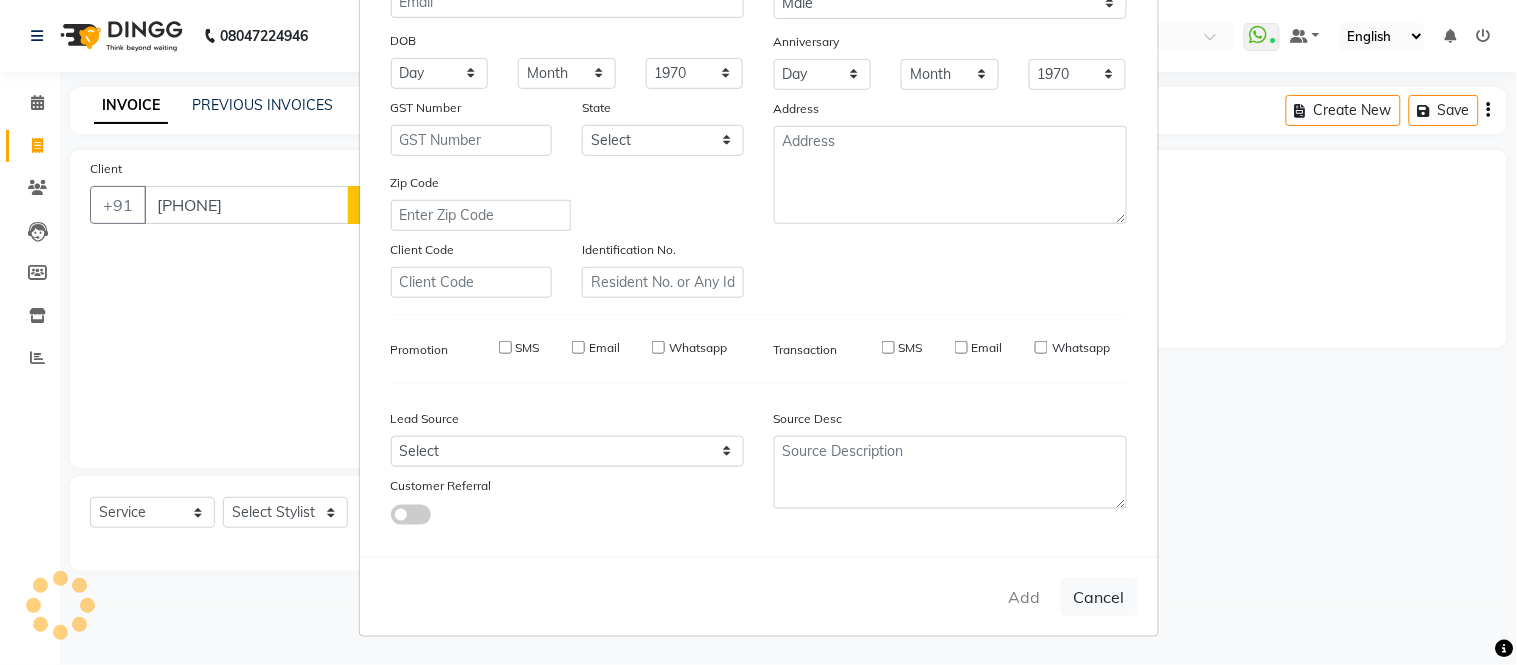 type 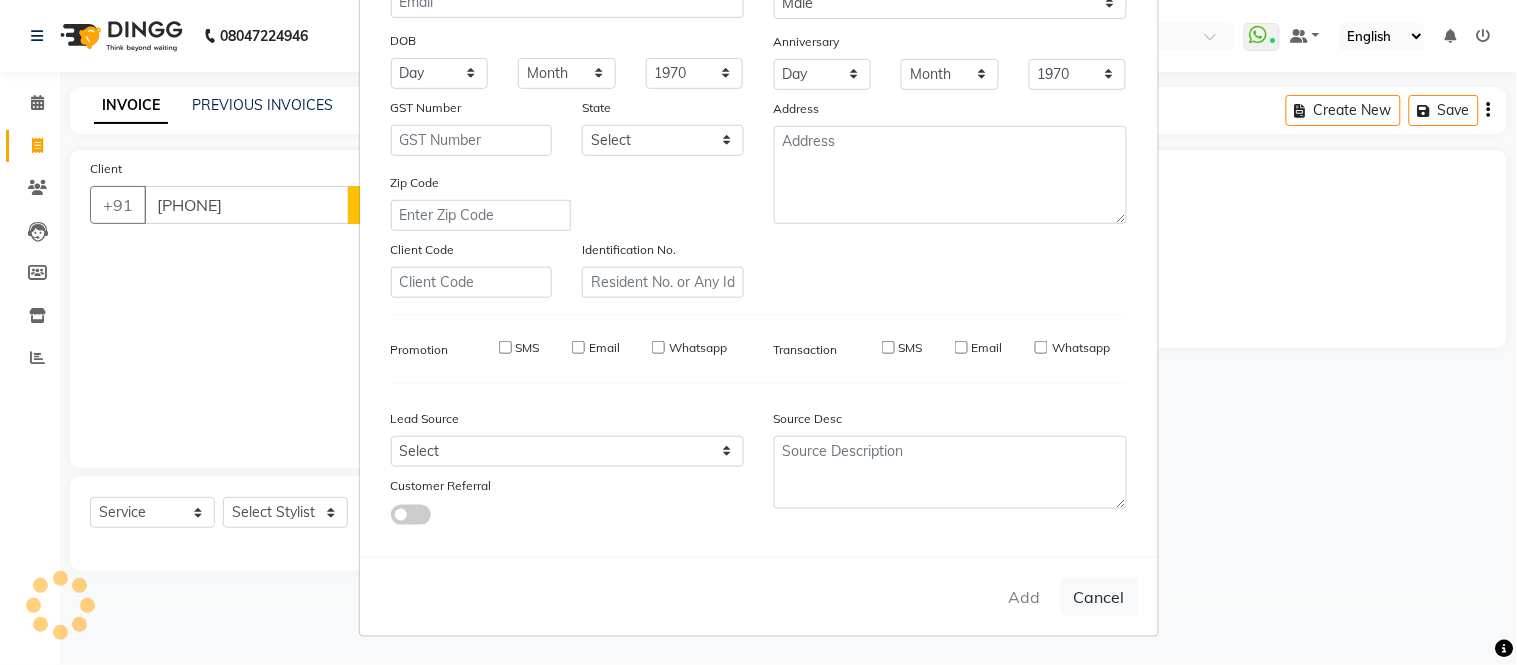 select 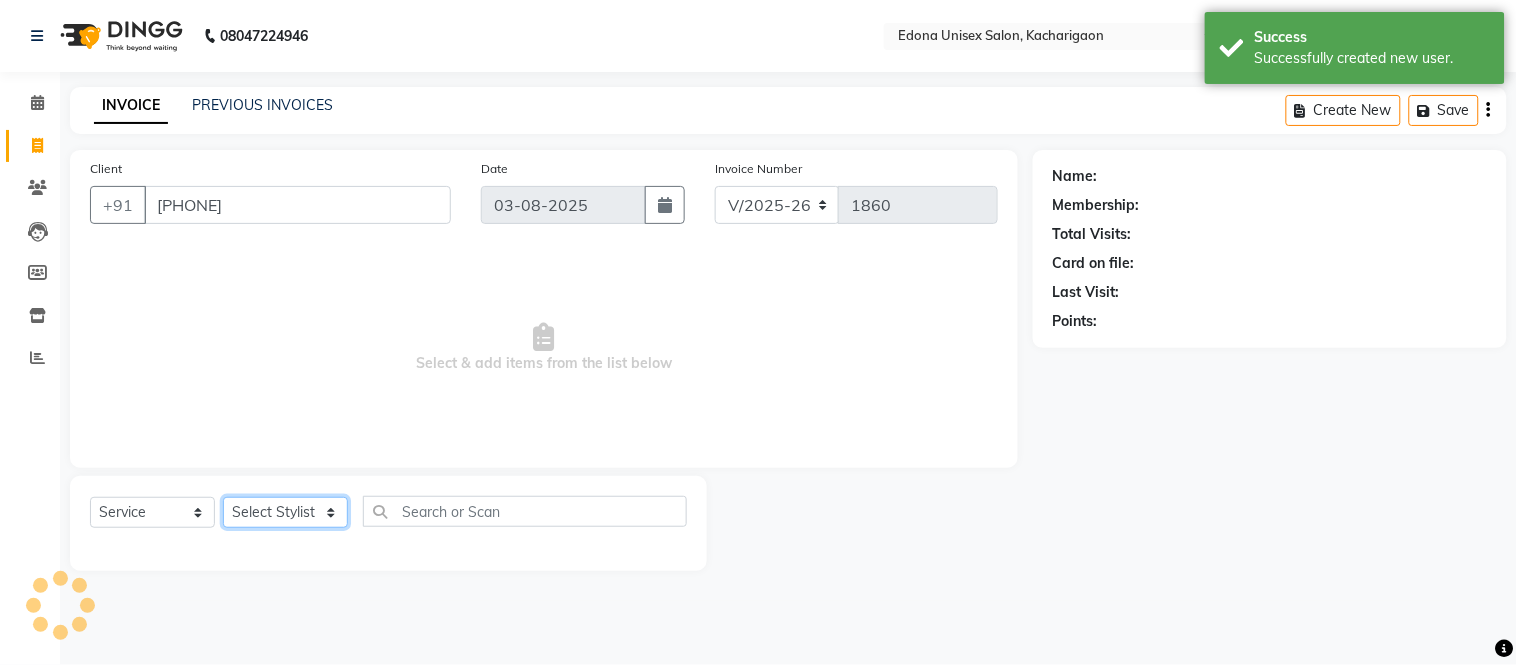 click on "Select Stylist Admin Anju Sonar Bir Basumtary Bishal Bharma Hemen Daimari Hombr Jogi Jenny Kayina Kriti Lokesh Verma Mithiser Bodo Monisha Goyari Neha Sonar Pahi Prabir Das Rashmi Basumtary Reshma Sultana Roselin Basumtary Sumitra Subba" 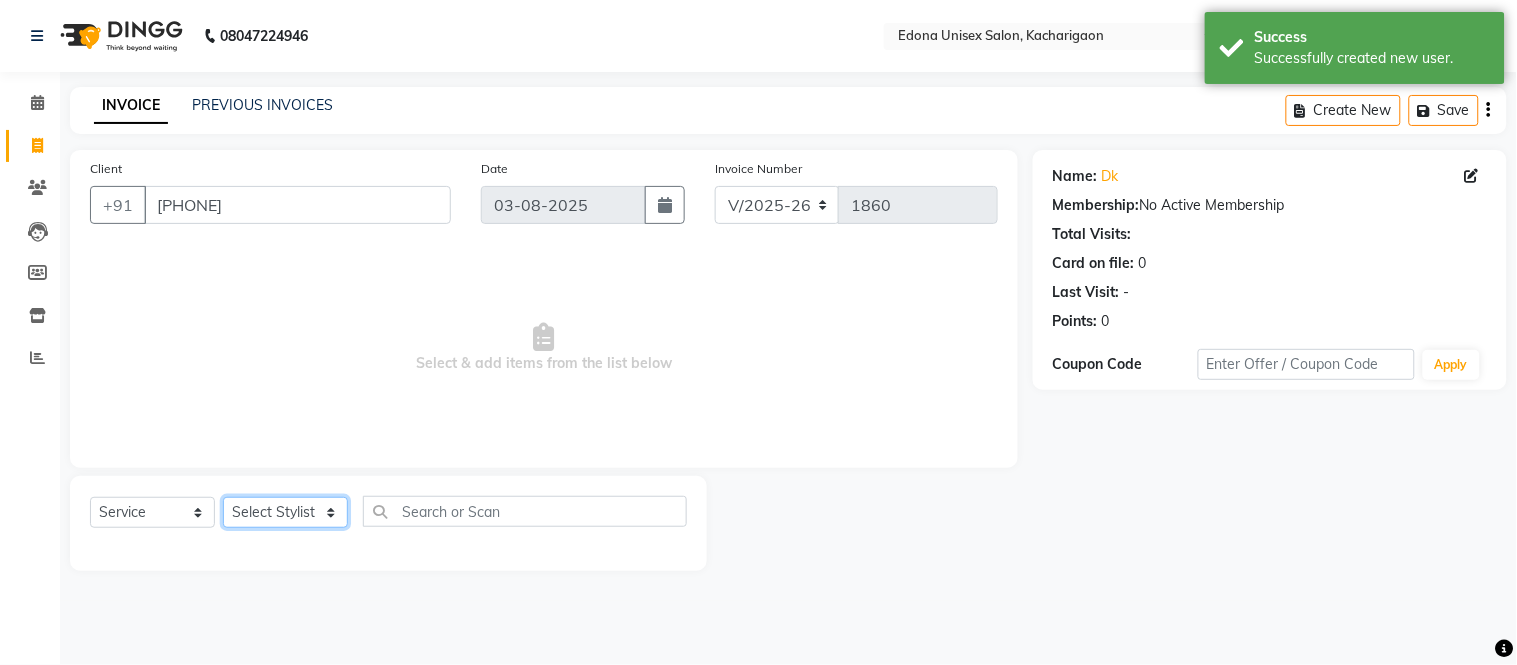 select on "35925" 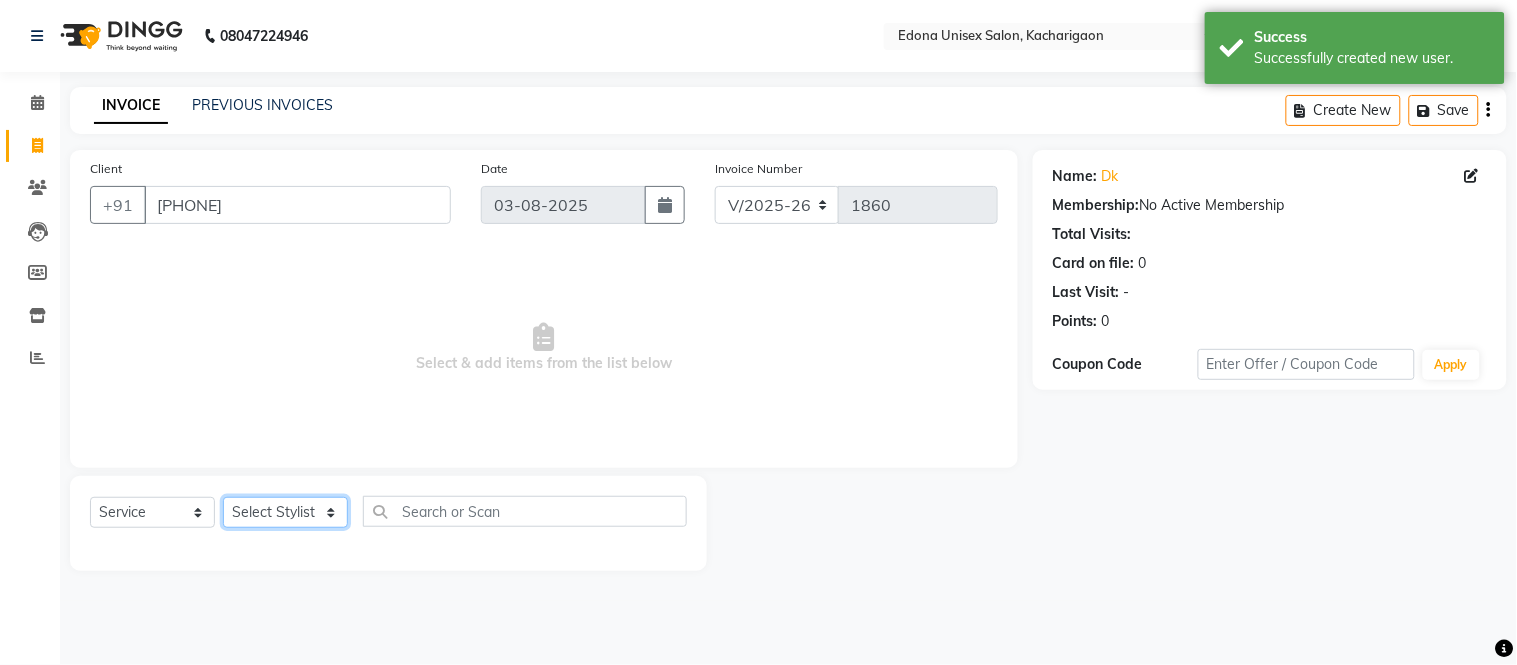 click on "Select Stylist Admin Anju Sonar Bir Basumtary Bishal Bharma Hemen Daimari Hombr Jogi Jenny Kayina Kriti Lokesh Verma Mithiser Bodo Monisha Goyari Neha Sonar Pahi Prabir Das Rashmi Basumtary Reshma Sultana Roselin Basumtary Sumitra Subba" 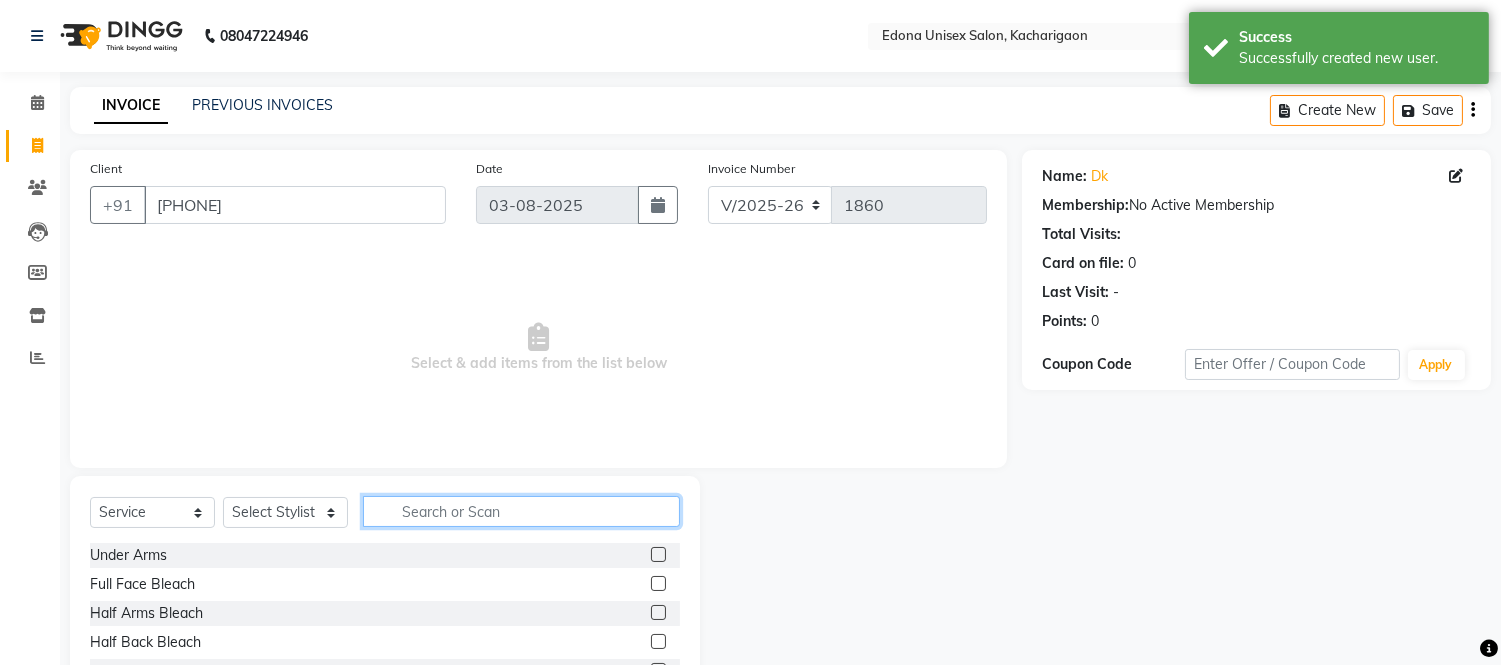 click 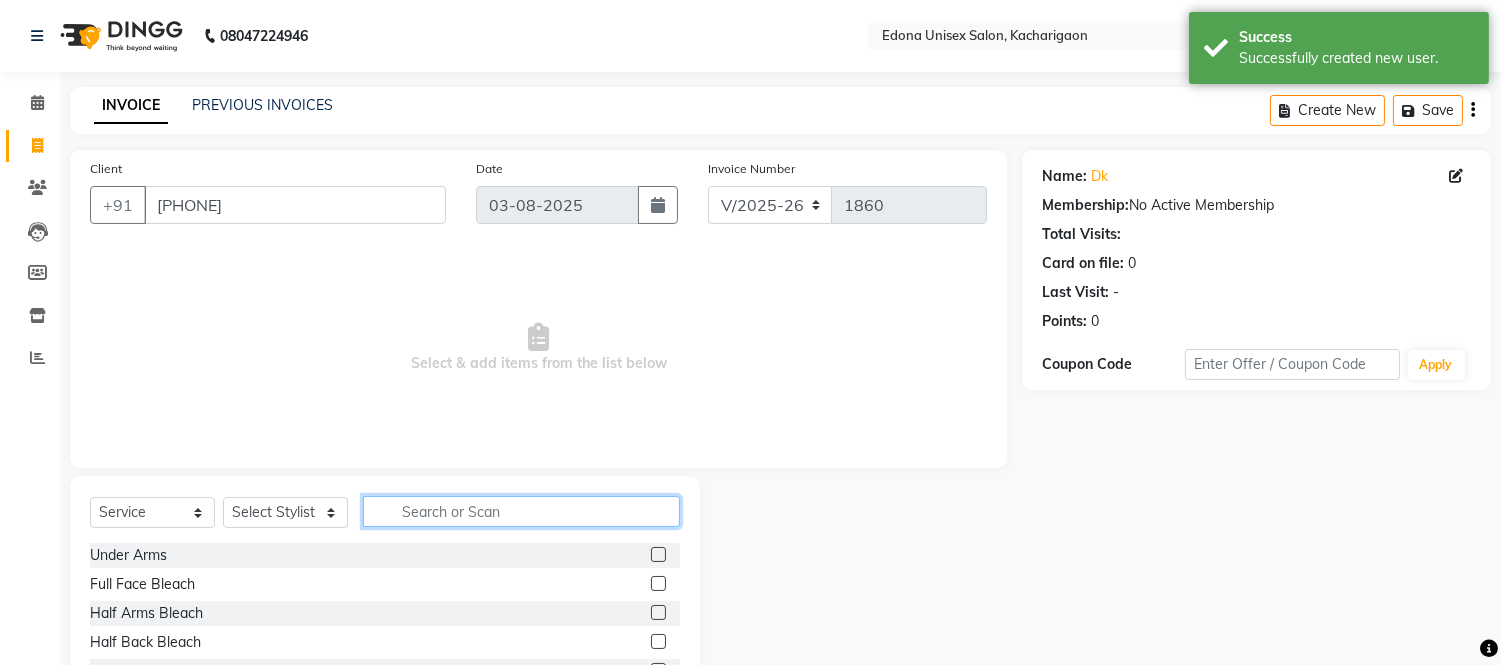 type on "o" 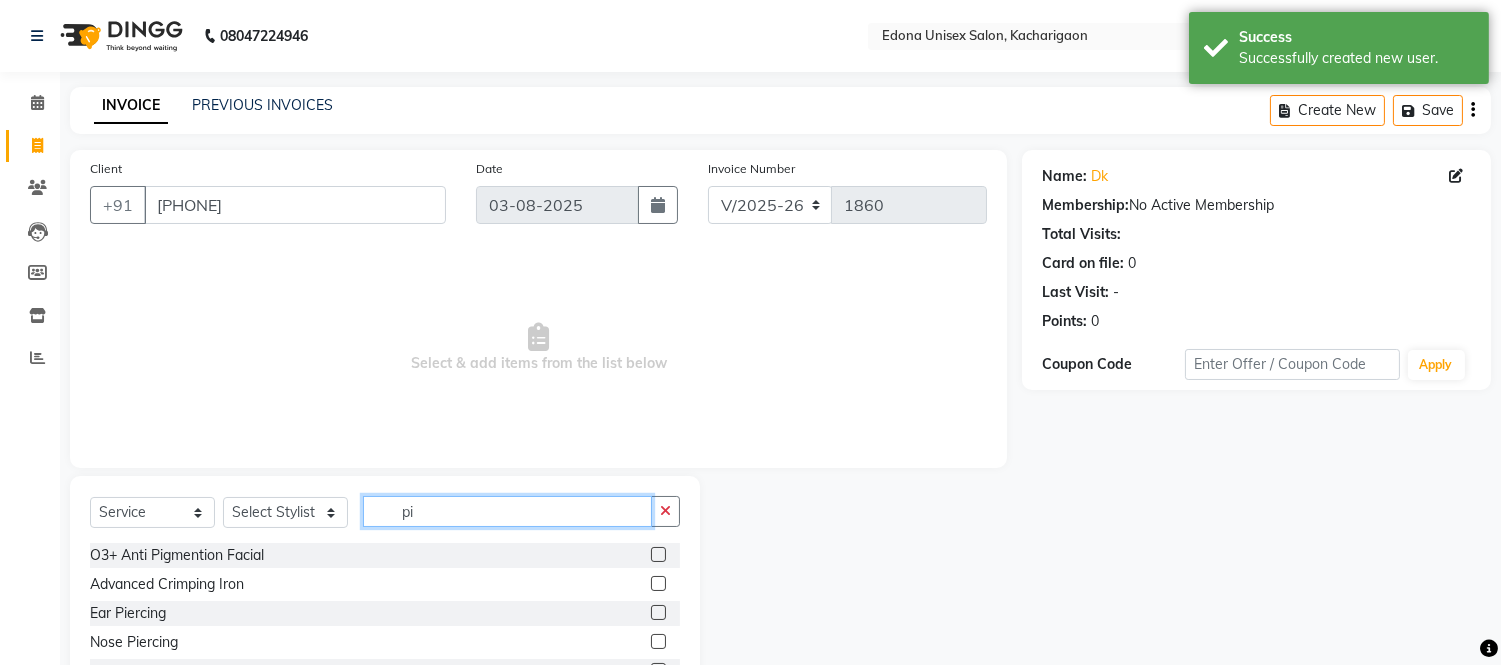 type on "pi" 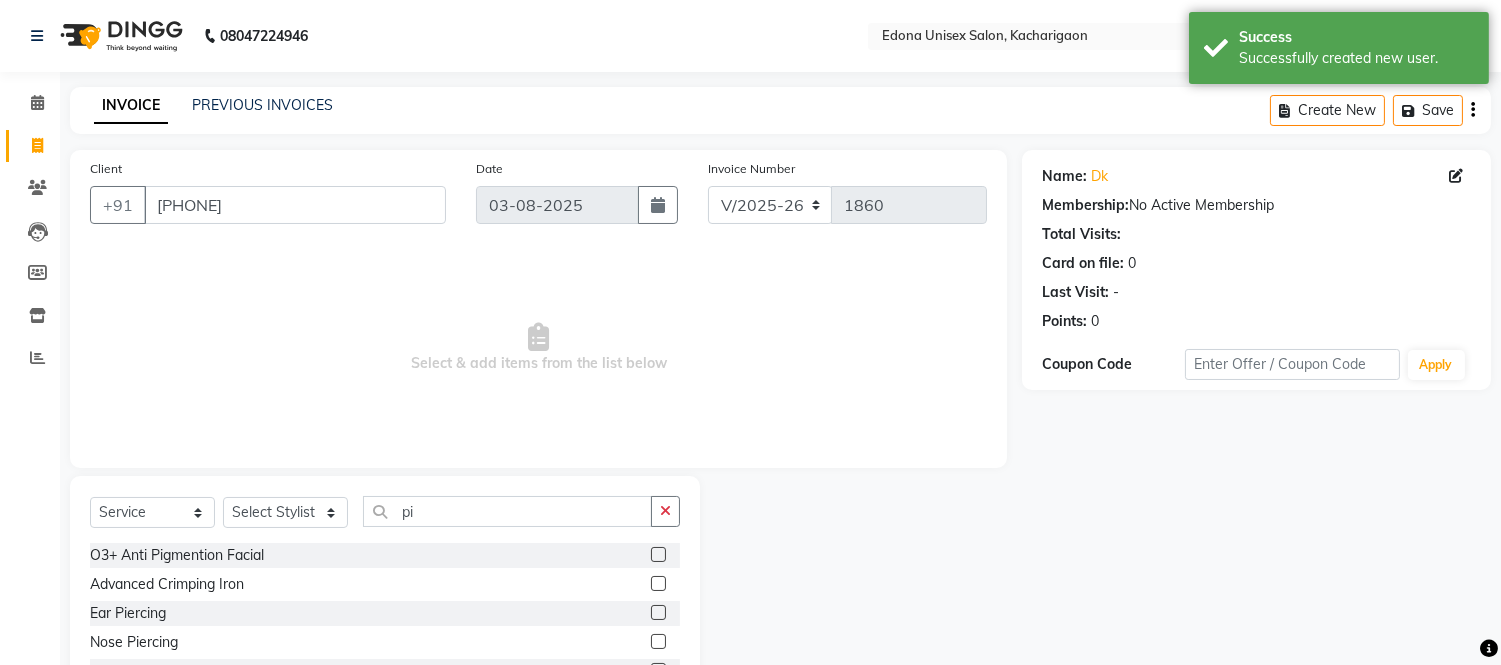 click 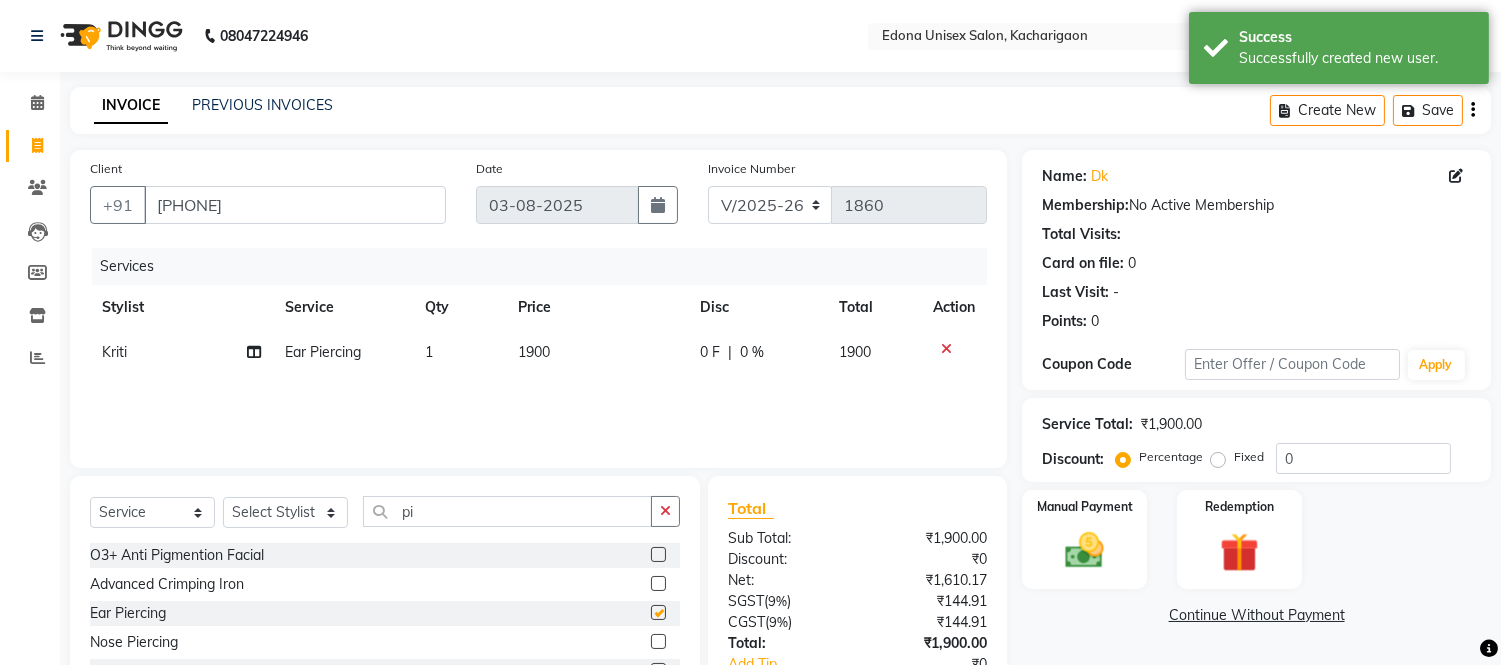checkbox on "false" 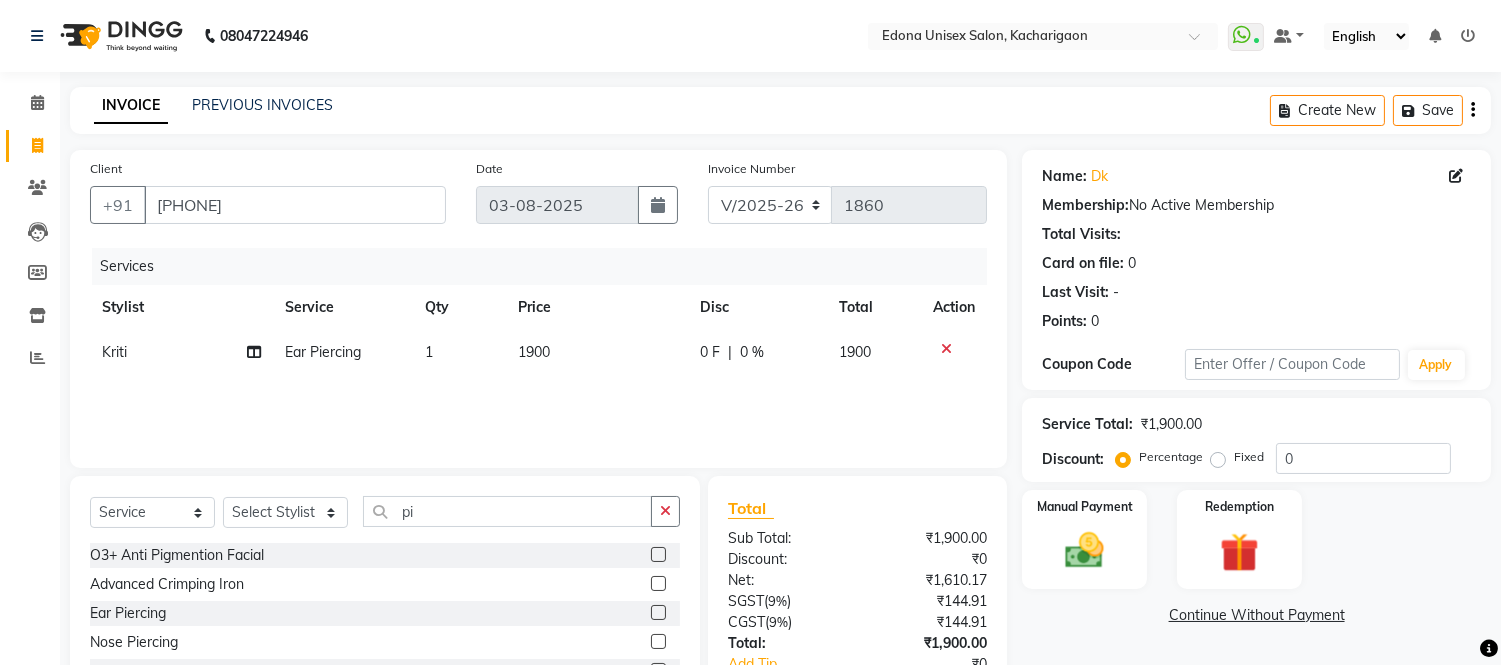click on "1900" 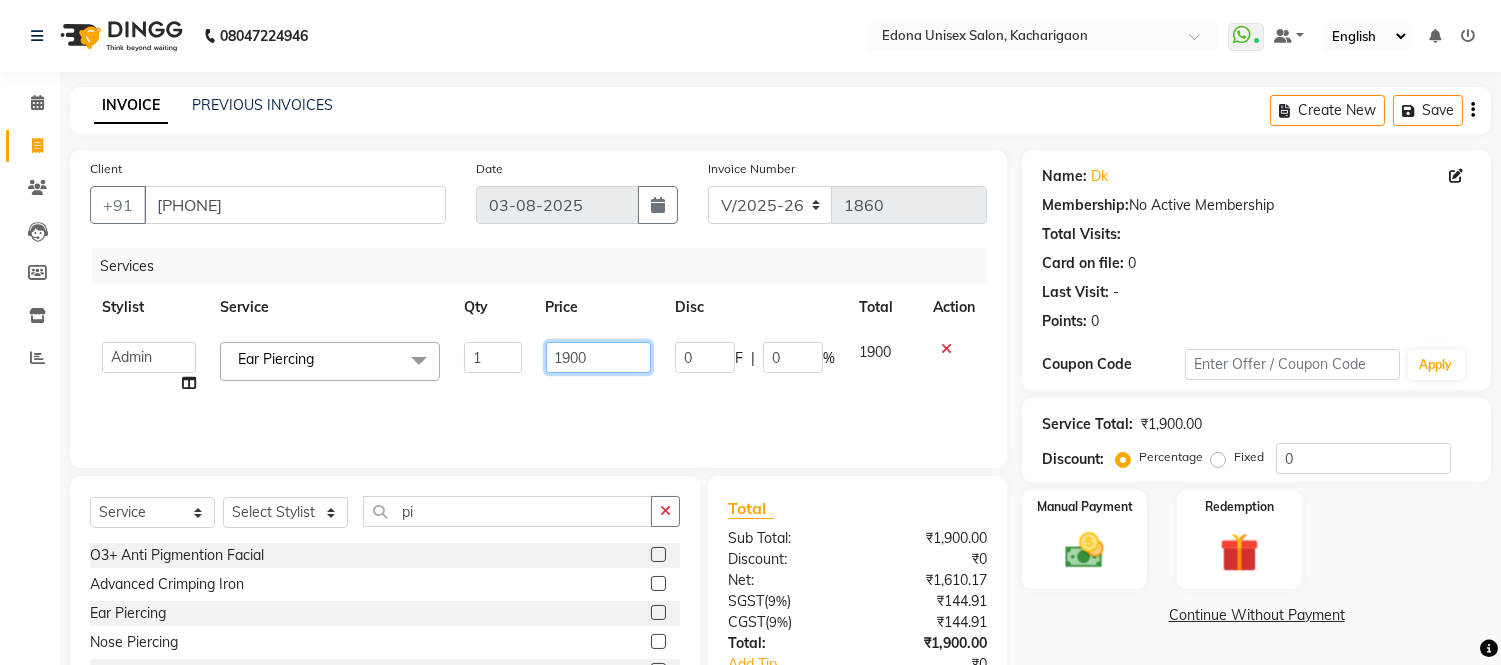 click on "1900" 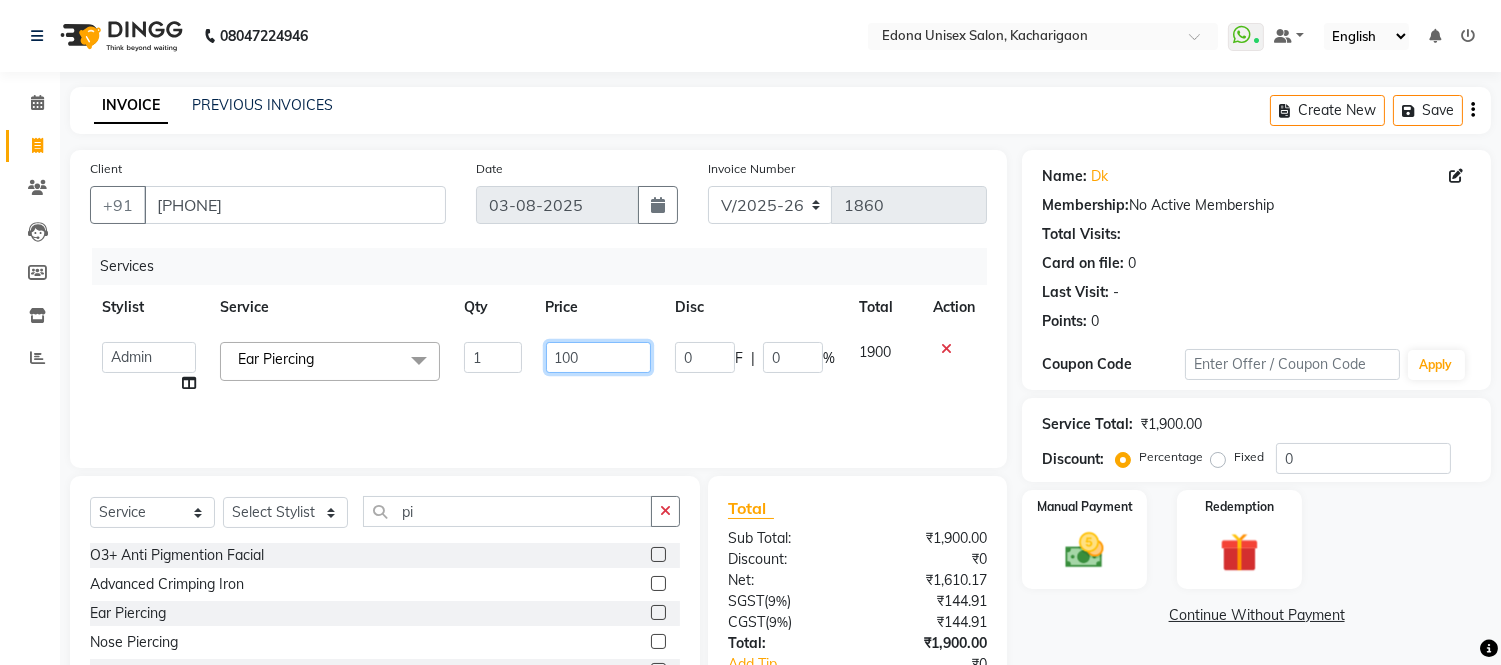 type on "1200" 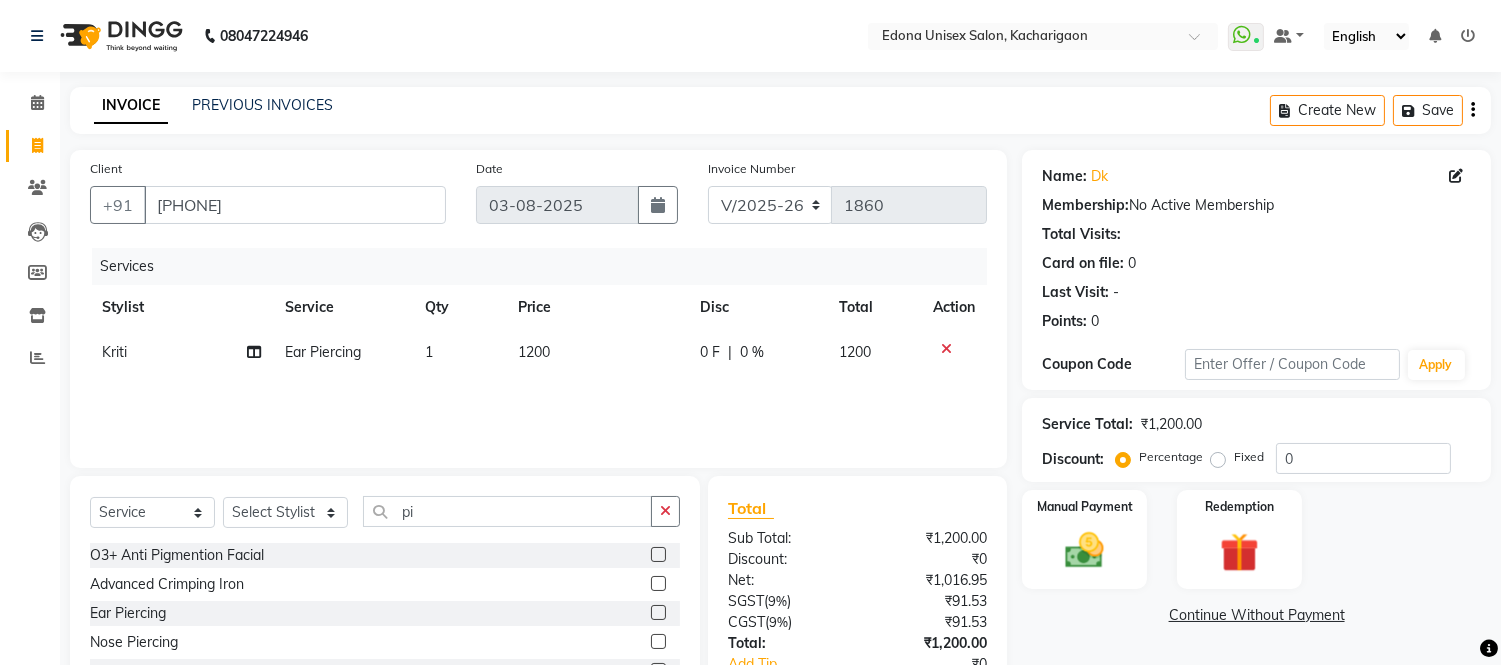 click on "Services Stylist Service Qty Price Disc Total Action Kriti Ear Piercing  1 1200 0 F | 0 % 1200" 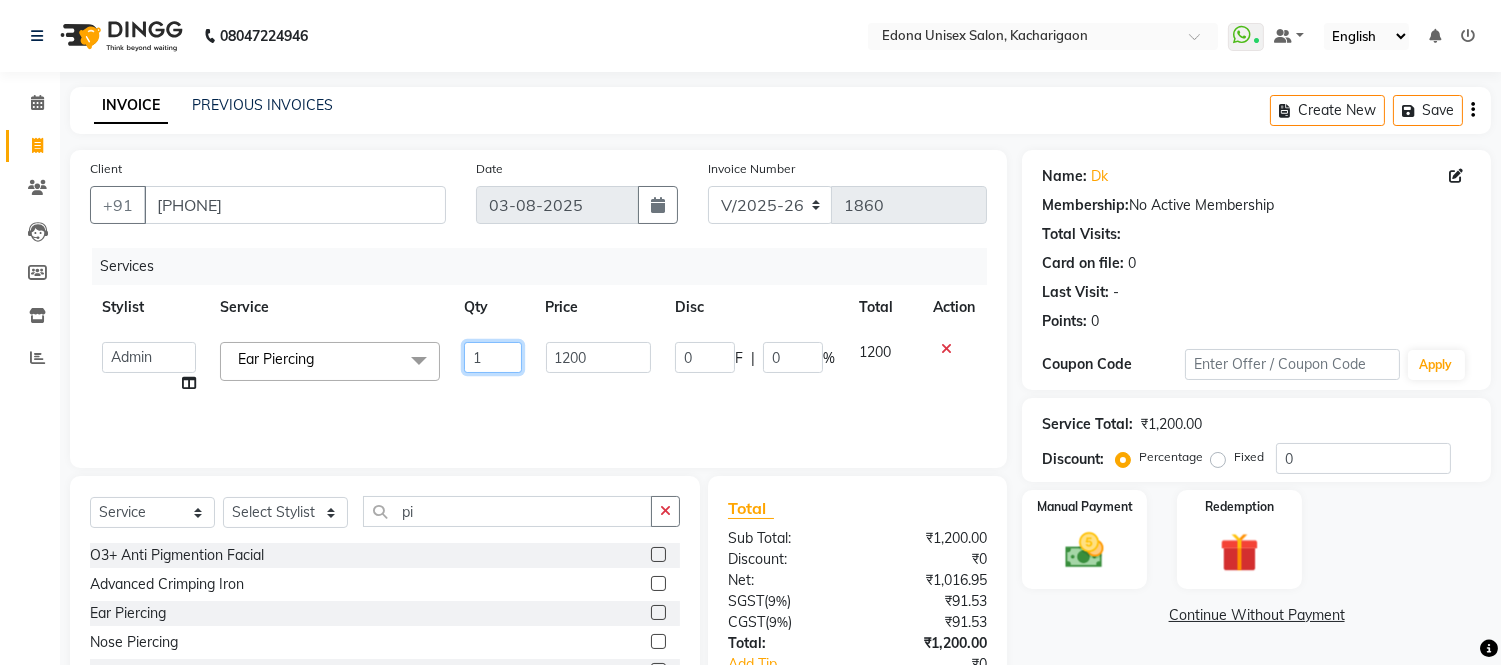 drag, startPoint x: 474, startPoint y: 354, endPoint x: 488, endPoint y: 354, distance: 14 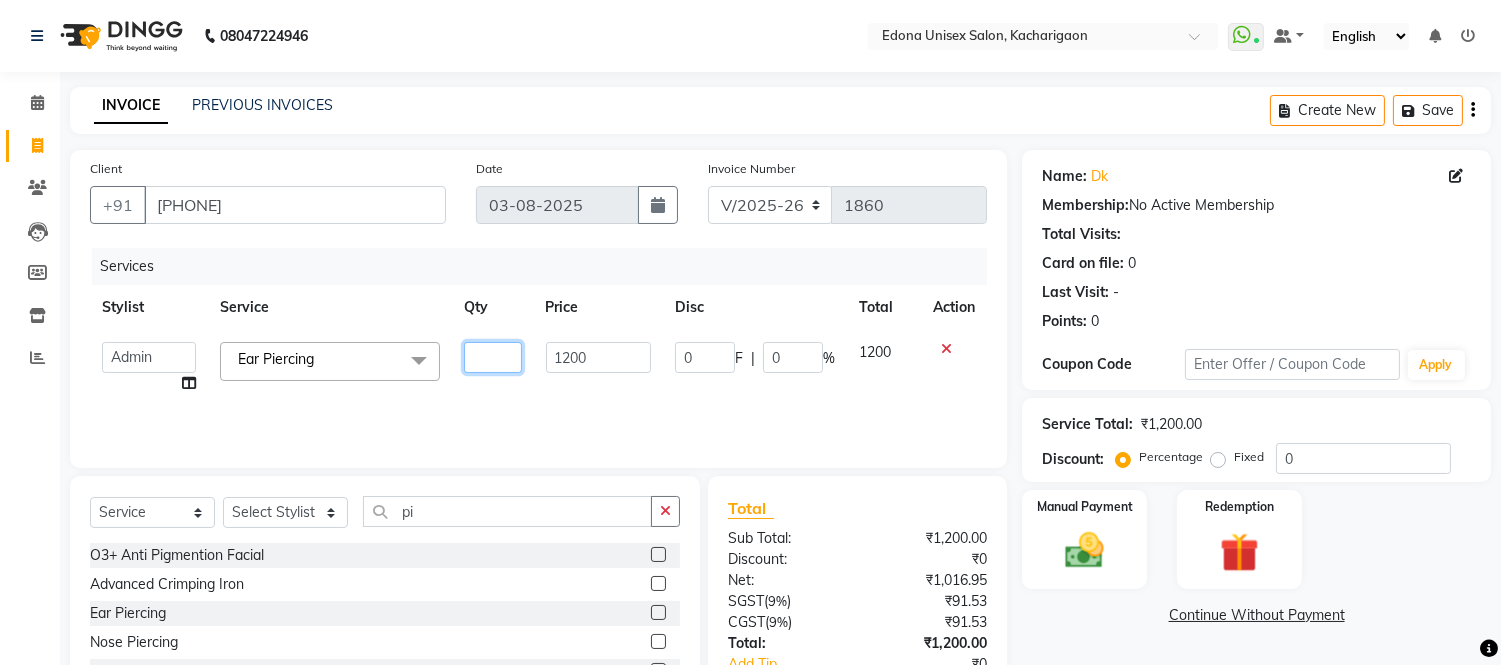 type on "2" 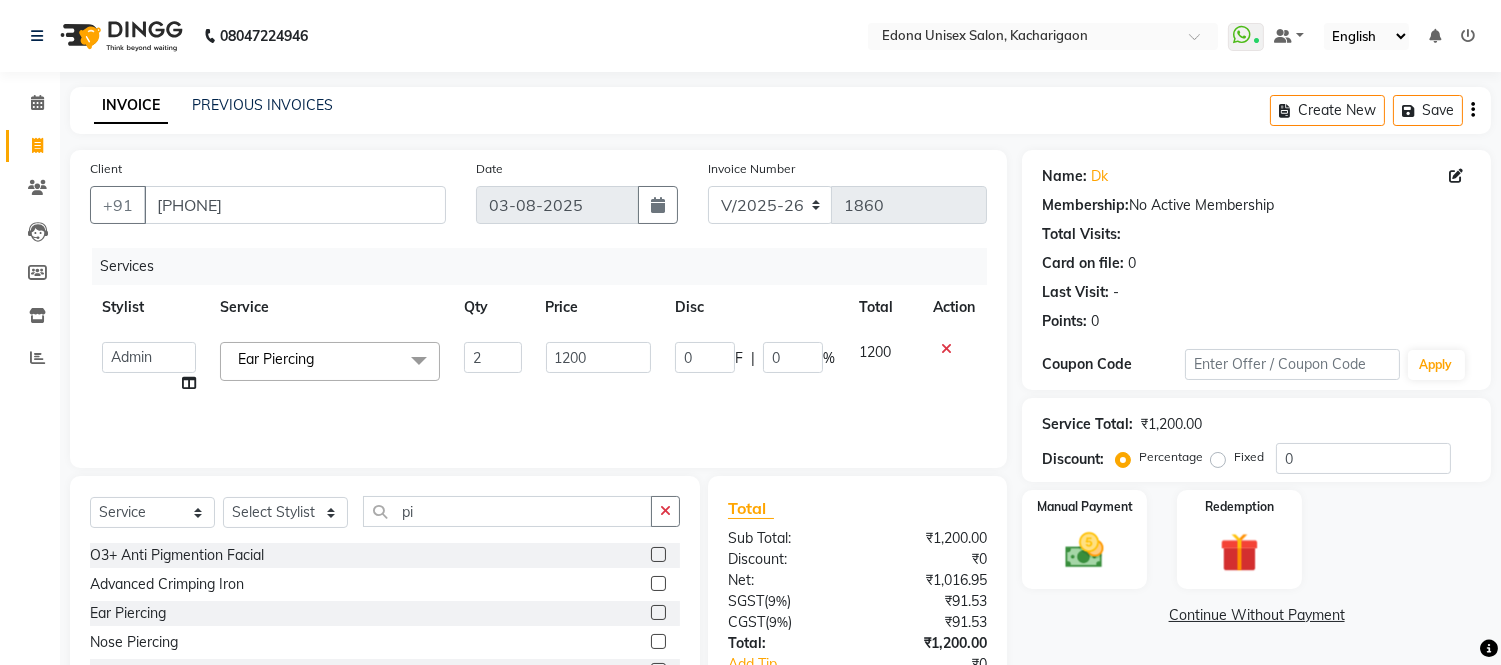 click on "Services Stylist Service Qty Price Disc Total Action  Admin   Anju Sonar   Bir Basumtary   Bishal Bharma   Hemen Daimari   Hombr Jogi   Jenny Kayina   Kriti   Lokesh Verma   Mithiser Bodo   Monisha Goyari   Neha Sonar   Pahi   Prabir Das   Rashmi Basumtary   Reshma Sultana   Roselin Basumtary   Sumitra Subba  Ear Piercing   x Under Arms Full Face Bleach Half Arms Bleach Half Back Bleach Full Face & Neck Bleach Half Feet Bleach Full Arms Bleach Full Back Bleach Full Feet Bleach Full Body Bleach Nano Plastia Neck D-Tan Full/Face D-Tan Half Arms D-Tan Half Feet D-Tan Back D-Tan Full Arms D-Tan Full Feet D-Tan Other Pack Clean Up Lotus Clean Up Jeannot Clean Up Cheryl'S Clean Up O3 Clean Up Basic Facial O3 D-Tan Clean Up Advanced Facial Cheryl'S Facial Jeannot Facial O3+ Whitning & Brighting Facial Lotus (Preservita) Facial O3+ Shine & Glow Facial O3+ Anti Agening Facial O3+ Anti Pigmention Facial Treatment Facial Bridal Facial O3+ Diamond Facial Hydra facial Beard Color Global Hair Root Touch Up (Majirel) Back" 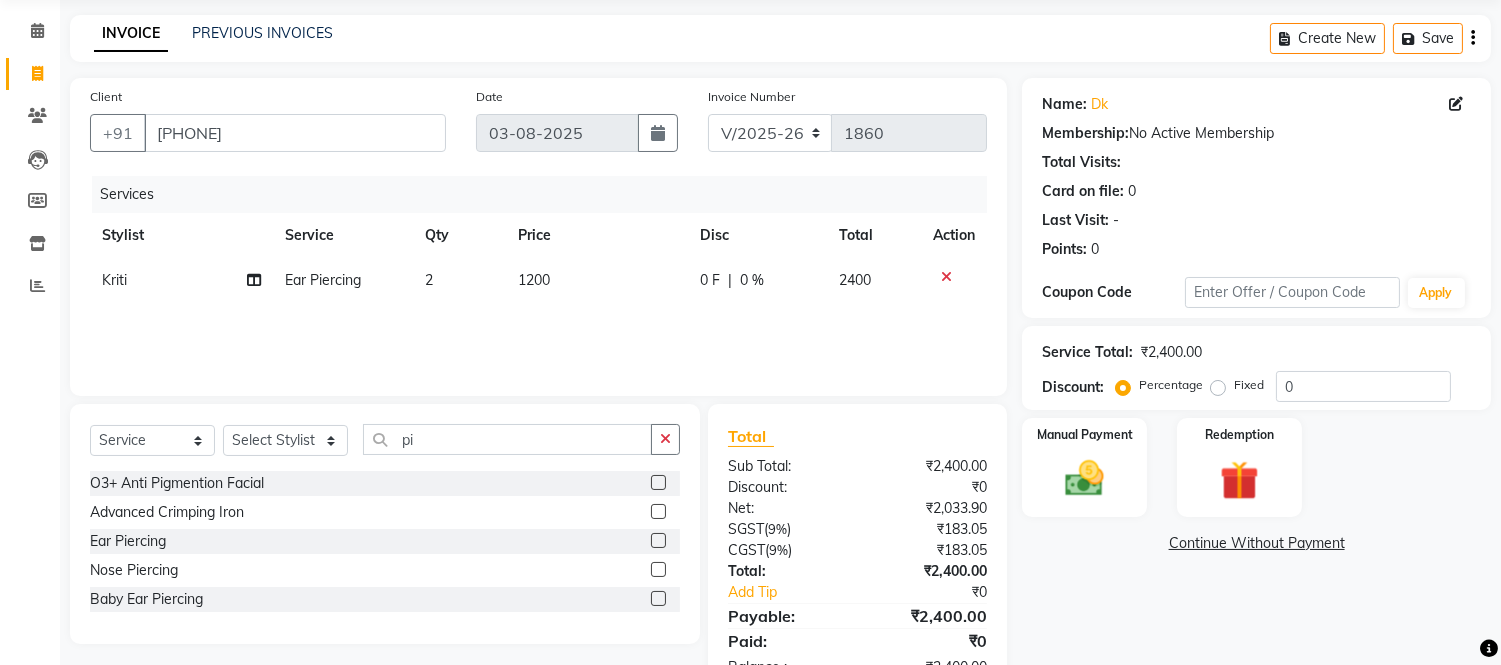 scroll, scrollTop: 111, scrollLeft: 0, axis: vertical 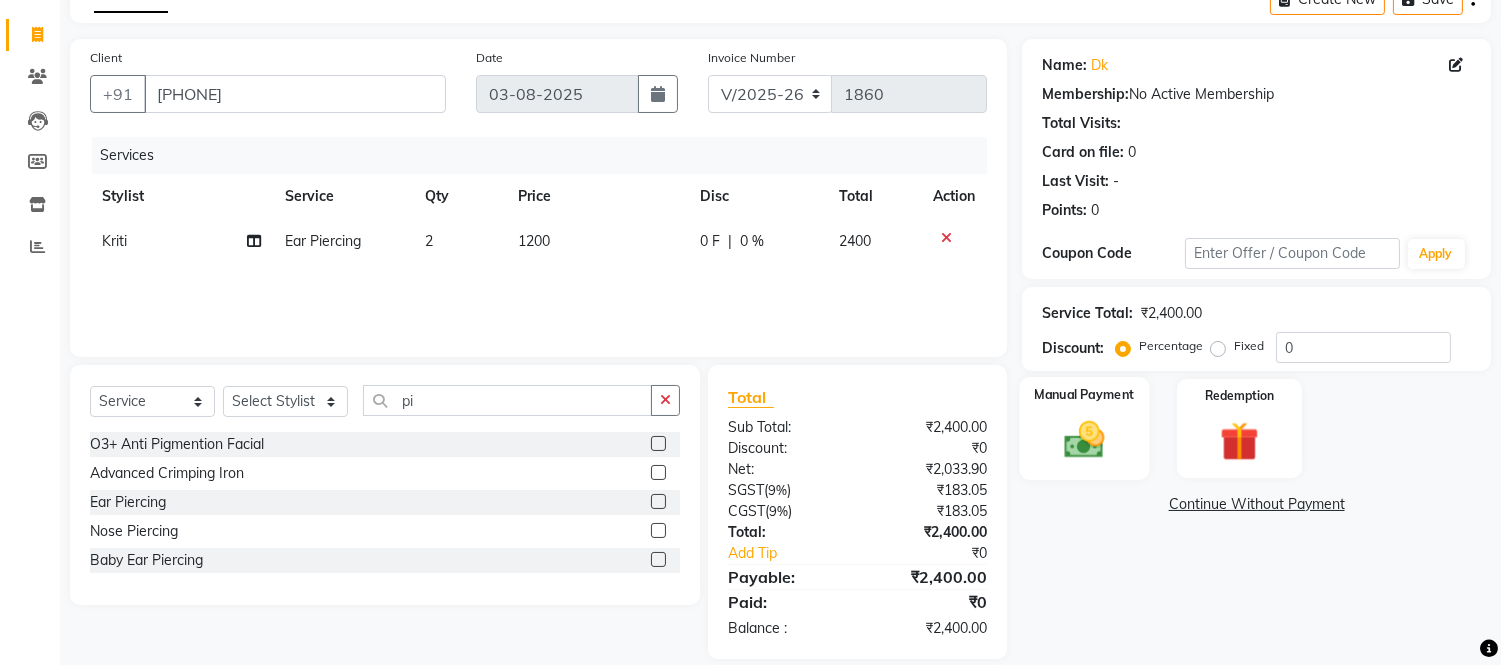 click 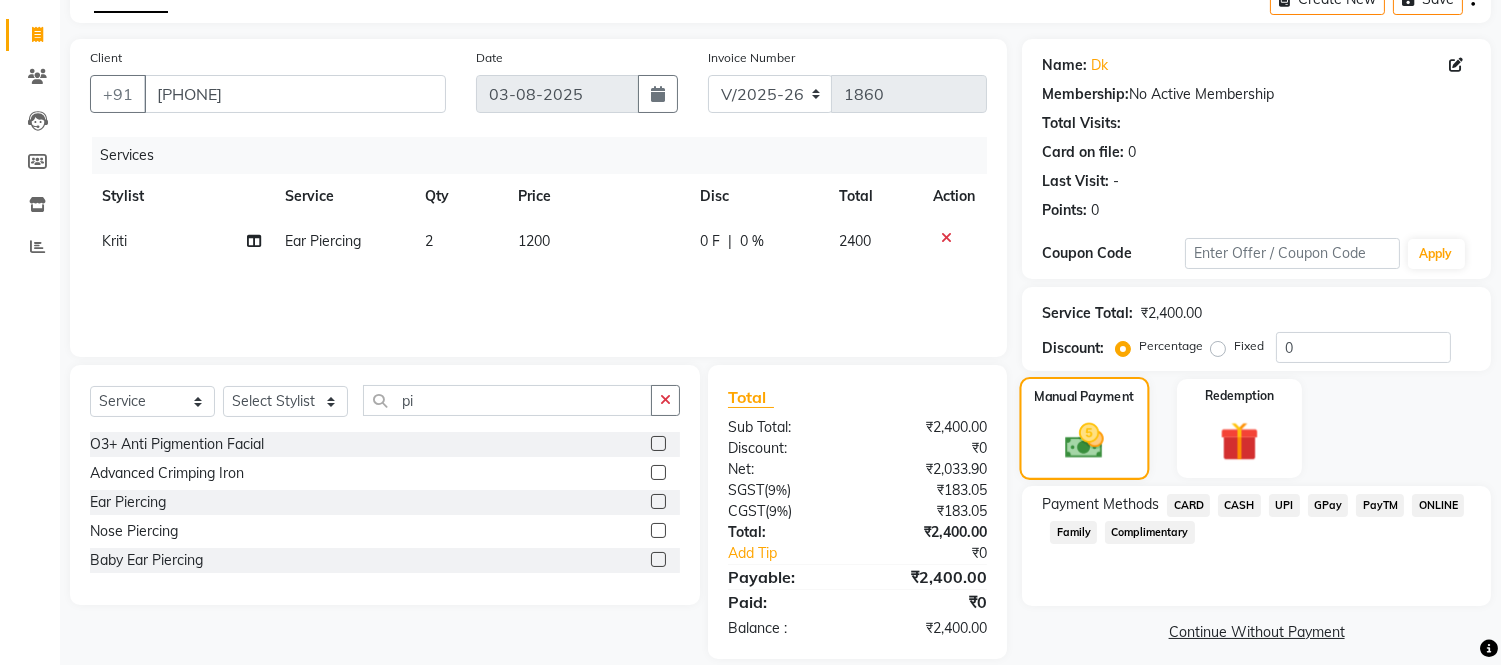 scroll, scrollTop: 134, scrollLeft: 0, axis: vertical 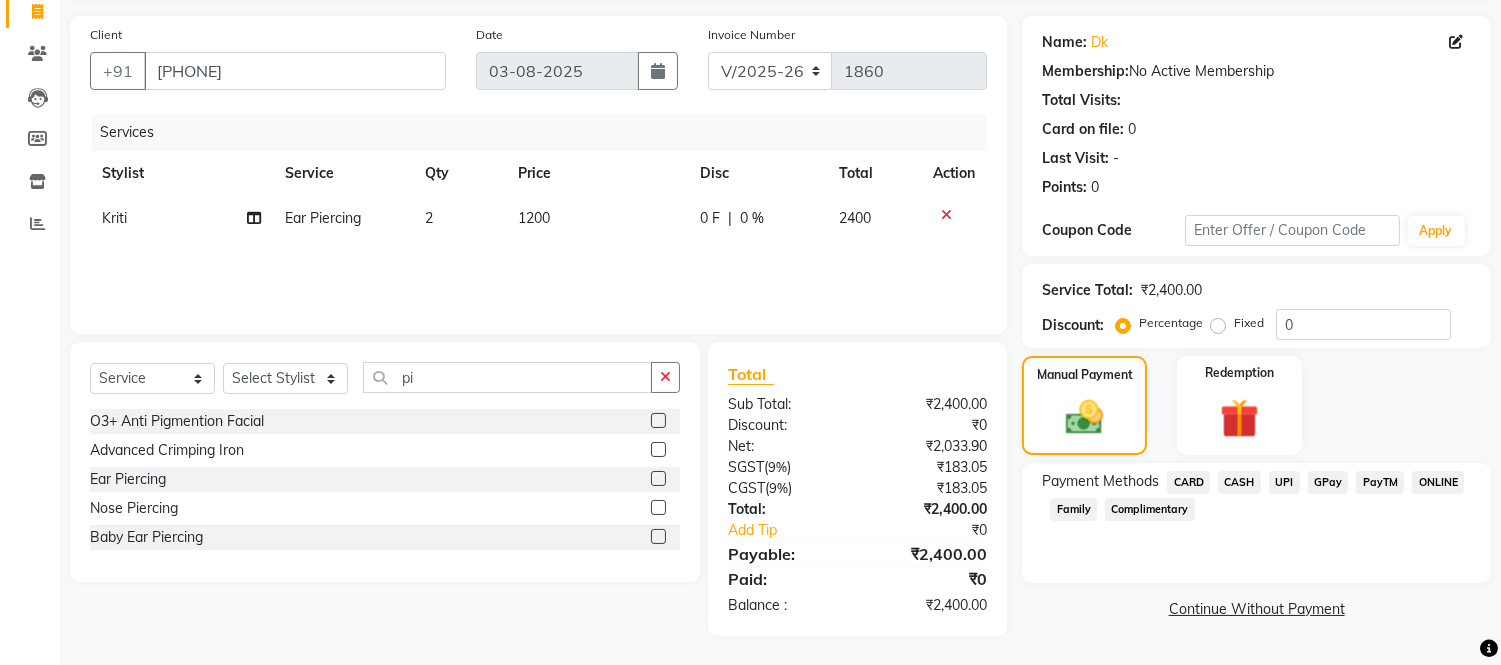 click on "UPI" 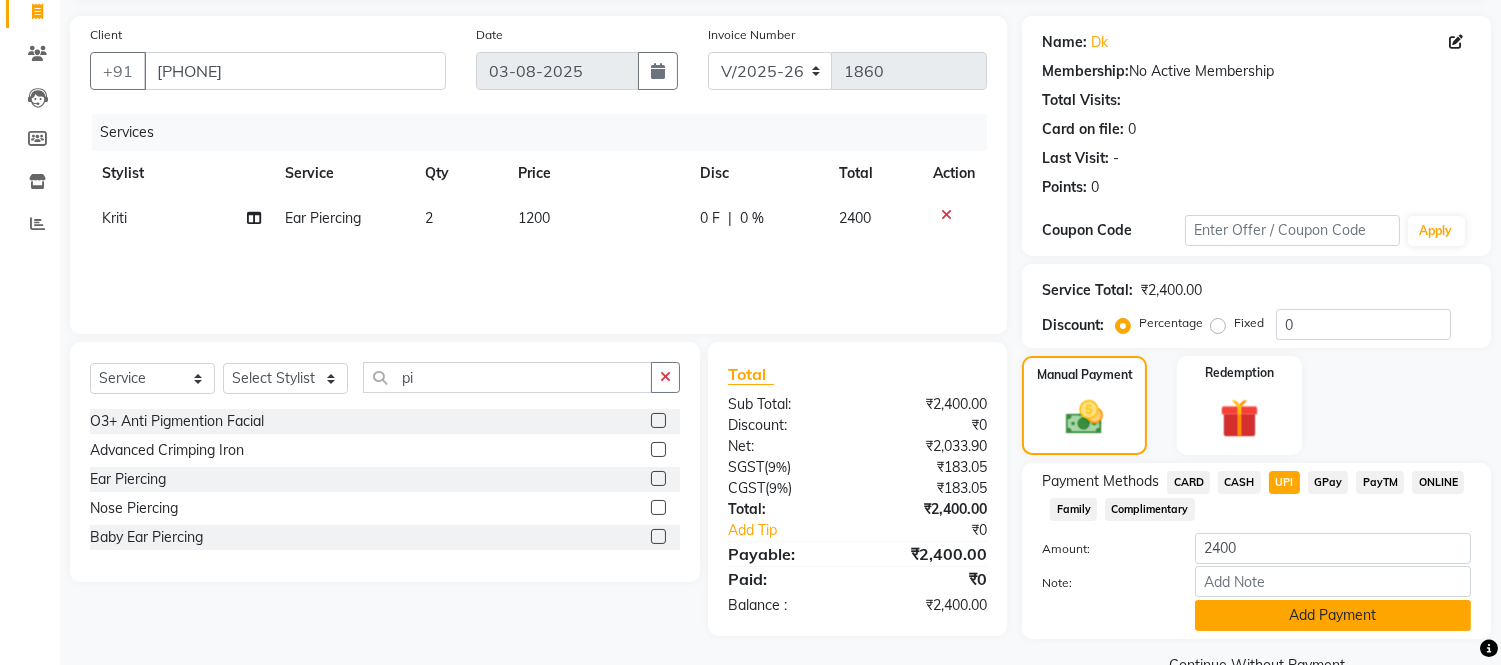 click on "Add Payment" 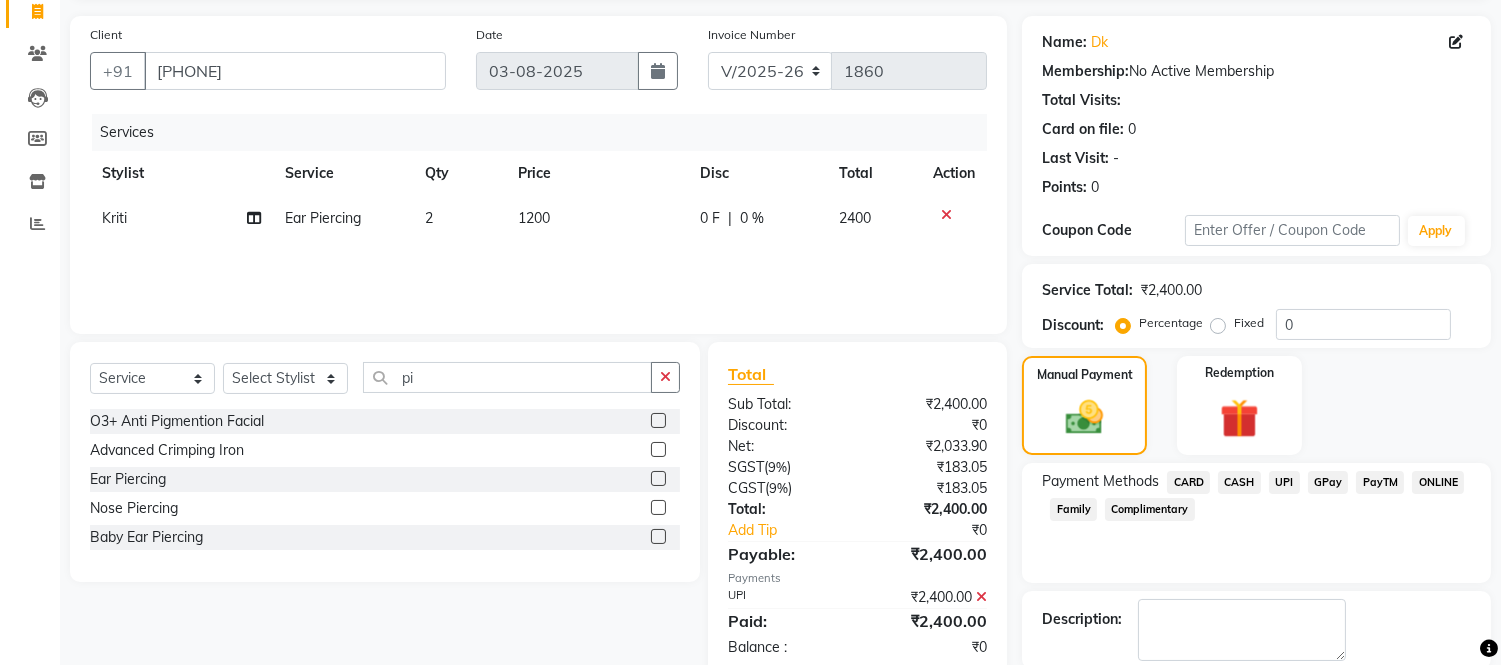 scroll, scrollTop: 234, scrollLeft: 0, axis: vertical 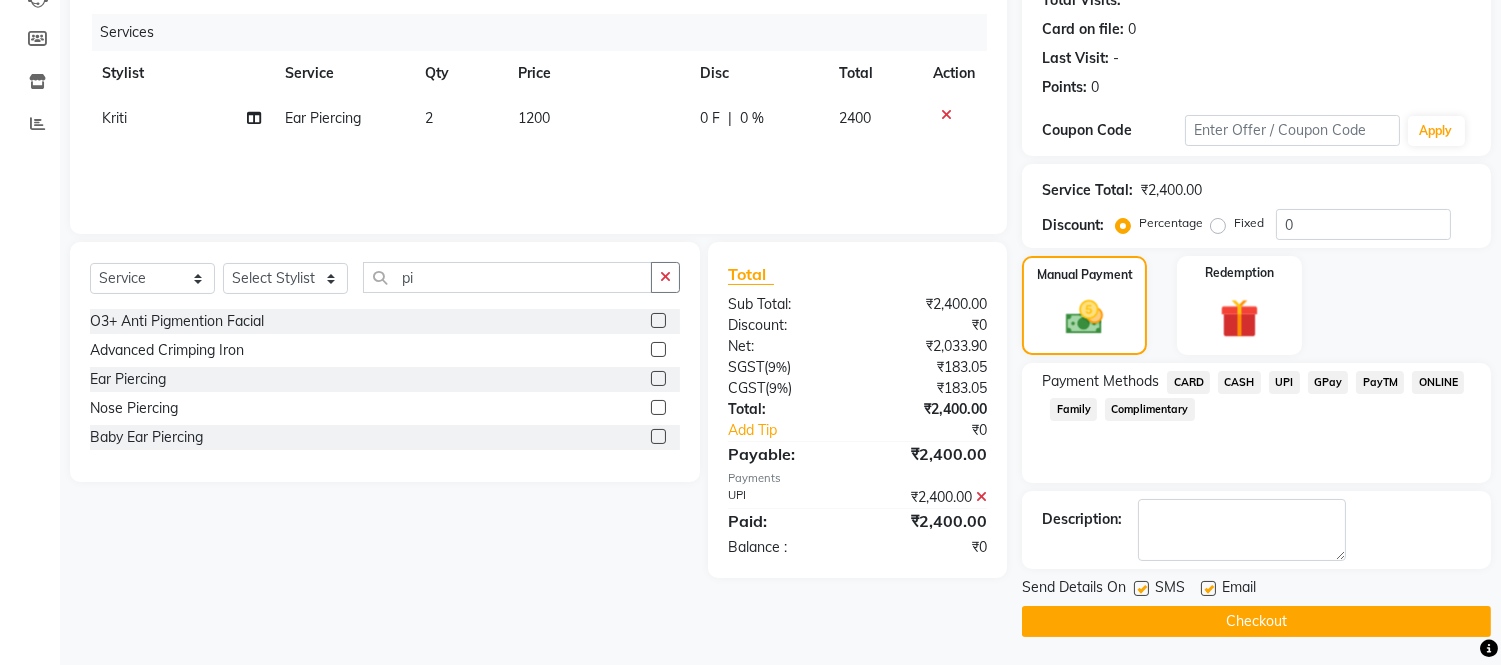 click on "Checkout" 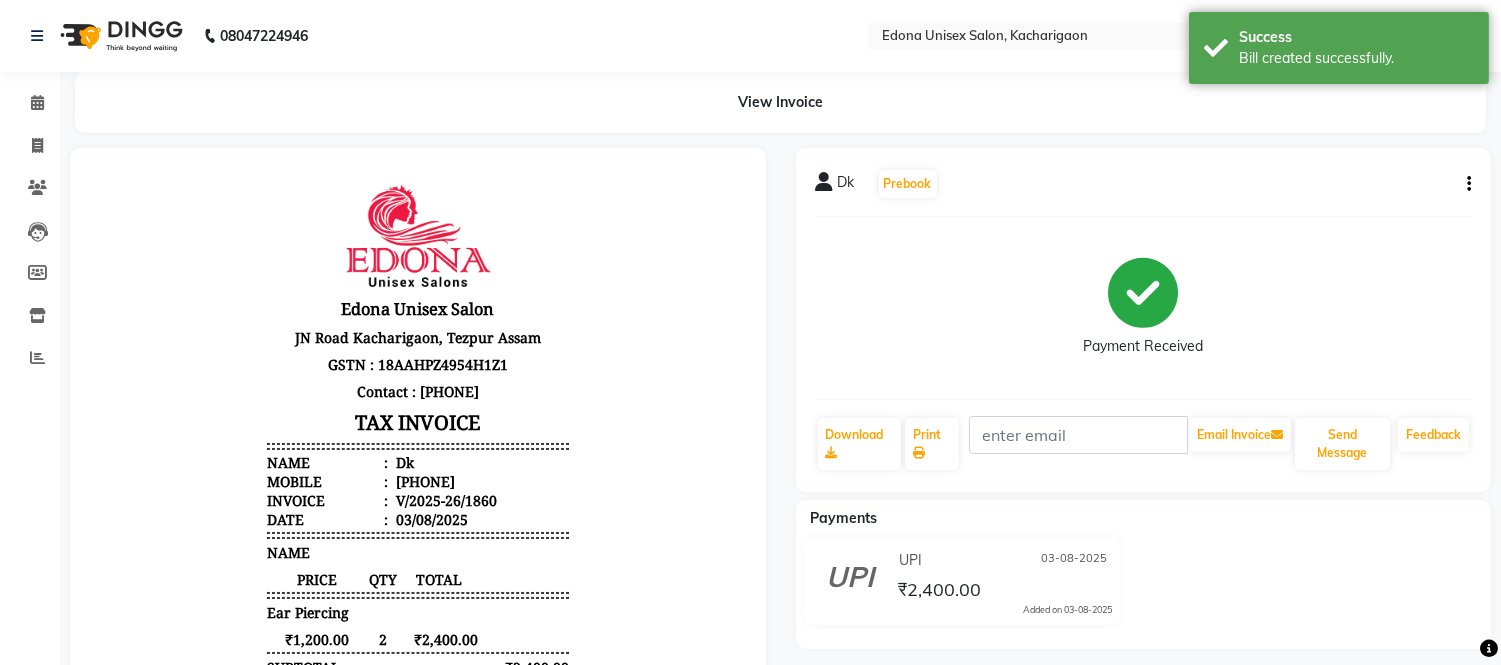 scroll, scrollTop: 0, scrollLeft: 0, axis: both 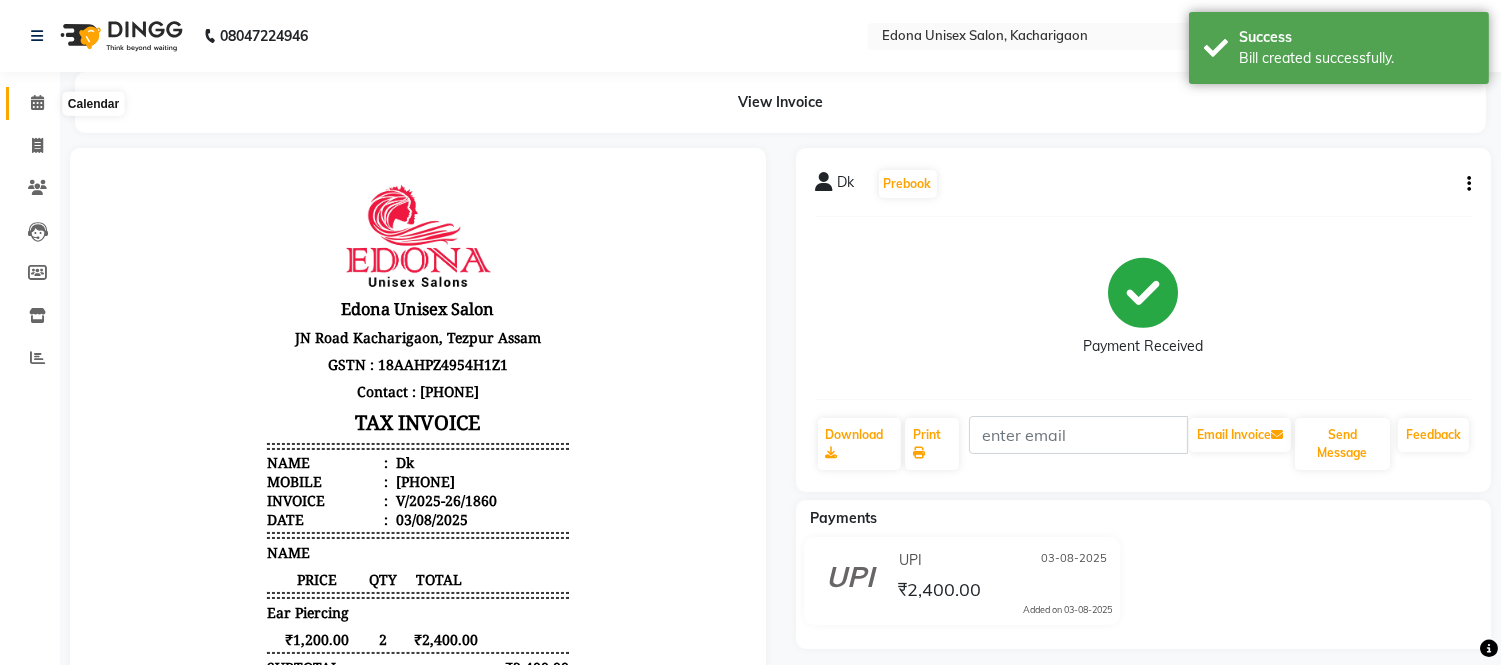 click 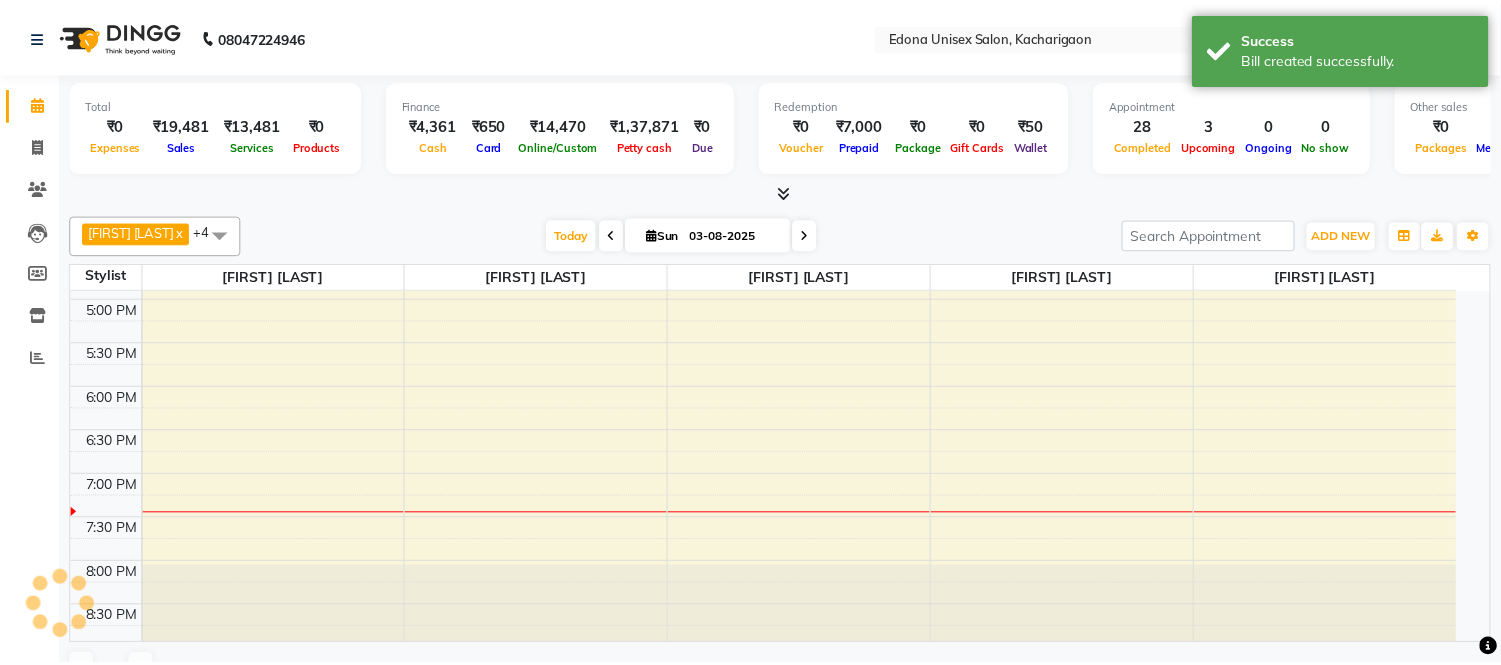 scroll, scrollTop: 0, scrollLeft: 0, axis: both 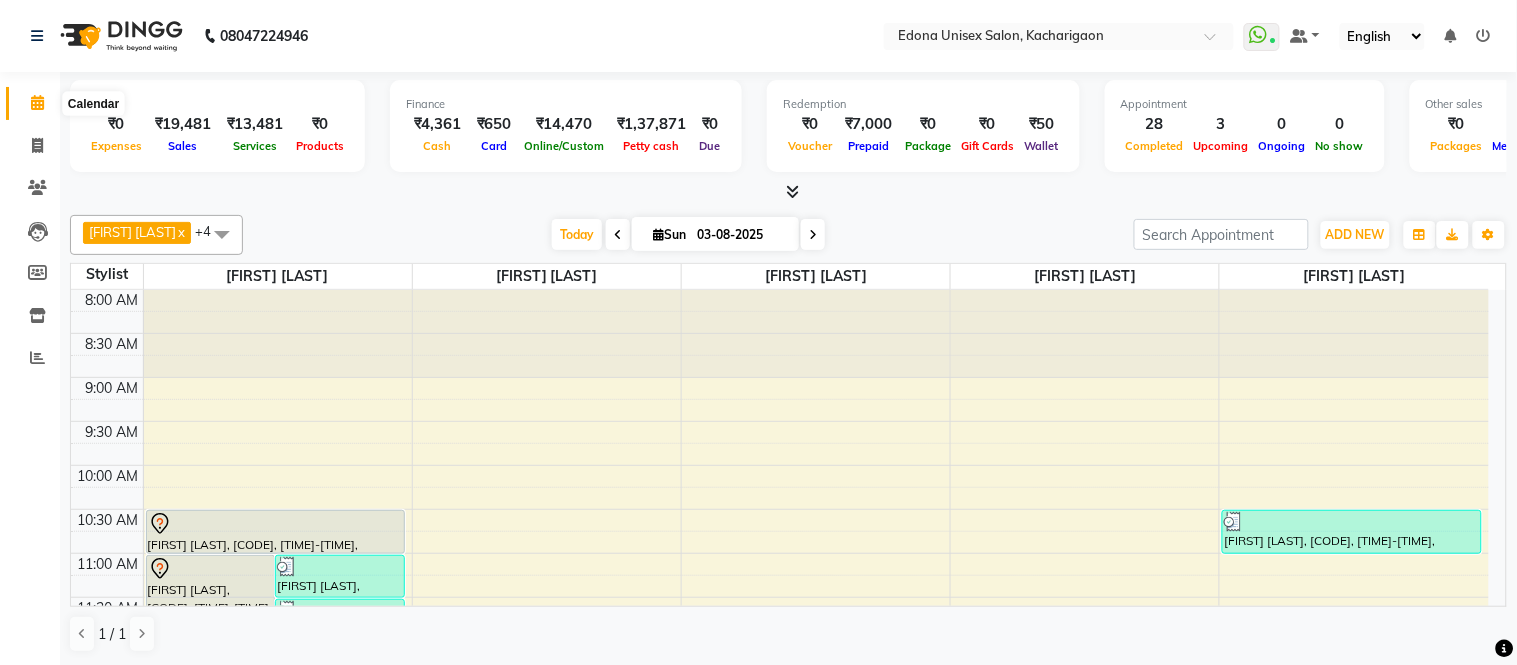 click 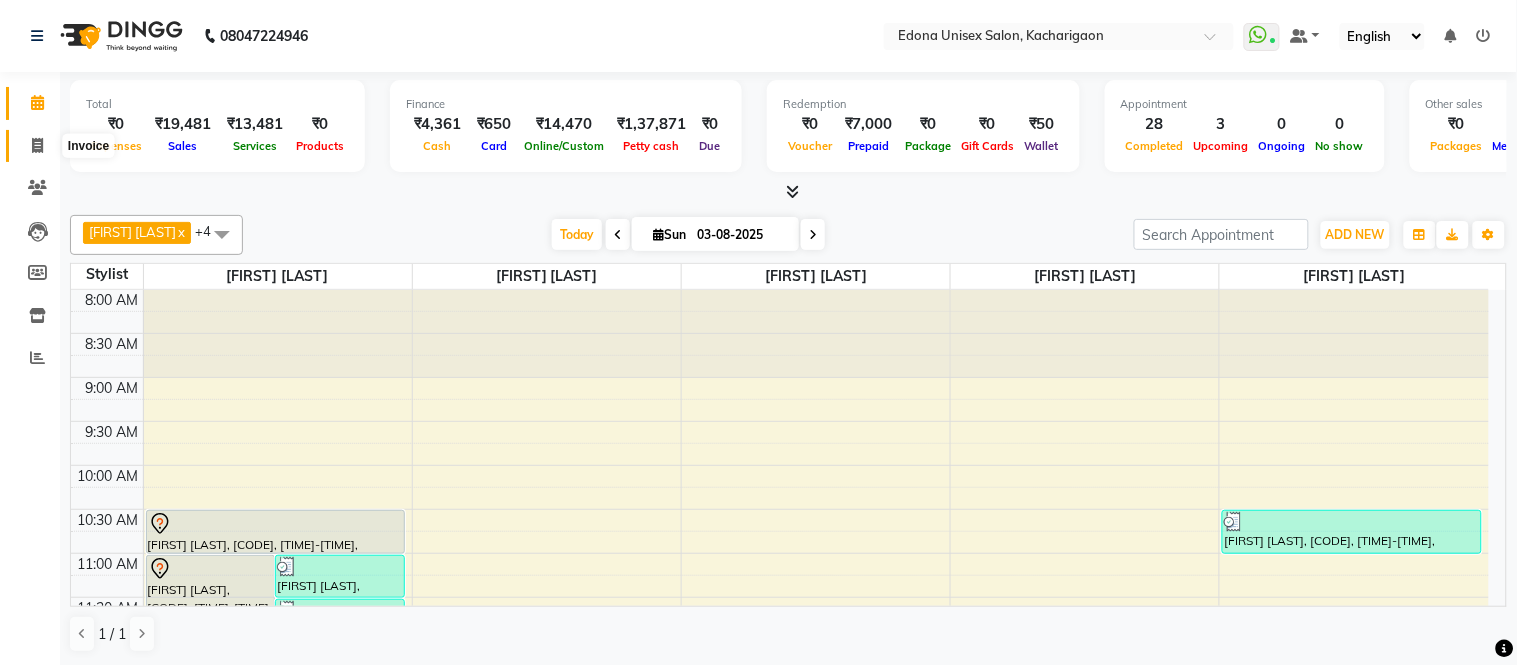 click 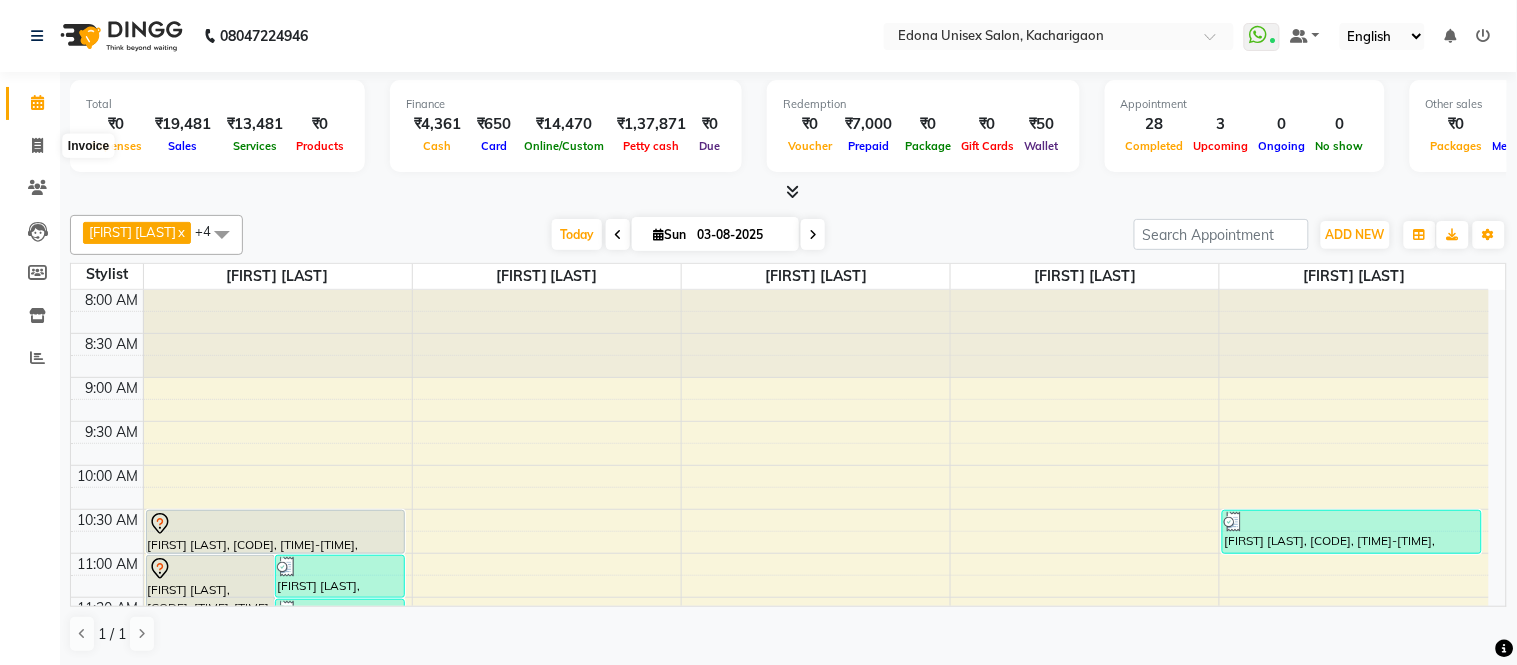 select on "service" 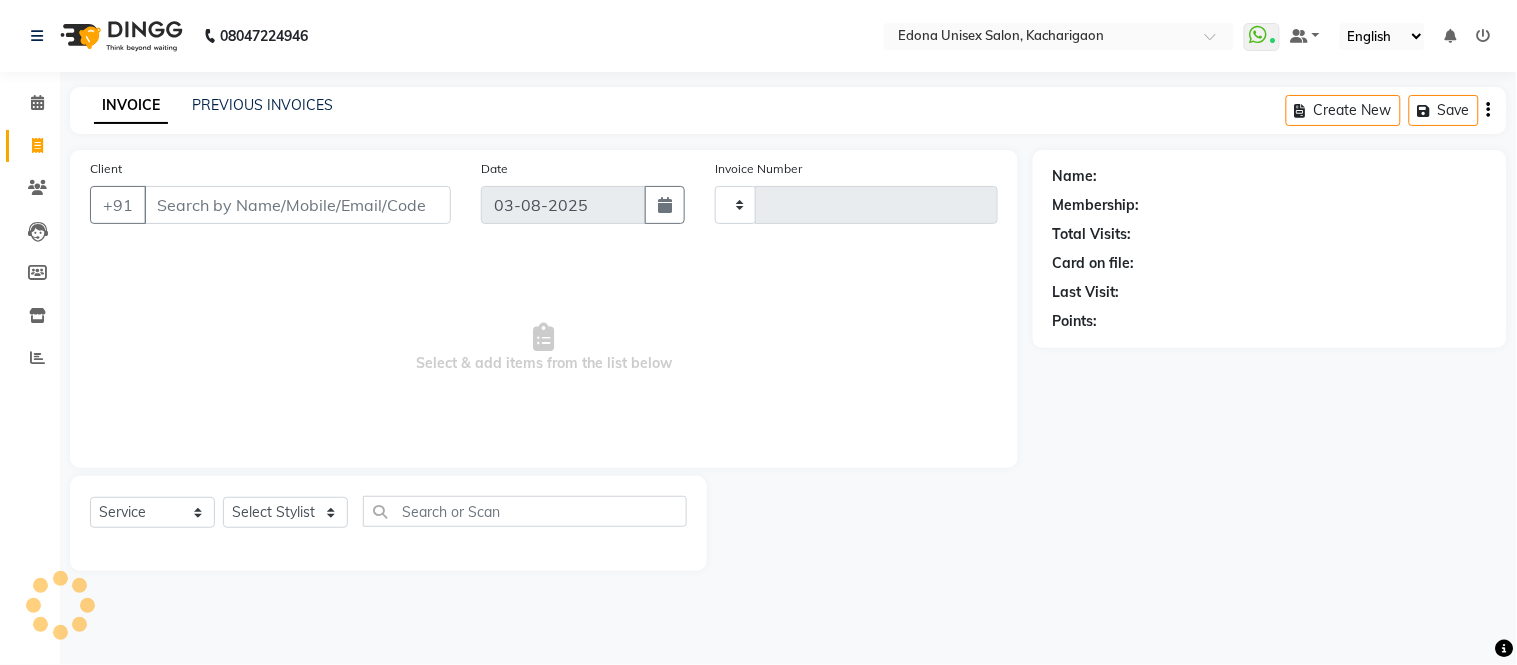 type on "1861" 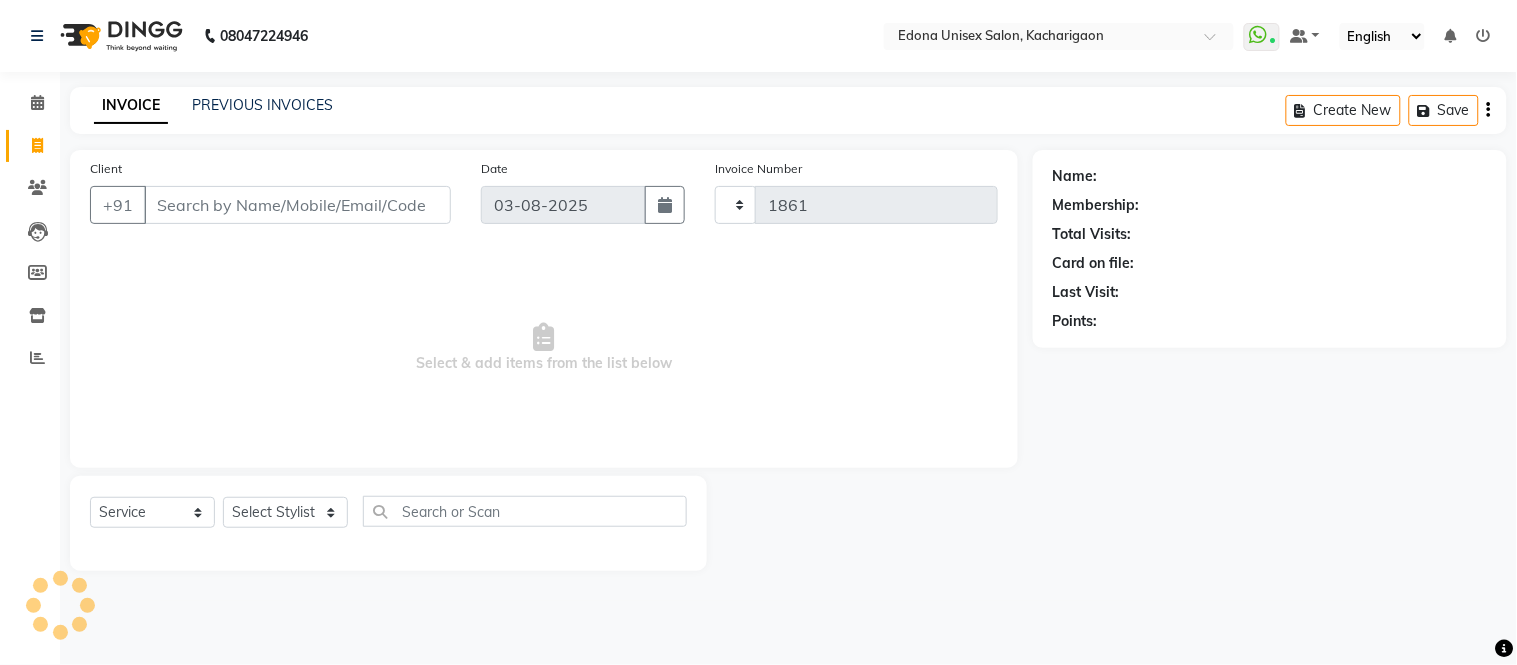 select on "5389" 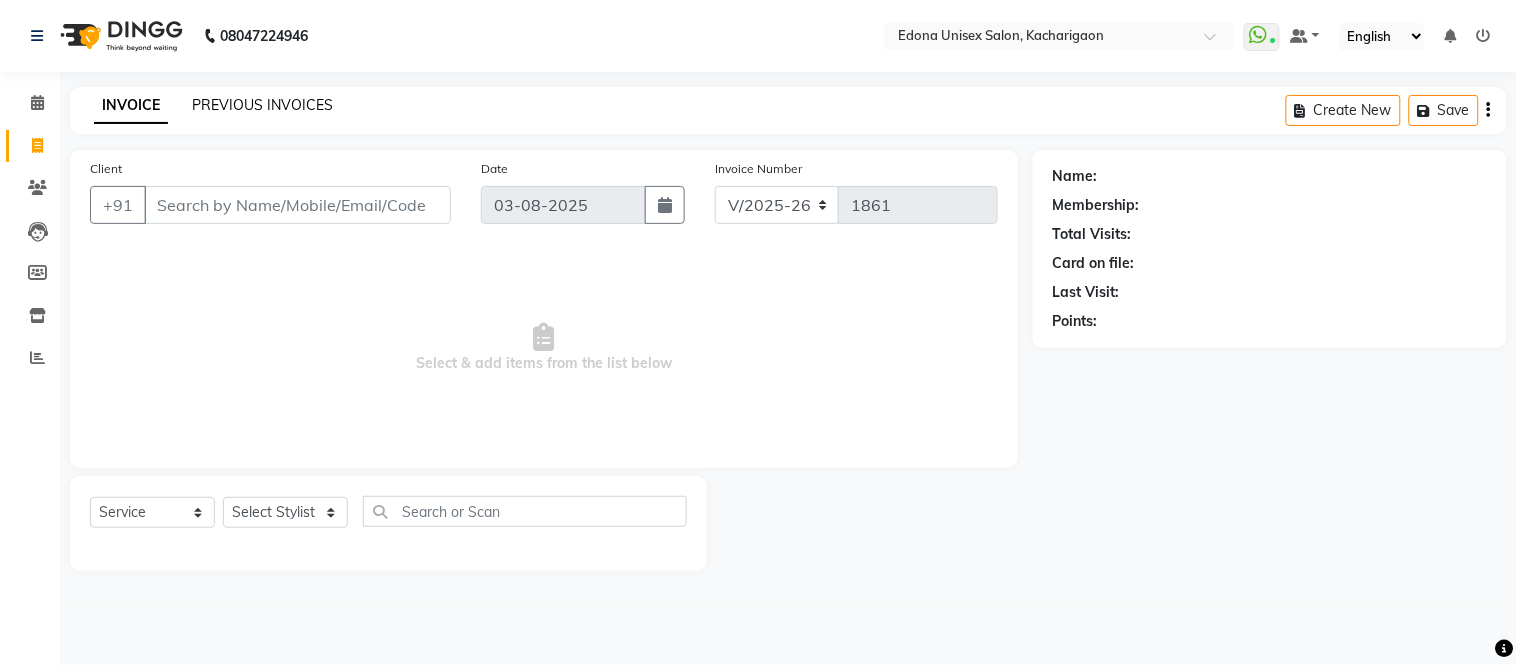 click on "PREVIOUS INVOICES" 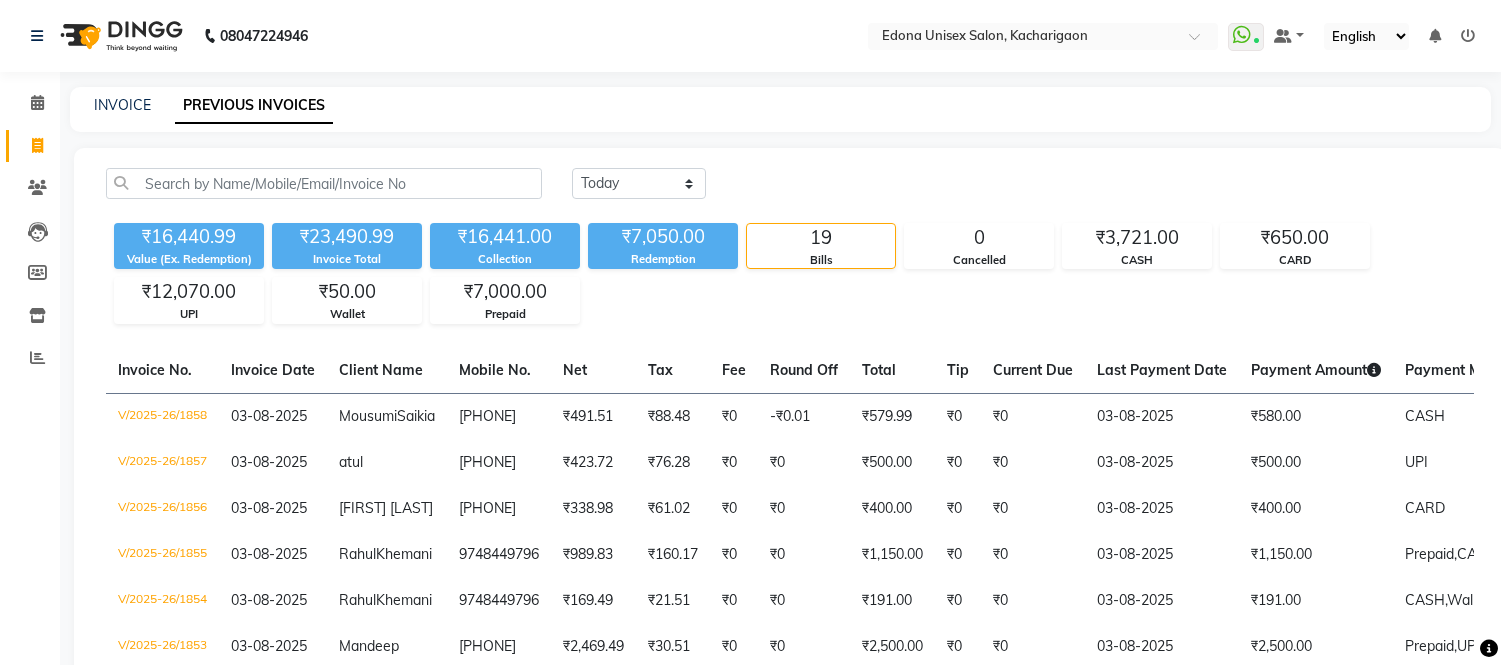scroll, scrollTop: 0, scrollLeft: 0, axis: both 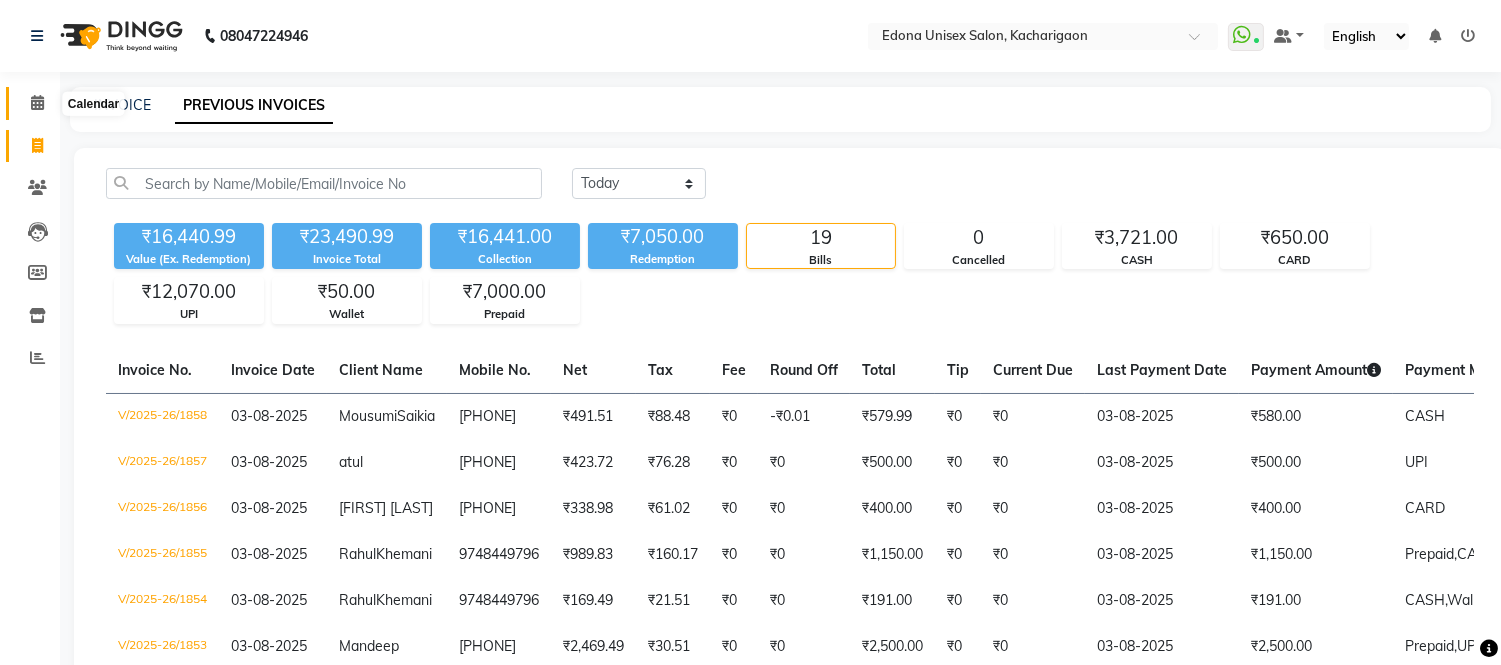 click 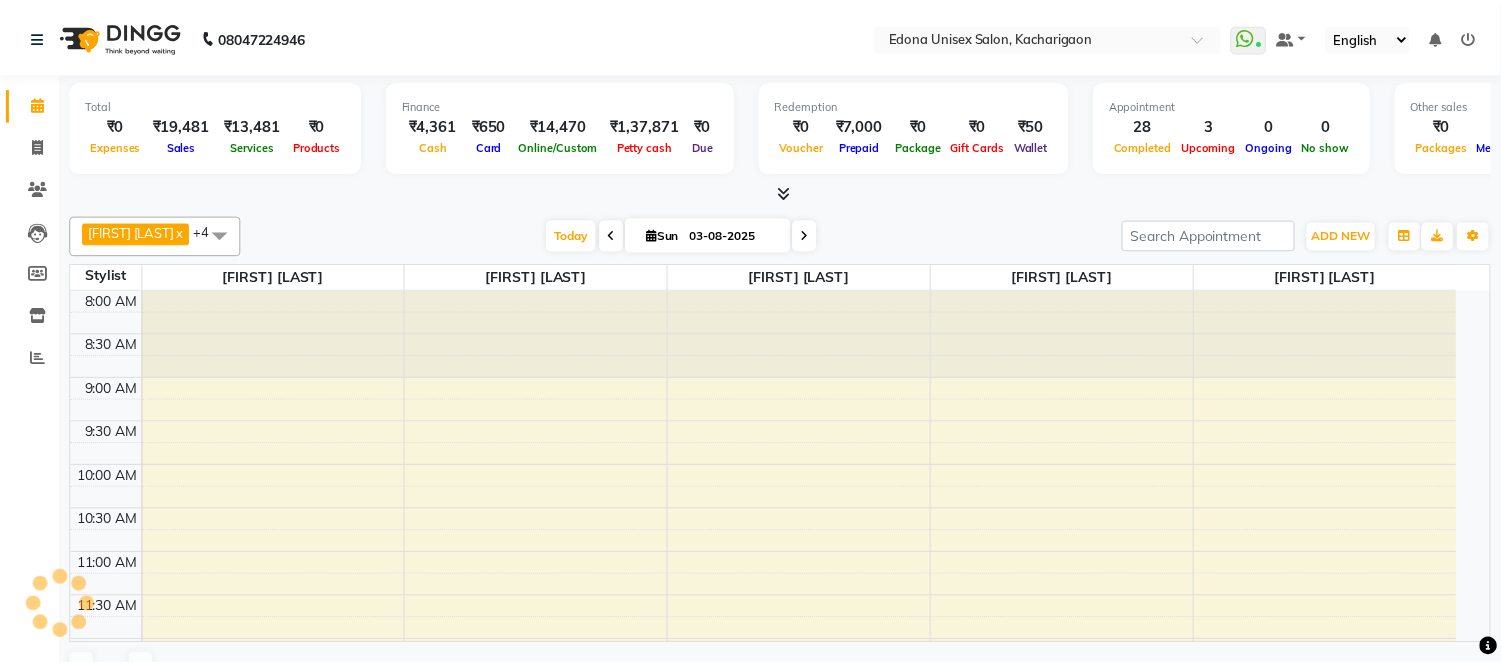 scroll, scrollTop: 0, scrollLeft: 0, axis: both 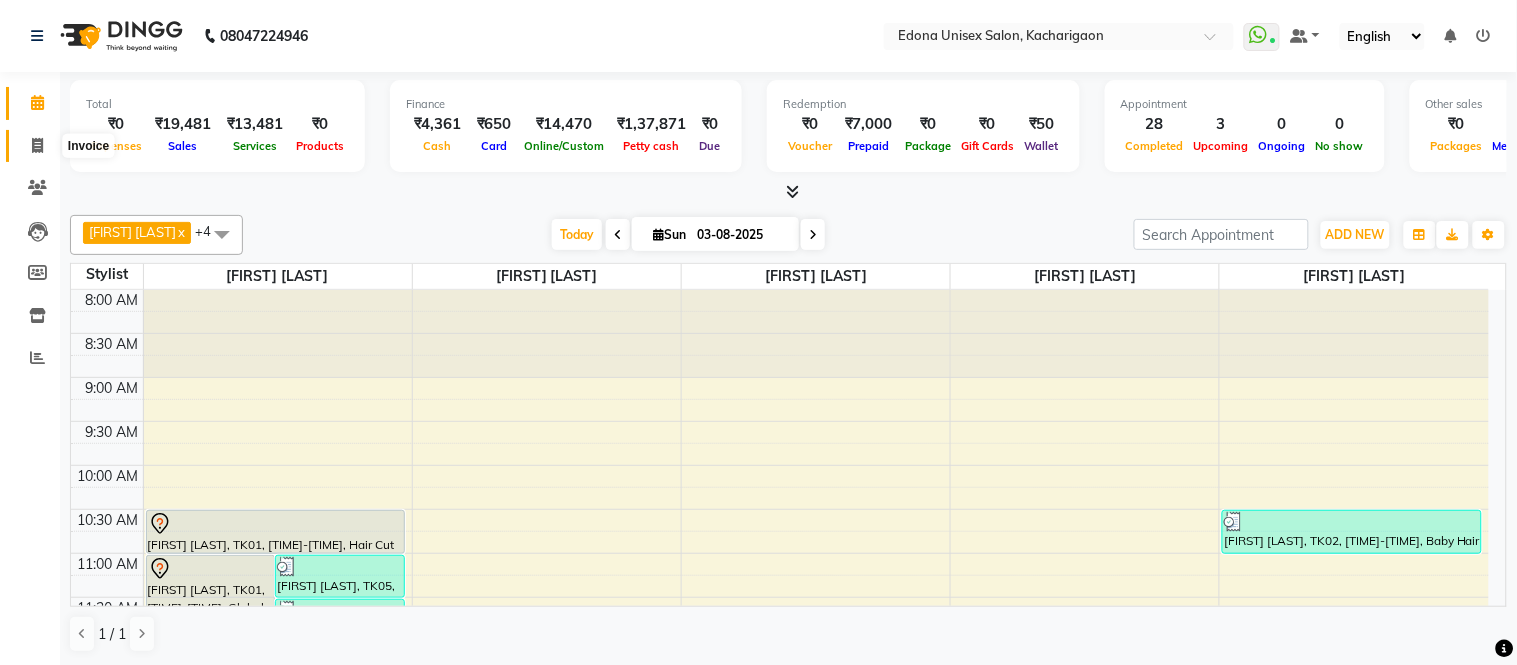 click 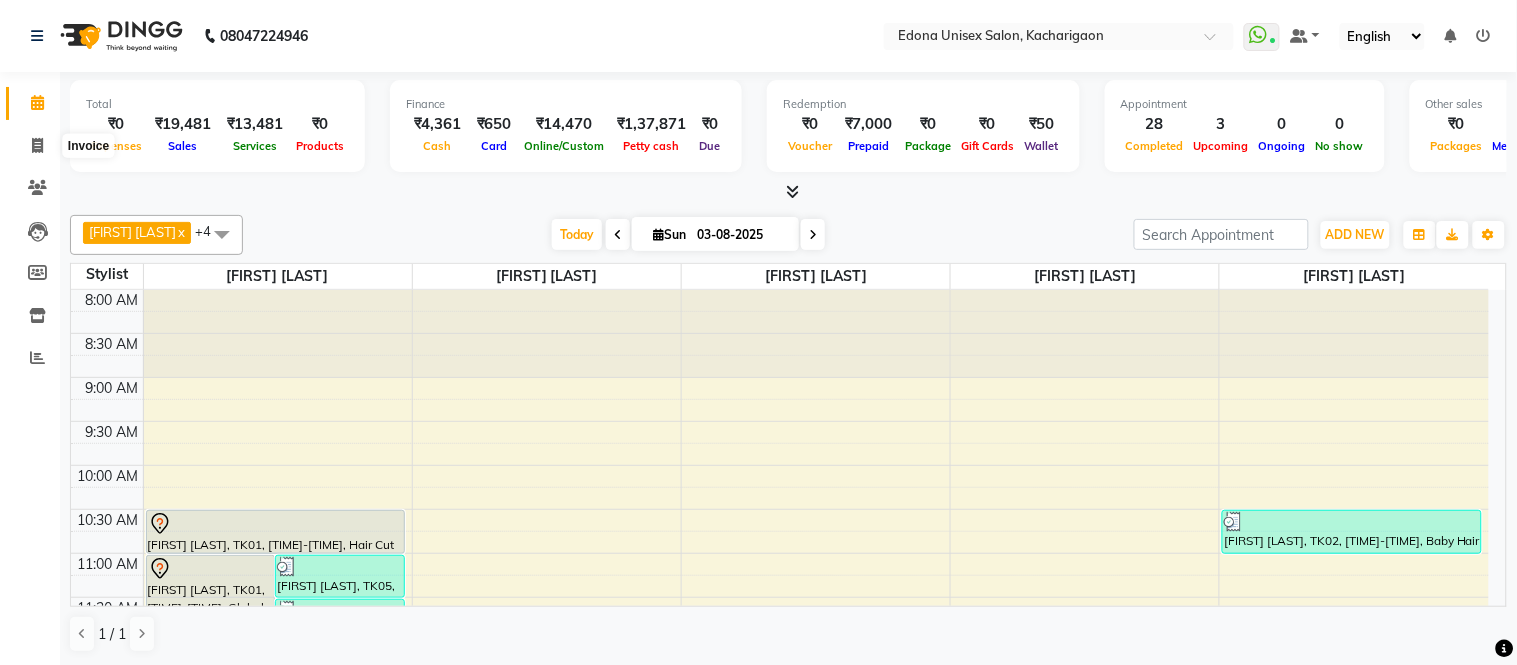 select on "service" 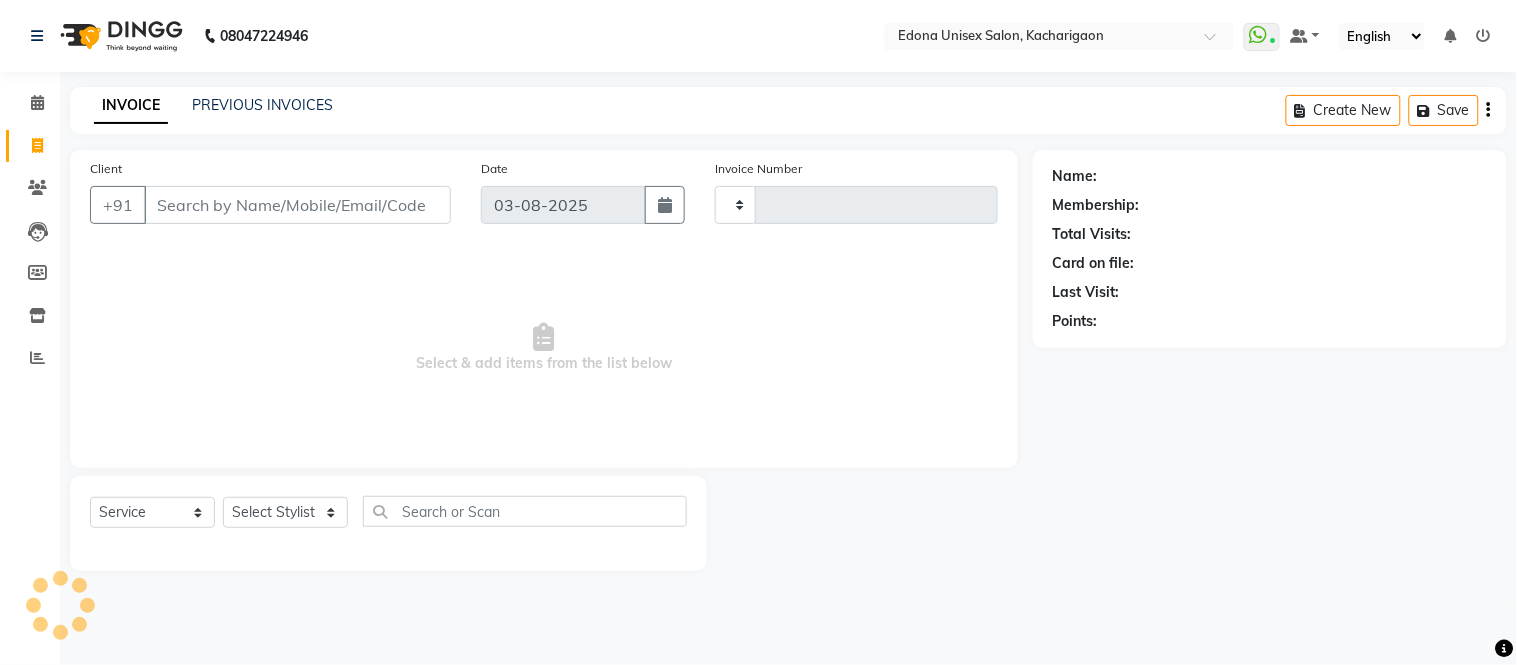 type on "1861" 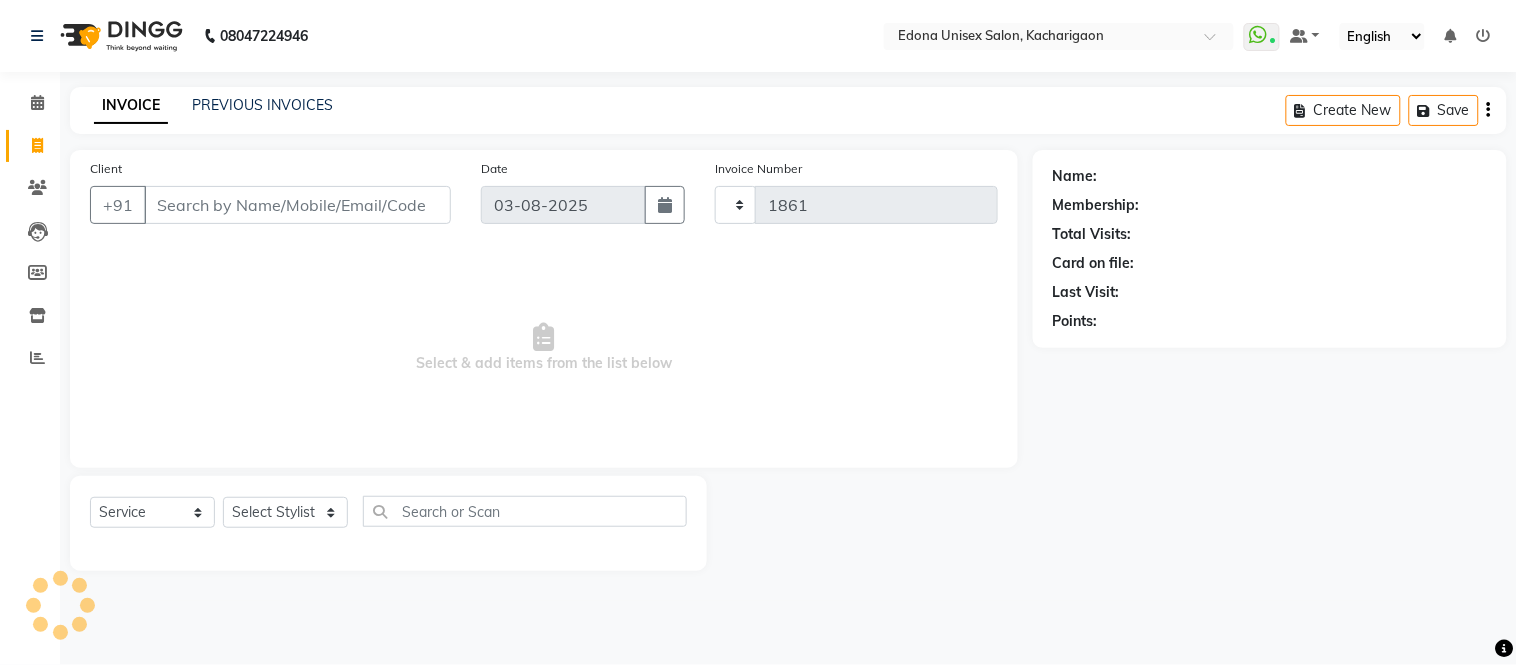 select on "5389" 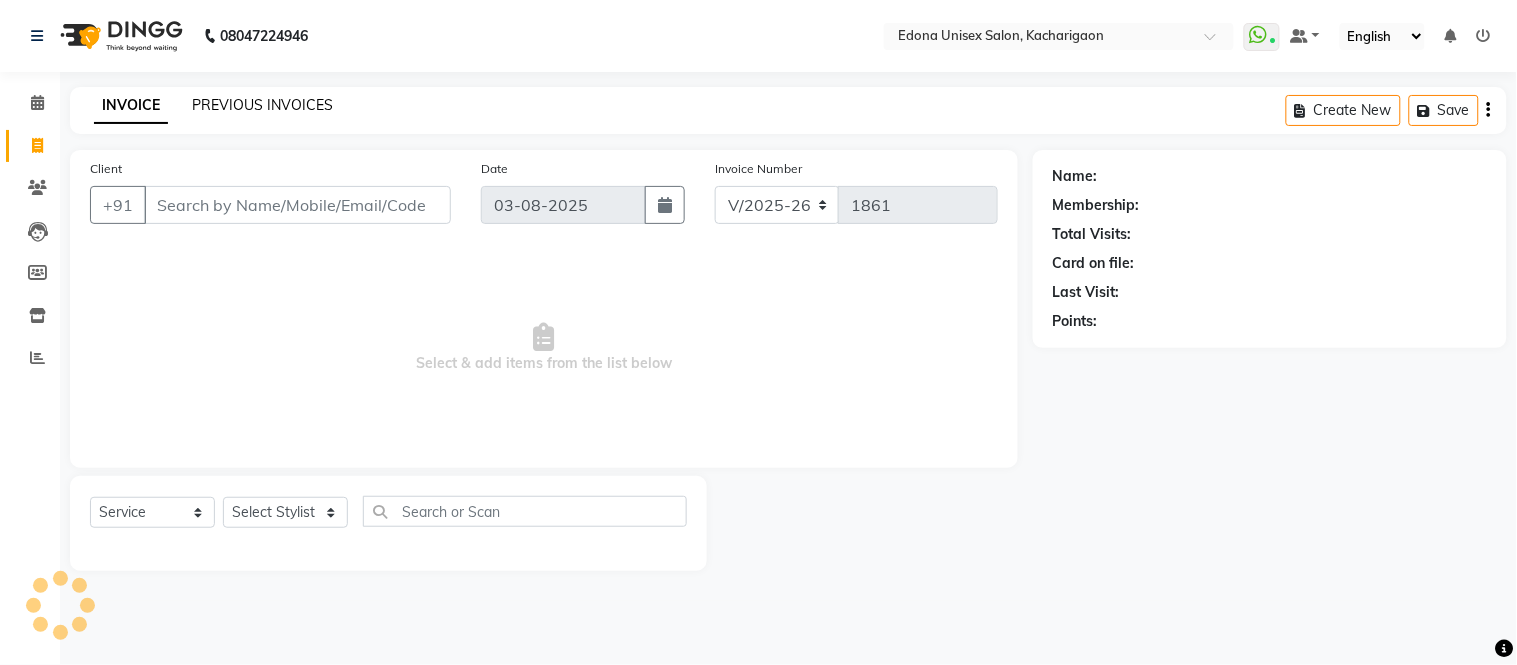 click on "PREVIOUS INVOICES" 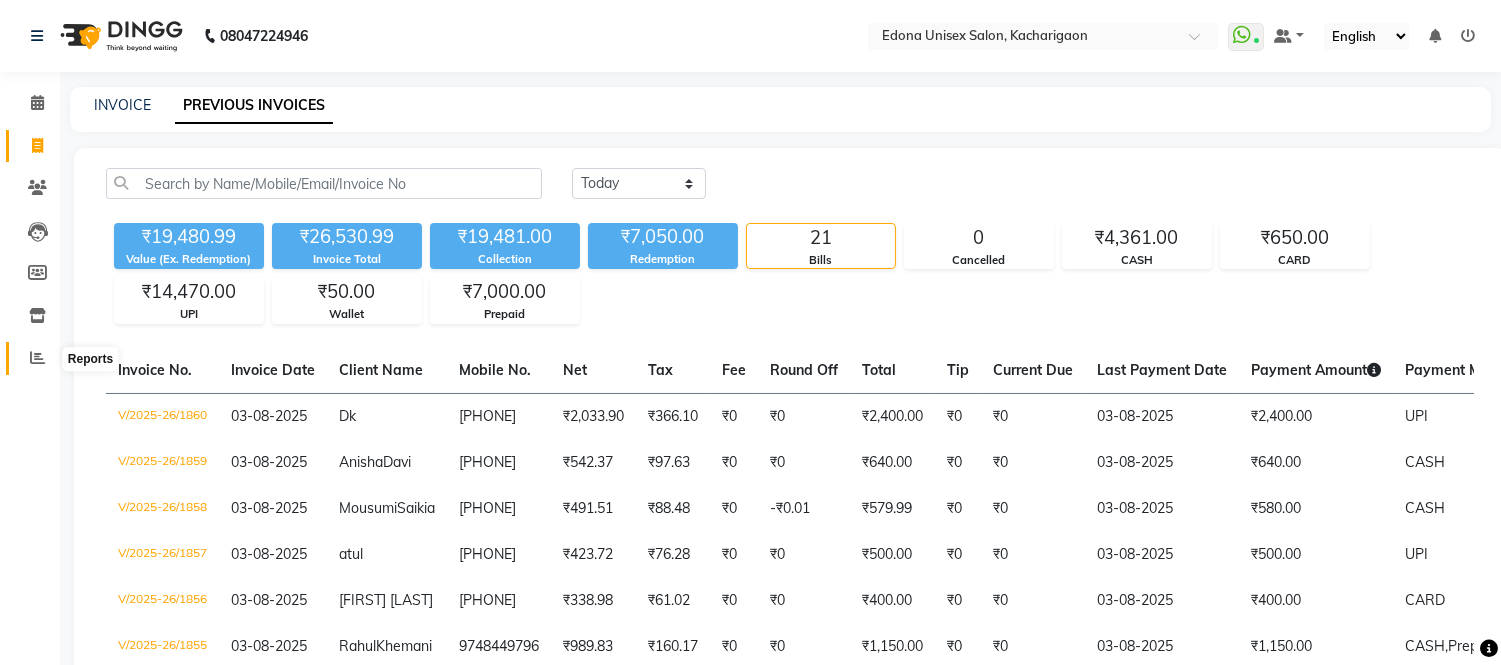 click 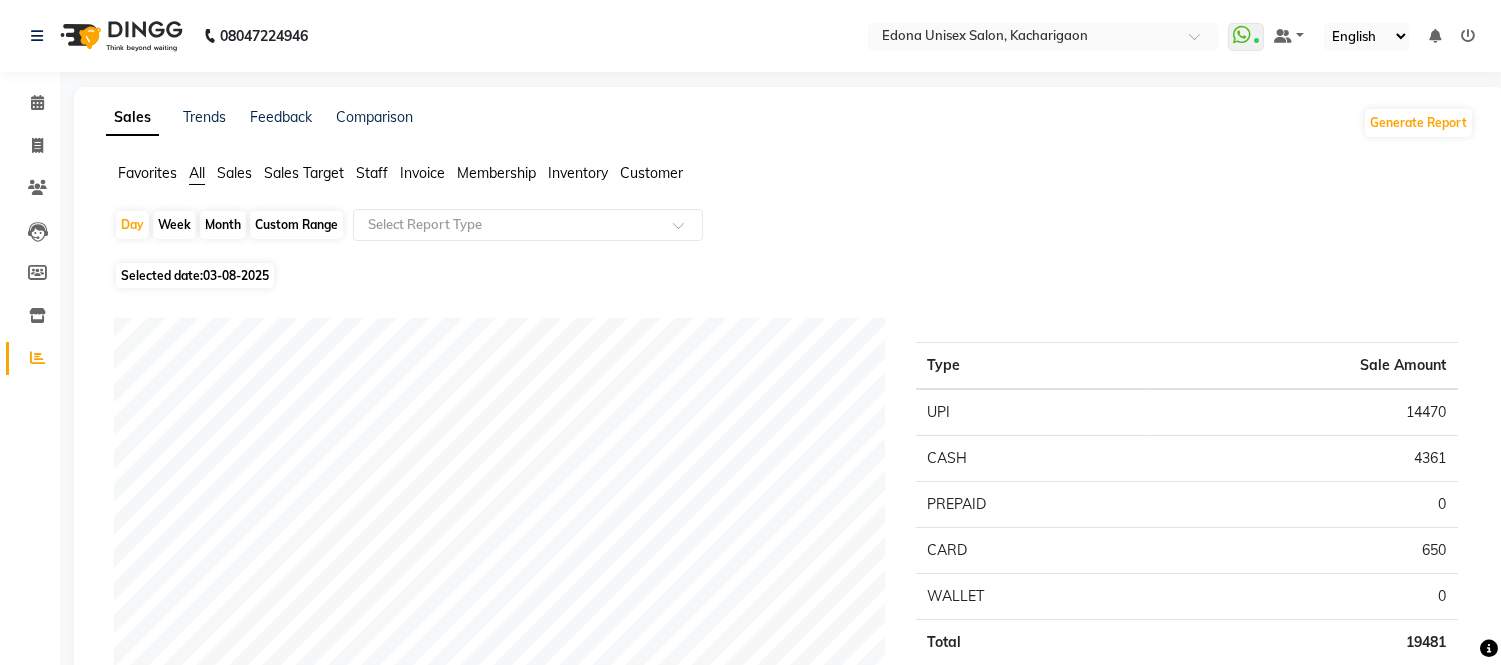 click on "Month" 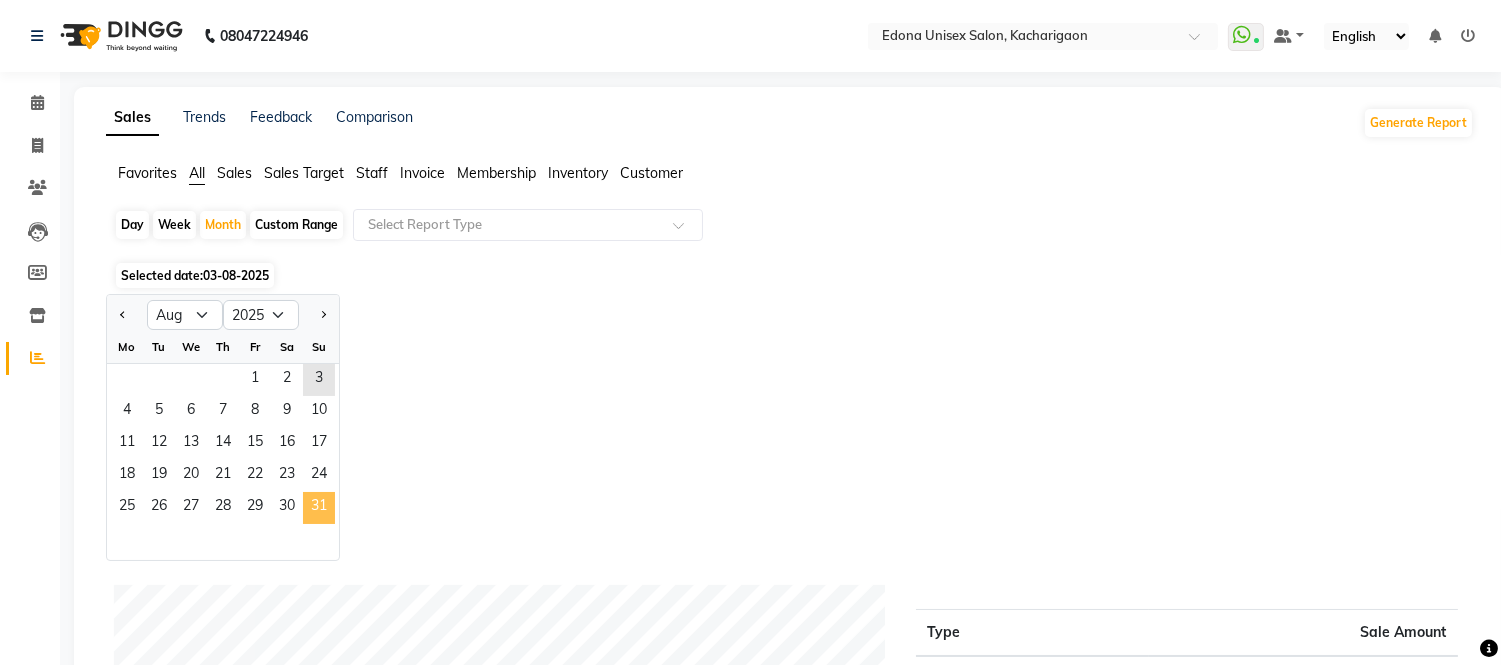 click on "31" 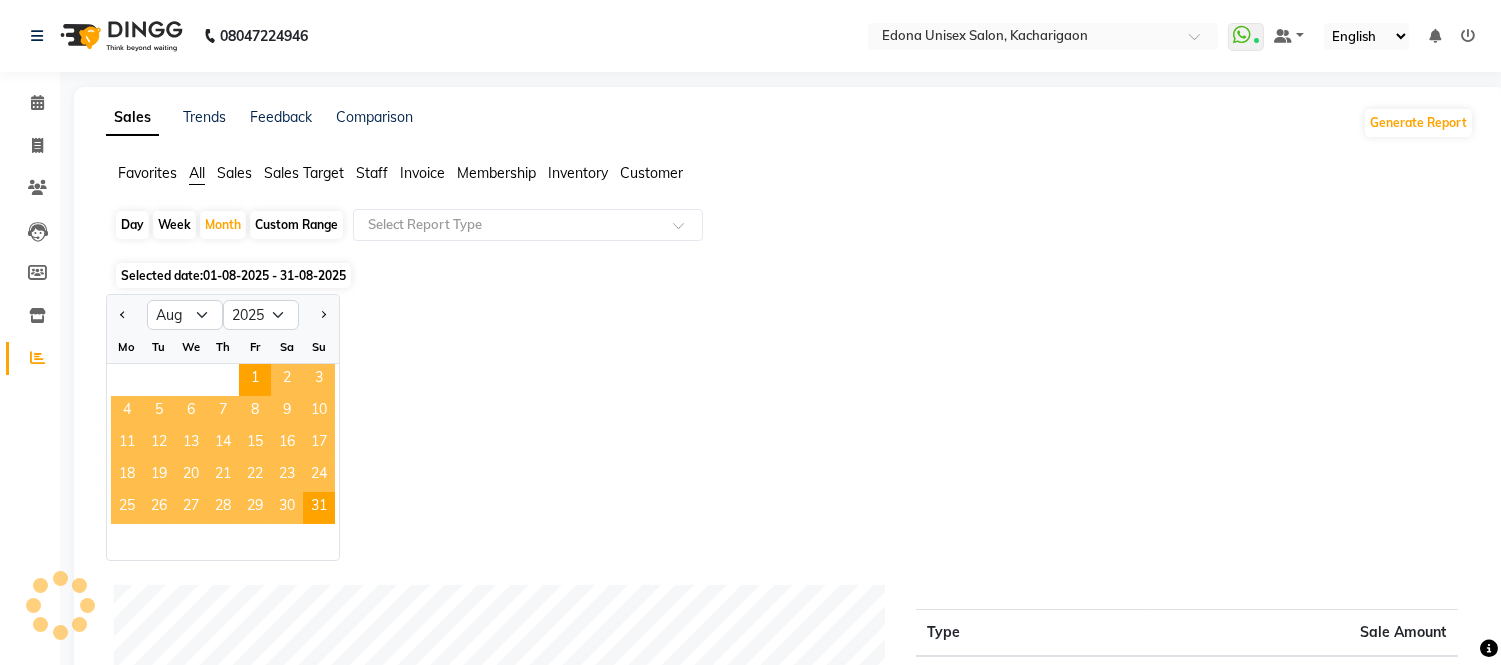 click on "Staff" 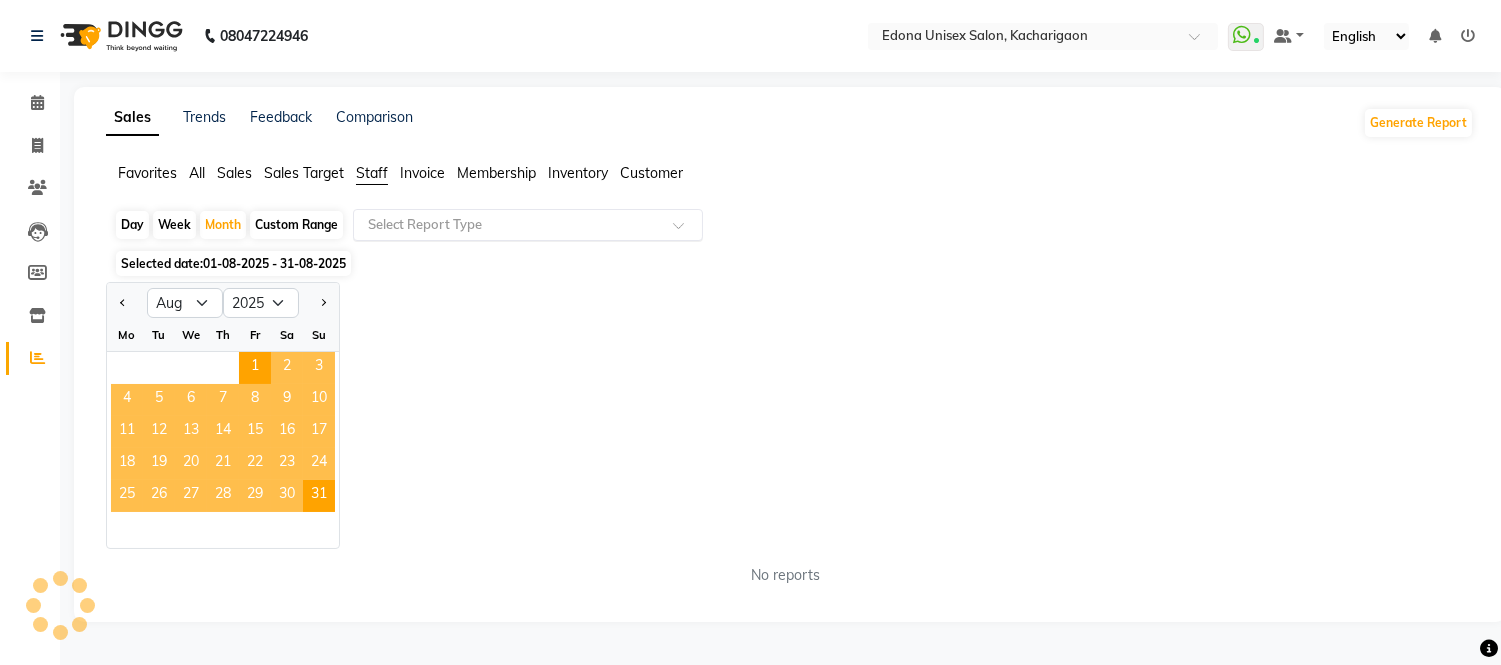 click 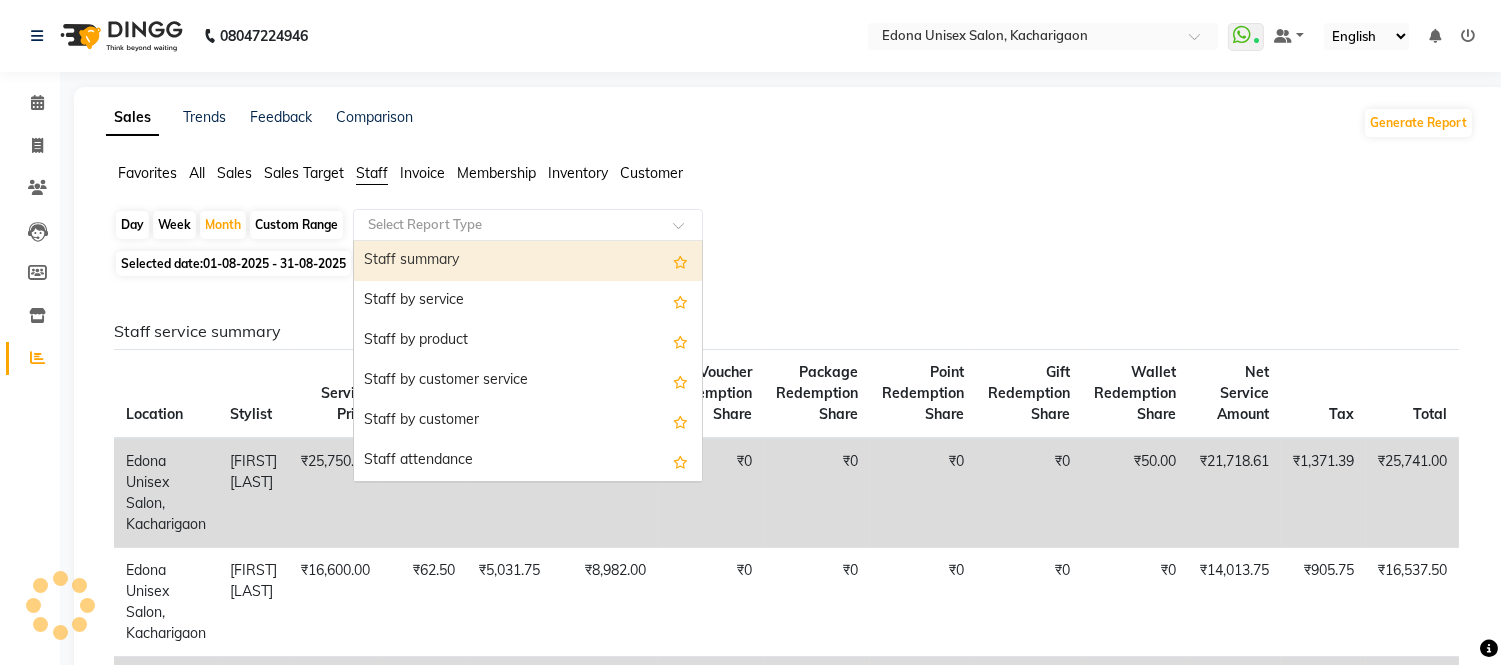 click on "Staff summary" at bounding box center [528, 261] 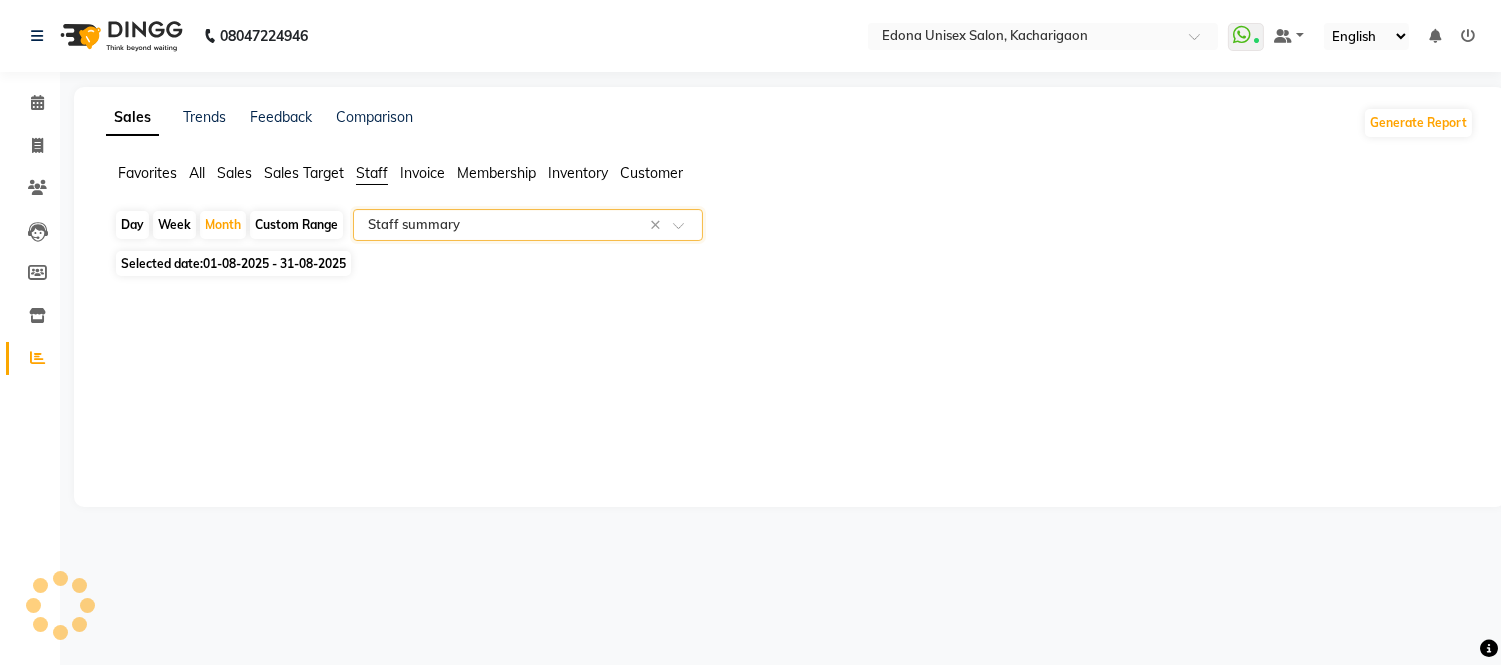 select on "csv" 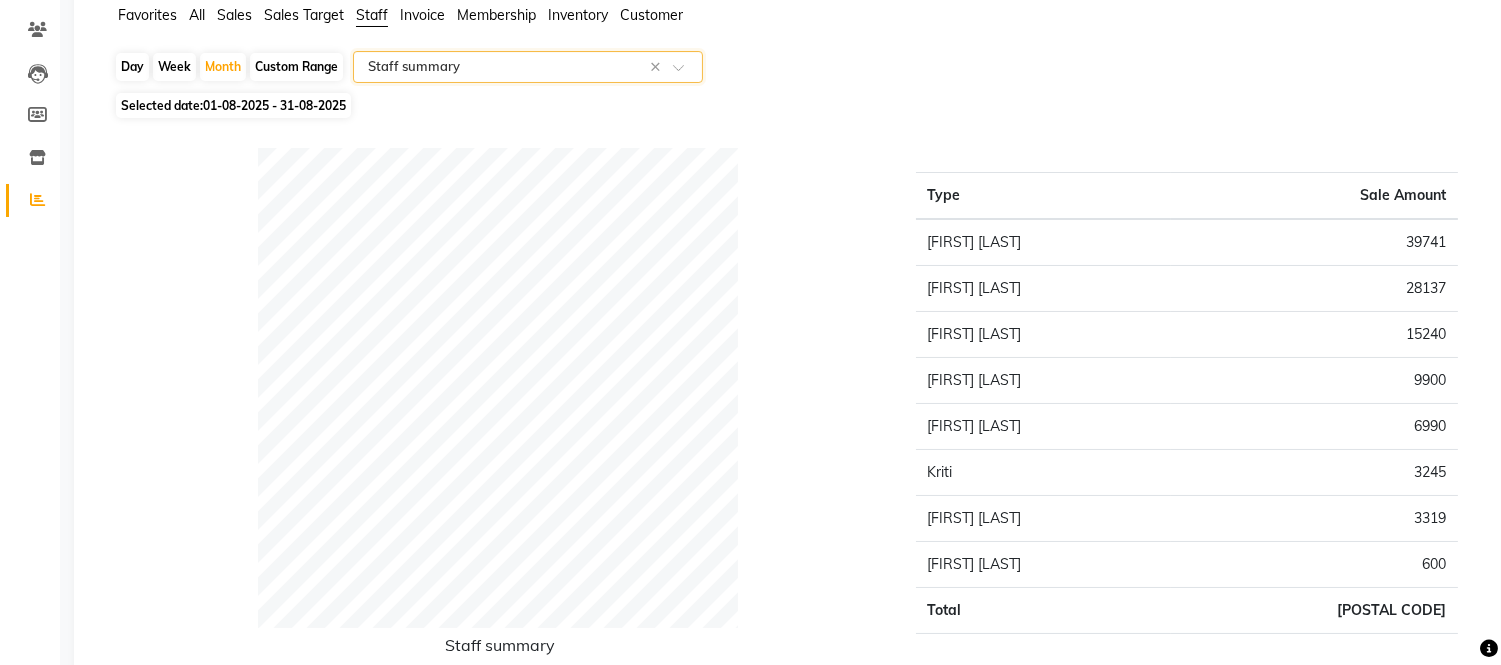 scroll, scrollTop: 0, scrollLeft: 0, axis: both 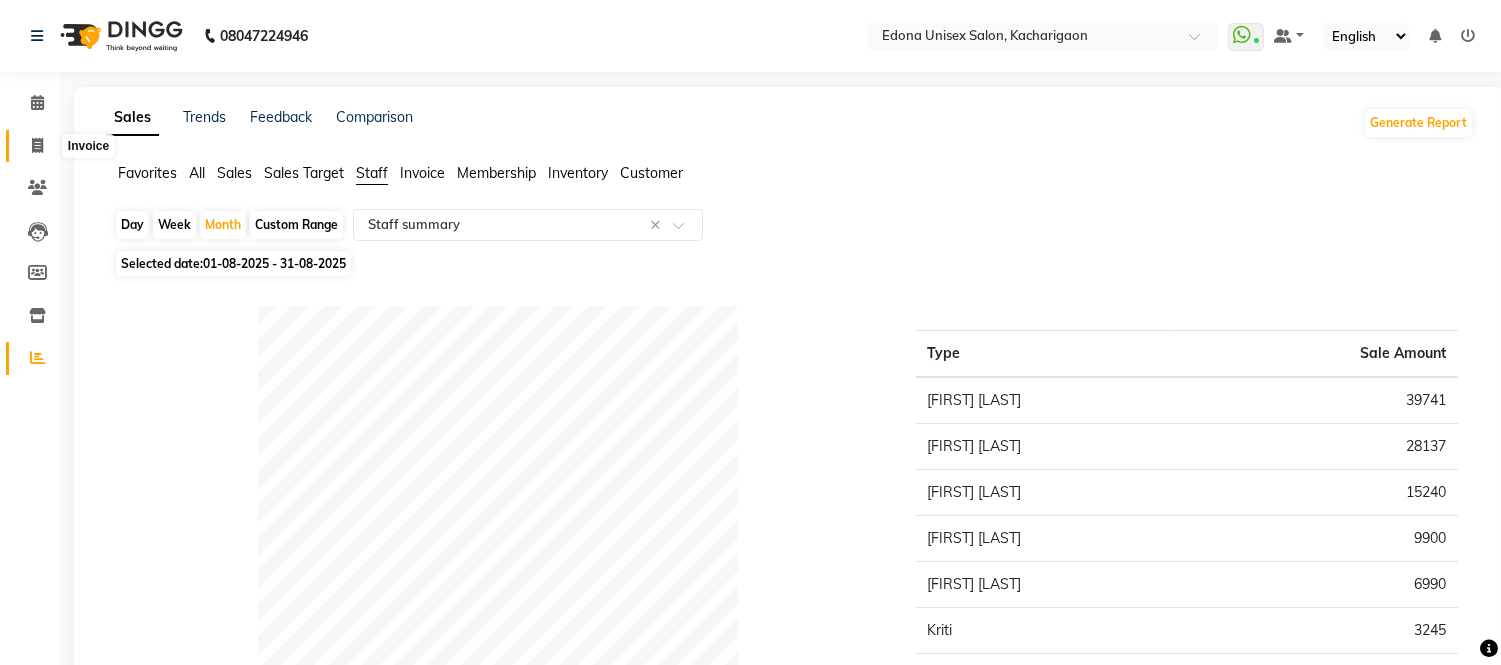 click 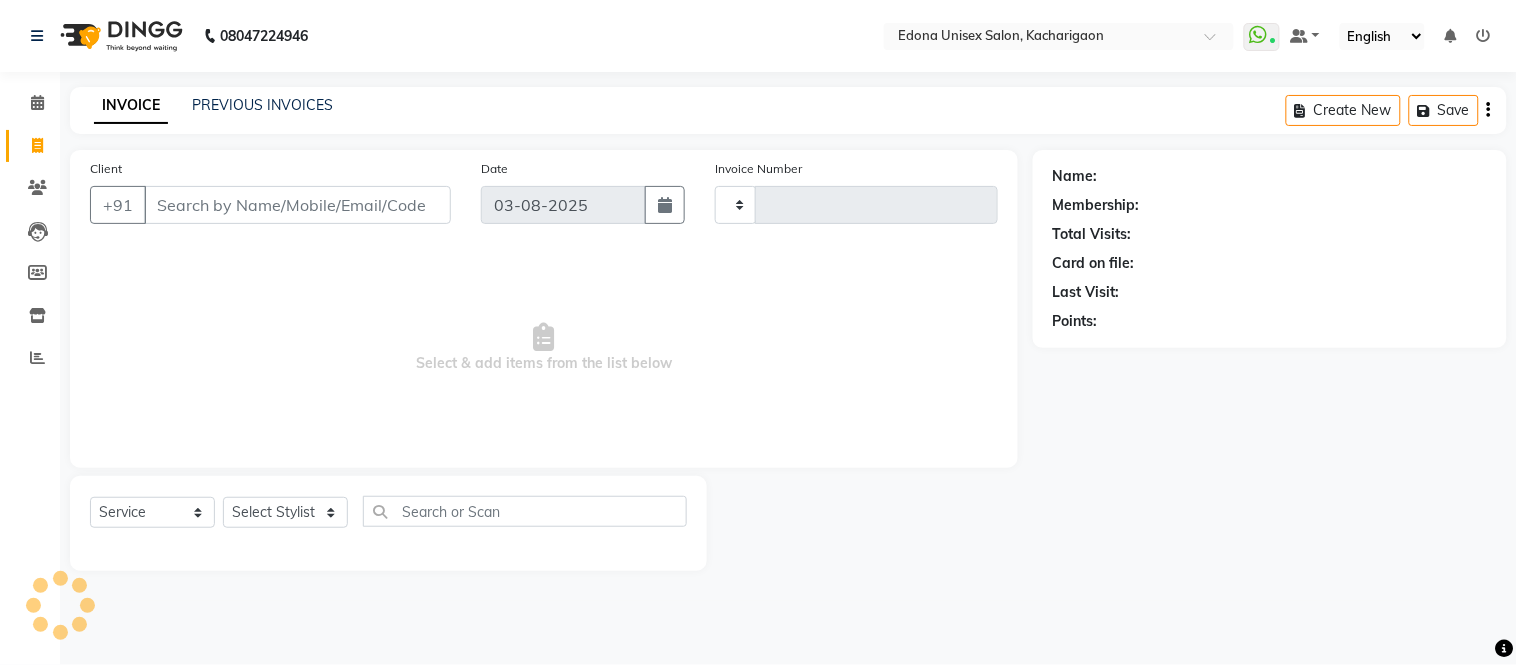 type on "1861" 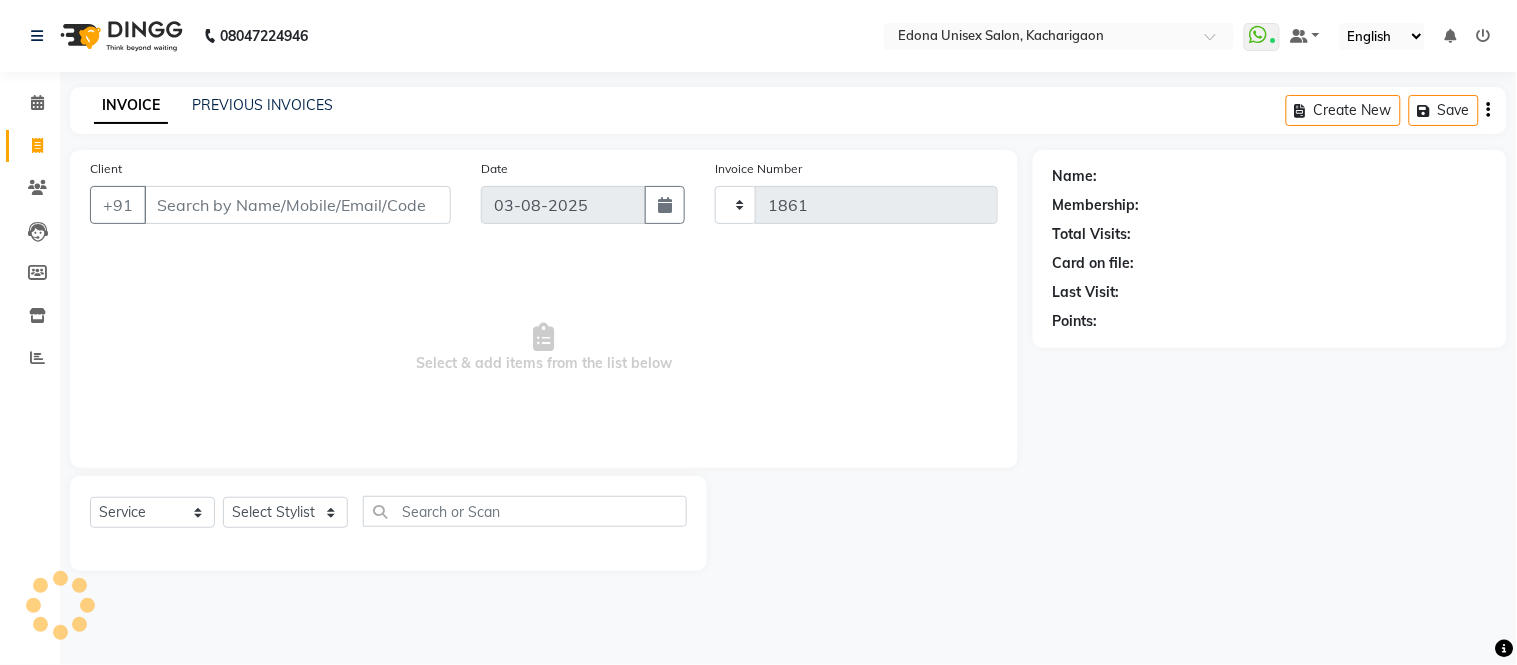 select on "5389" 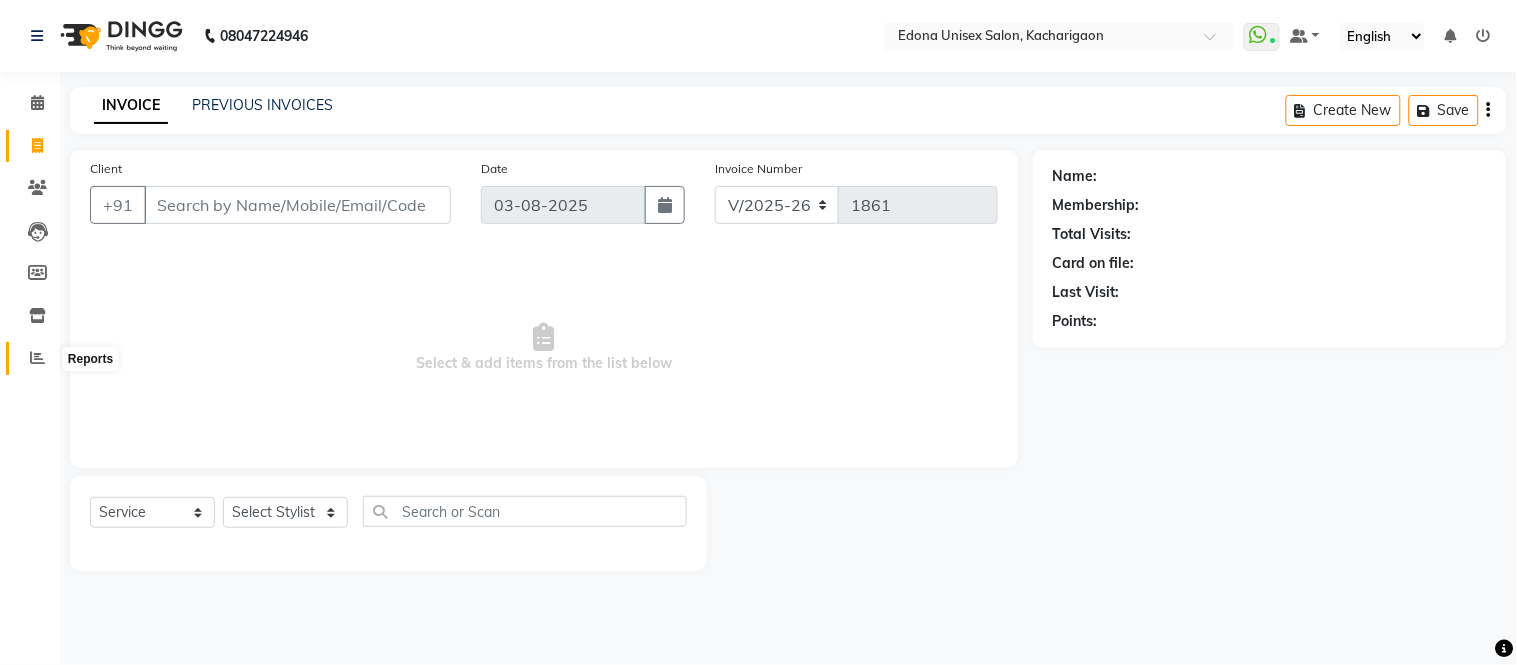 click 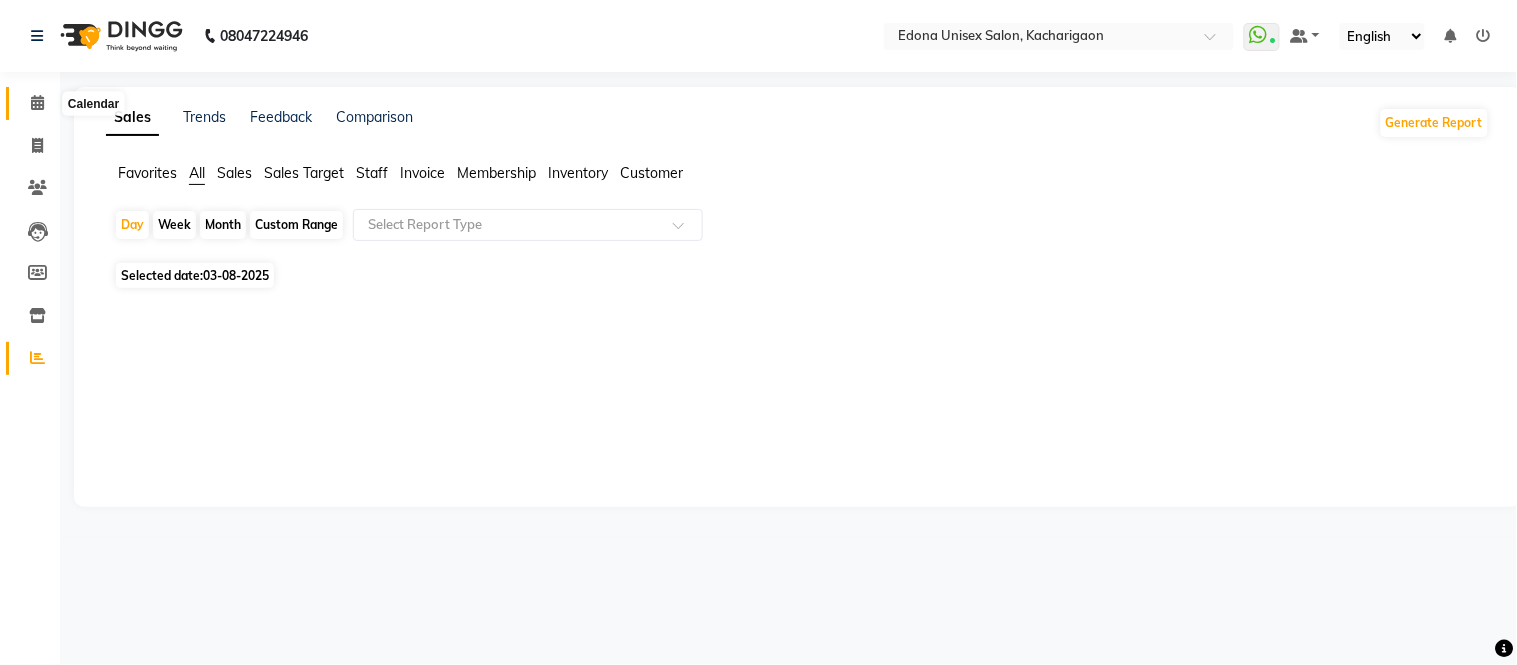 click 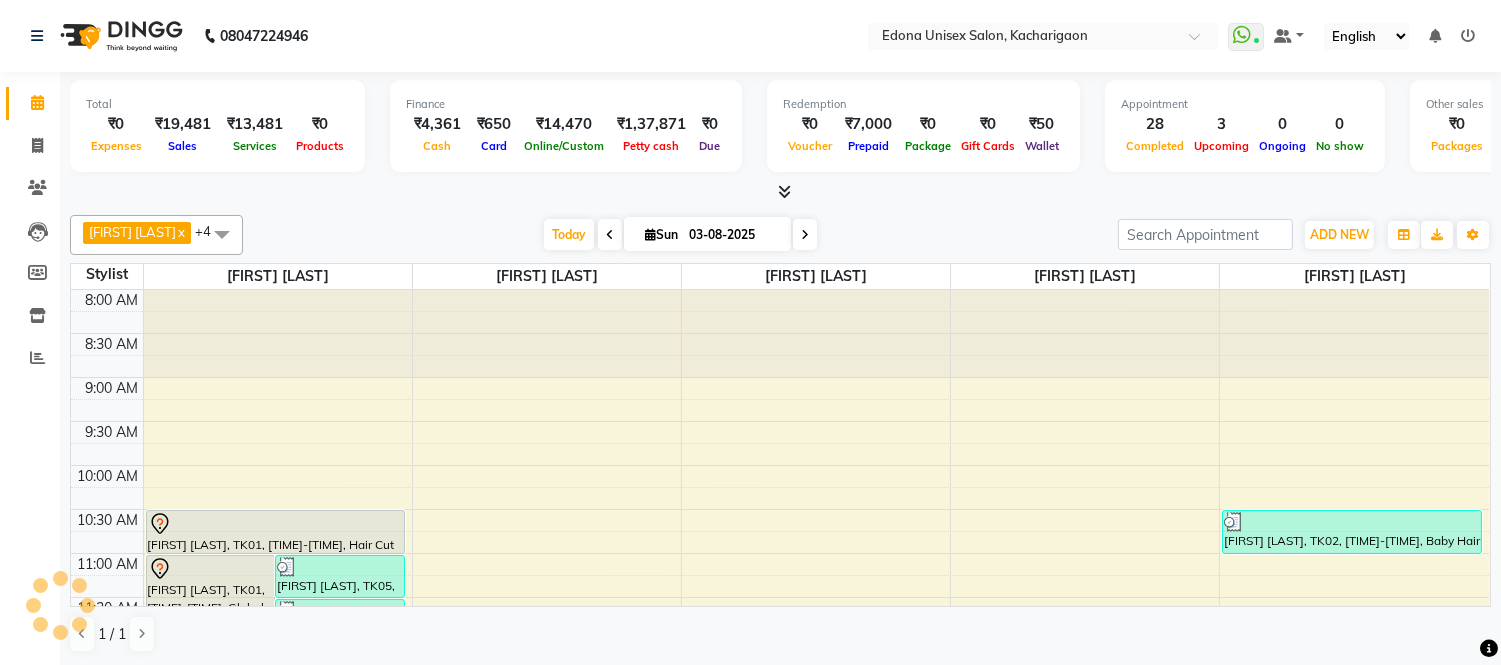 scroll, scrollTop: 793, scrollLeft: 0, axis: vertical 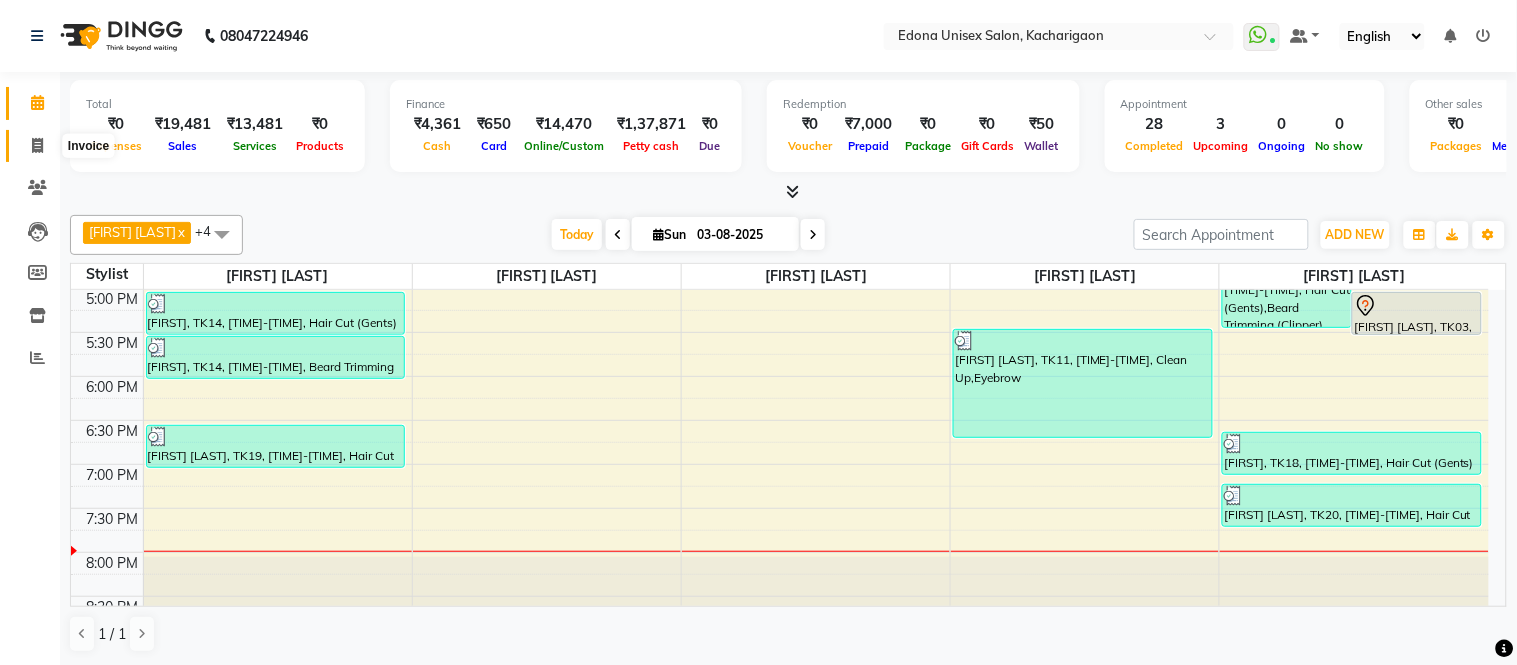click 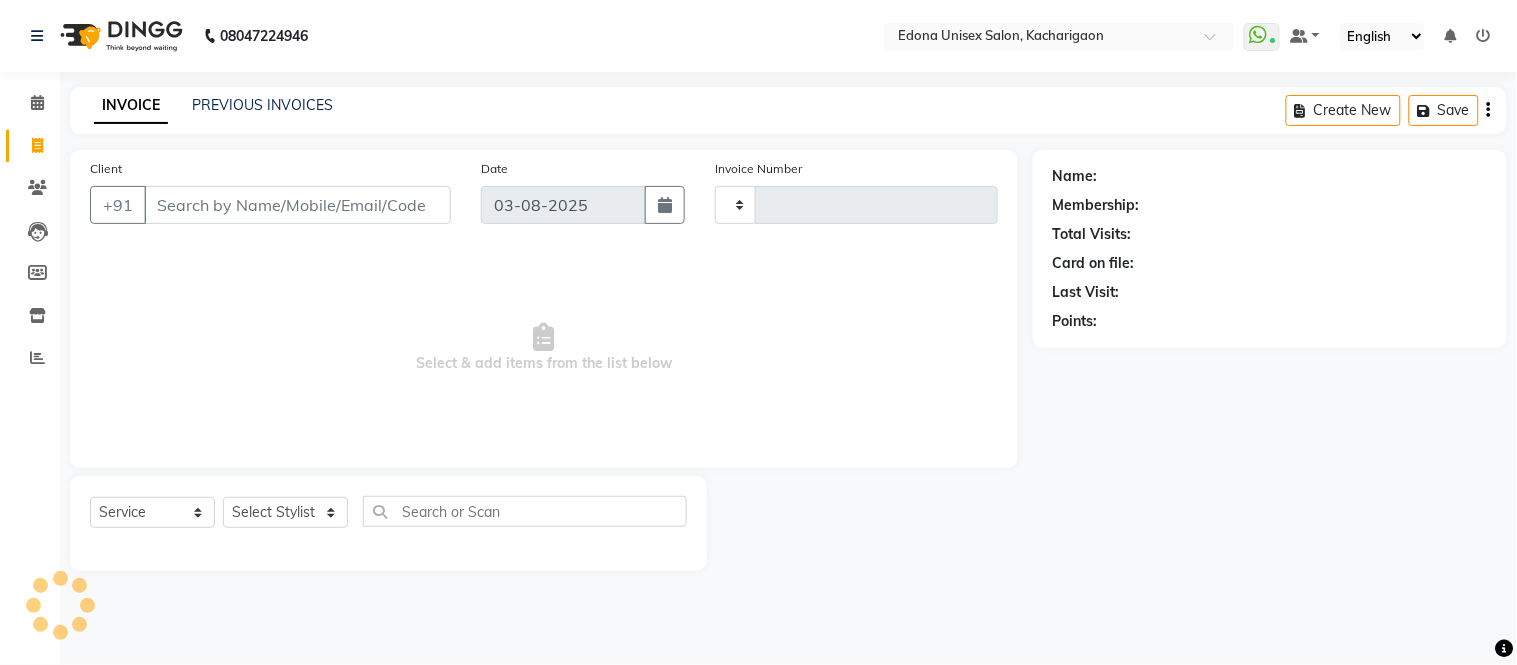 type on "1861" 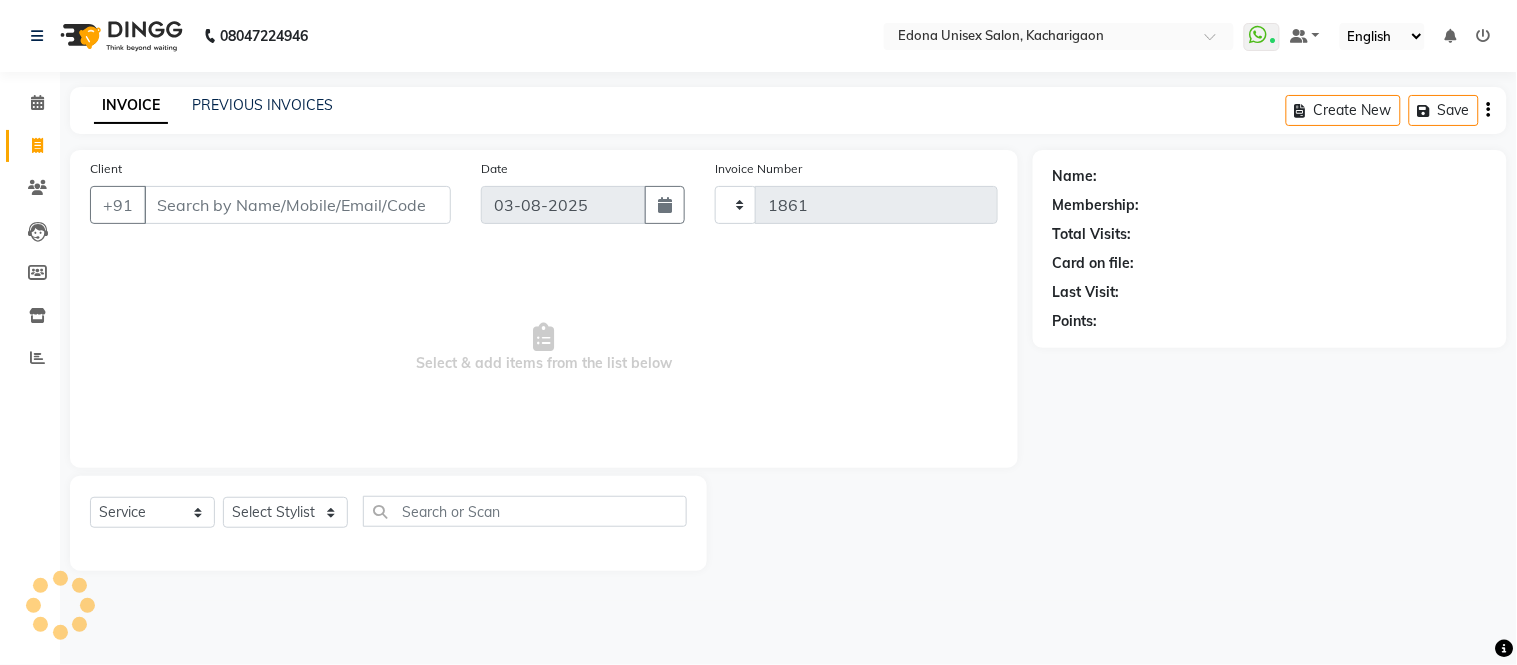 select on "5389" 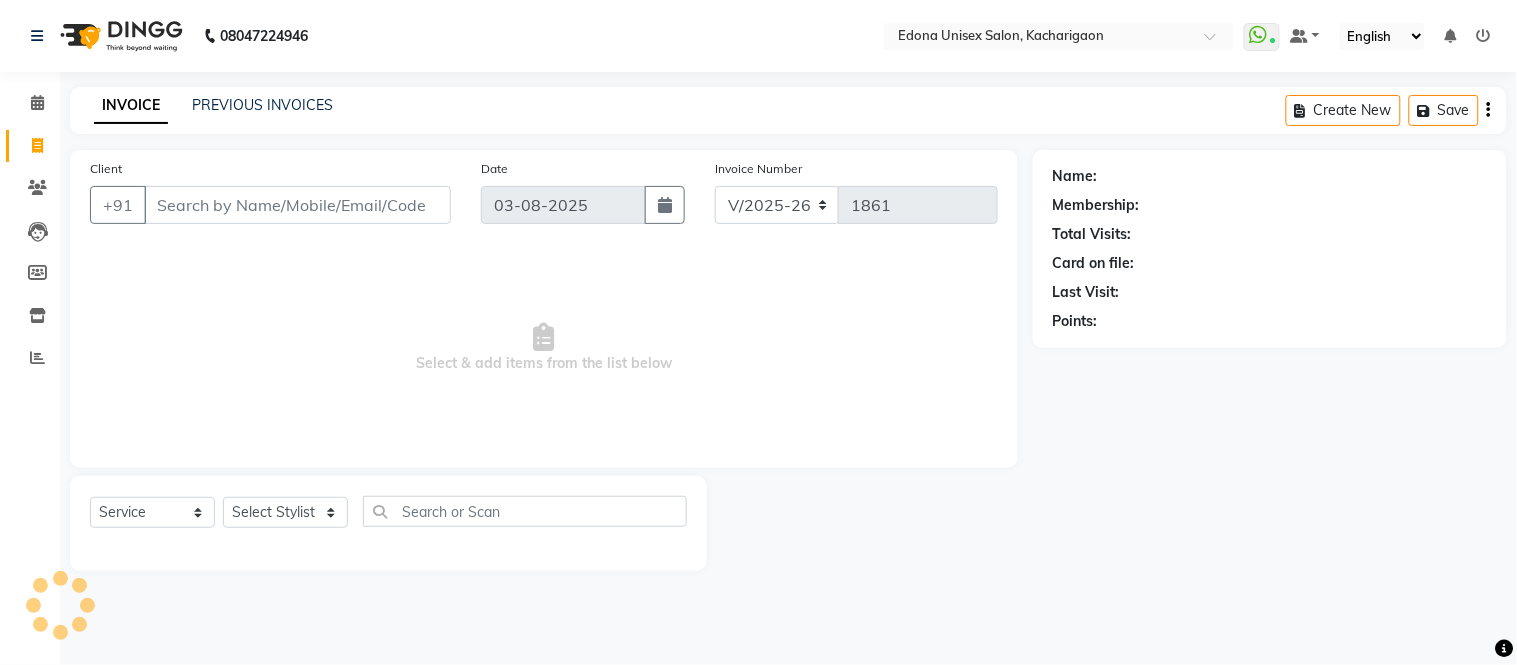 click on "PREVIOUS INVOICES" 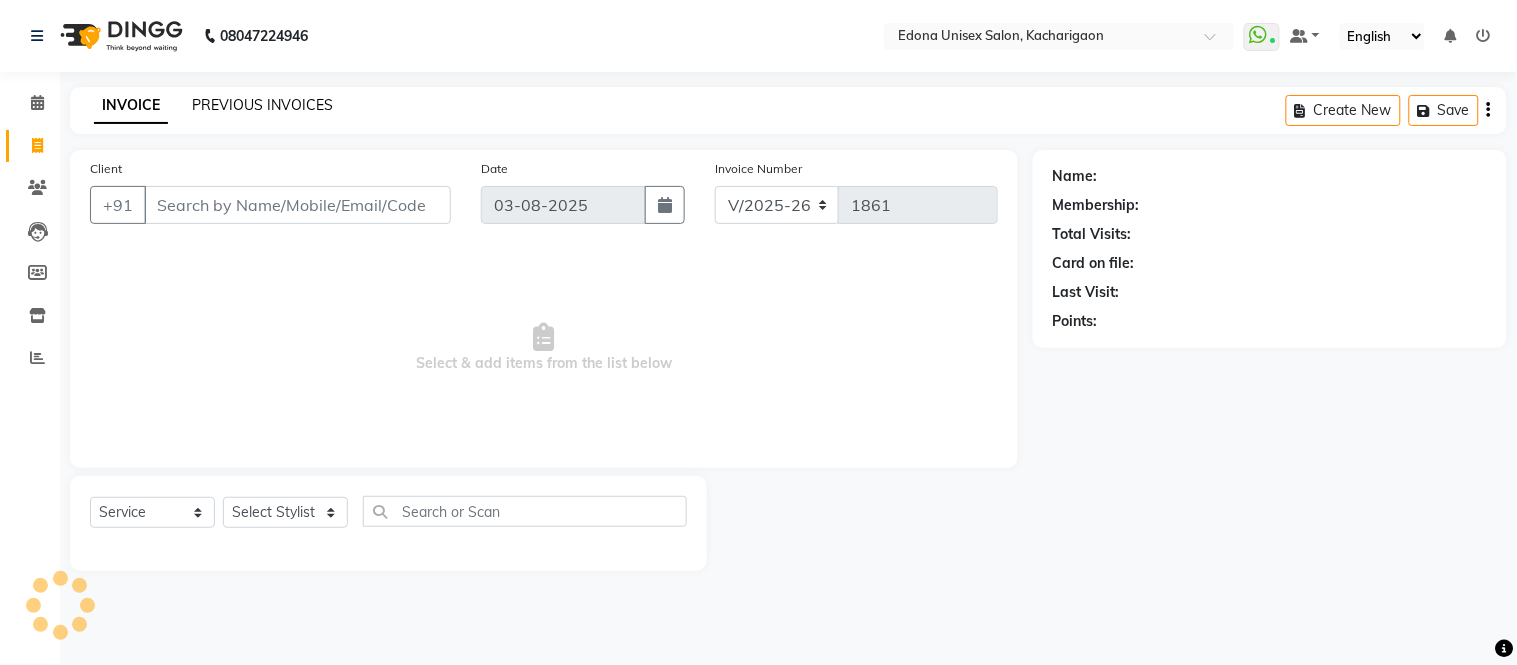 click on "PREVIOUS INVOICES" 